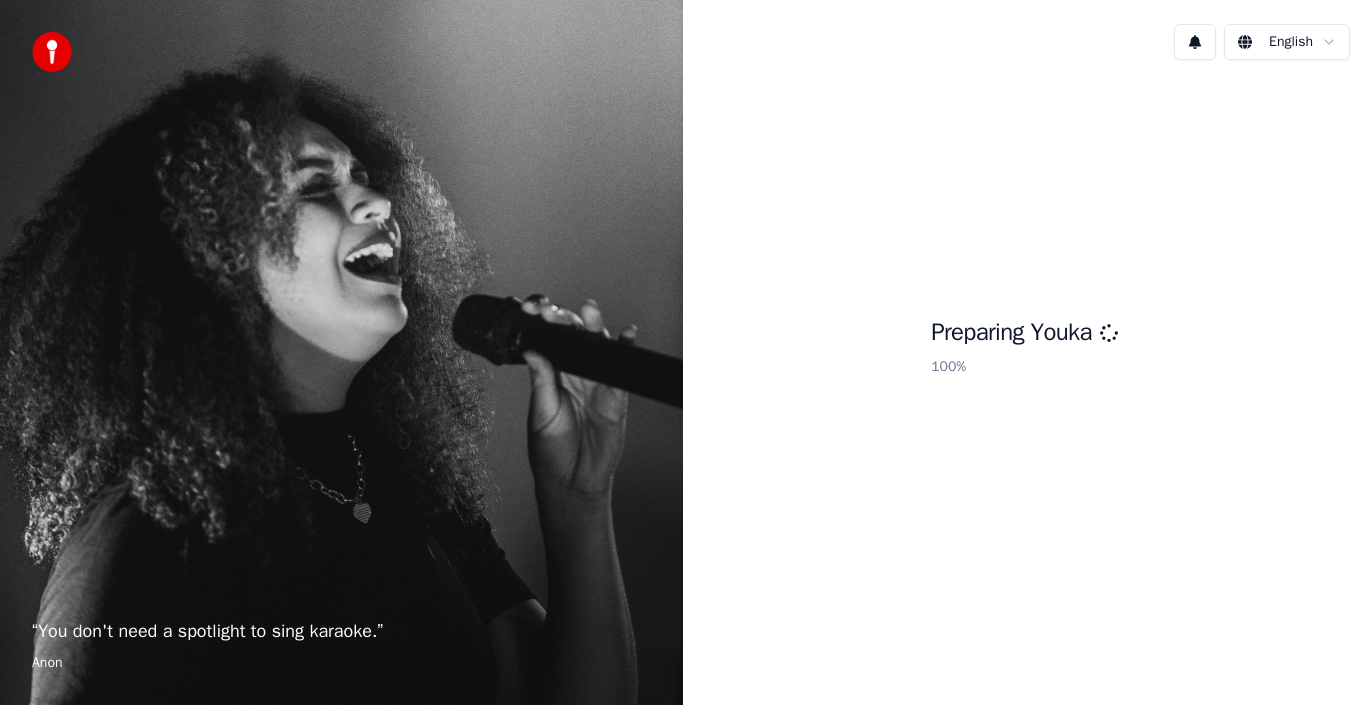 scroll, scrollTop: 0, scrollLeft: 0, axis: both 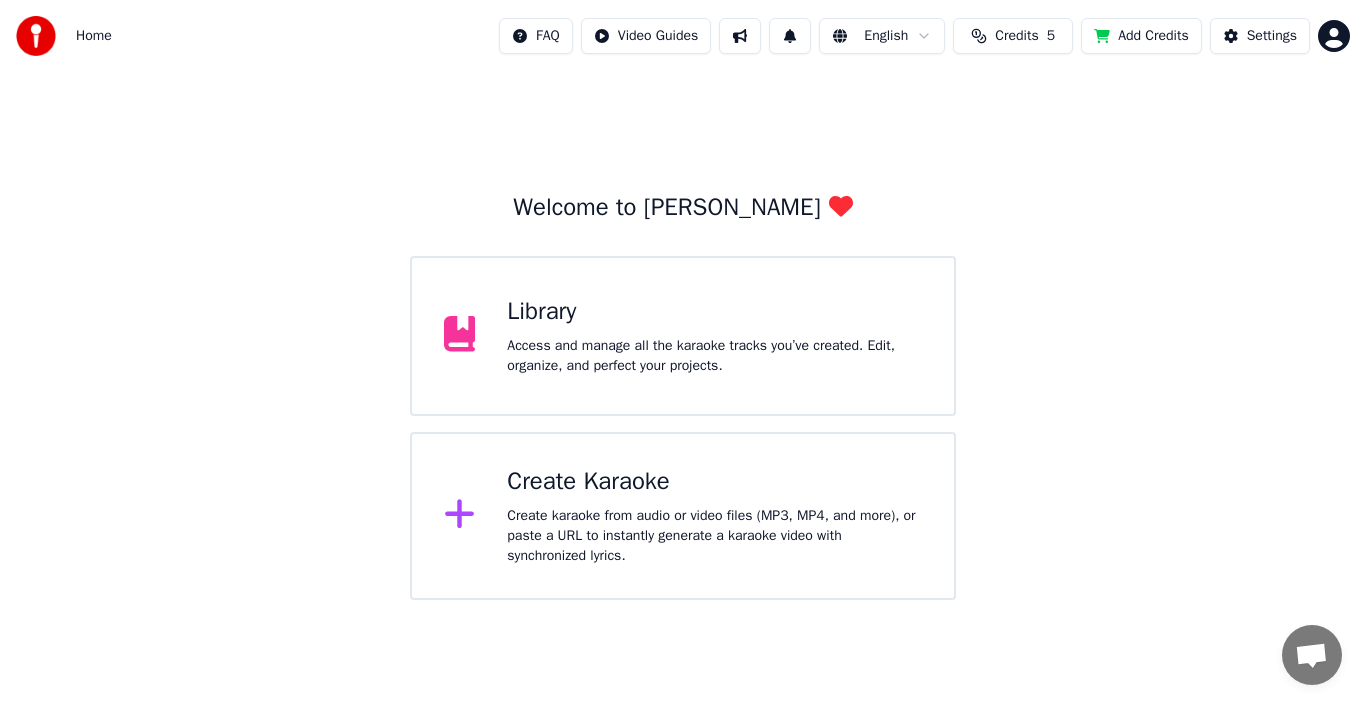 click on "Home FAQ Video Guides English Credits 5 Add Credits Settings Welcome to Youka Library Access and manage all the karaoke tracks you’ve created. Edit, organize, and perfect your projects. Create Karaoke Create karaoke from audio or video files (MP3, MP4, and more), or paste a URL to instantly generate a karaoke video with synchronized lyrics." at bounding box center [683, 300] 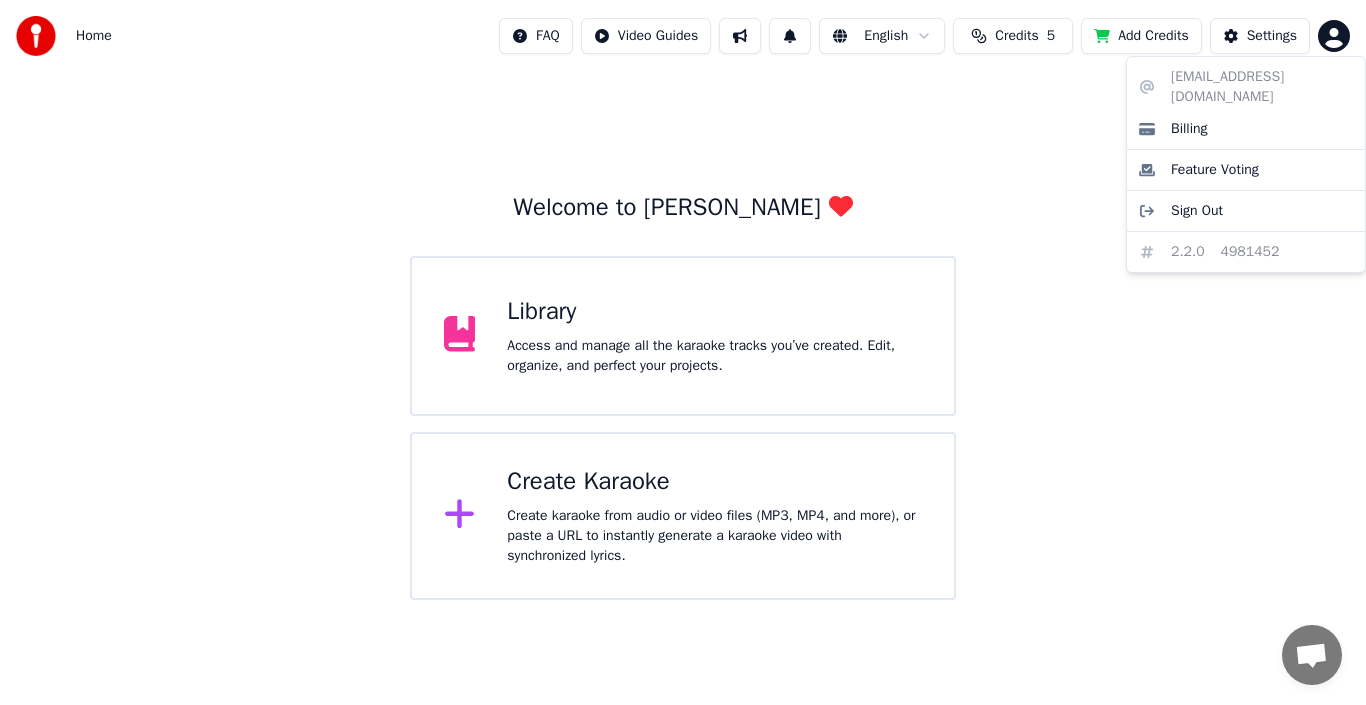 click on "Home FAQ Video Guides English Credits 5 Add Credits Settings Welcome to Youka Library Access and manage all the karaoke tracks you’ve created. Edit, organize, and perfect your projects. Create Karaoke Create karaoke from audio or video files (MP3, MP4, and more), or paste a URL to instantly generate a karaoke video with synchronized lyrics. [EMAIL_ADDRESS][DOMAIN_NAME] Billing Feature Voting Sign Out 2.2.0 4981452" at bounding box center (683, 300) 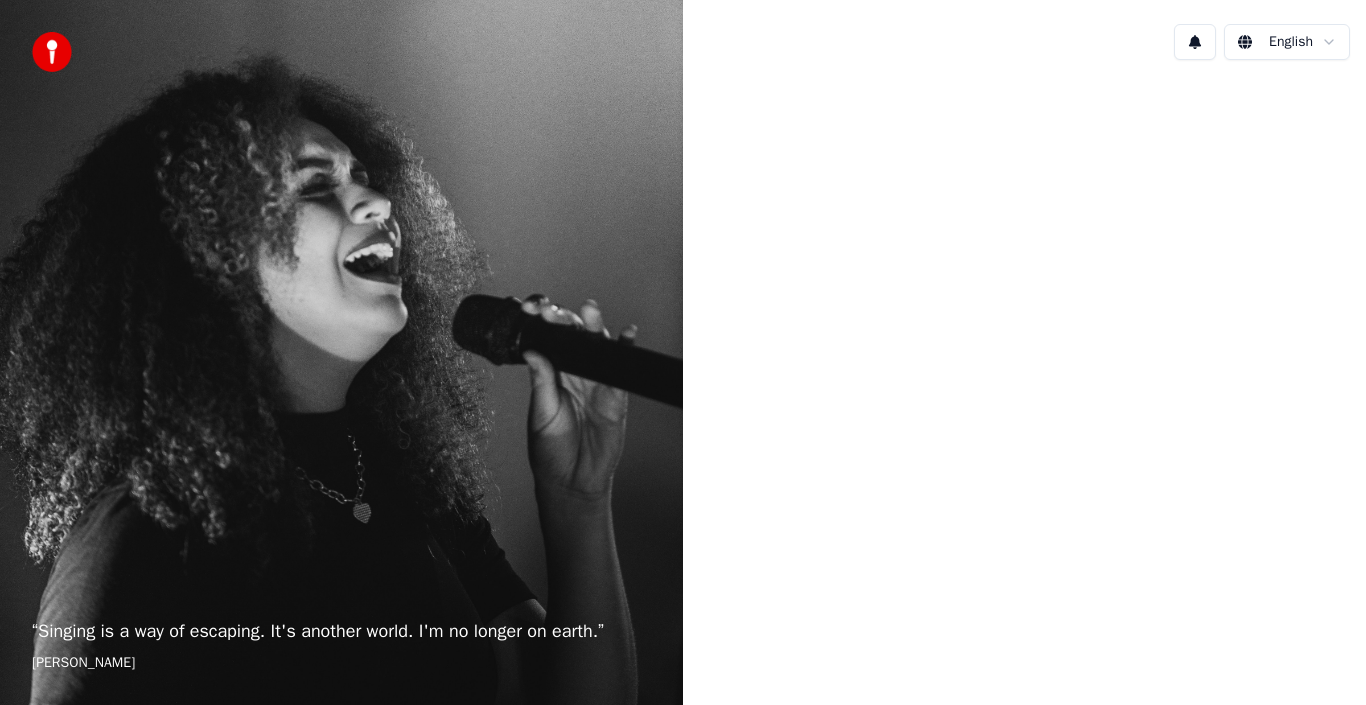 scroll, scrollTop: 0, scrollLeft: 0, axis: both 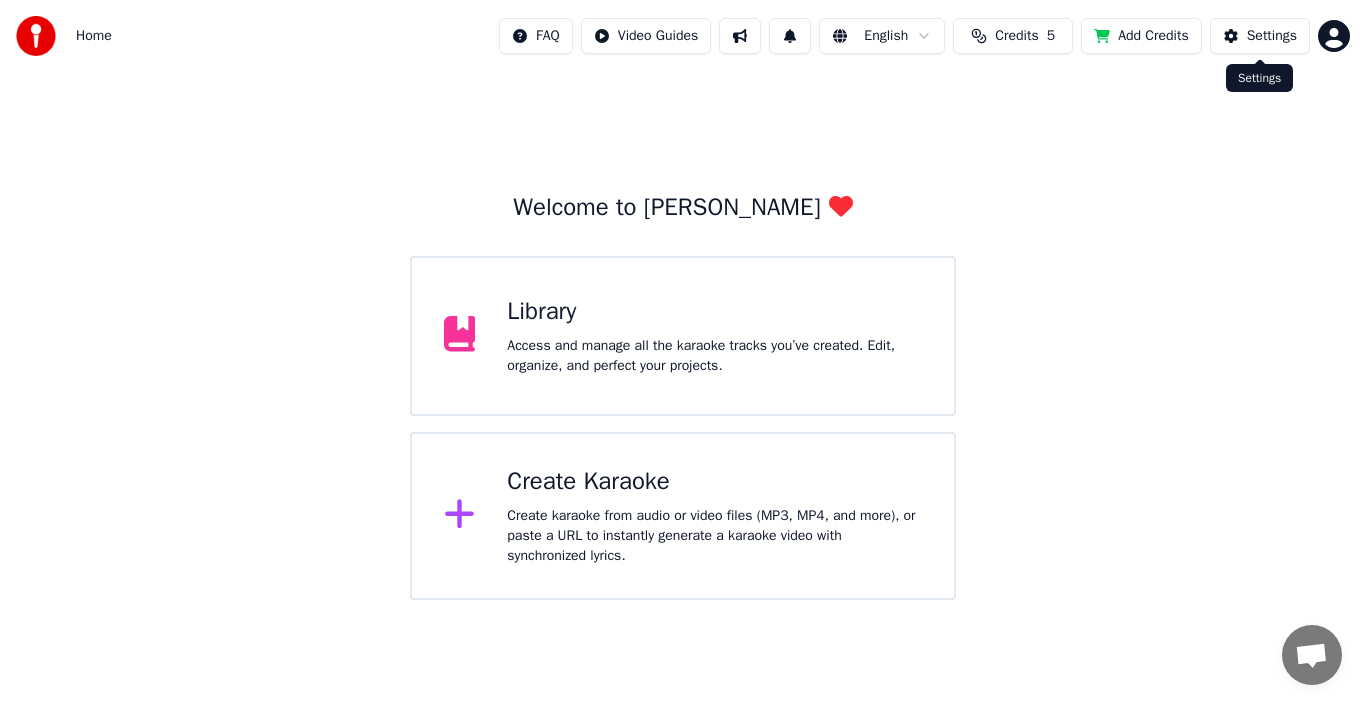 click on "Settings" at bounding box center (1272, 36) 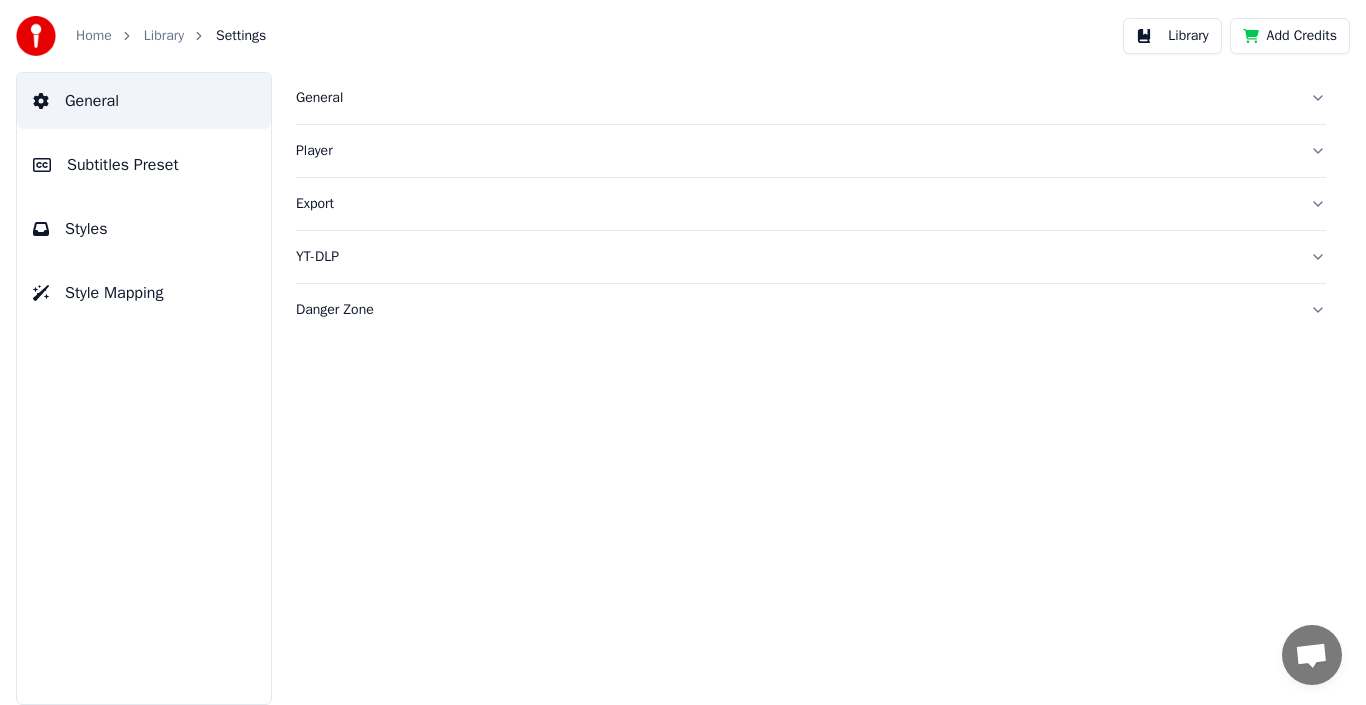 click on "General" at bounding box center [795, 98] 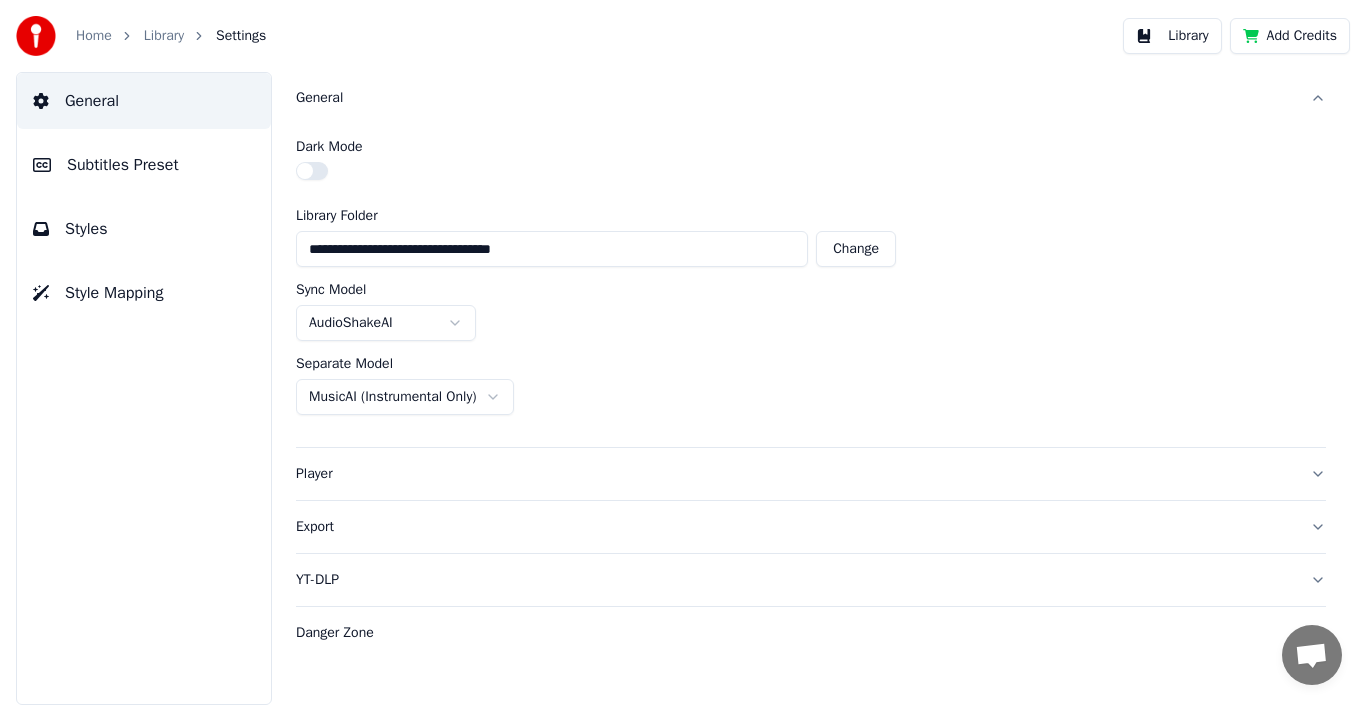 click on "**********" at bounding box center (683, 352) 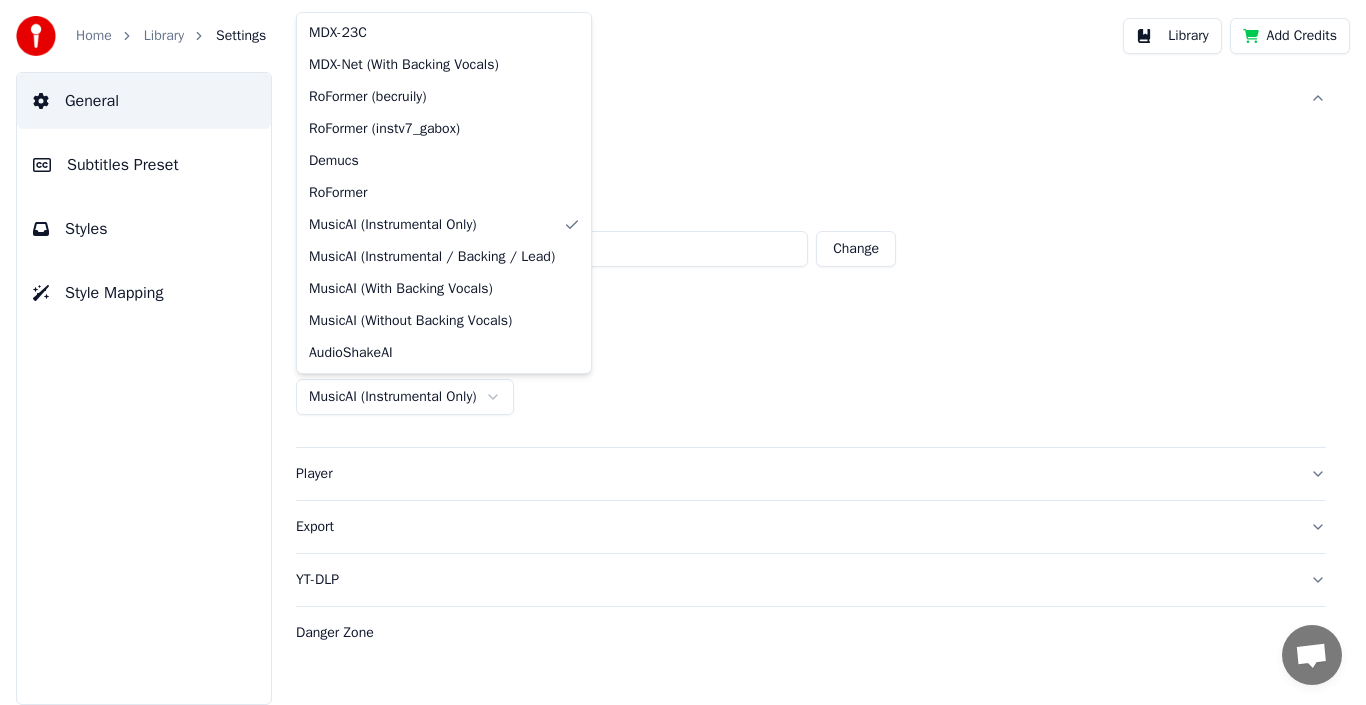 click on "**********" at bounding box center (683, 352) 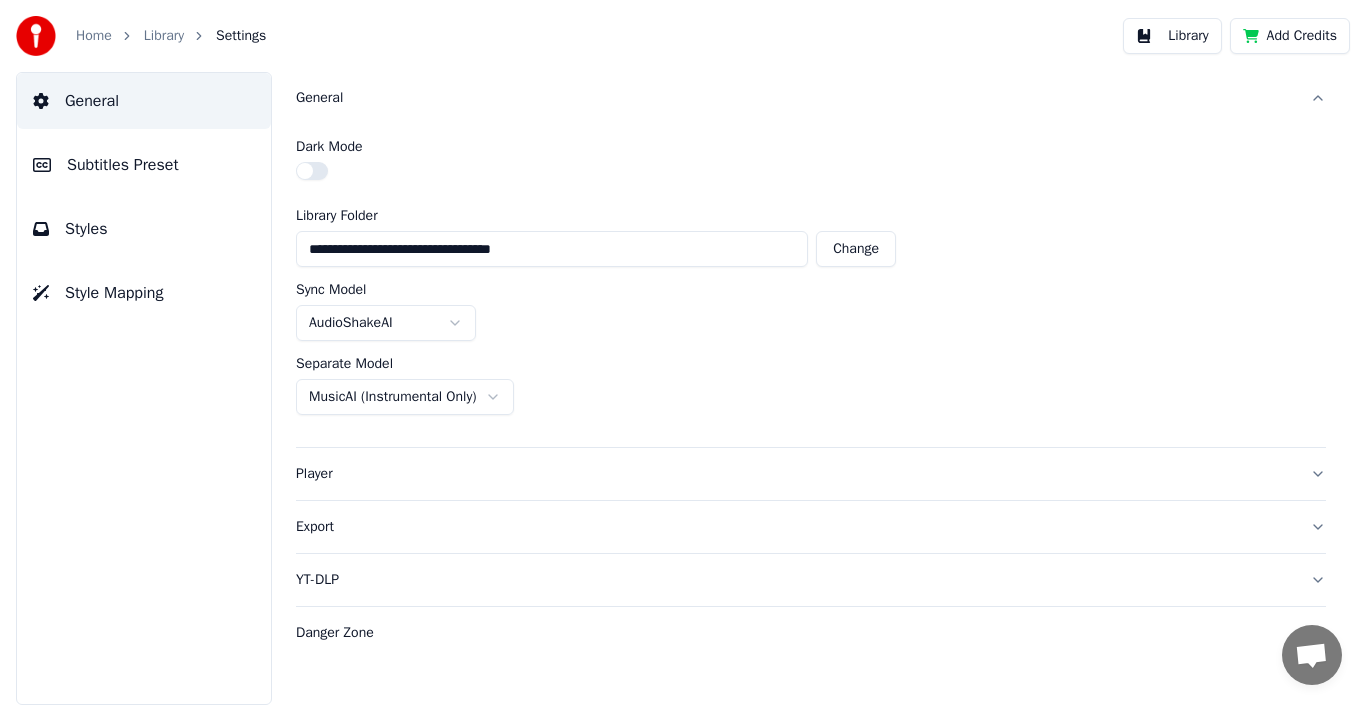 click on "**********" at bounding box center [683, 352] 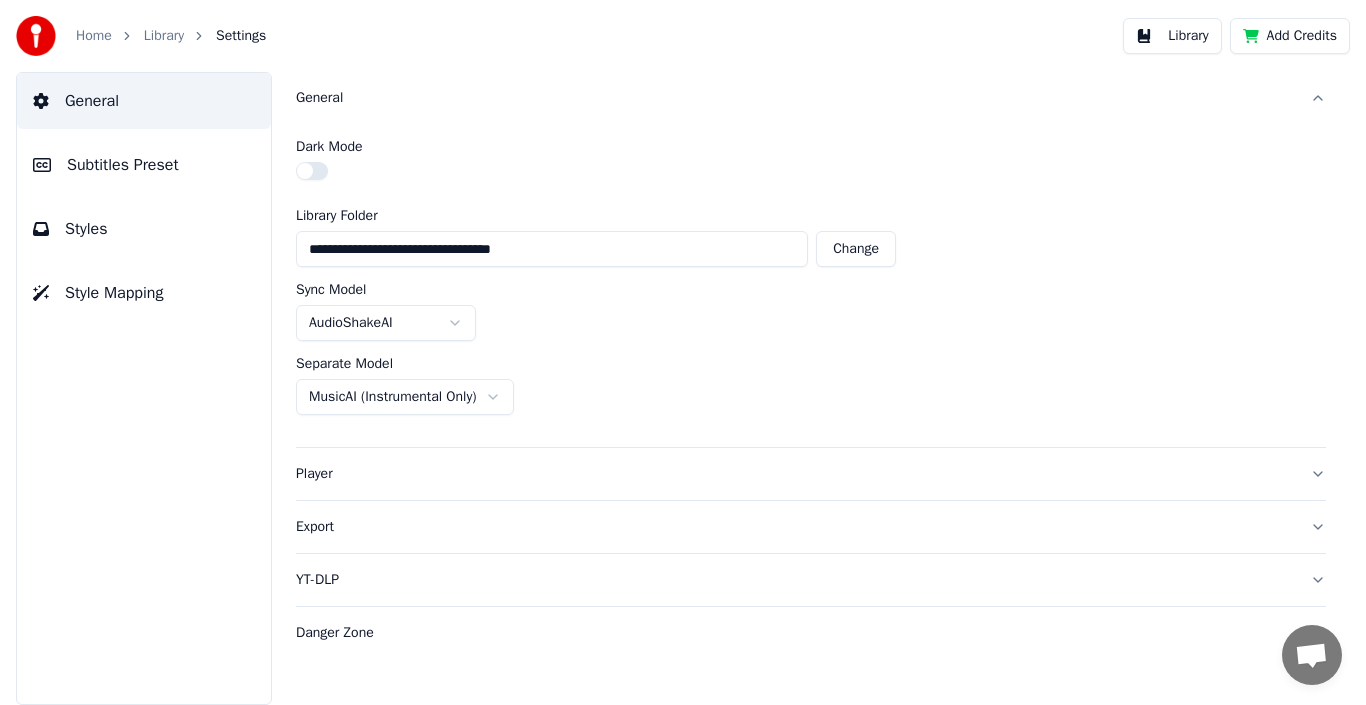 click on "**********" at bounding box center [683, 352] 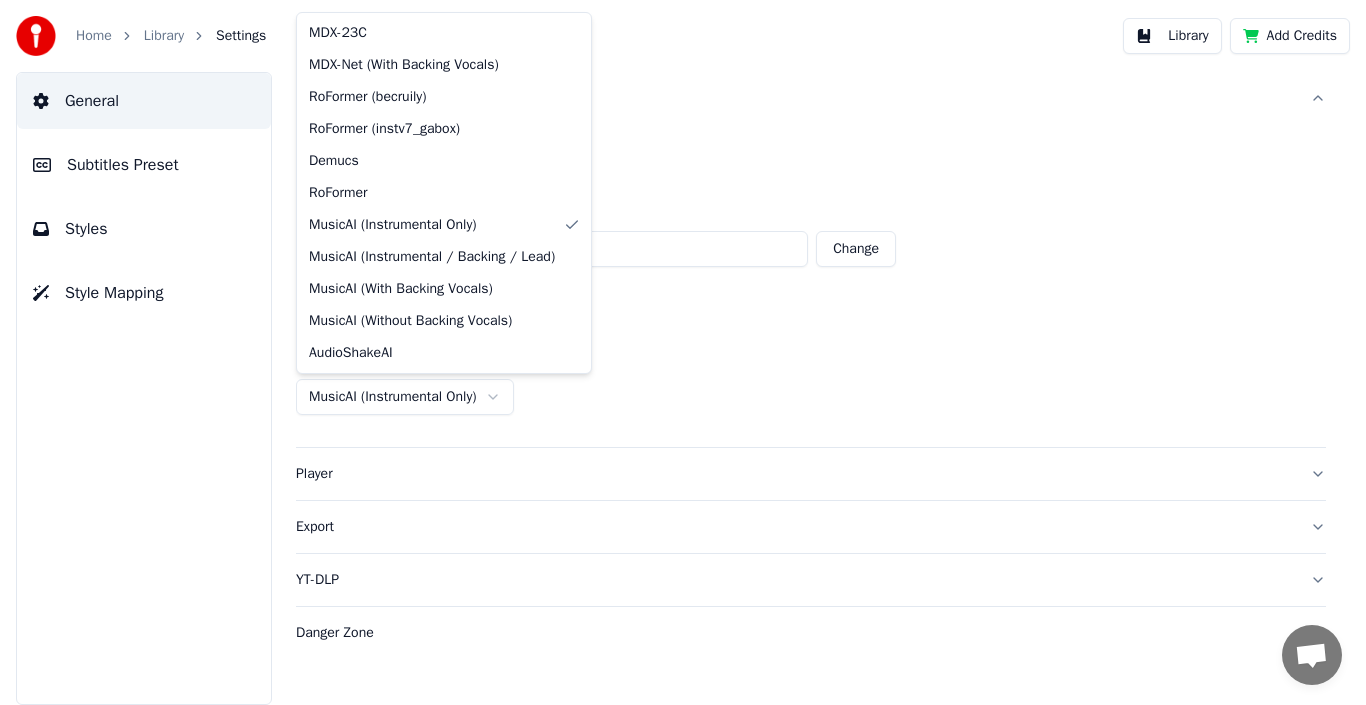 click on "**********" at bounding box center (683, 352) 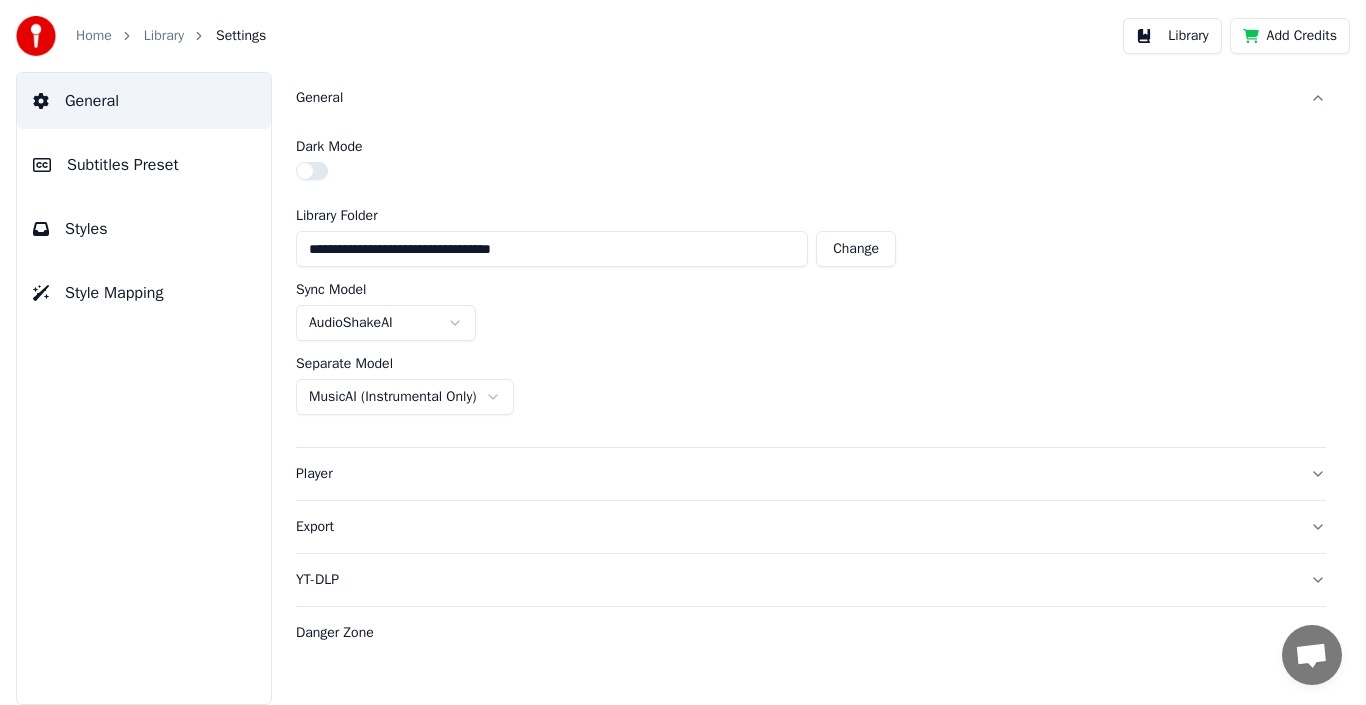 click on "Player" at bounding box center (795, 474) 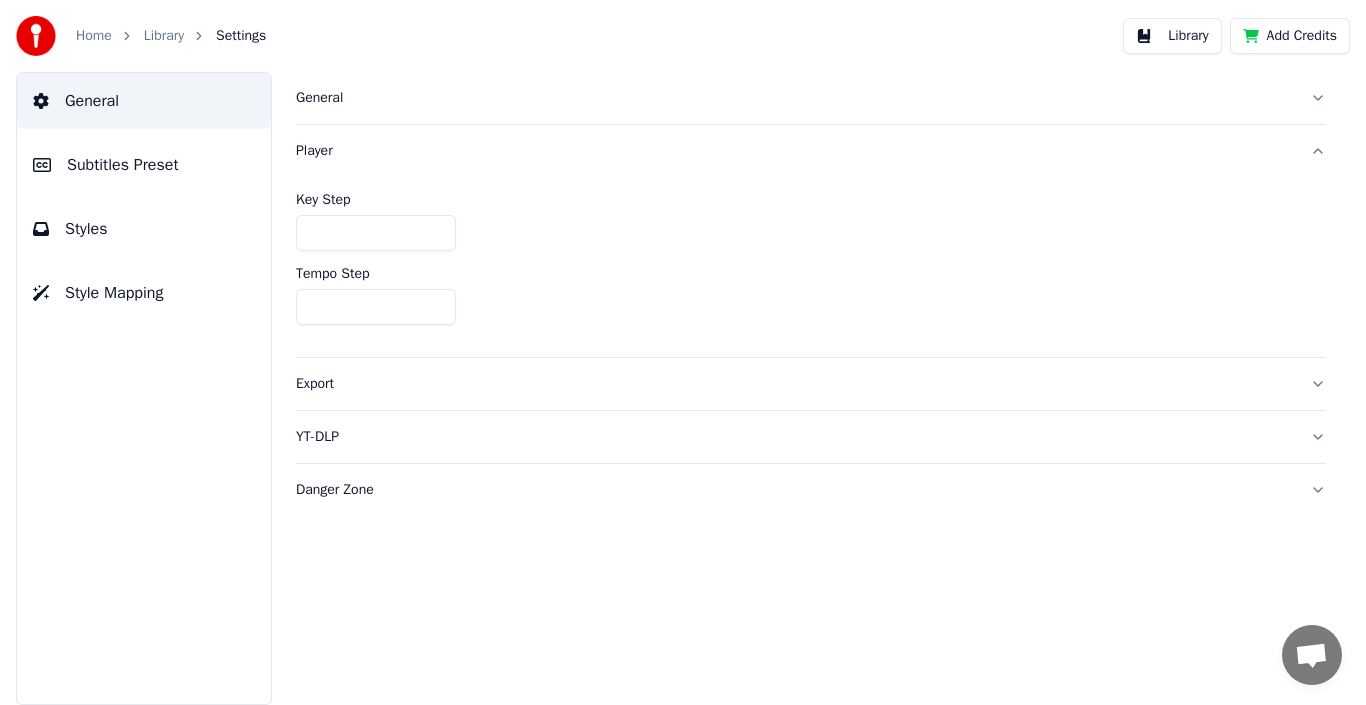 click on "Export" at bounding box center [795, 384] 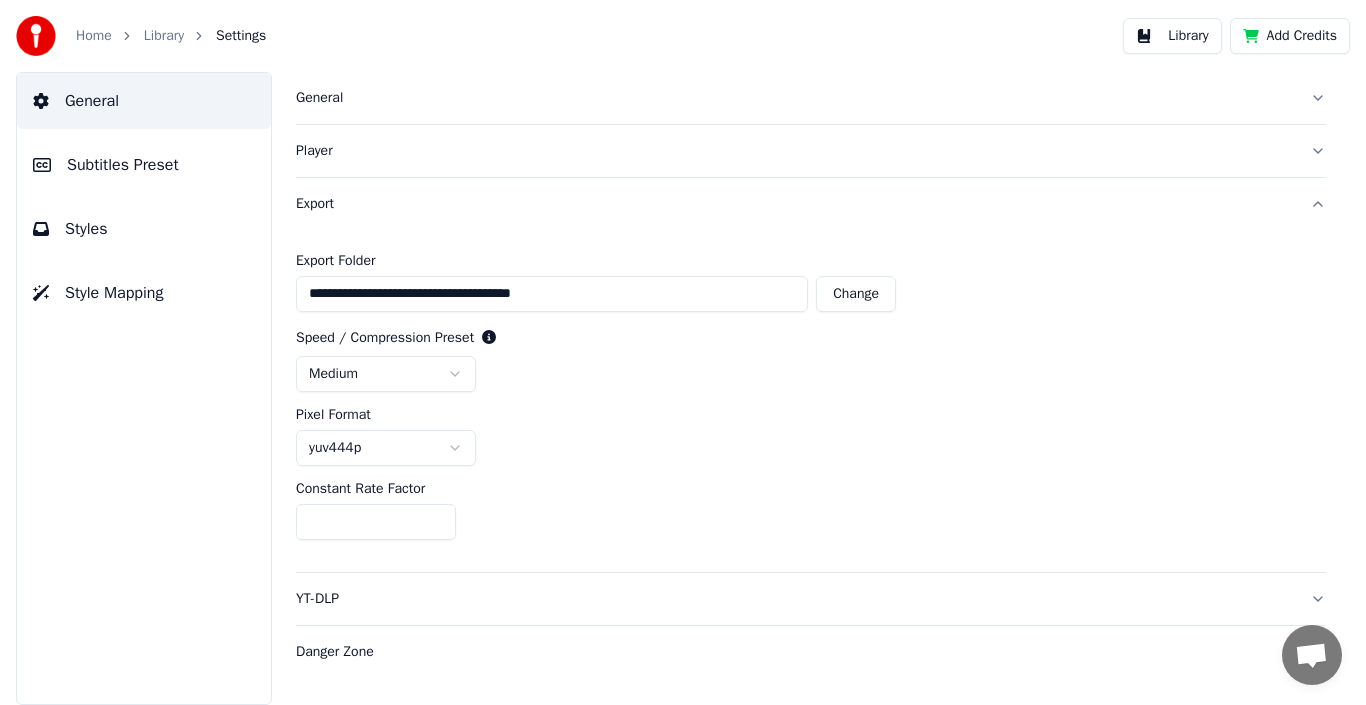 click on "Change" at bounding box center [856, 294] 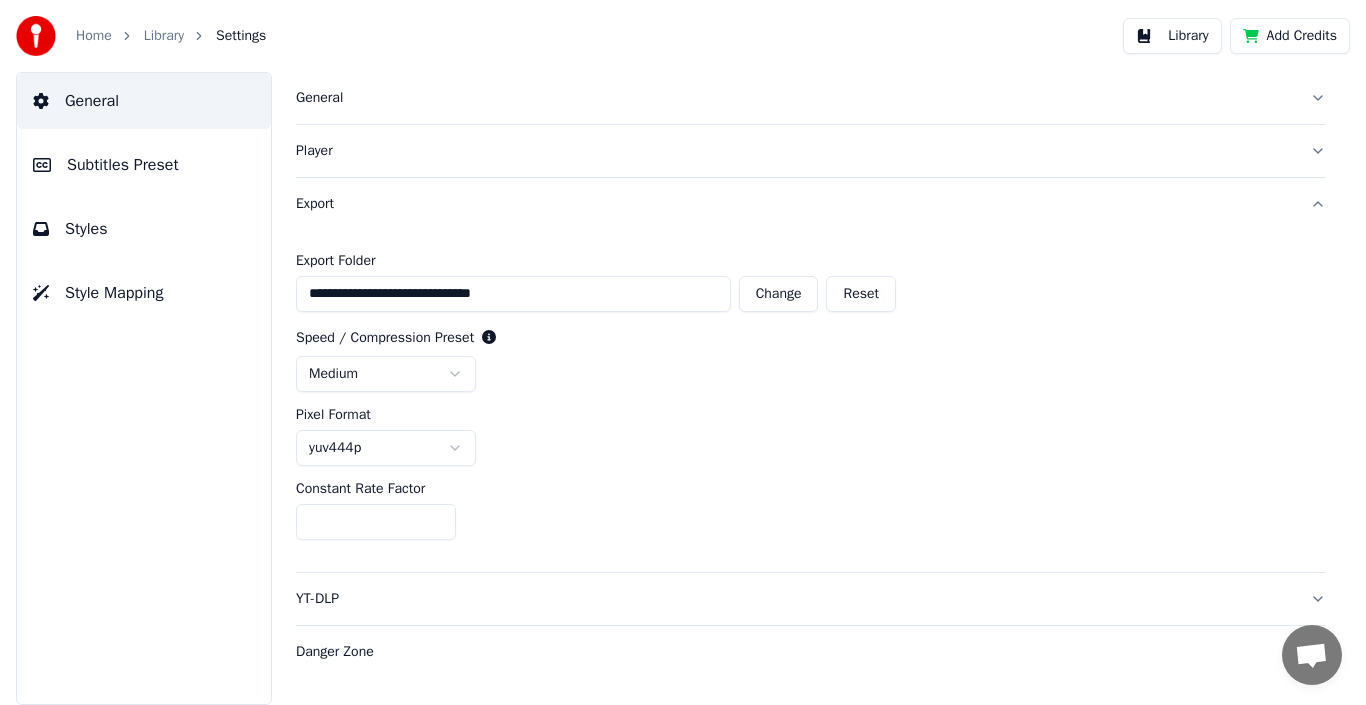 click on "Change" at bounding box center (779, 294) 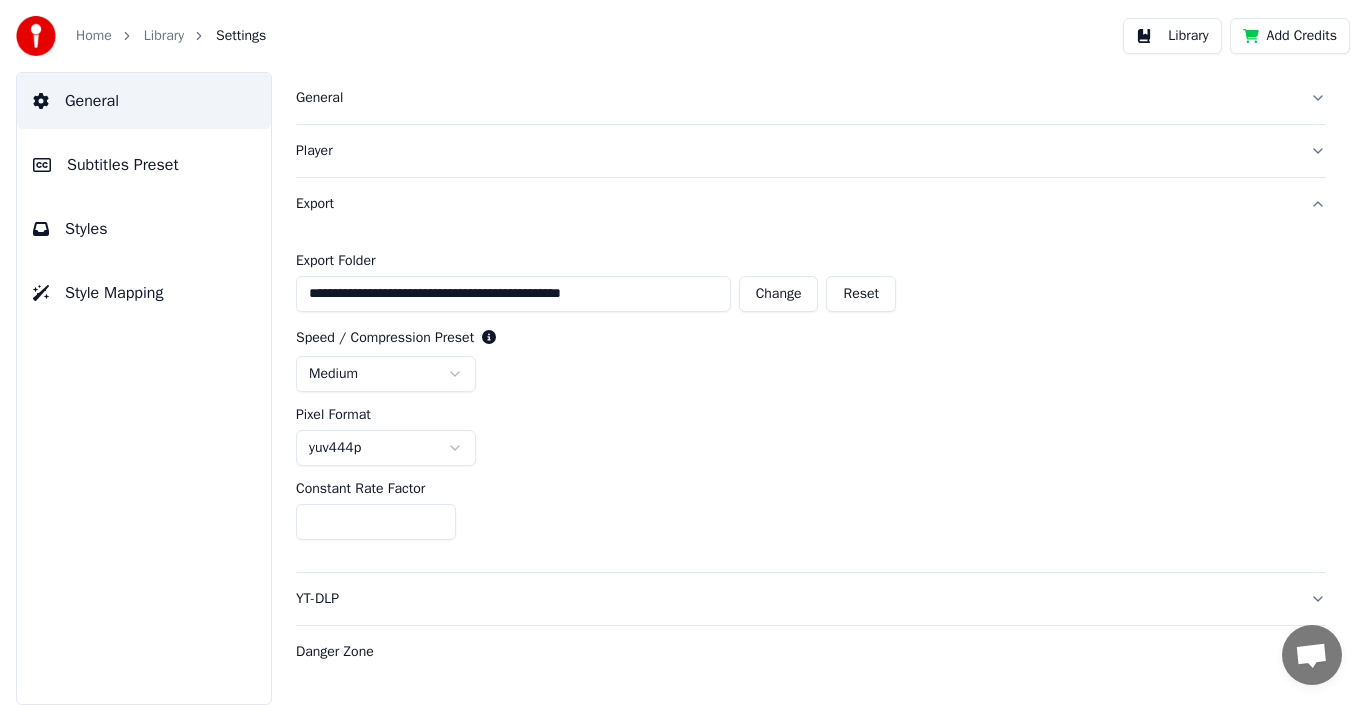 click on "Change" at bounding box center [779, 294] 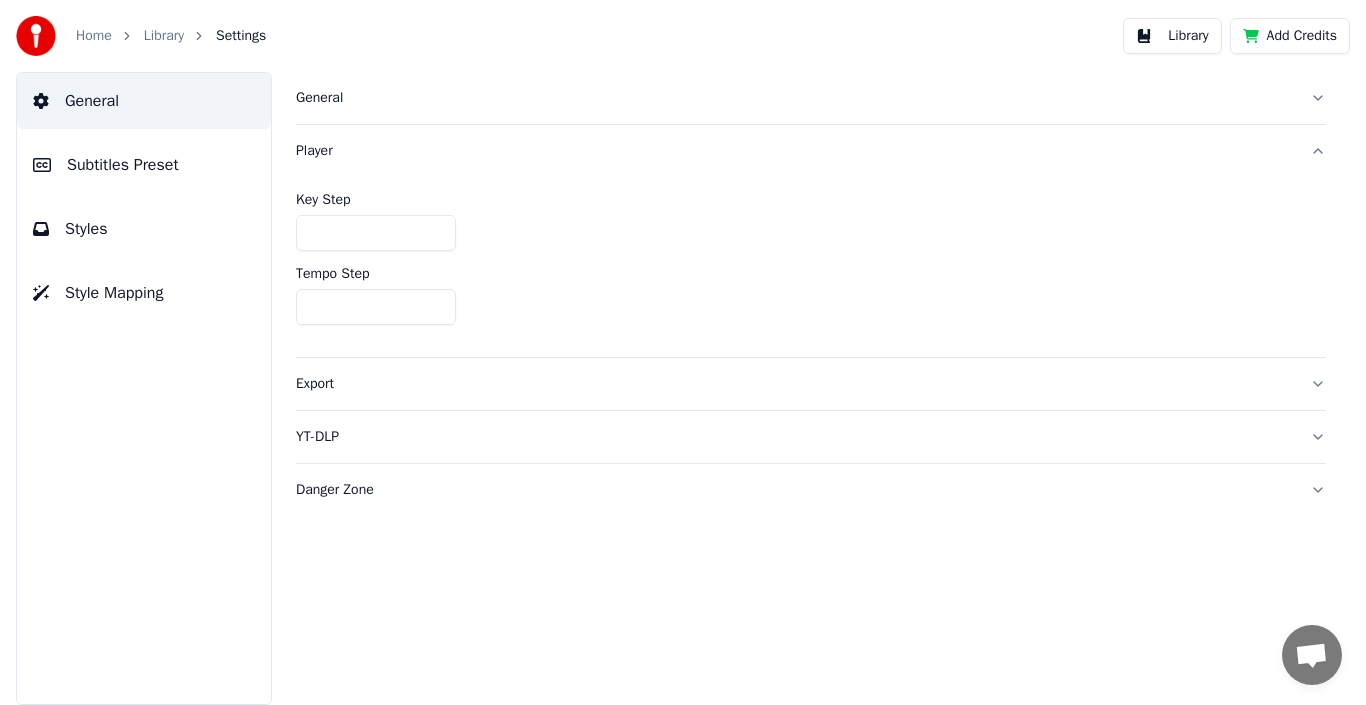 click on "General" at bounding box center (795, 98) 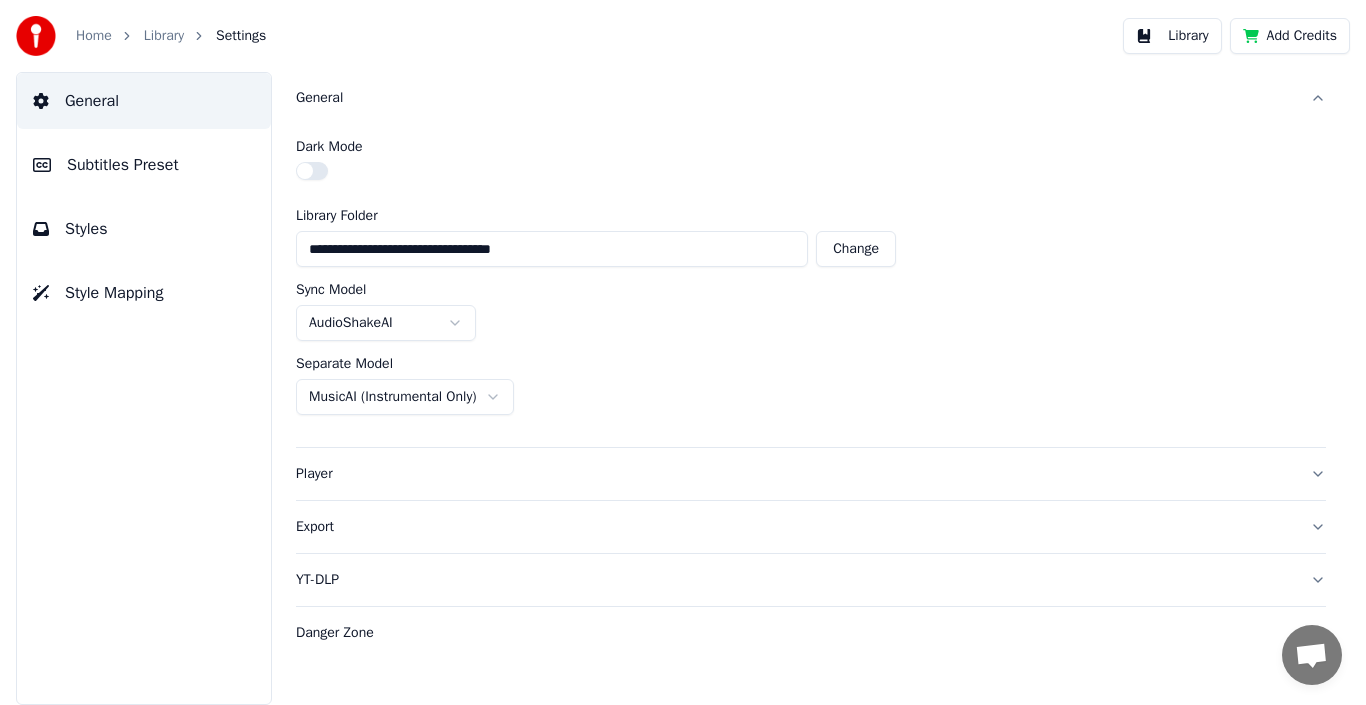 click on "Player" at bounding box center (795, 474) 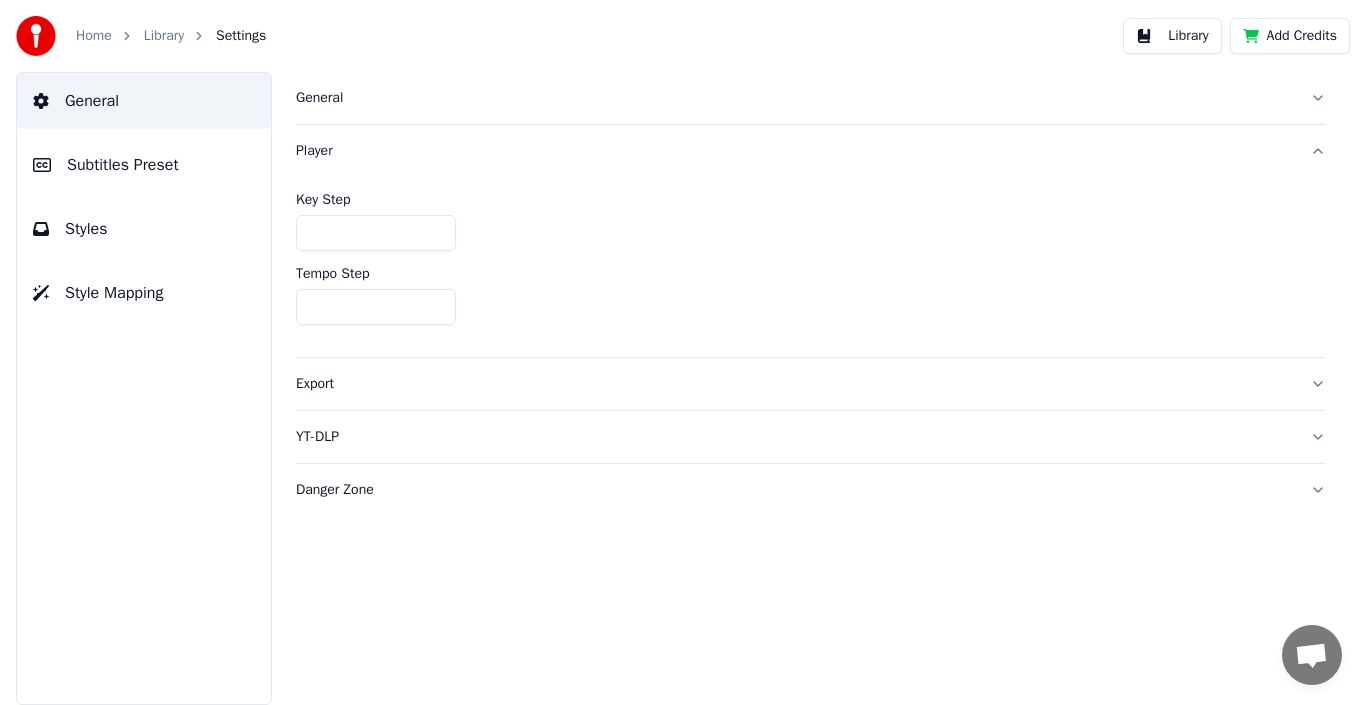 click on "Export" at bounding box center (795, 384) 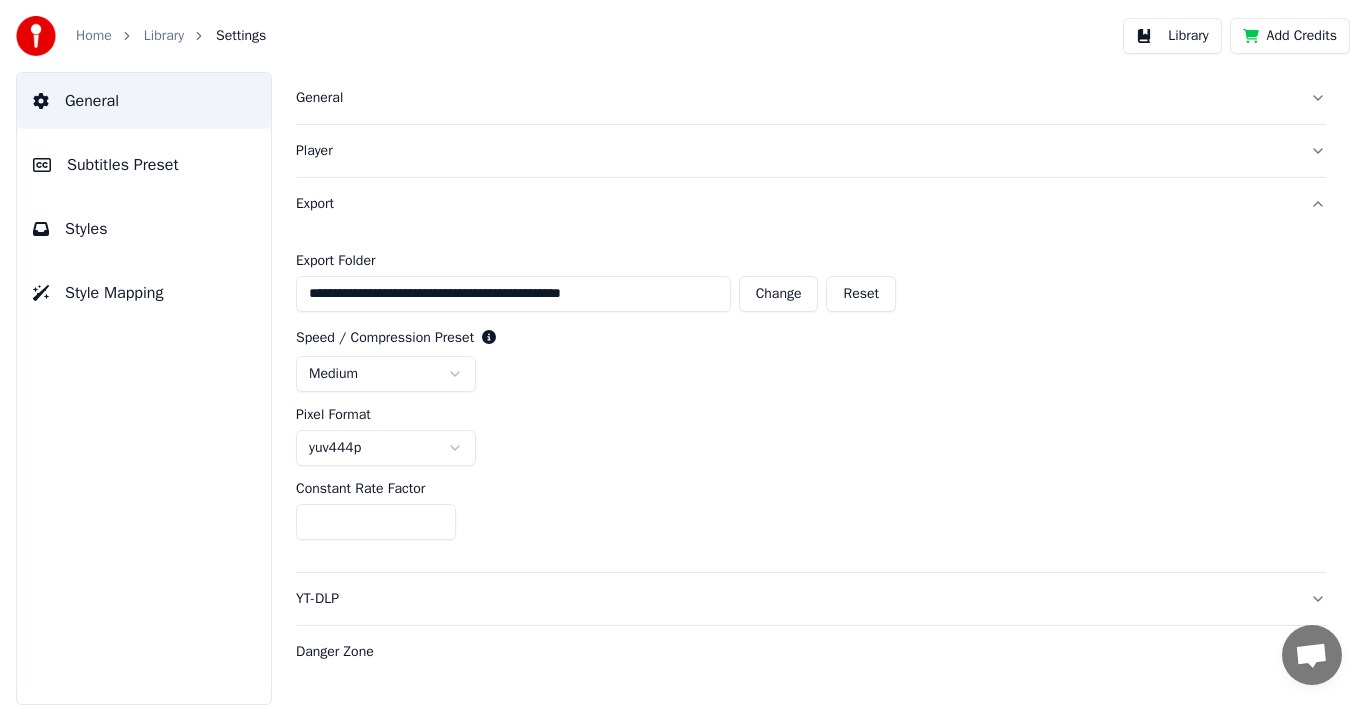 click on "YT-DLP" at bounding box center [795, 599] 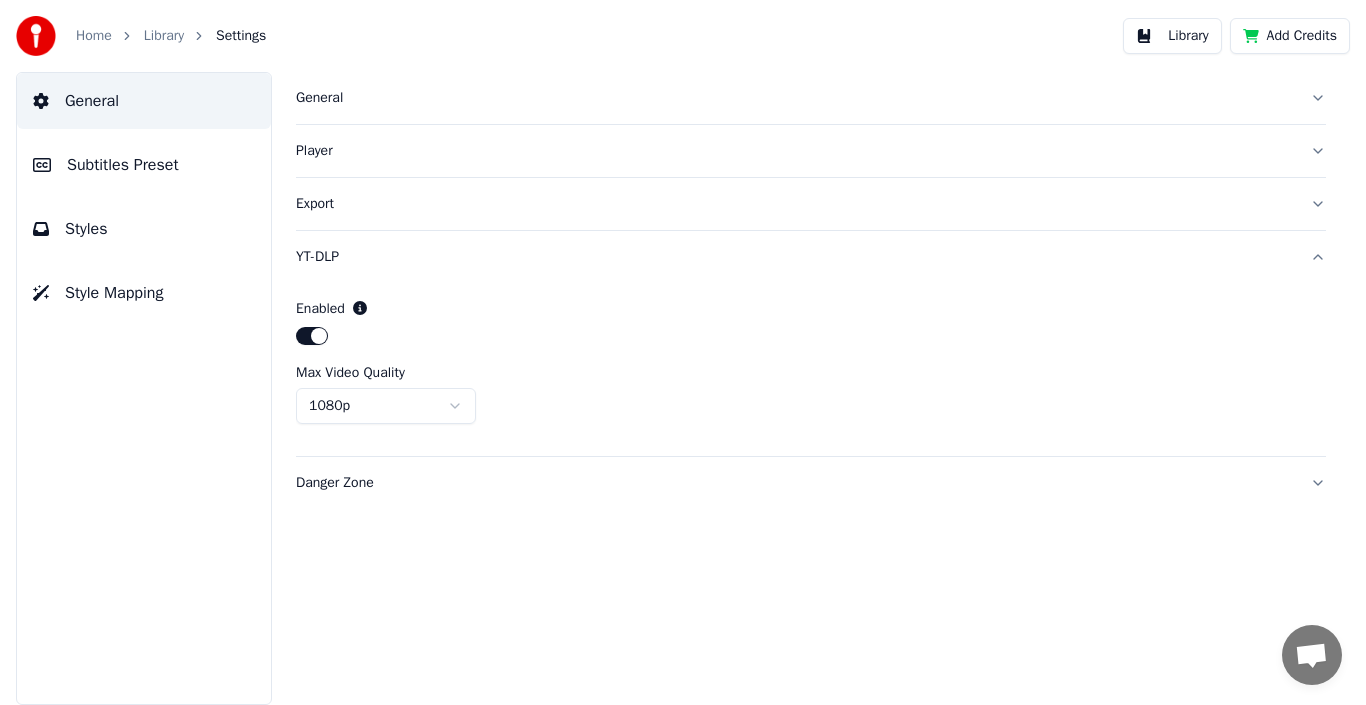 click on "Home Library Settings Library Add Credits General Subtitles Preset Styles Style Mapping General Player Export YT-DLP Enabled Max Video Quality 1080p Danger Zone" at bounding box center (683, 352) 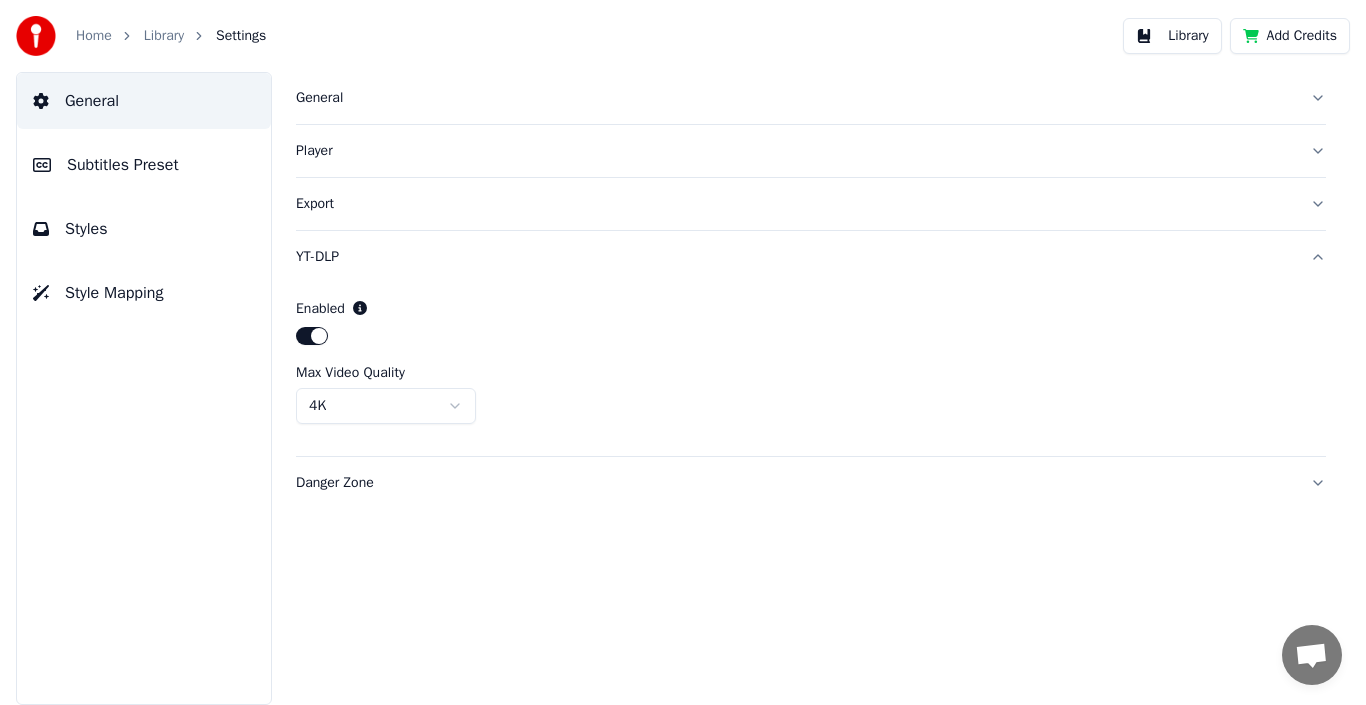 click on "Danger Zone" at bounding box center (795, 483) 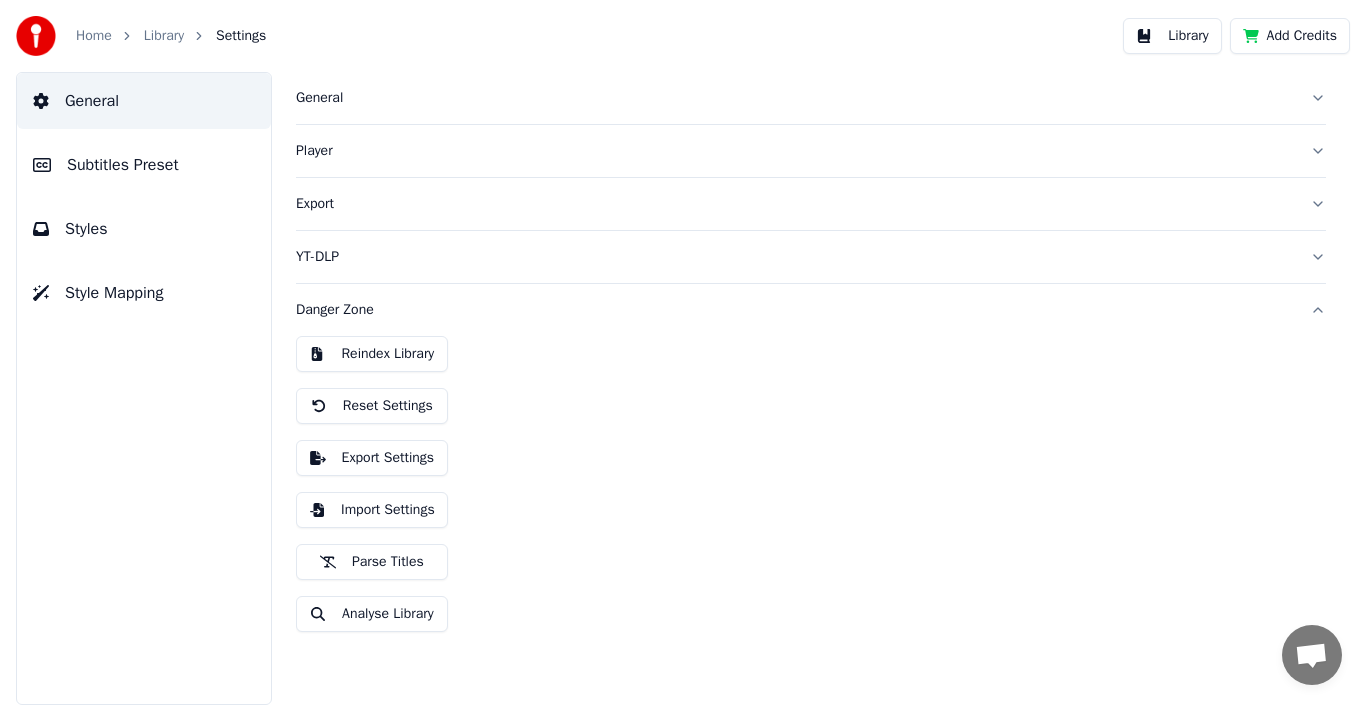 click on "Parse Titles" at bounding box center [372, 562] 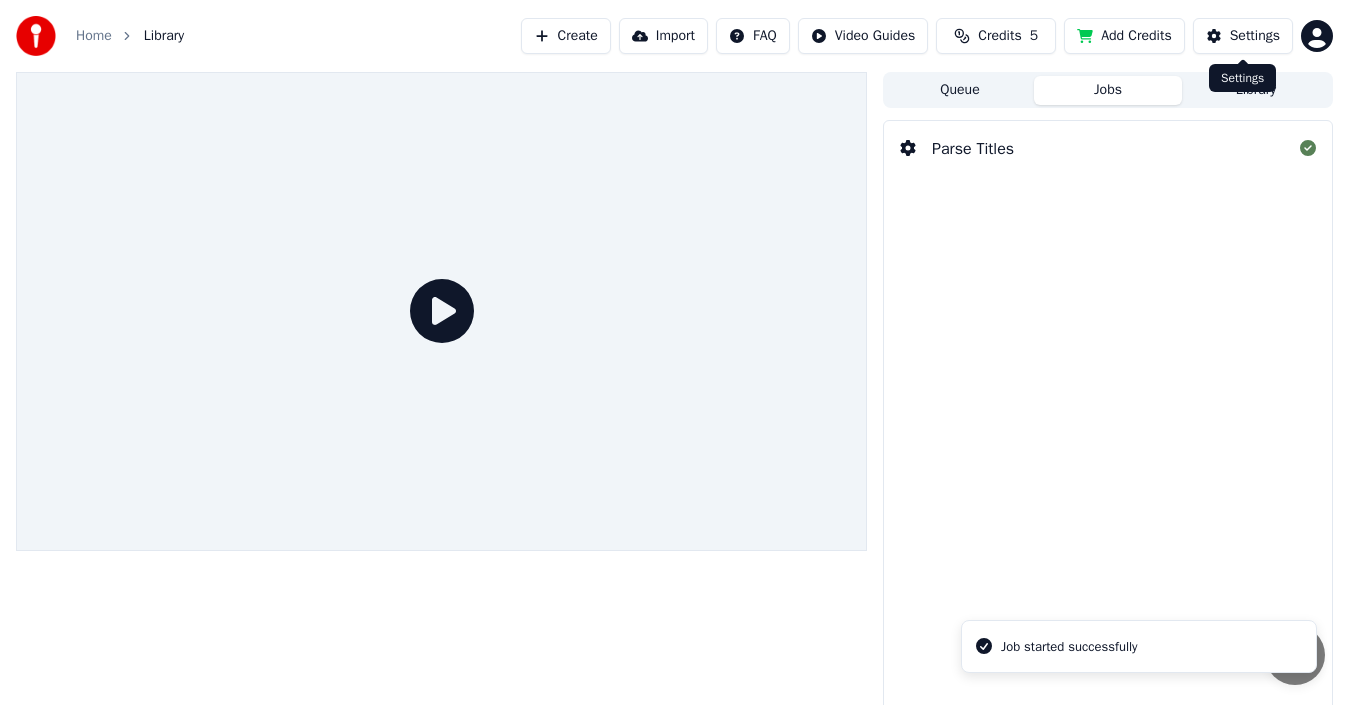 click on "Settings" at bounding box center [1255, 36] 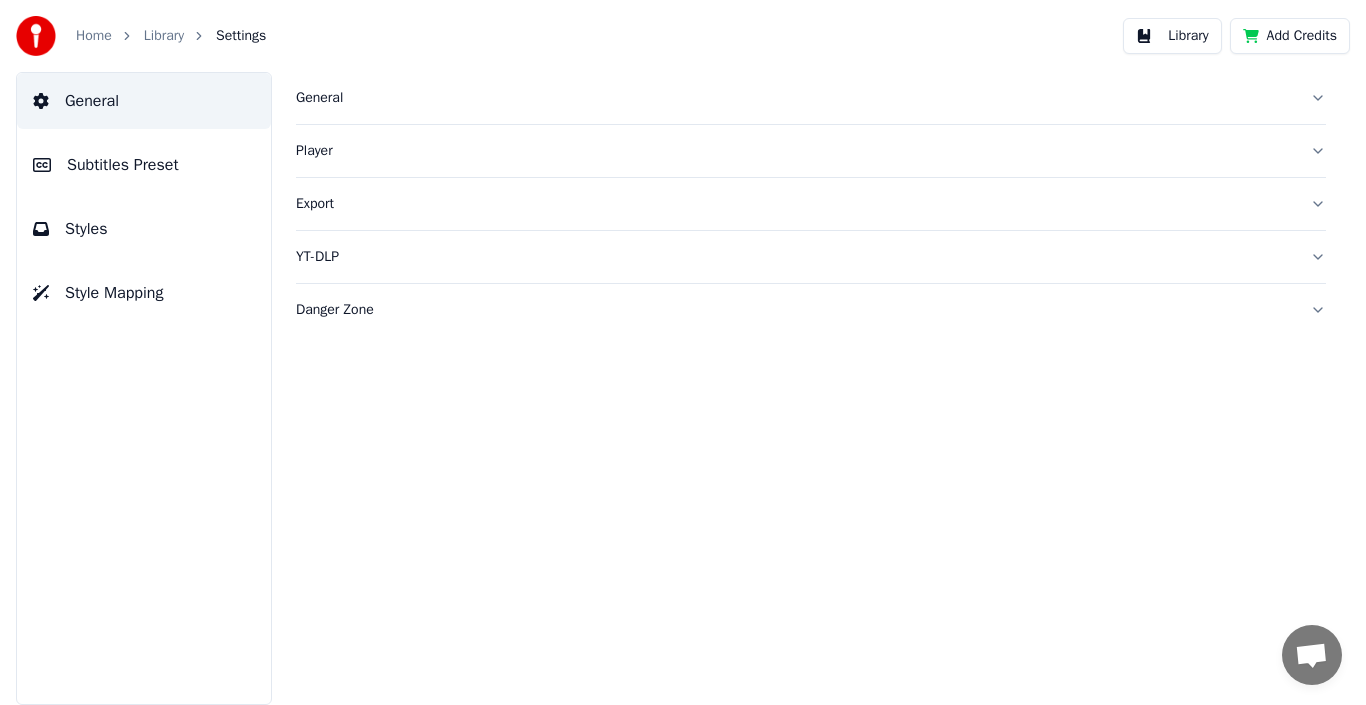 click on "YT-DLP" at bounding box center (795, 257) 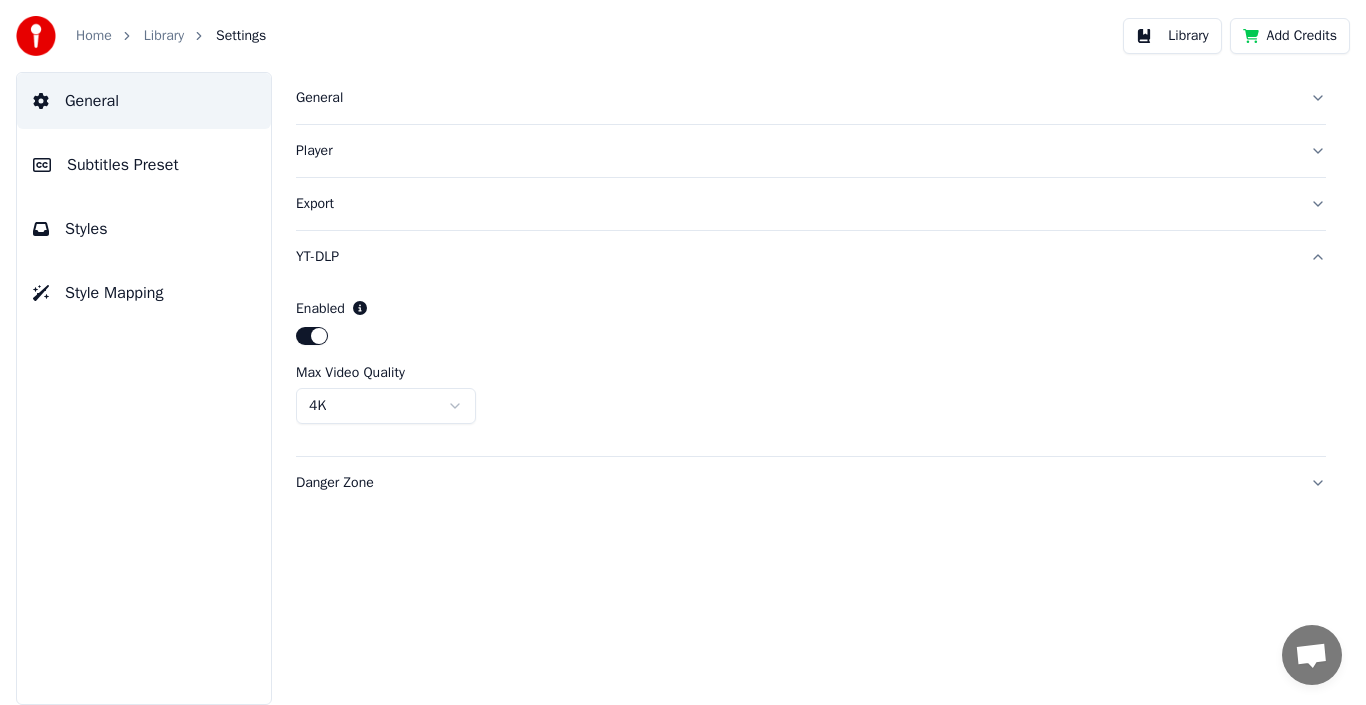 click on "Danger Zone" at bounding box center (795, 483) 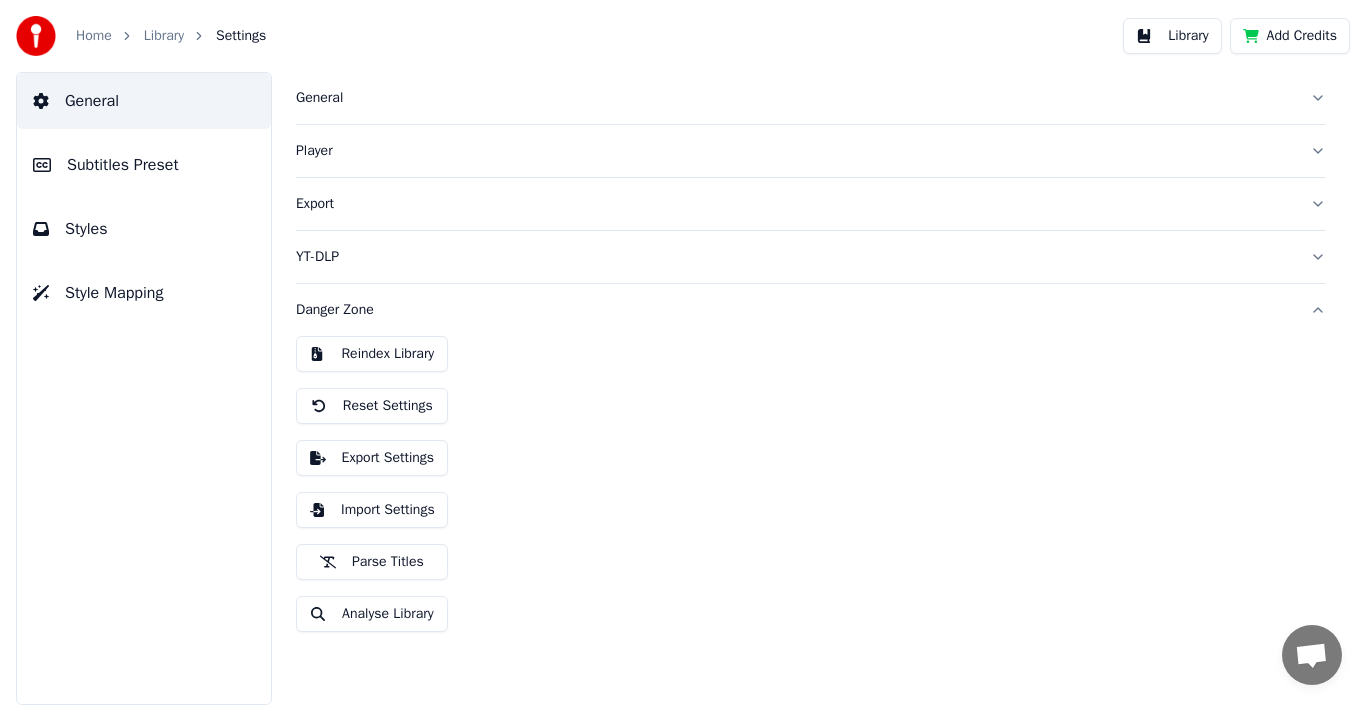 click on "Export Settings" at bounding box center [372, 458] 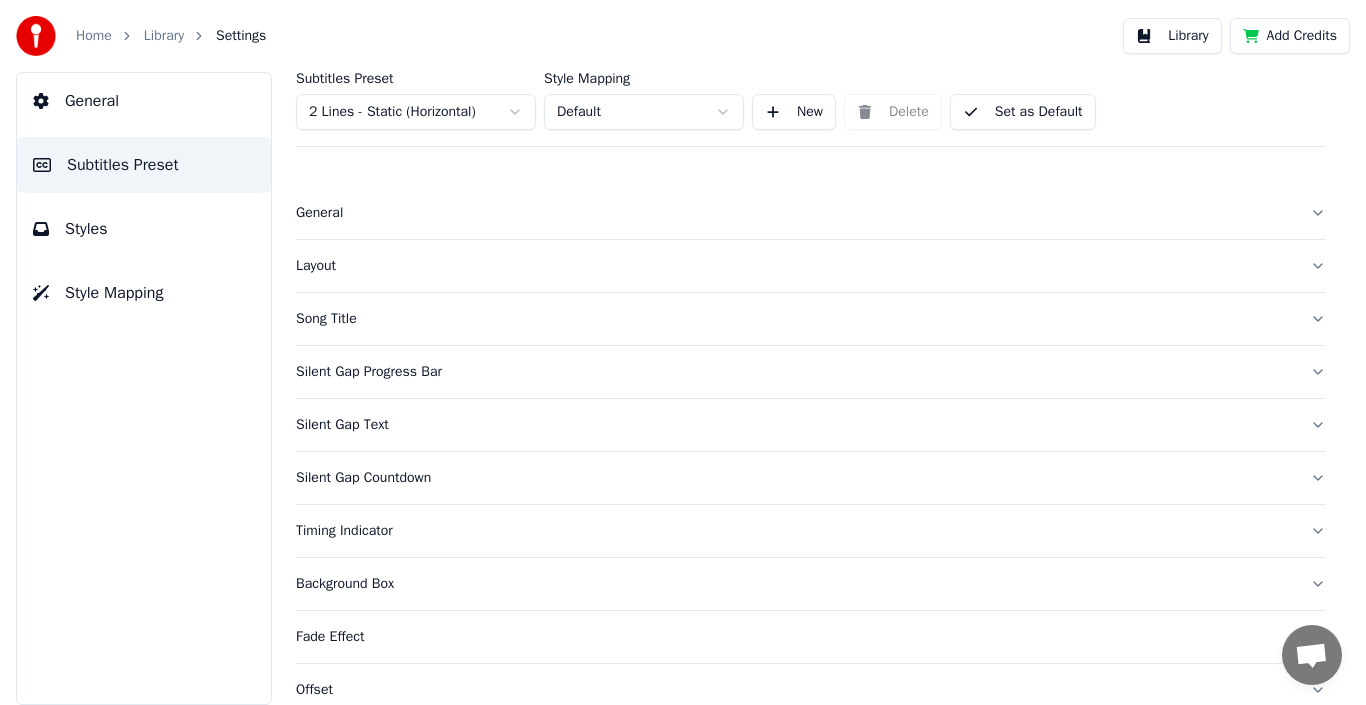 click on "Home Library Settings Library Add Credits General Subtitles Preset Styles Style Mapping Subtitles Preset 2 Lines - Static (Horizontal) Style Mapping Default New Delete Set as Default General Layout Song Title Silent Gap Progress Bar Silent Gap Text Silent Gap Countdown Timing Indicator Background Box Fade Effect Offset Max Characters Per Line Auto Line Break Advanced Settings" at bounding box center [683, 352] 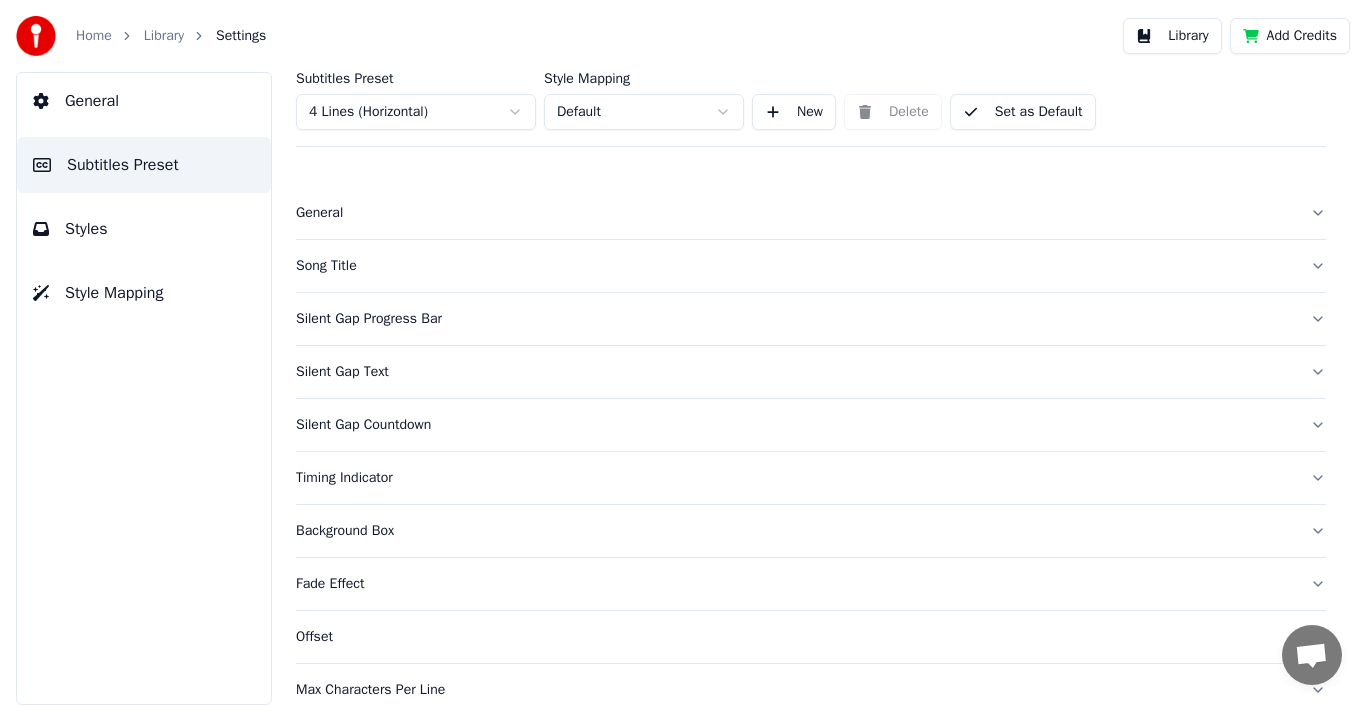 click on "Home Library Settings Library Add Credits General Subtitles Preset Styles Style Mapping Subtitles Preset 4 Lines (Horizontal) Style Mapping Default New Delete Set as Default General Song Title Silent Gap Progress Bar Silent Gap Text Silent Gap Countdown Timing Indicator Background Box Fade Effect Offset Max Characters Per Line Auto Line Break Advanced Settings" at bounding box center [683, 352] 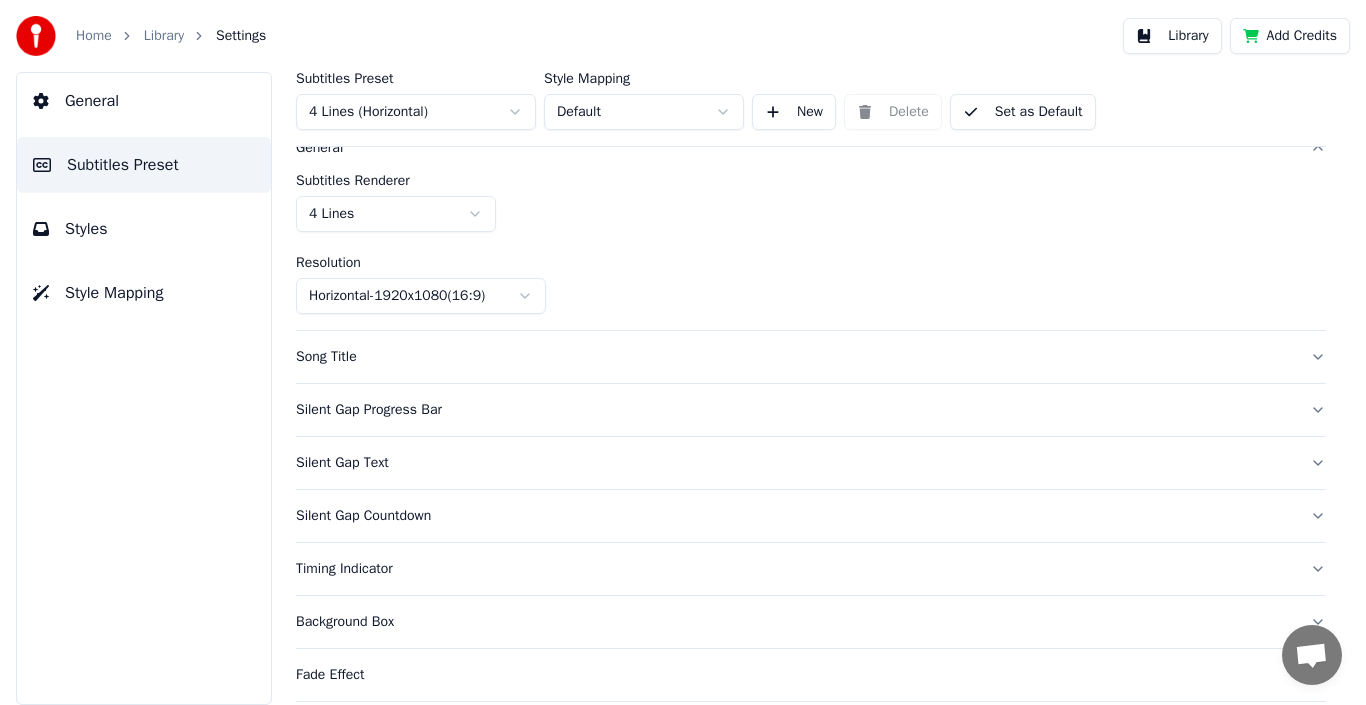 scroll, scrollTop: 100, scrollLeft: 0, axis: vertical 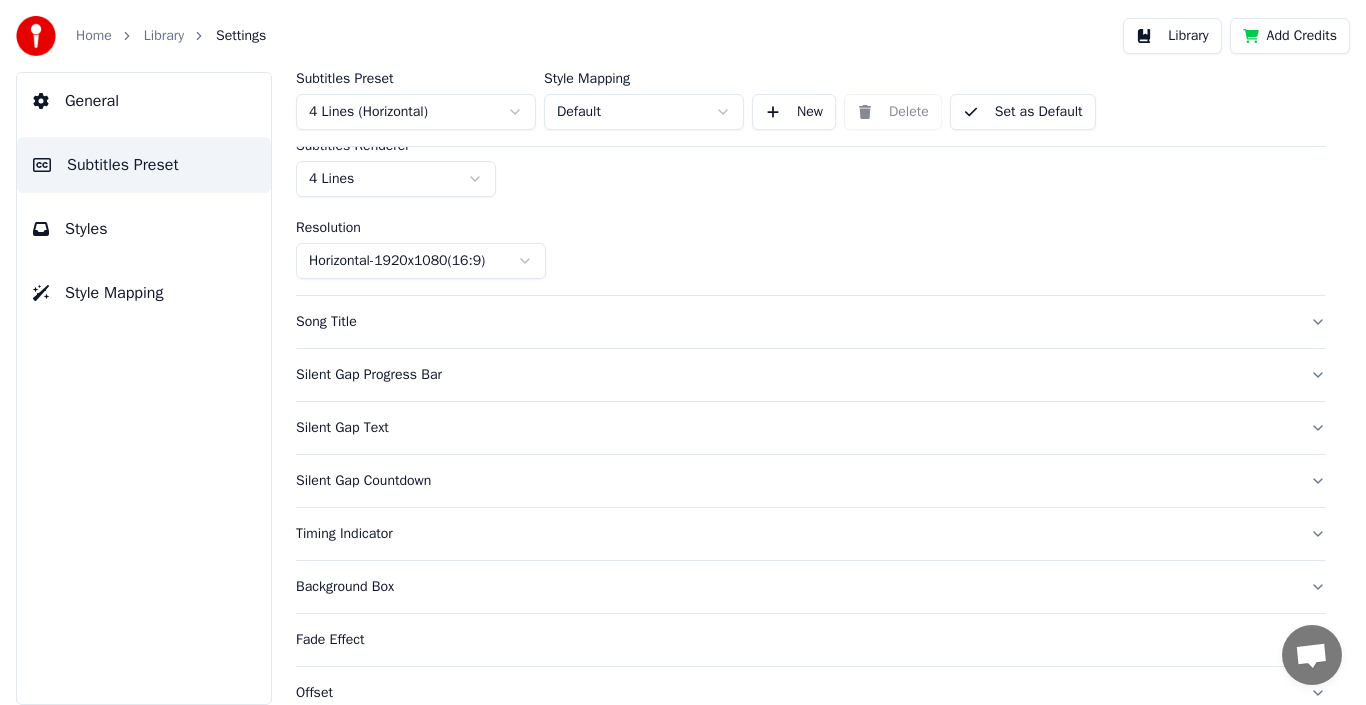click on "Home Library Settings Library Add Credits General Subtitles Preset Styles Style Mapping Subtitles Preset 4 Lines (Horizontal) Style Mapping Default New Delete Set as Default General Subtitles Renderer 4 Lines Resolution Horizontal  -  1920 x 1080  ( 16 : 9 ) Song Title Silent Gap Progress Bar Silent Gap Text Silent Gap Countdown Timing Indicator Background Box Fade Effect Offset Max Characters Per Line Auto Line Break Advanced Settings" at bounding box center [683, 352] 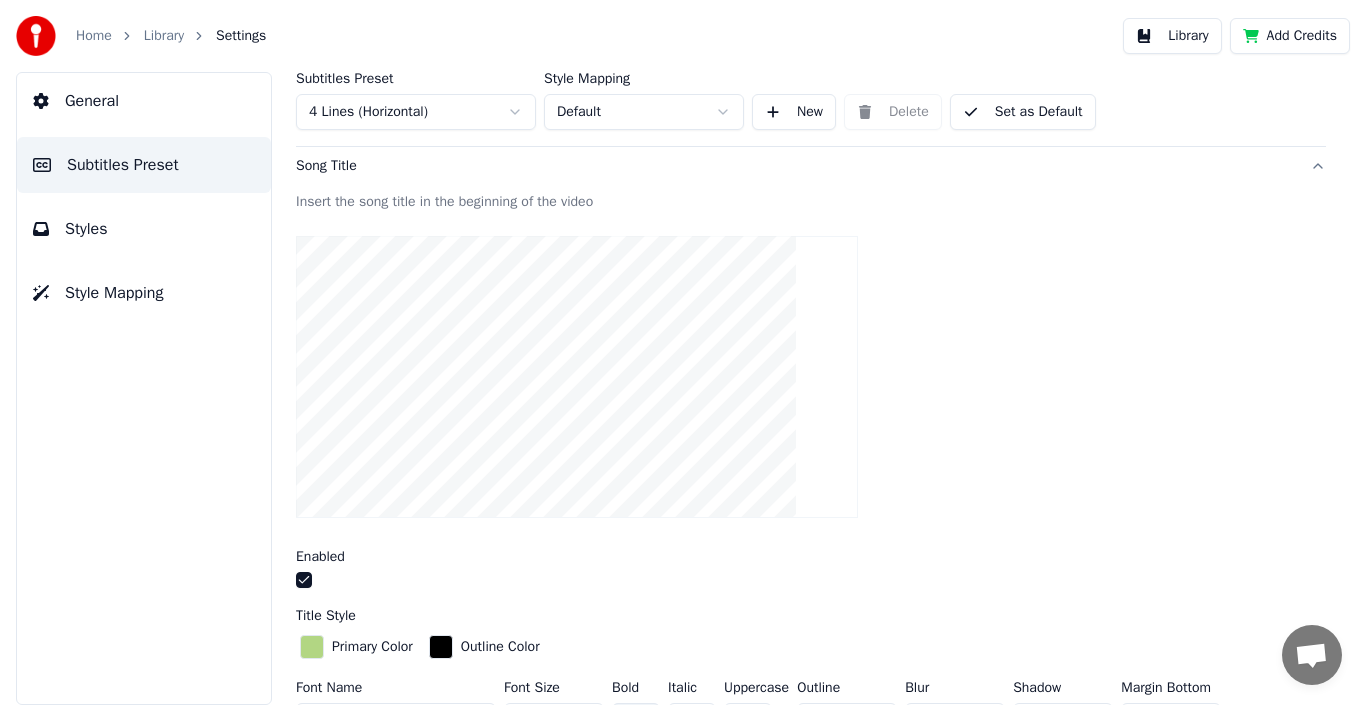 click at bounding box center [577, 377] 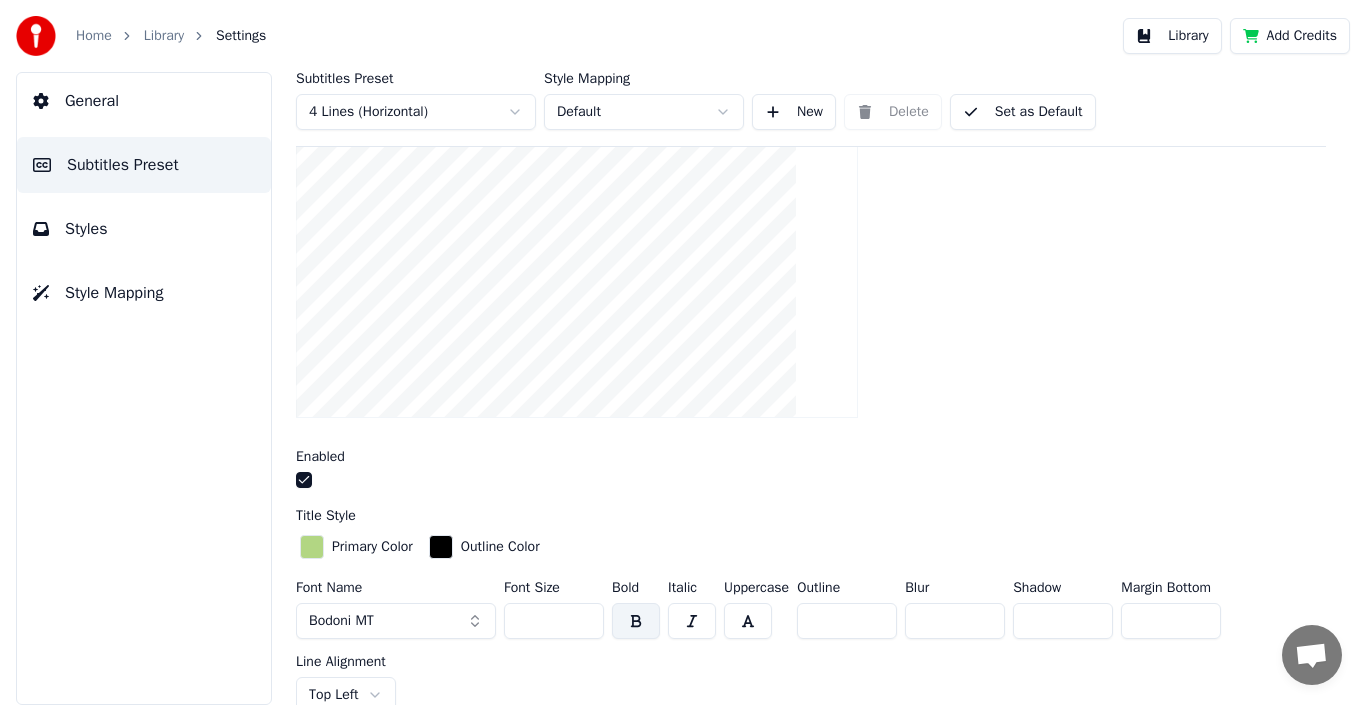 scroll, scrollTop: 0, scrollLeft: 0, axis: both 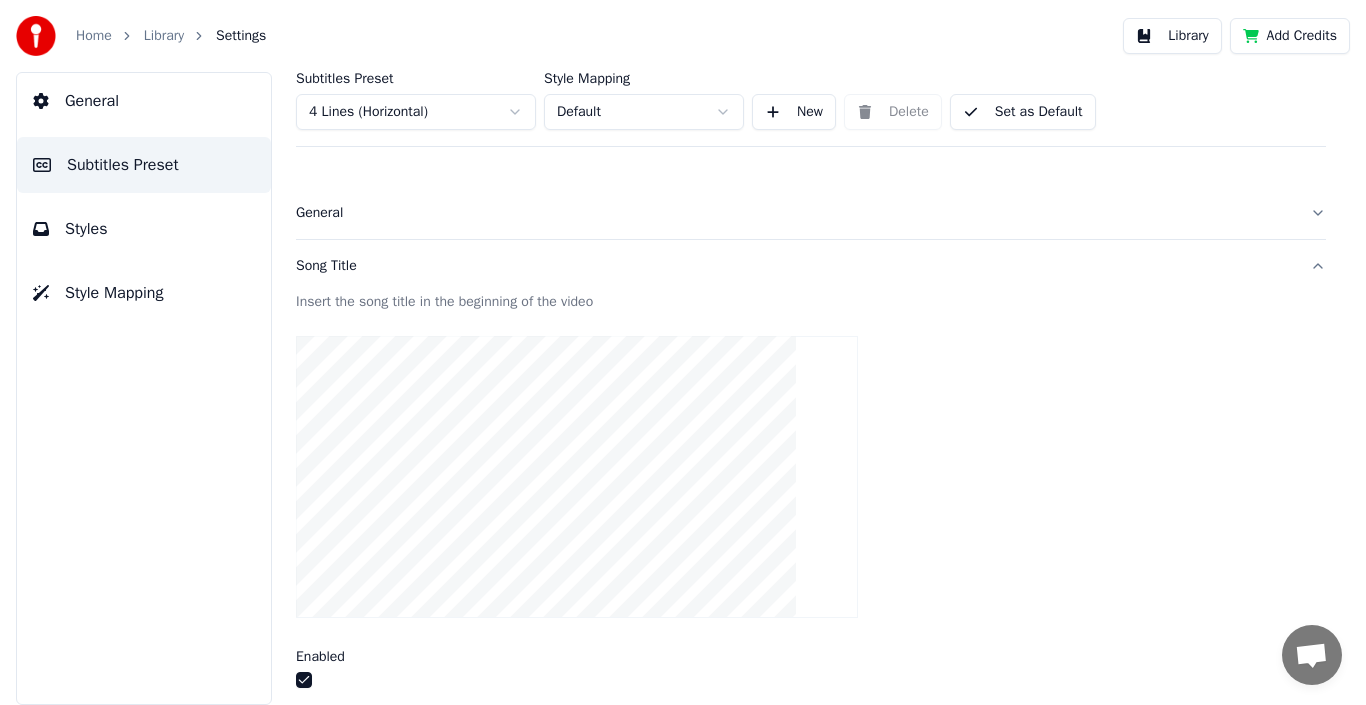 click at bounding box center [577, 477] 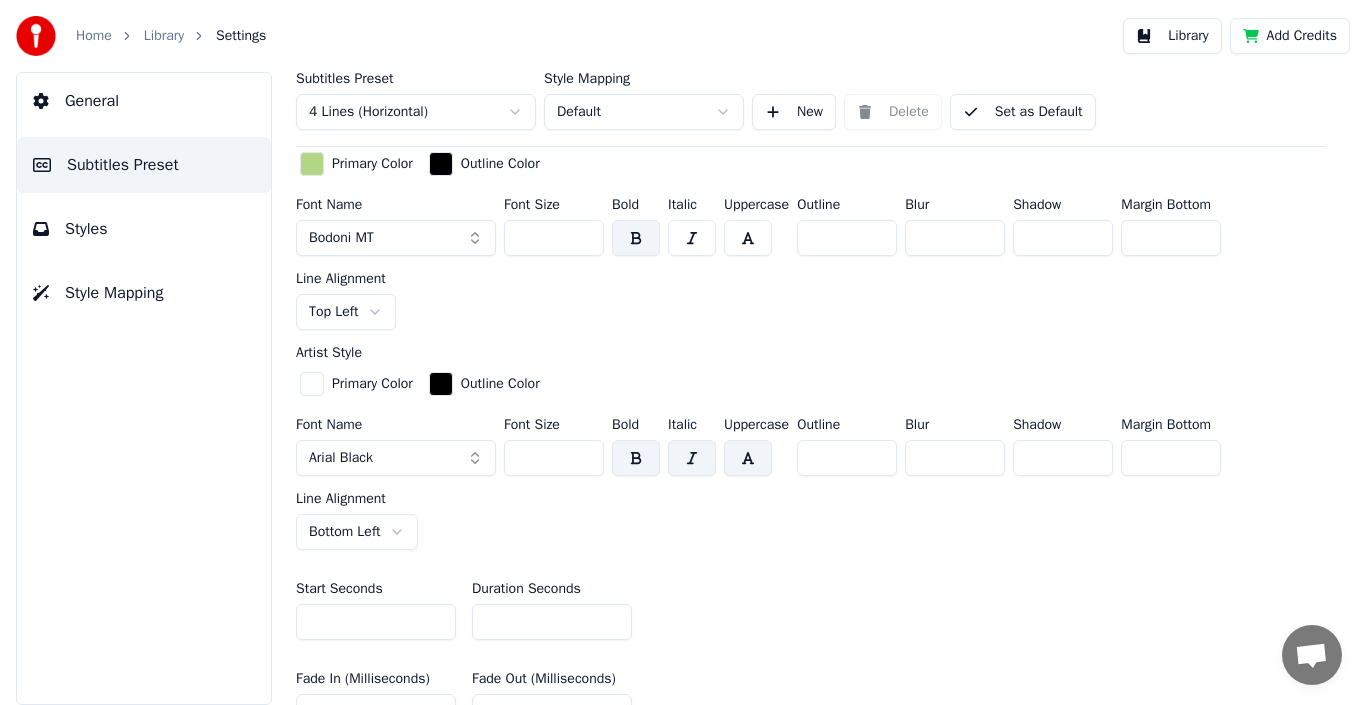 scroll, scrollTop: 600, scrollLeft: 0, axis: vertical 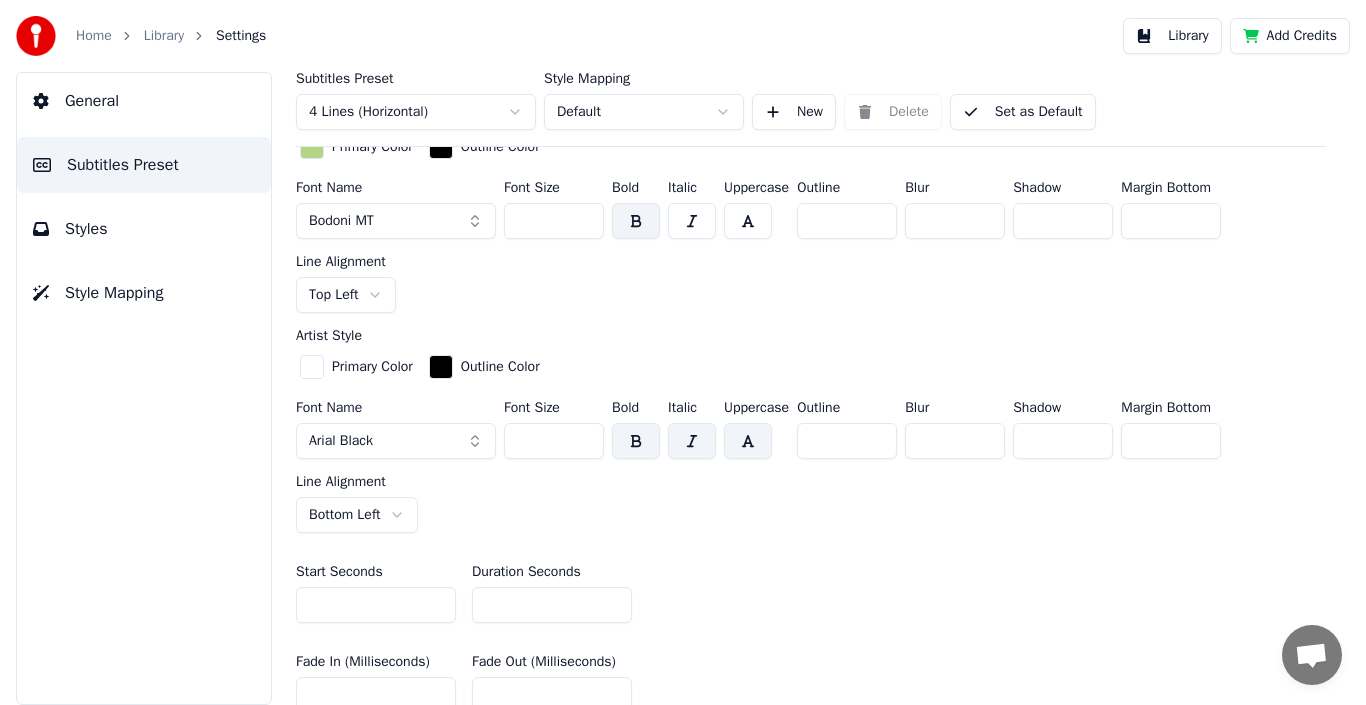 click on "Home Library Settings Library Add Credits General Subtitles Preset Styles Style Mapping Subtitles Preset 4 Lines (Horizontal) Style Mapping Default New Delete Set as Default General Song Title Insert the song title in the beginning of the video Enabled Title Style Primary Color Outline Color Font Name Bodoni MT Font Size *** Bold Italic Uppercase Outline * Blur * Shadow * Margin Bottom *** Line Alignment Top Left Artist Style Primary Color Outline Color Font Name Arial Black Font Size *** Bold Italic Uppercase Outline * Blur * Shadow * Margin Bottom *** Line Alignment Bottom Left Start Seconds * Duration Seconds * Fade In (Milliseconds) *** Fade Out (Milliseconds) *** Reset Silent Gap Progress Bar Silent Gap Text Silent Gap Countdown Timing Indicator Background Box Fade Effect Offset Max Characters Per Line Auto Line Break Advanced Settings" at bounding box center (683, 352) 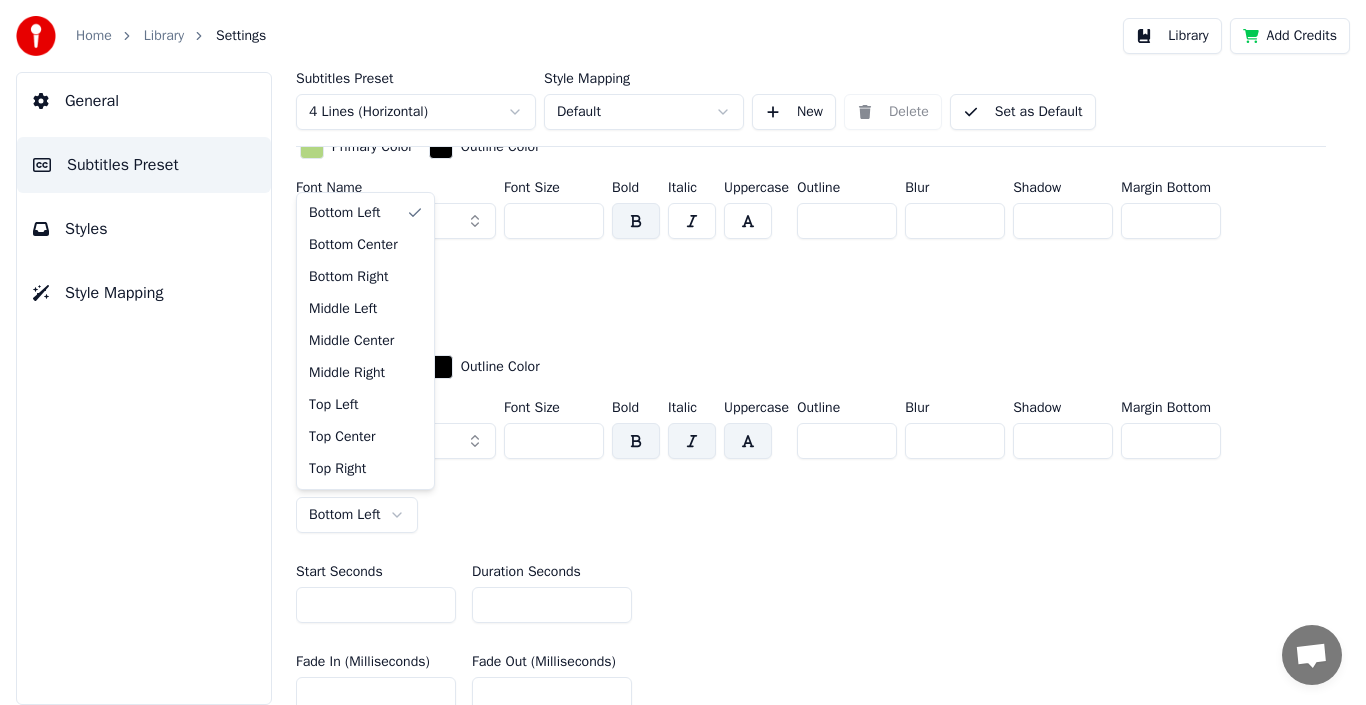 click on "Home Library Settings Library Add Credits General Subtitles Preset Styles Style Mapping Subtitles Preset 4 Lines (Horizontal) Style Mapping Default New Delete Set as Default General Song Title Insert the song title in the beginning of the video Enabled Title Style Primary Color Outline Color Font Name Bodoni MT Font Size *** Bold Italic Uppercase Outline * Blur * Shadow * Margin Bottom *** Line Alignment Top Left Artist Style Primary Color Outline Color Font Name Arial Black Font Size *** Bold Italic Uppercase Outline * Blur * Shadow * Margin Bottom *** Line Alignment Bottom Left Start Seconds * Duration Seconds * Fade In (Milliseconds) *** Fade Out (Milliseconds) *** Reset Silent Gap Progress Bar Silent Gap Text Silent Gap Countdown Timing Indicator Background Box Fade Effect Offset Max Characters Per Line Auto Line Break Advanced Settings Bottom Left Bottom Center Bottom Right Middle Left Middle Center Middle Right Top Left Top Center Top Right" at bounding box center (683, 352) 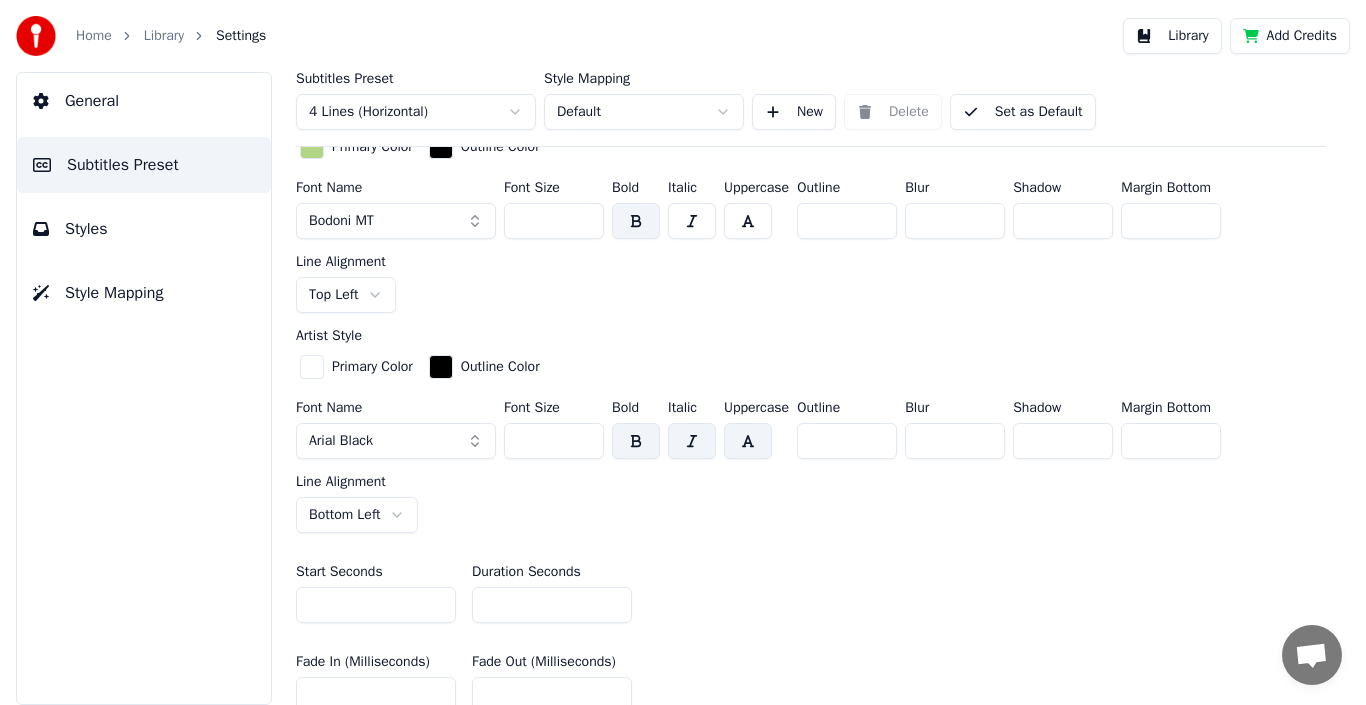 click on "Home Library Settings Library Add Credits General Subtitles Preset Styles Style Mapping Subtitles Preset 4 Lines (Horizontal) Style Mapping Default New Delete Set as Default General Song Title Insert the song title in the beginning of the video Enabled Title Style Primary Color Outline Color Font Name Bodoni MT Font Size *** Bold Italic Uppercase Outline * Blur * Shadow * Margin Bottom *** Line Alignment Top Left Artist Style Primary Color Outline Color Font Name Arial Black Font Size *** Bold Italic Uppercase Outline * Blur * Shadow * Margin Bottom *** Line Alignment Bottom Left Start Seconds * Duration Seconds * Fade In (Milliseconds) *** Fade Out (Milliseconds) *** Reset Silent Gap Progress Bar Silent Gap Text Silent Gap Countdown Timing Indicator Background Box Fade Effect Offset Max Characters Per Line Auto Line Break Advanced Settings" at bounding box center [683, 352] 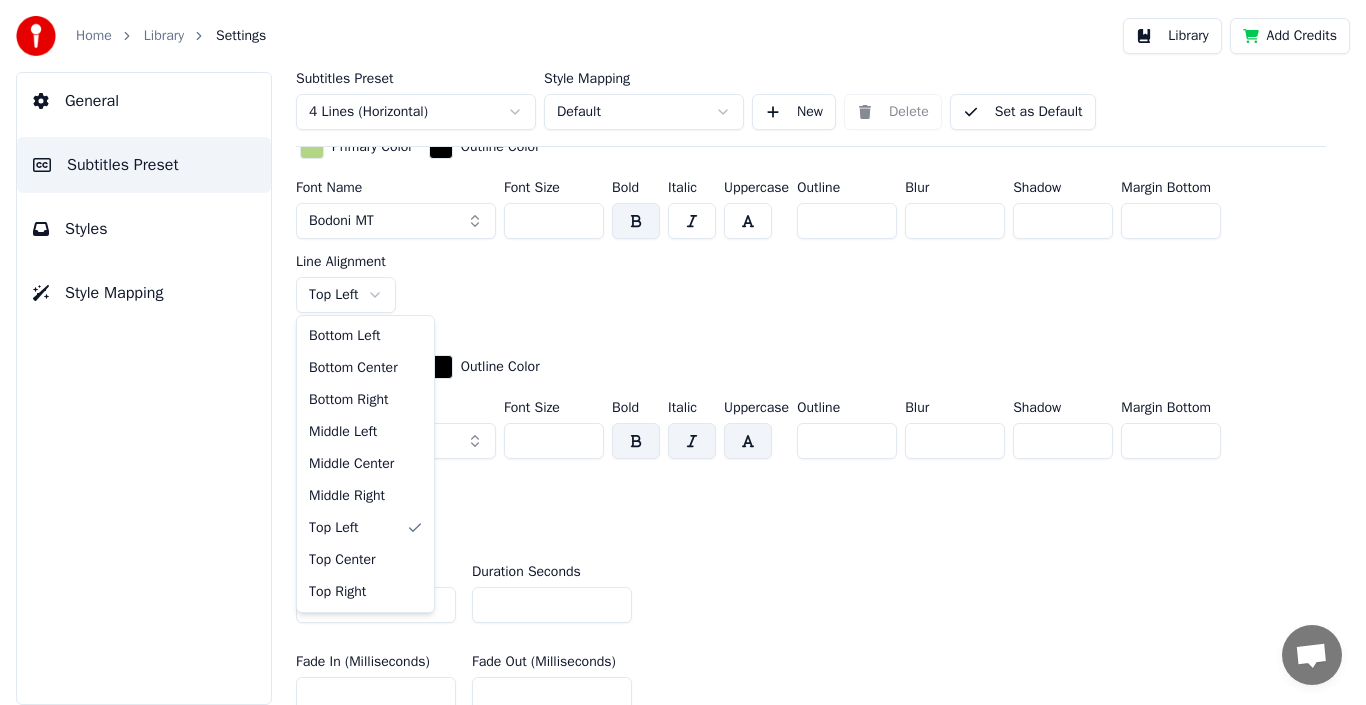 click on "Home Library Settings Library Add Credits General Subtitles Preset Styles Style Mapping Subtitles Preset 4 Lines (Horizontal) Style Mapping Default New Delete Set as Default General Song Title Insert the song title in the beginning of the video Enabled Title Style Primary Color Outline Color Font Name Bodoni MT Font Size *** Bold Italic Uppercase Outline * Blur * Shadow * Margin Bottom *** Line Alignment Top Left Artist Style Primary Color Outline Color Font Name Arial Black Font Size *** Bold Italic Uppercase Outline * Blur * Shadow * Margin Bottom *** Line Alignment Bottom Left Start Seconds * Duration Seconds * Fade In (Milliseconds) *** Fade Out (Milliseconds) *** Reset Silent Gap Progress Bar Silent Gap Text Silent Gap Countdown Timing Indicator Background Box Fade Effect Offset Max Characters Per Line Auto Line Break Advanced Settings Bottom Left Bottom Center Bottom Right Middle Left Middle Center Middle Right Top Left Top Center Top Right" at bounding box center [683, 352] 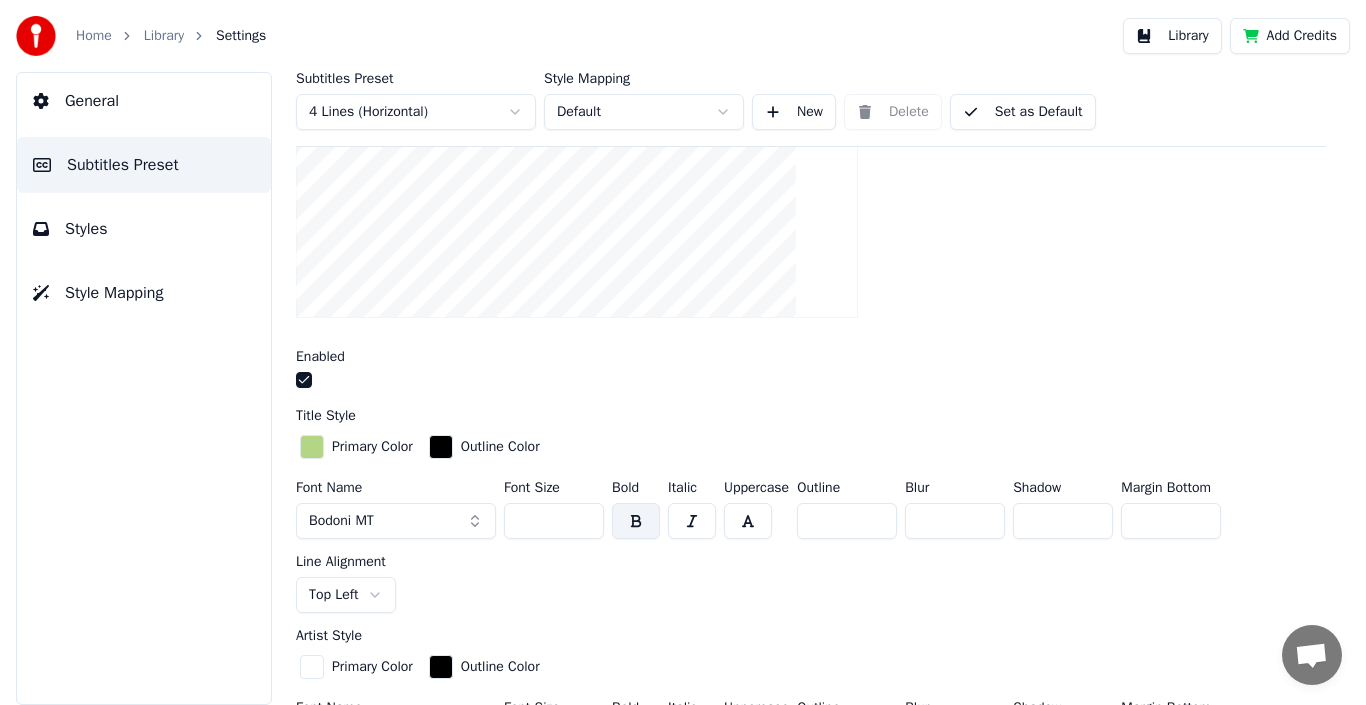 scroll, scrollTop: 200, scrollLeft: 0, axis: vertical 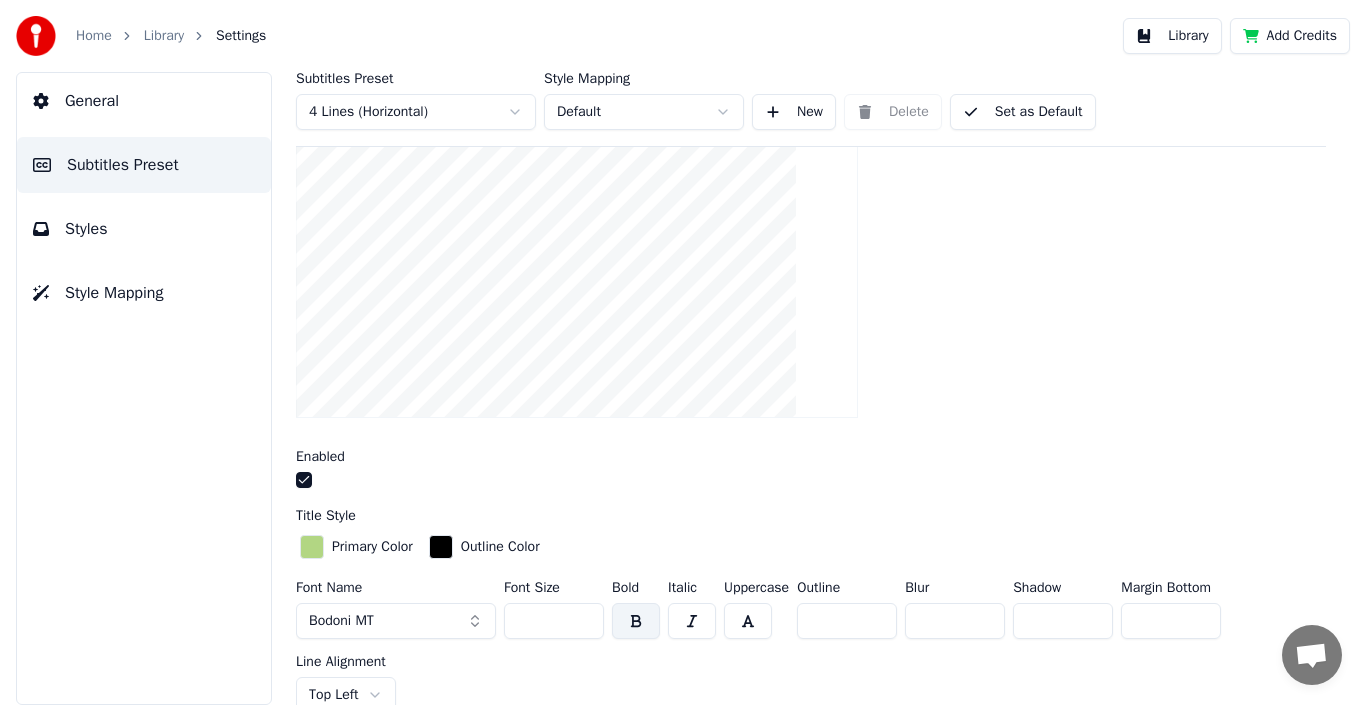 click at bounding box center (441, 547) 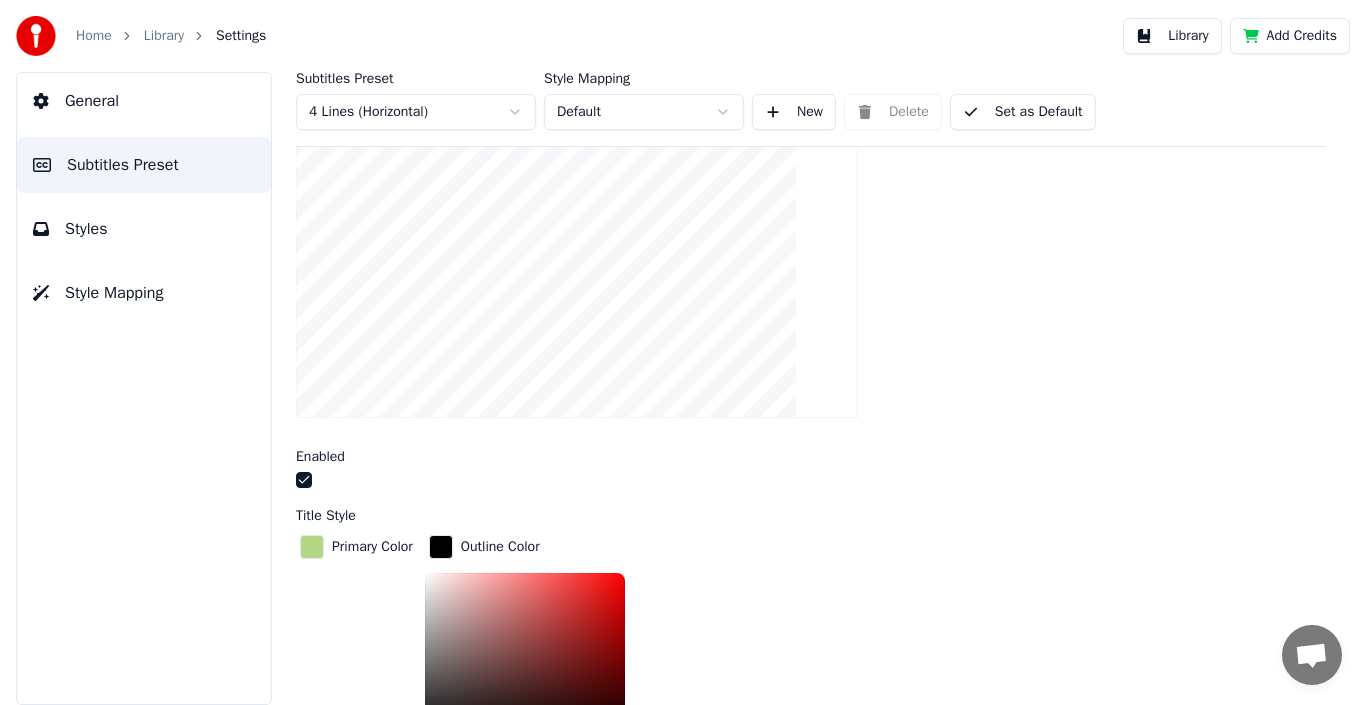 click at bounding box center [525, 655] 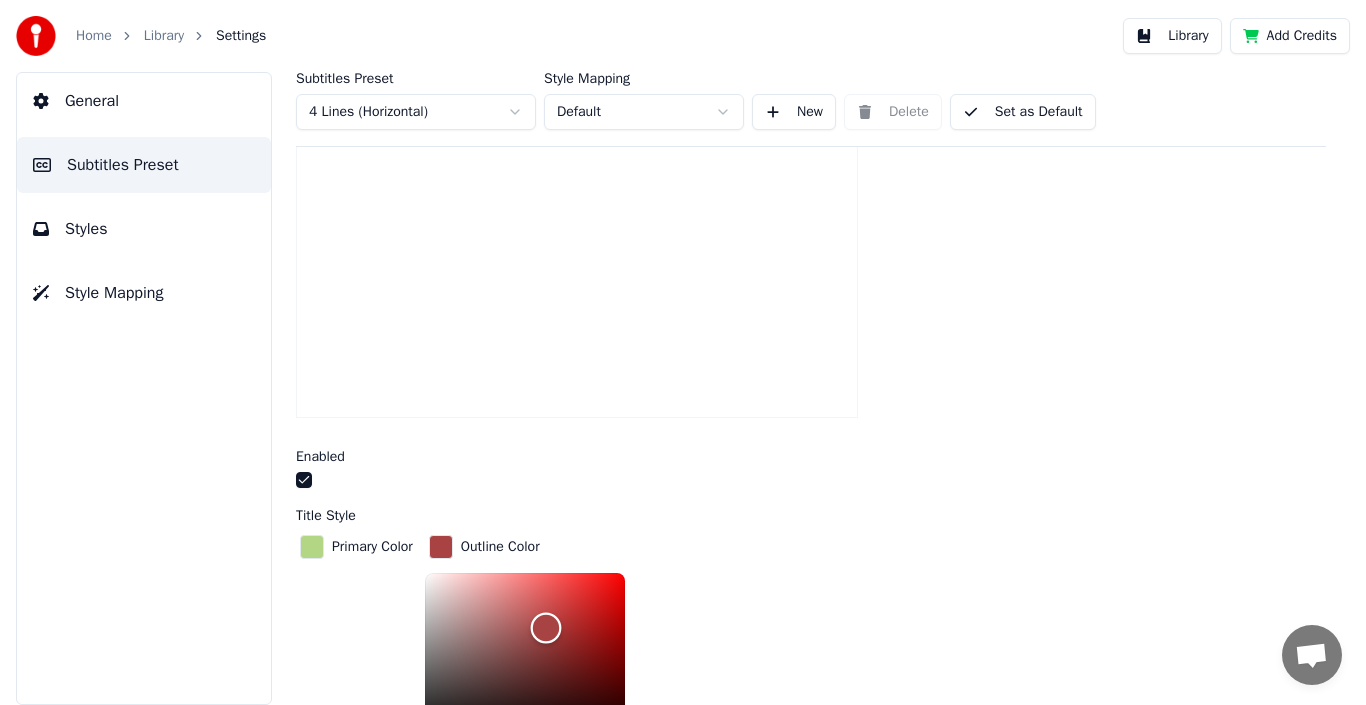 scroll, scrollTop: 230, scrollLeft: 0, axis: vertical 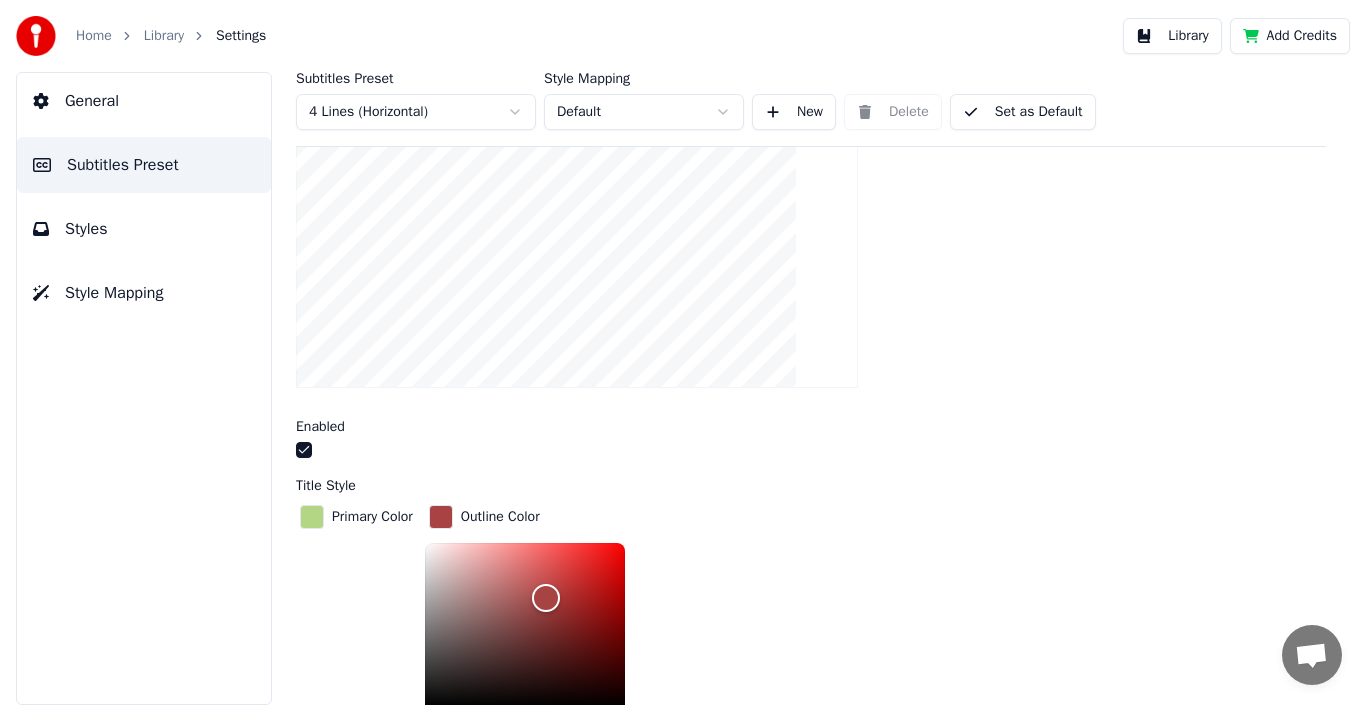 click at bounding box center (312, 517) 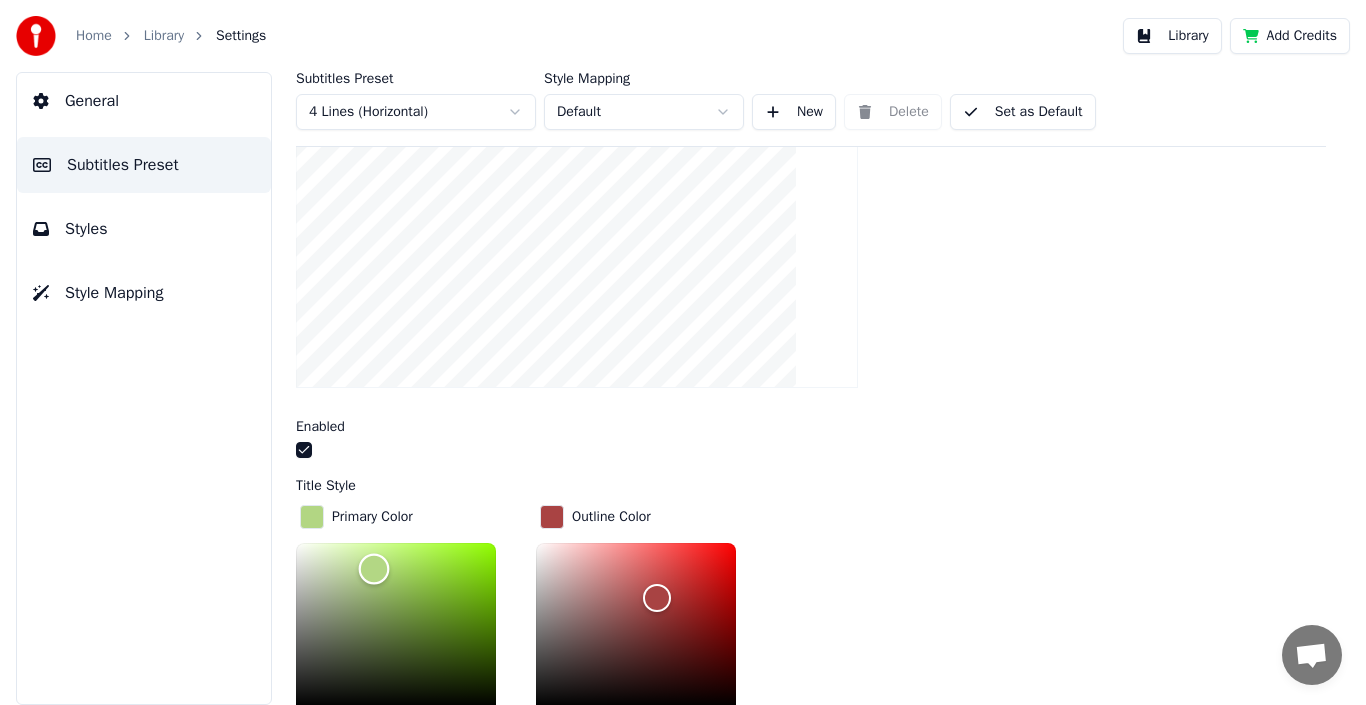 click at bounding box center (396, 625) 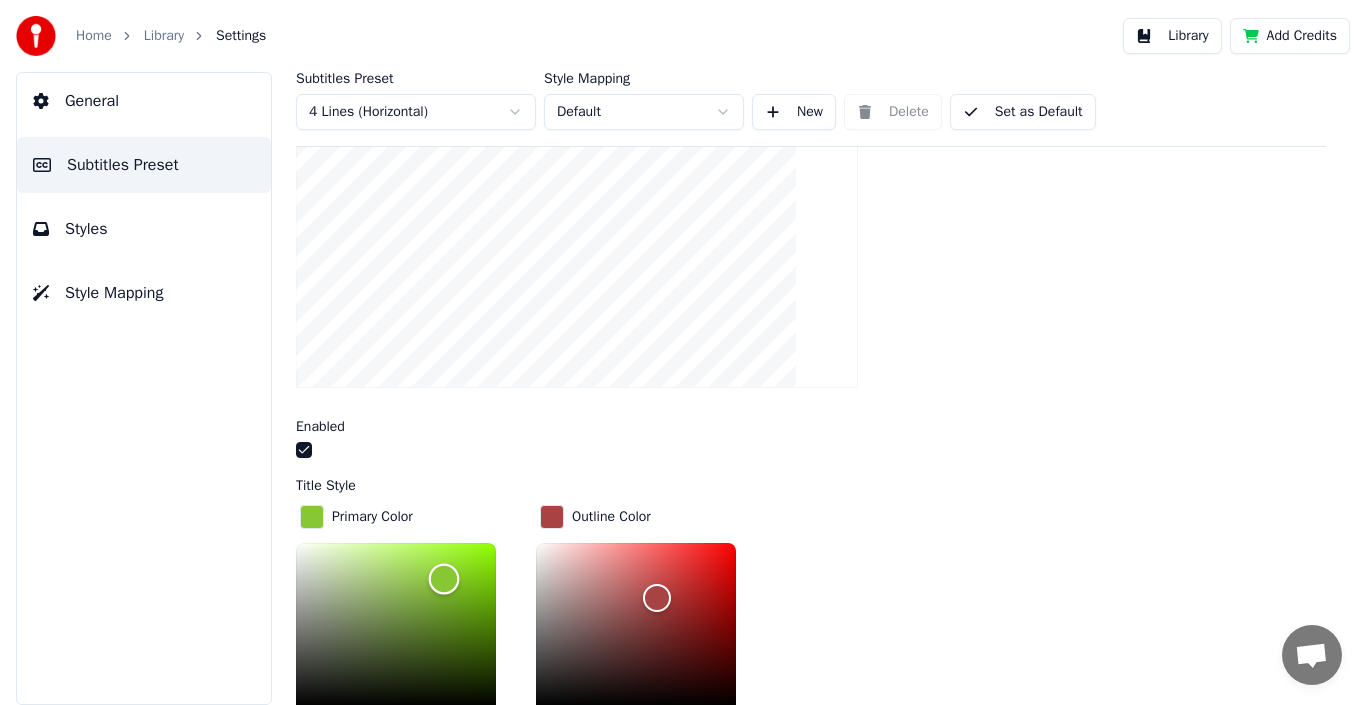 scroll, scrollTop: 530, scrollLeft: 0, axis: vertical 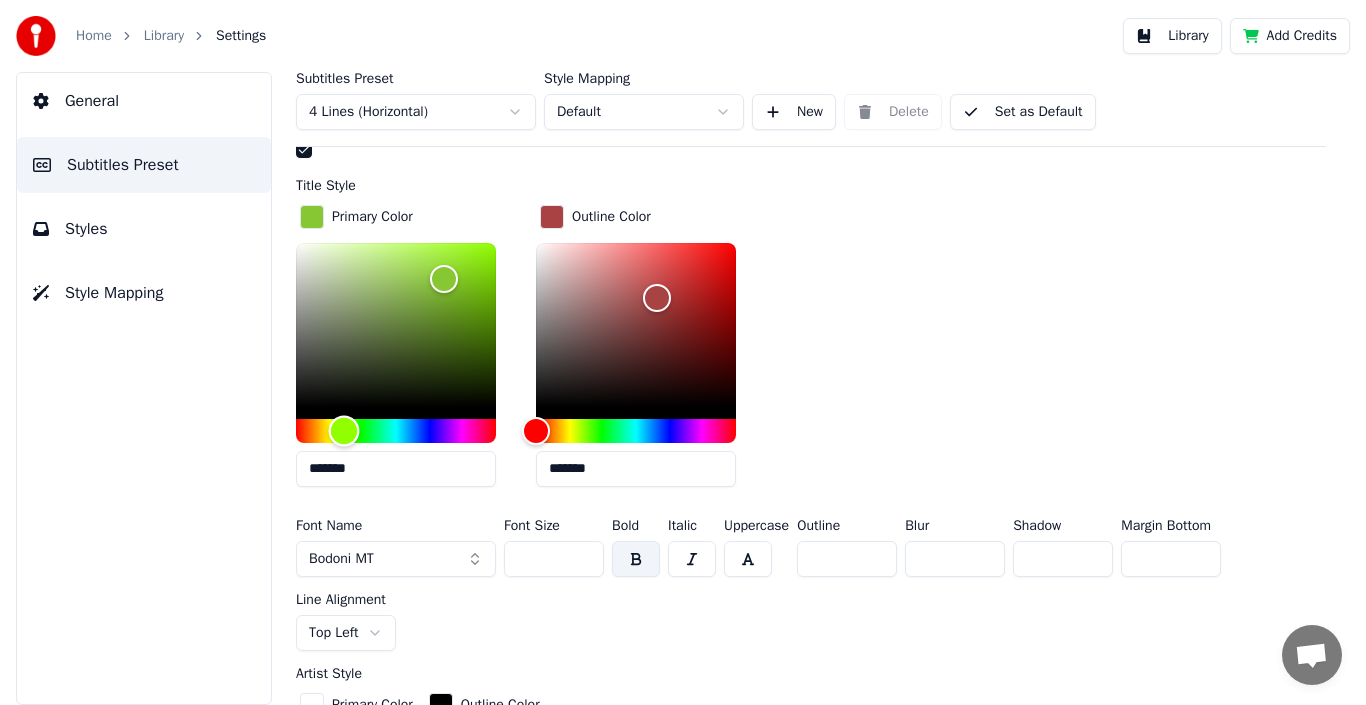 click at bounding box center (396, 431) 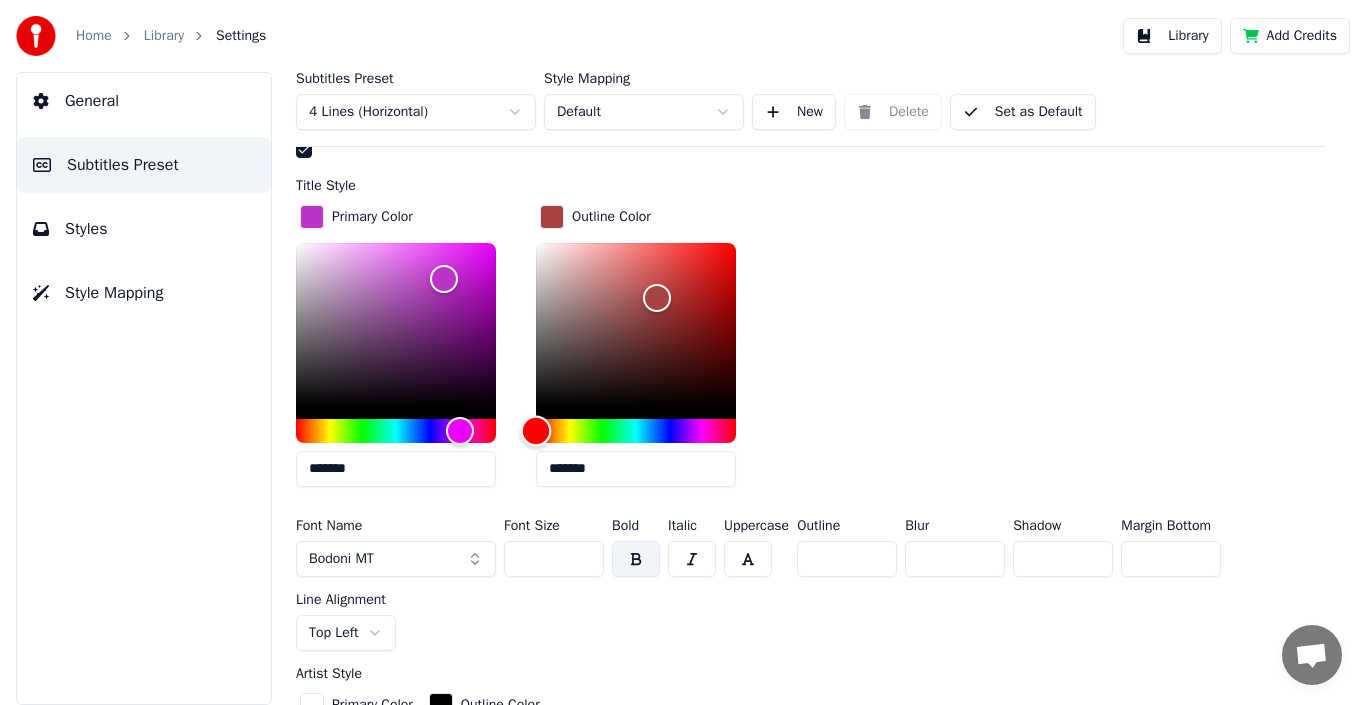 click at bounding box center (636, 431) 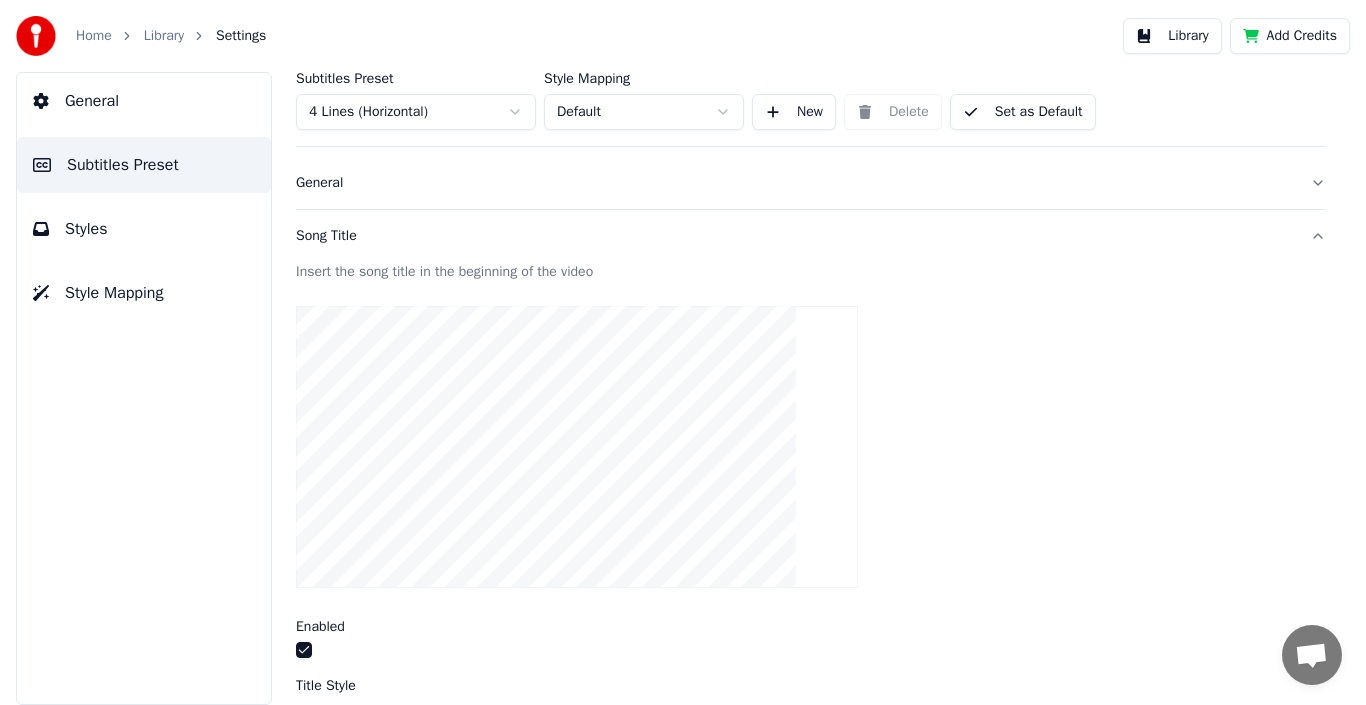 scroll, scrollTop: 230, scrollLeft: 0, axis: vertical 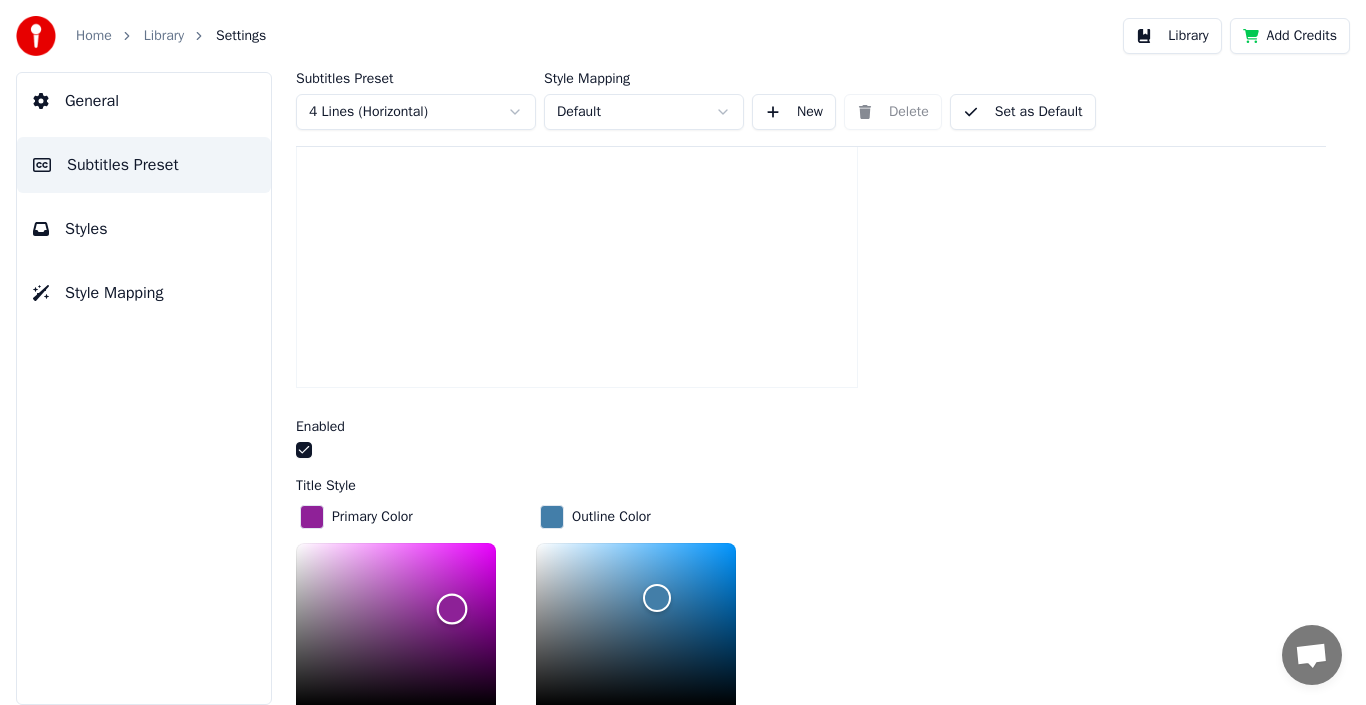 drag, startPoint x: 452, startPoint y: 603, endPoint x: 447, endPoint y: 623, distance: 20.615528 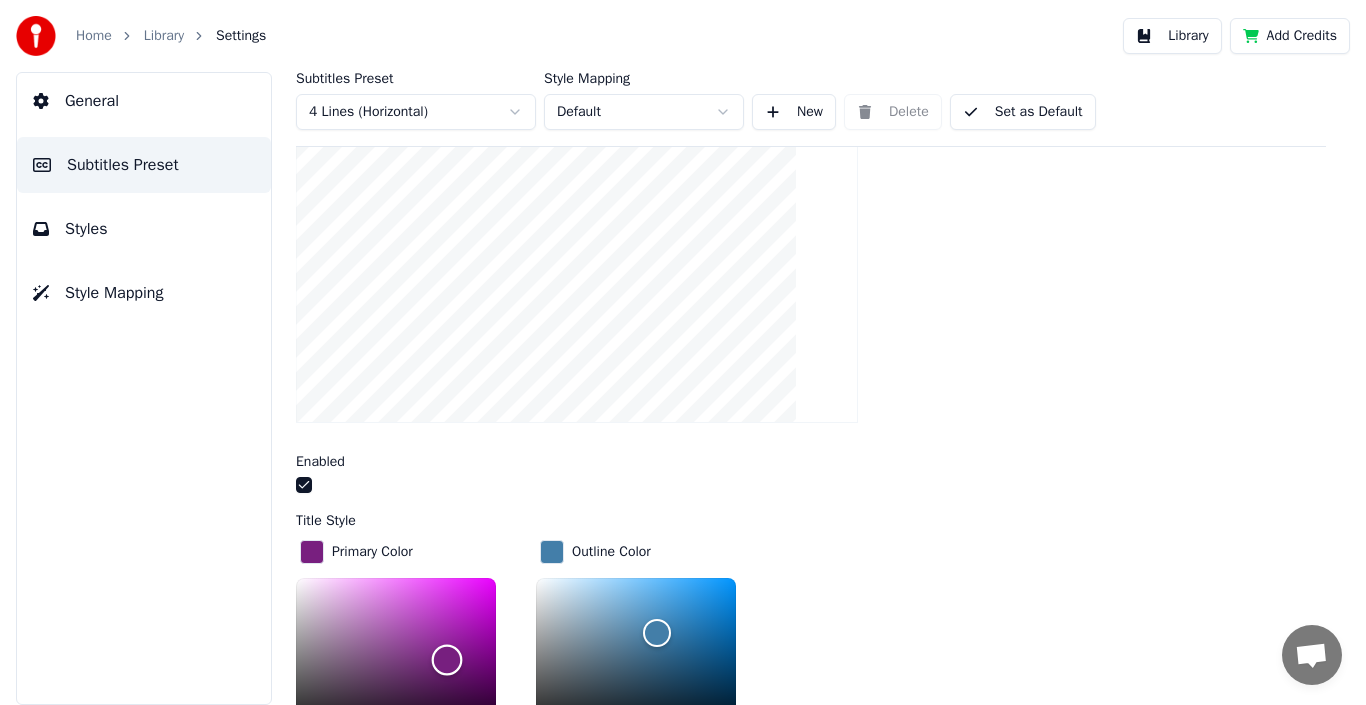 scroll, scrollTop: 230, scrollLeft: 0, axis: vertical 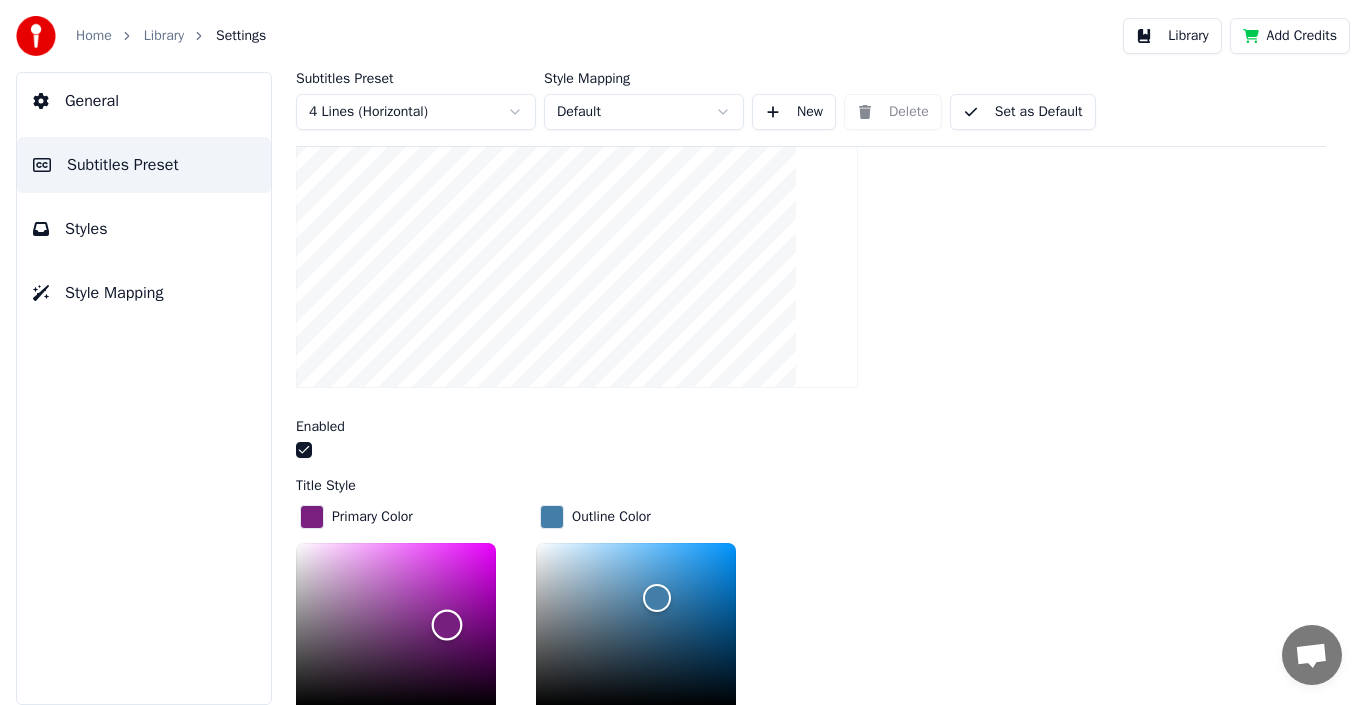 click at bounding box center [396, 625] 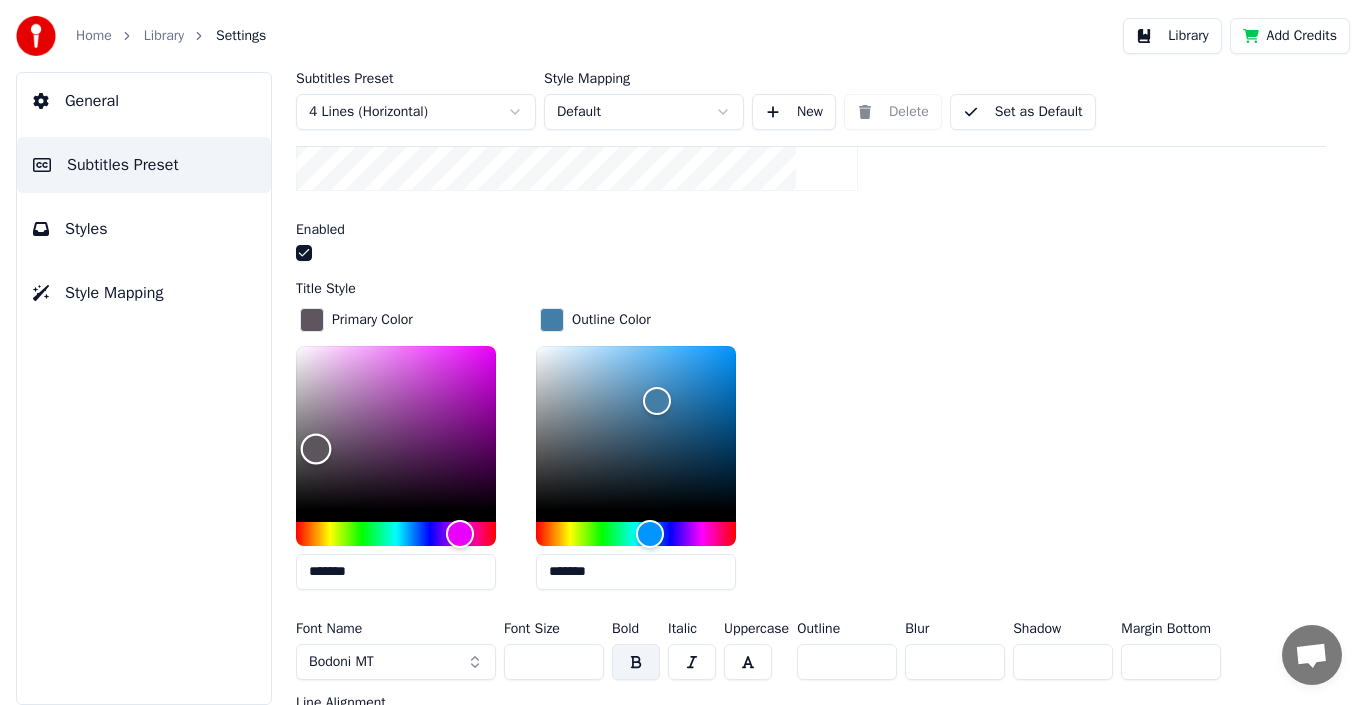 scroll, scrollTop: 430, scrollLeft: 0, axis: vertical 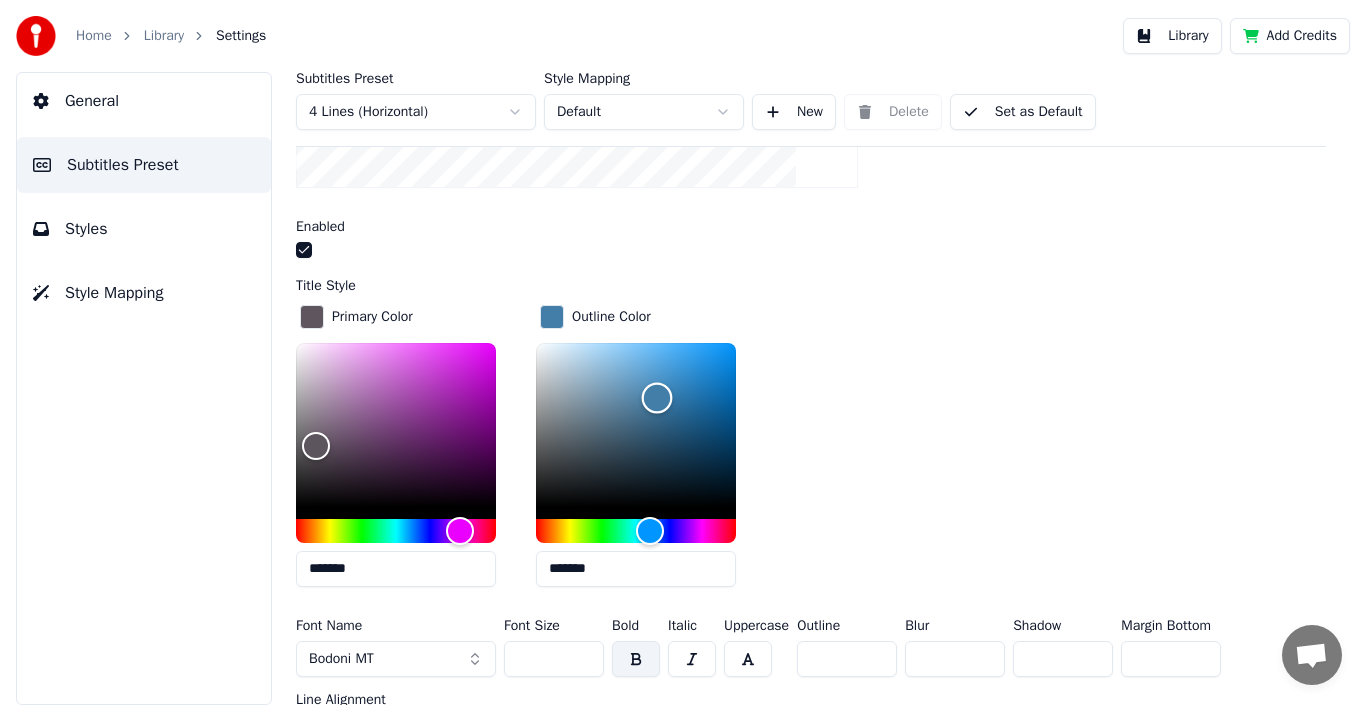 click at bounding box center [636, 425] 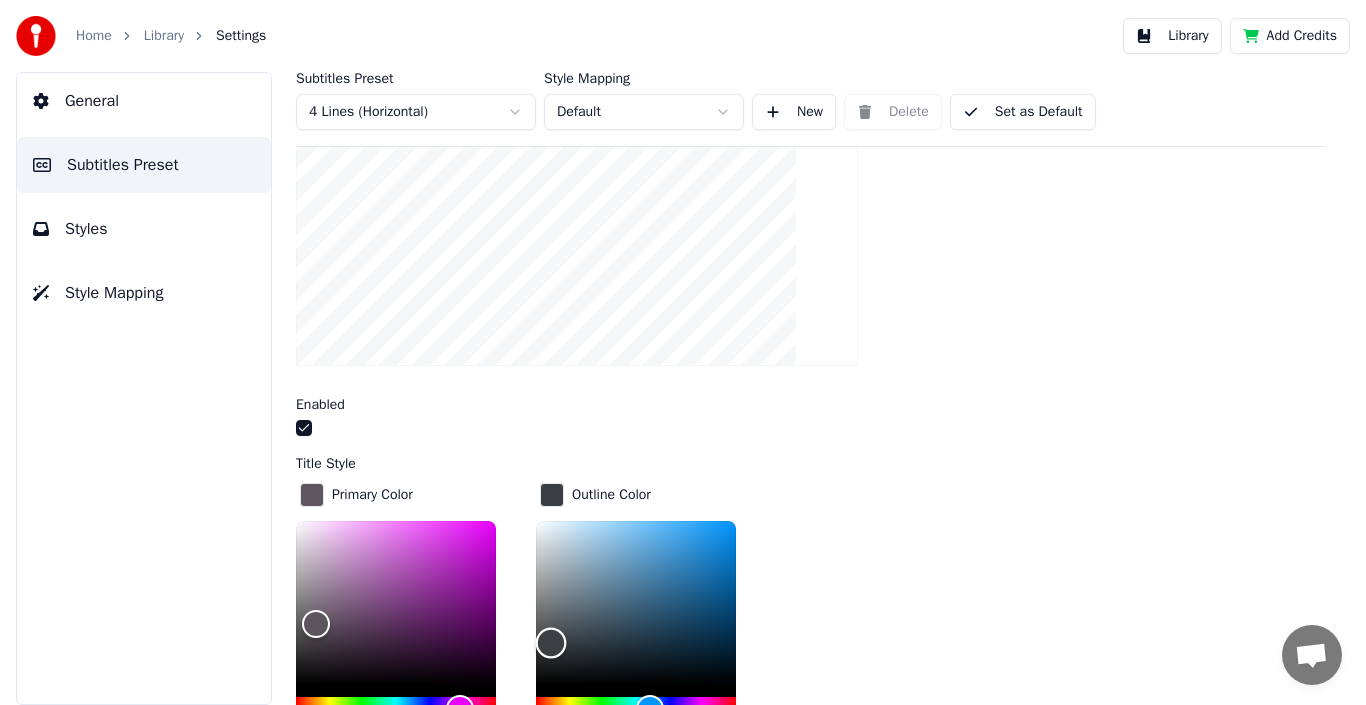 scroll, scrollTop: 430, scrollLeft: 0, axis: vertical 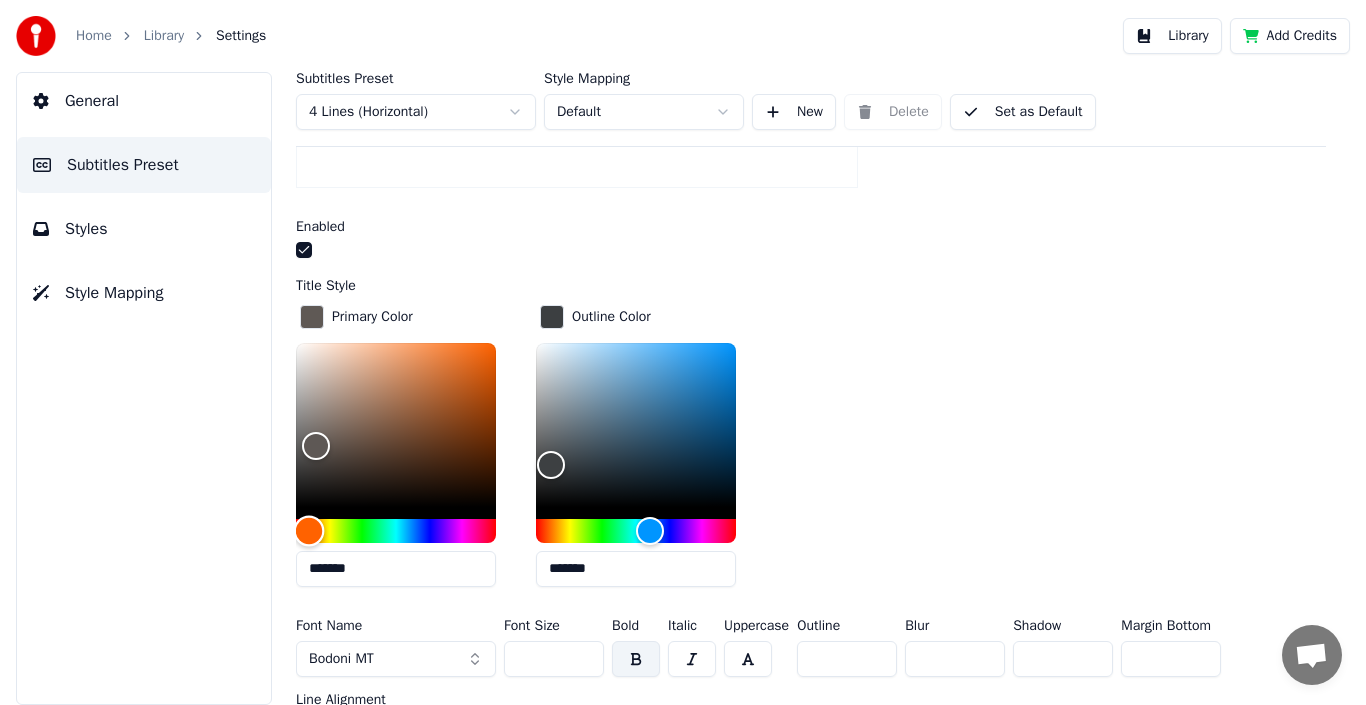 type on "*******" 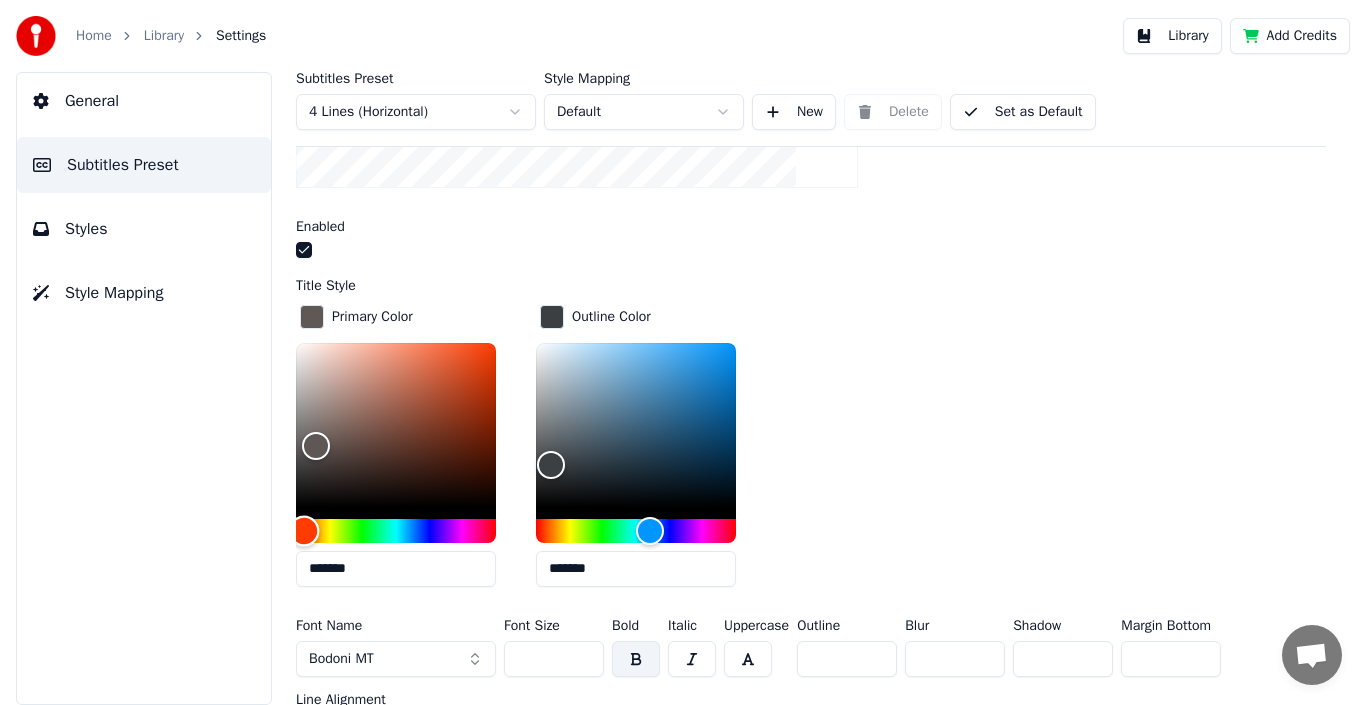 drag, startPoint x: 454, startPoint y: 528, endPoint x: 304, endPoint y: 530, distance: 150.01334 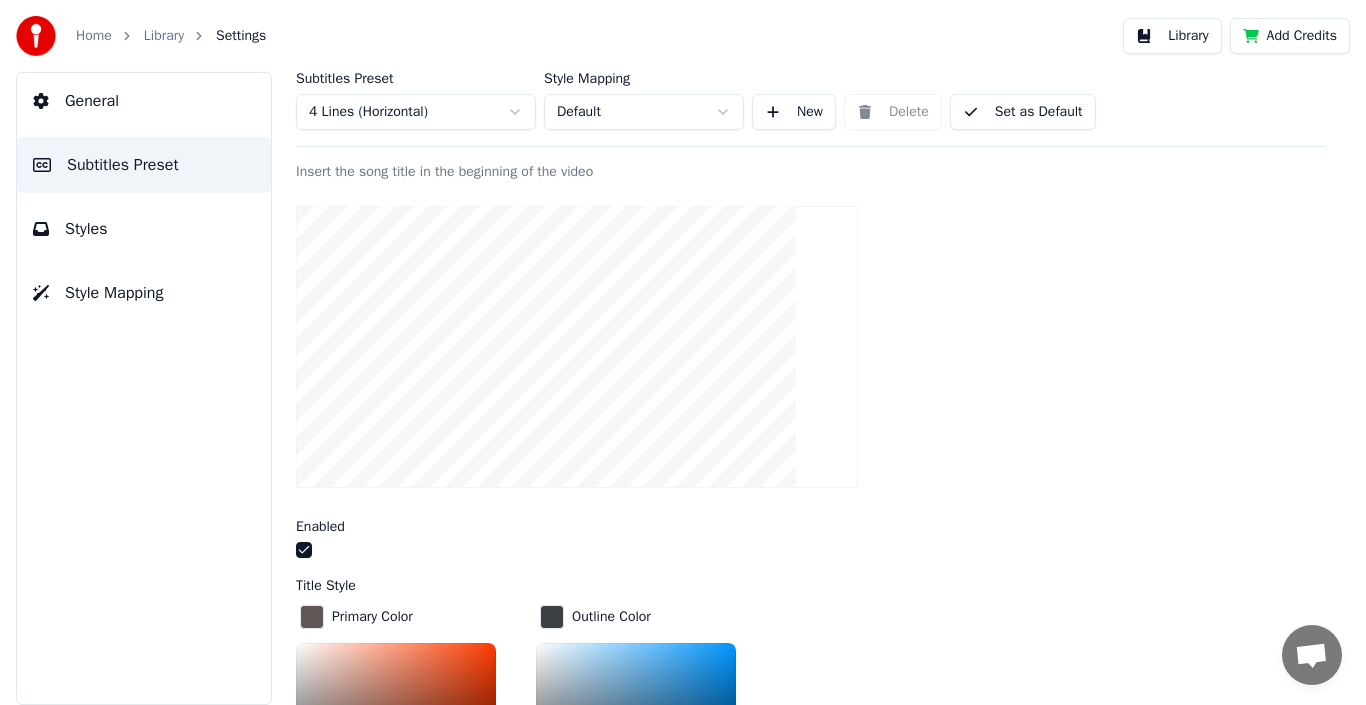scroll, scrollTop: 330, scrollLeft: 0, axis: vertical 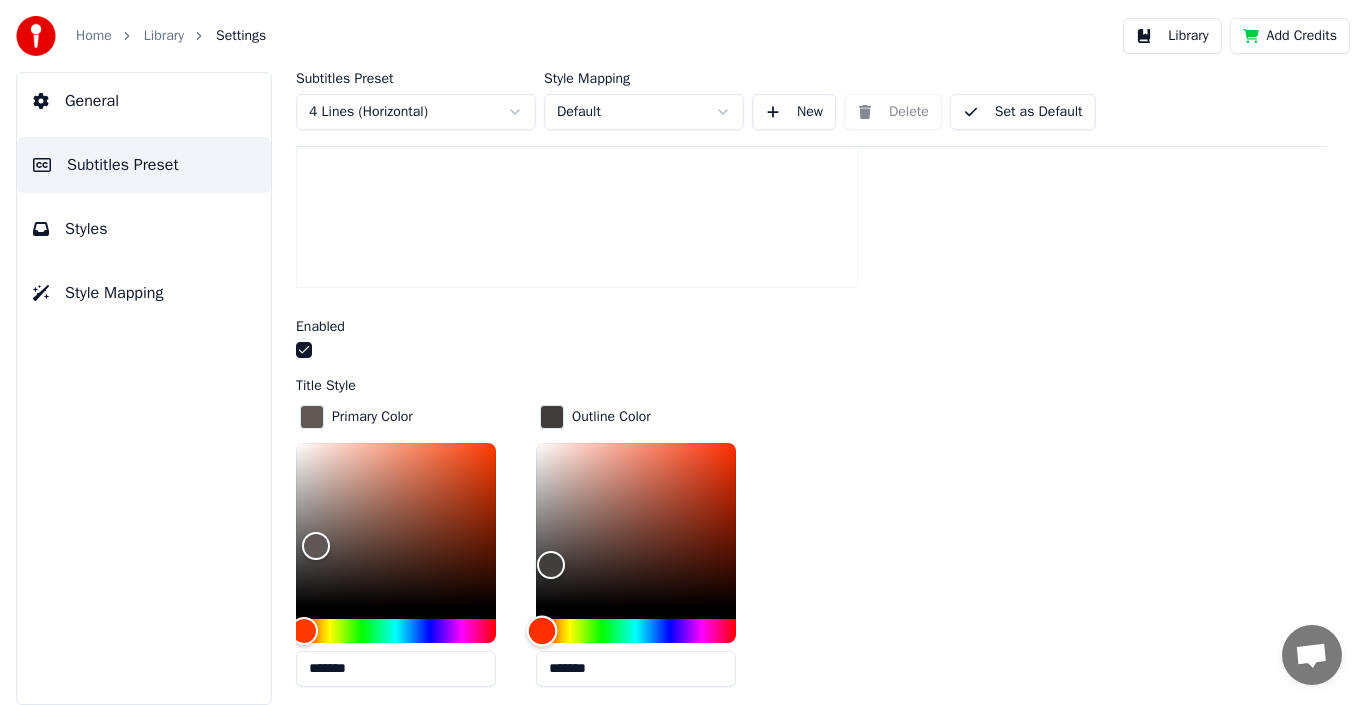 type on "*******" 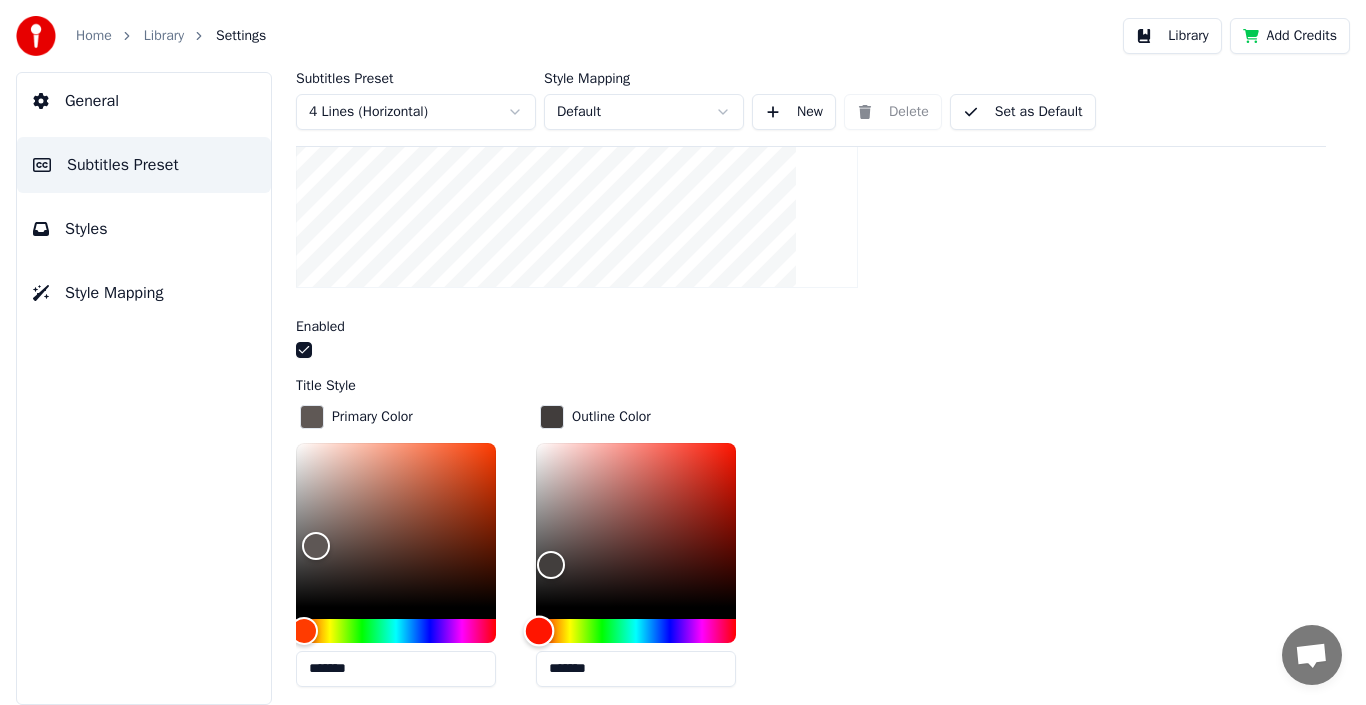drag, startPoint x: 556, startPoint y: 638, endPoint x: 539, endPoint y: 637, distance: 17.029387 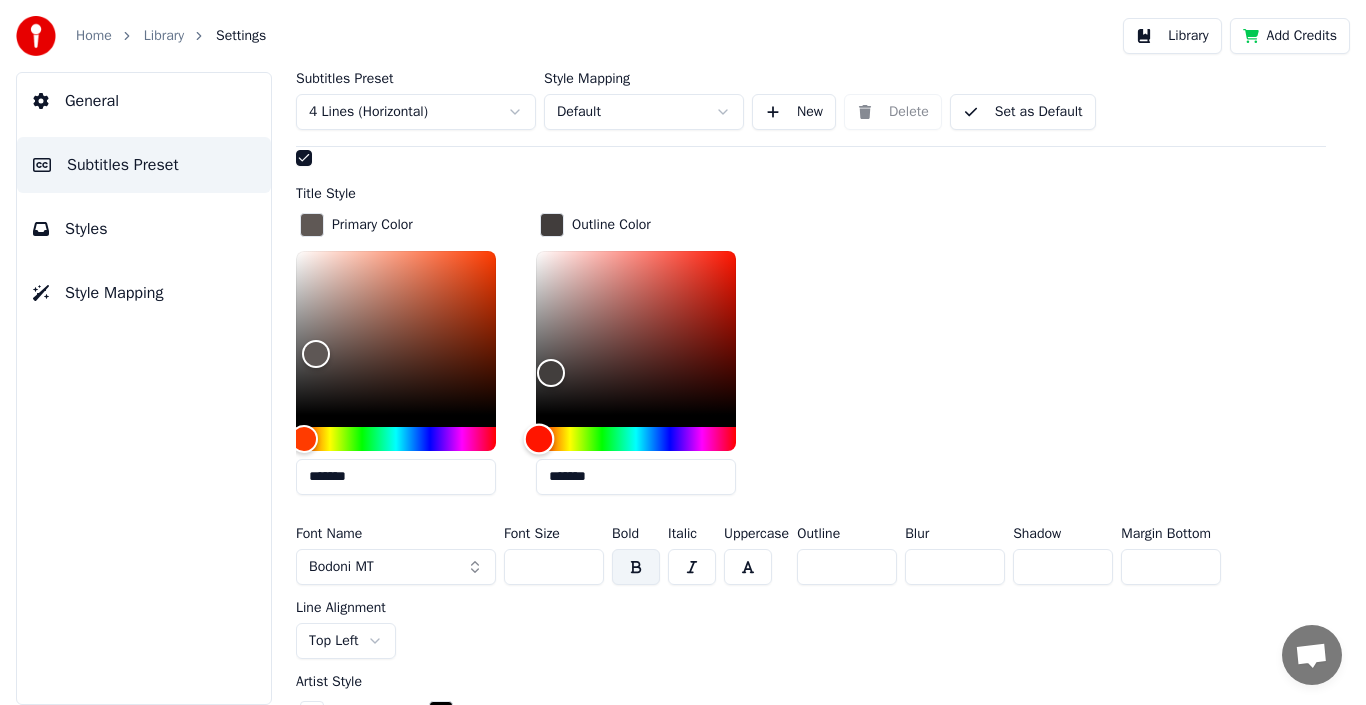 scroll, scrollTop: 530, scrollLeft: 0, axis: vertical 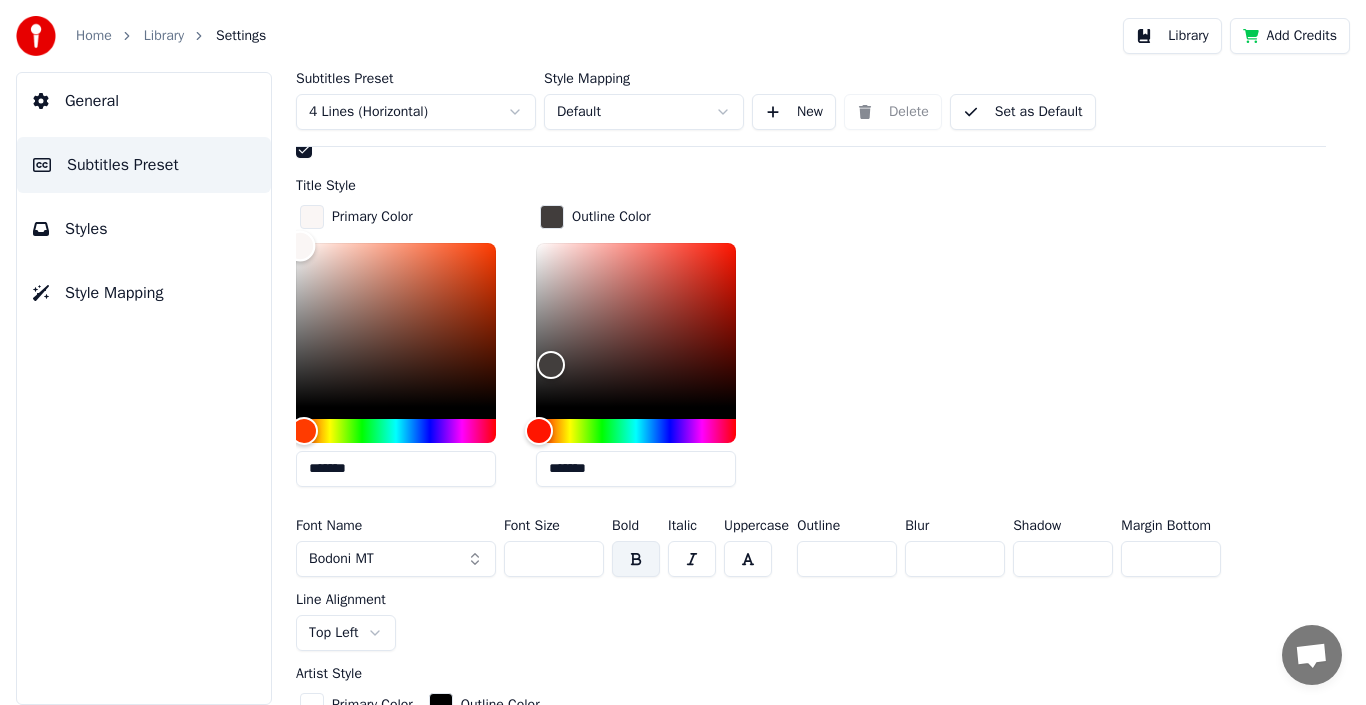 type on "*******" 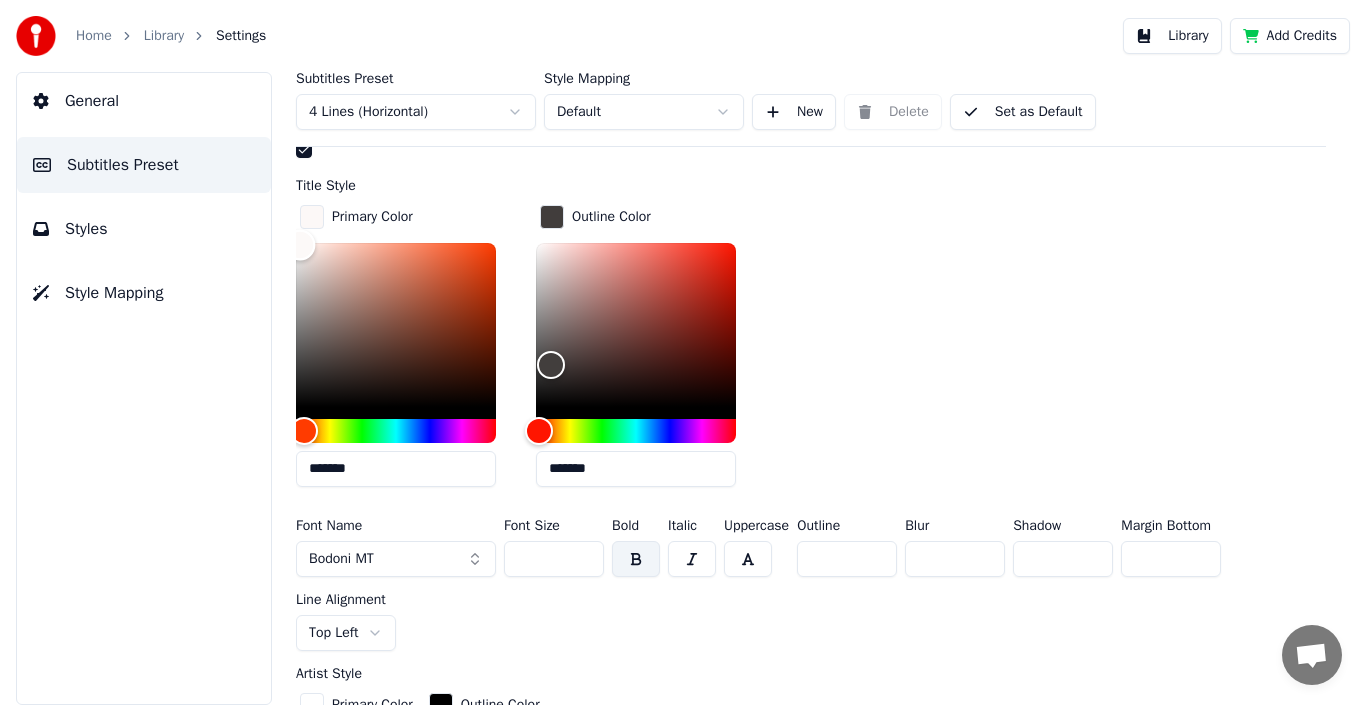 drag, startPoint x: 319, startPoint y: 341, endPoint x: 300, endPoint y: 243, distance: 99.824844 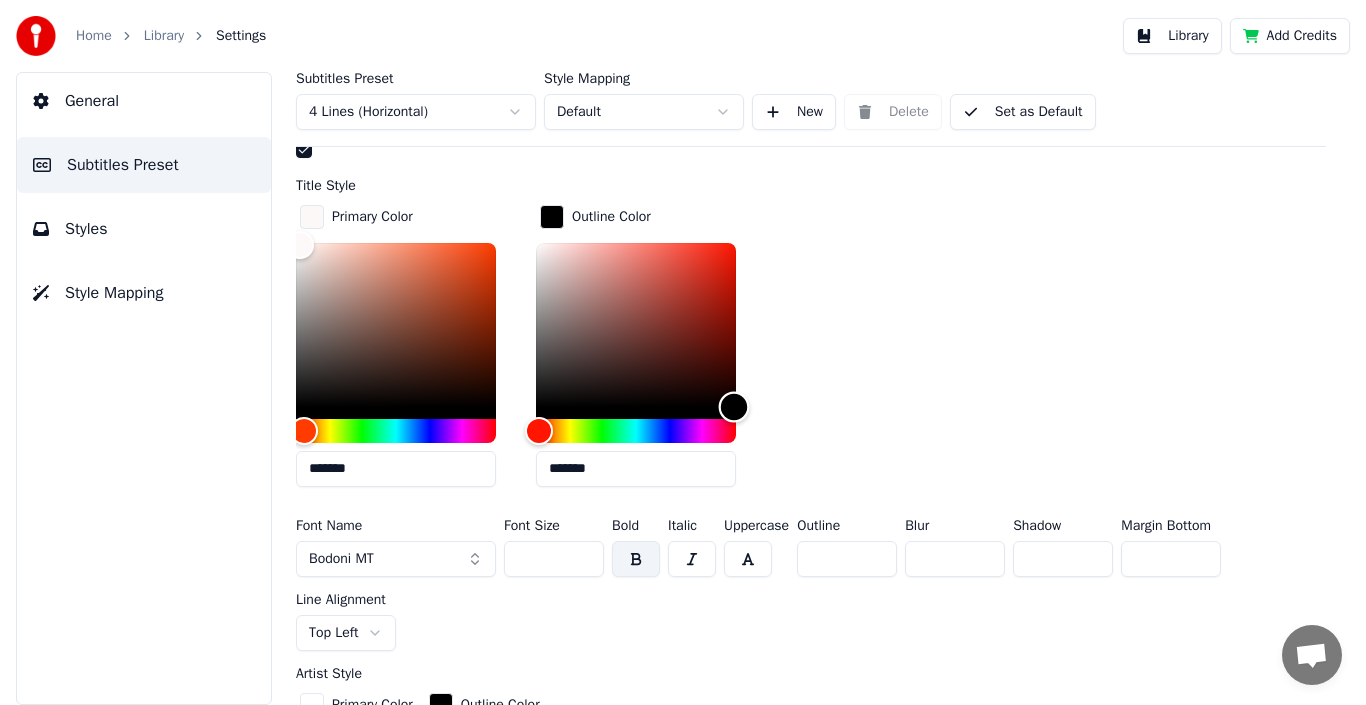 drag, startPoint x: 552, startPoint y: 358, endPoint x: 734, endPoint y: 413, distance: 190.1289 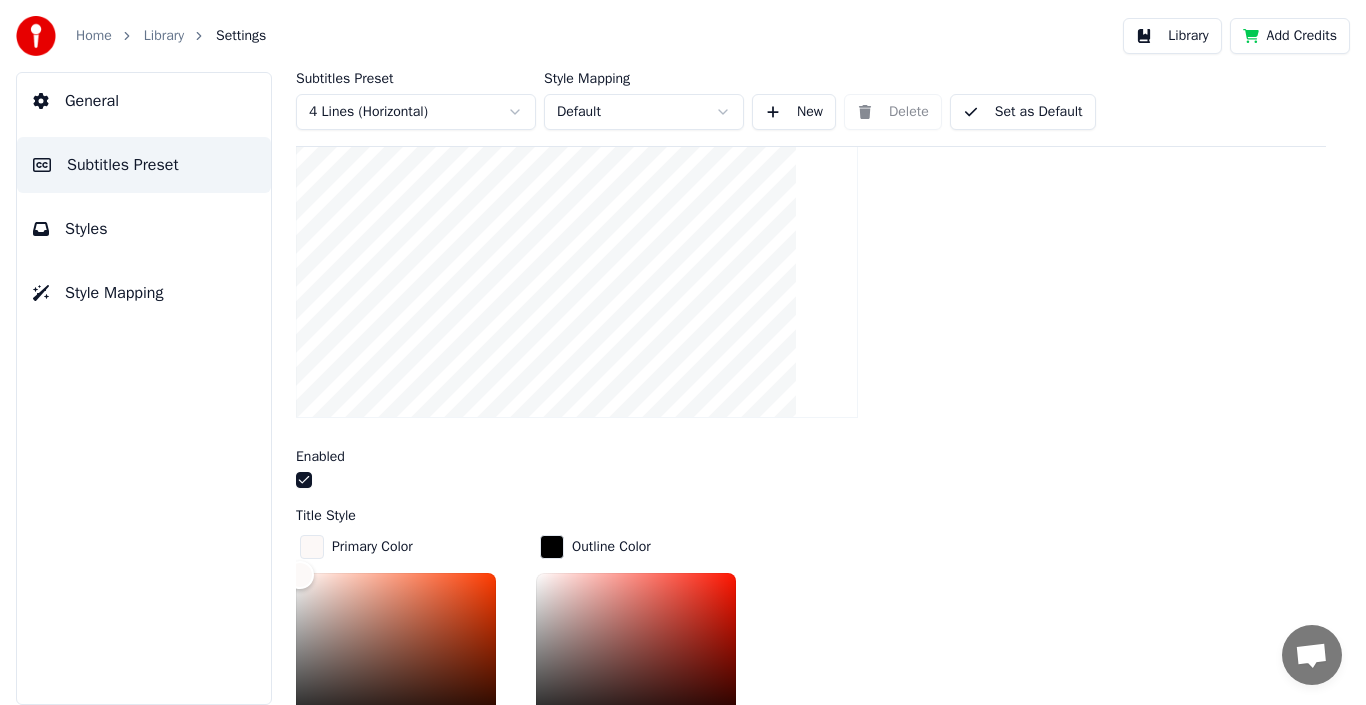 scroll, scrollTop: 300, scrollLeft: 0, axis: vertical 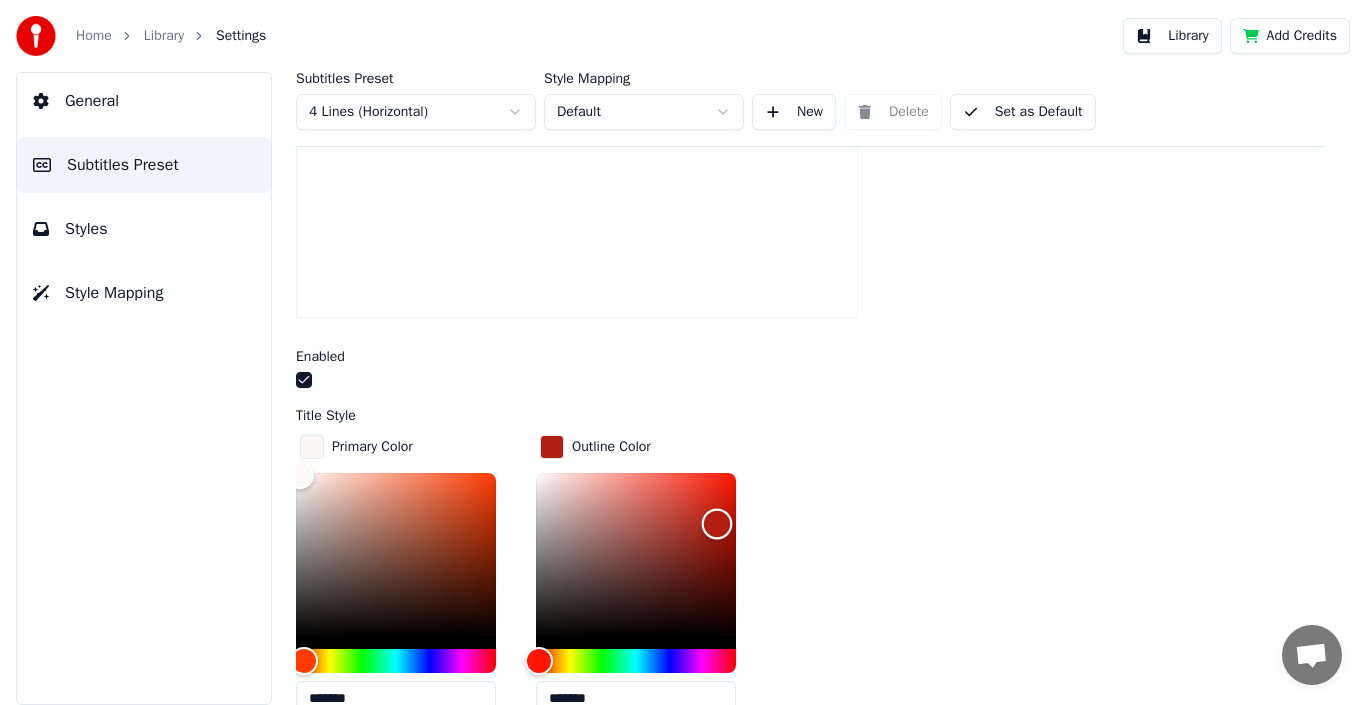 type on "*******" 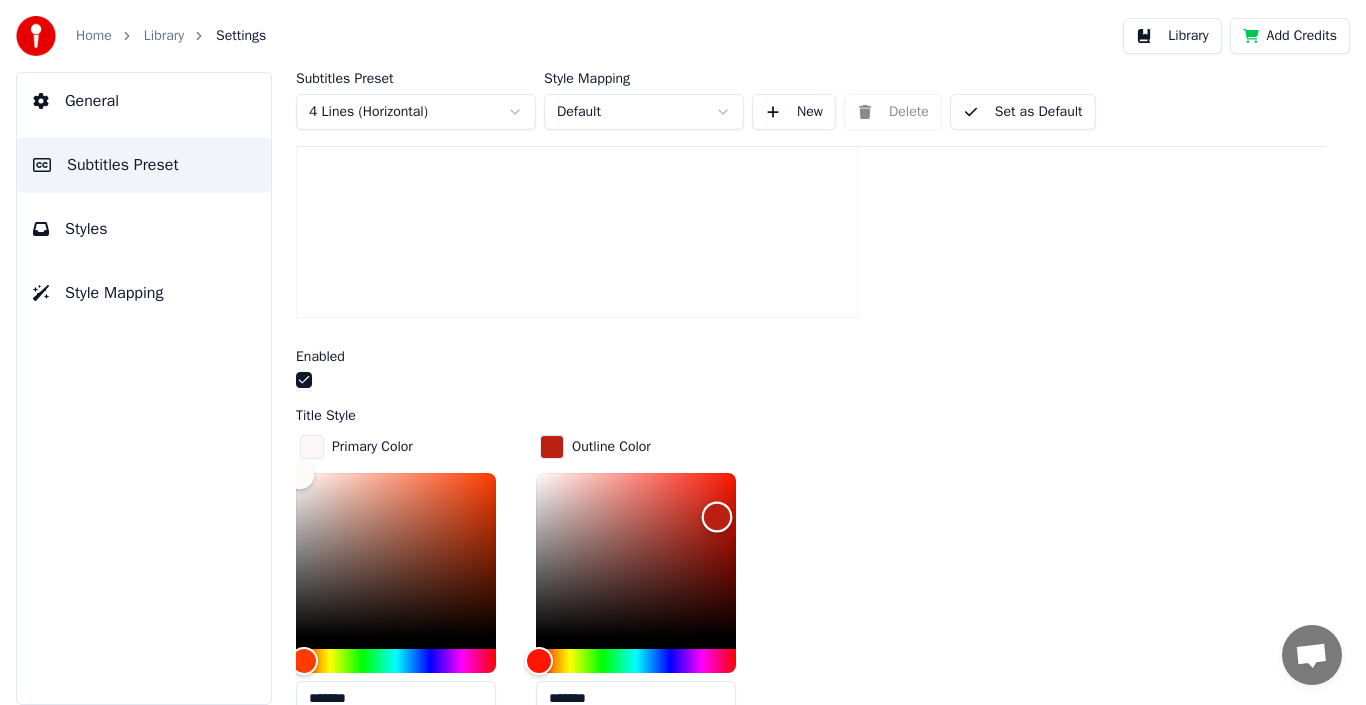 drag, startPoint x: 737, startPoint y: 626, endPoint x: 717, endPoint y: 515, distance: 112.78741 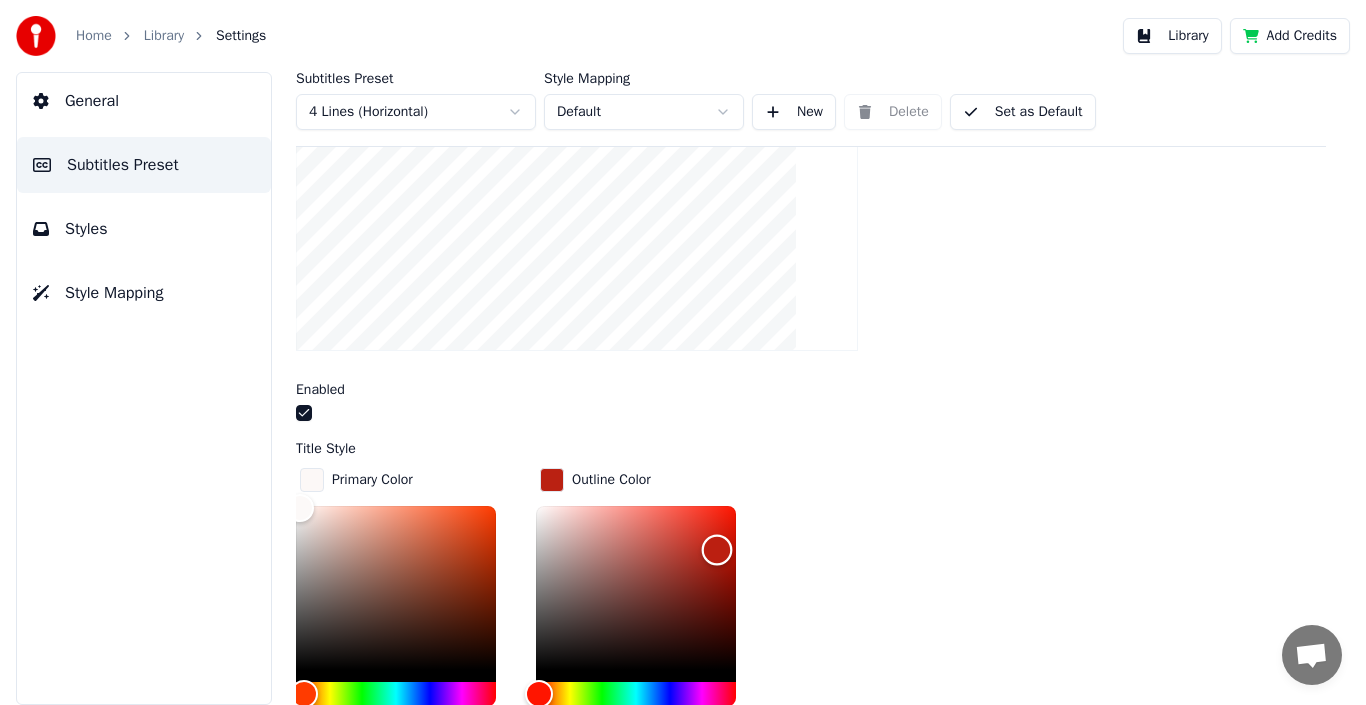 scroll, scrollTop: 300, scrollLeft: 0, axis: vertical 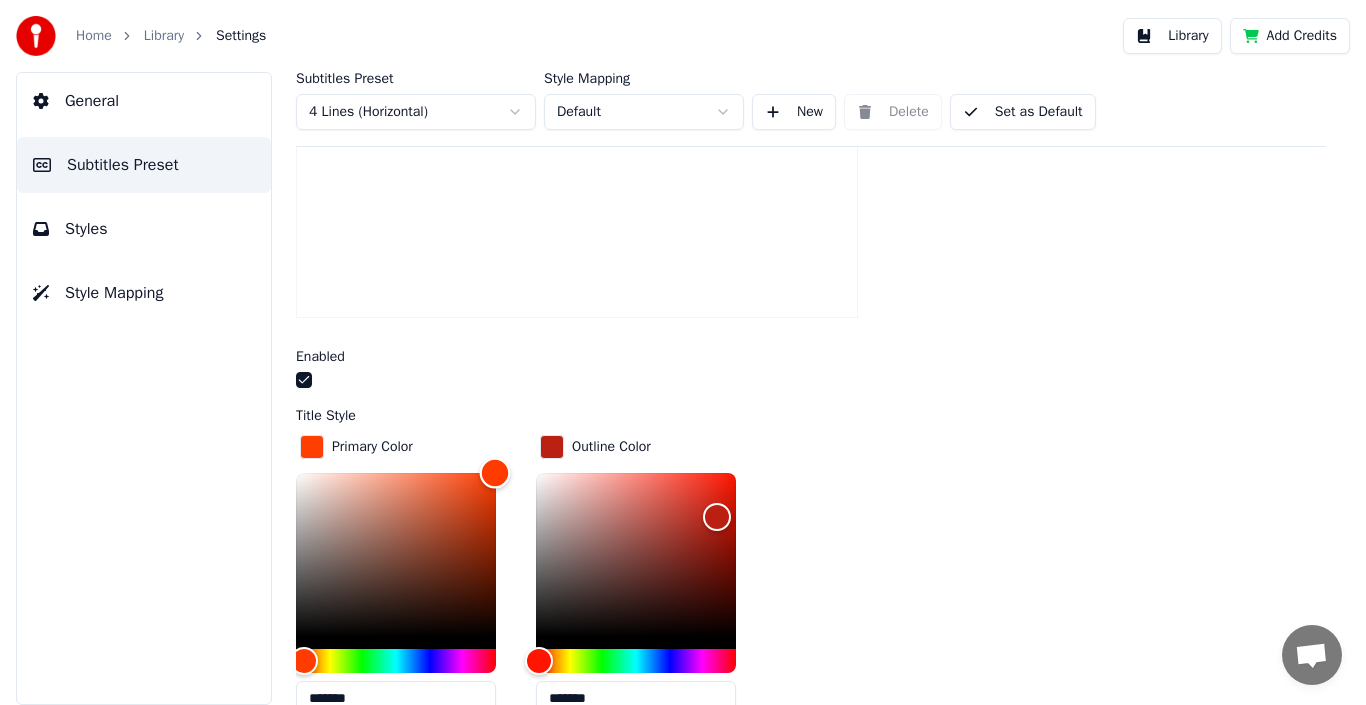 type on "*******" 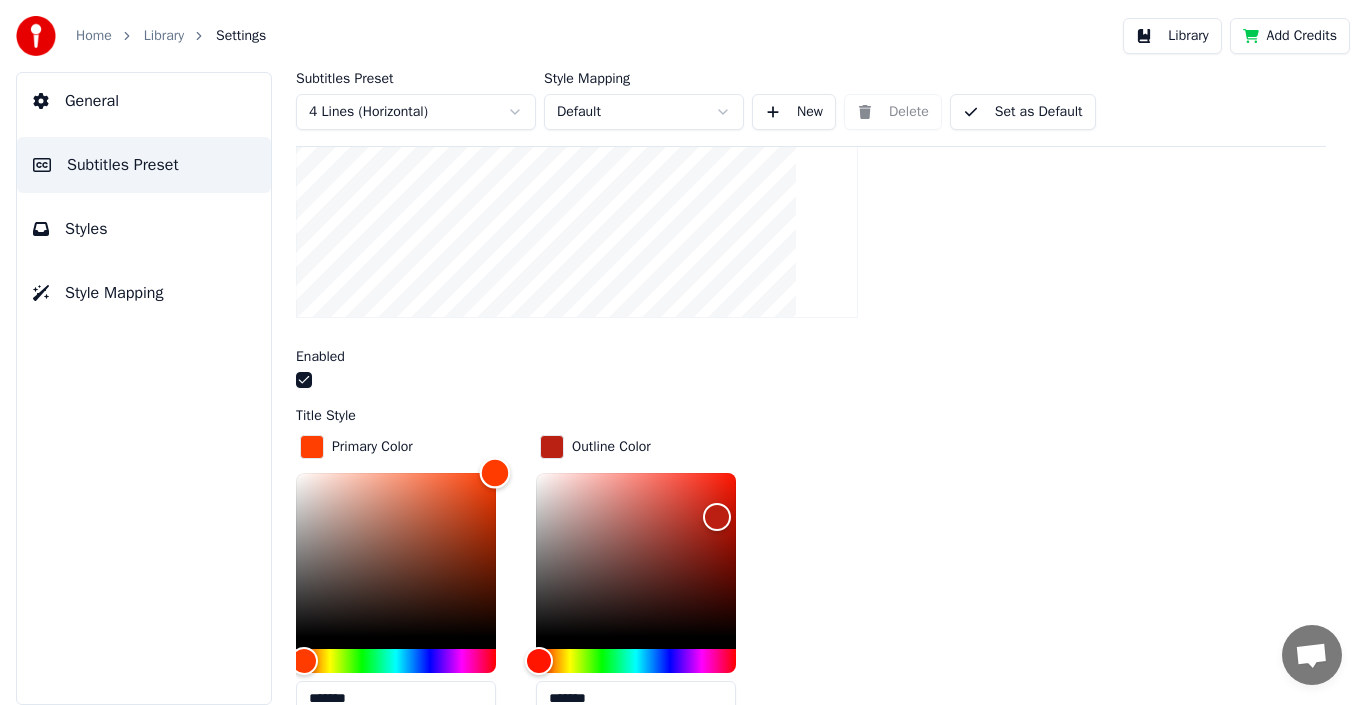 drag, startPoint x: 403, startPoint y: 561, endPoint x: 495, endPoint y: 458, distance: 138.10503 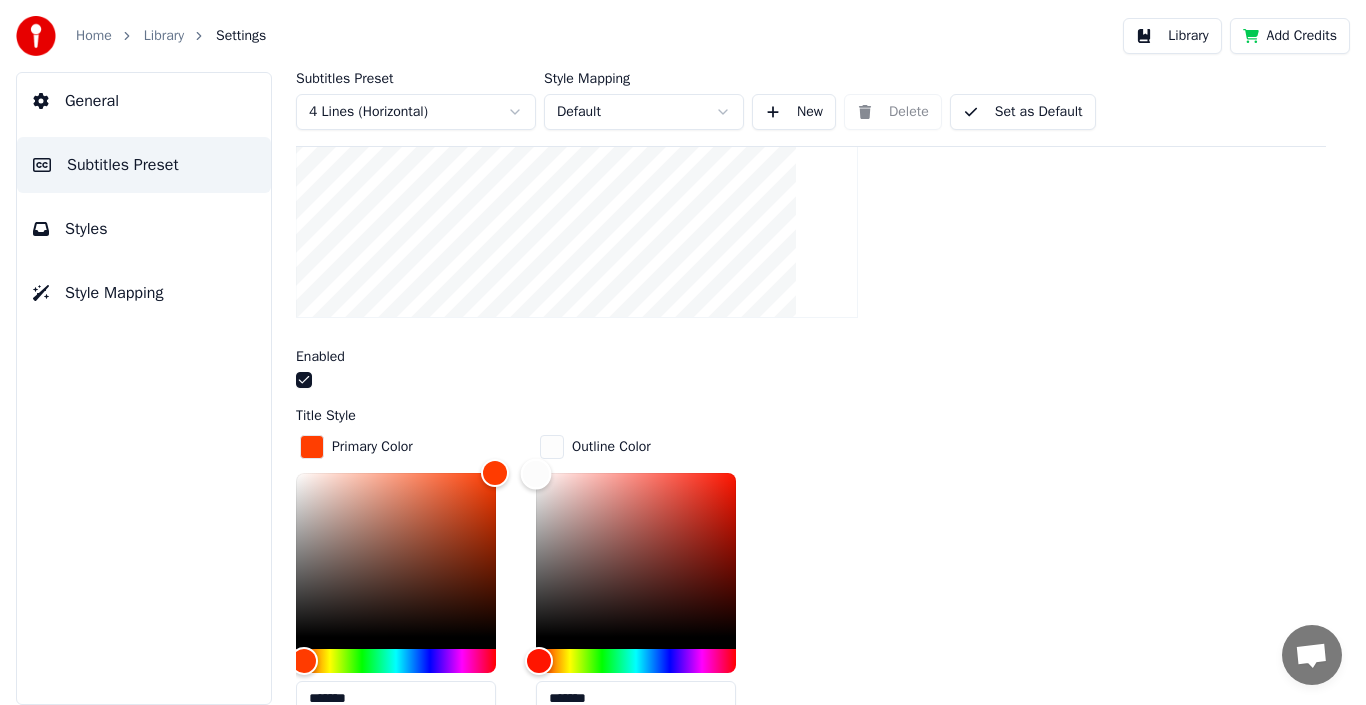 drag, startPoint x: 715, startPoint y: 511, endPoint x: 517, endPoint y: 472, distance: 201.80437 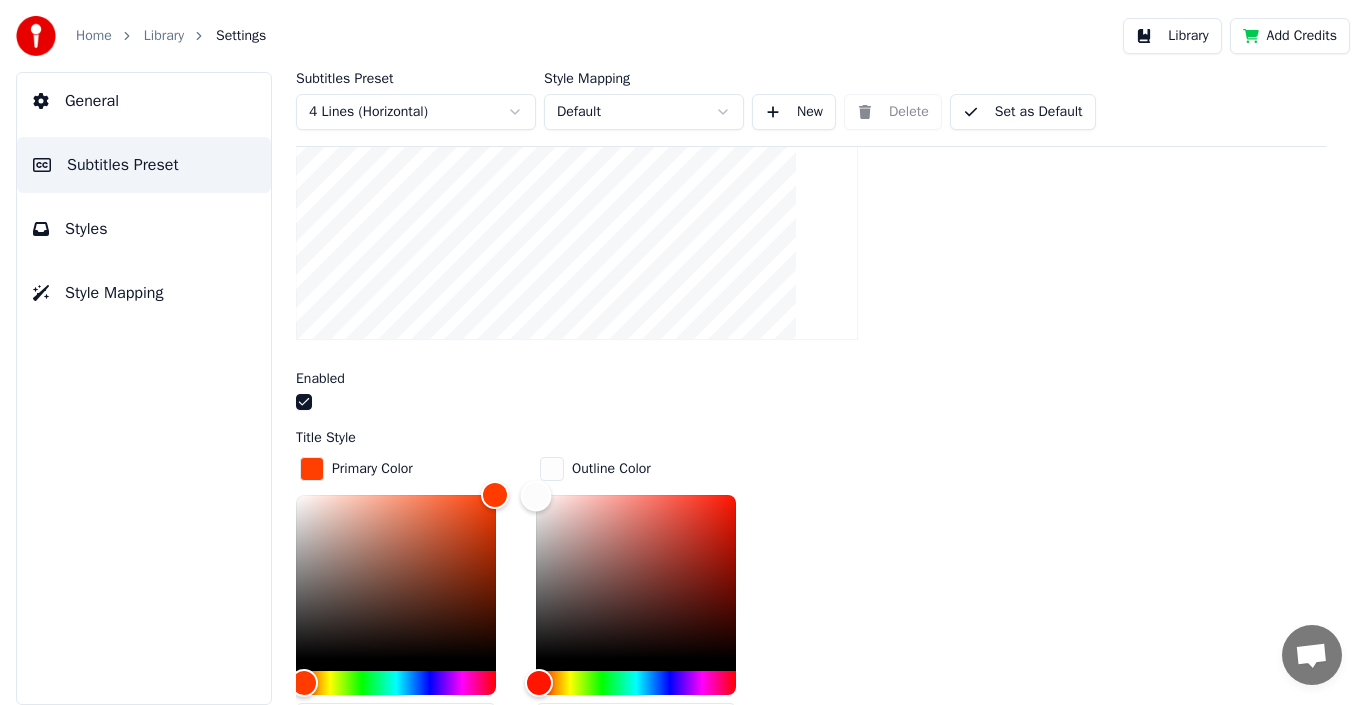 scroll, scrollTop: 300, scrollLeft: 0, axis: vertical 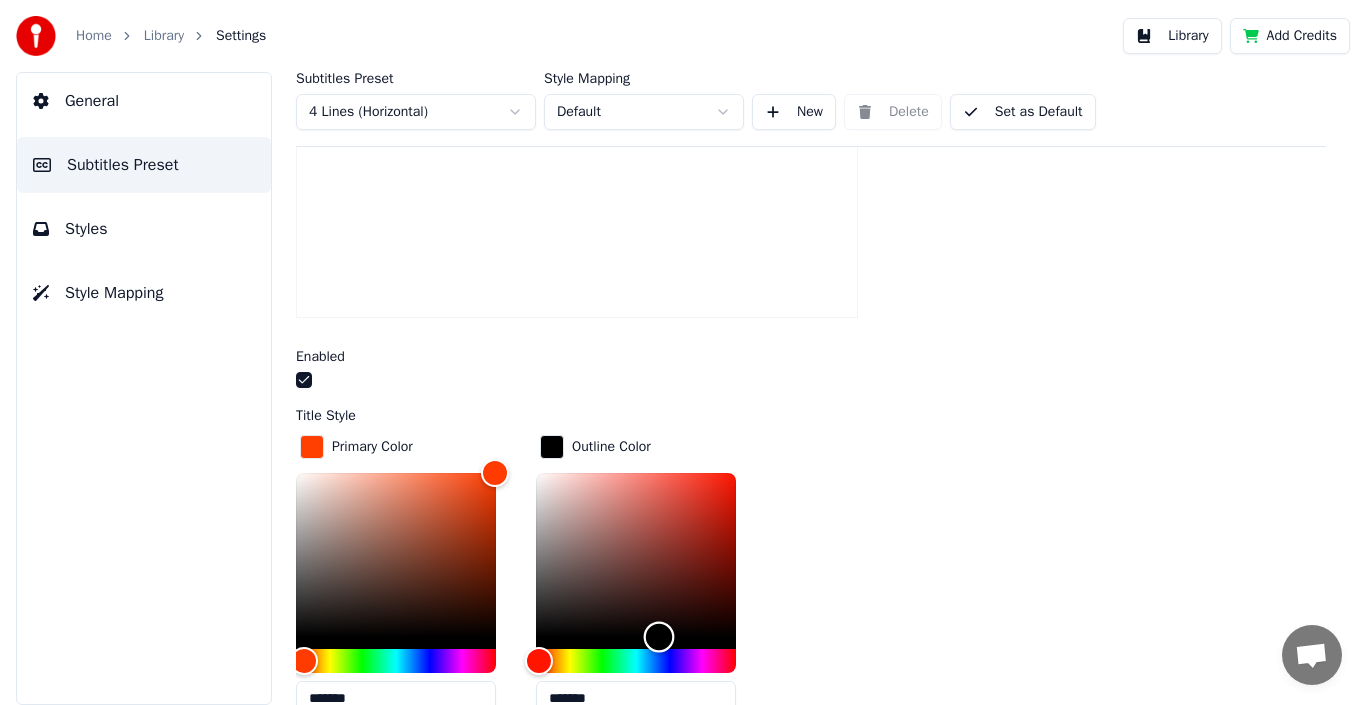 type on "*******" 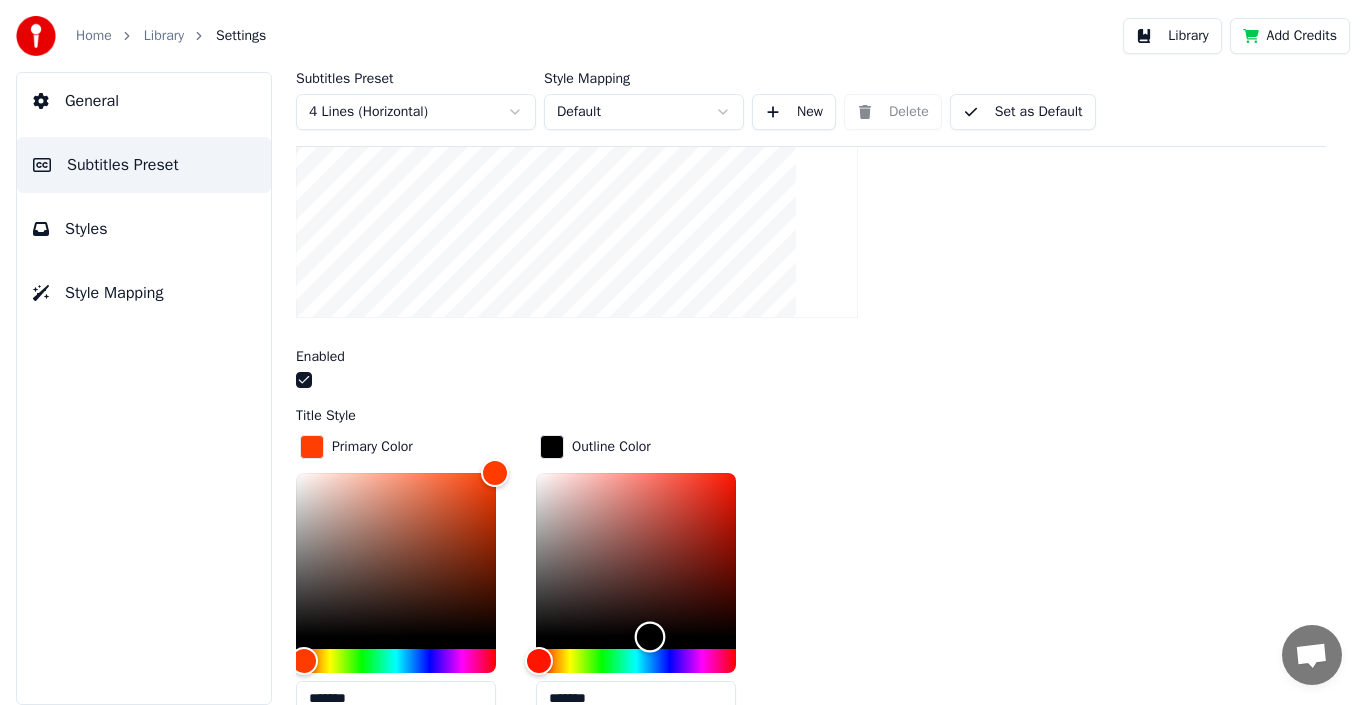drag, startPoint x: 537, startPoint y: 470, endPoint x: 642, endPoint y: 660, distance: 217.08293 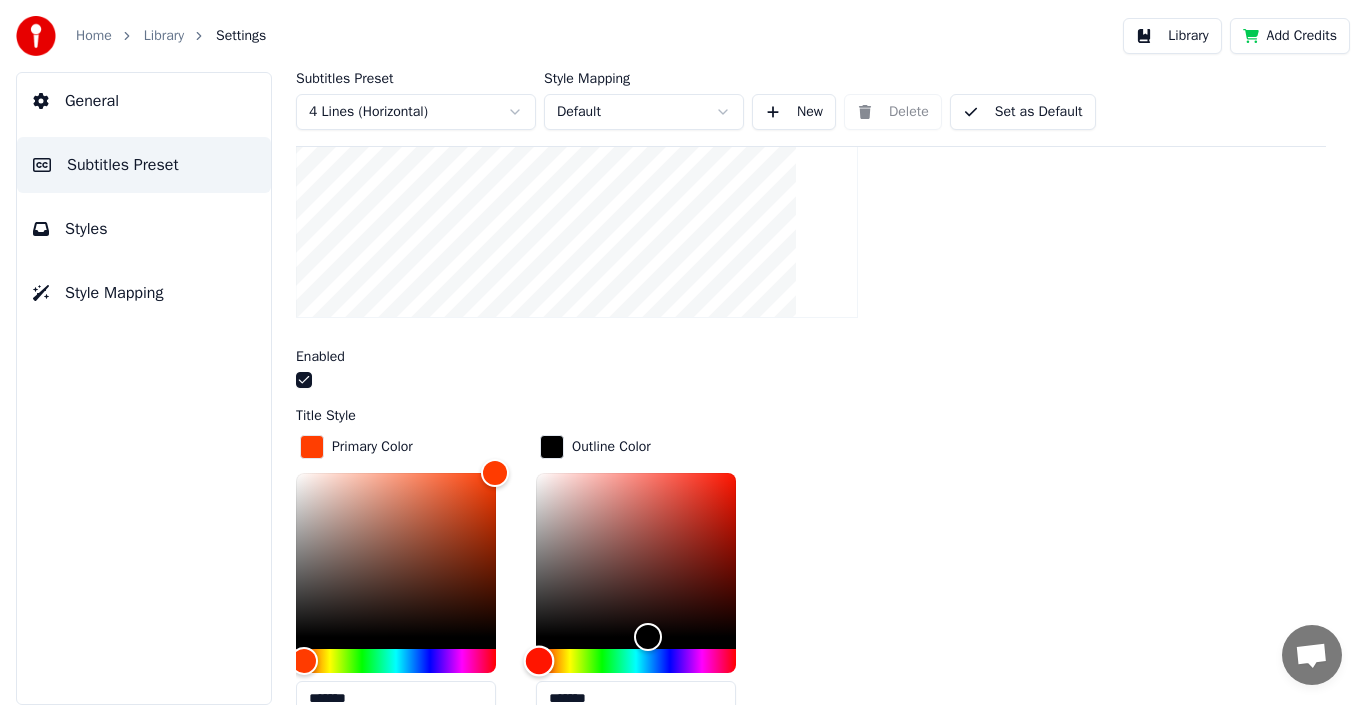 click at bounding box center [636, 661] 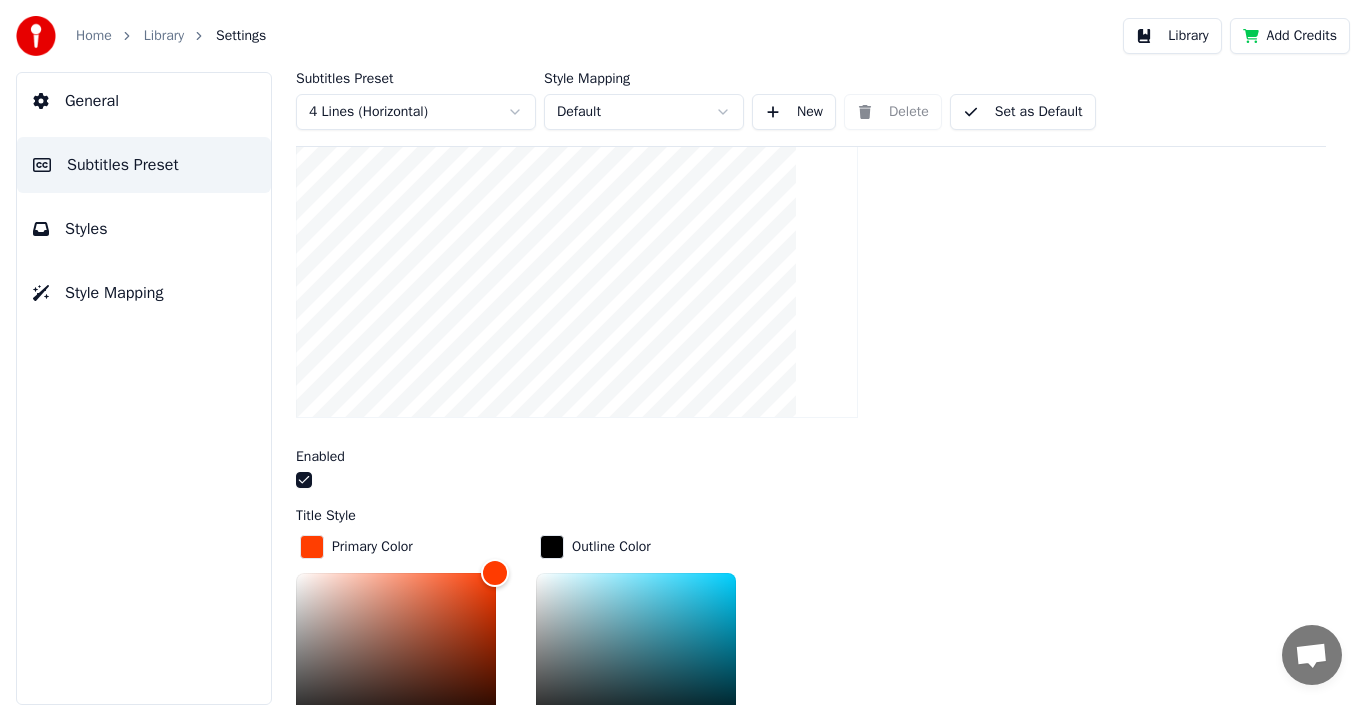 scroll, scrollTop: 300, scrollLeft: 0, axis: vertical 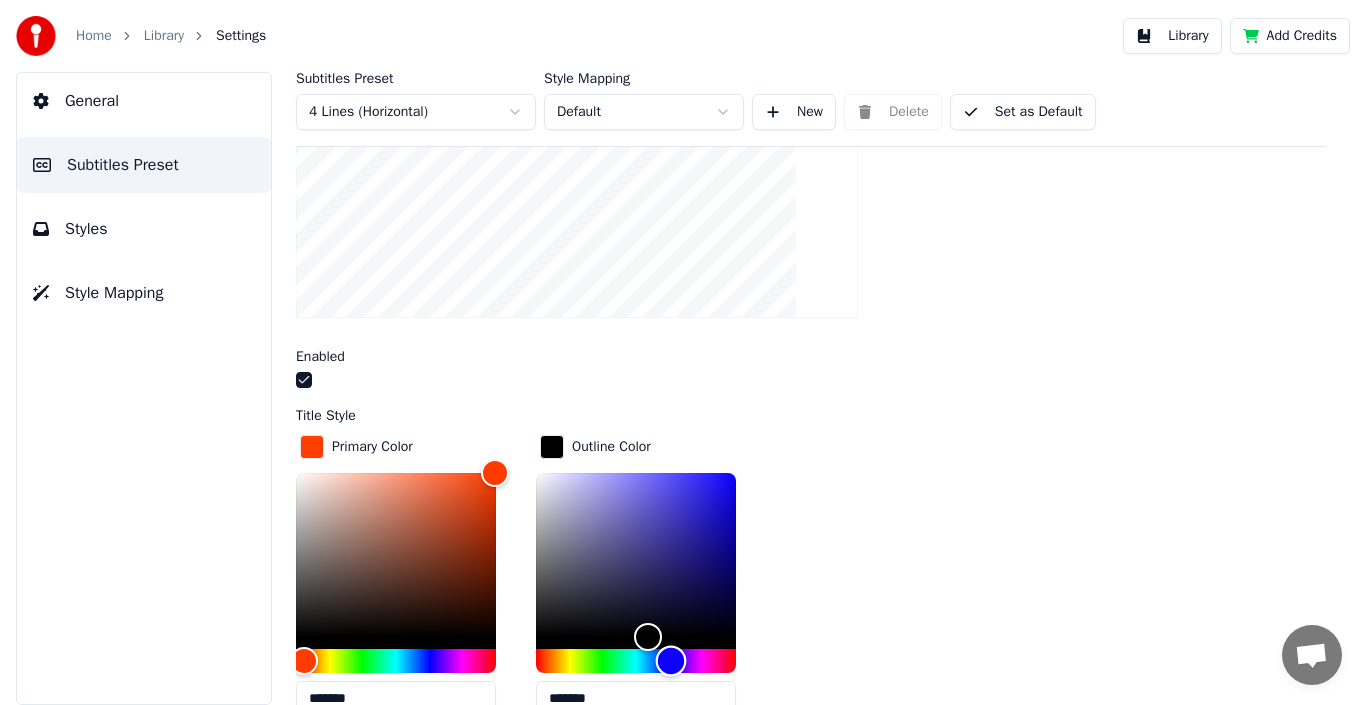 drag, startPoint x: 649, startPoint y: 660, endPoint x: 671, endPoint y: 657, distance: 22.203604 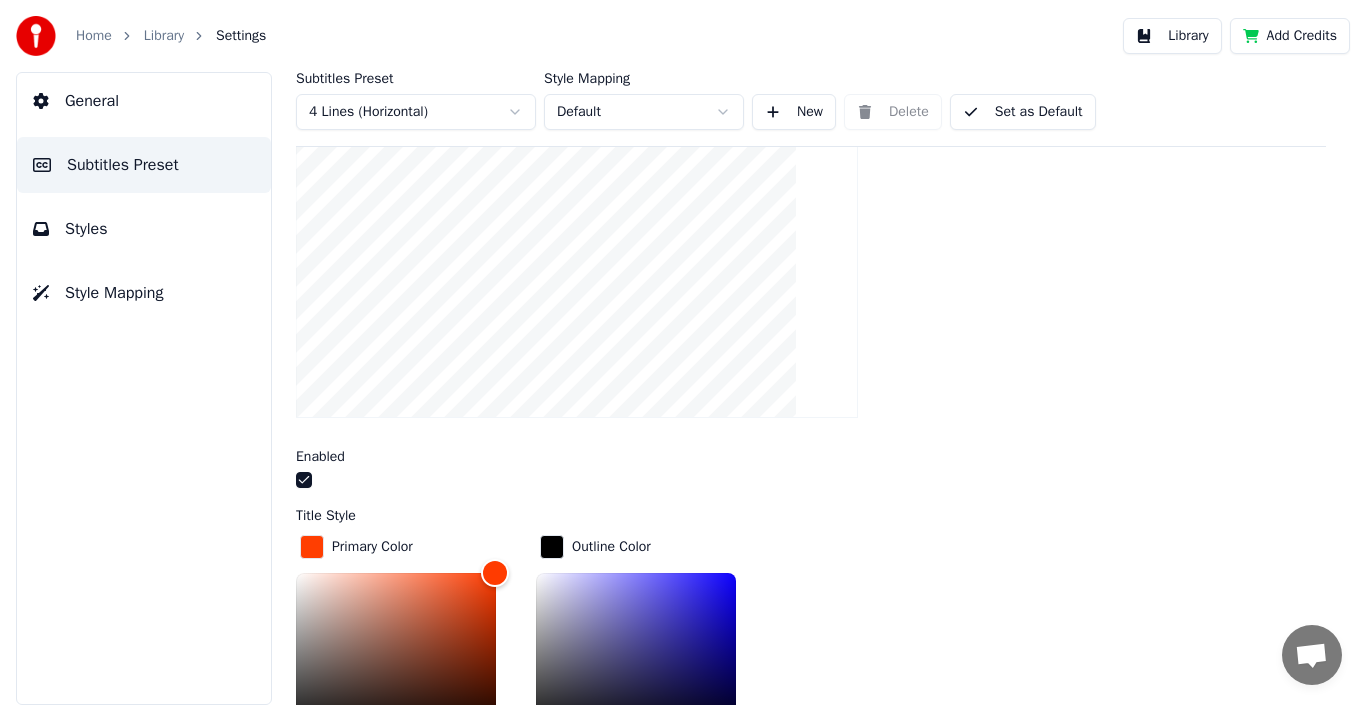 scroll, scrollTop: 300, scrollLeft: 0, axis: vertical 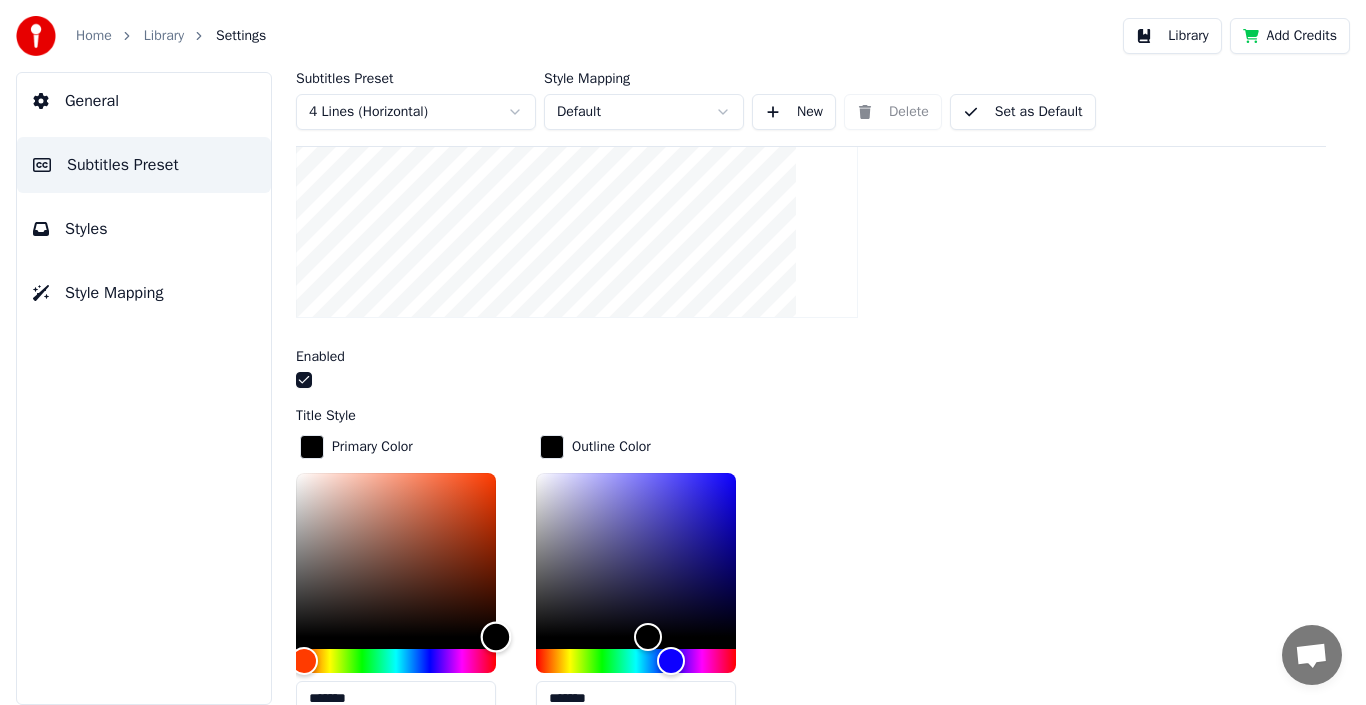 drag, startPoint x: 489, startPoint y: 471, endPoint x: 496, endPoint y: 650, distance: 179.13683 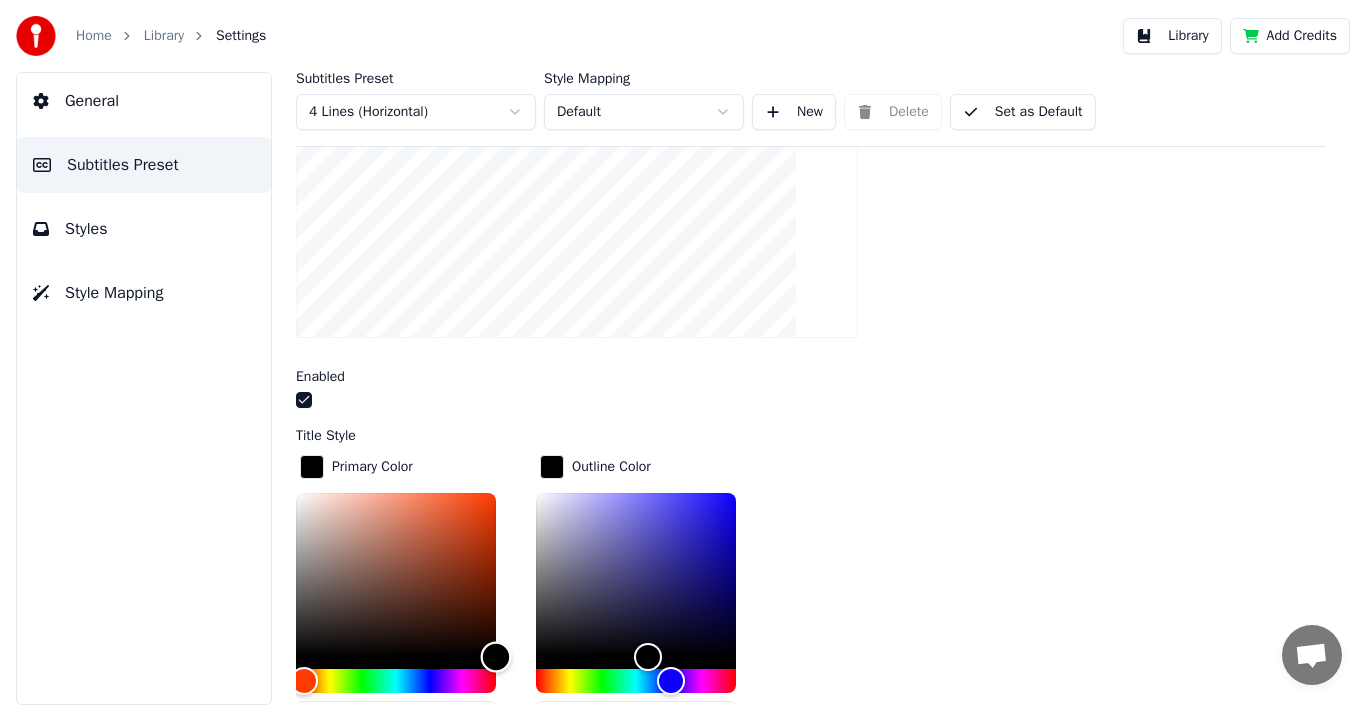 scroll, scrollTop: 400, scrollLeft: 0, axis: vertical 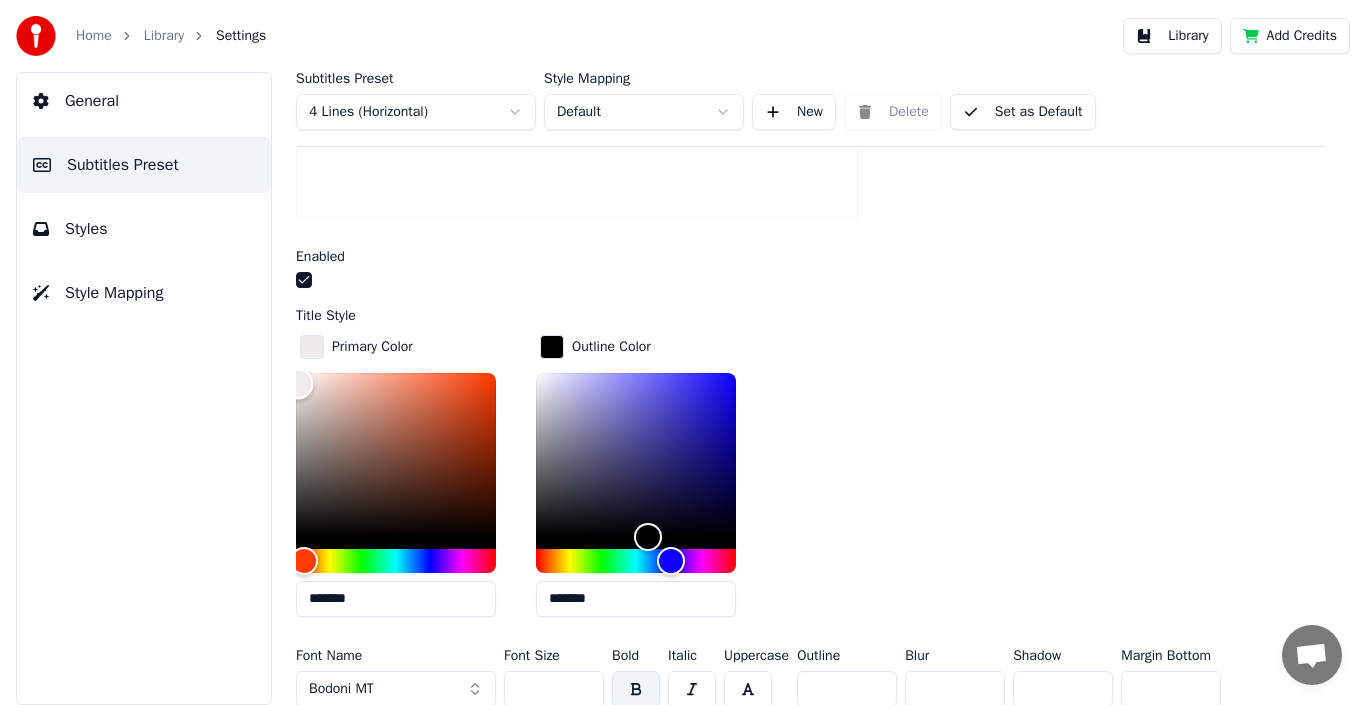 type on "*******" 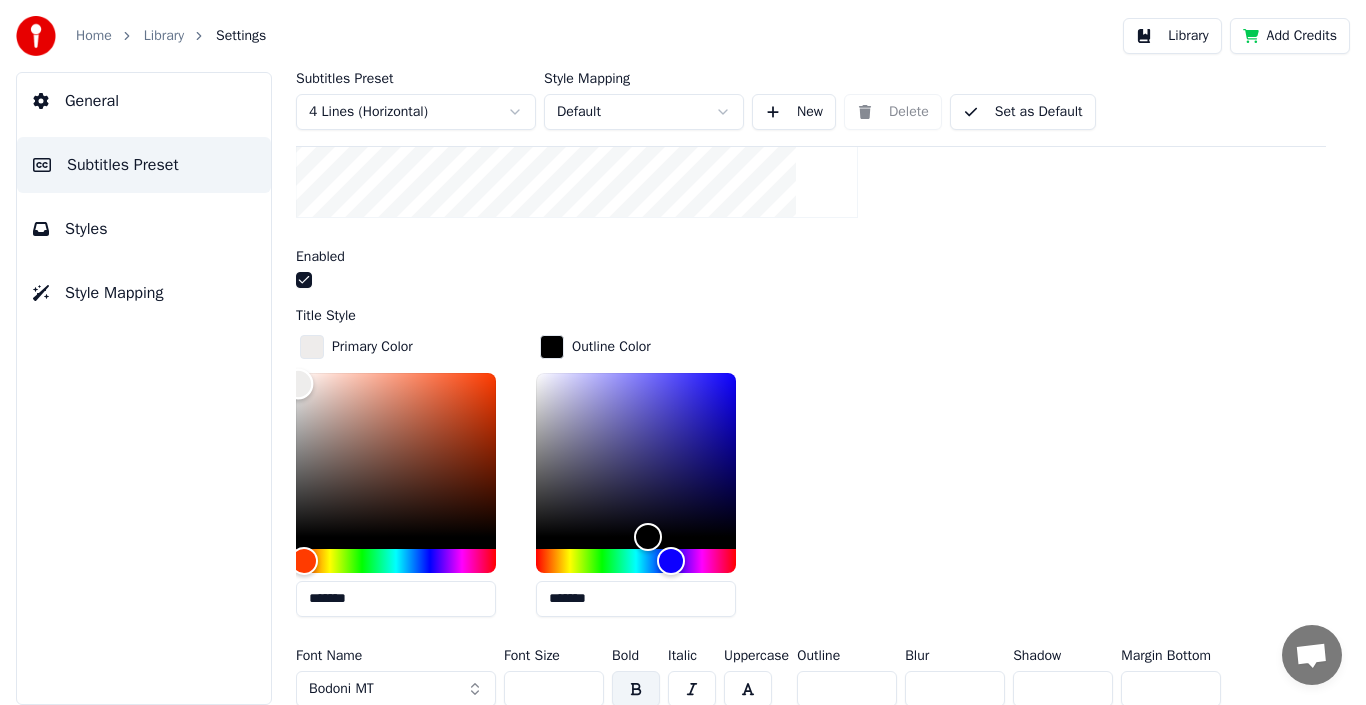 drag, startPoint x: 498, startPoint y: 531, endPoint x: 298, endPoint y: 382, distance: 249.40128 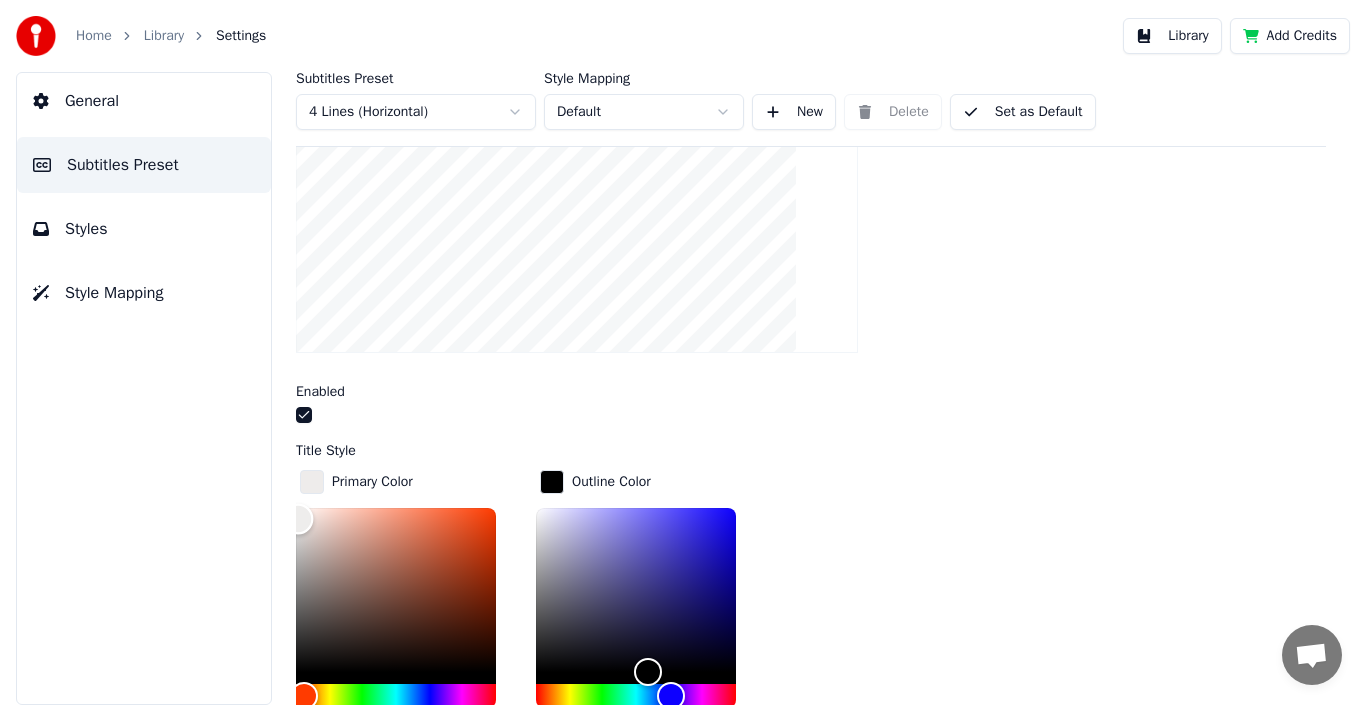scroll, scrollTop: 300, scrollLeft: 0, axis: vertical 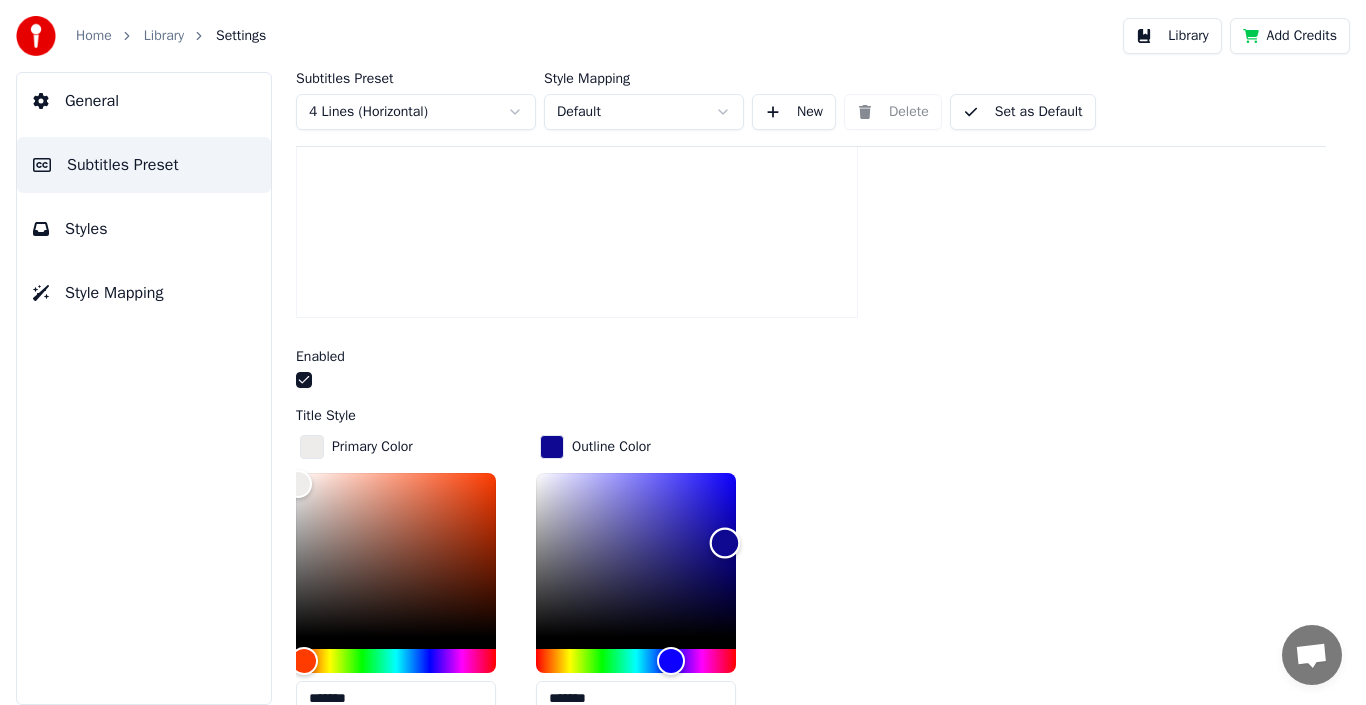 drag, startPoint x: 656, startPoint y: 634, endPoint x: 725, endPoint y: 541, distance: 115.80155 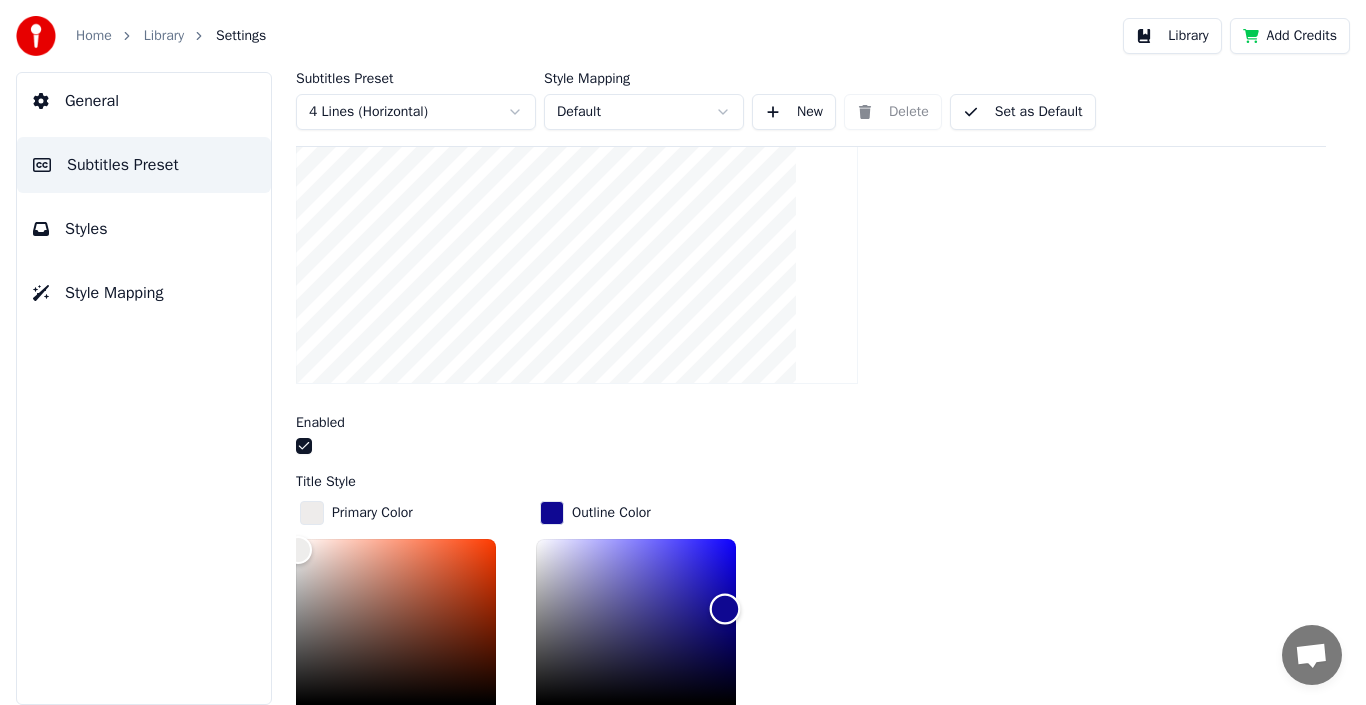 scroll, scrollTop: 200, scrollLeft: 0, axis: vertical 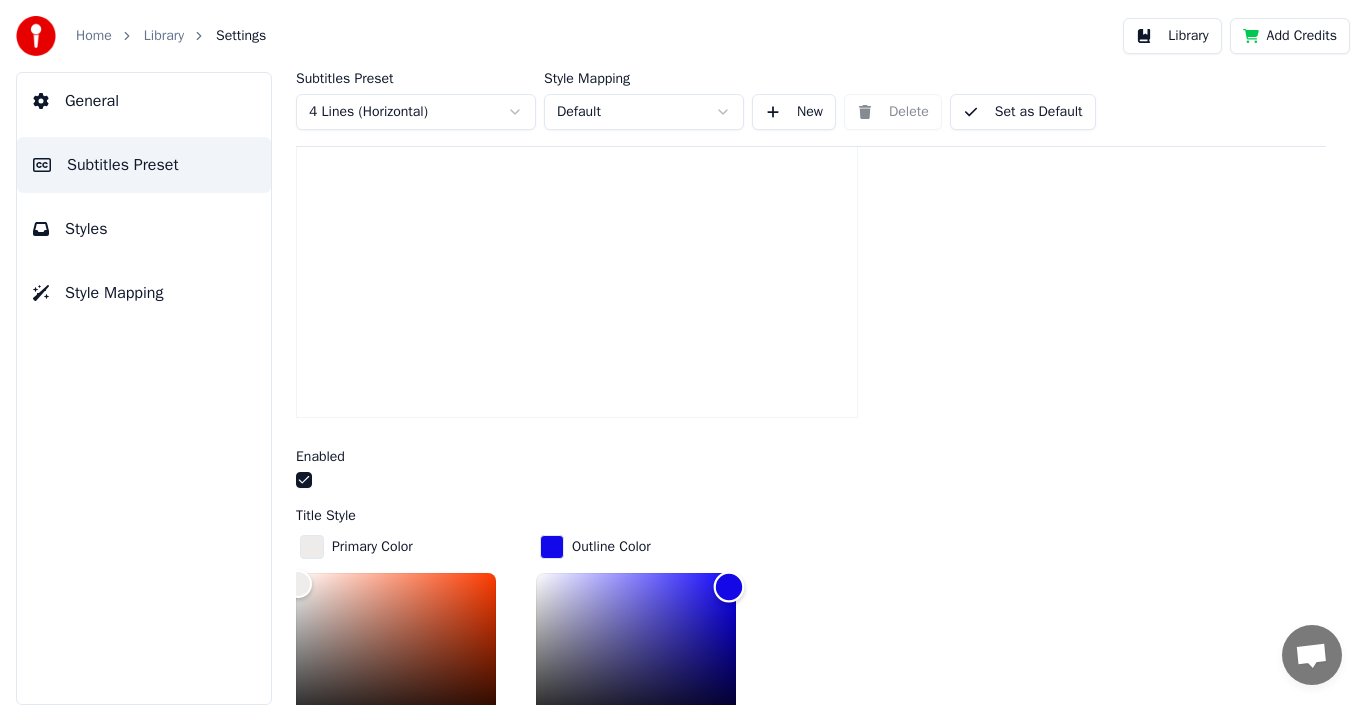 type on "*******" 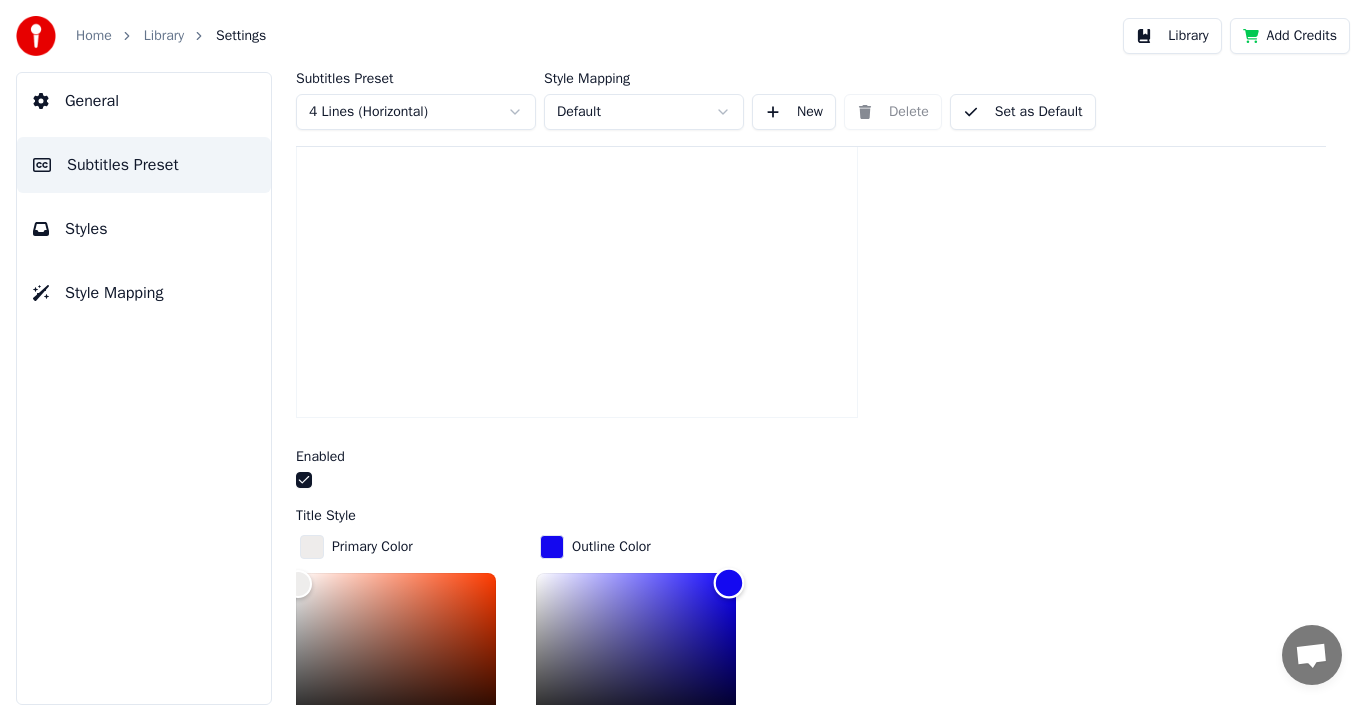 drag, startPoint x: 730, startPoint y: 601, endPoint x: 729, endPoint y: 581, distance: 20.024984 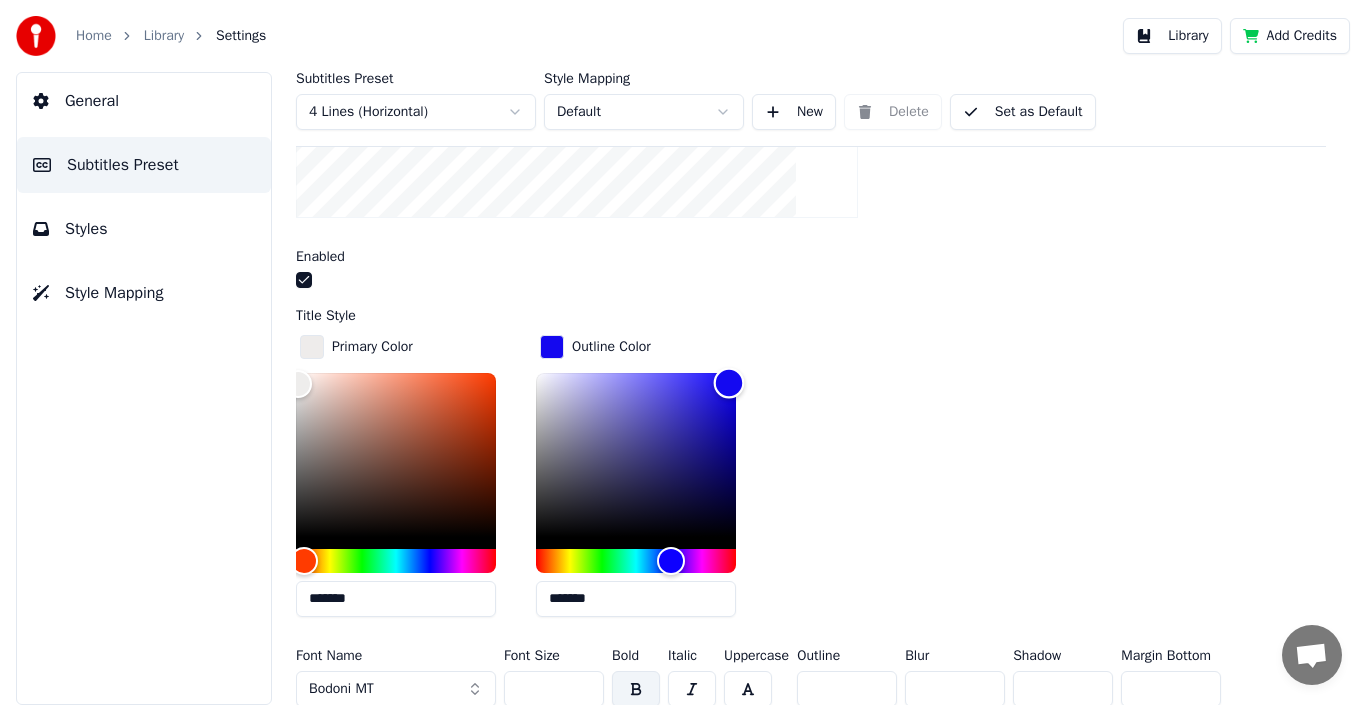 scroll, scrollTop: 500, scrollLeft: 0, axis: vertical 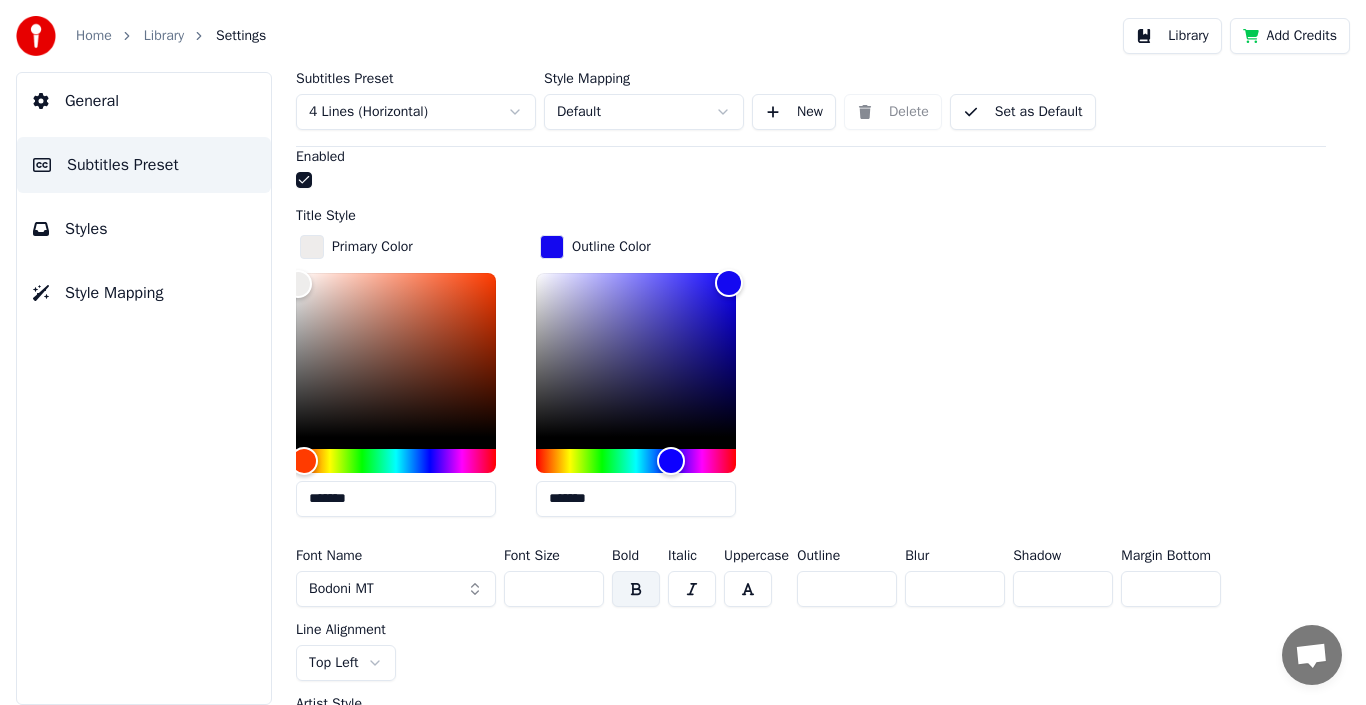 click on "Bodoni MT" at bounding box center (396, 589) 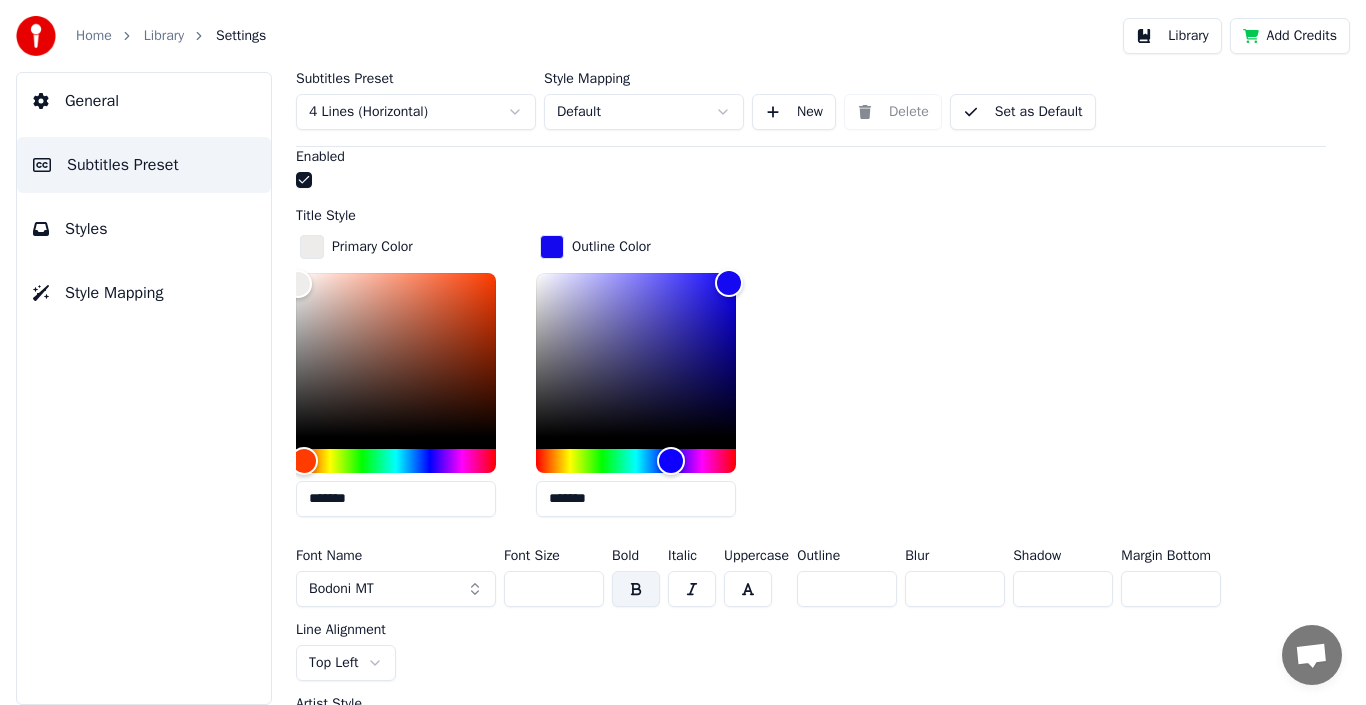 click on "Bodoni MT" at bounding box center (396, 589) 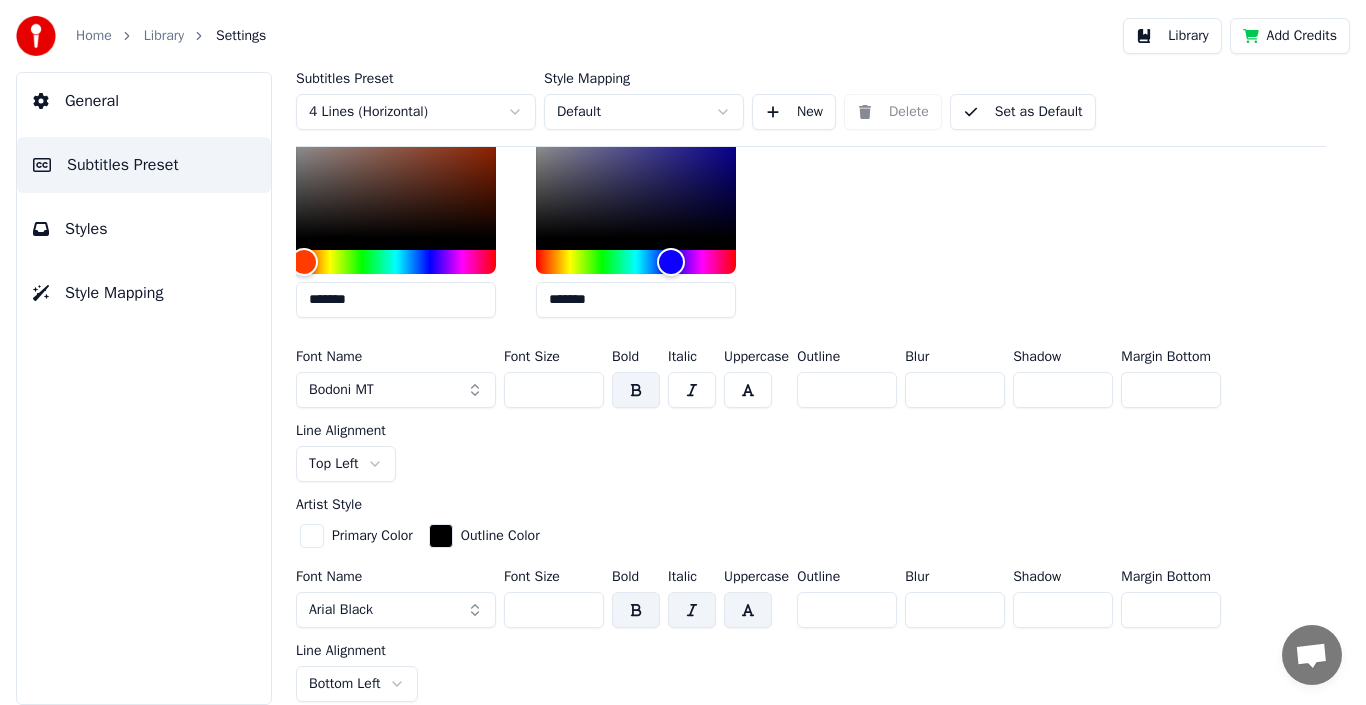 scroll, scrollTop: 700, scrollLeft: 0, axis: vertical 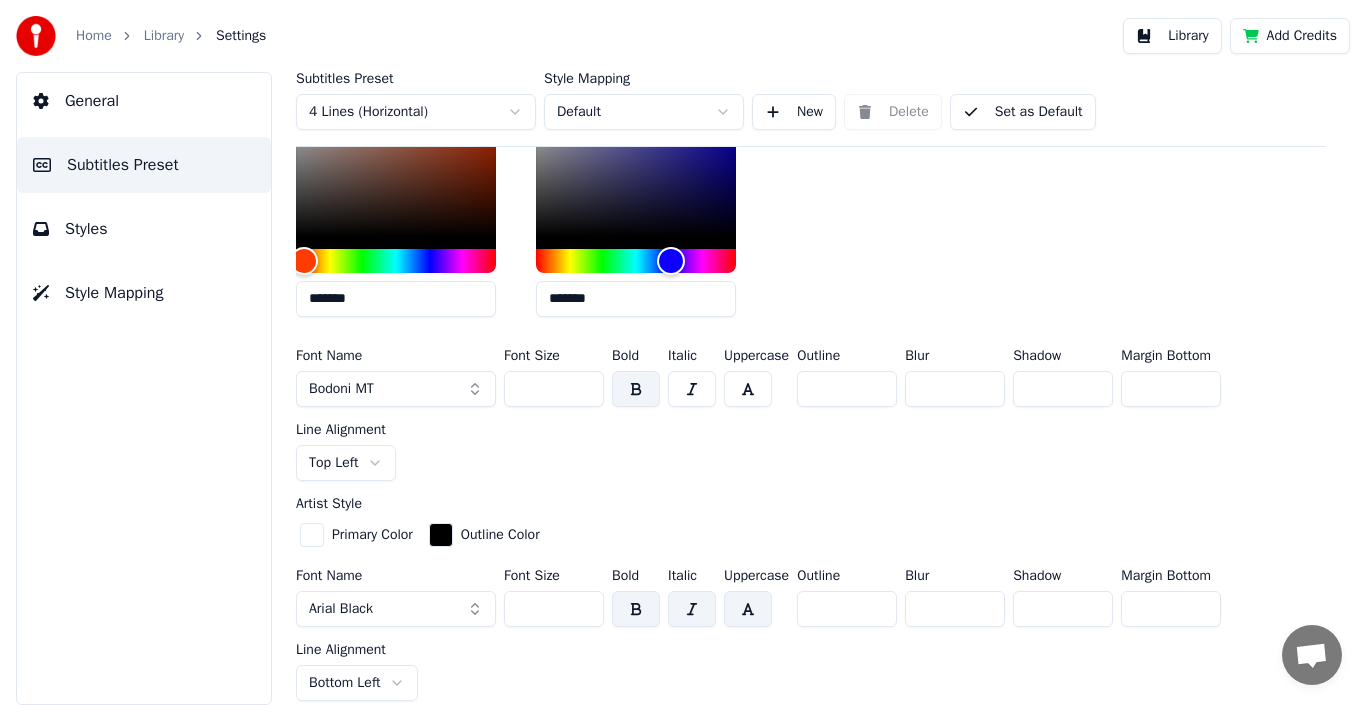click on "Home Library Settings Library Add Credits General Subtitles Preset Styles Style Mapping Subtitles Preset 4 Lines (Horizontal) Style Mapping Default New Delete Set as Default General Song Title Insert the song title in the beginning of the video Enabled Title Style Primary Color ******* Outline Color ******* Font Name Bodoni MT Font Size *** Bold Italic Uppercase Outline * Blur * Shadow * Margin Bottom *** Line Alignment Top Left Artist Style Primary Color Outline Color Font Name Arial Black Font Size *** Bold Italic Uppercase Outline * Blur * Shadow * Margin Bottom *** Line Alignment Bottom Left Start Seconds * Duration Seconds * Fade In (Milliseconds) *** Fade Out (Milliseconds) *** Reset Silent Gap Progress Bar Silent Gap Text Silent Gap Countdown Timing Indicator Background Box Fade Effect Offset Max Characters Per Line Auto Line Break Advanced Settings" at bounding box center [683, 352] 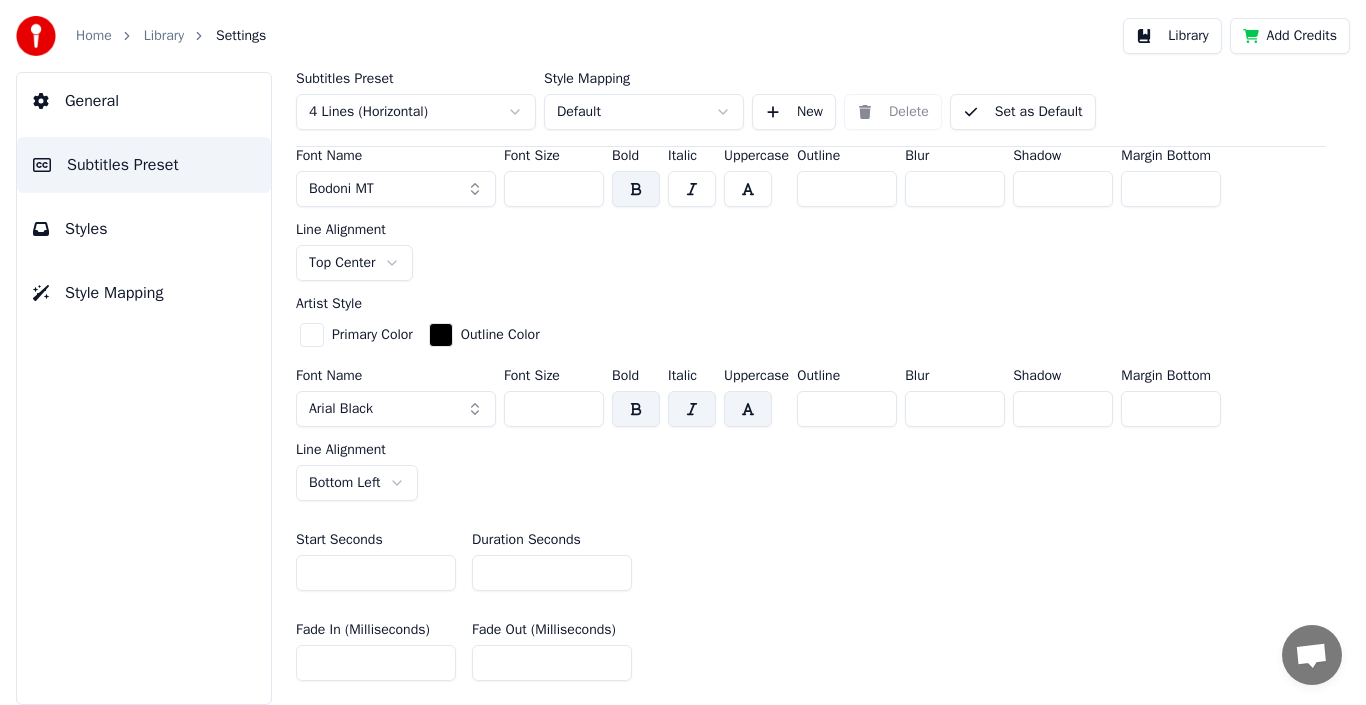 scroll, scrollTop: 800, scrollLeft: 0, axis: vertical 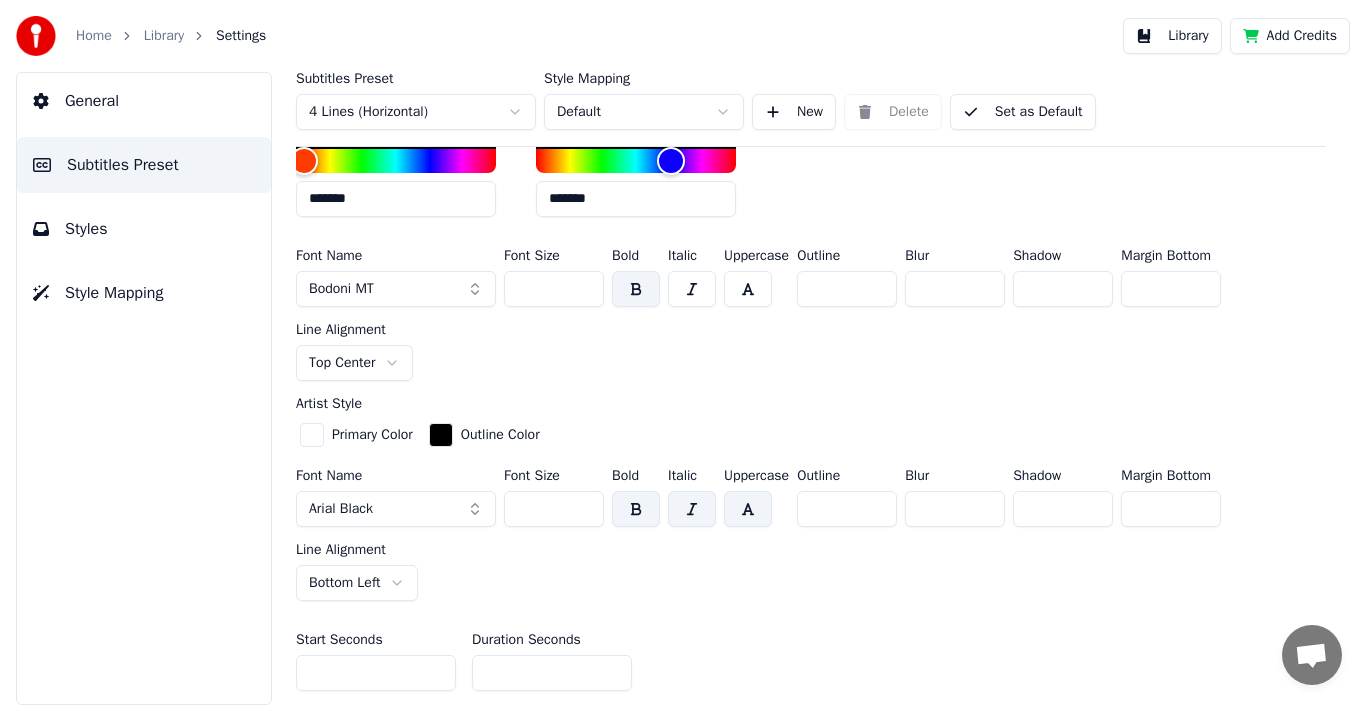 click on "Home Library Settings Library Add Credits General Subtitles Preset Styles Style Mapping Subtitles Preset 4 Lines (Horizontal) Style Mapping Default New Delete Set as Default General Song Title Insert the song title in the beginning of the video Enabled Title Style Primary Color ******* Outline Color ******* Font Name Bodoni MT Font Size *** Bold Italic Uppercase Outline * Blur * Shadow * Margin Bottom *** Line Alignment Top Center Artist Style Primary Color Outline Color Font Name Arial Black Font Size *** Bold Italic Uppercase Outline * Blur * Shadow * Margin Bottom *** Line Alignment Bottom Left Start Seconds * Duration Seconds * Fade In (Milliseconds) *** Fade Out (Milliseconds) *** Reset Silent Gap Progress Bar Silent Gap Text Silent Gap Countdown Timing Indicator Background Box Fade Effect Offset Max Characters Per Line Auto Line Break Advanced Settings" at bounding box center [683, 352] 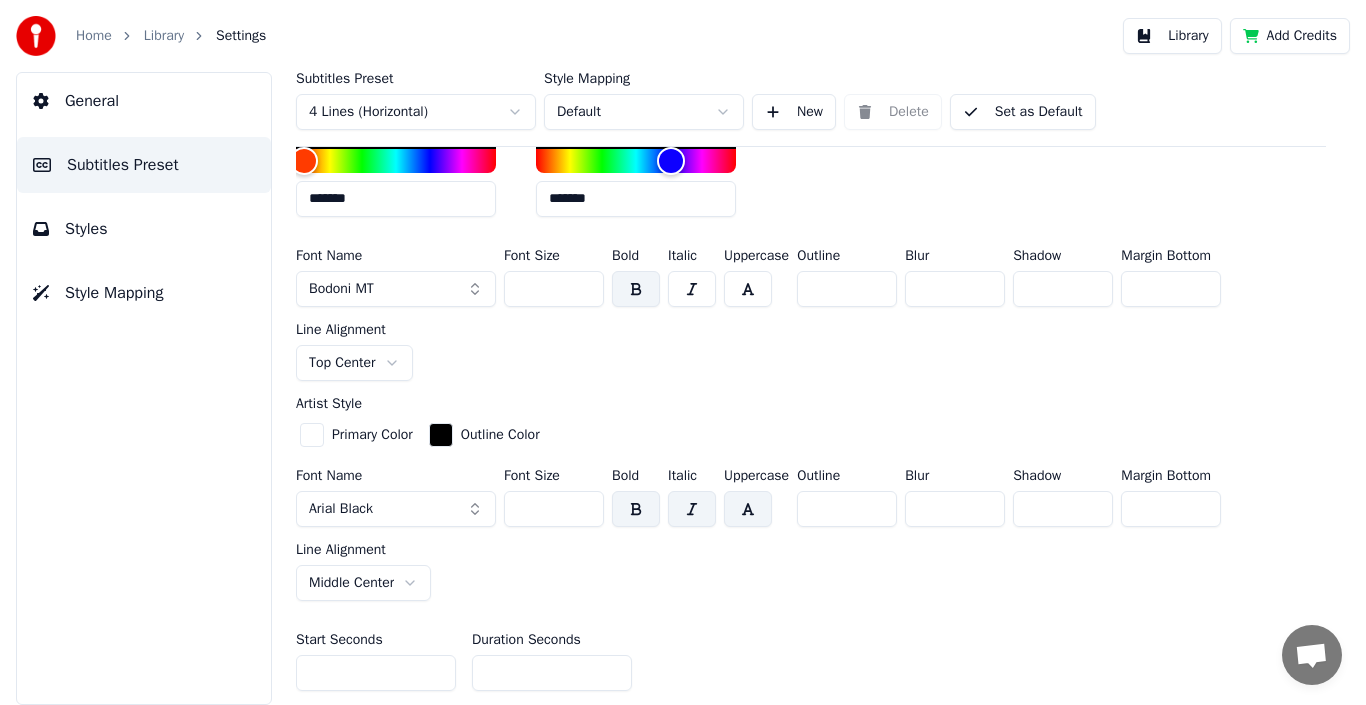 scroll, scrollTop: 700, scrollLeft: 0, axis: vertical 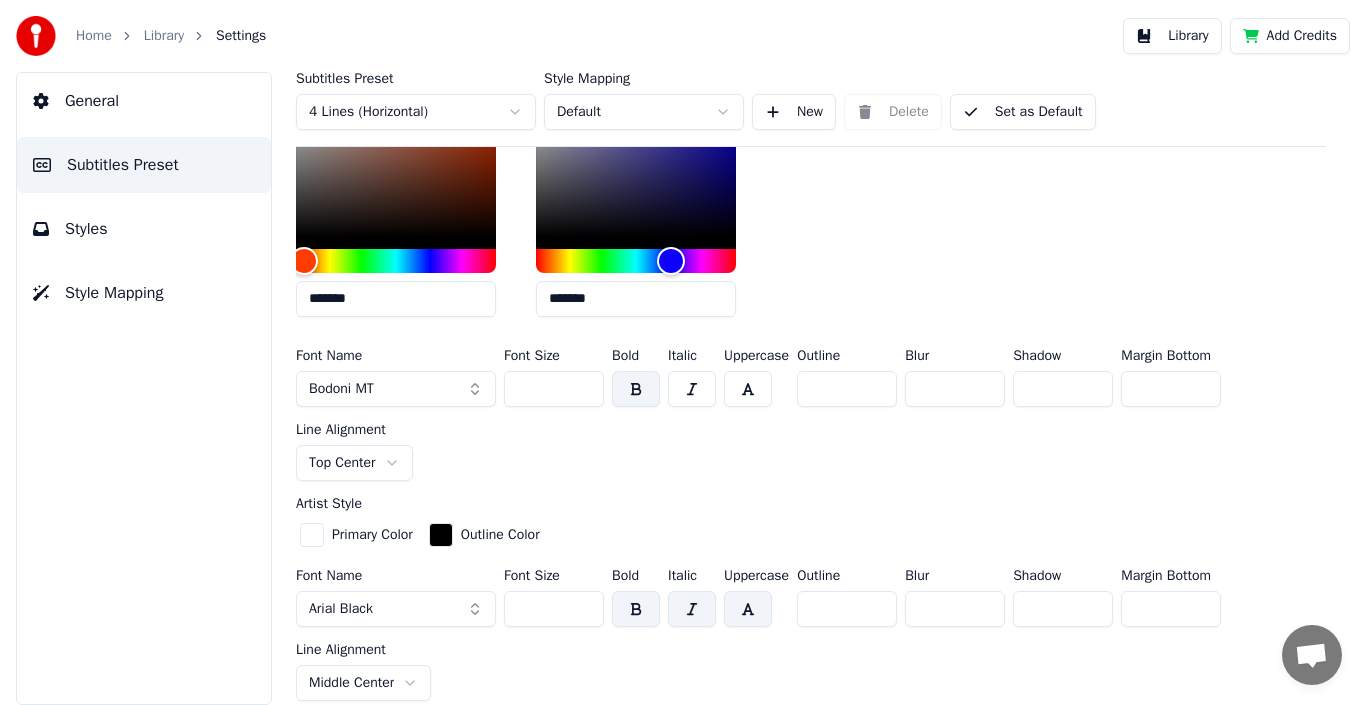 click at bounding box center (312, 535) 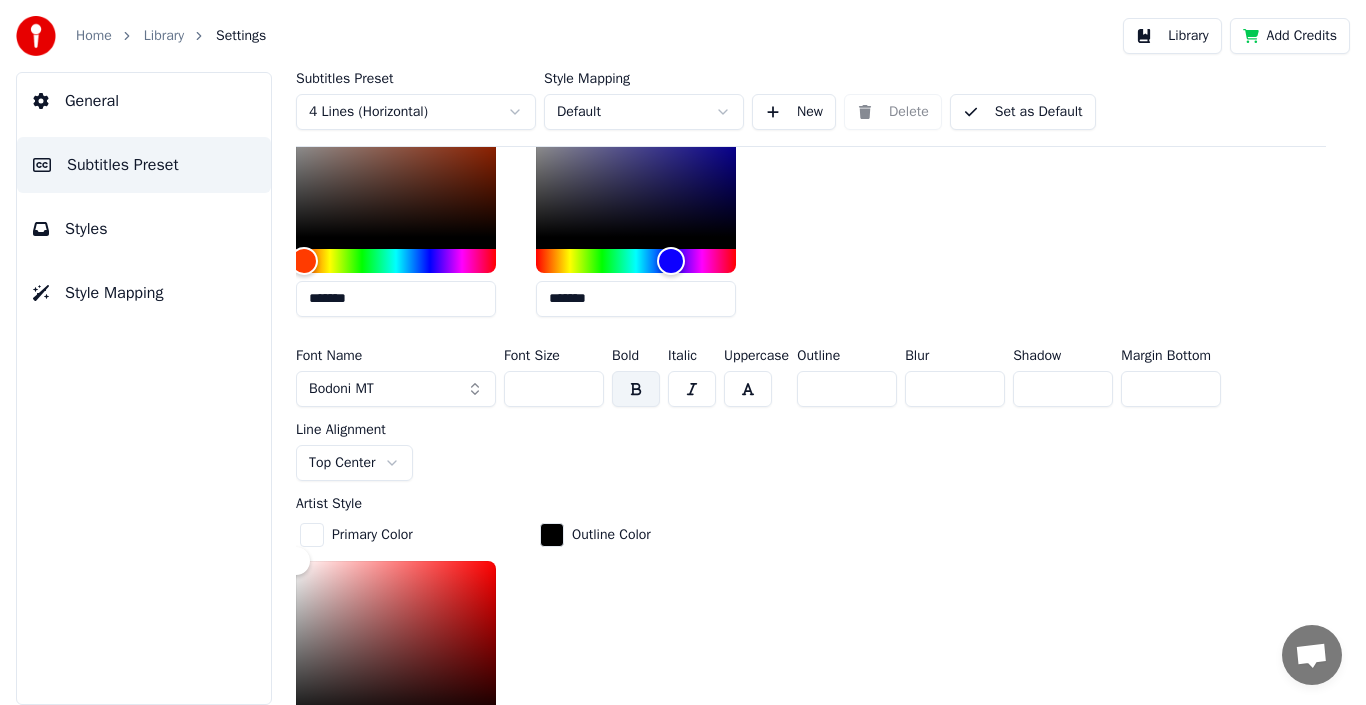 scroll, scrollTop: 900, scrollLeft: 0, axis: vertical 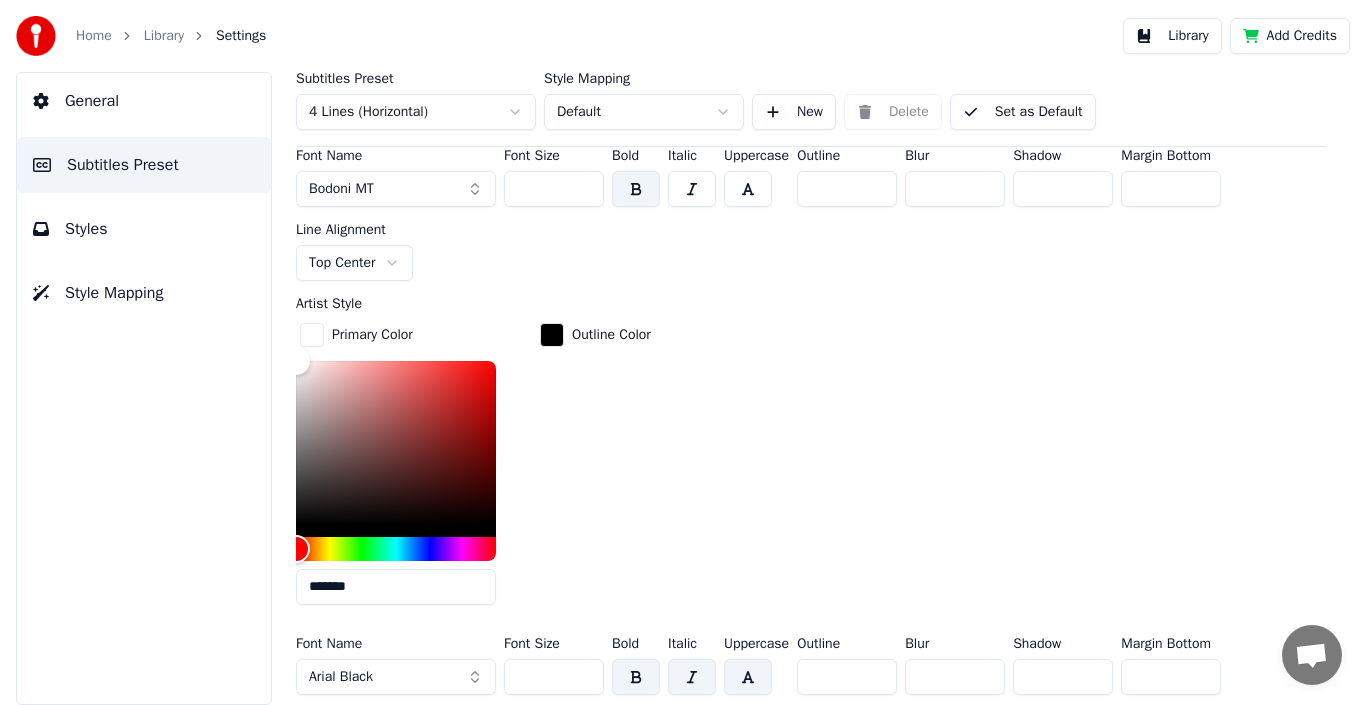 click at bounding box center [552, 335] 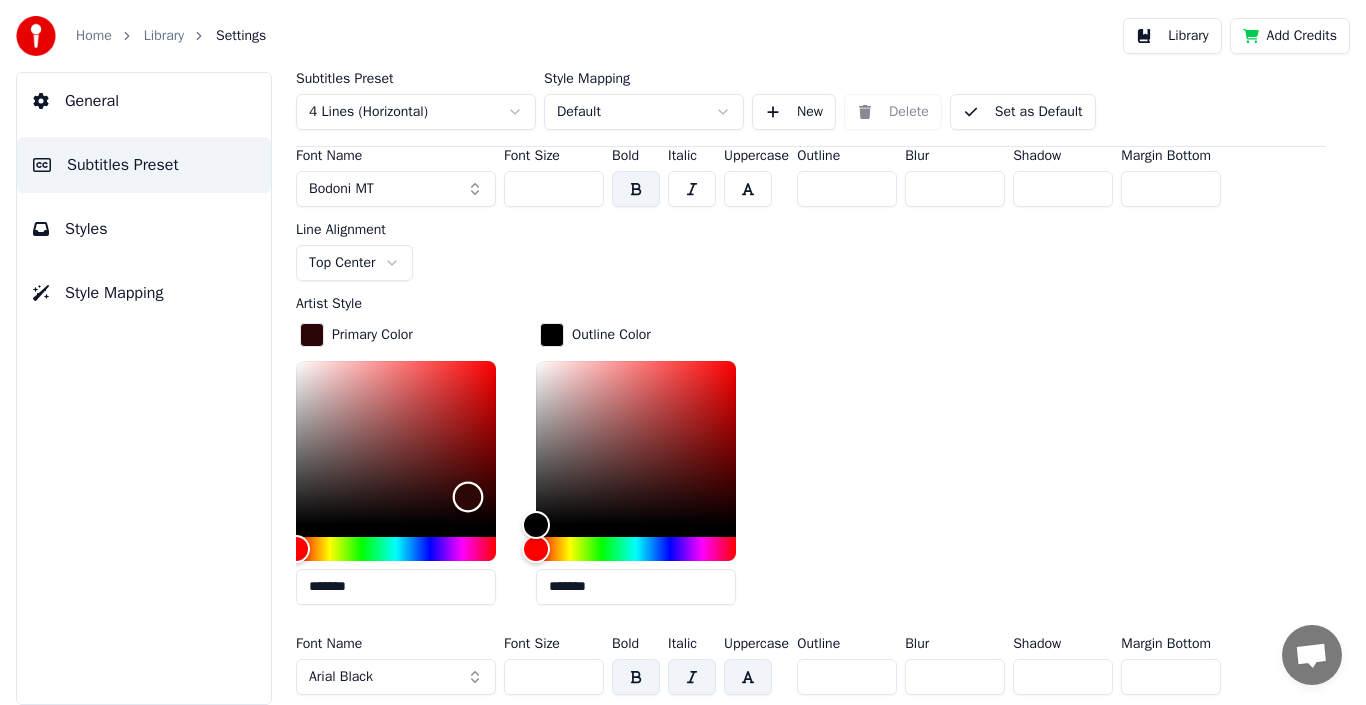 type on "*******" 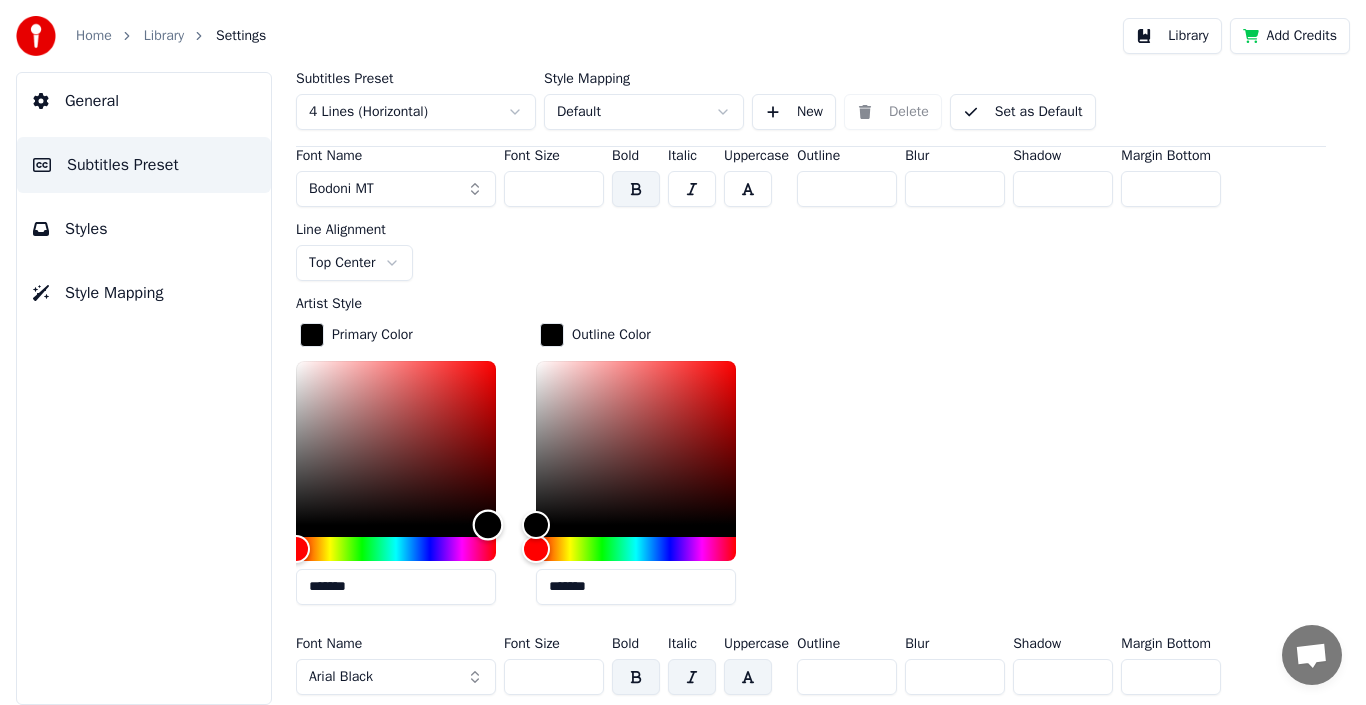 drag, startPoint x: 302, startPoint y: 365, endPoint x: 488, endPoint y: 522, distance: 243.40295 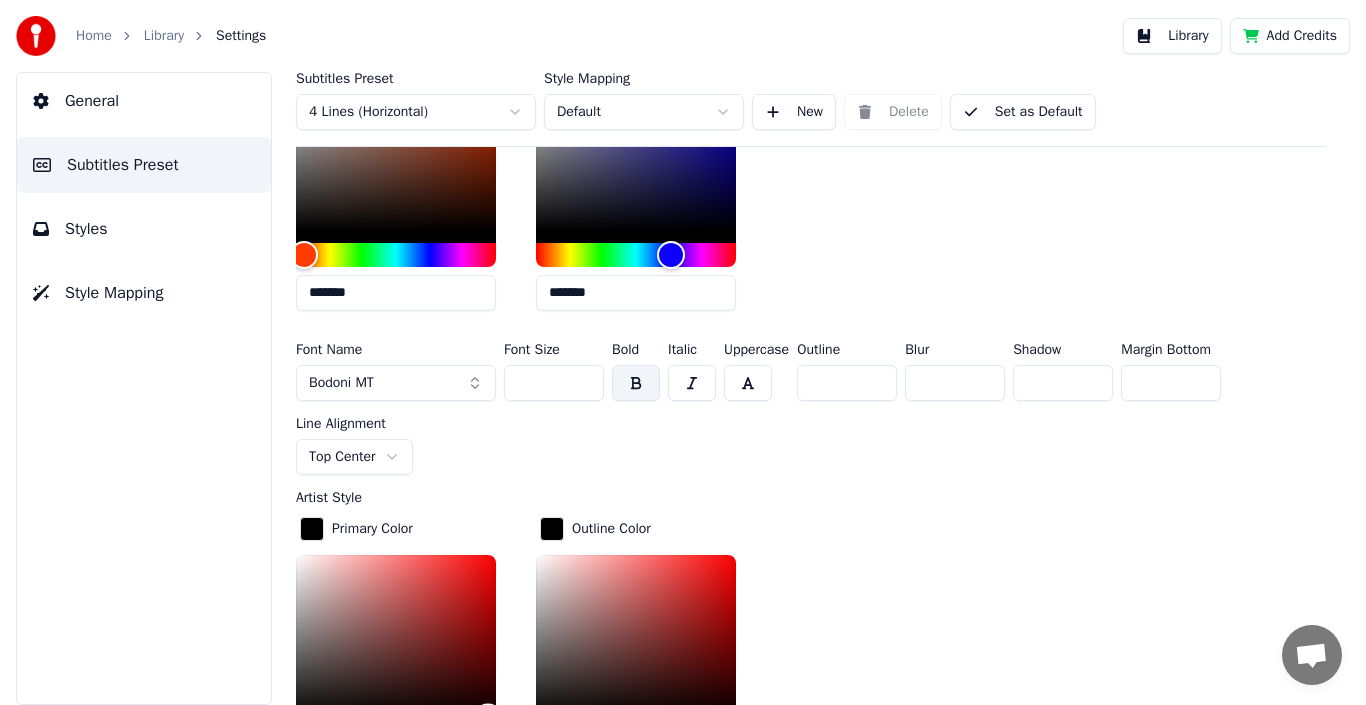 scroll, scrollTop: 800, scrollLeft: 0, axis: vertical 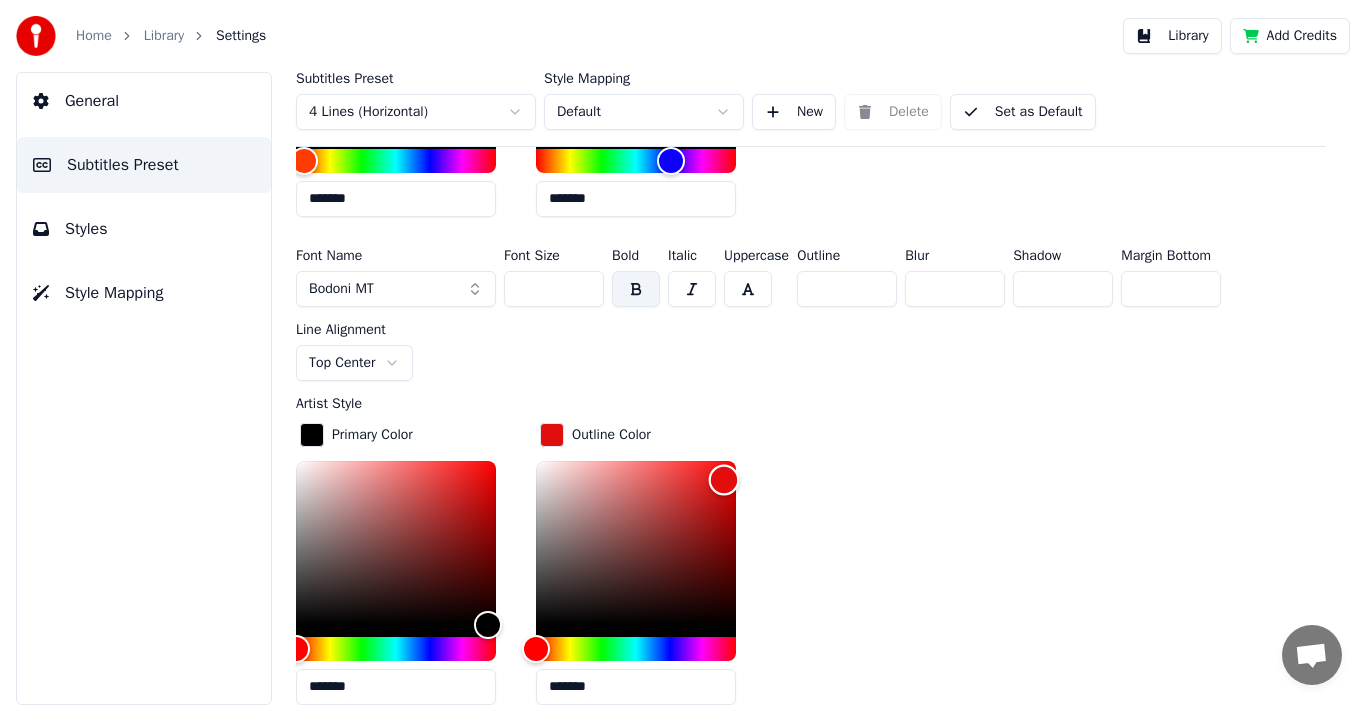 drag, startPoint x: 544, startPoint y: 614, endPoint x: 728, endPoint y: 473, distance: 231.81242 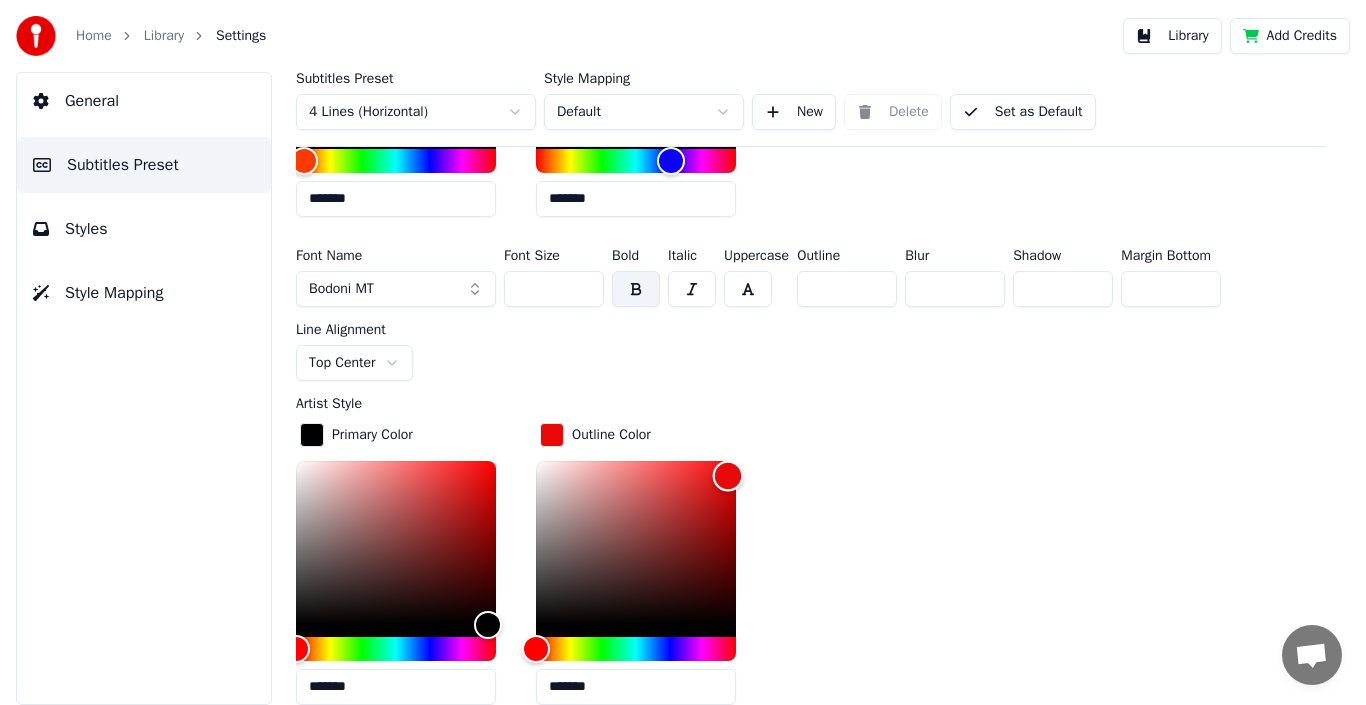 type on "*******" 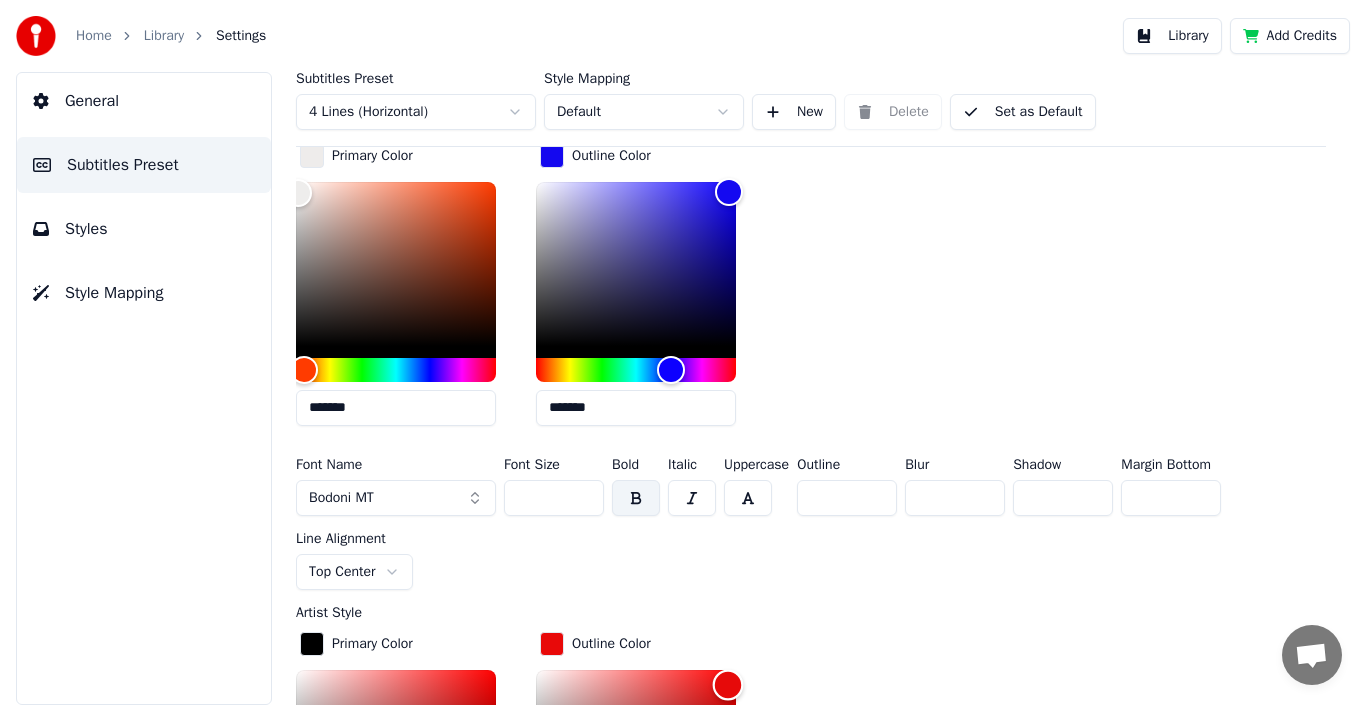 scroll, scrollTop: 800, scrollLeft: 0, axis: vertical 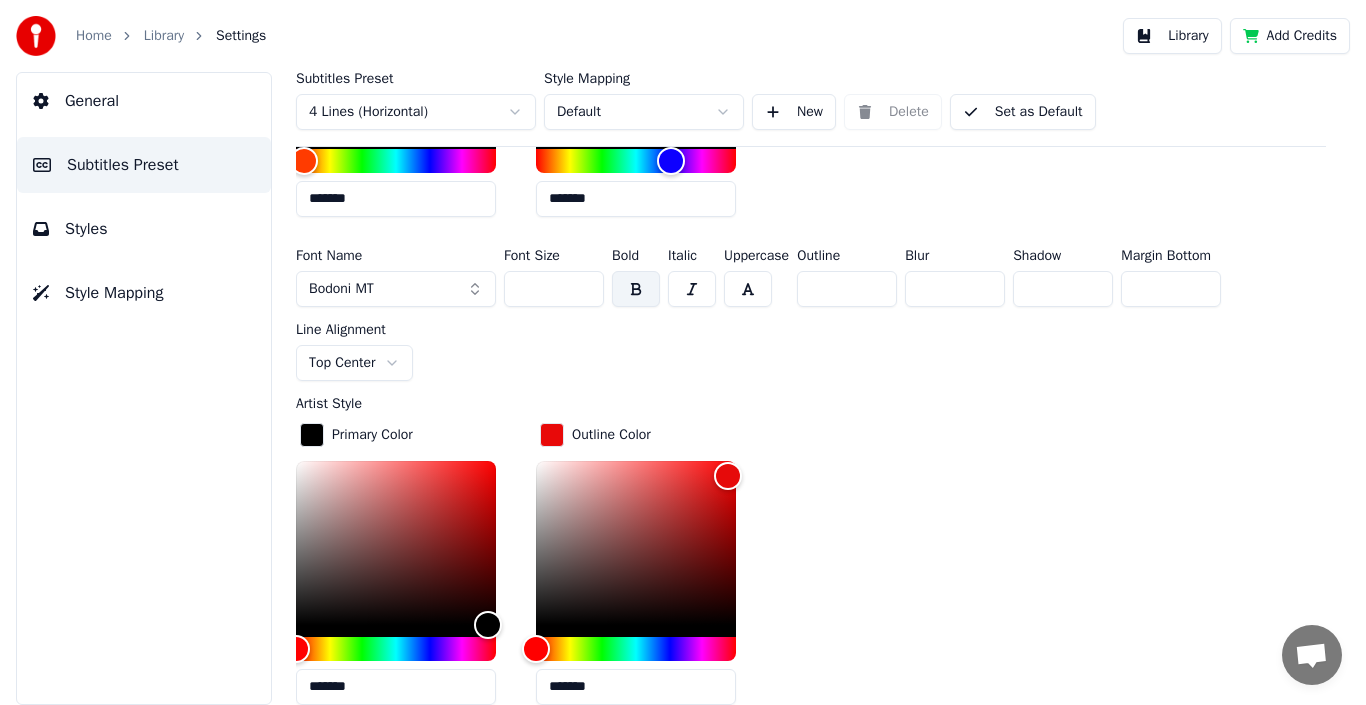 click at bounding box center (692, 289) 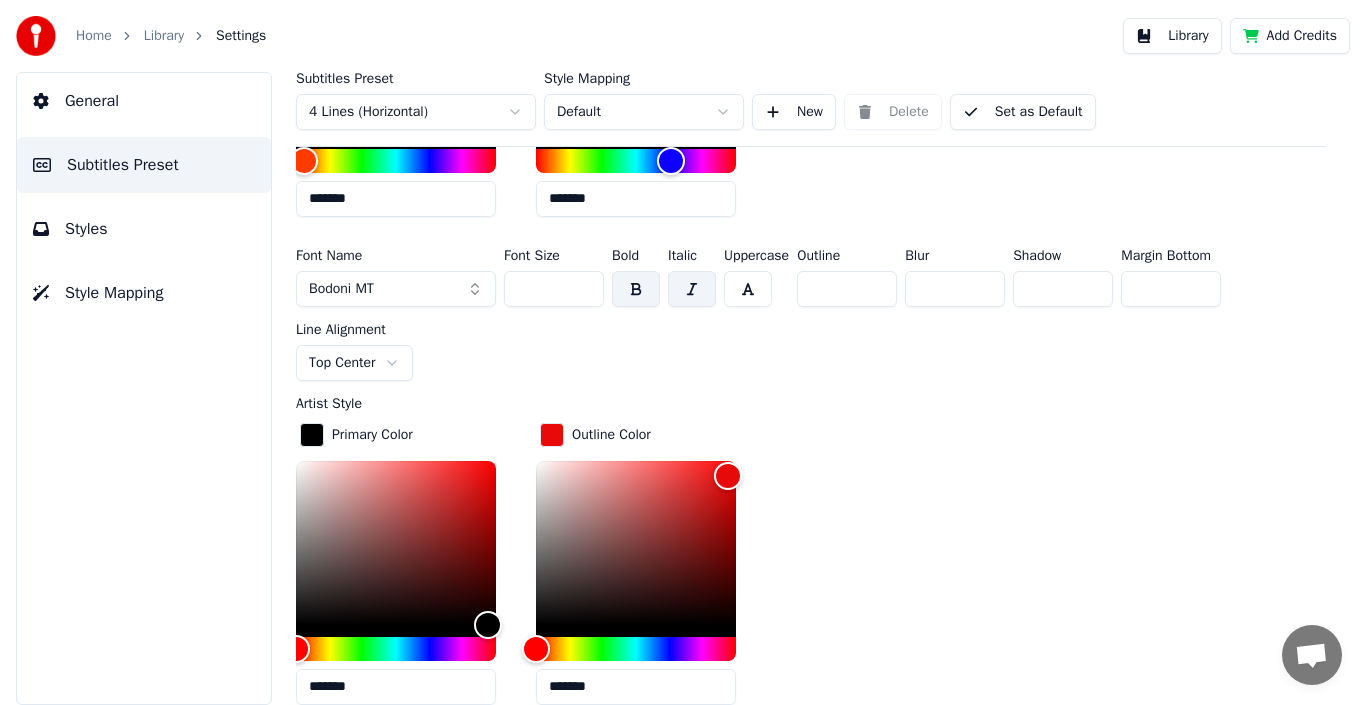 click at bounding box center (692, 289) 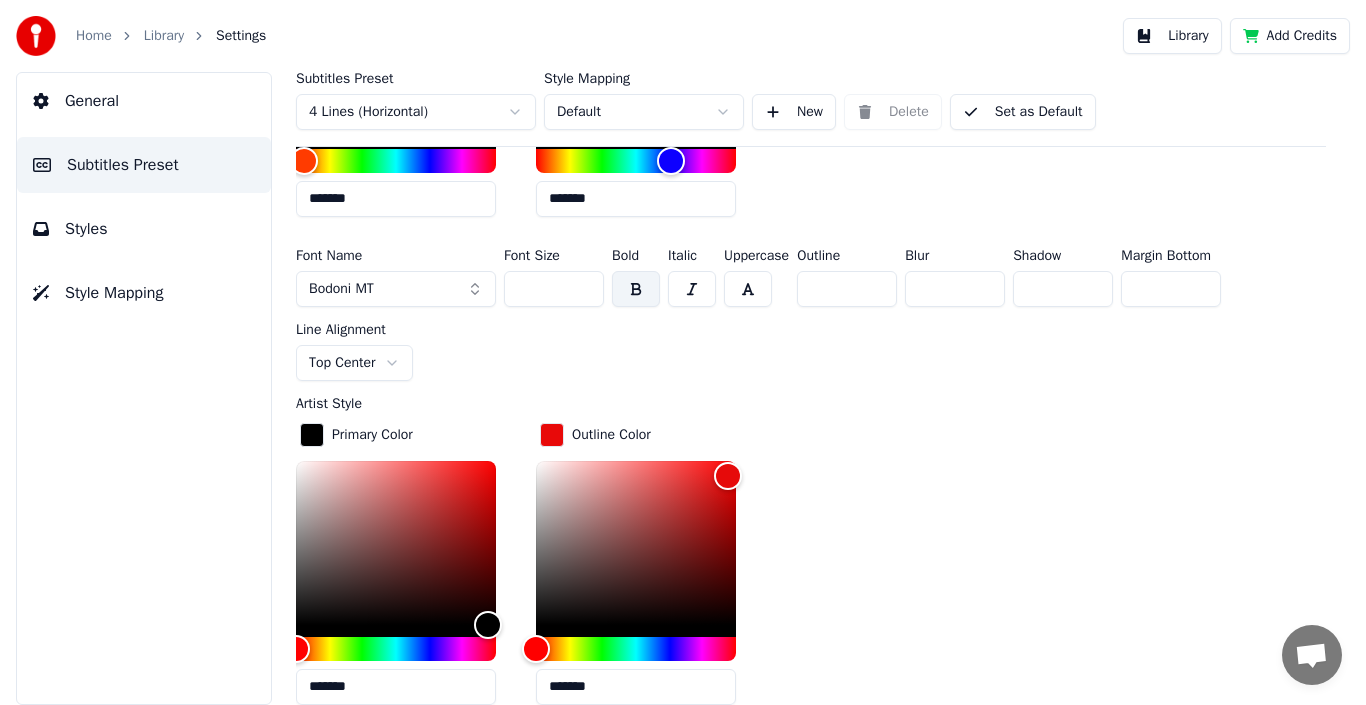 click at bounding box center (636, 289) 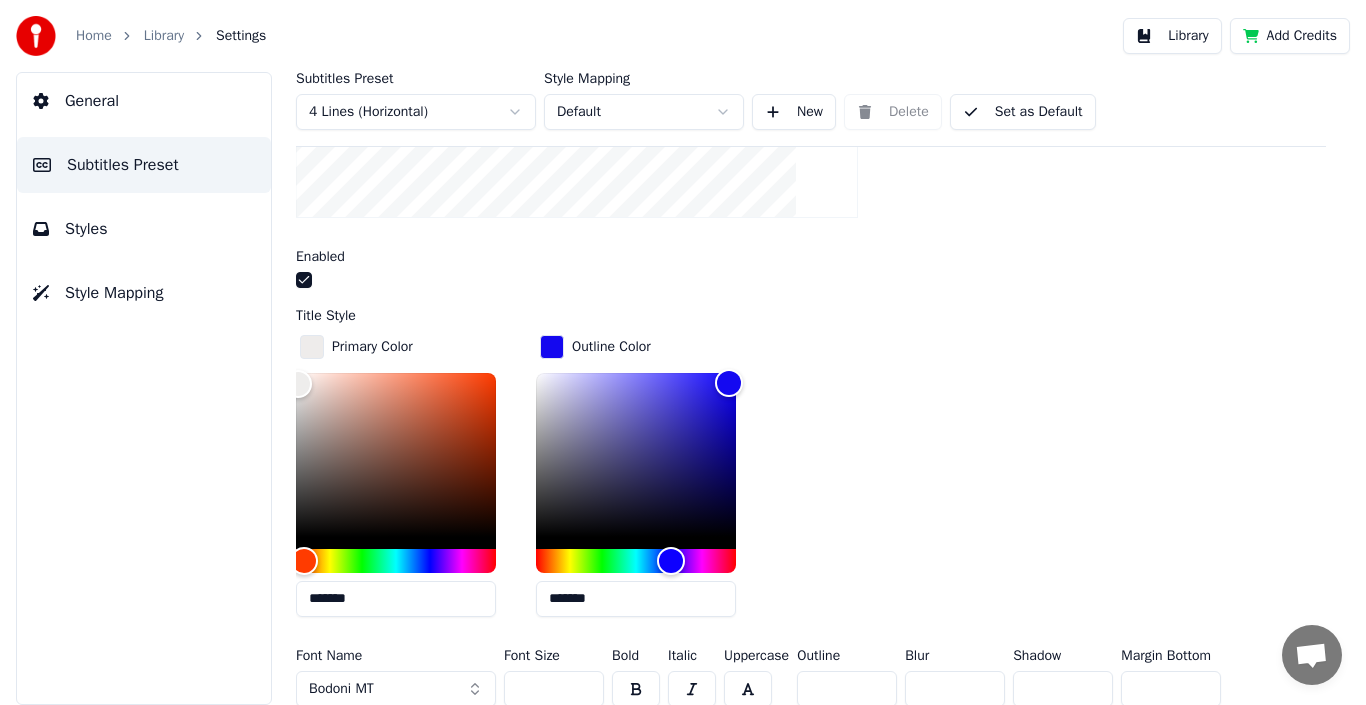 scroll, scrollTop: 700, scrollLeft: 0, axis: vertical 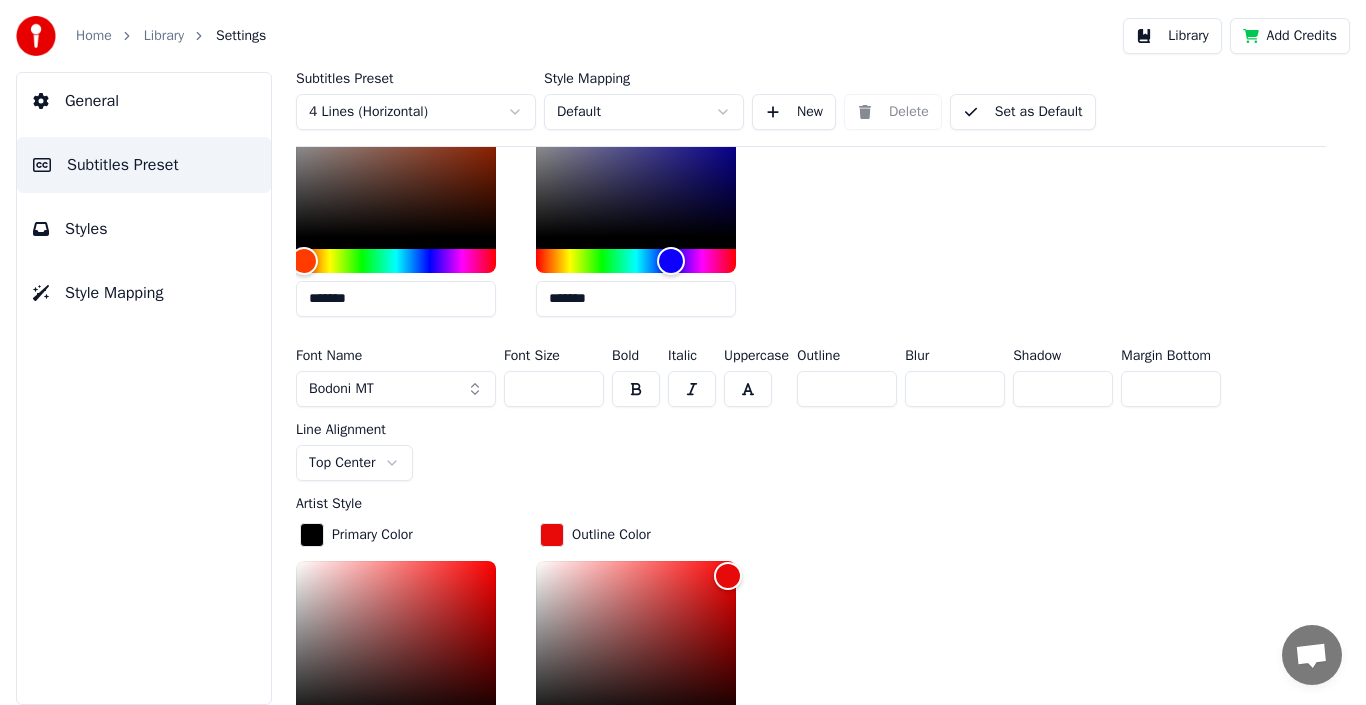 click on "Bodoni MT" at bounding box center (396, 389) 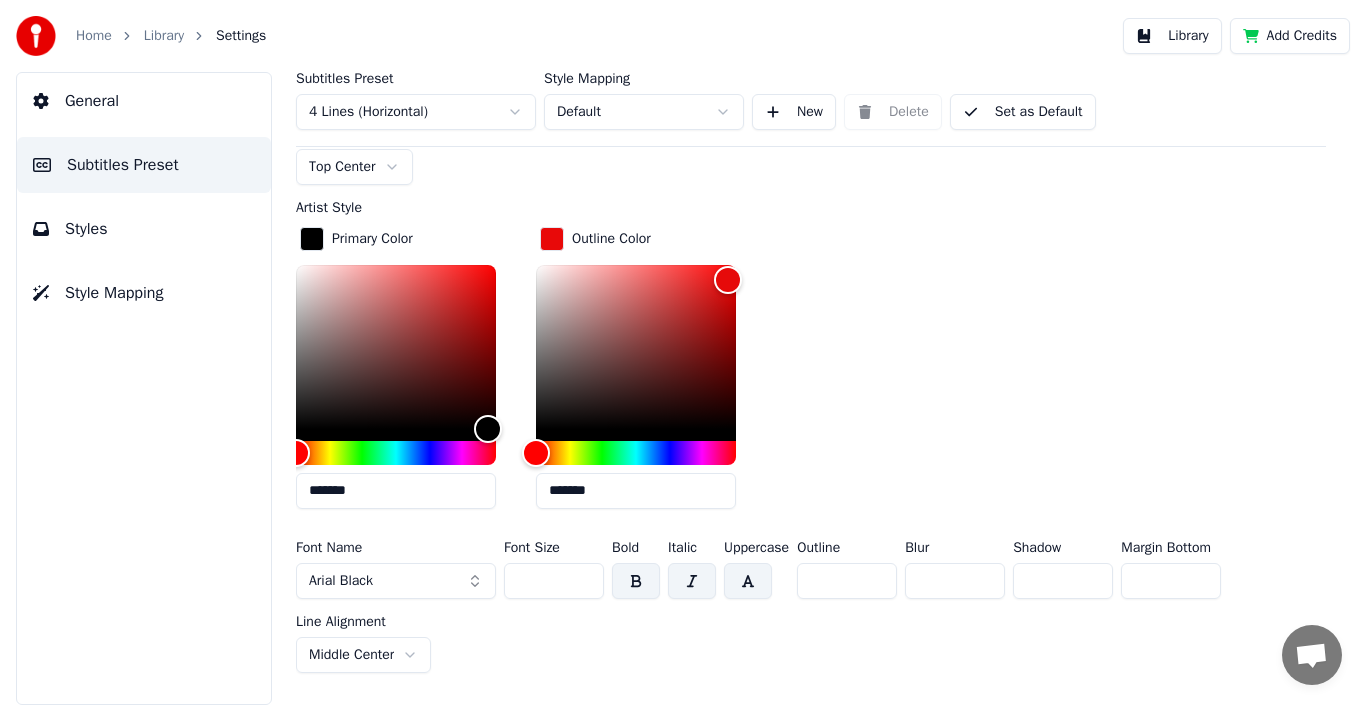 scroll, scrollTop: 1000, scrollLeft: 0, axis: vertical 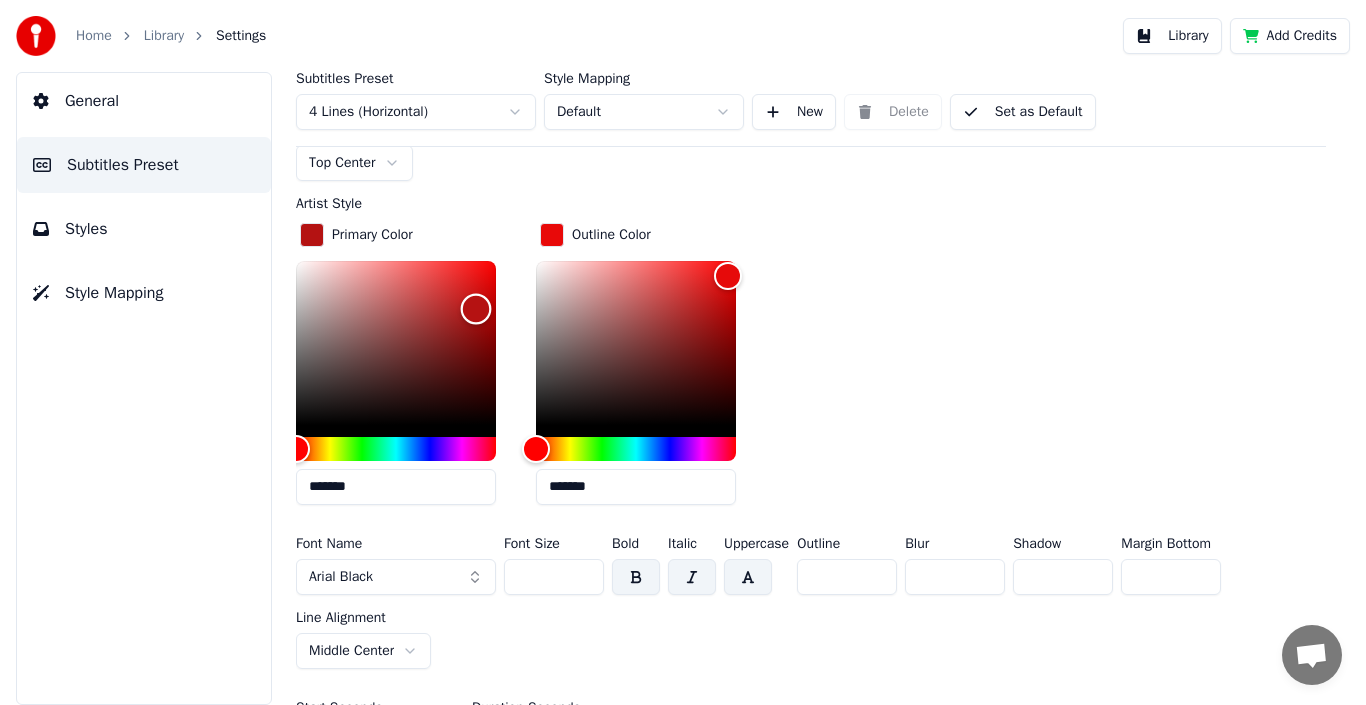 drag, startPoint x: 479, startPoint y: 415, endPoint x: 476, endPoint y: 305, distance: 110.0409 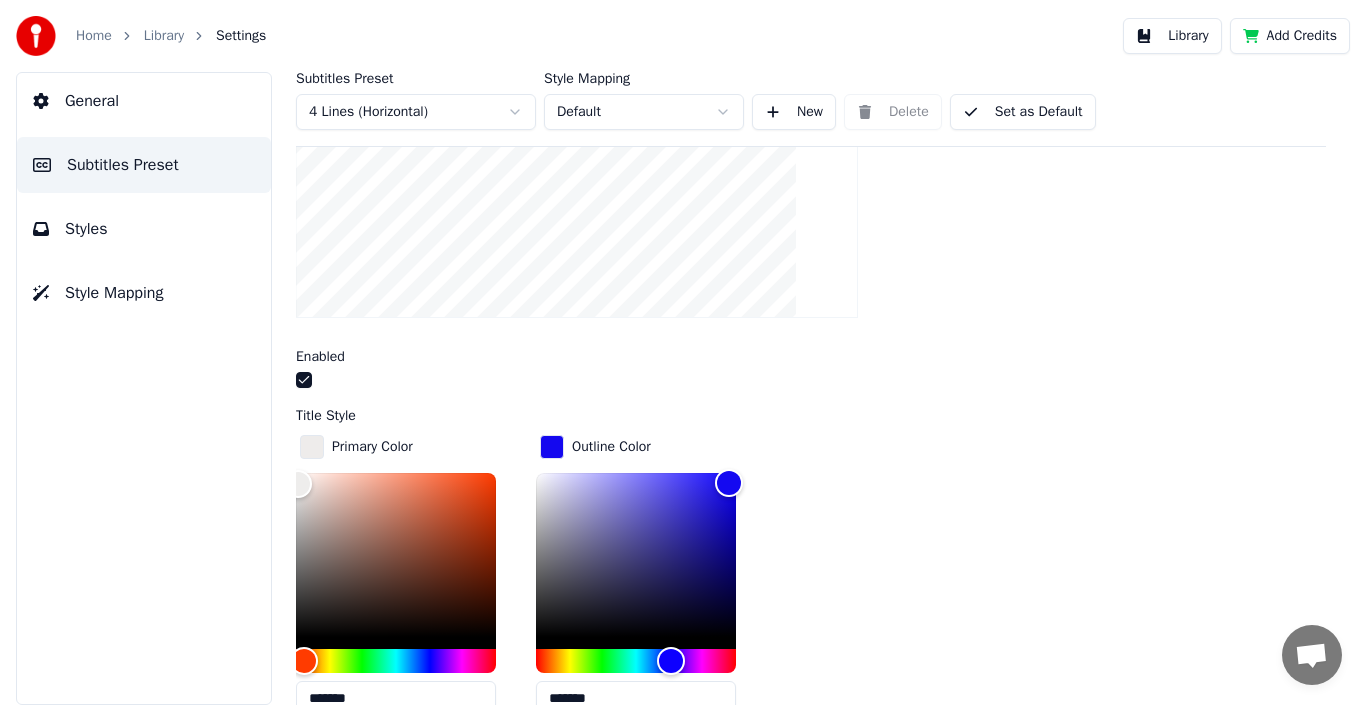 scroll, scrollTop: 0, scrollLeft: 0, axis: both 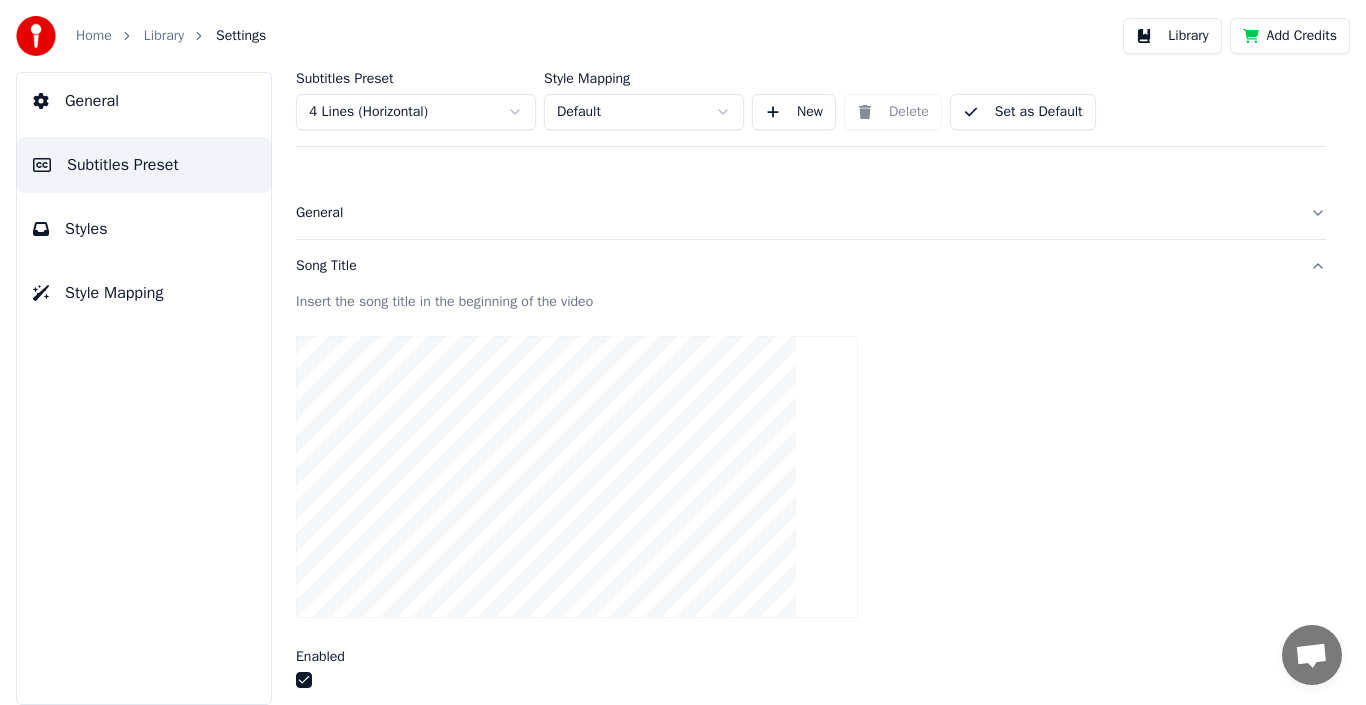 click at bounding box center (577, 477) 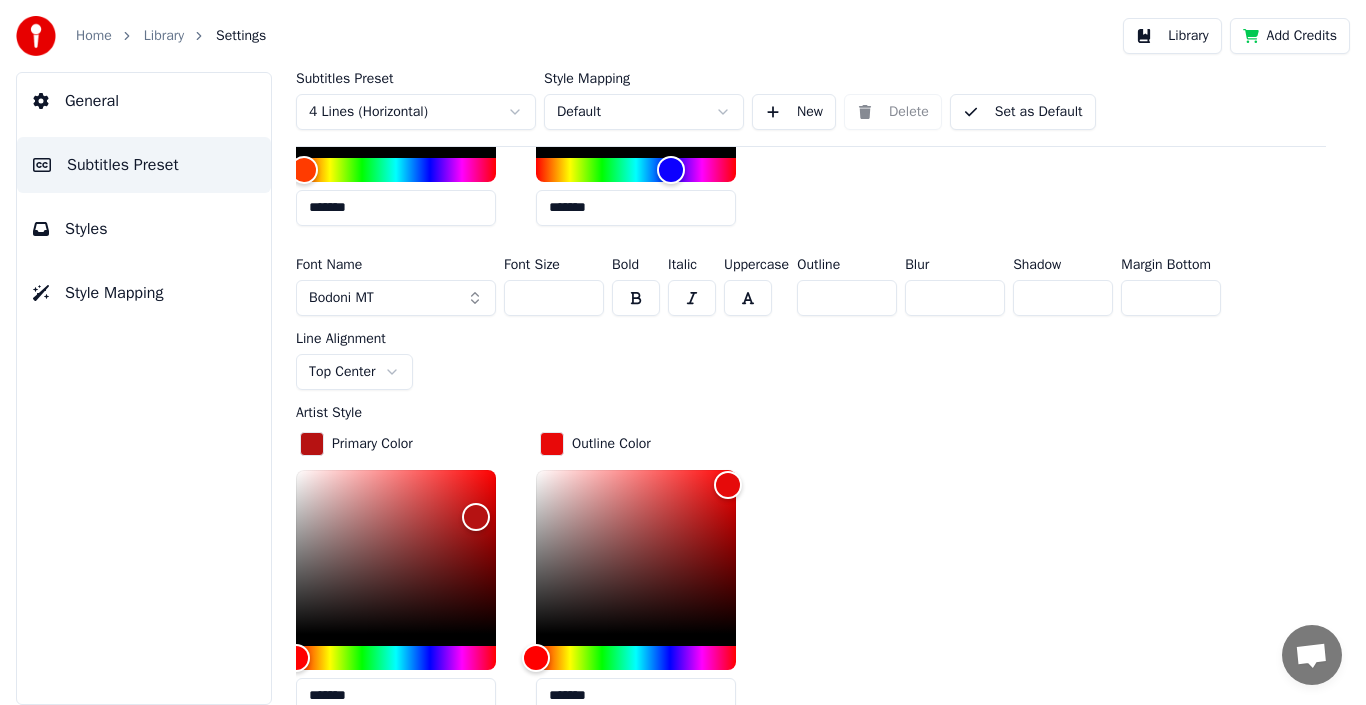 scroll, scrollTop: 800, scrollLeft: 0, axis: vertical 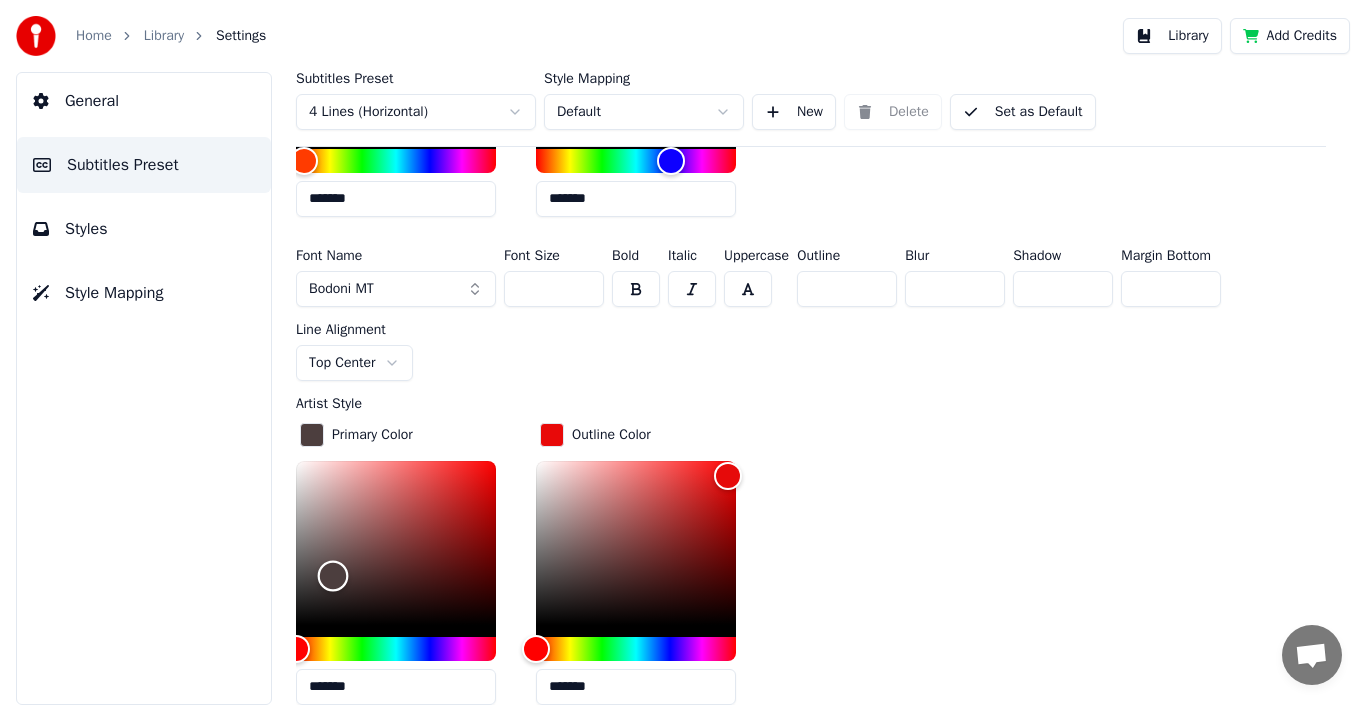 type on "*******" 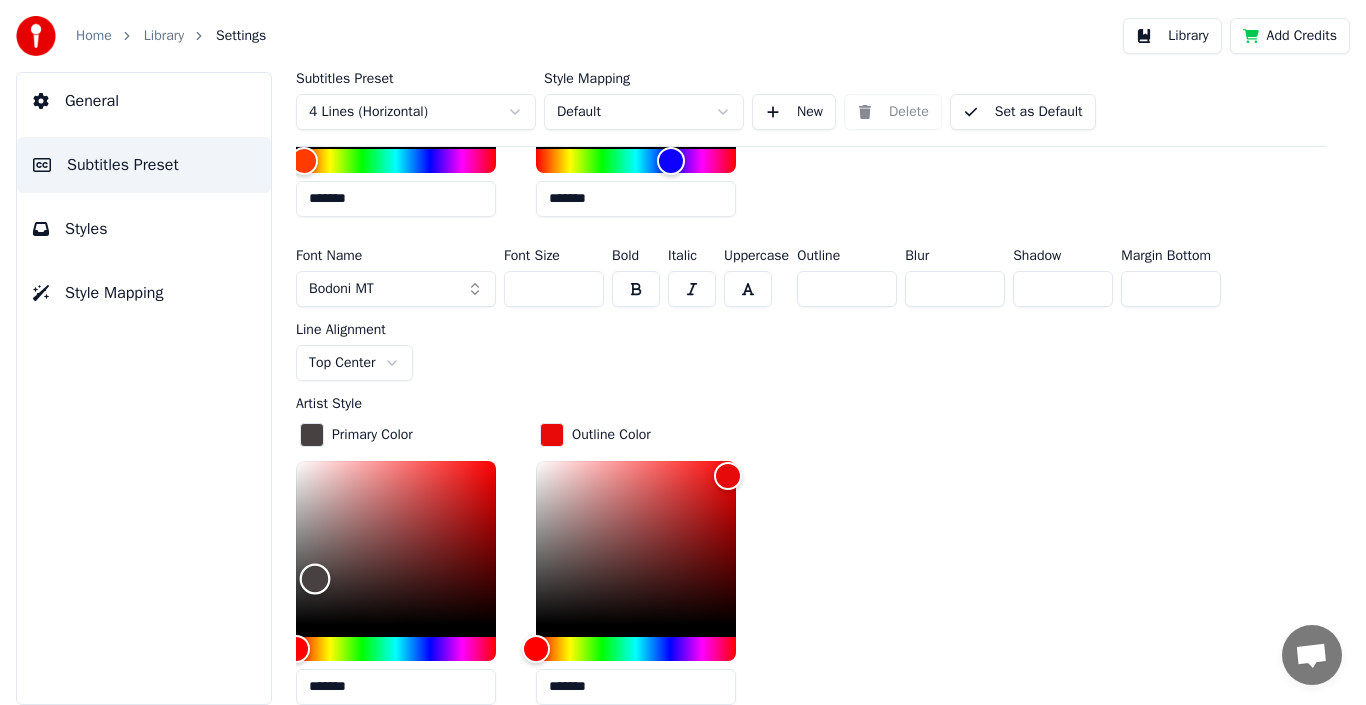 drag, startPoint x: 474, startPoint y: 510, endPoint x: 315, endPoint y: 576, distance: 172.154 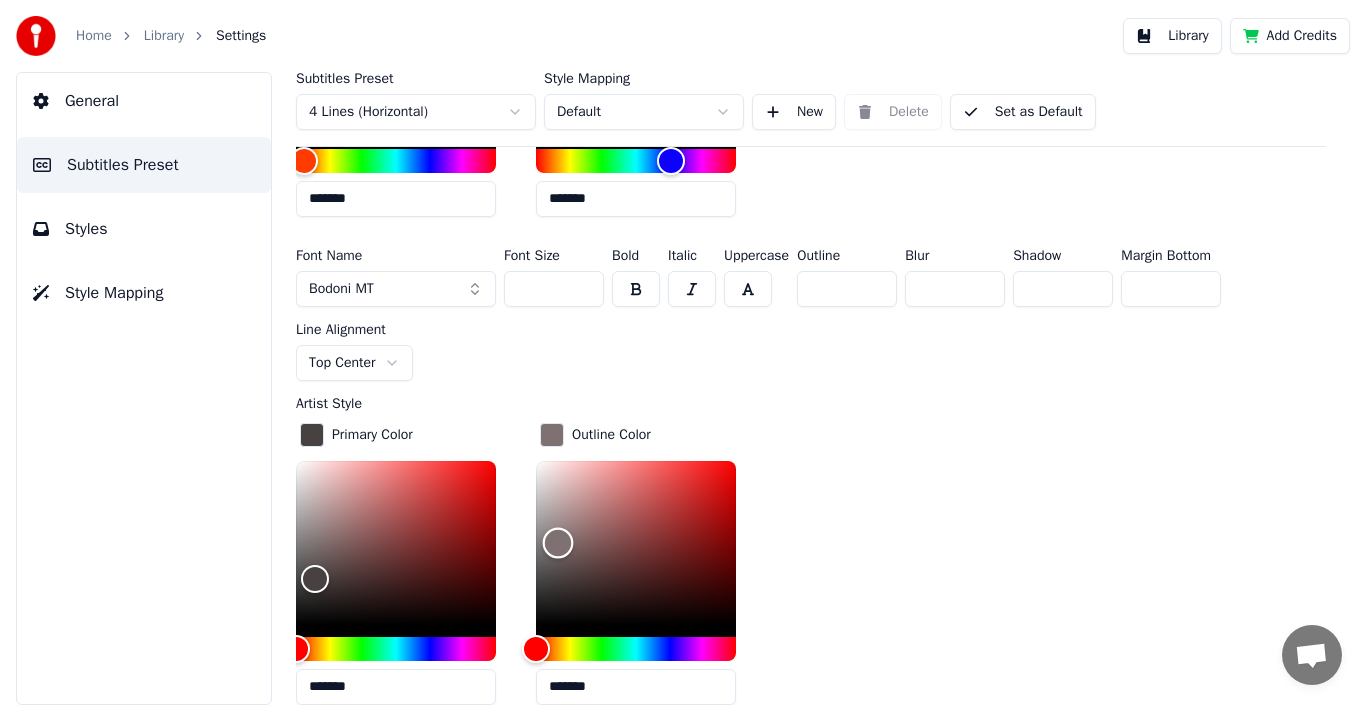 drag, startPoint x: 593, startPoint y: 526, endPoint x: 558, endPoint y: 540, distance: 37.696156 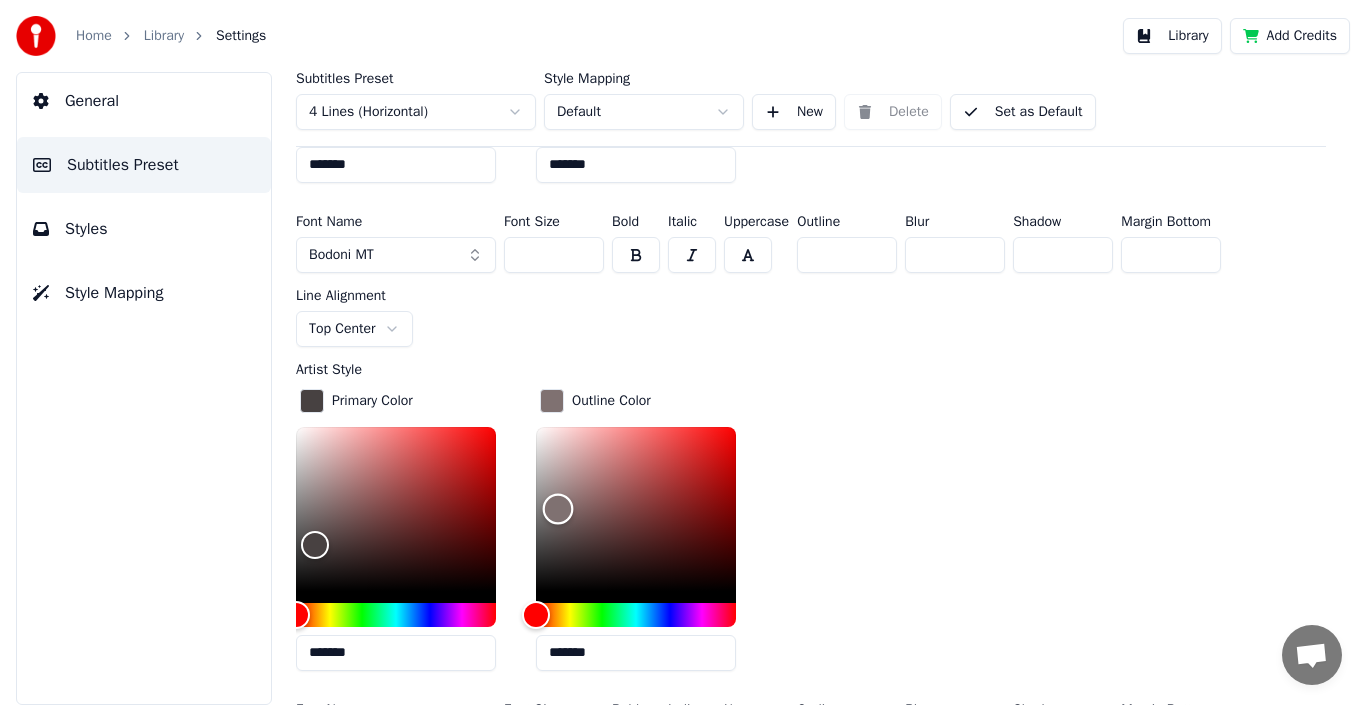 scroll, scrollTop: 900, scrollLeft: 0, axis: vertical 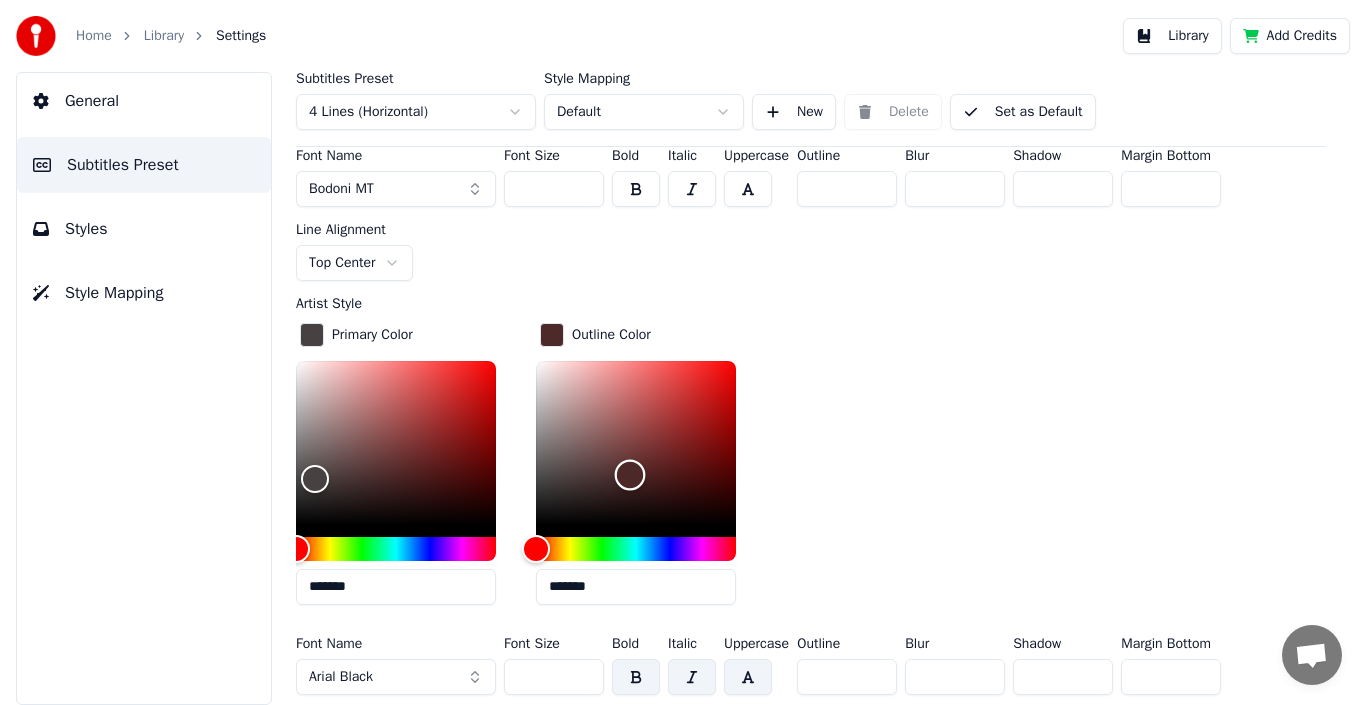 type on "*******" 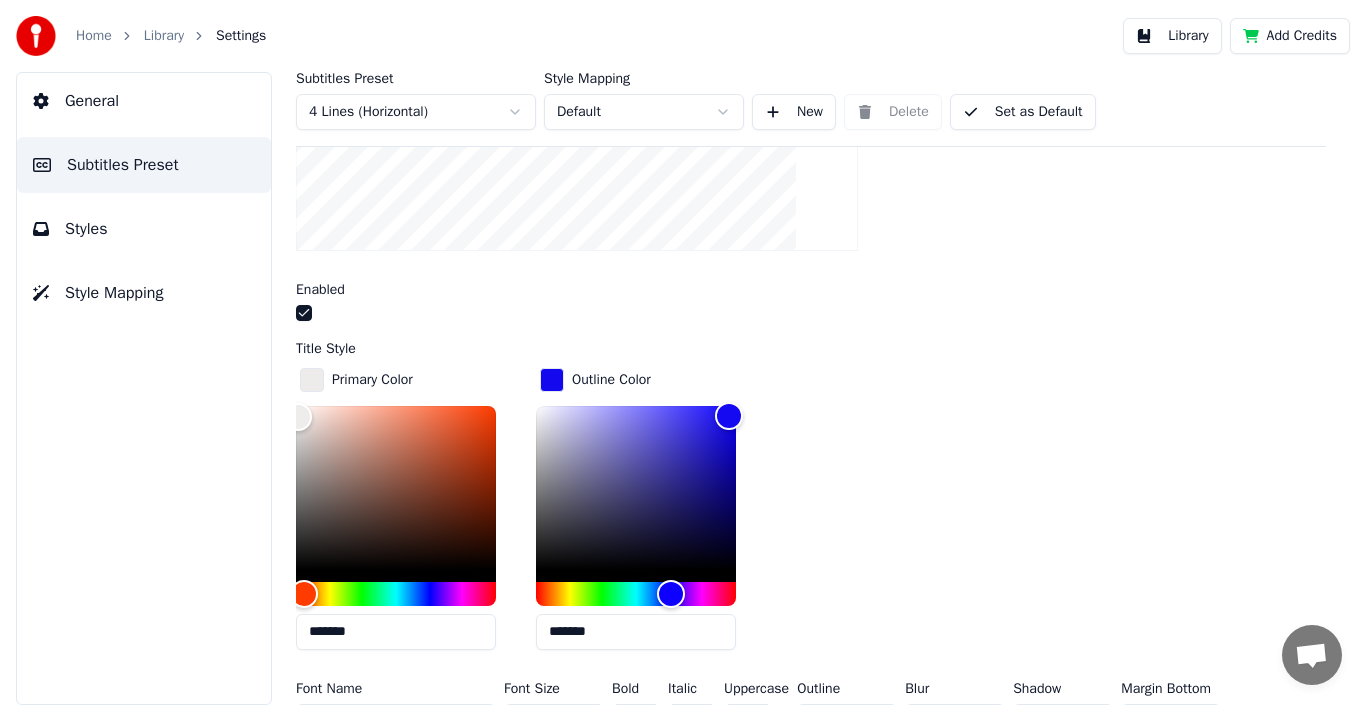 scroll, scrollTop: 400, scrollLeft: 0, axis: vertical 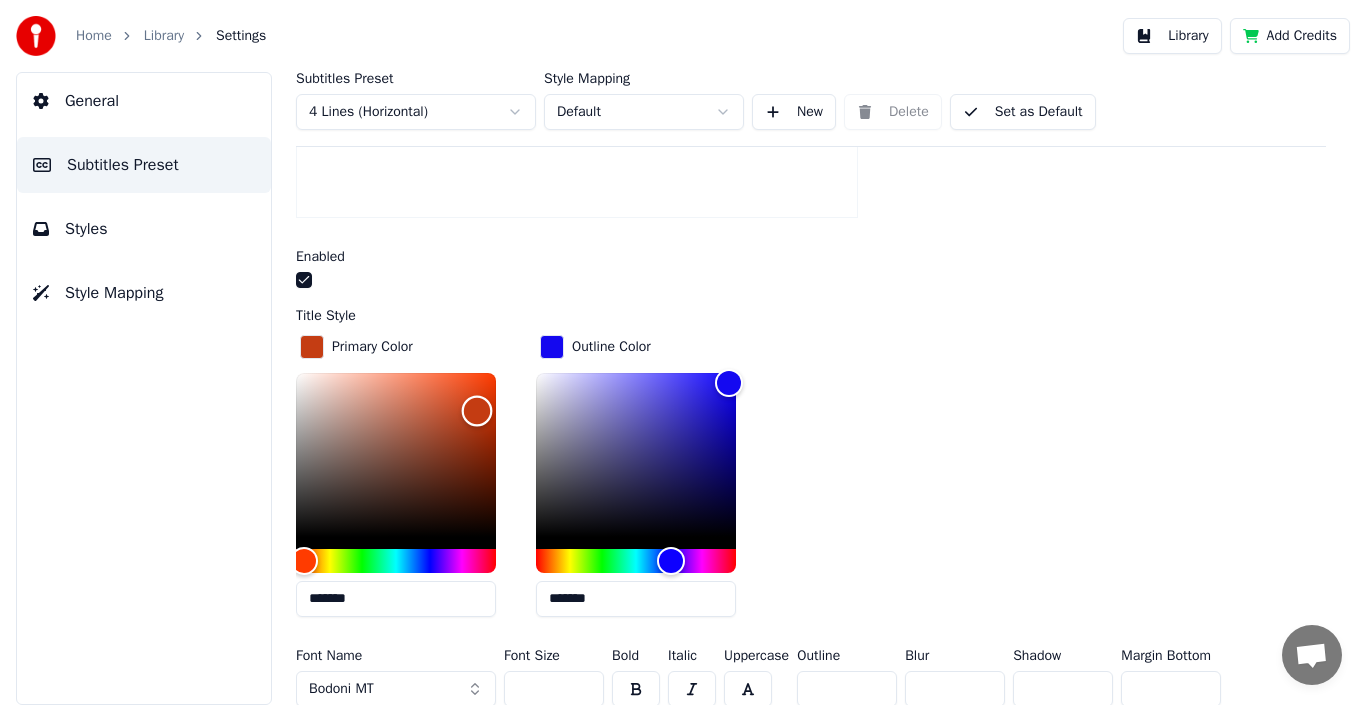 drag, startPoint x: 309, startPoint y: 392, endPoint x: 477, endPoint y: 409, distance: 168.85793 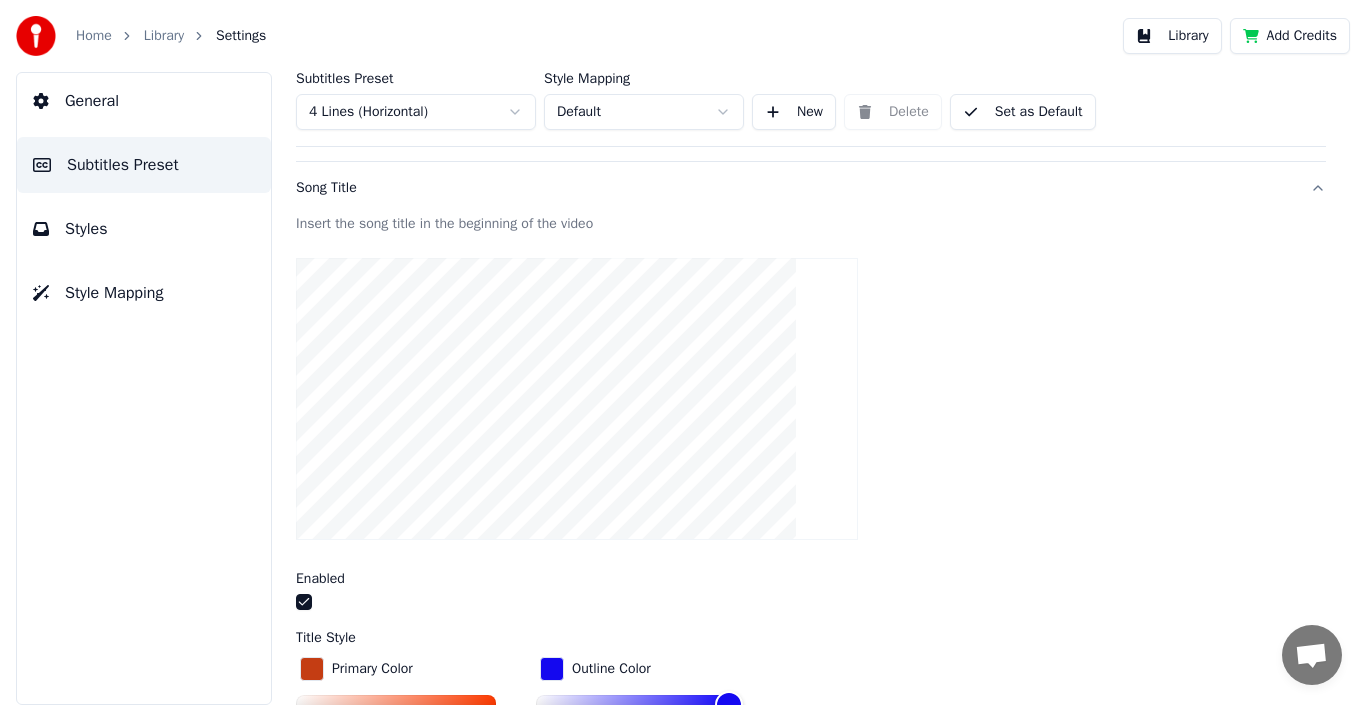 scroll, scrollTop: 200, scrollLeft: 0, axis: vertical 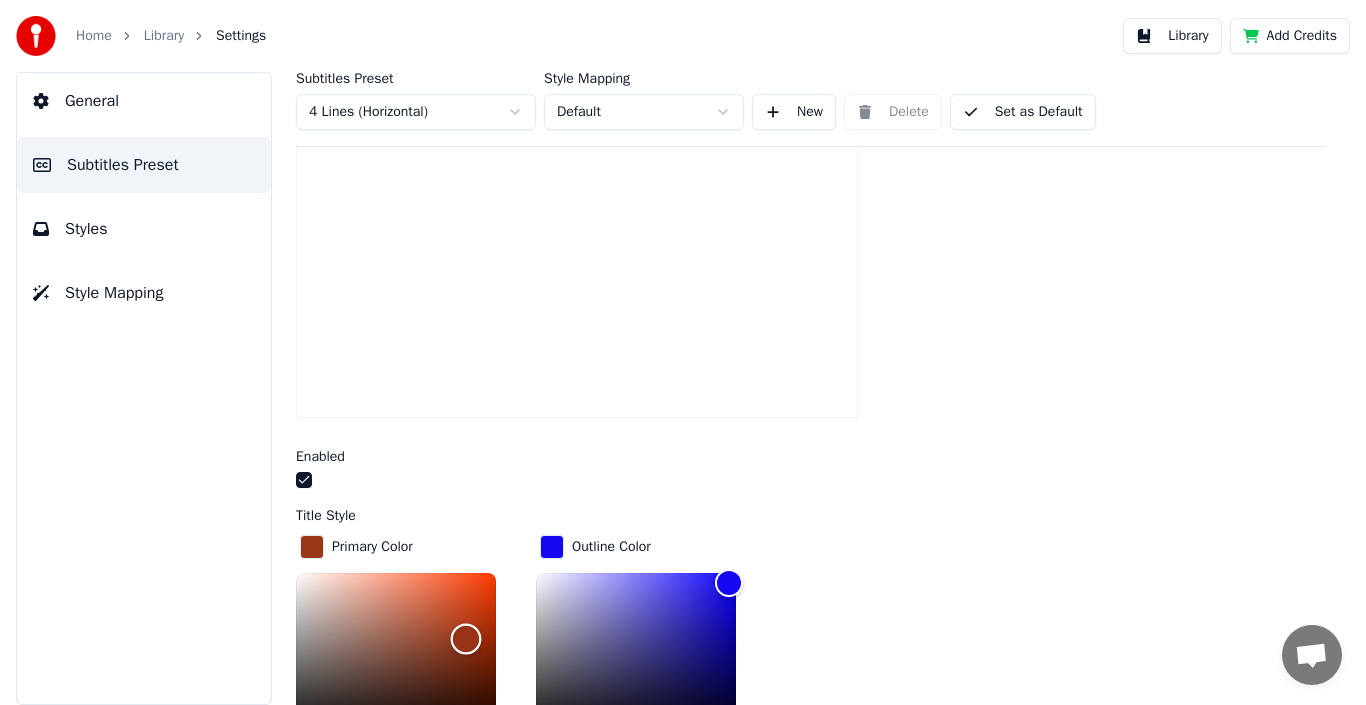 drag, startPoint x: 478, startPoint y: 603, endPoint x: 466, endPoint y: 639, distance: 37.94733 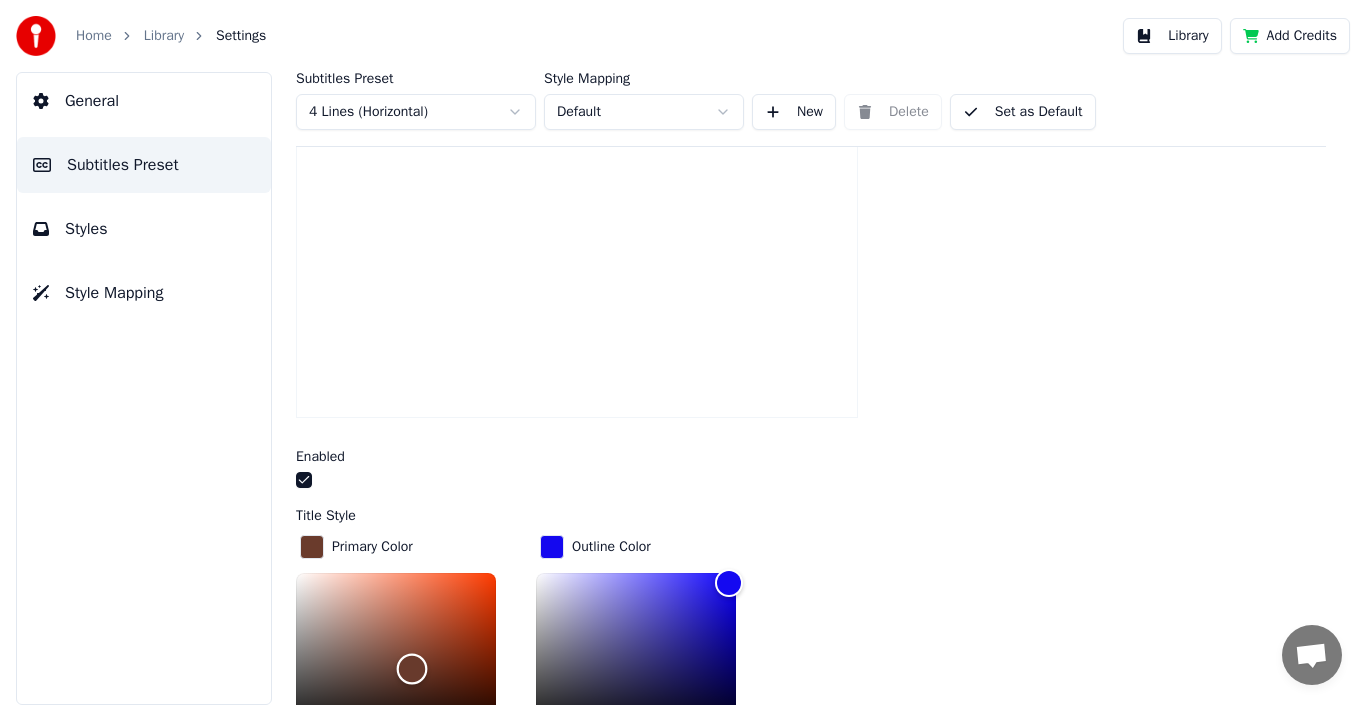type on "*******" 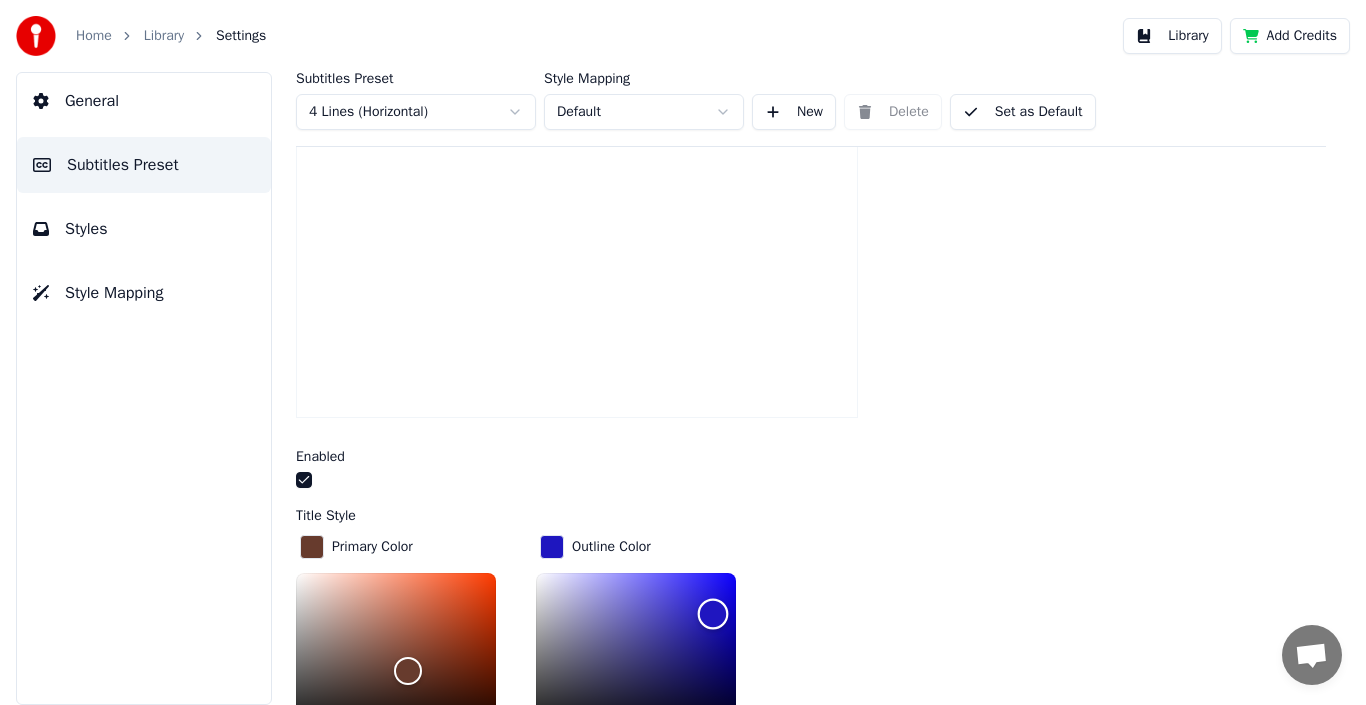 scroll, scrollTop: 230, scrollLeft: 0, axis: vertical 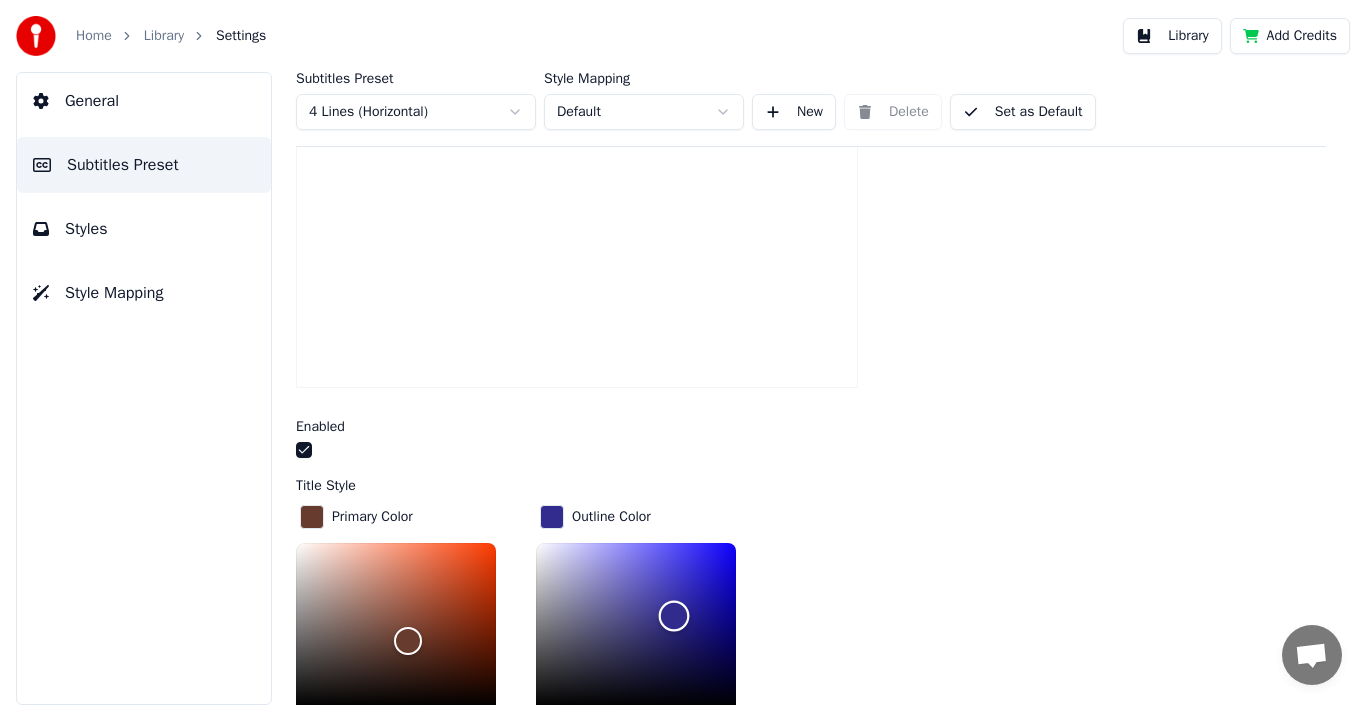 drag, startPoint x: 722, startPoint y: 579, endPoint x: 672, endPoint y: 615, distance: 61.611687 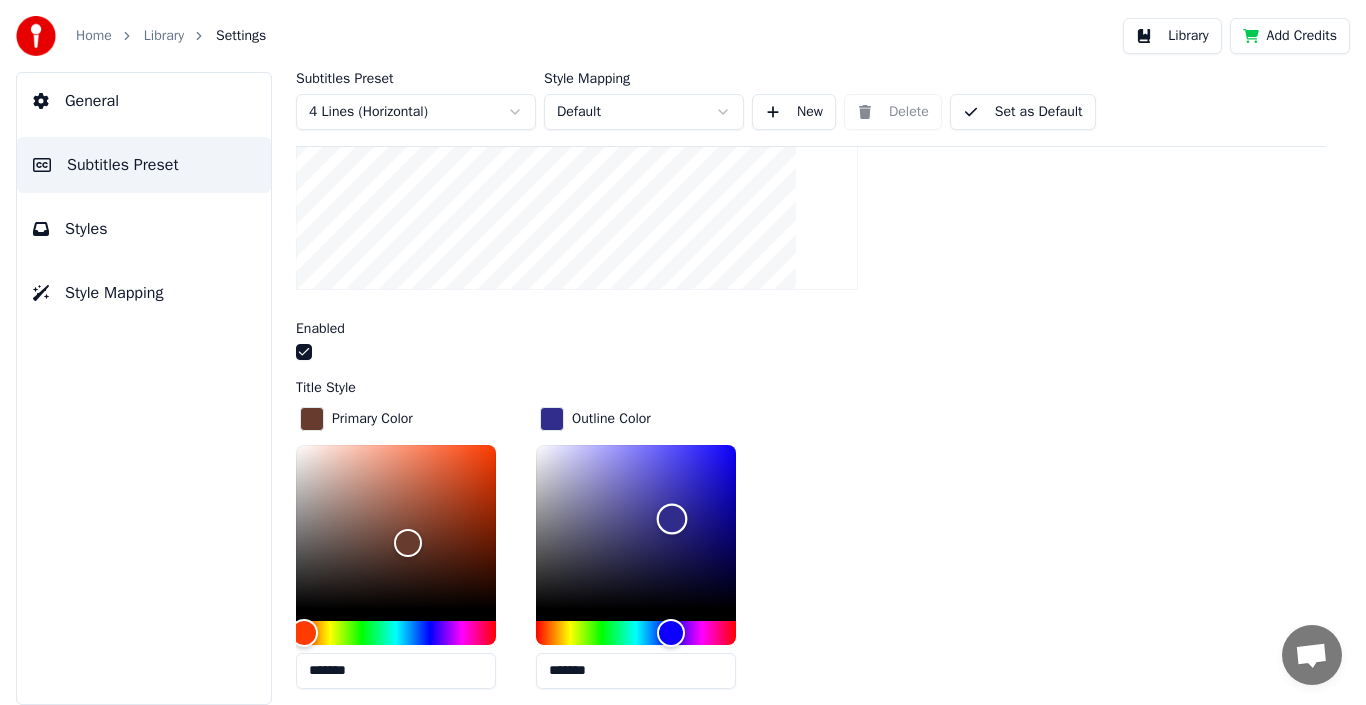 scroll, scrollTop: 330, scrollLeft: 0, axis: vertical 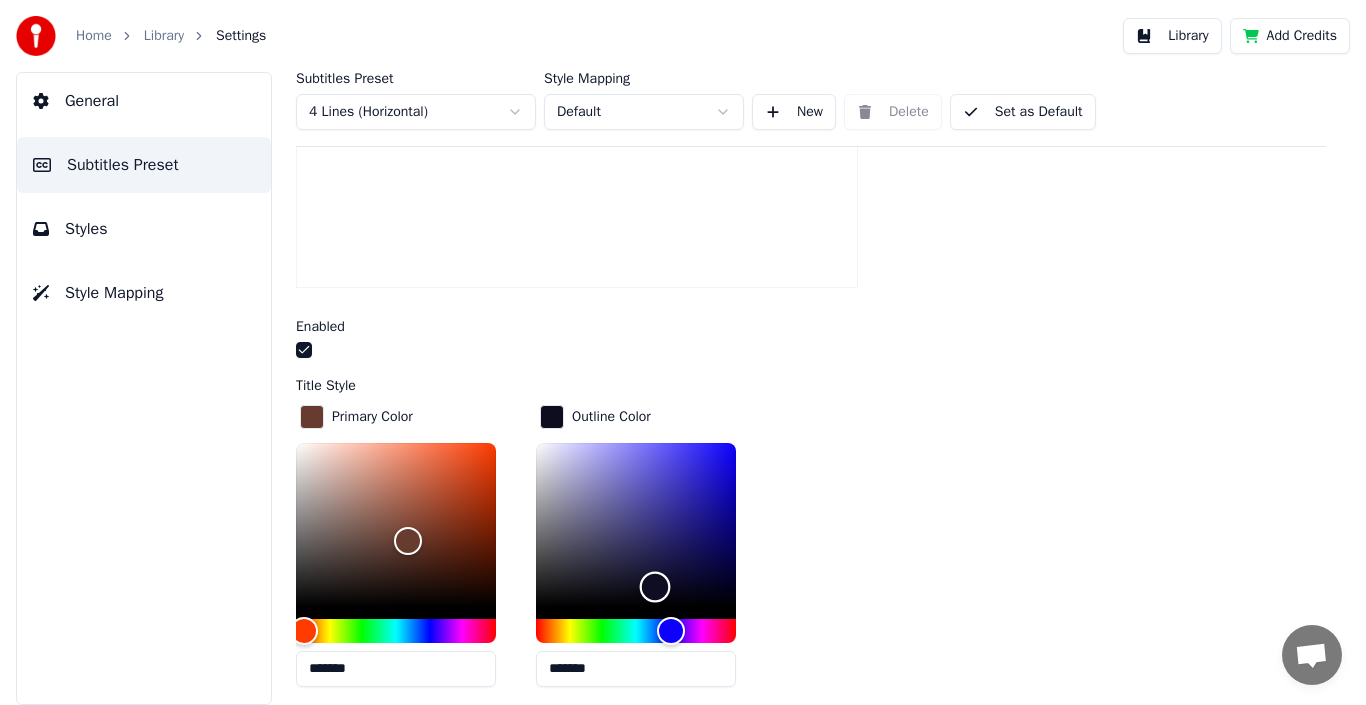 type on "*******" 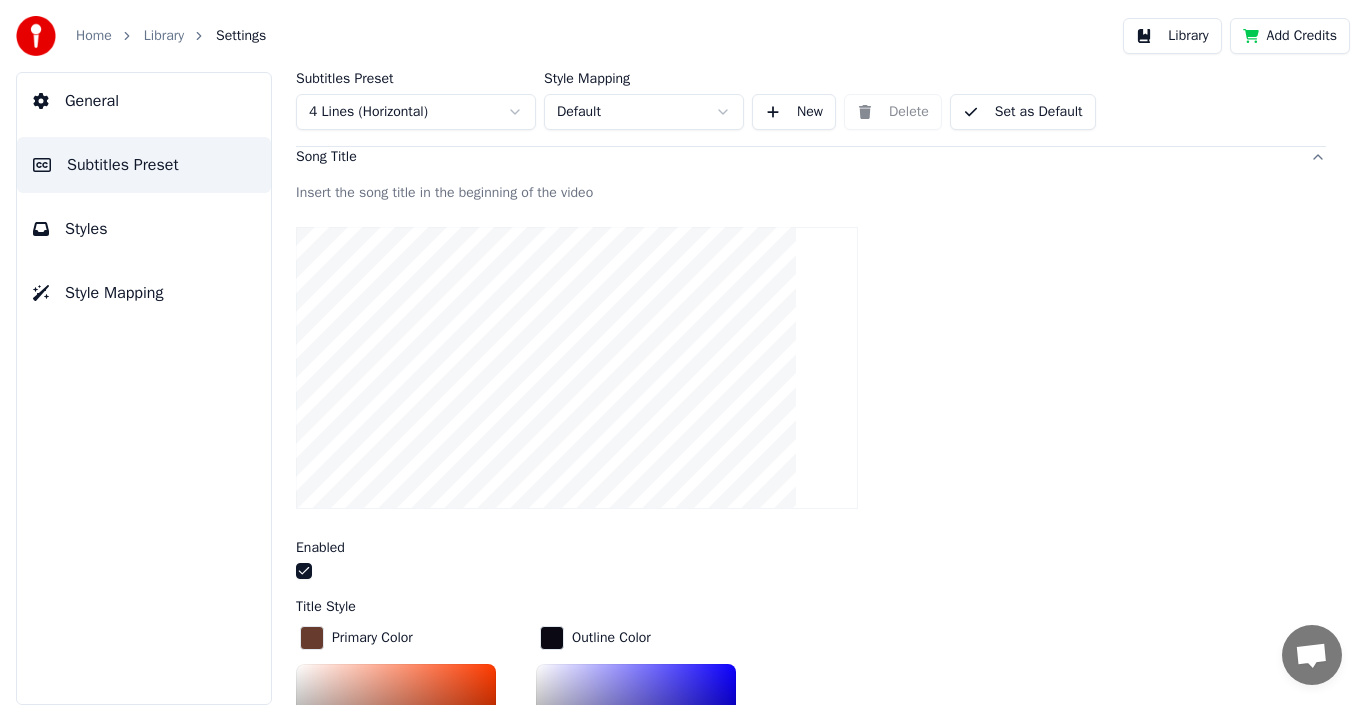 scroll, scrollTop: 230, scrollLeft: 0, axis: vertical 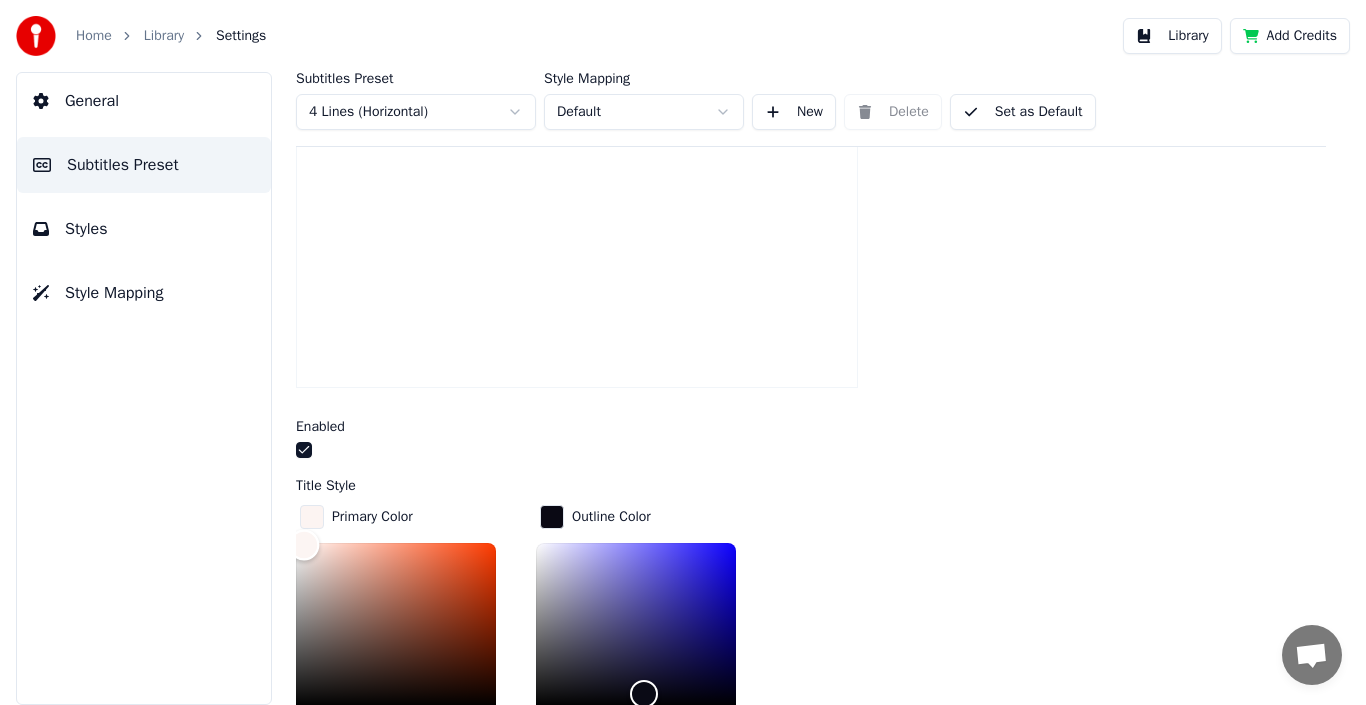 drag, startPoint x: 414, startPoint y: 636, endPoint x: 303, endPoint y: 541, distance: 146.1027 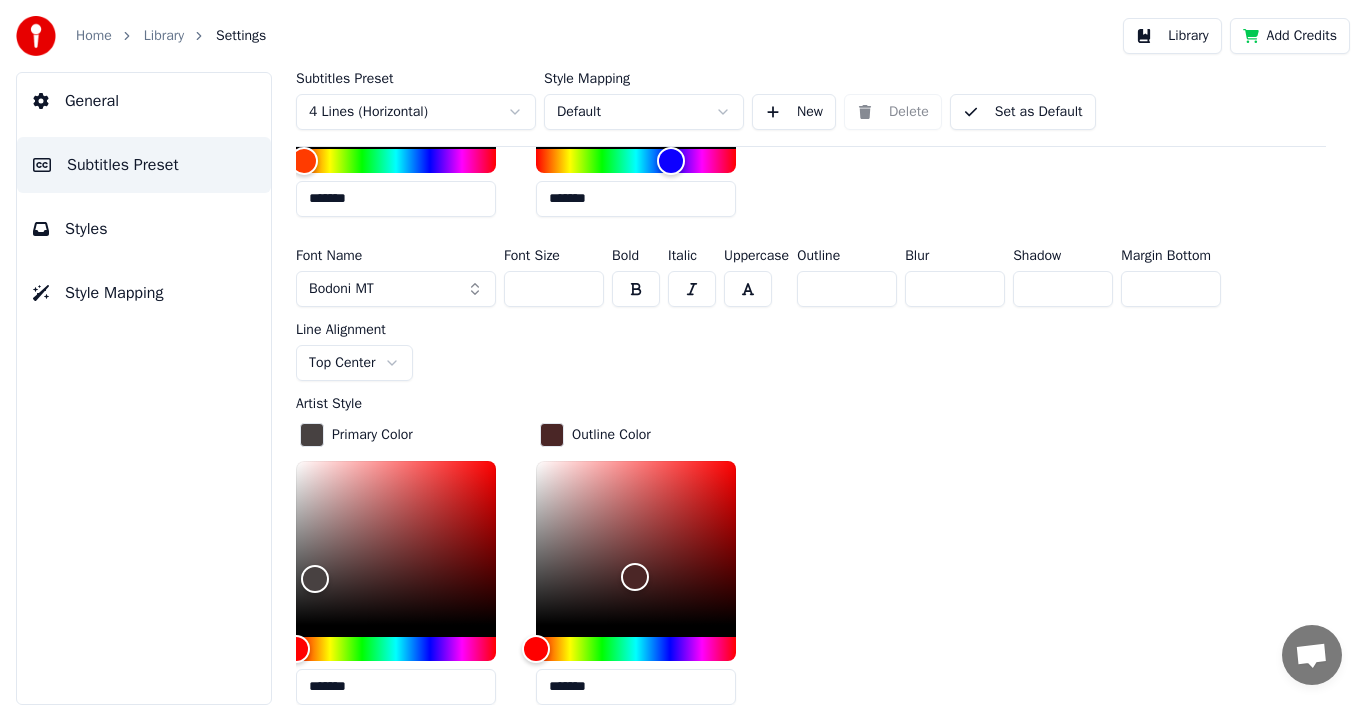 scroll, scrollTop: 400, scrollLeft: 0, axis: vertical 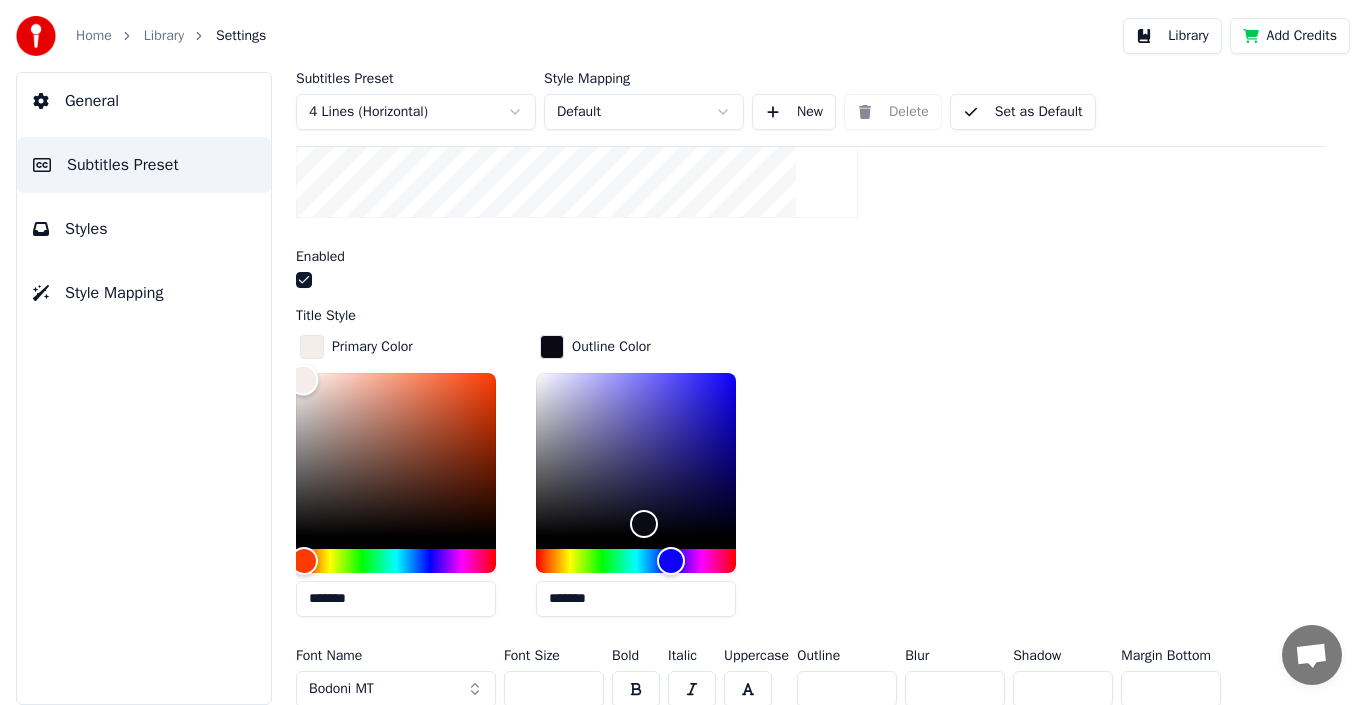 type on "*******" 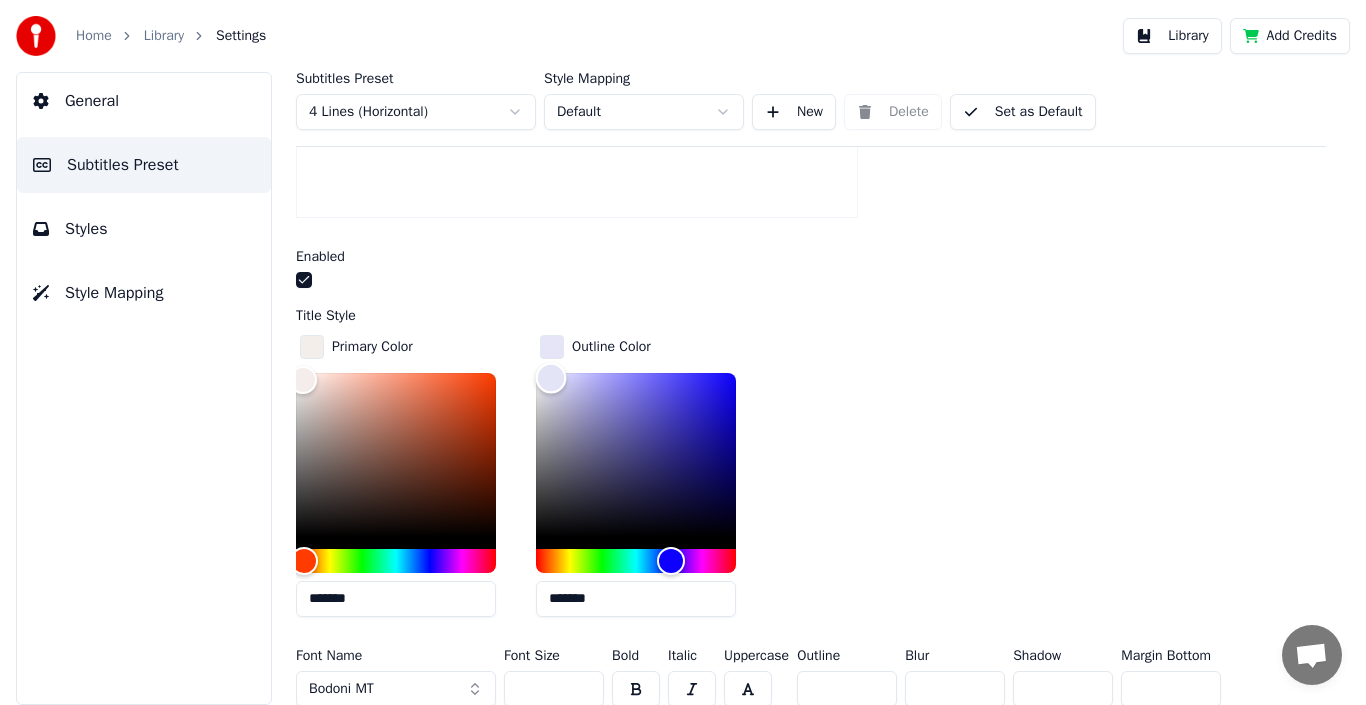 drag, startPoint x: 568, startPoint y: 423, endPoint x: 545, endPoint y: 371, distance: 56.859474 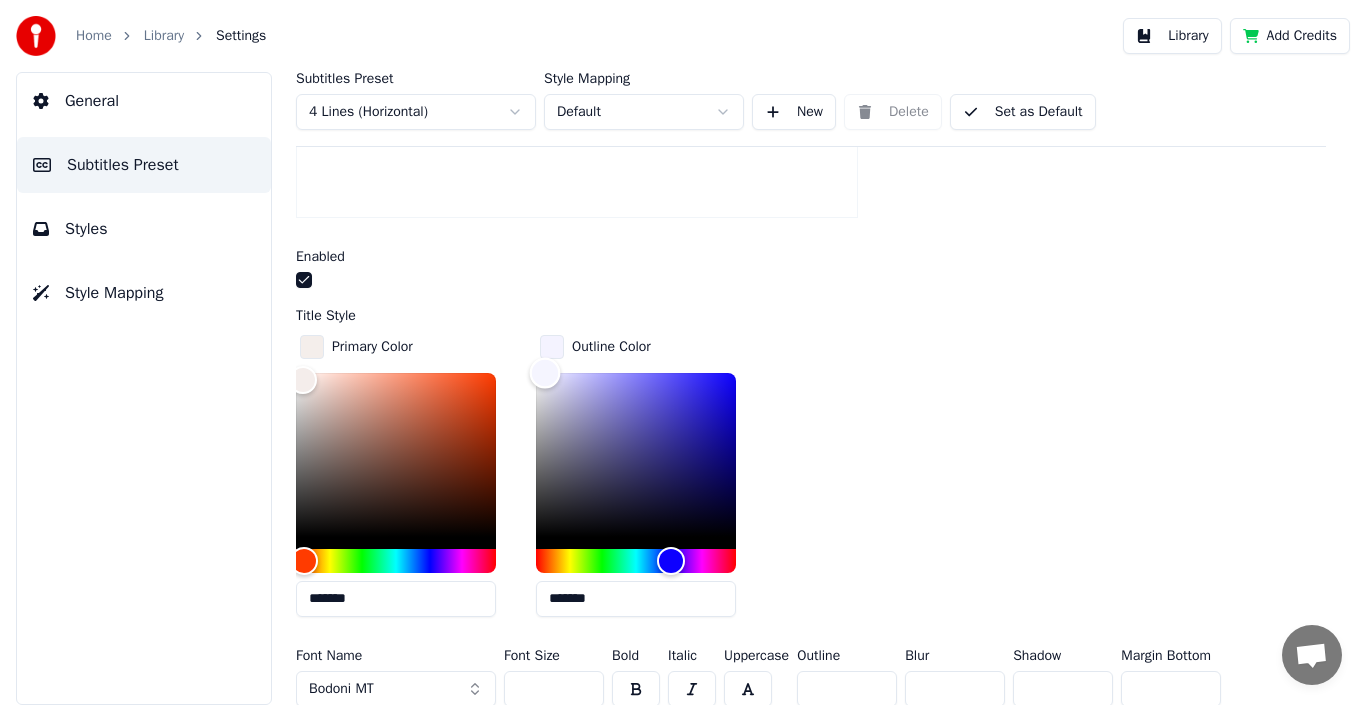 type on "*******" 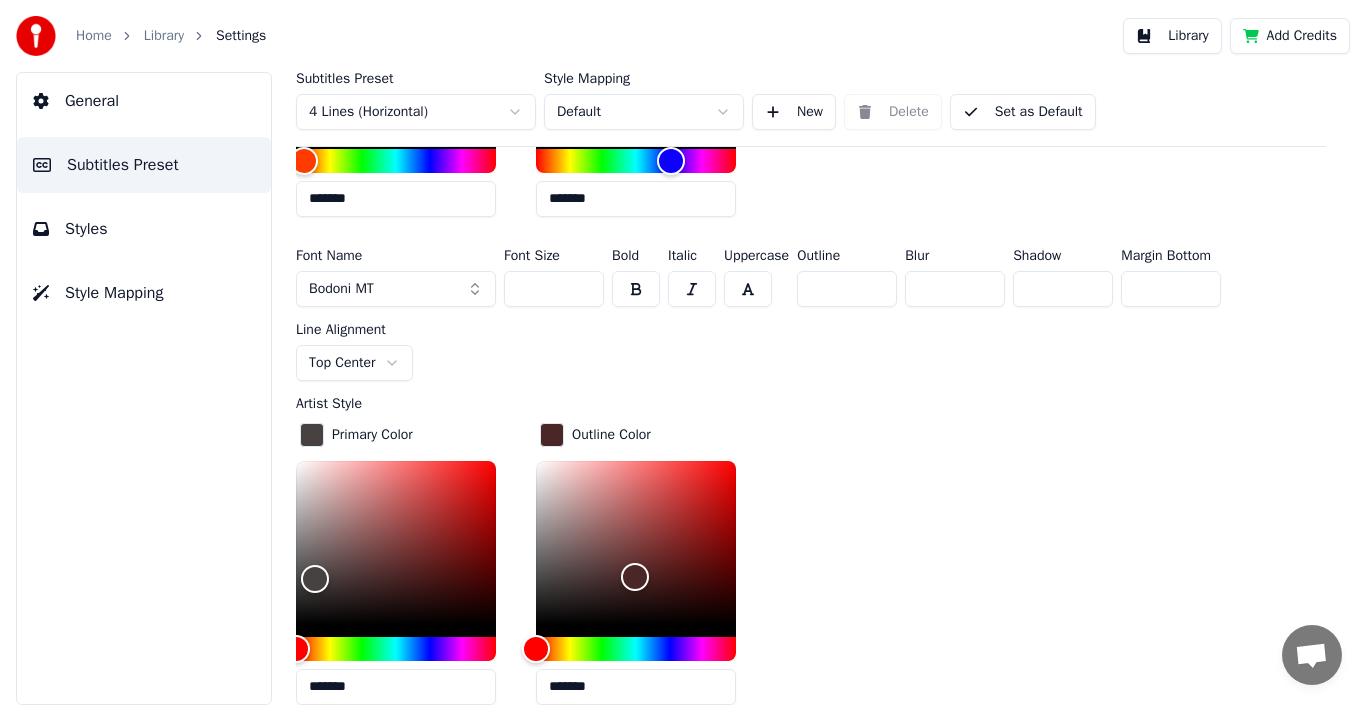scroll, scrollTop: 900, scrollLeft: 0, axis: vertical 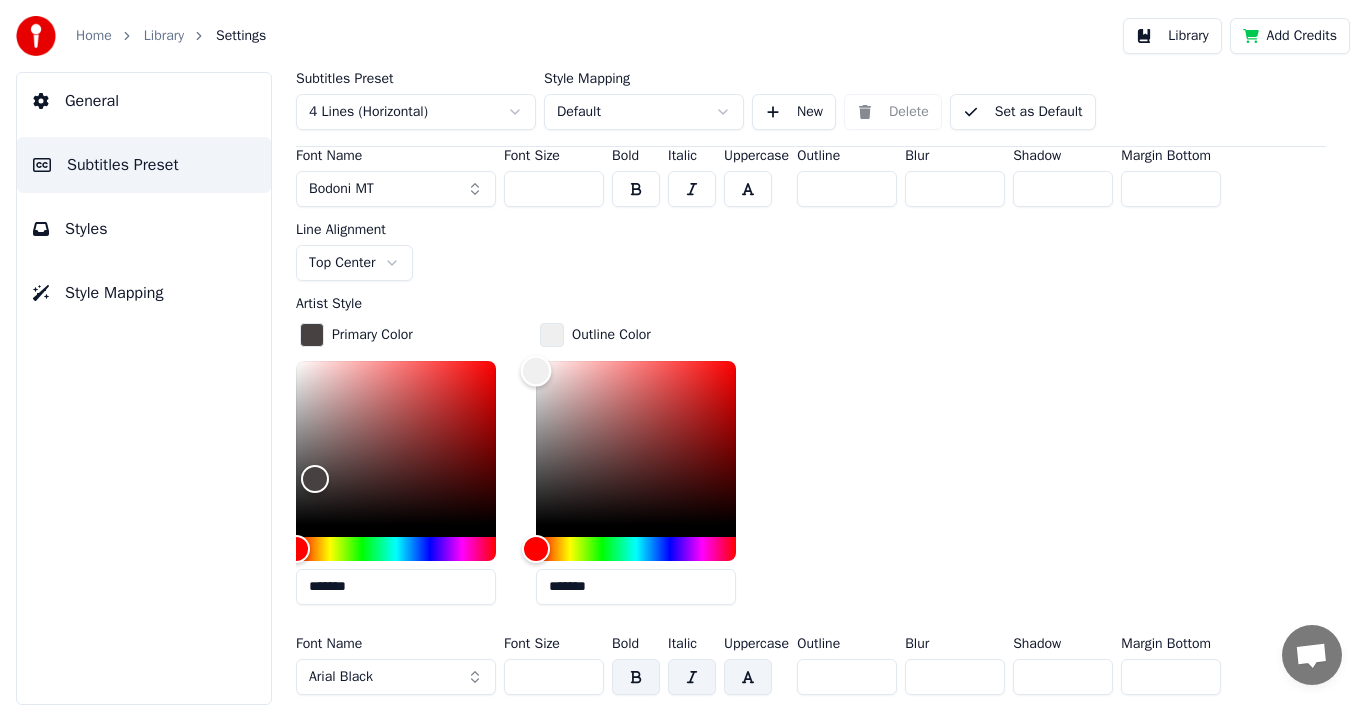 type on "*******" 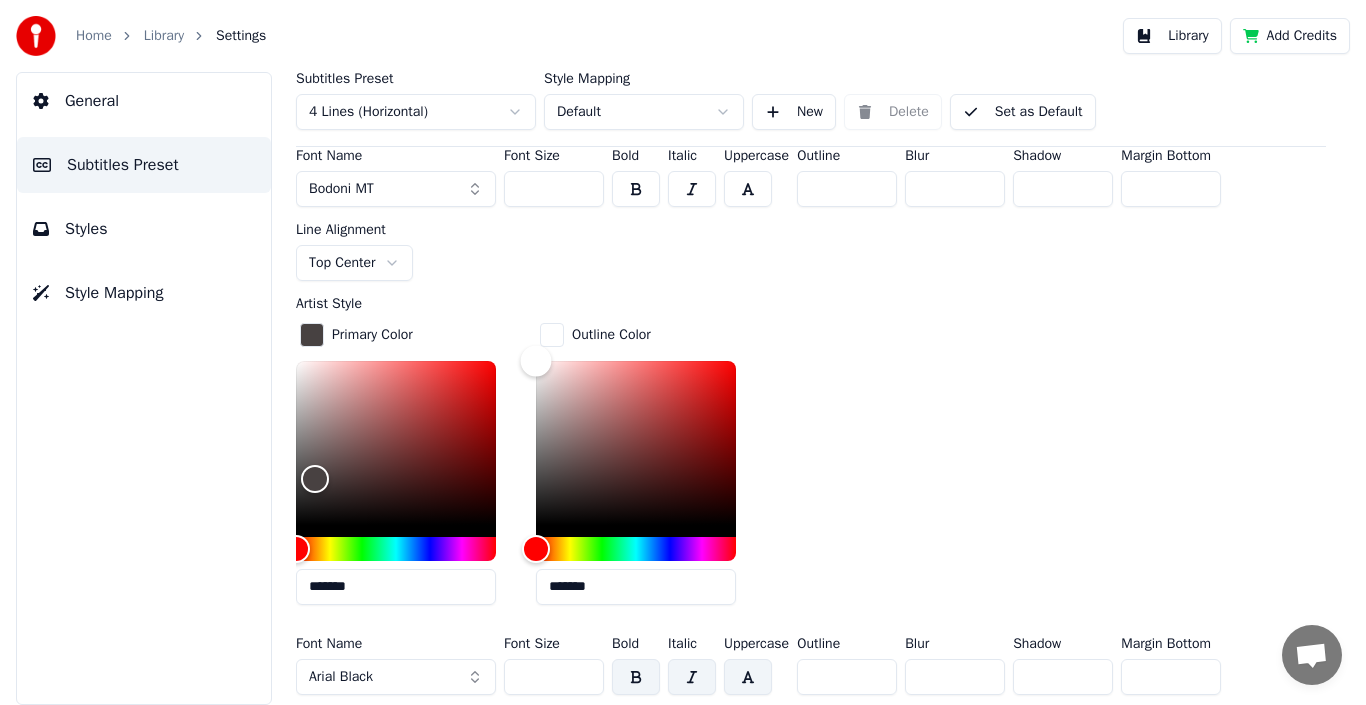drag, startPoint x: 550, startPoint y: 411, endPoint x: 525, endPoint y: 358, distance: 58.60034 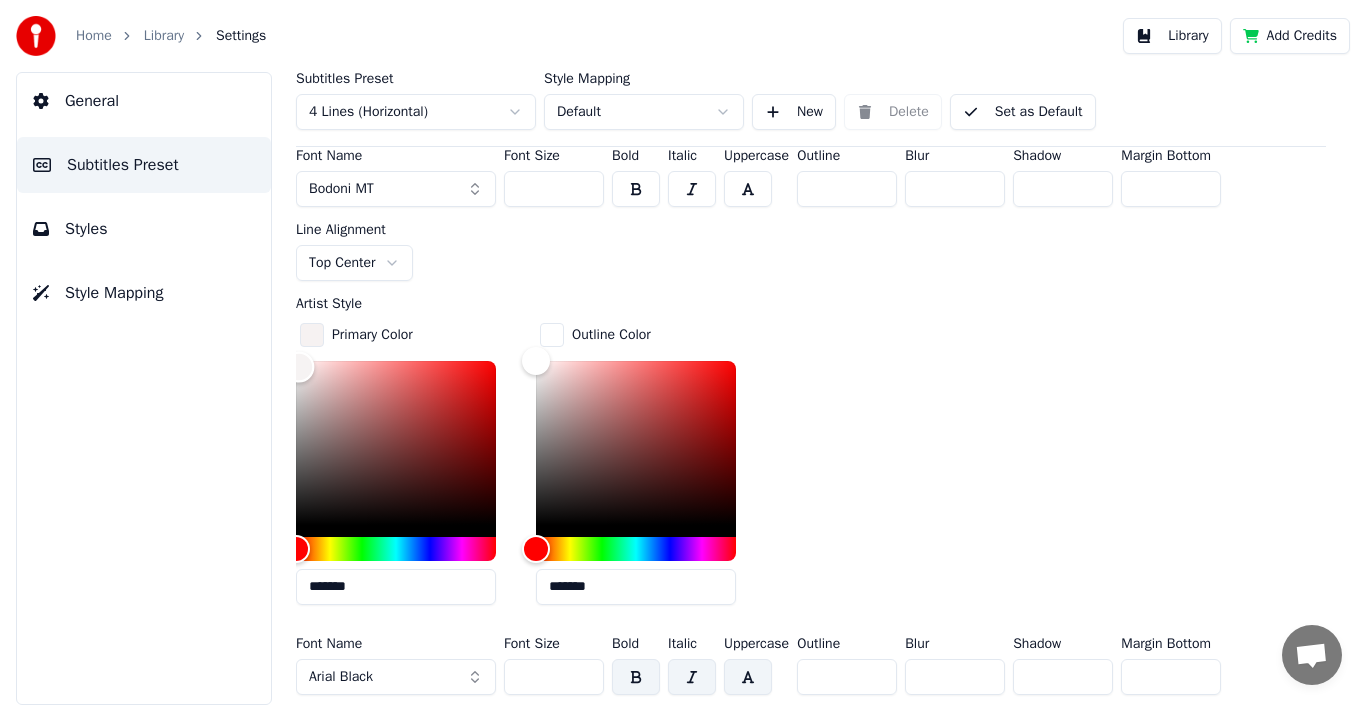 drag, startPoint x: 310, startPoint y: 429, endPoint x: 299, endPoint y: 363, distance: 66.910385 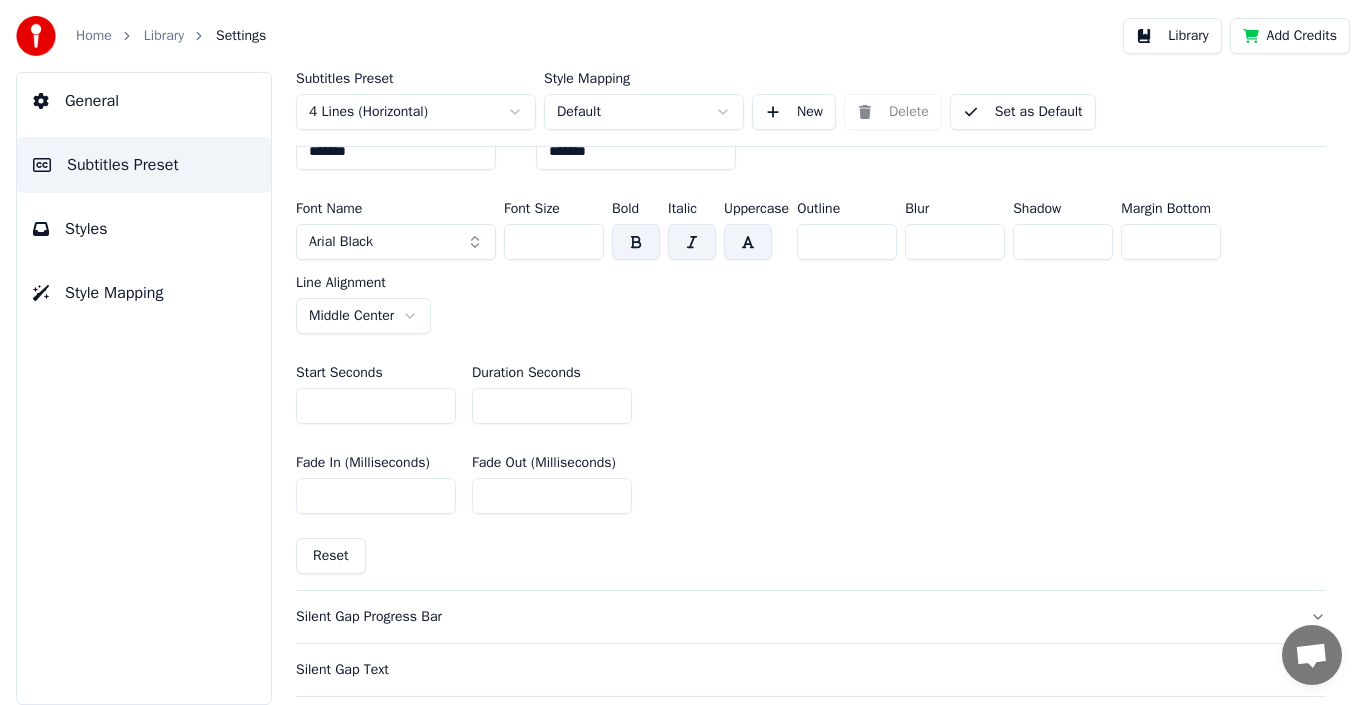 scroll, scrollTop: 1400, scrollLeft: 0, axis: vertical 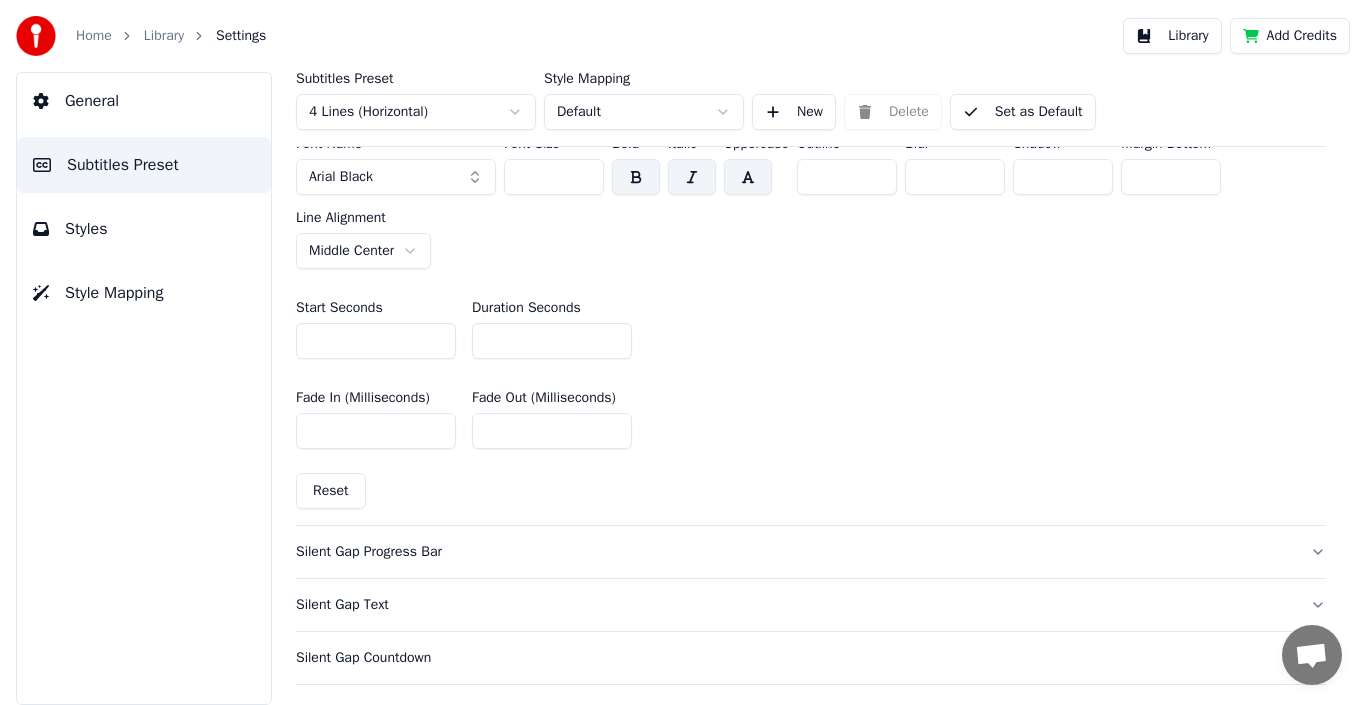 click on "Reset" at bounding box center [331, 491] 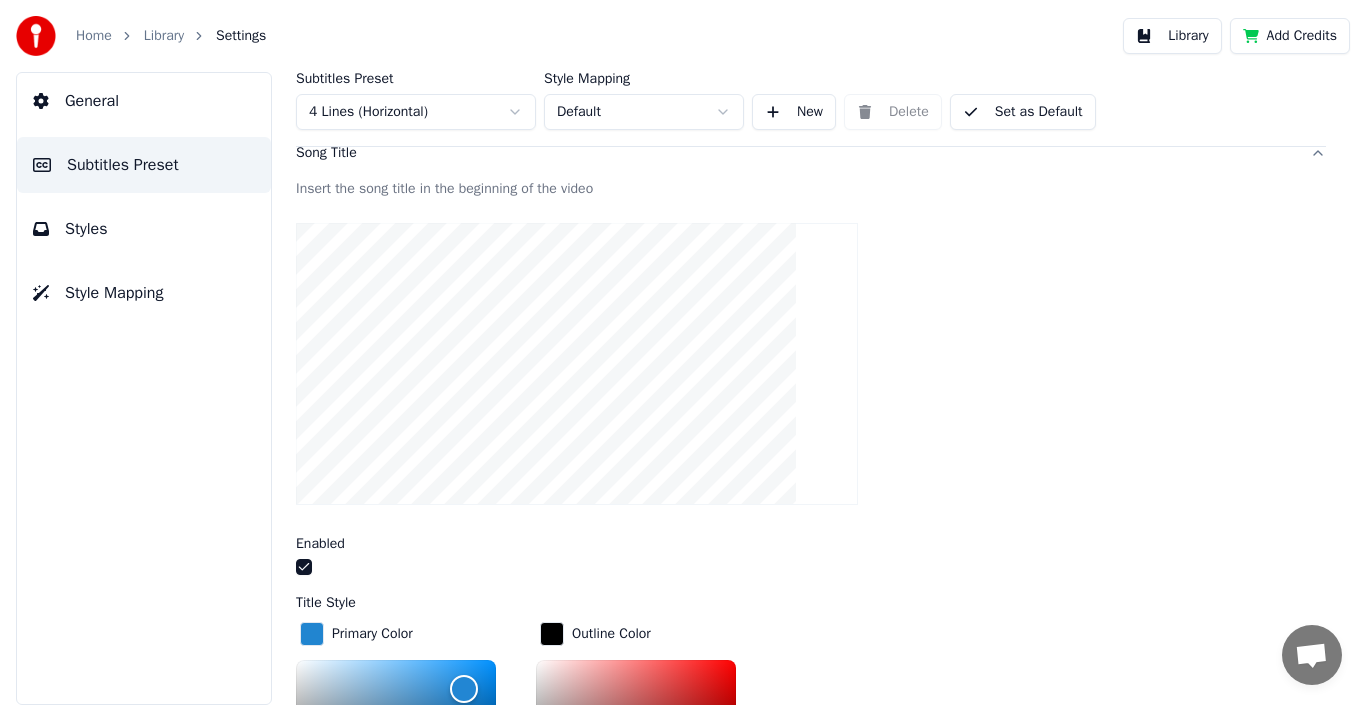 scroll, scrollTop: 100, scrollLeft: 0, axis: vertical 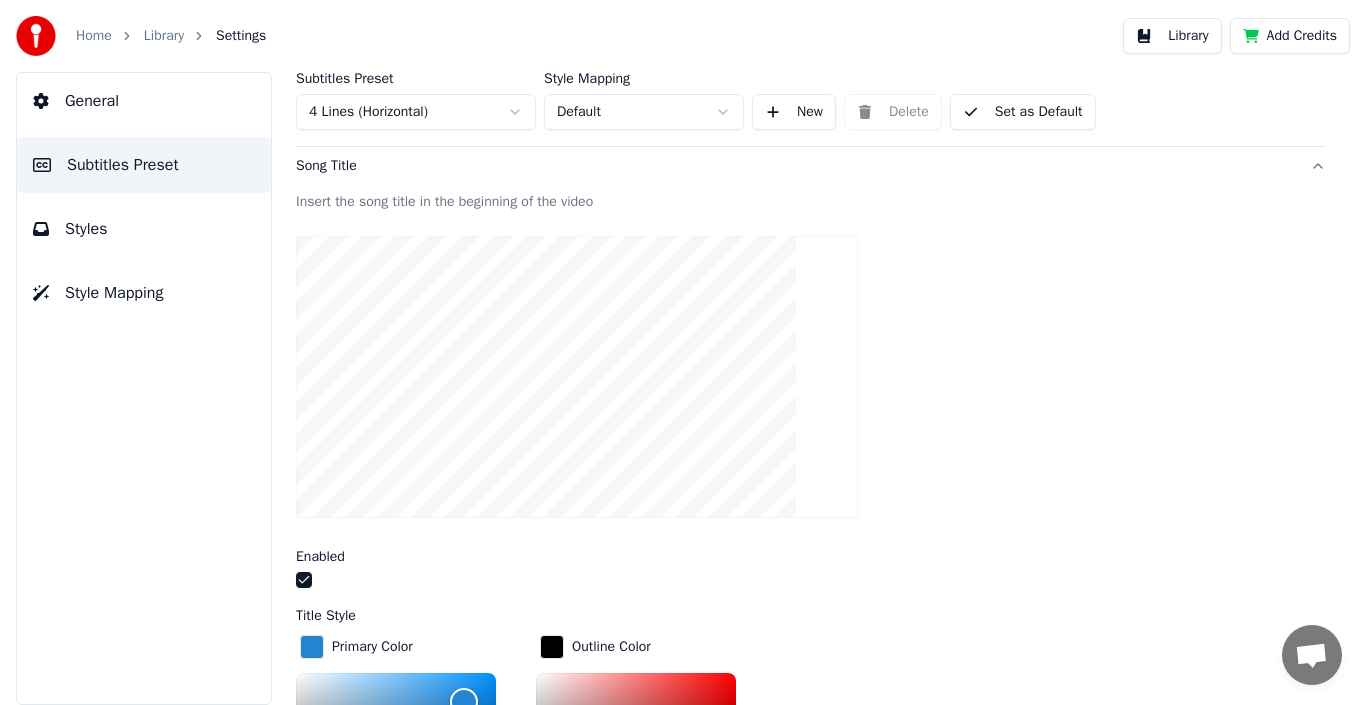 click on "Styles" at bounding box center [86, 229] 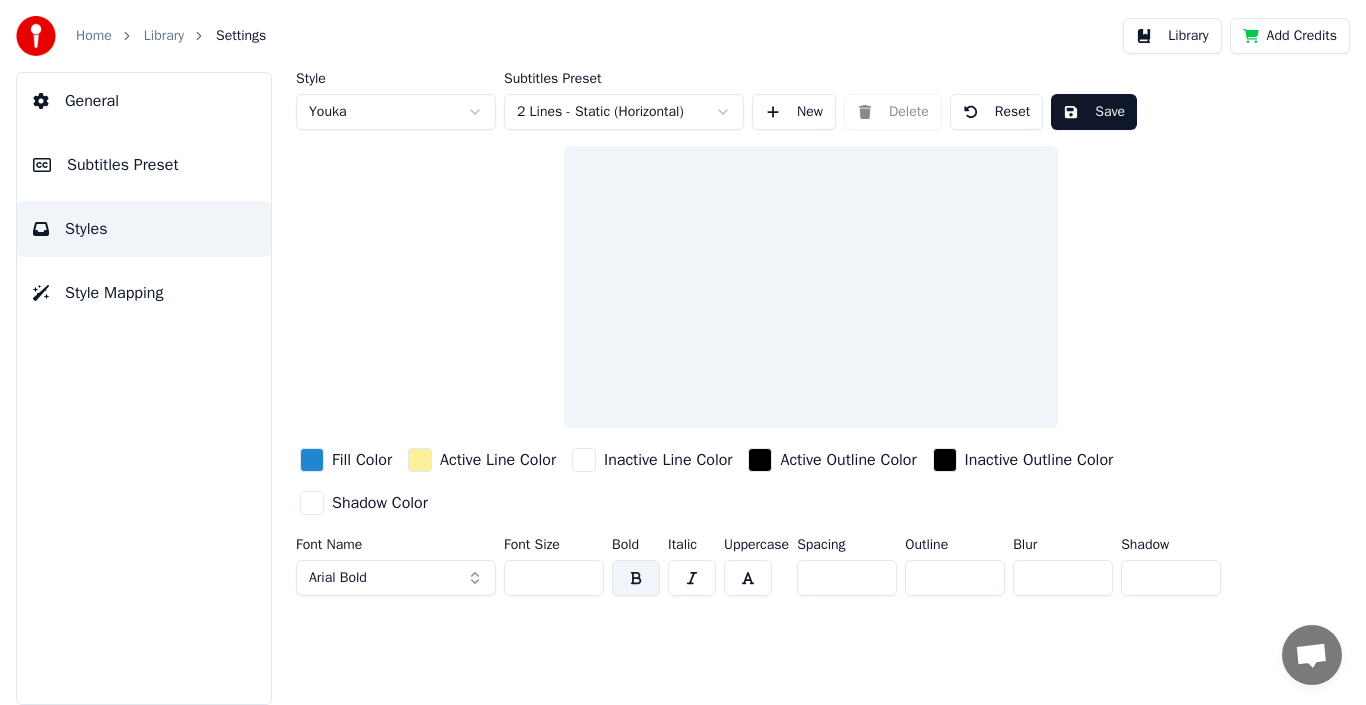 scroll, scrollTop: 0, scrollLeft: 0, axis: both 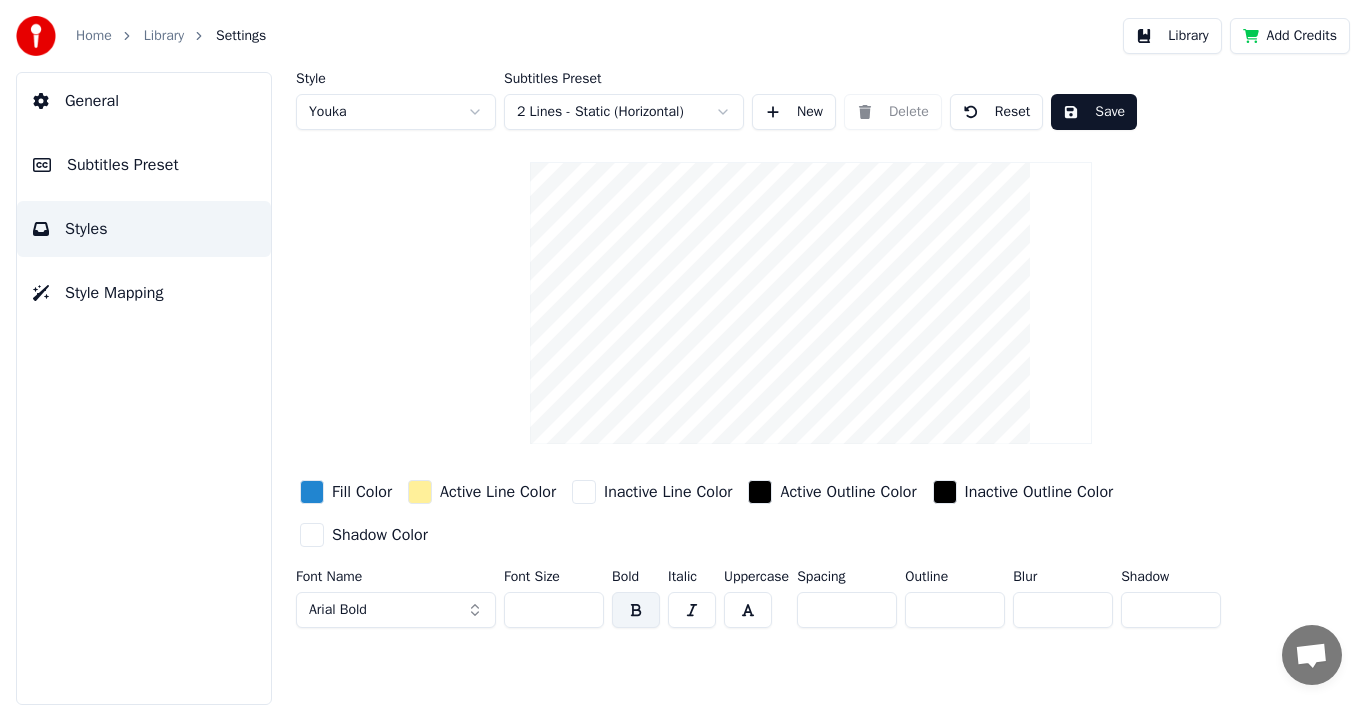 click on "Subtitles Preset" at bounding box center (123, 165) 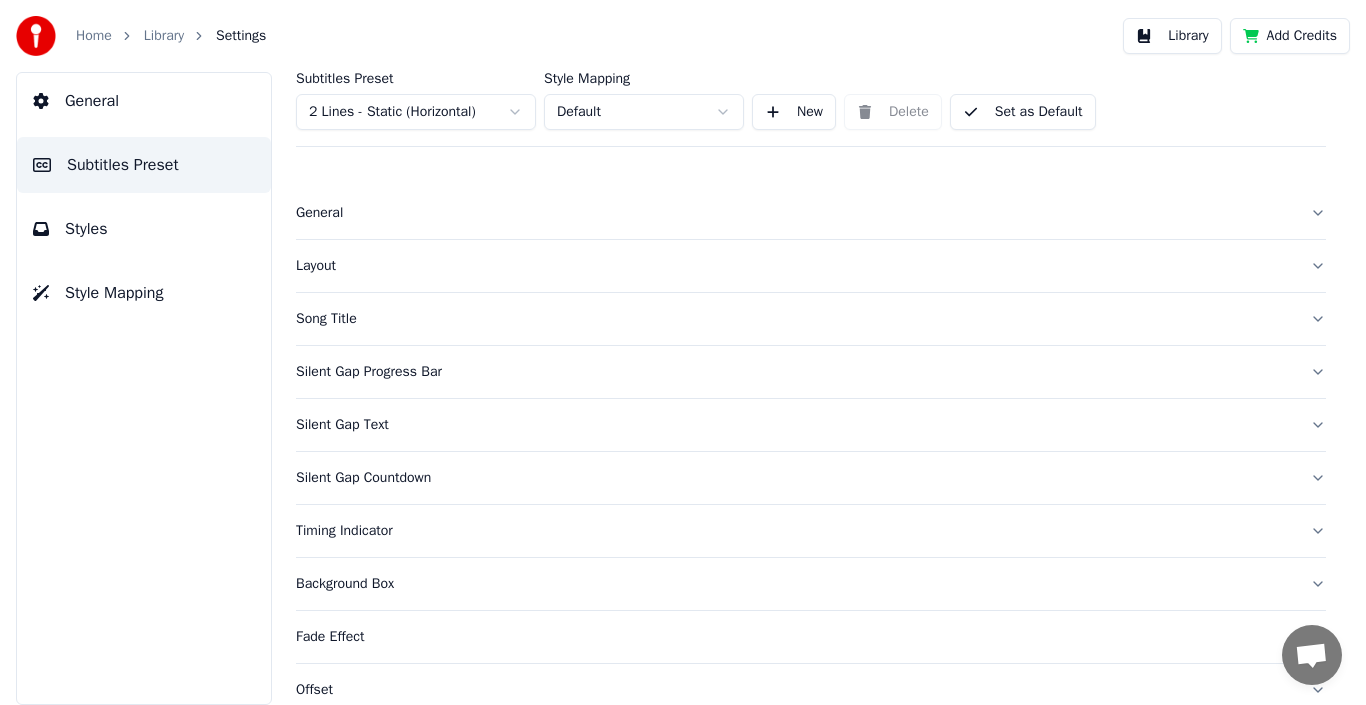 click on "Song Title" at bounding box center (795, 319) 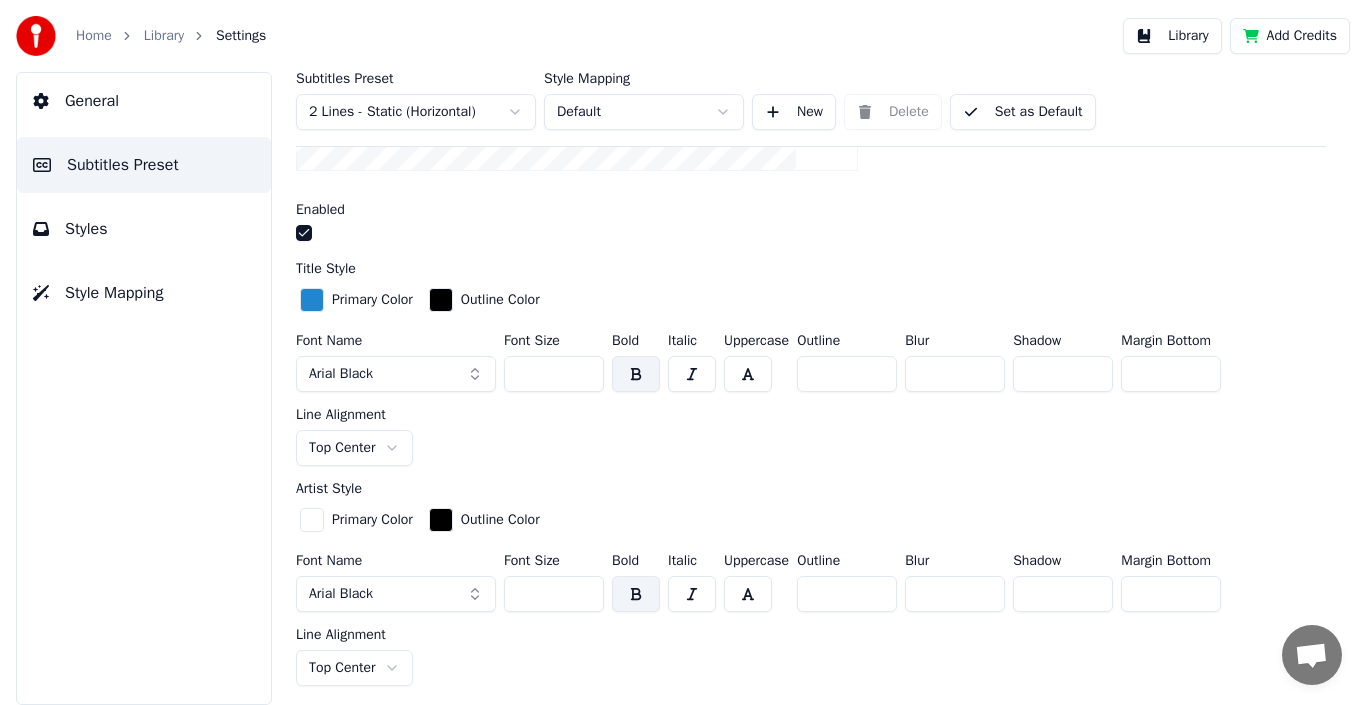 scroll, scrollTop: 600, scrollLeft: 0, axis: vertical 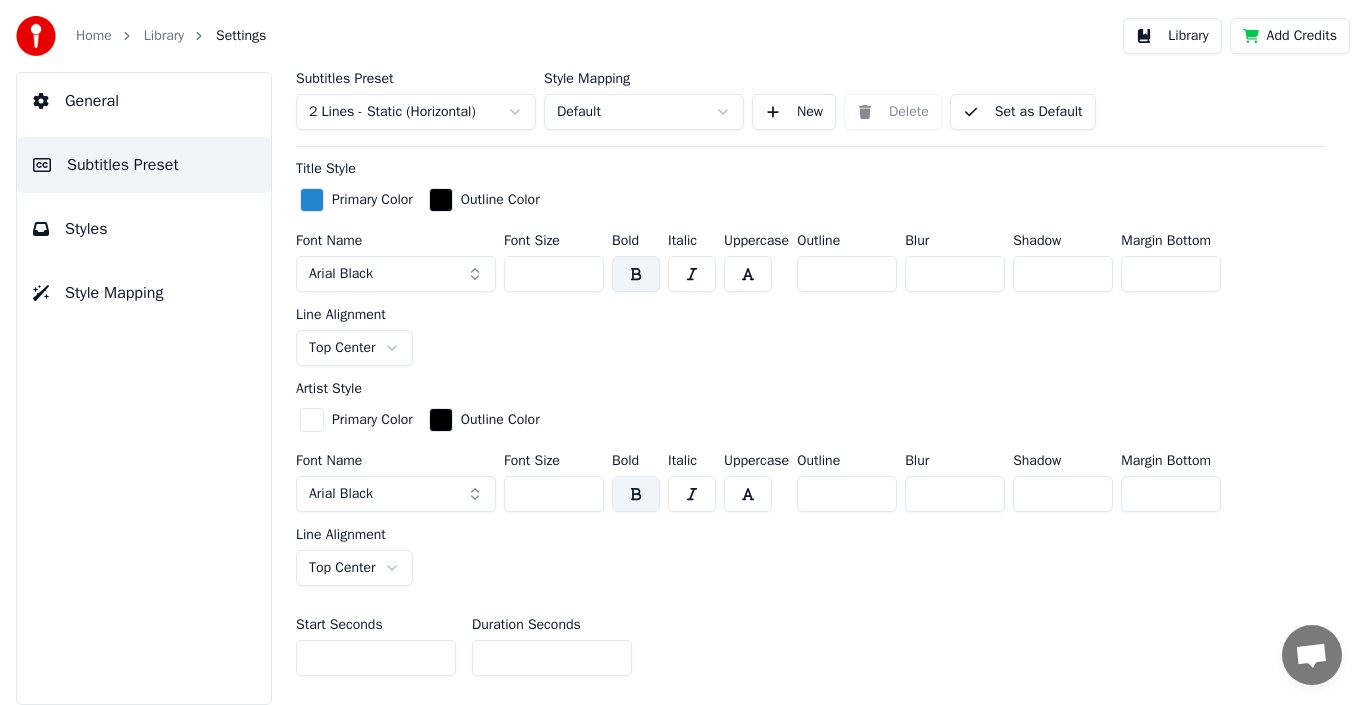 click on "Home Library Settings Library Add Credits General Subtitles Preset Styles Style Mapping Subtitles Preset 2 Lines - Static (Horizontal) Style Mapping Default New Delete Set as Default General Layout Song Title Insert the song title in the beginning of the video Enabled Title Style Primary Color Outline Color Font Name Arial Black Font Size *** Bold Italic Uppercase Outline * Blur * Shadow * Margin Bottom *** Line Alignment Top Center Artist Style Primary Color Outline Color Font Name Arial Black Font Size *** Bold Italic Uppercase Outline * Blur * Shadow * Margin Bottom *** Line Alignment Top Center Start Seconds * Duration Seconds * Fade In (Milliseconds) *** Fade Out (Milliseconds) *** Reset Silent Gap Progress Bar Silent Gap Text Silent Gap Countdown Timing Indicator Background Box Fade Effect Offset Max Characters Per Line Auto Line Break Advanced Settings" at bounding box center [683, 352] 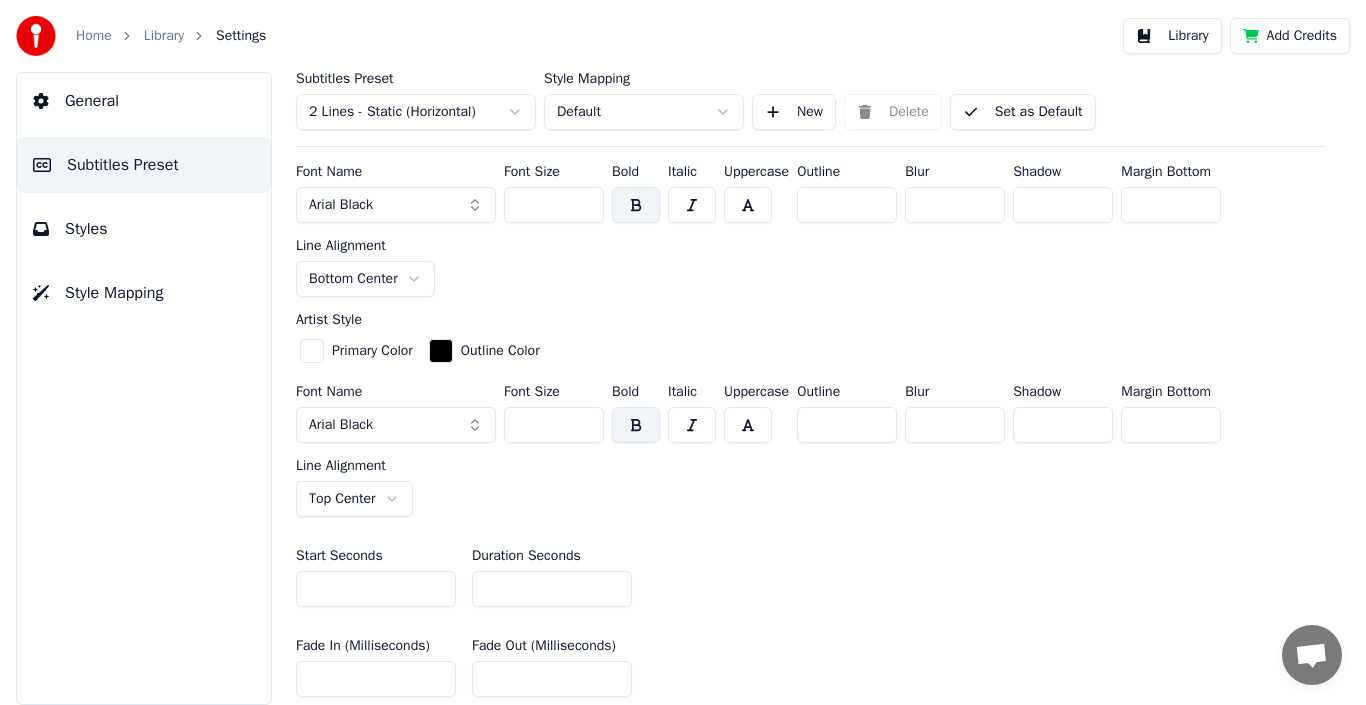 scroll, scrollTop: 700, scrollLeft: 0, axis: vertical 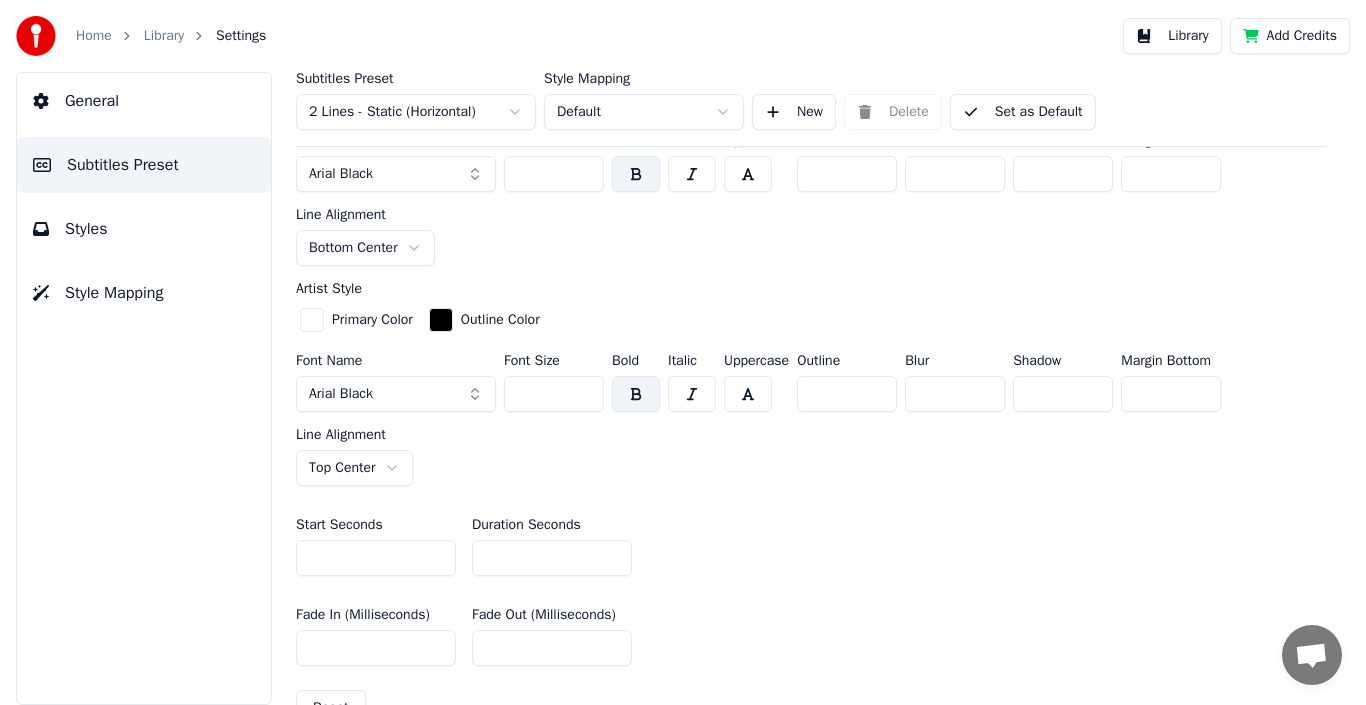 click on "Home Library Settings Library Add Credits General Subtitles Preset Styles Style Mapping Subtitles Preset 2 Lines - Static (Horizontal) Style Mapping Default New Delete Set as Default General Layout Song Title Insert the song title in the beginning of the video Enabled Title Style Primary Color Outline Color Font Name Arial Black Font Size *** Bold Italic Uppercase Outline * Blur * Shadow * Margin Bottom *** Line Alignment Bottom Center Artist Style Primary Color Outline Color Font Name Arial Black Font Size *** Bold Italic Uppercase Outline * Blur * Shadow * Margin Bottom *** Line Alignment Top Center Start Seconds * Duration Seconds * Fade In (Milliseconds) *** Fade Out (Milliseconds) *** Reset Silent Gap Progress Bar Silent Gap Text Silent Gap Countdown Timing Indicator Background Box Fade Effect Offset Max Characters Per Line Auto Line Break Advanced Settings" at bounding box center [683, 352] 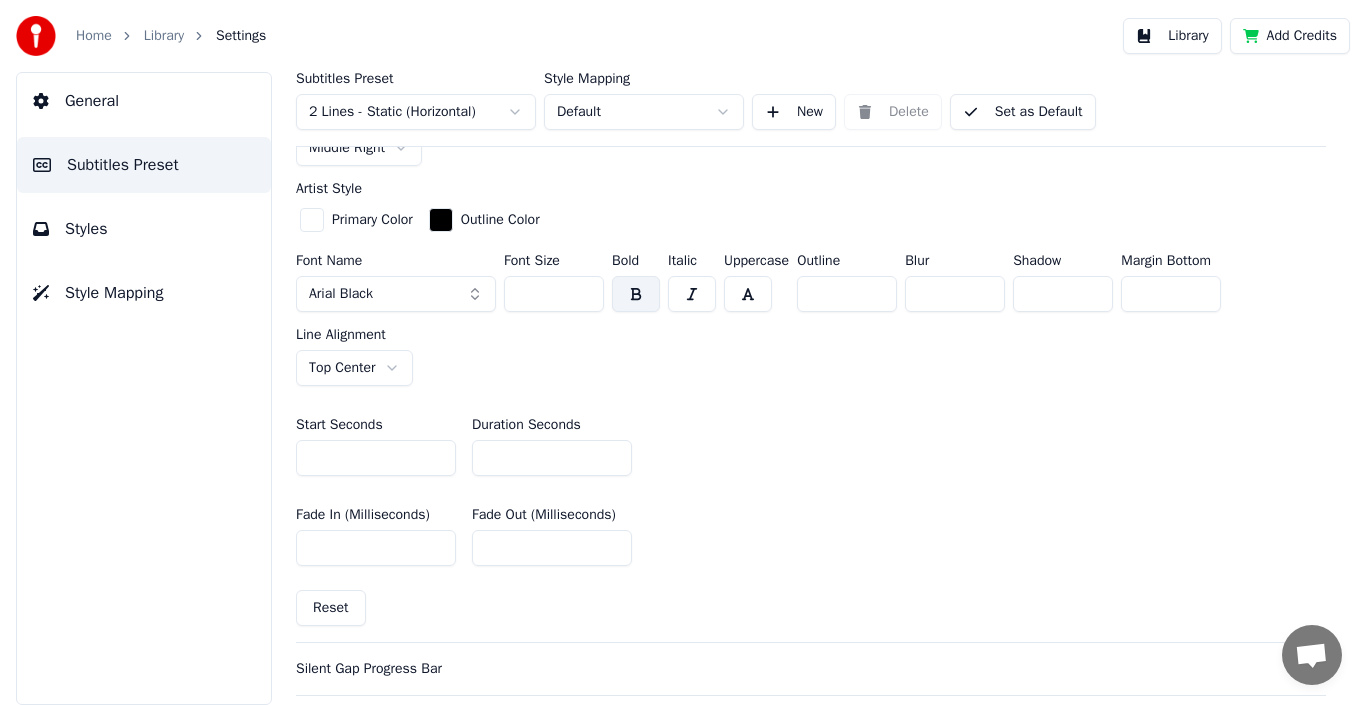 scroll, scrollTop: 700, scrollLeft: 0, axis: vertical 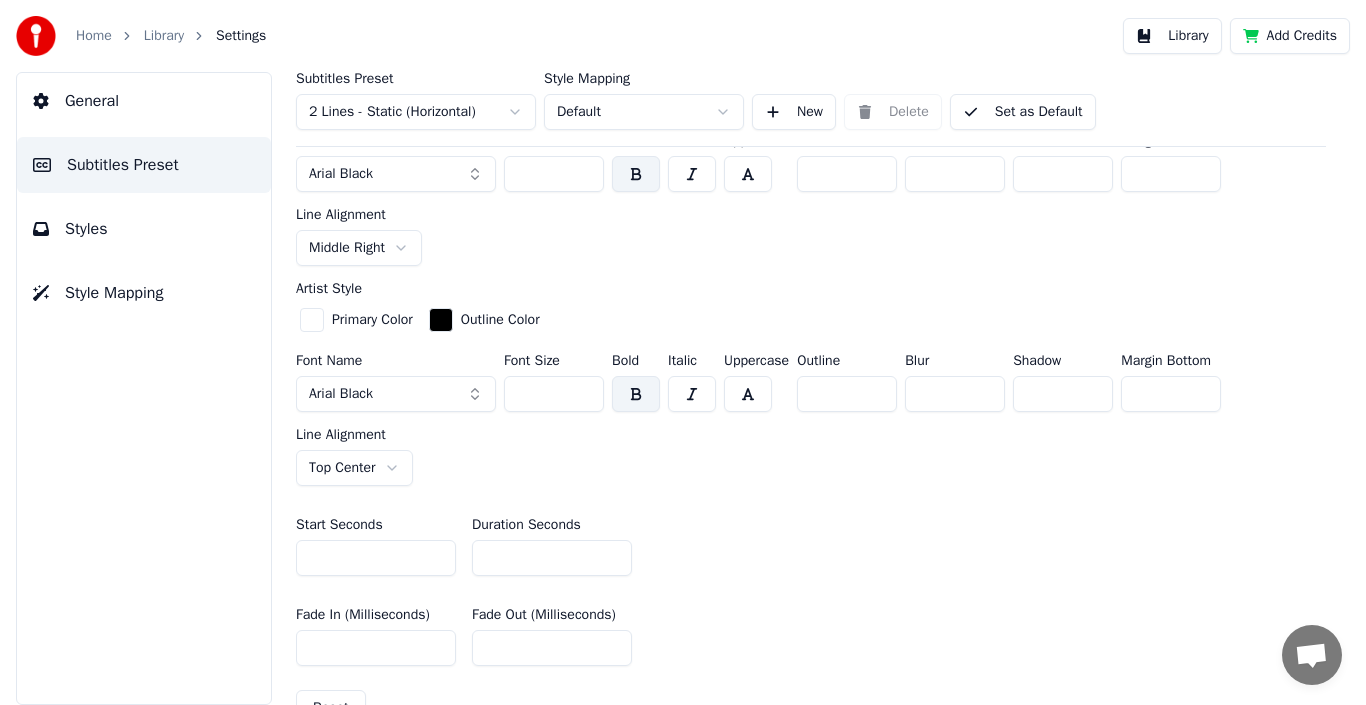 click on "Home Library Settings Library Add Credits General Subtitles Preset Styles Style Mapping Subtitles Preset 2 Lines - Static (Horizontal) Style Mapping Default New Delete Set as Default General Layout Song Title Insert the song title in the beginning of the video Enabled Title Style Primary Color Outline Color Font Name Arial Black Font Size *** Bold Italic Uppercase Outline * Blur * Shadow * Margin Bottom *** Line Alignment Middle Right Artist Style Primary Color Outline Color Font Name Arial Black Font Size *** Bold Italic Uppercase Outline * Blur * Shadow * Margin Bottom *** Line Alignment Top Center Start Seconds * Duration Seconds * Fade In (Milliseconds) *** Fade Out (Milliseconds) *** Reset Silent Gap Progress Bar Silent Gap Text Silent Gap Countdown Timing Indicator Background Box Fade Effect Offset Max Characters Per Line Auto Line Break Advanced Settings" at bounding box center (683, 352) 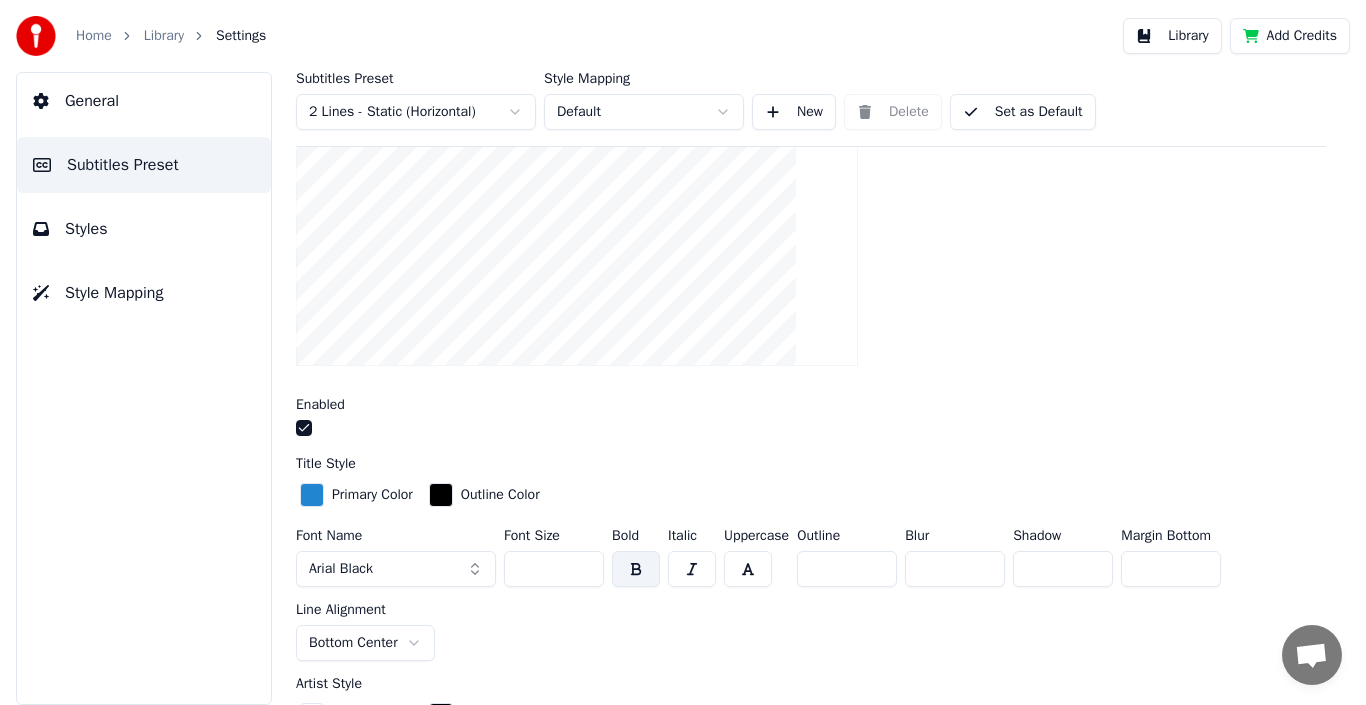 scroll, scrollTop: 400, scrollLeft: 0, axis: vertical 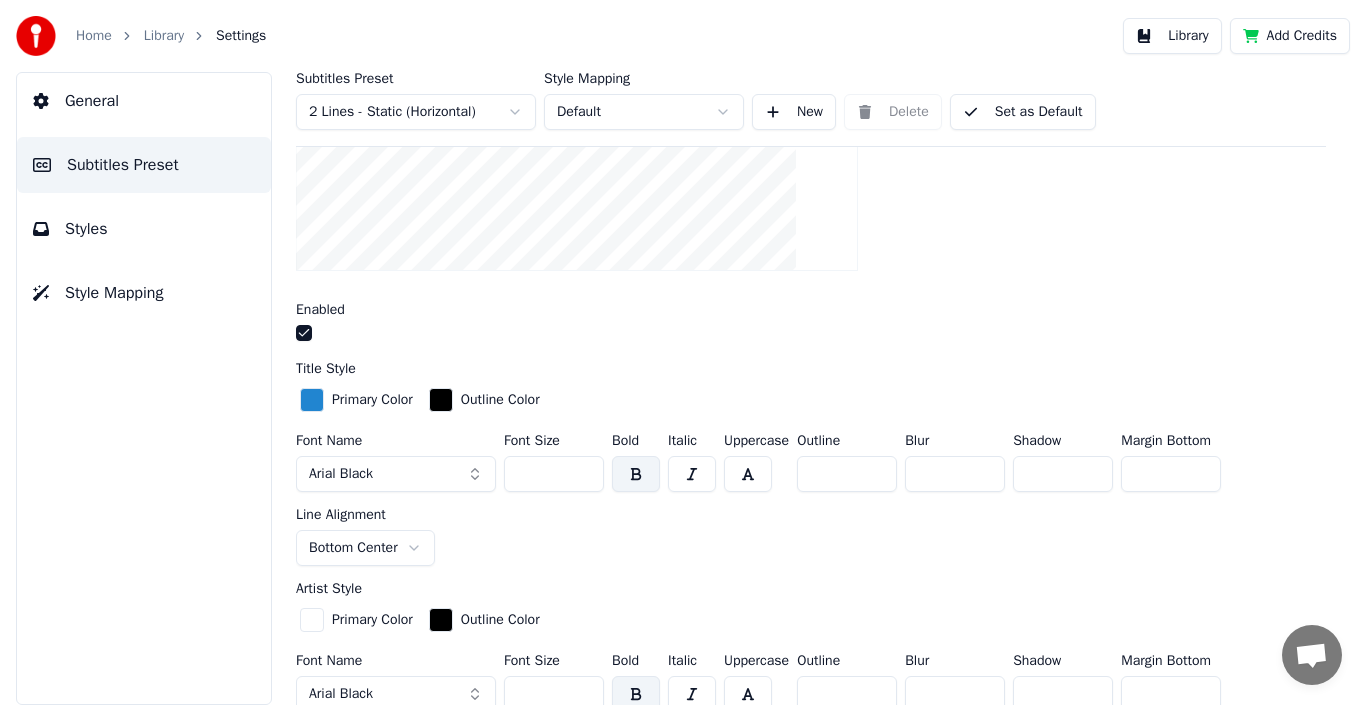 click on "Home Library Settings Library Add Credits General Subtitles Preset Styles Style Mapping Subtitles Preset 2 Lines - Static (Horizontal) Style Mapping Default New Delete Set as Default General Layout Song Title Insert the song title in the beginning of the video Enabled Title Style Primary Color Outline Color Font Name Arial Black Font Size *** Bold Italic Uppercase Outline * Blur * Shadow * Margin Bottom *** Line Alignment Bottom Center Artist Style Primary Color Outline Color Font Name Arial Black Font Size *** Bold Italic Uppercase Outline * Blur * Shadow * Margin Bottom *** Line Alignment Top Center Start Seconds * Duration Seconds * Fade In (Milliseconds) *** Fade Out (Milliseconds) *** Reset Silent Gap Progress Bar Silent Gap Text Silent Gap Countdown Timing Indicator Background Box Fade Effect Offset Max Characters Per Line Auto Line Break Advanced Settings" at bounding box center [683, 352] 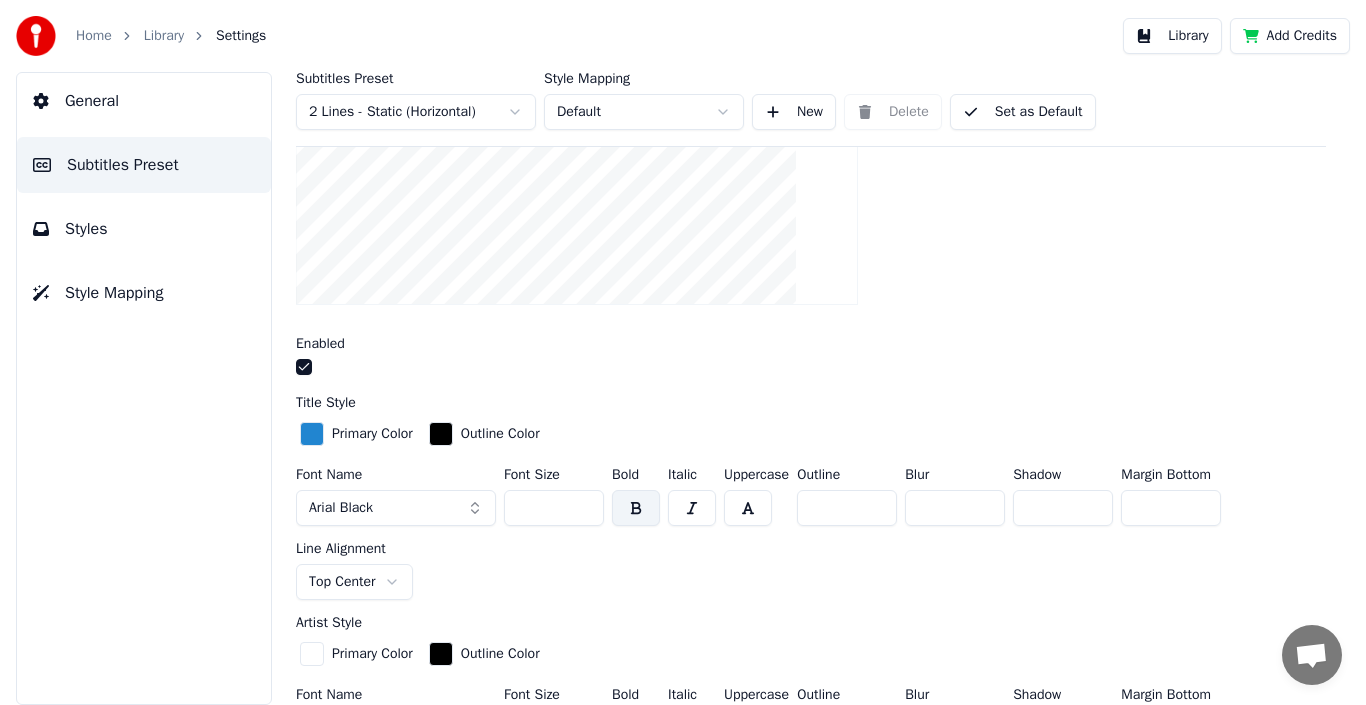 scroll, scrollTop: 400, scrollLeft: 0, axis: vertical 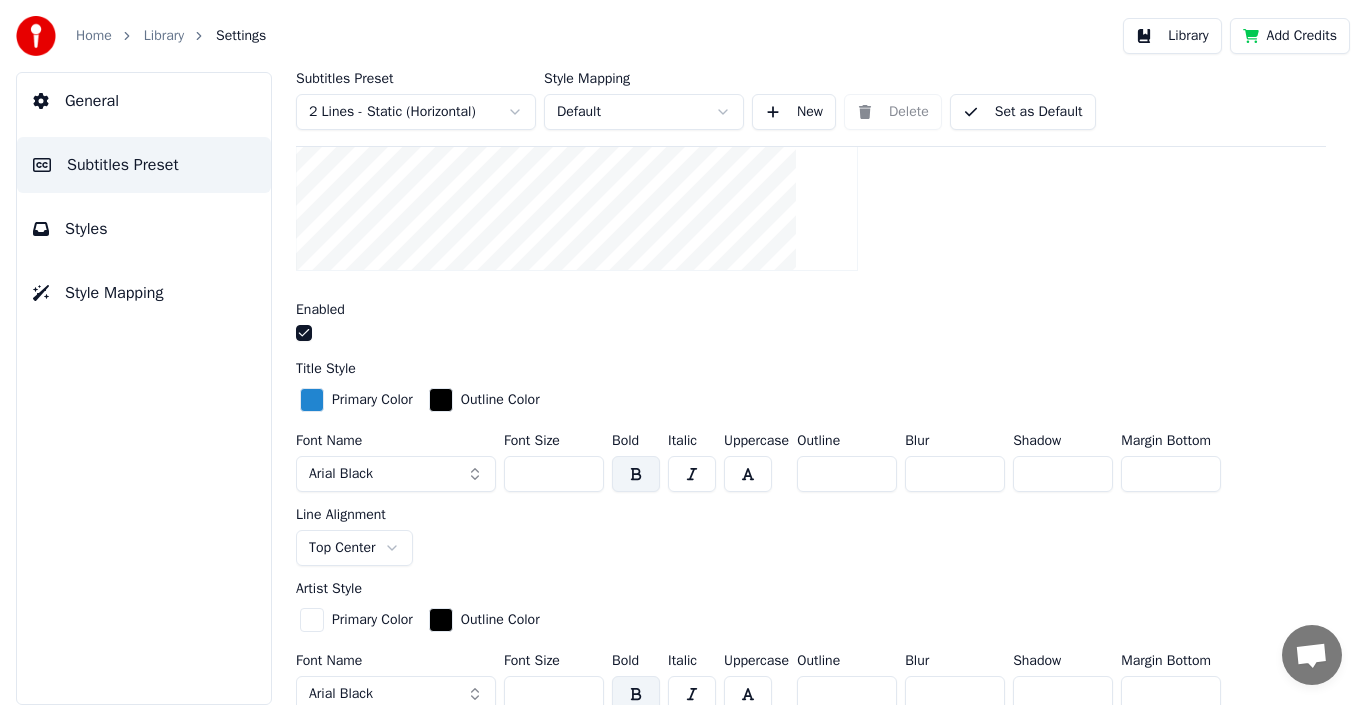 click on "Home Library Settings Library Add Credits General Subtitles Preset Styles Style Mapping Subtitles Preset 2 Lines - Static (Horizontal) Style Mapping Default New Delete Set as Default General Layout Song Title Insert the song title in the beginning of the video Enabled Title Style Primary Color Outline Color Font Name Arial Black Font Size *** Bold Italic Uppercase Outline * Blur * Shadow * Margin Bottom *** Line Alignment Top Center Artist Style Primary Color Outline Color Font Name Arial Black Font Size *** Bold Italic Uppercase Outline * Blur * Shadow * Margin Bottom *** Line Alignment Top Center Start Seconds * Duration Seconds * Fade In (Milliseconds) *** Fade Out (Milliseconds) *** Reset Silent Gap Progress Bar Silent Gap Text Silent Gap Countdown Timing Indicator Background Box Fade Effect Offset Max Characters Per Line Auto Line Break Advanced Settings" at bounding box center (683, 352) 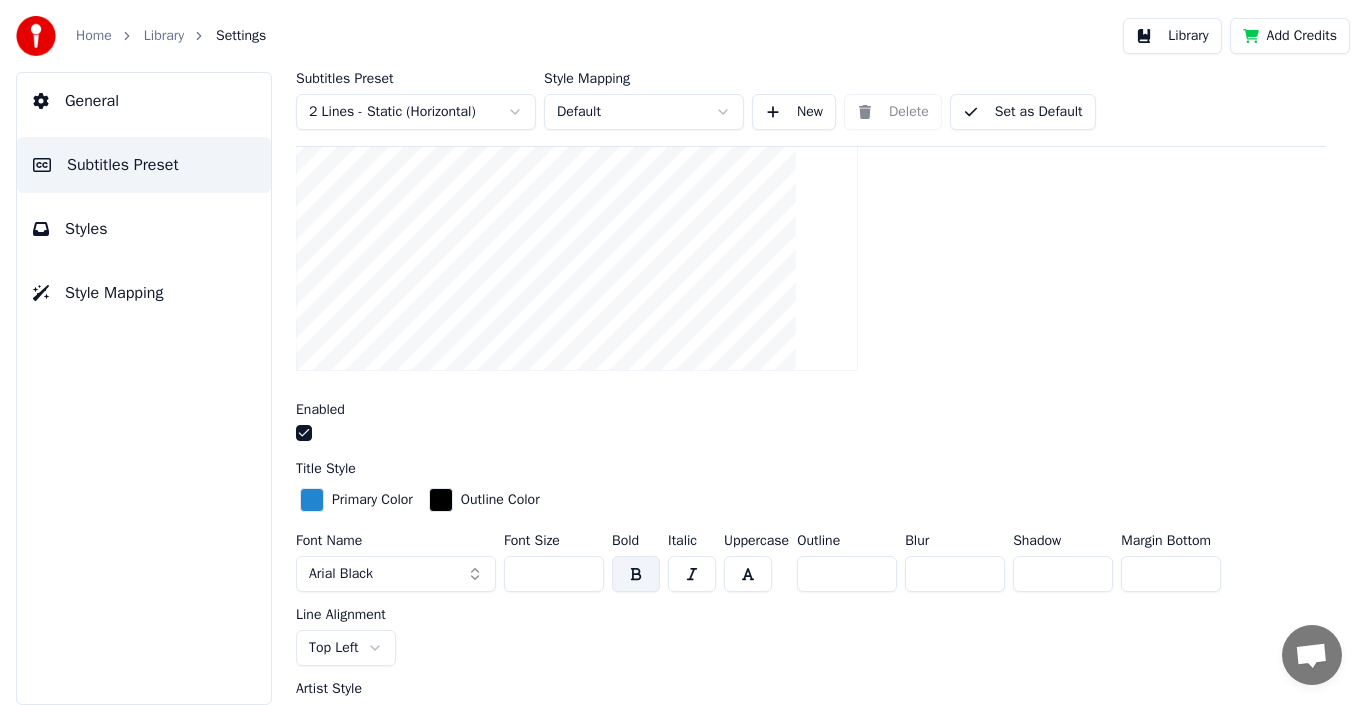 scroll, scrollTop: 400, scrollLeft: 0, axis: vertical 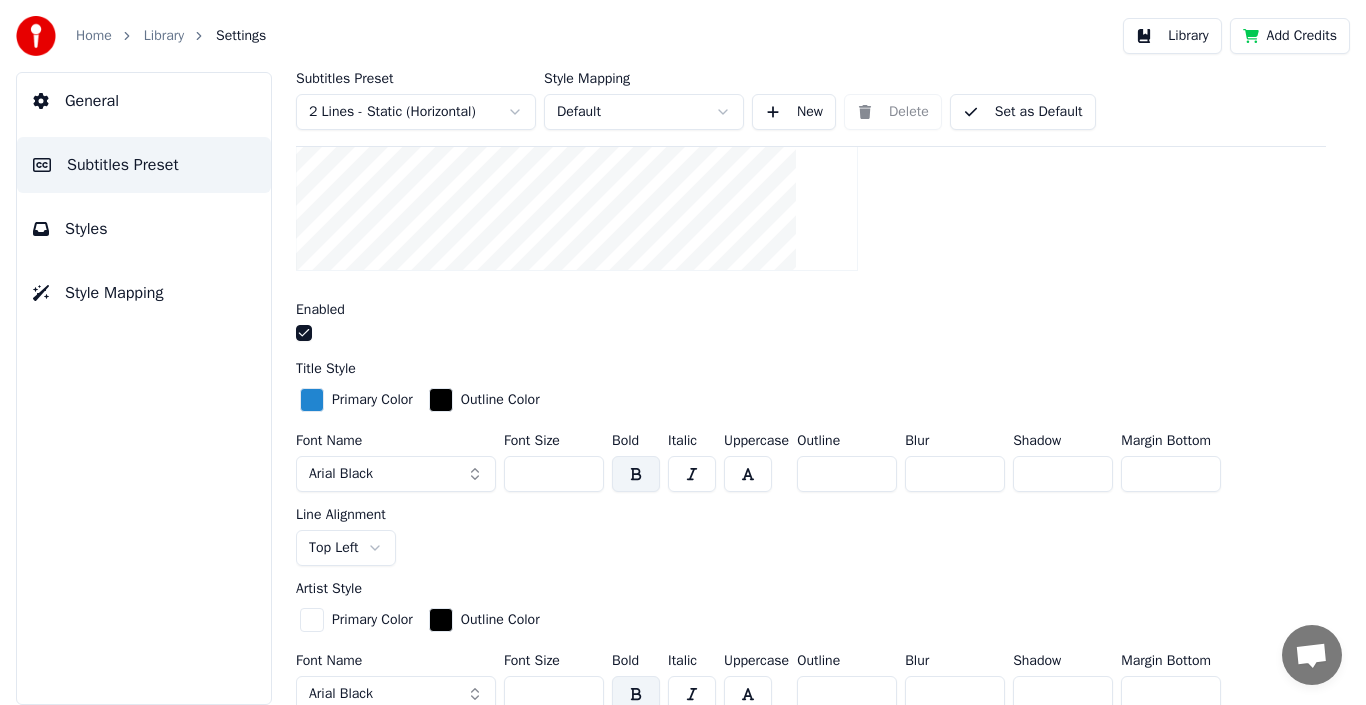 click on "Home Library Settings Library Add Credits General Subtitles Preset Styles Style Mapping Subtitles Preset 2 Lines - Static (Horizontal) Style Mapping Default New Delete Set as Default General Layout Song Title Insert the song title in the beginning of the video Enabled Title Style Primary Color Outline Color Font Name Arial Black Font Size *** Bold Italic Uppercase Outline * Blur * Shadow * Margin Bottom *** Line Alignment Top Left Artist Style Primary Color Outline Color Font Name Arial Black Font Size *** Bold Italic Uppercase Outline * Blur * Shadow * Margin Bottom *** Line Alignment Top Center Start Seconds * Duration Seconds * Fade In (Milliseconds) *** Fade Out (Milliseconds) *** Reset Silent Gap Progress Bar Silent Gap Text Silent Gap Countdown Timing Indicator Background Box Fade Effect Offset Max Characters Per Line Auto Line Break Advanced Settings" at bounding box center (683, 352) 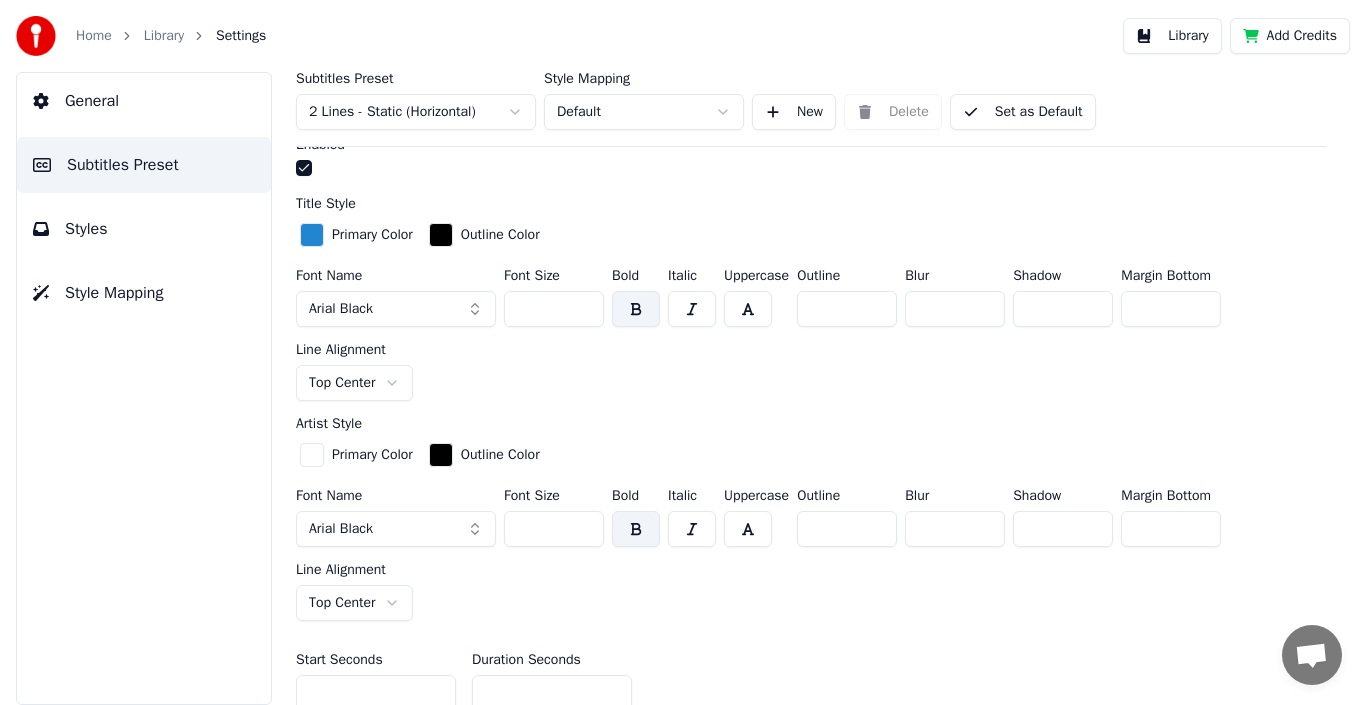 scroll, scrollTop: 600, scrollLeft: 0, axis: vertical 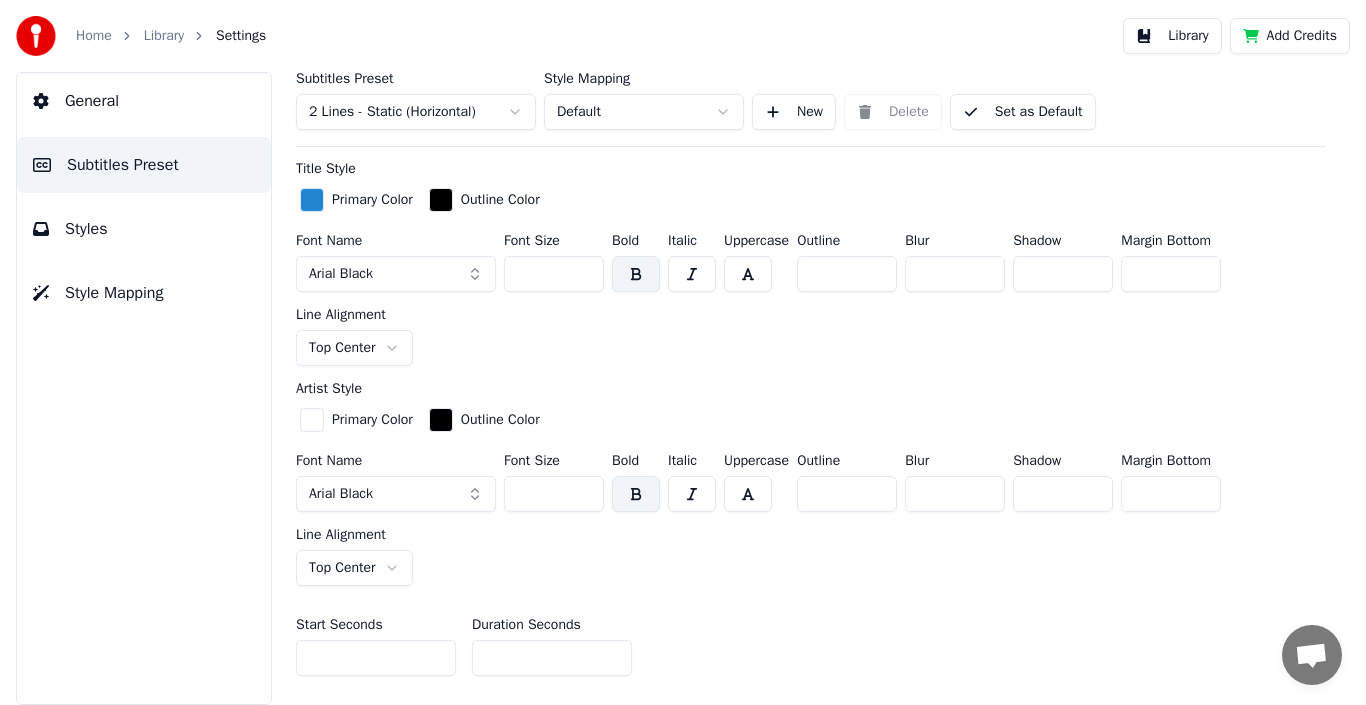 click on "Home Library Settings Library Add Credits General Subtitles Preset Styles Style Mapping Subtitles Preset 2 Lines - Static (Horizontal) Style Mapping Default New Delete Set as Default General Layout Song Title Insert the song title in the beginning of the video Enabled Title Style Primary Color Outline Color Font Name Arial Black Font Size *** Bold Italic Uppercase Outline * Blur * Shadow * Margin Bottom *** Line Alignment Top Center Artist Style Primary Color Outline Color Font Name Arial Black Font Size *** Bold Italic Uppercase Outline * Blur * Shadow * Margin Bottom *** Line Alignment Top Center Start Seconds * Duration Seconds * Fade In (Milliseconds) *** Fade Out (Milliseconds) *** Reset Silent Gap Progress Bar Silent Gap Text Silent Gap Countdown Timing Indicator Background Box Fade Effect Offset Max Characters Per Line Auto Line Break Advanced Settings" at bounding box center (683, 352) 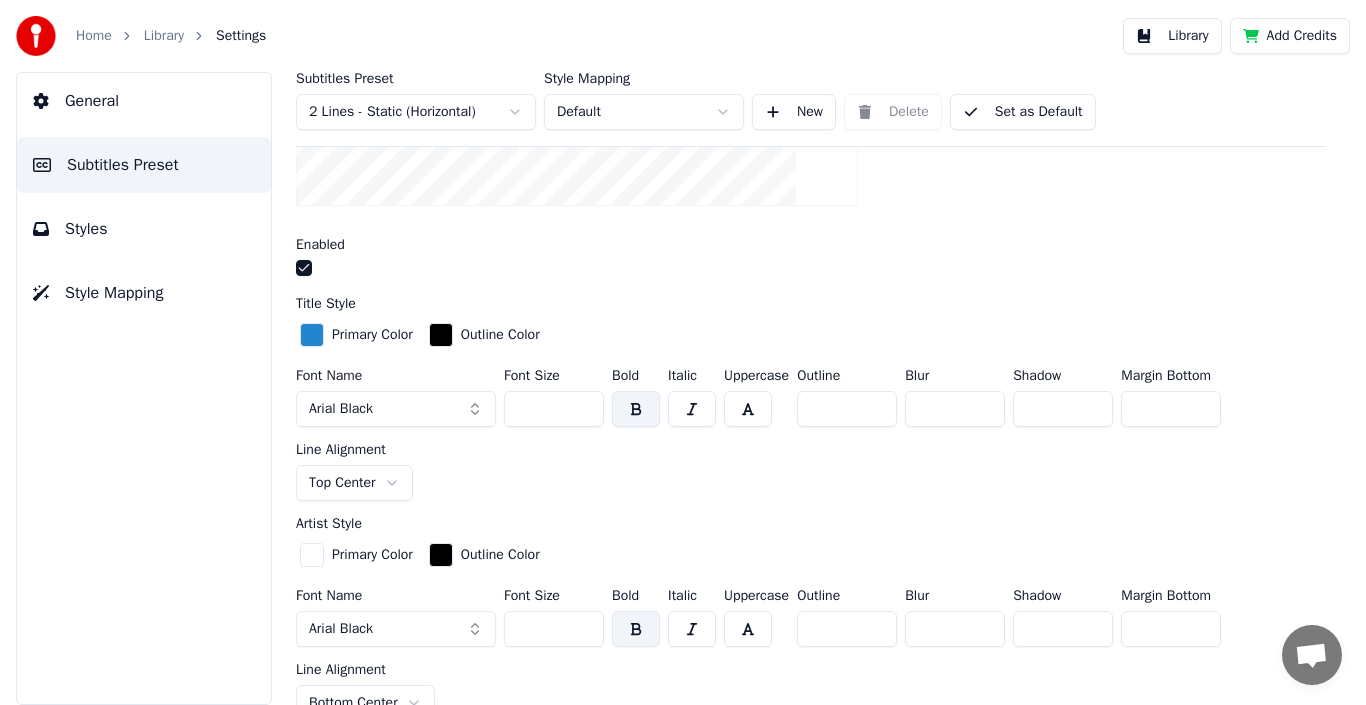 scroll, scrollTop: 500, scrollLeft: 0, axis: vertical 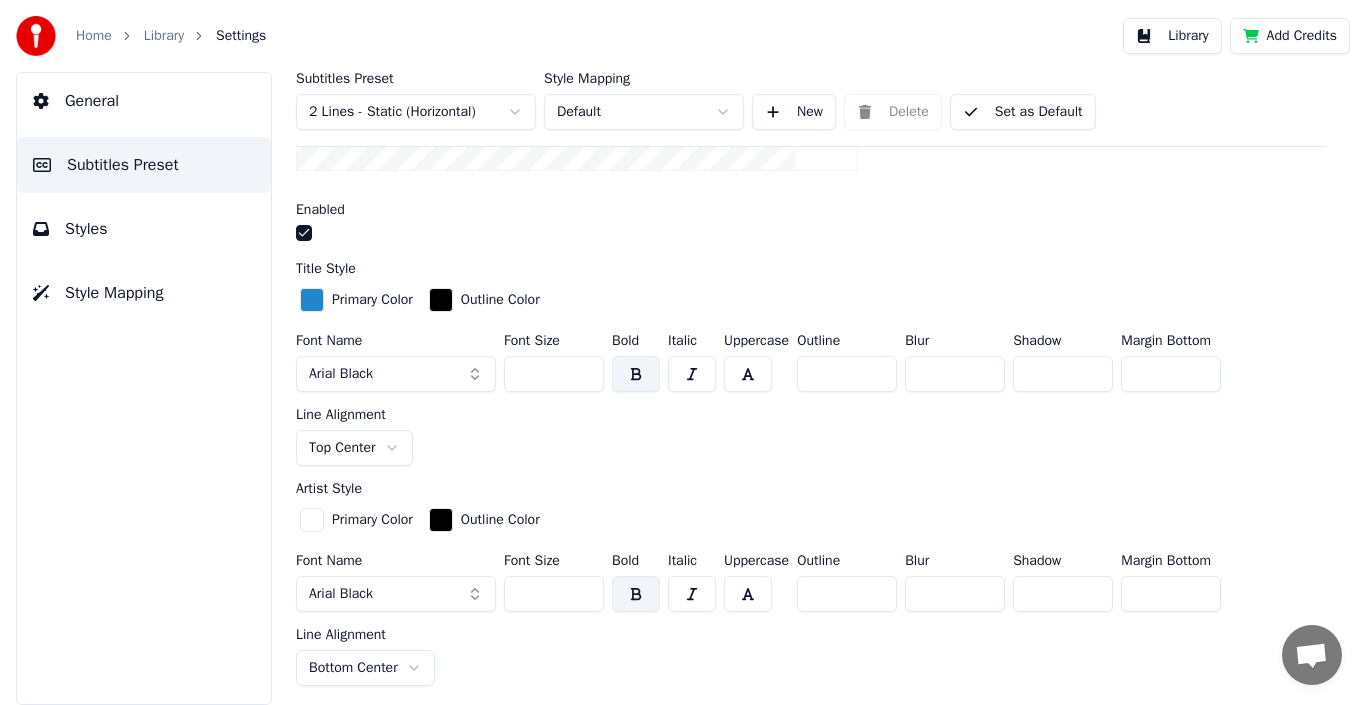 click at bounding box center [441, 300] 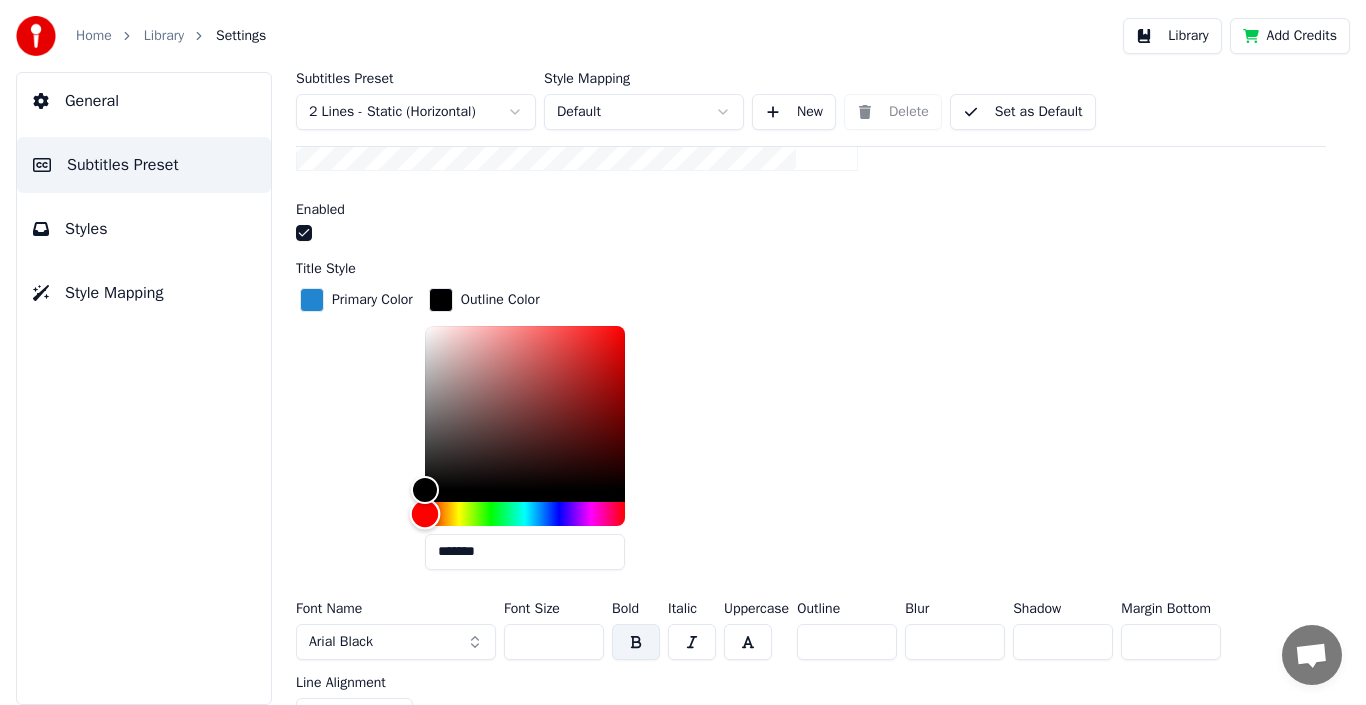 click at bounding box center (525, 514) 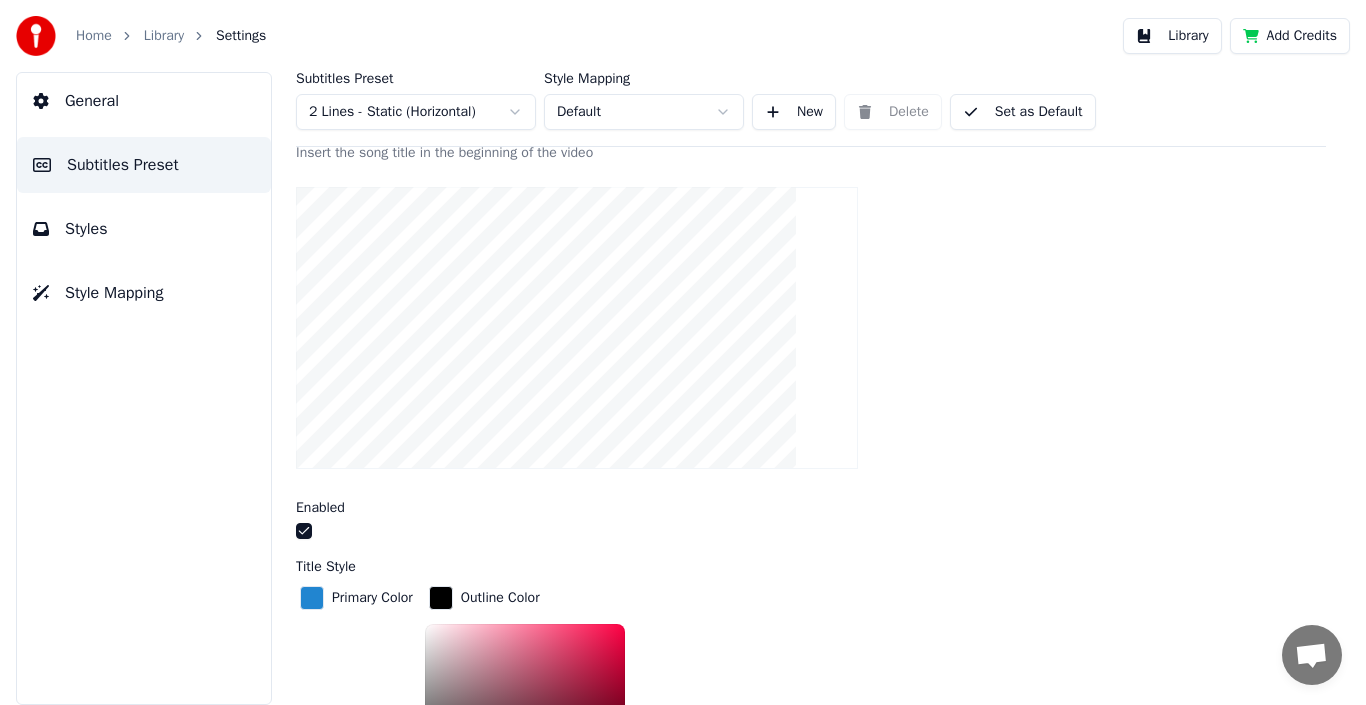 scroll, scrollTop: 200, scrollLeft: 0, axis: vertical 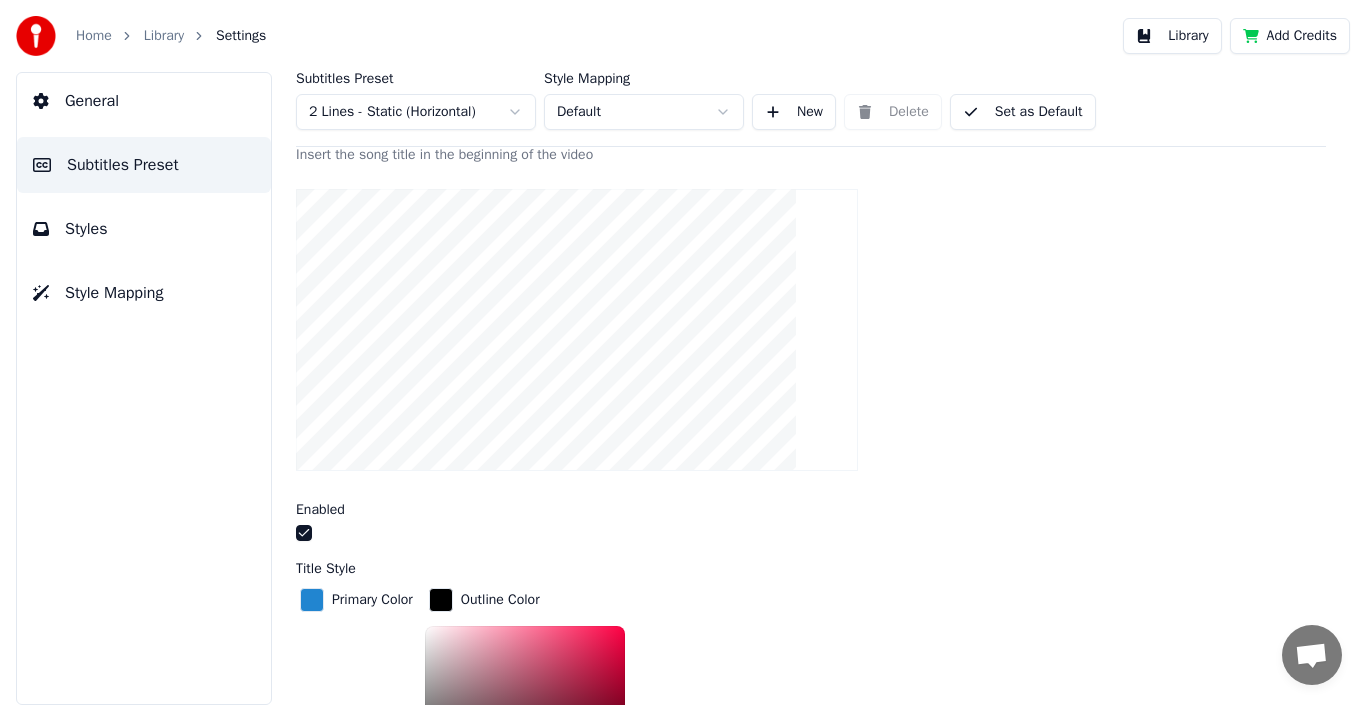 click at bounding box center (525, 708) 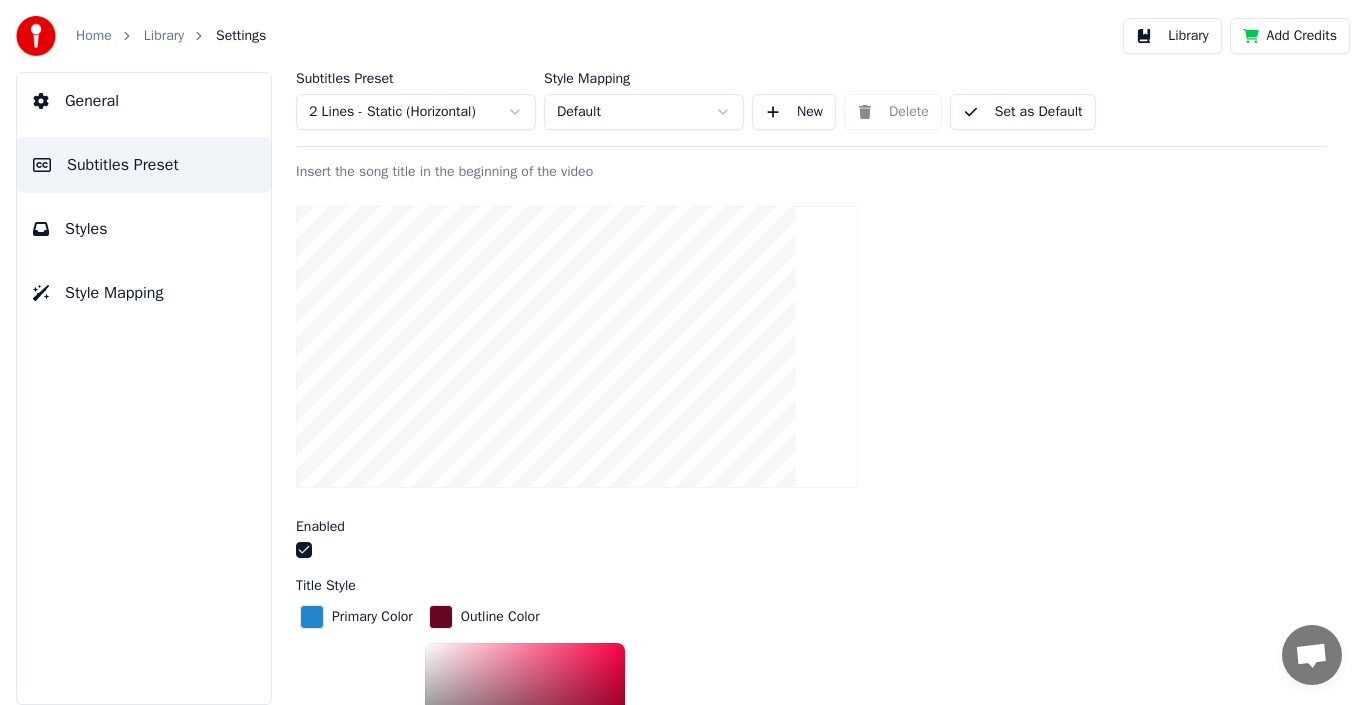 scroll, scrollTop: 283, scrollLeft: 0, axis: vertical 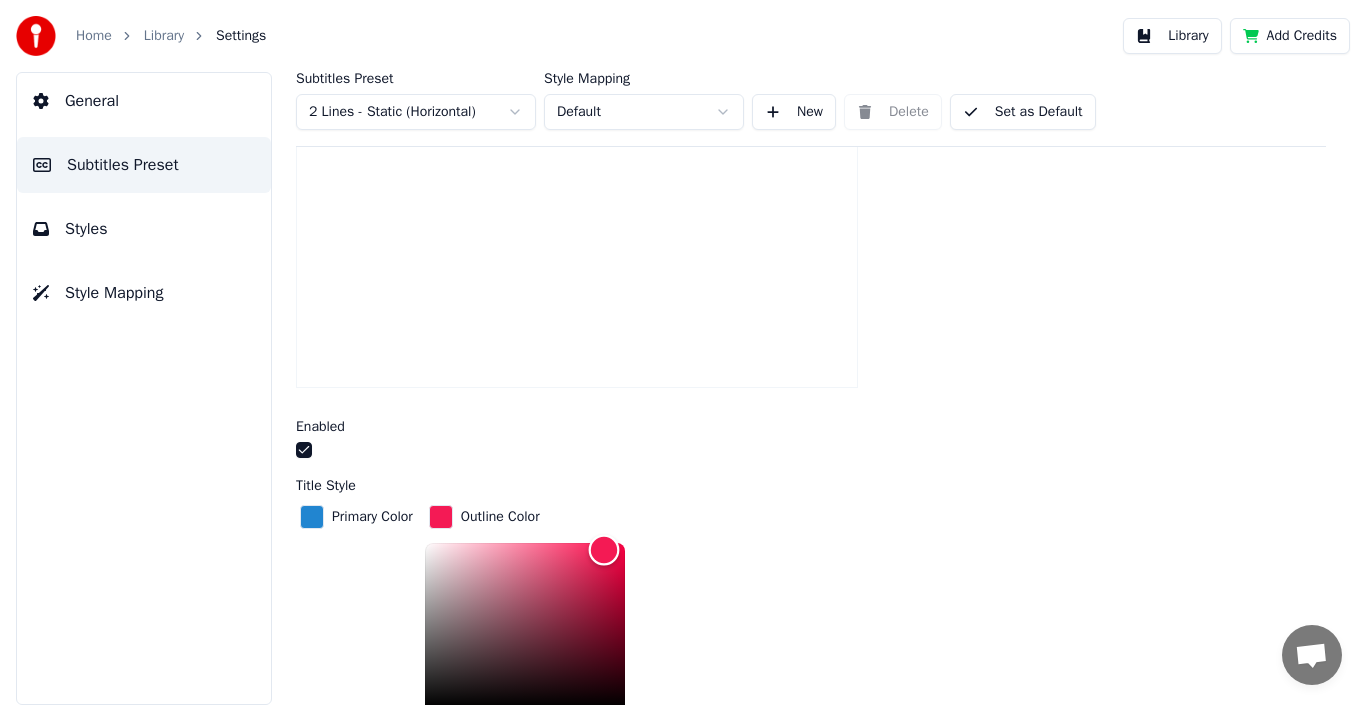drag, startPoint x: 615, startPoint y: 632, endPoint x: 607, endPoint y: 548, distance: 84.38009 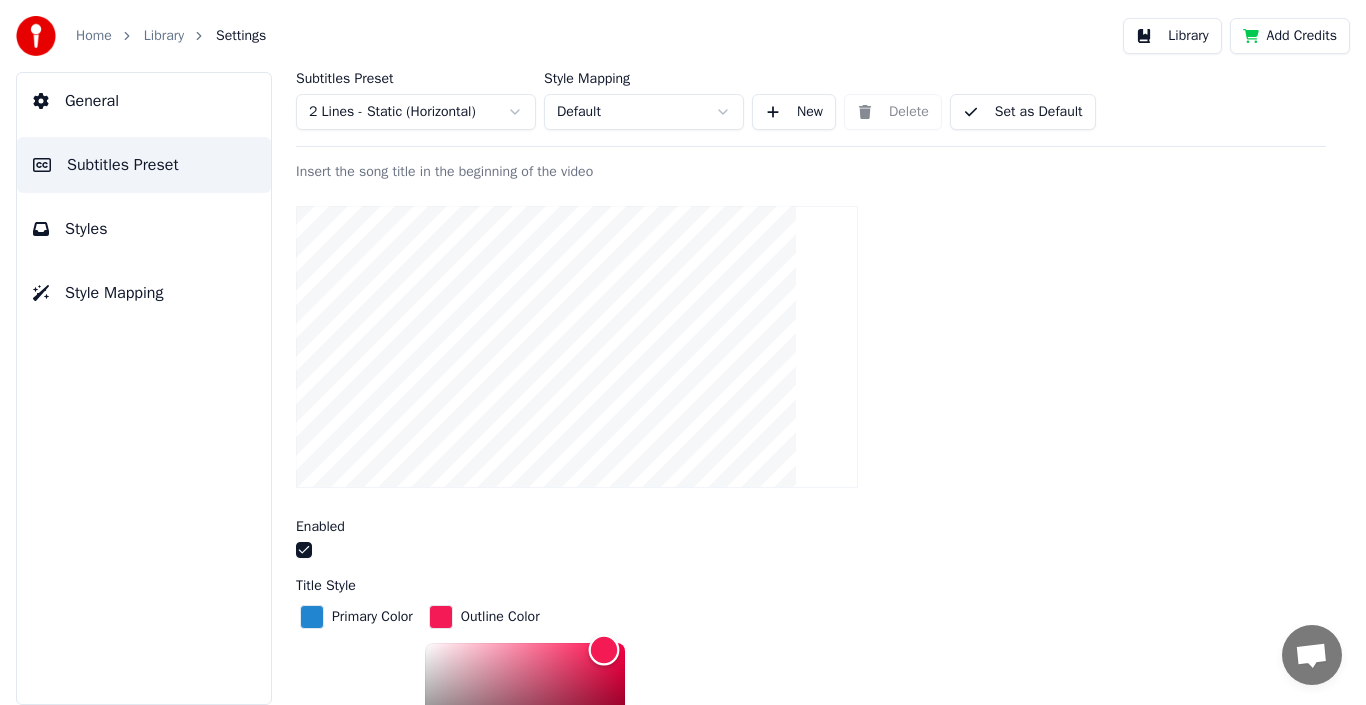 scroll, scrollTop: 283, scrollLeft: 0, axis: vertical 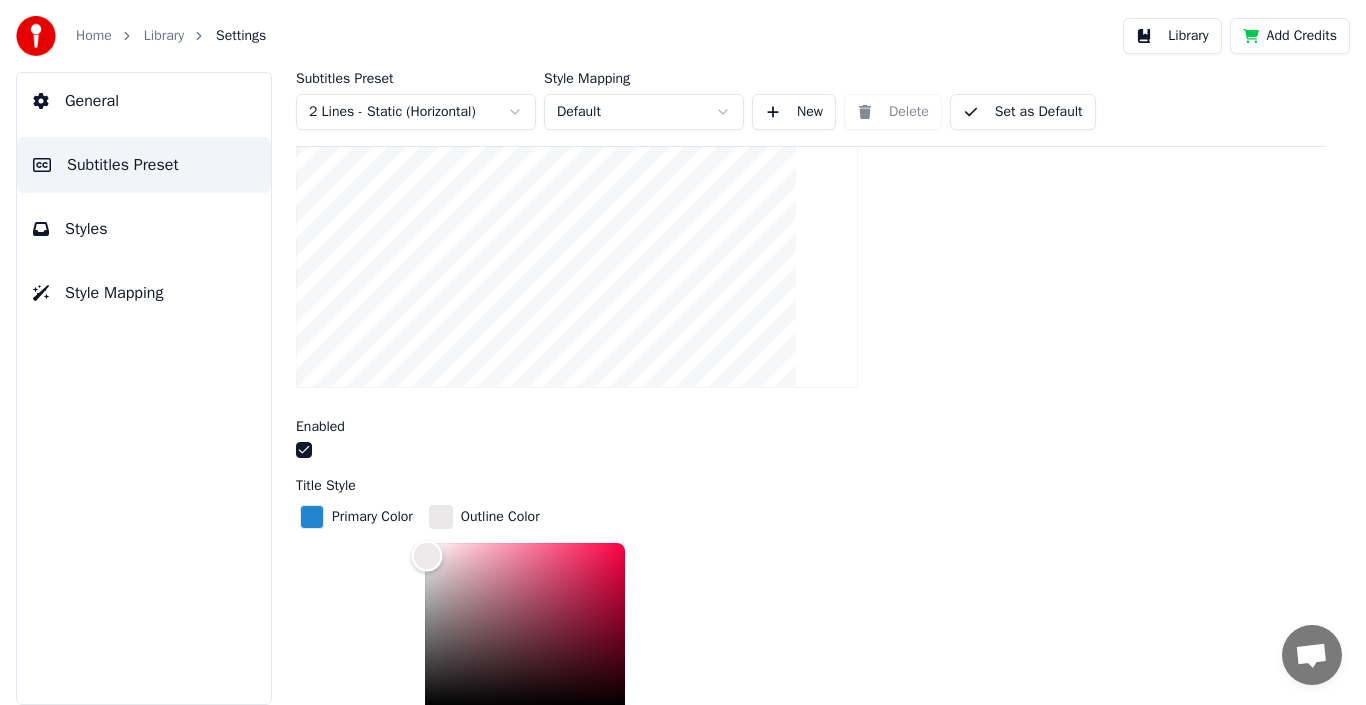 drag, startPoint x: 608, startPoint y: 547, endPoint x: 430, endPoint y: 554, distance: 178.13759 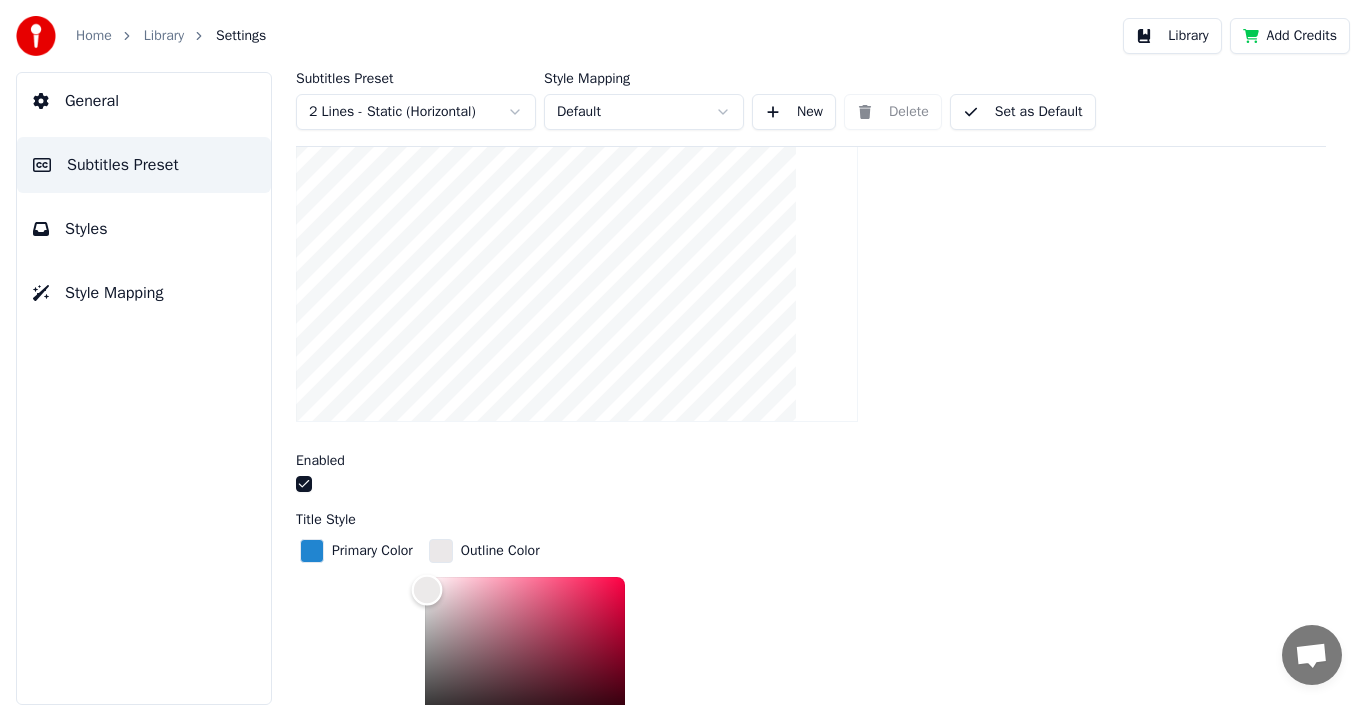 scroll, scrollTop: 283, scrollLeft: 0, axis: vertical 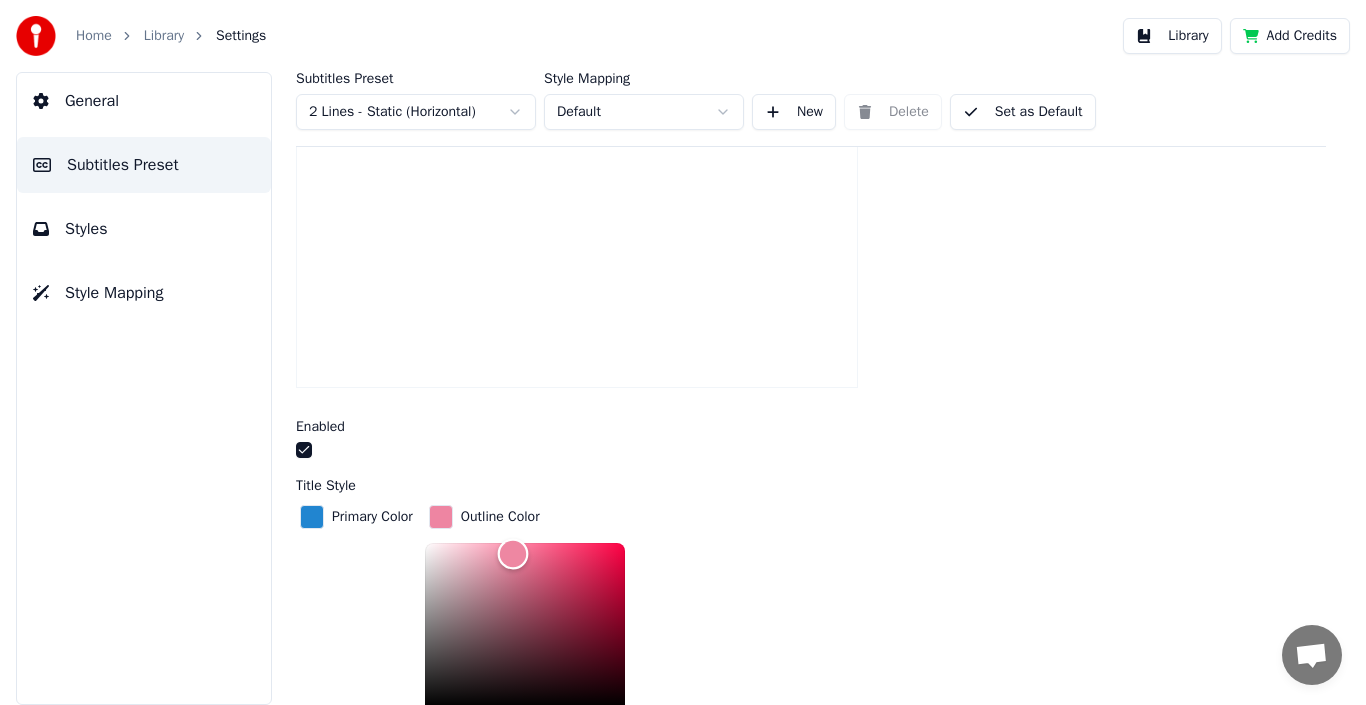 click at bounding box center (512, 554) 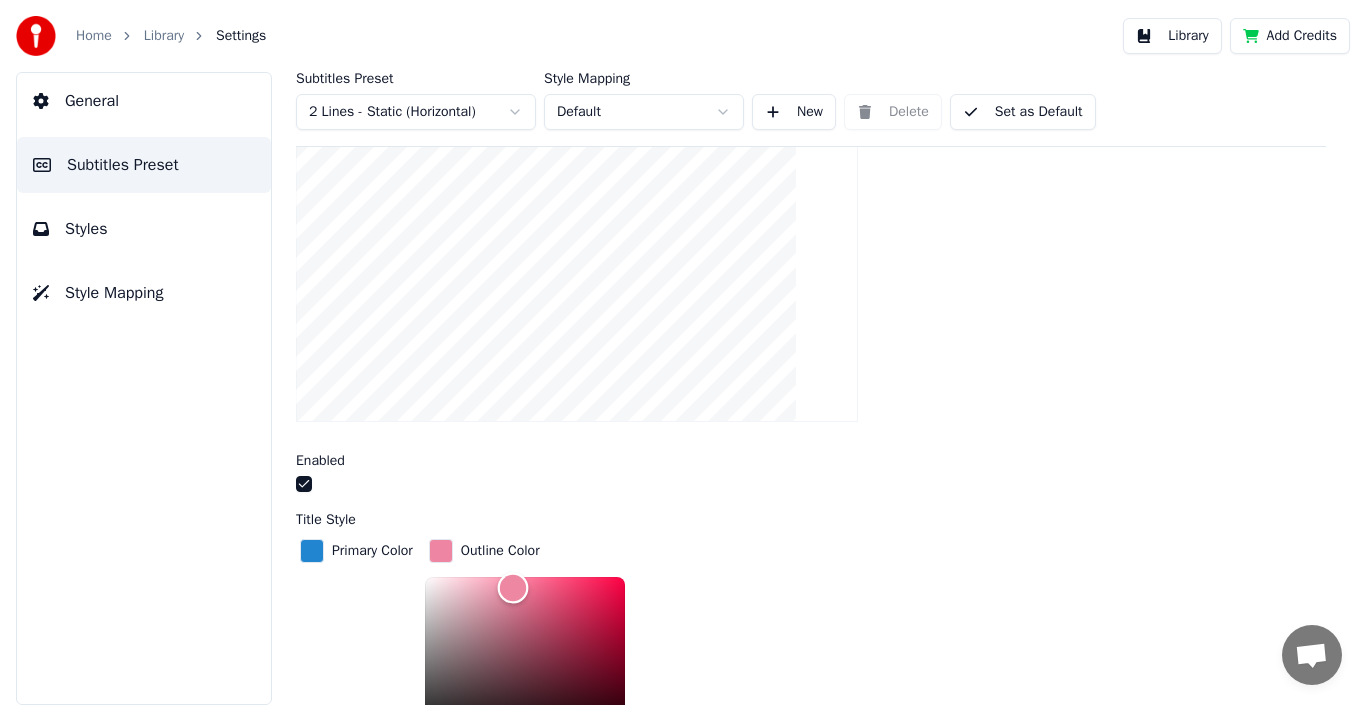 scroll, scrollTop: 283, scrollLeft: 0, axis: vertical 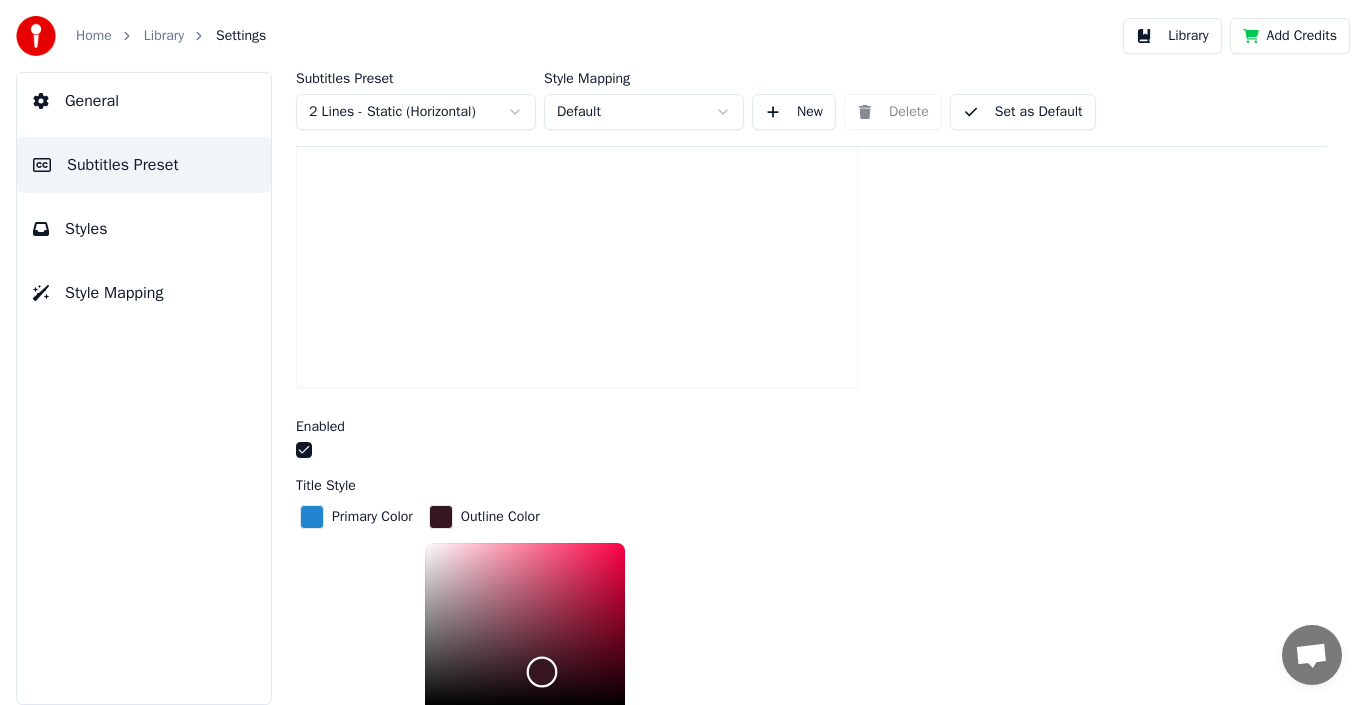 drag, startPoint x: 521, startPoint y: 553, endPoint x: 545, endPoint y: 670, distance: 119.43617 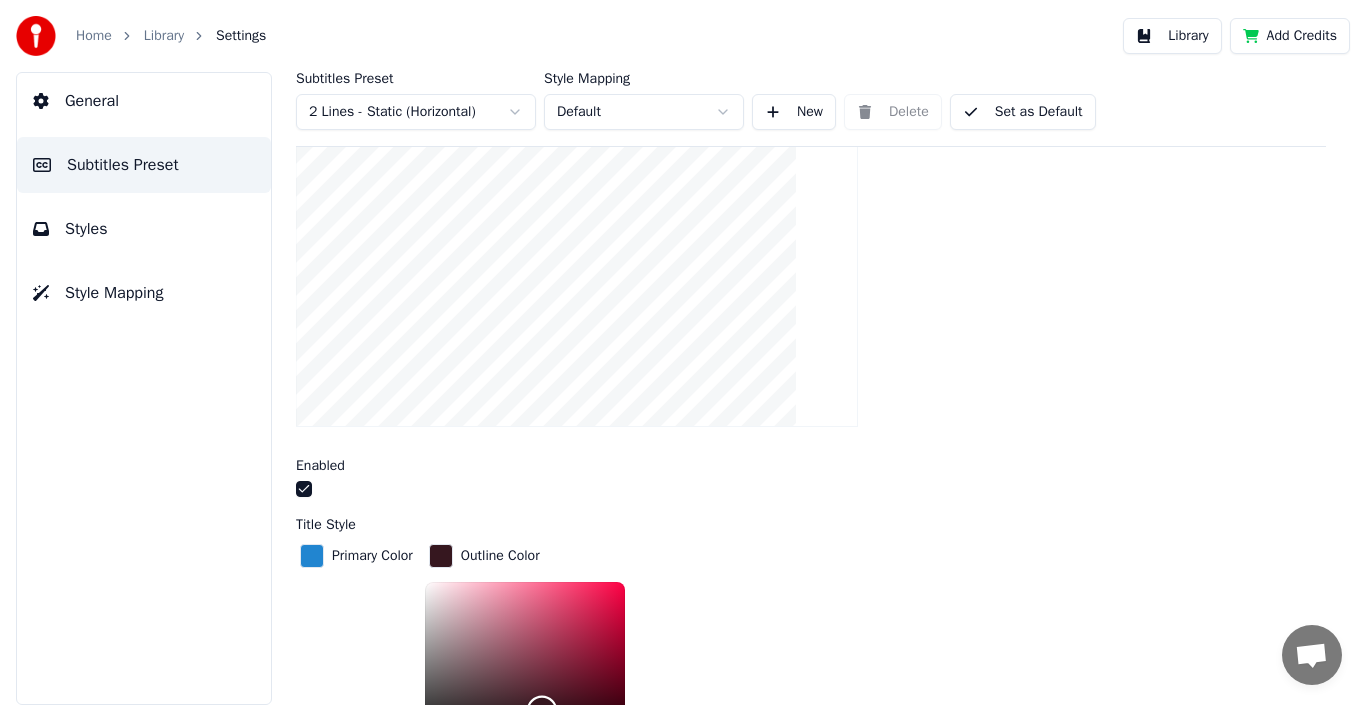 scroll, scrollTop: 283, scrollLeft: 0, axis: vertical 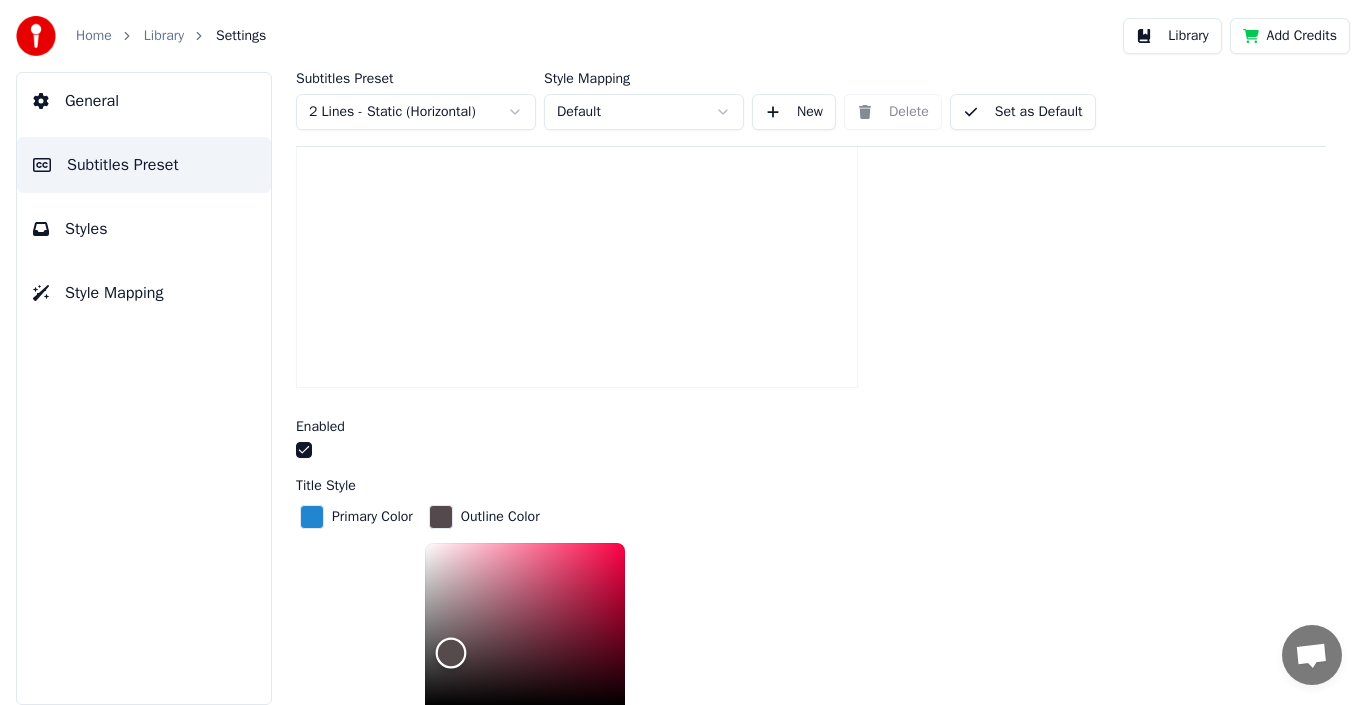 drag, startPoint x: 542, startPoint y: 666, endPoint x: 454, endPoint y: 647, distance: 90.02777 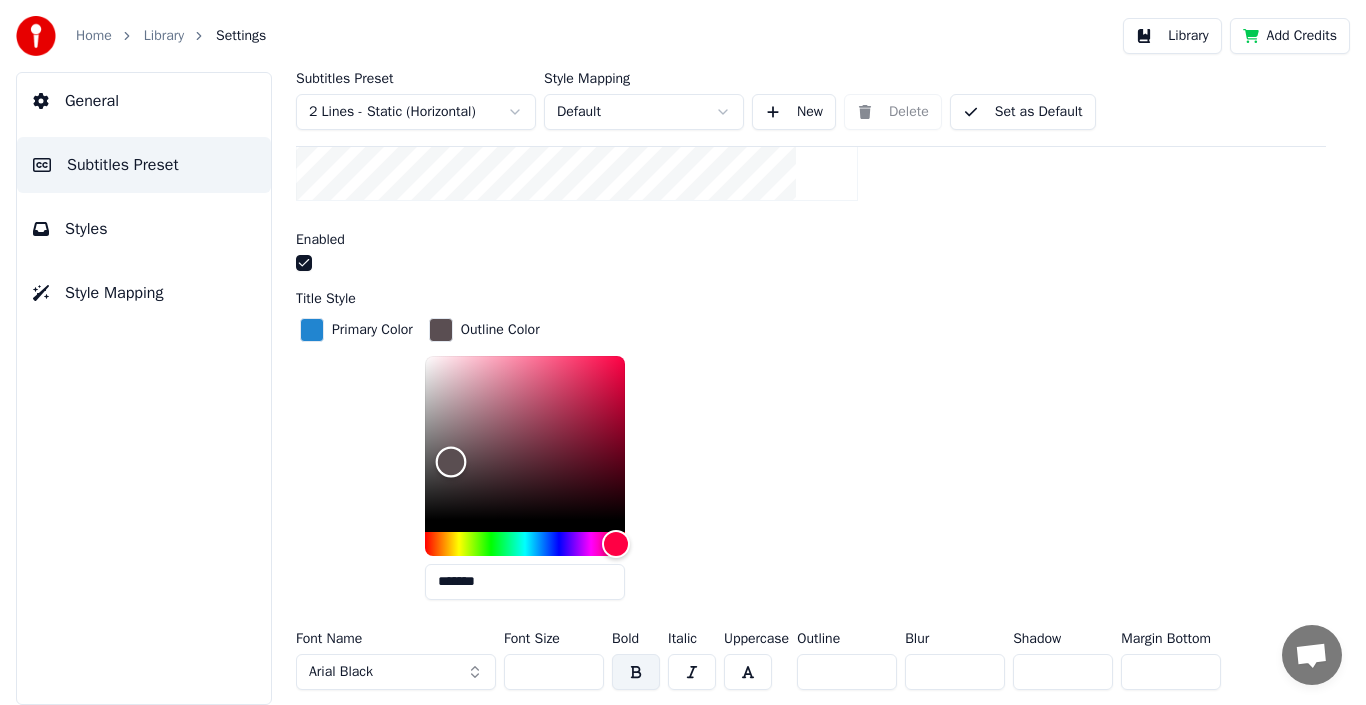 scroll, scrollTop: 483, scrollLeft: 0, axis: vertical 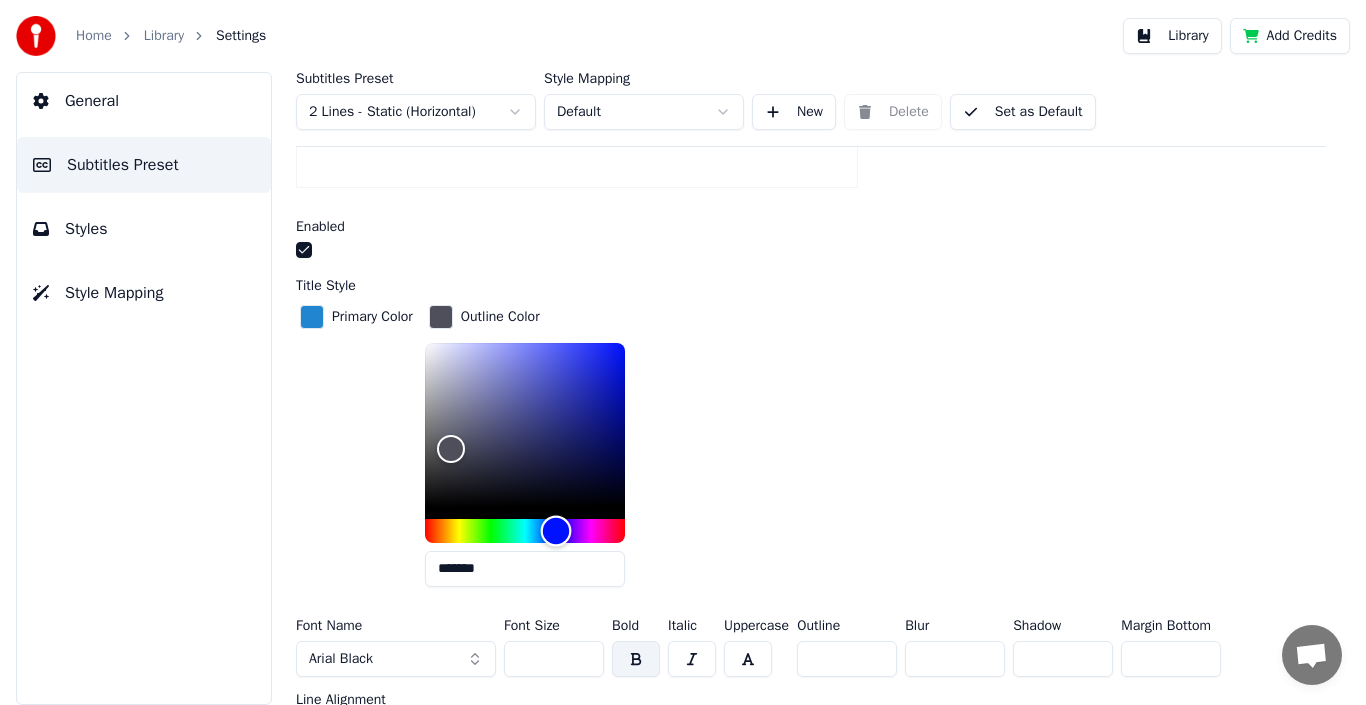 click at bounding box center [525, 531] 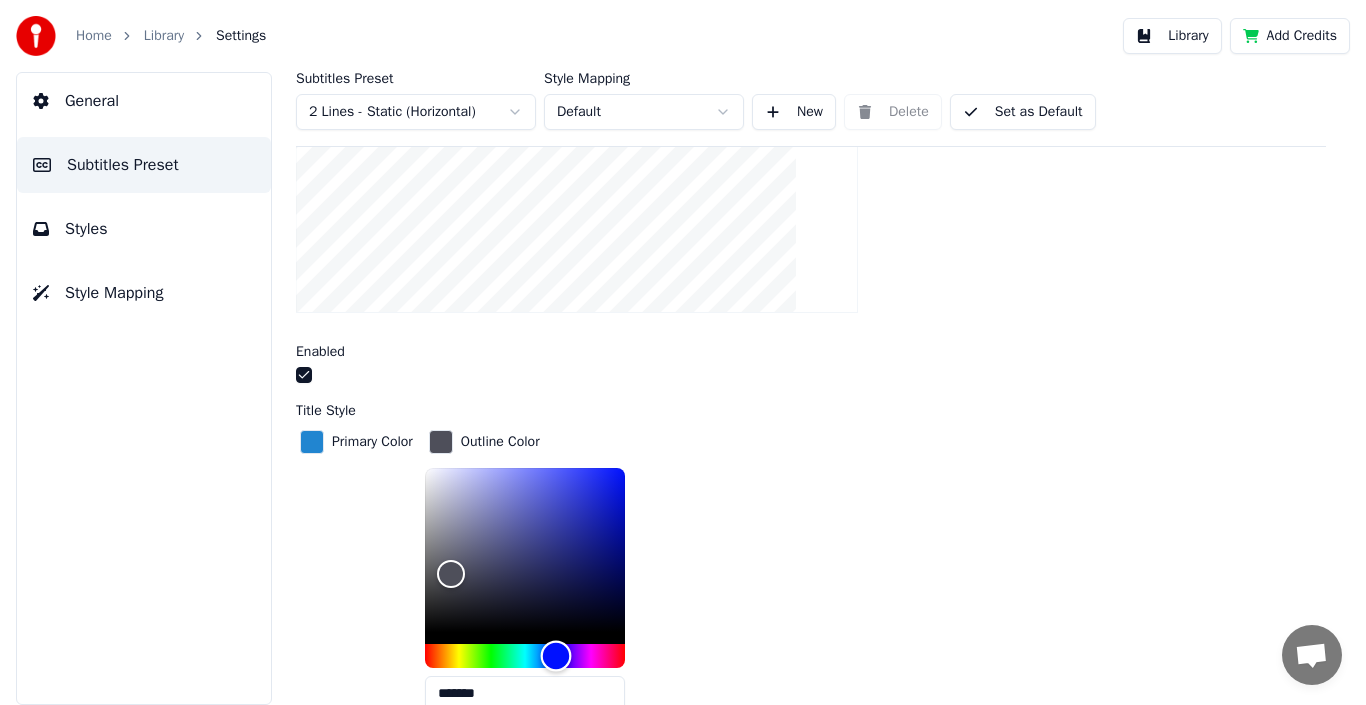 scroll, scrollTop: 383, scrollLeft: 0, axis: vertical 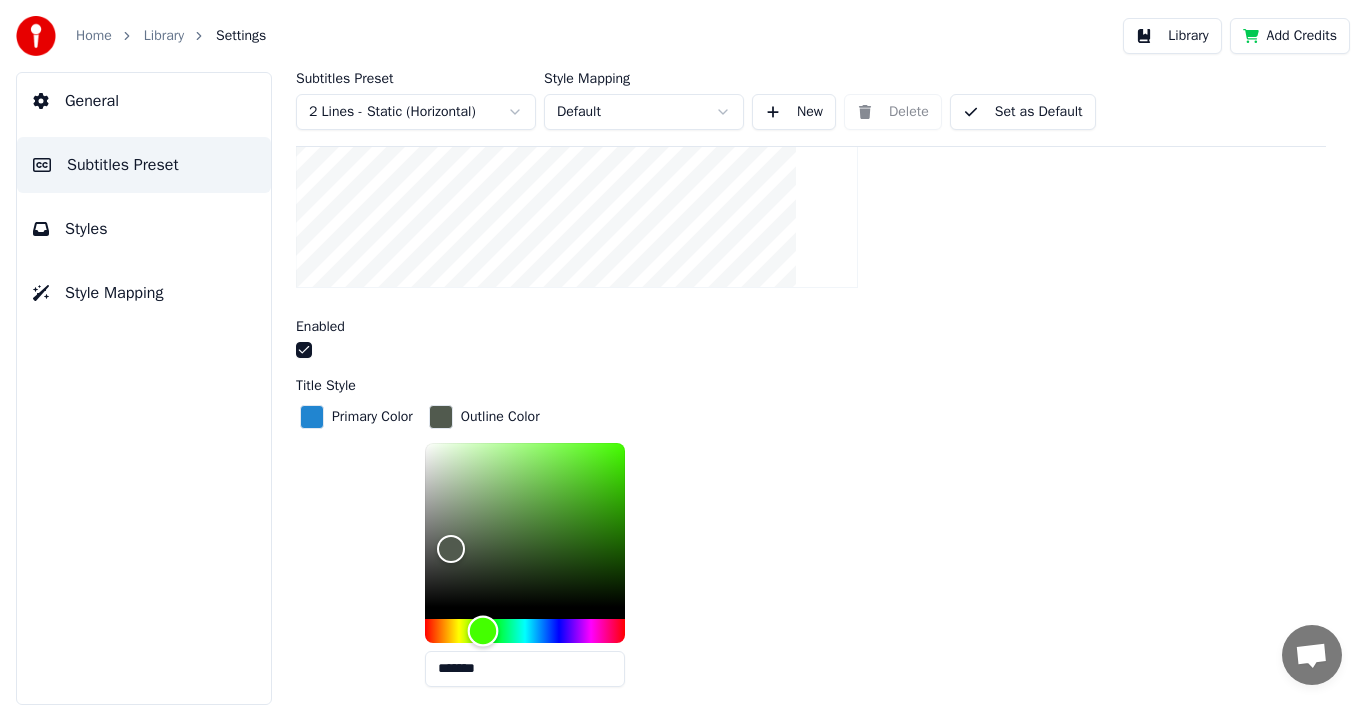 drag, startPoint x: 499, startPoint y: 628, endPoint x: 486, endPoint y: 628, distance: 13 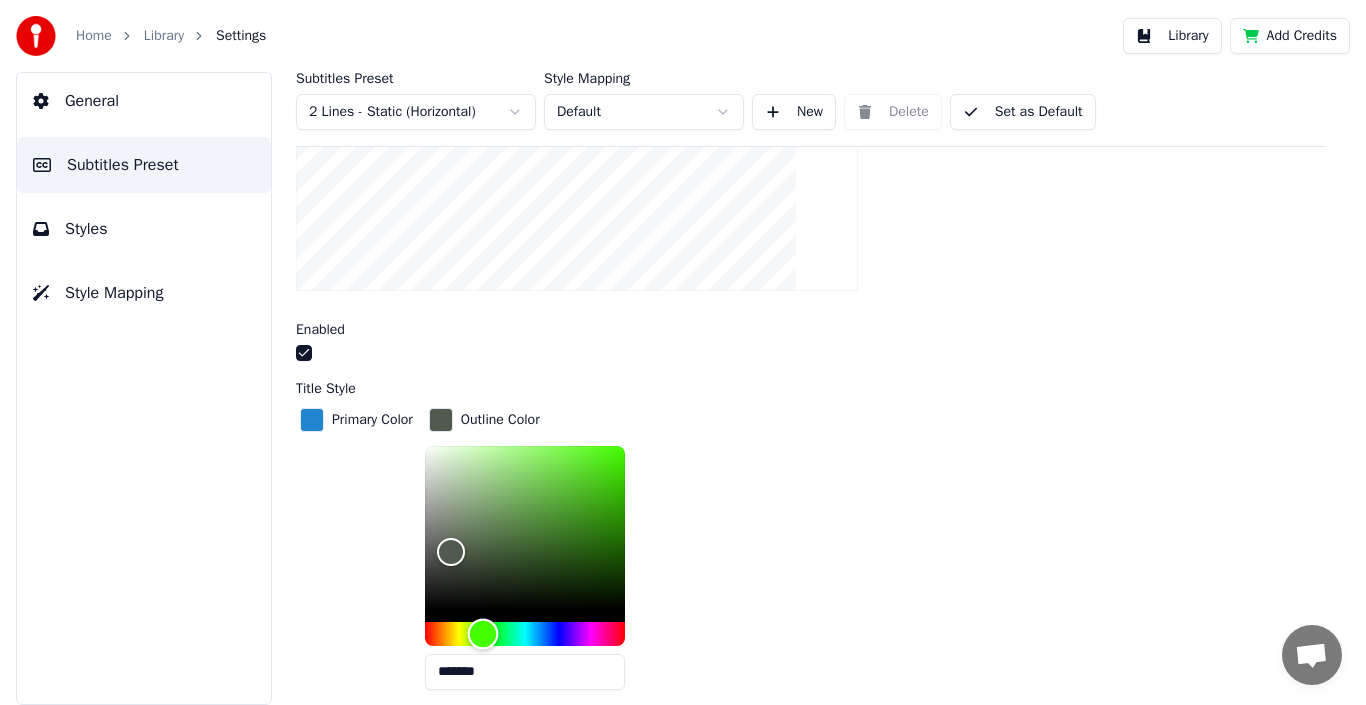 scroll, scrollTop: 383, scrollLeft: 0, axis: vertical 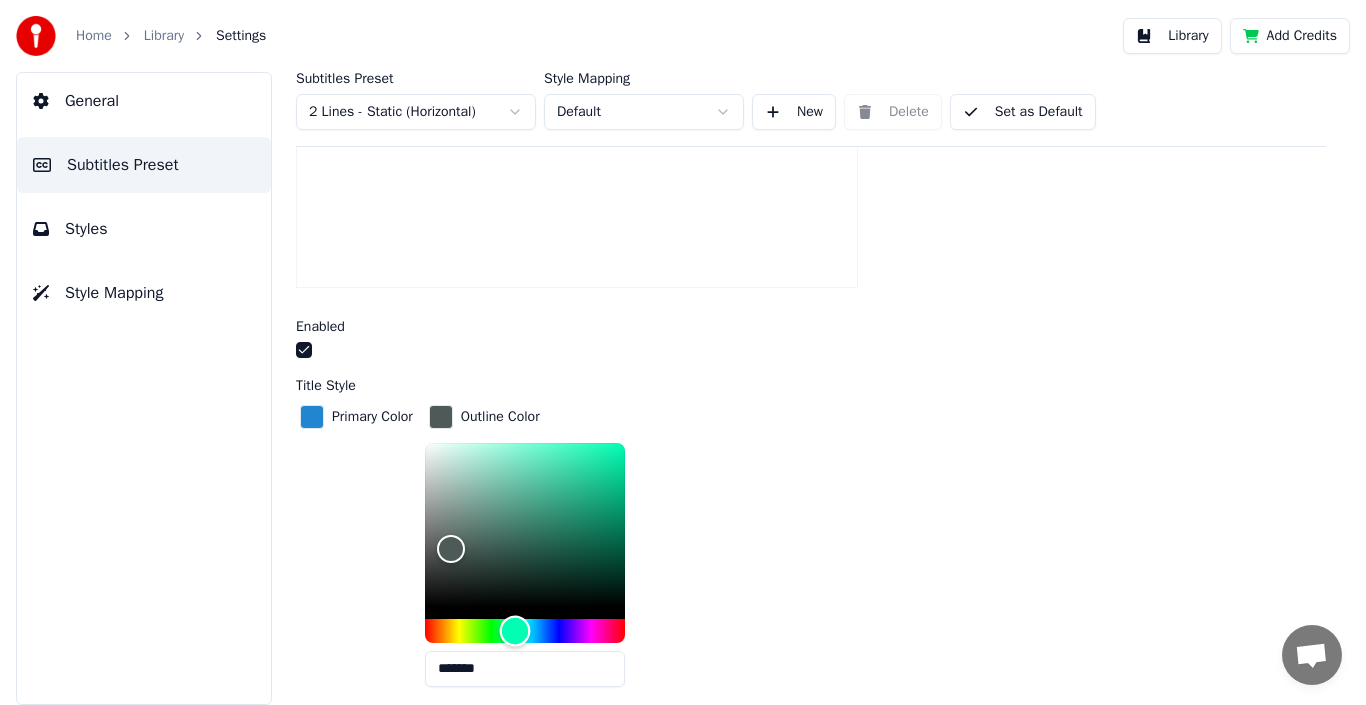 drag, startPoint x: 499, startPoint y: 628, endPoint x: 518, endPoint y: 629, distance: 19.026299 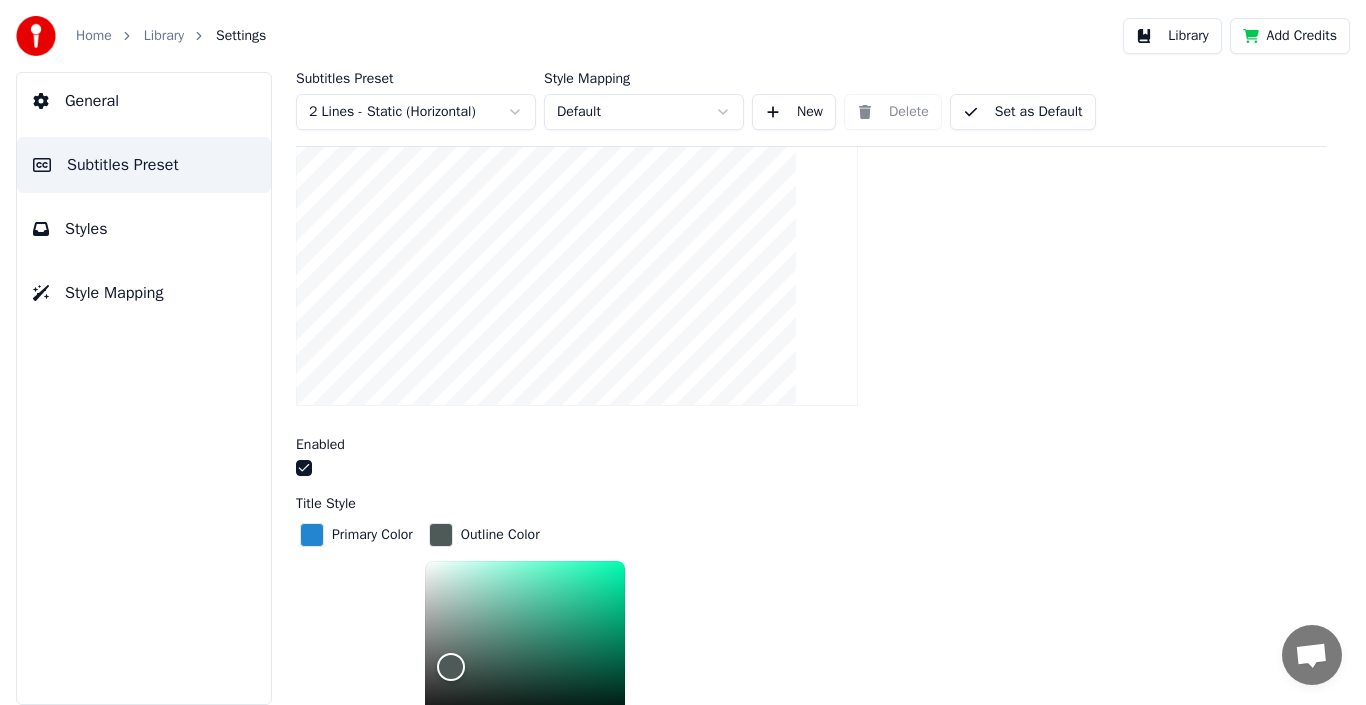 scroll, scrollTop: 383, scrollLeft: 0, axis: vertical 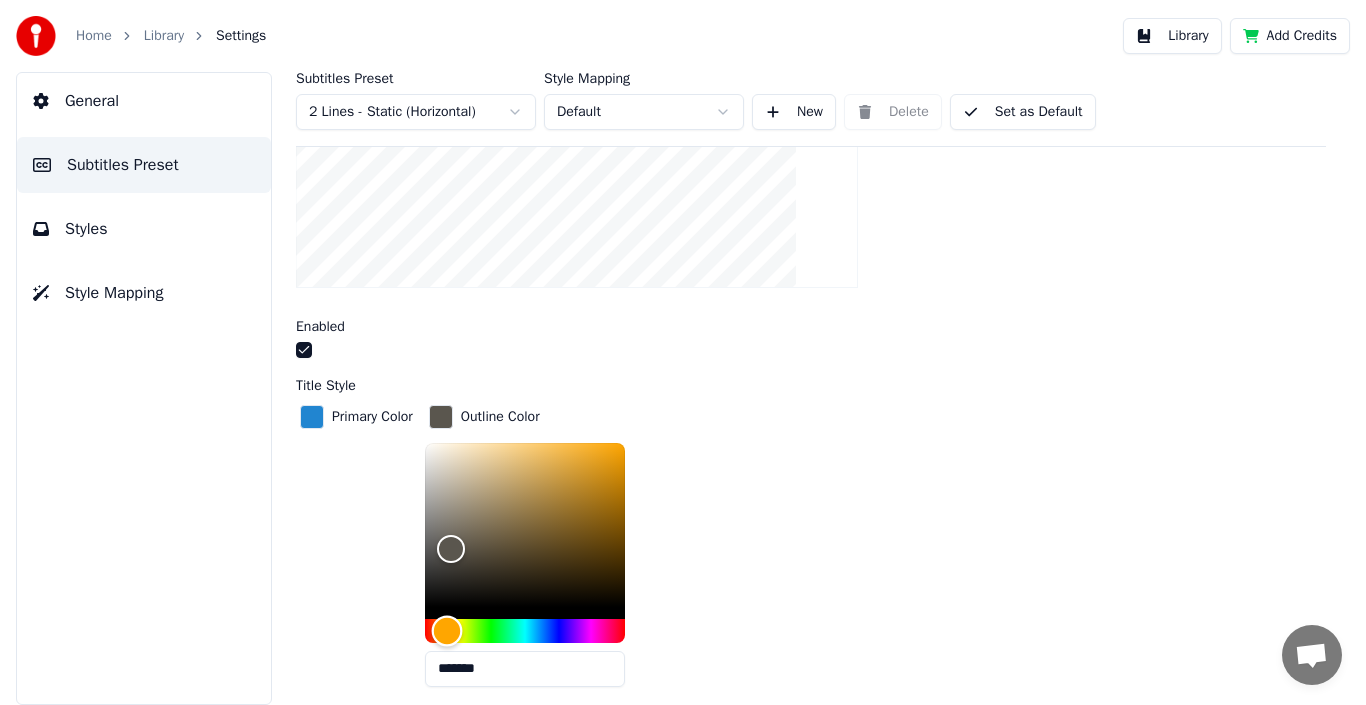 drag, startPoint x: 509, startPoint y: 625, endPoint x: 450, endPoint y: 625, distance: 59 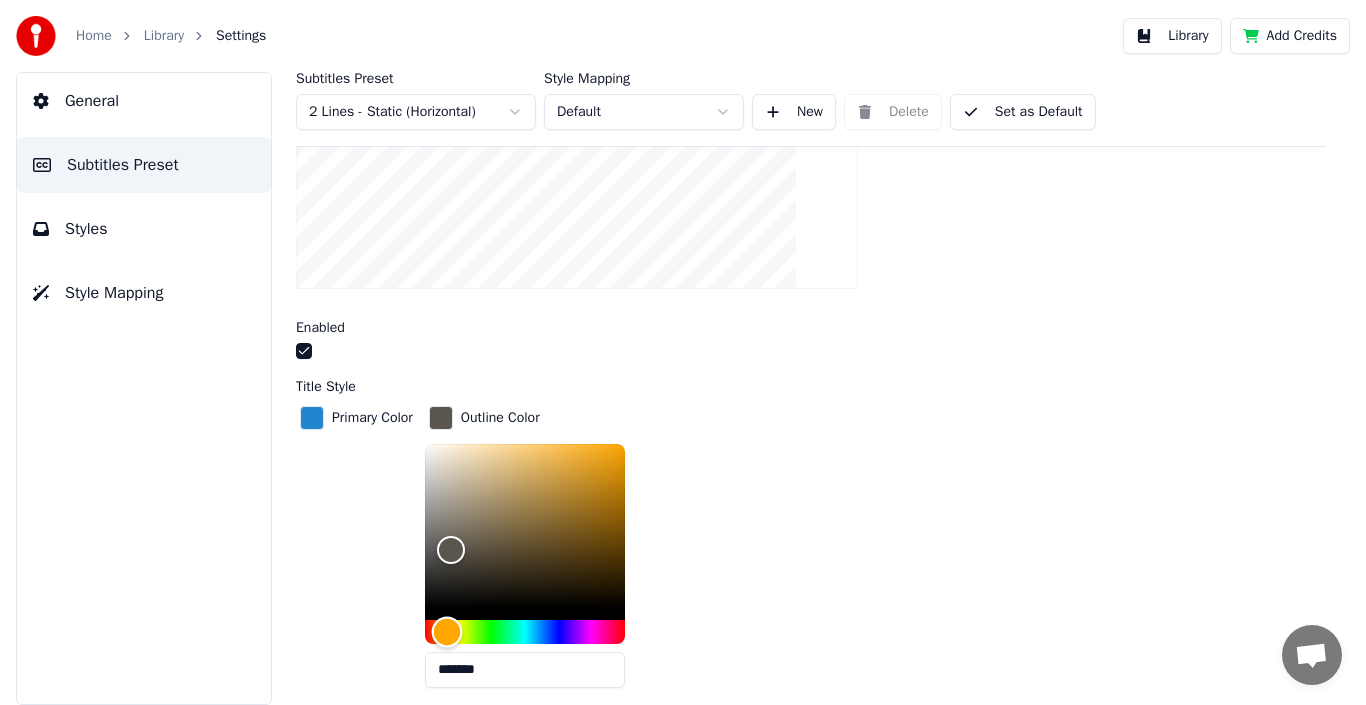 scroll, scrollTop: 383, scrollLeft: 0, axis: vertical 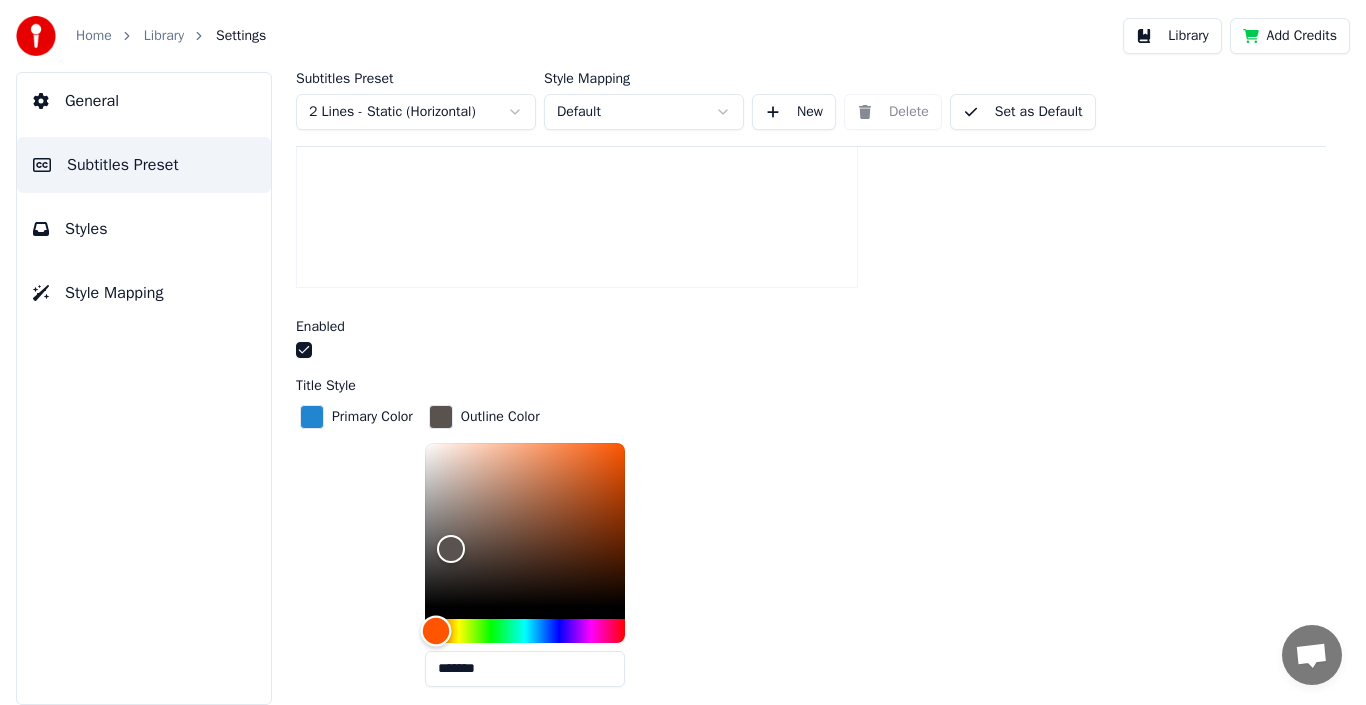 type on "*******" 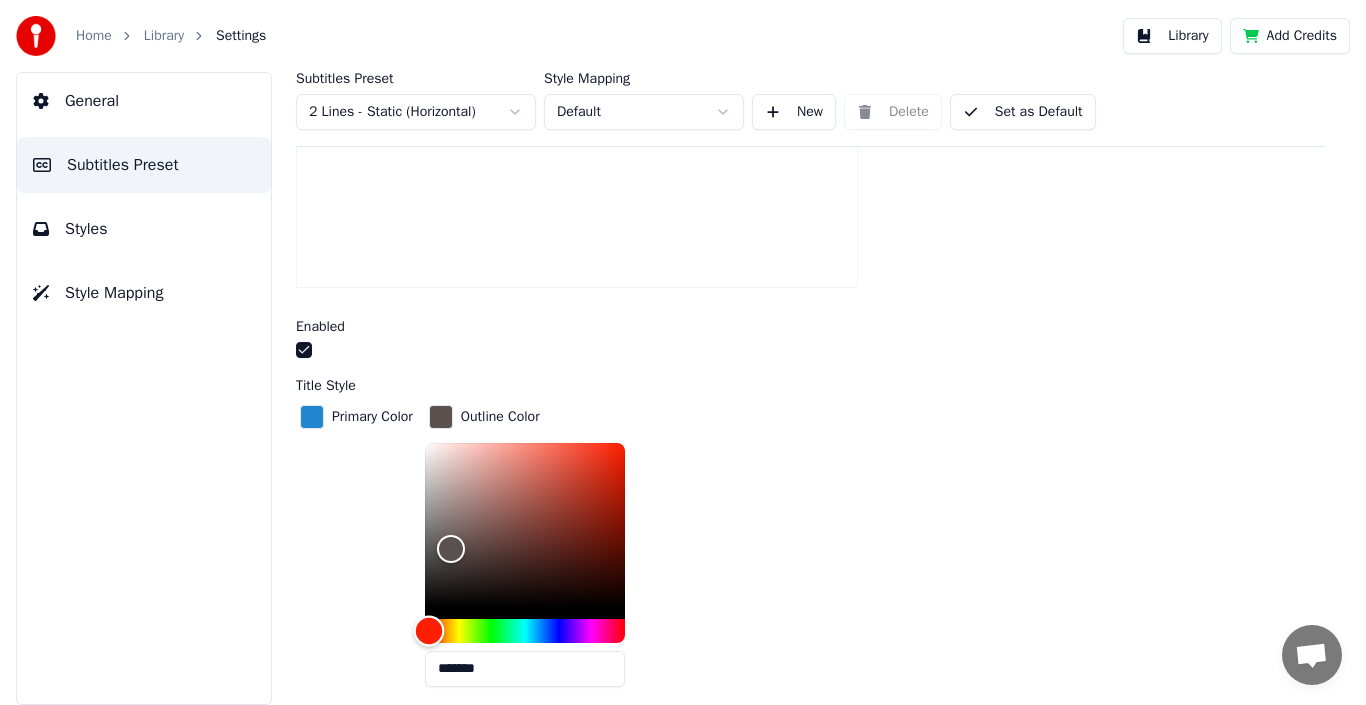 click at bounding box center (428, 631) 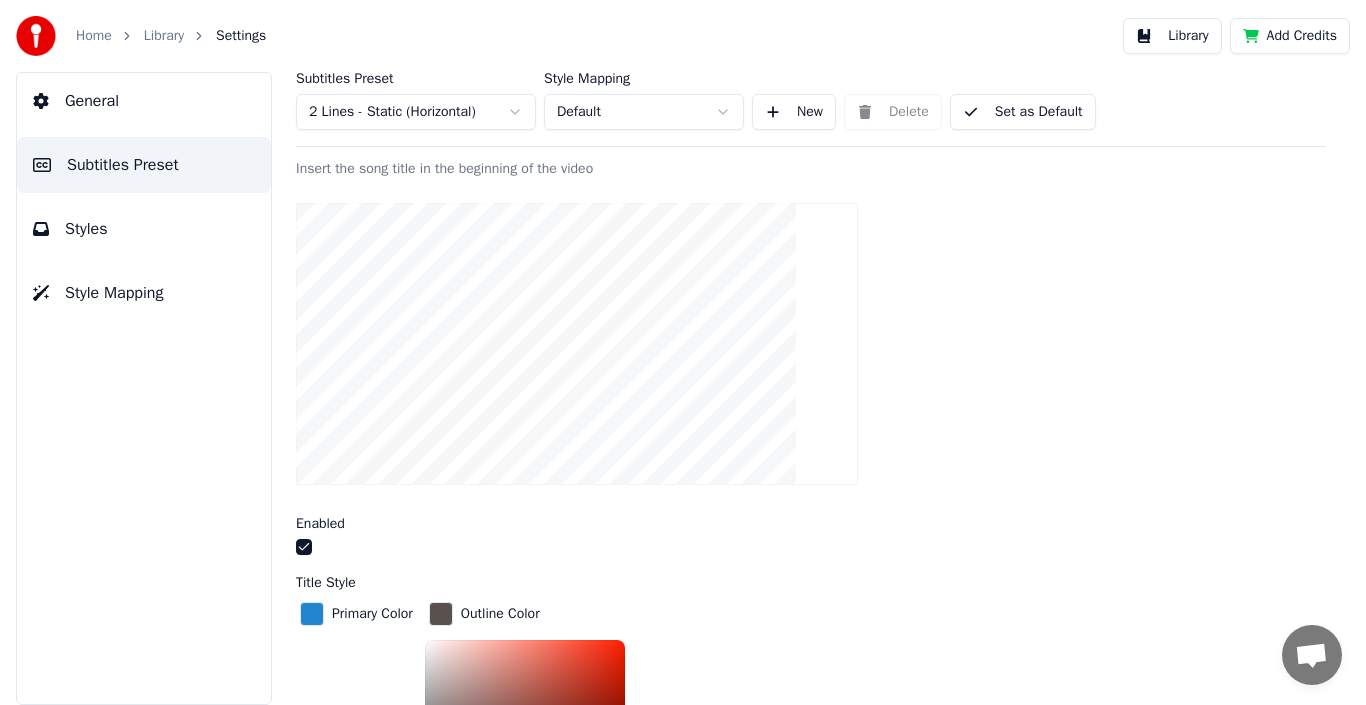 scroll, scrollTop: 183, scrollLeft: 0, axis: vertical 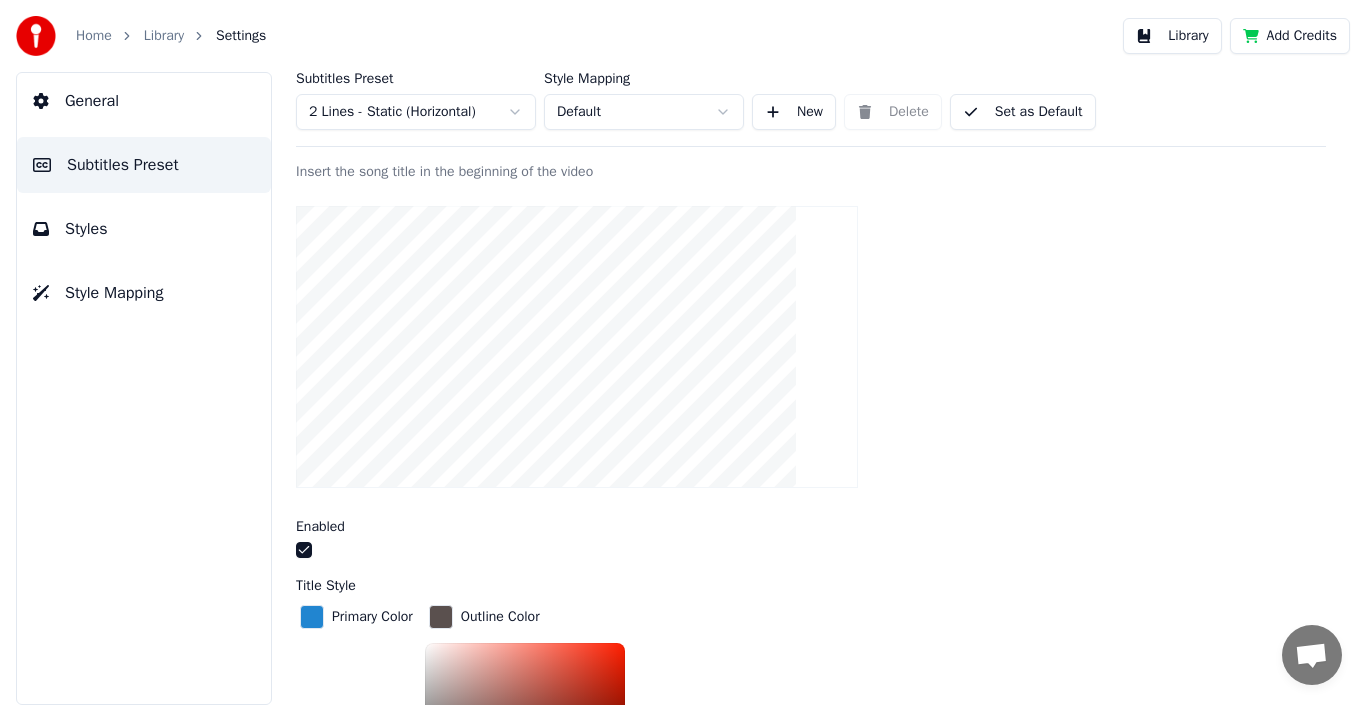 click at bounding box center [312, 617] 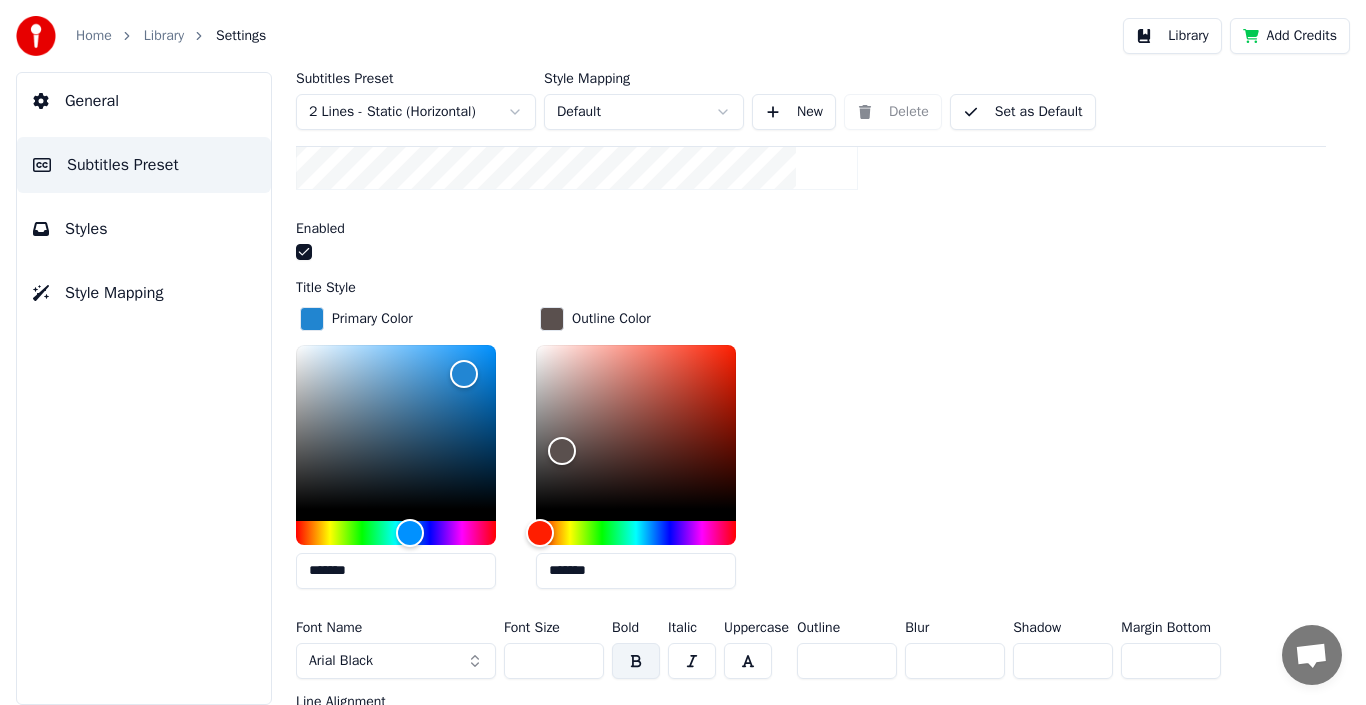 scroll, scrollTop: 483, scrollLeft: 0, axis: vertical 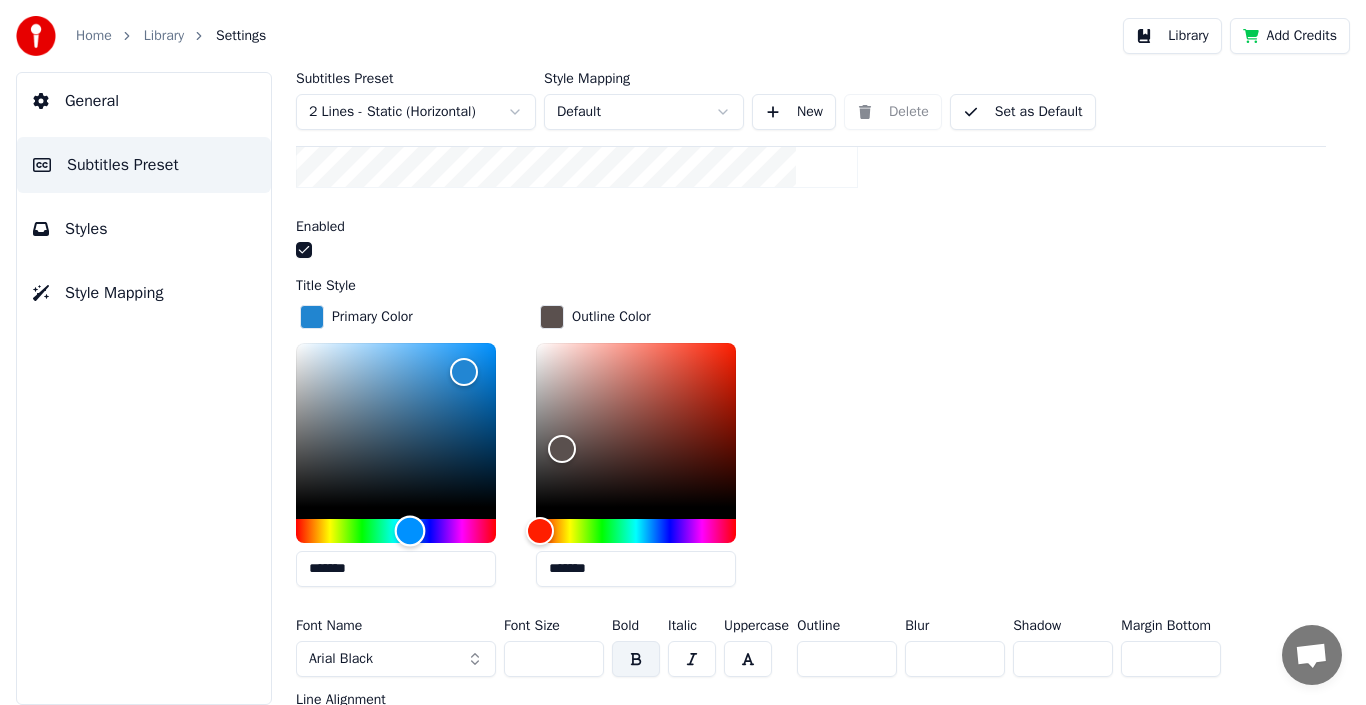 click at bounding box center [396, 531] 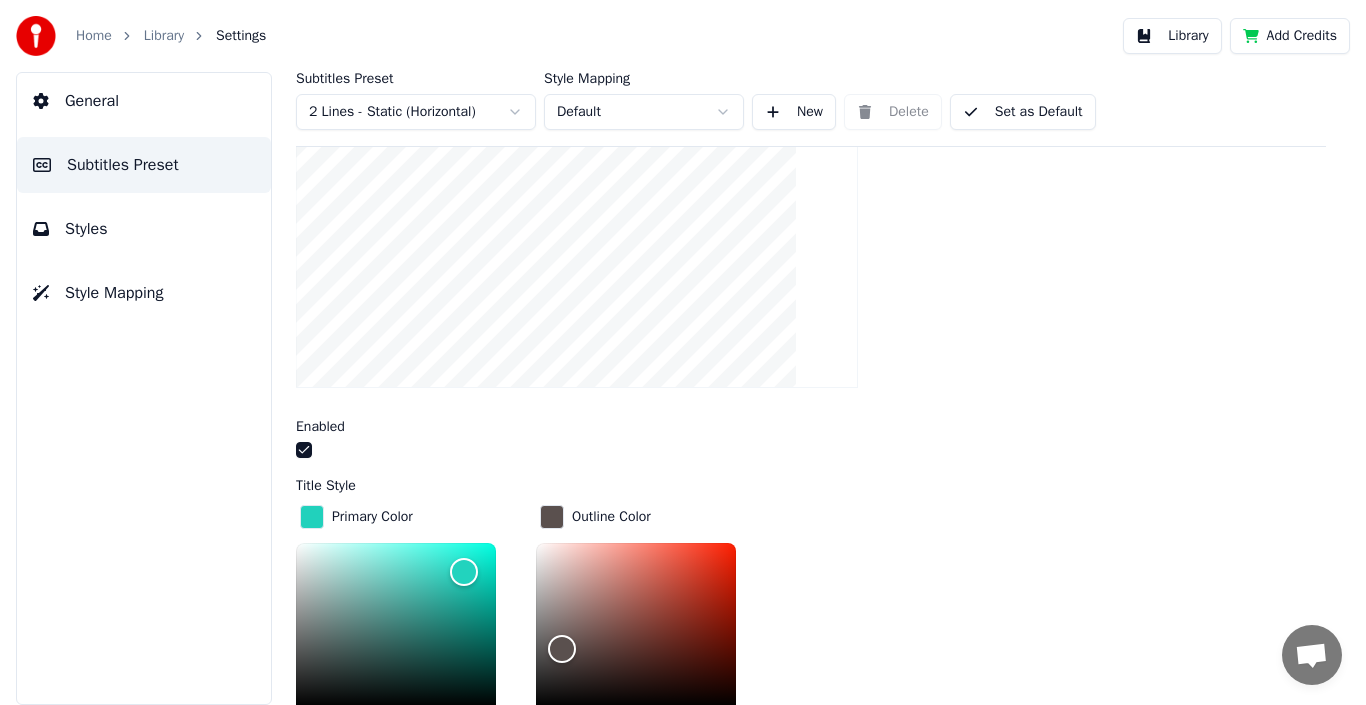 scroll, scrollTop: 383, scrollLeft: 0, axis: vertical 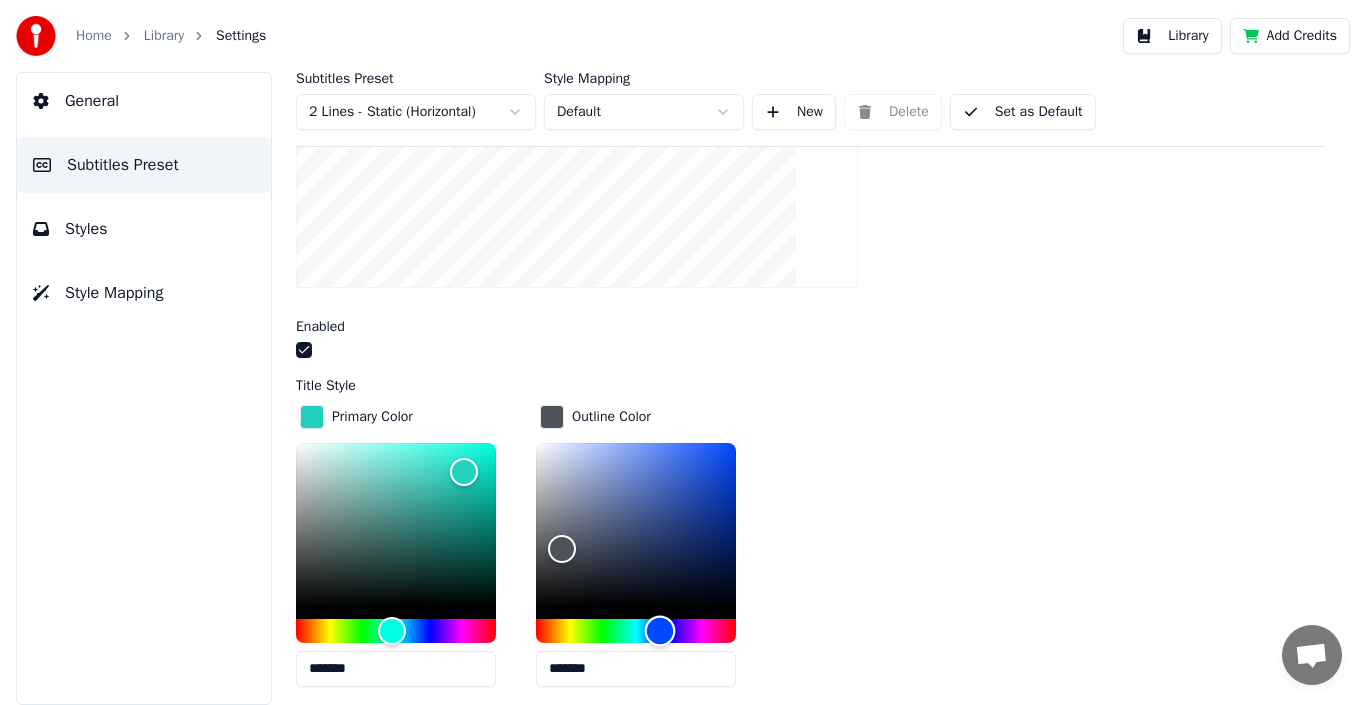 drag, startPoint x: 634, startPoint y: 641, endPoint x: 662, endPoint y: 634, distance: 28.86174 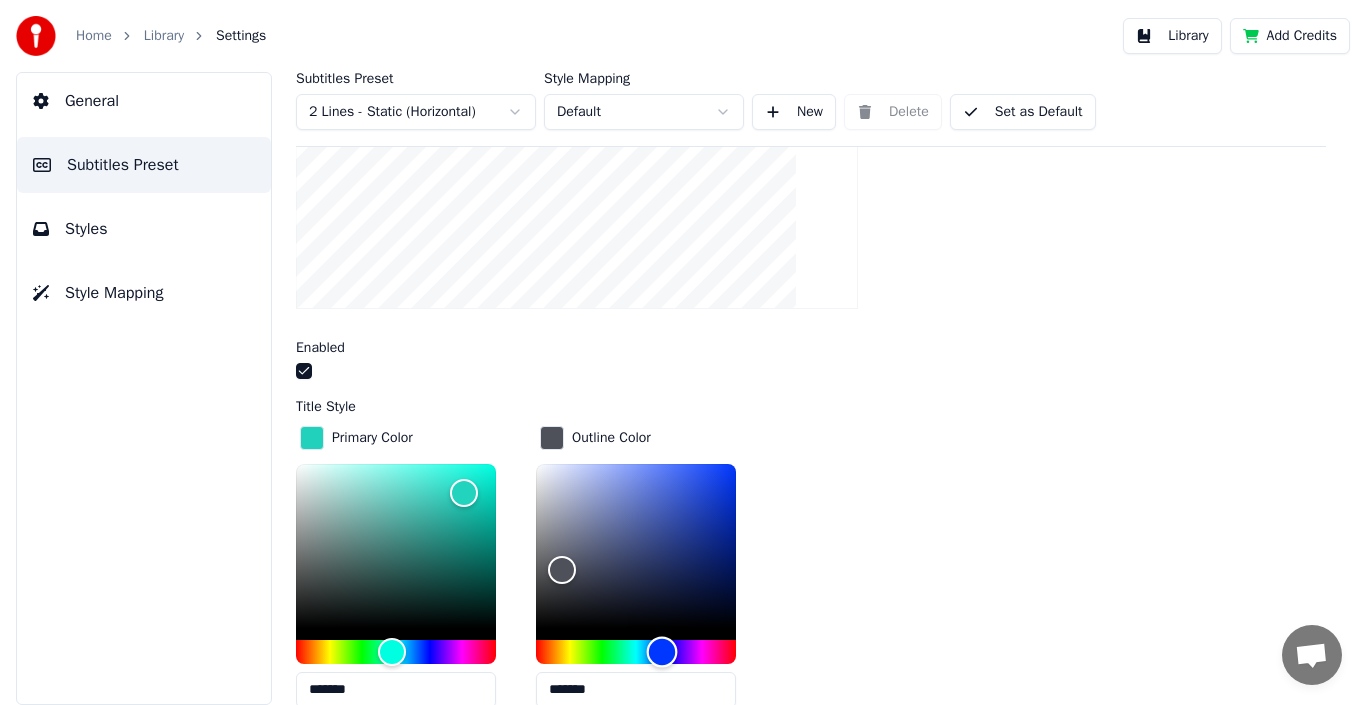 scroll, scrollTop: 483, scrollLeft: 0, axis: vertical 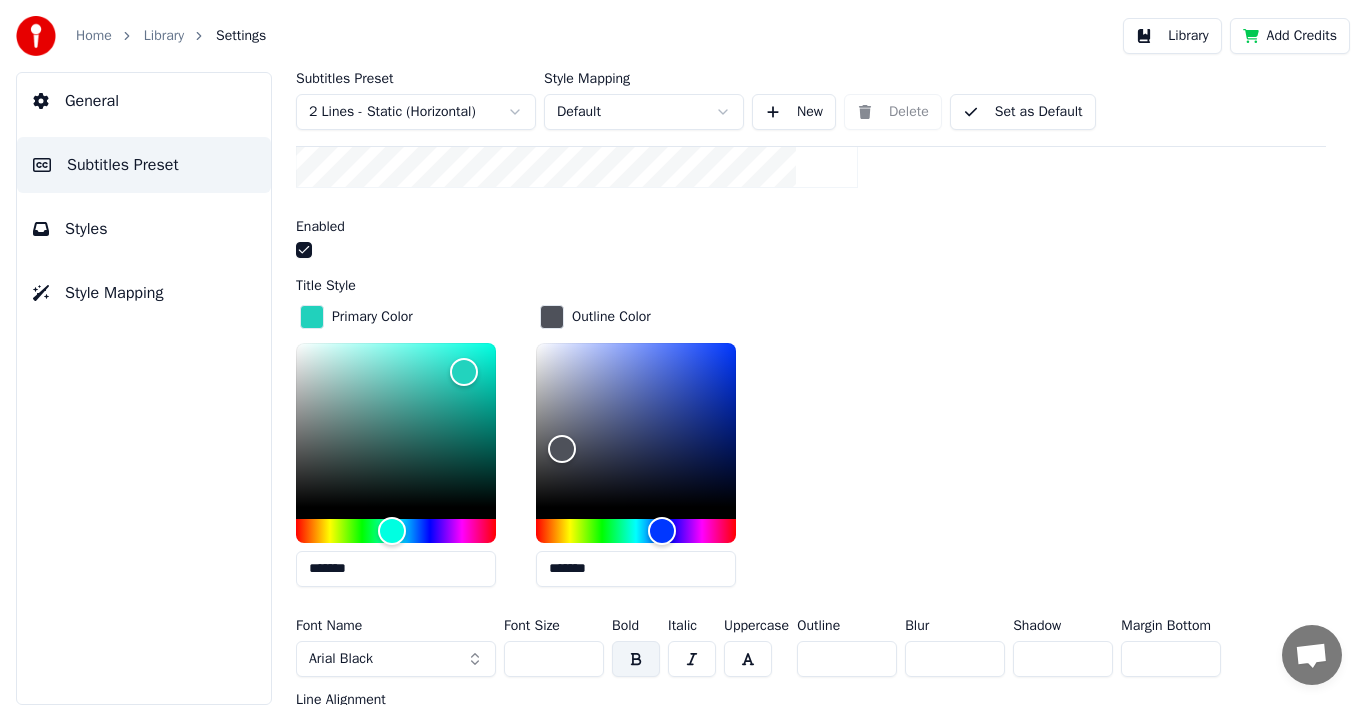 drag, startPoint x: 833, startPoint y: 652, endPoint x: 810, endPoint y: 652, distance: 23 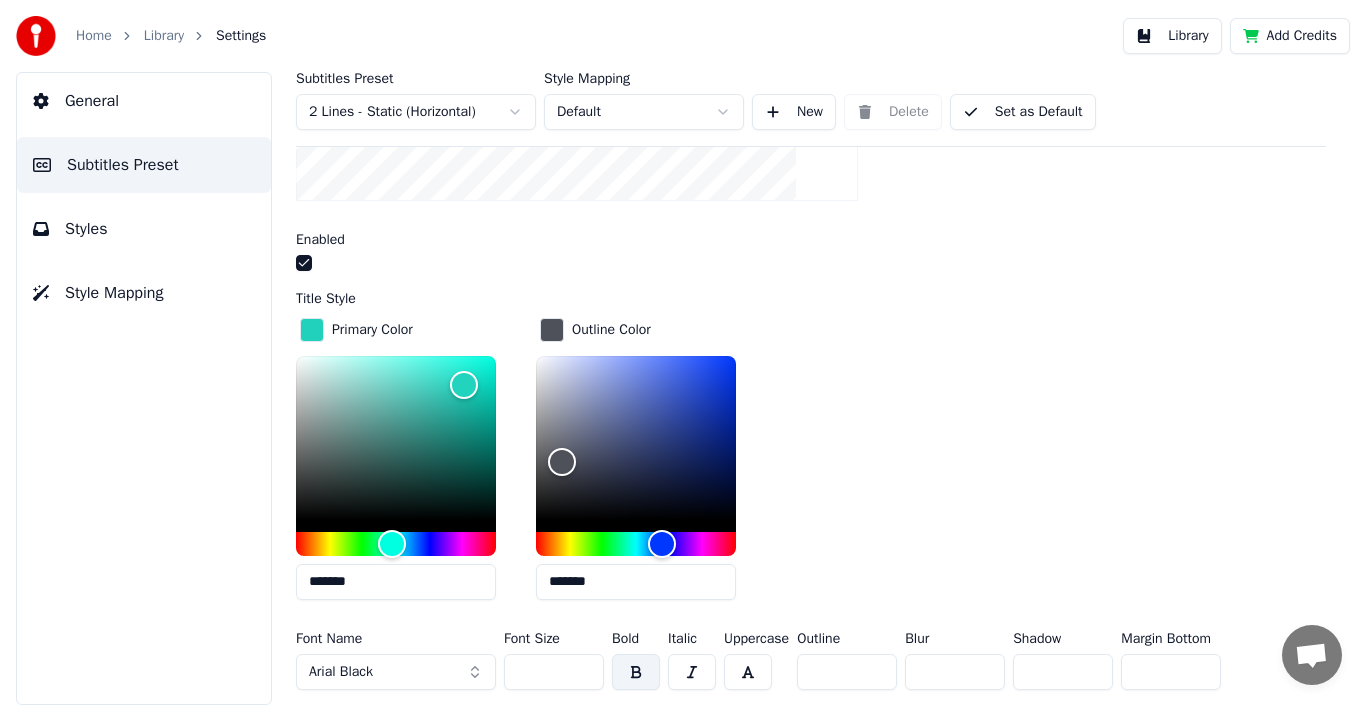 scroll, scrollTop: 483, scrollLeft: 0, axis: vertical 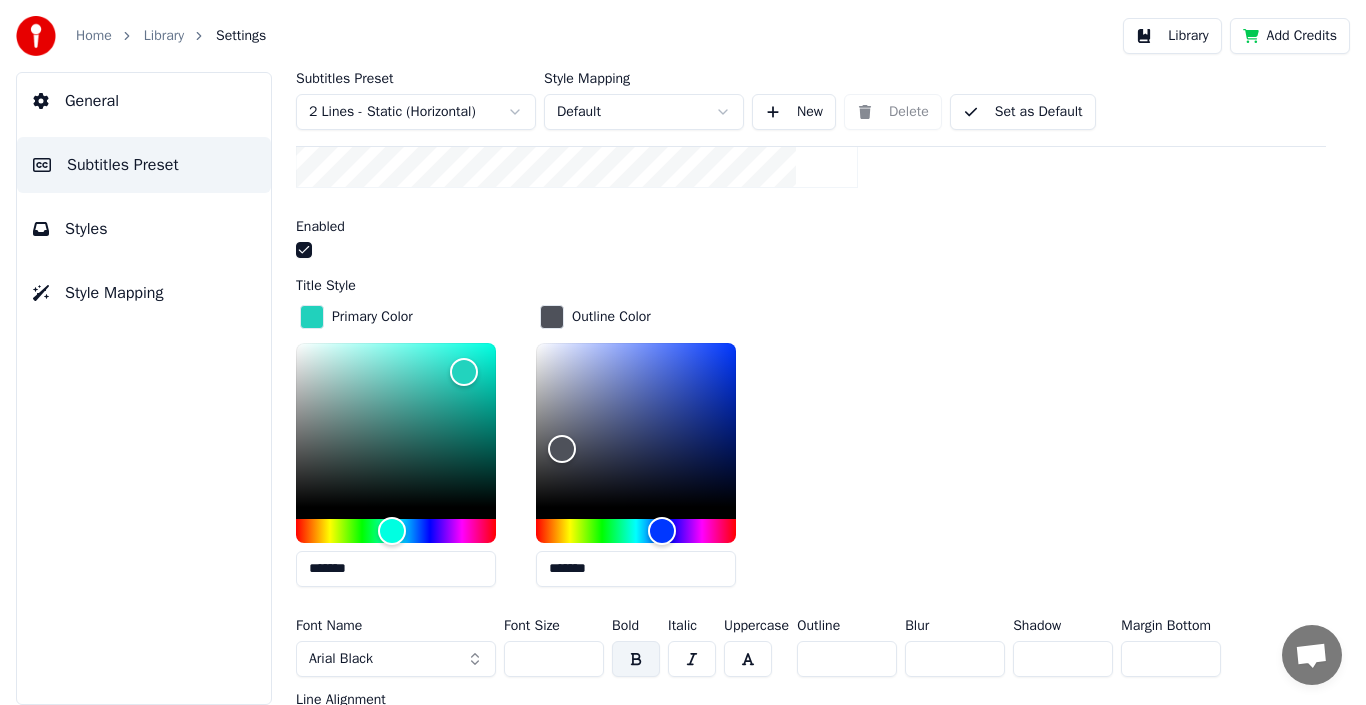 drag, startPoint x: 930, startPoint y: 659, endPoint x: 897, endPoint y: 656, distance: 33.13608 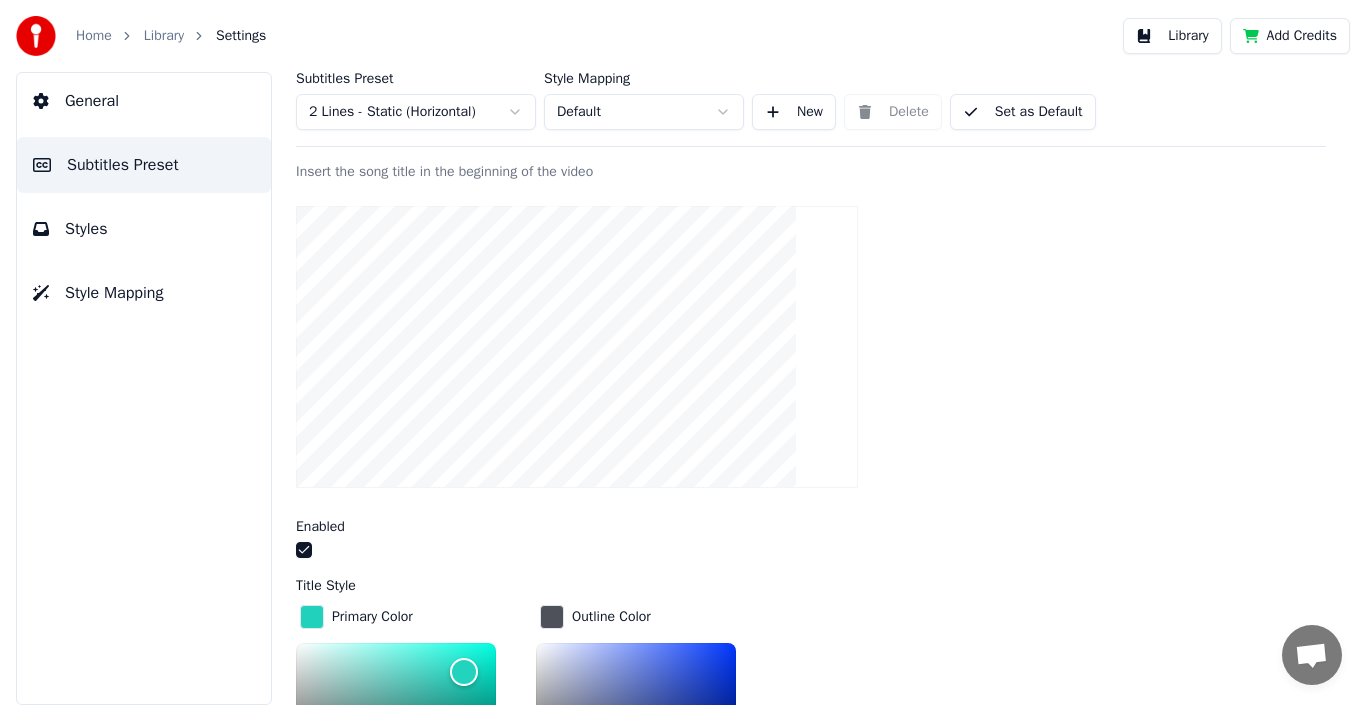 scroll, scrollTop: 483, scrollLeft: 0, axis: vertical 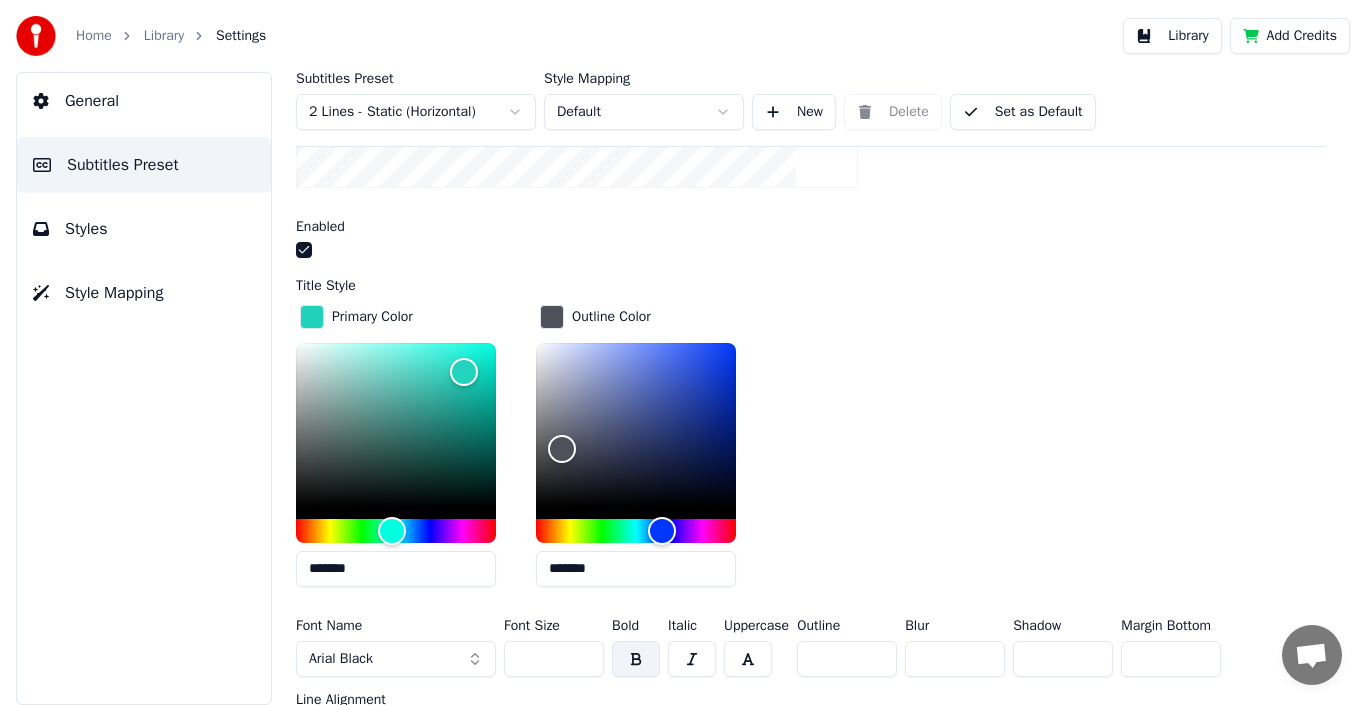 type on "**" 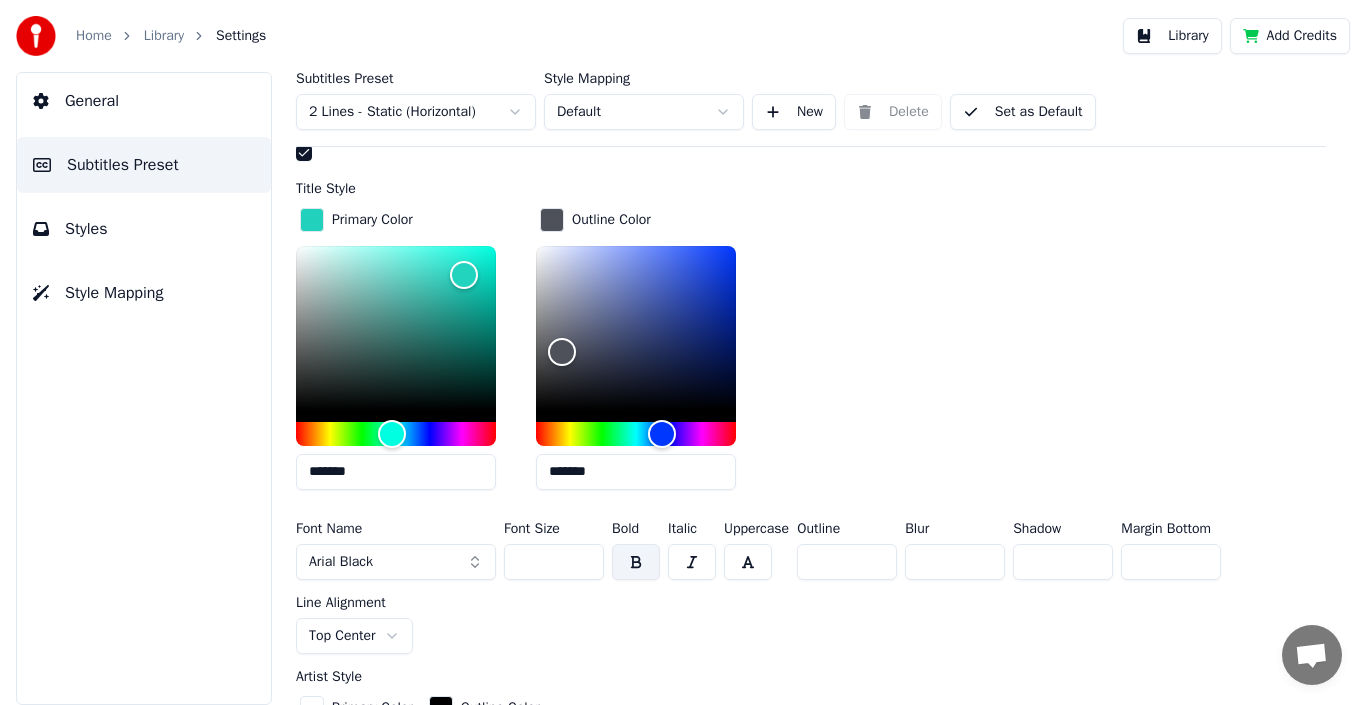 scroll, scrollTop: 583, scrollLeft: 0, axis: vertical 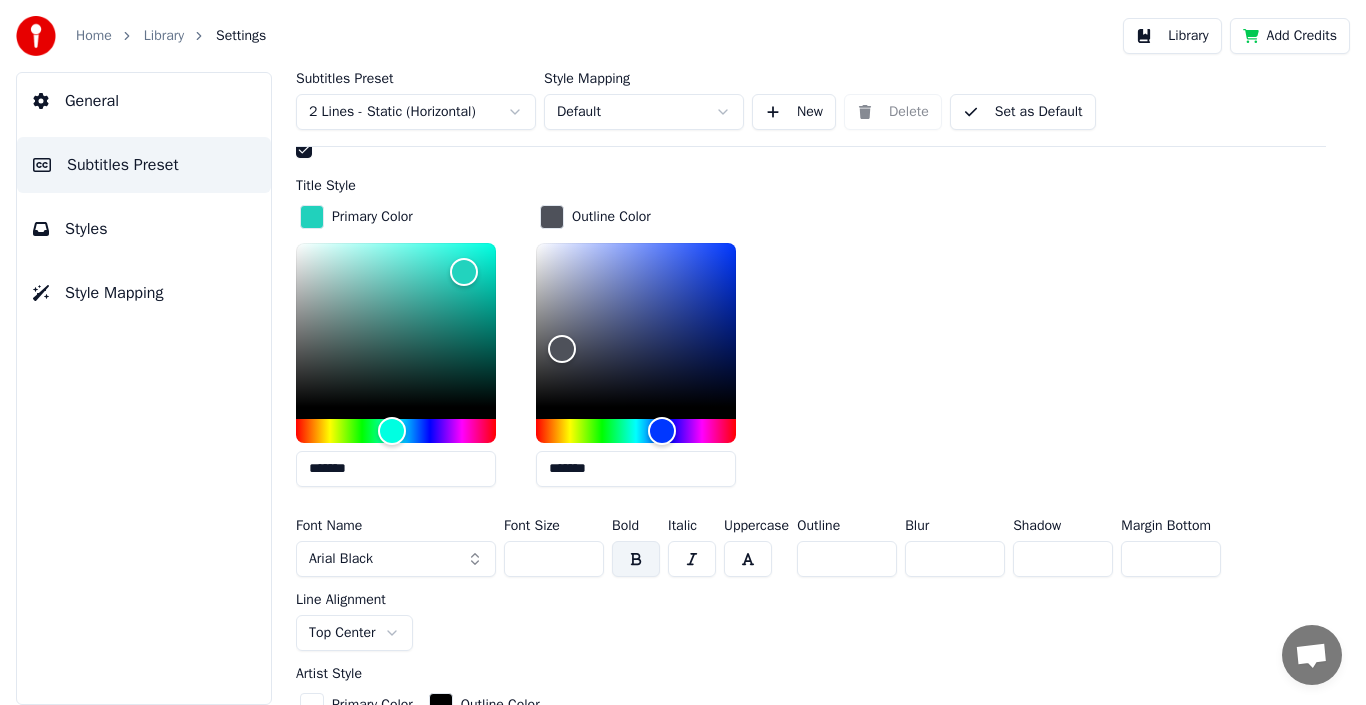 drag, startPoint x: 1052, startPoint y: 555, endPoint x: 966, endPoint y: 553, distance: 86.023254 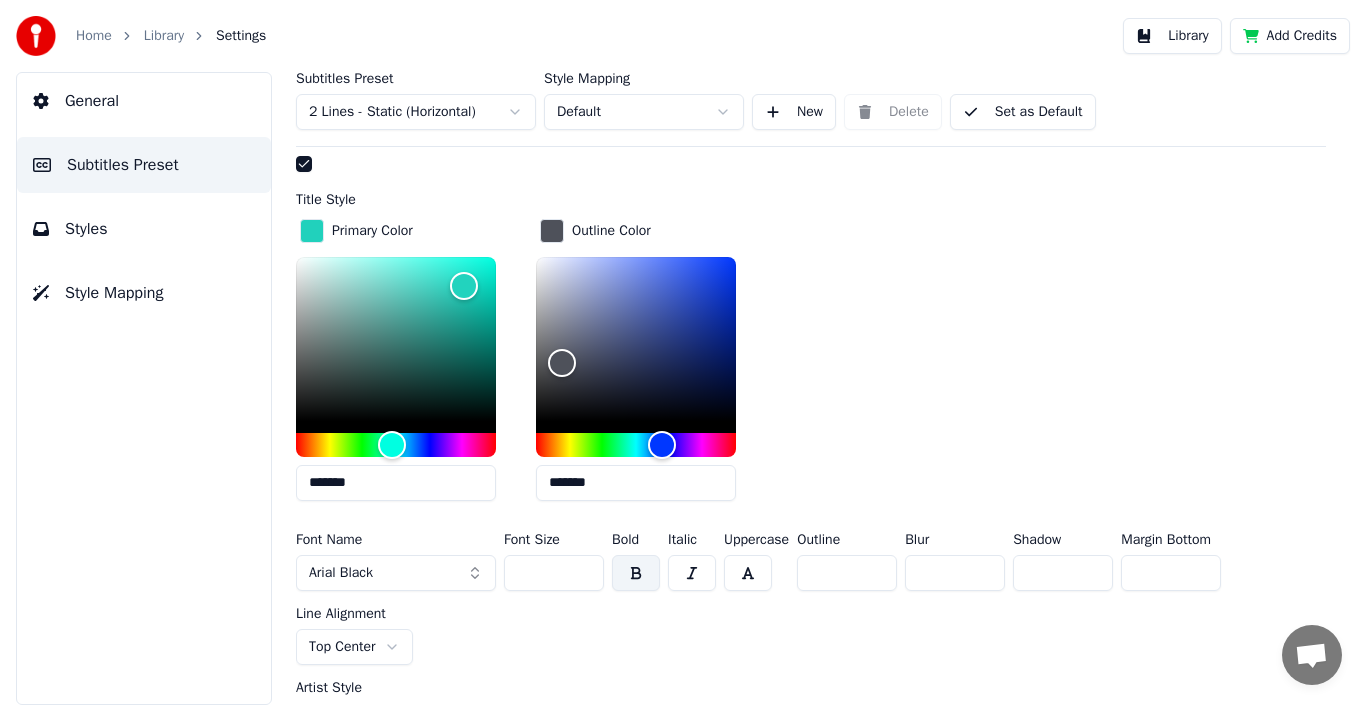 scroll, scrollTop: 583, scrollLeft: 0, axis: vertical 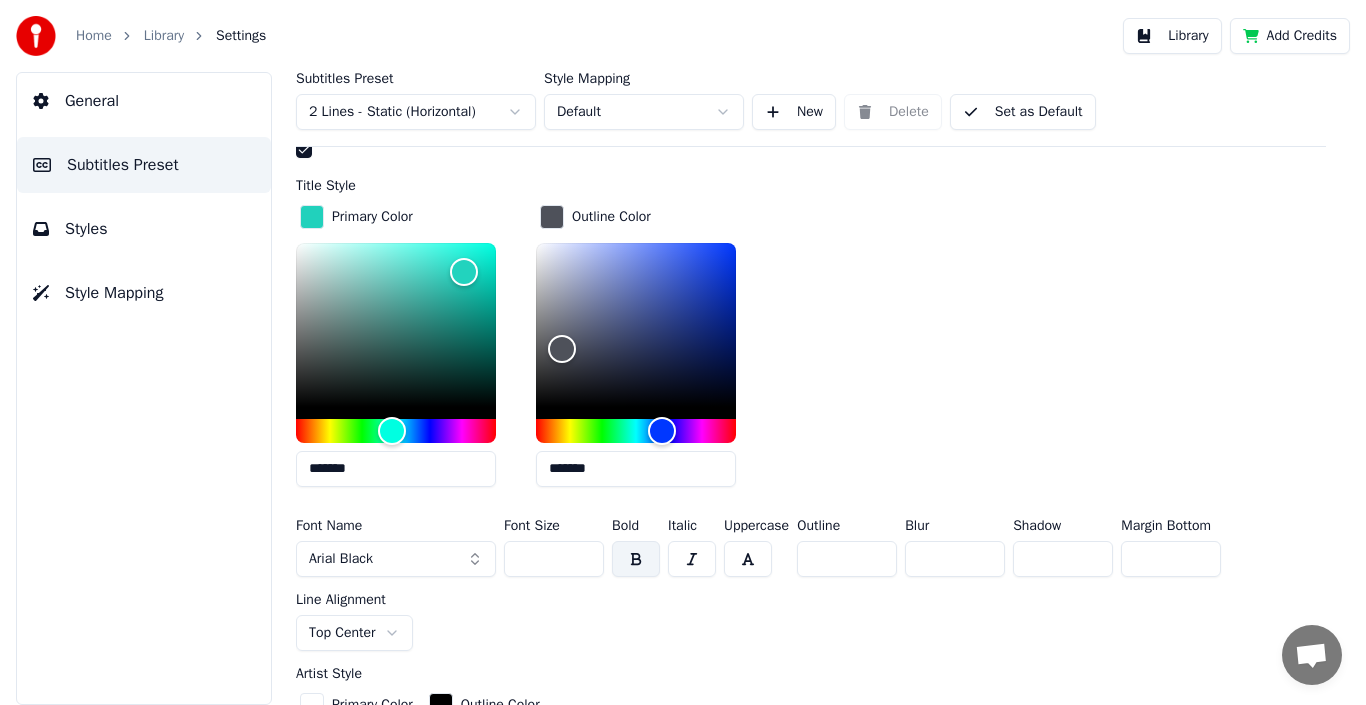 drag, startPoint x: 1046, startPoint y: 550, endPoint x: 1007, endPoint y: 549, distance: 39.012817 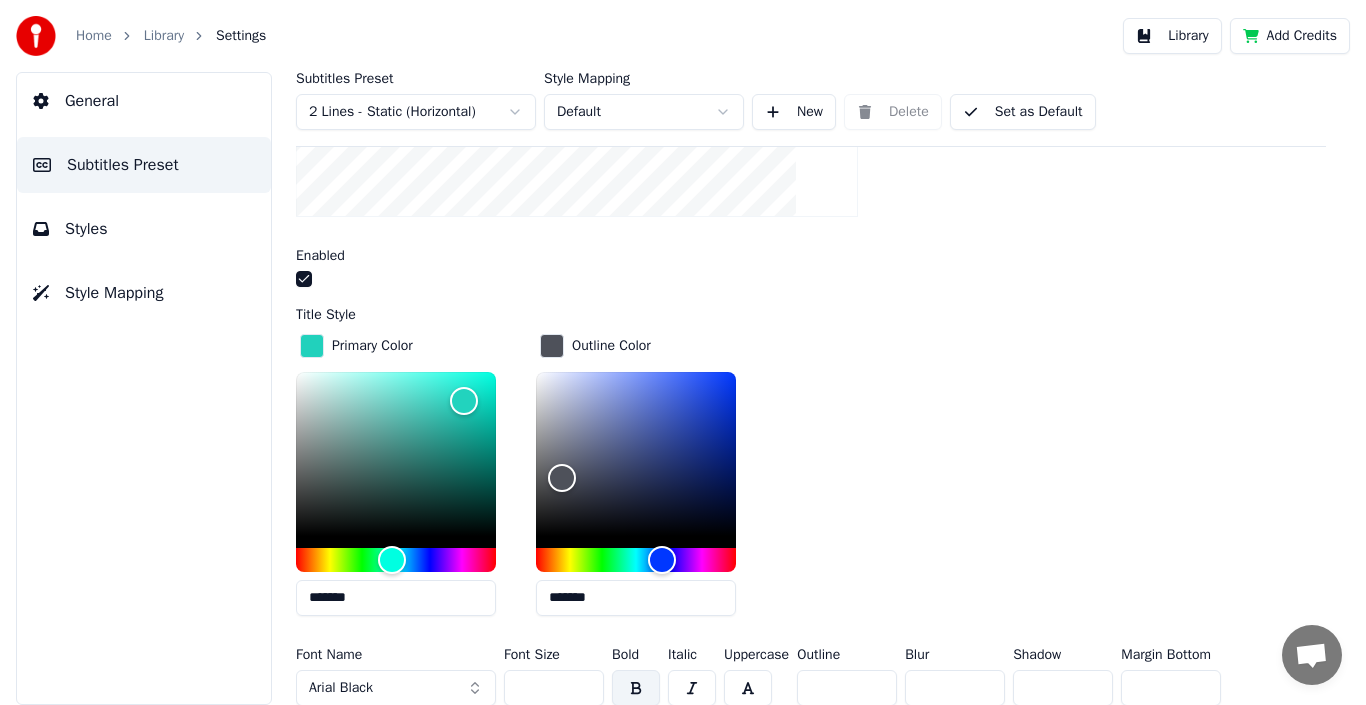 scroll, scrollTop: 483, scrollLeft: 0, axis: vertical 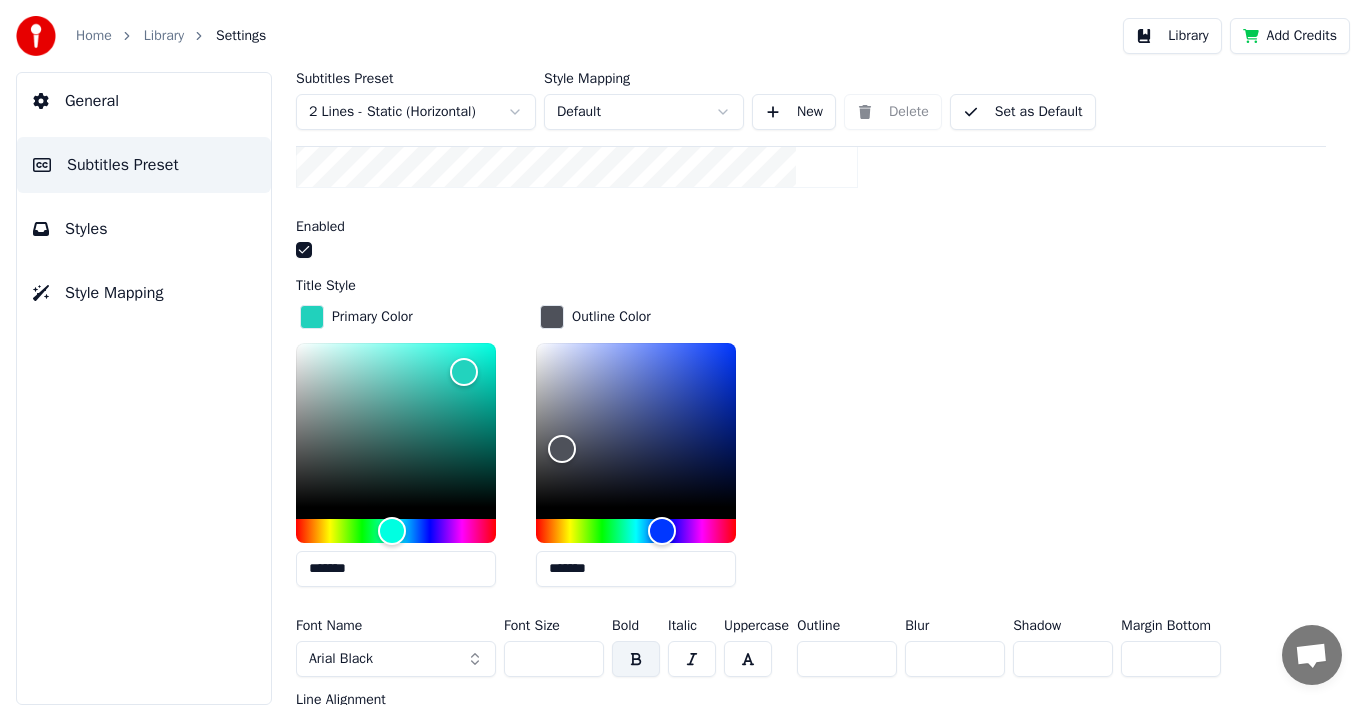 drag, startPoint x: 1038, startPoint y: 657, endPoint x: 1007, endPoint y: 656, distance: 31.016125 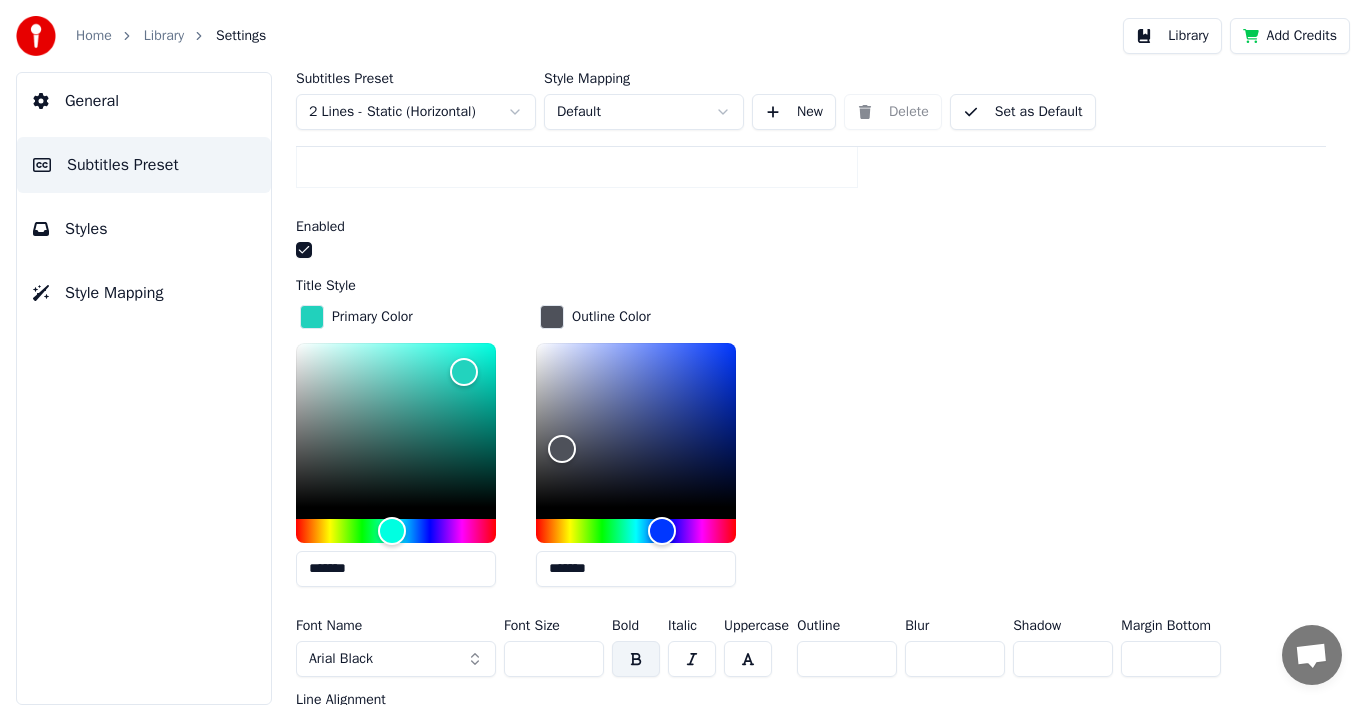 type on "***" 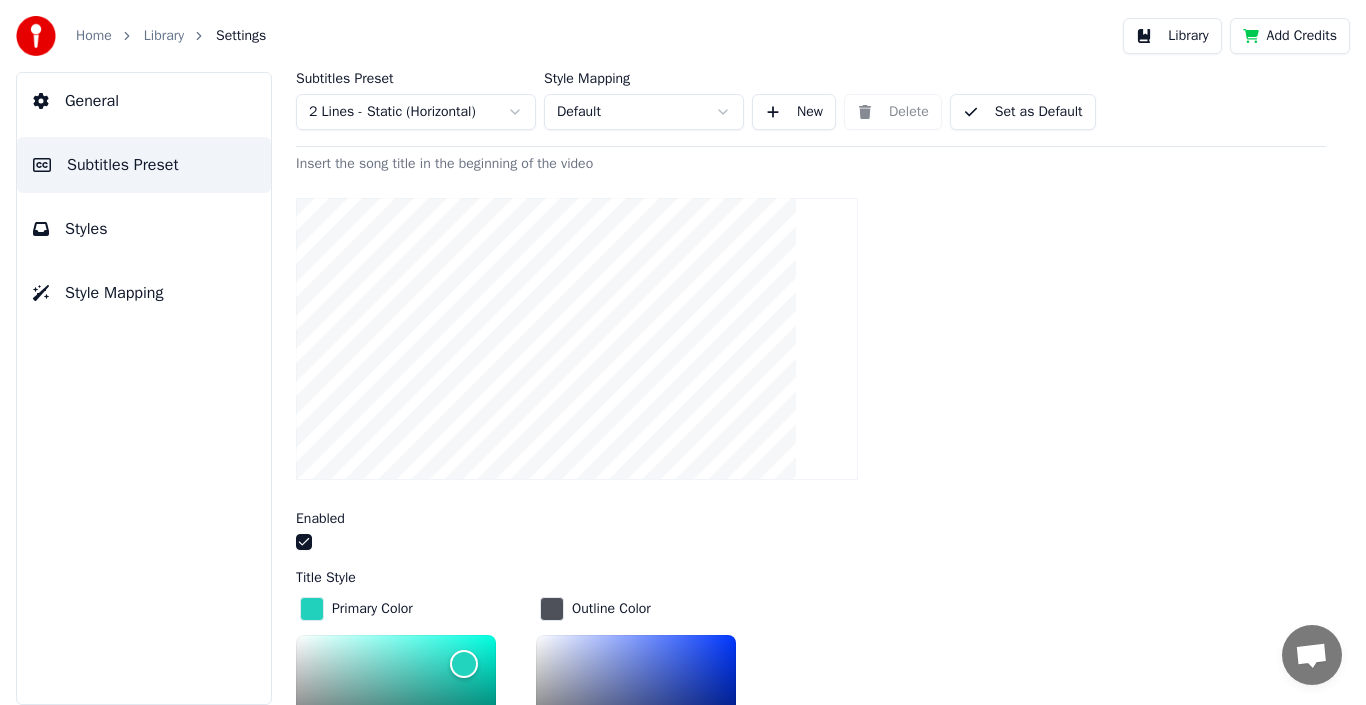 scroll, scrollTop: 183, scrollLeft: 0, axis: vertical 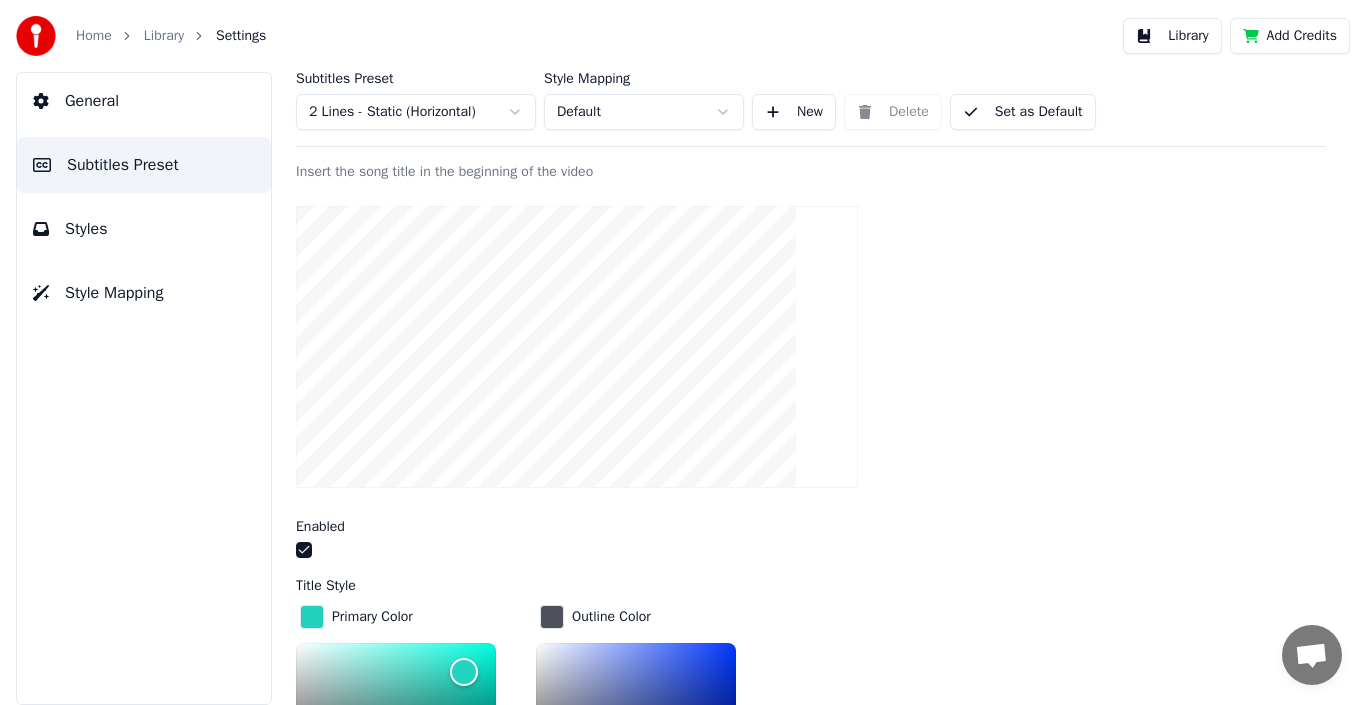 click at bounding box center [811, 347] 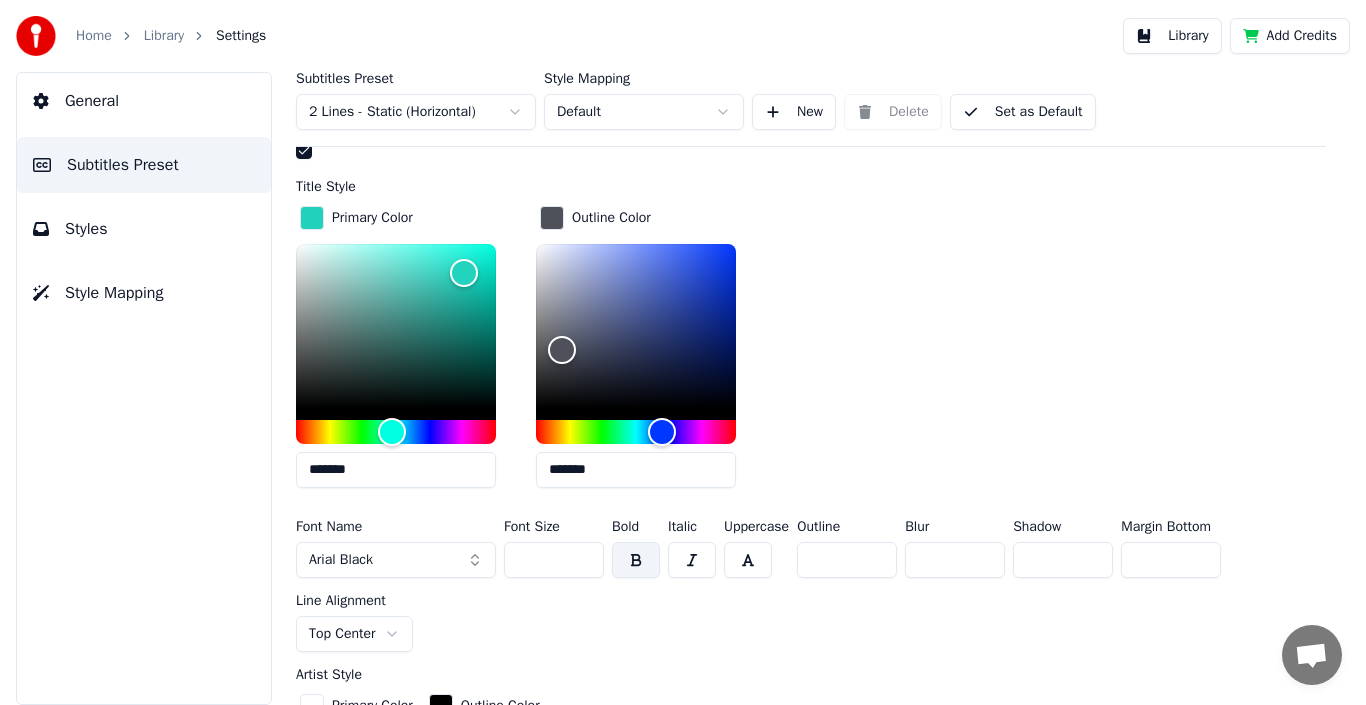 scroll, scrollTop: 583, scrollLeft: 0, axis: vertical 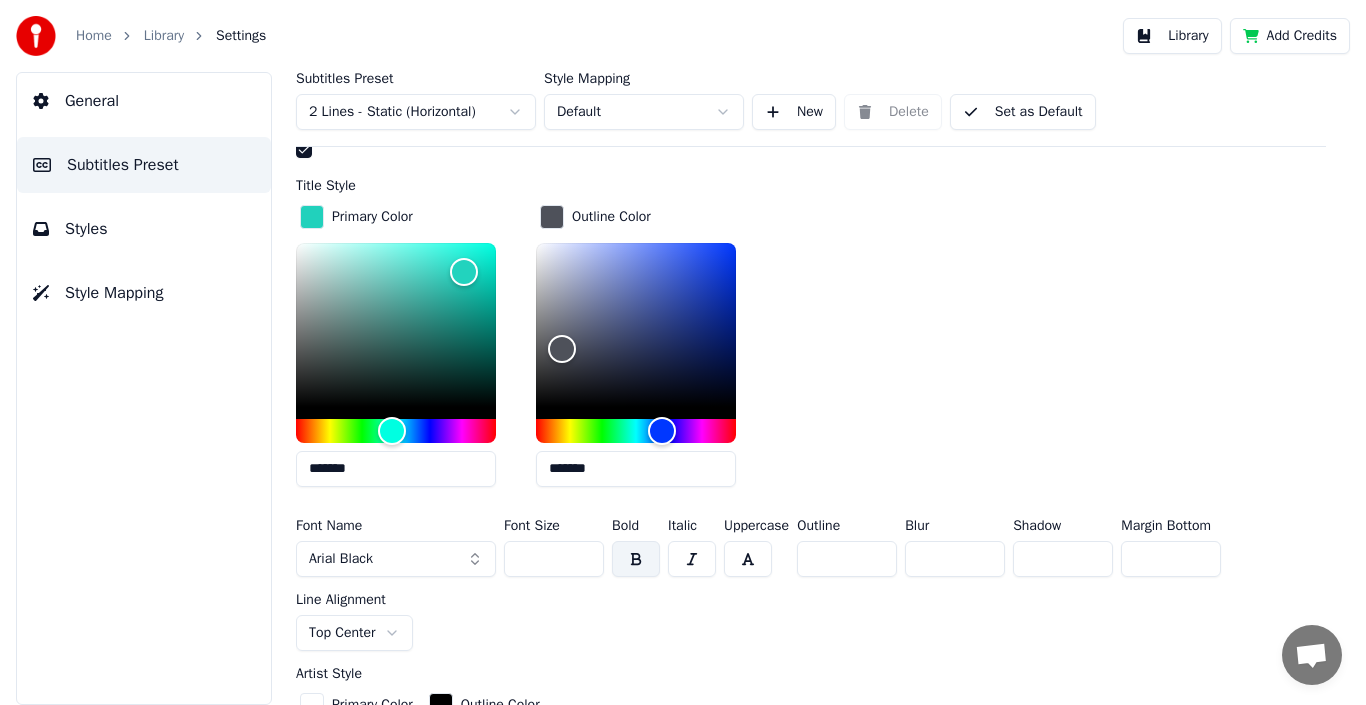drag, startPoint x: 830, startPoint y: 553, endPoint x: 793, endPoint y: 554, distance: 37.01351 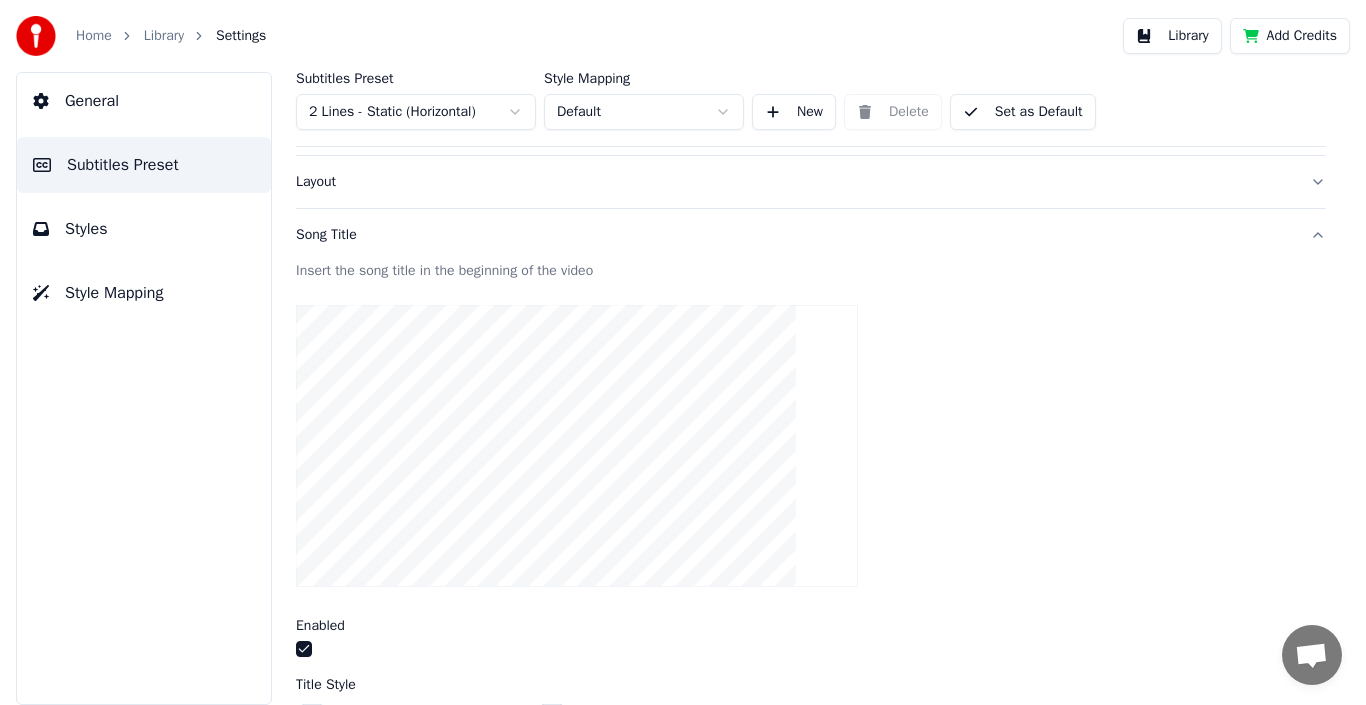 scroll, scrollTop: 83, scrollLeft: 0, axis: vertical 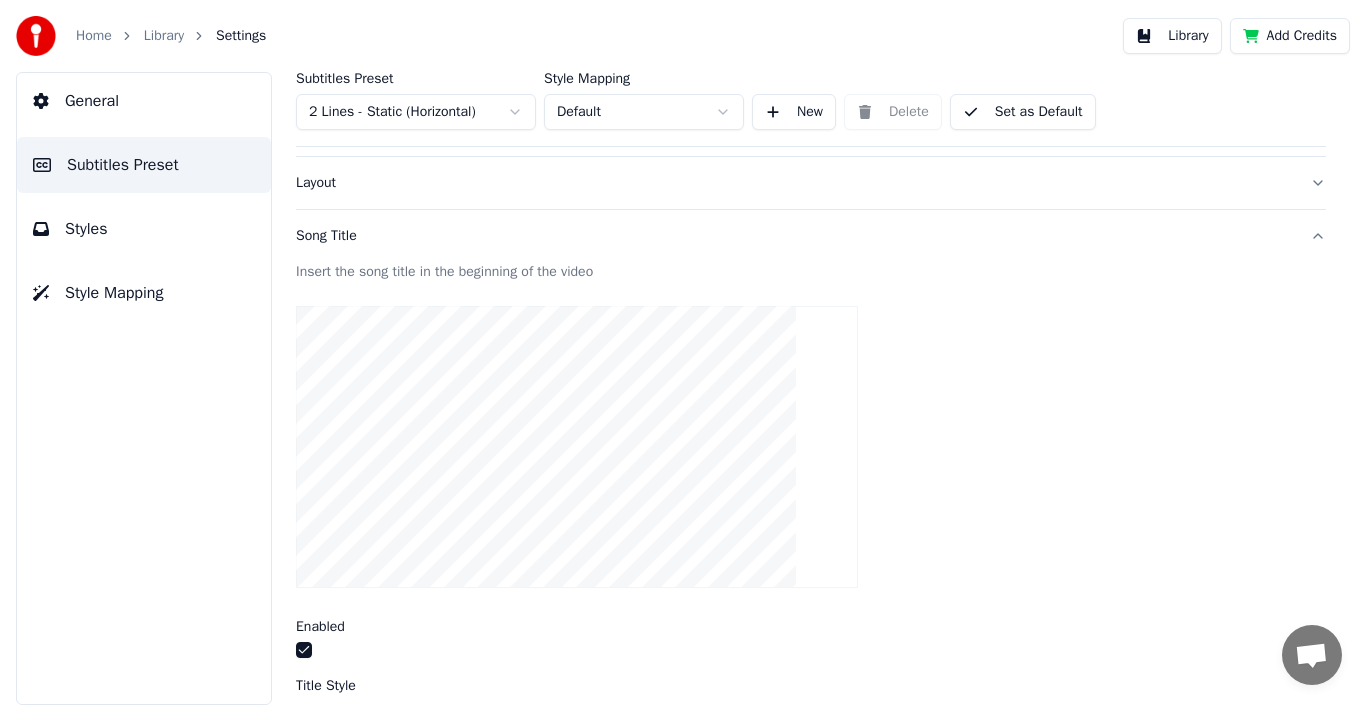 click at bounding box center (811, 447) 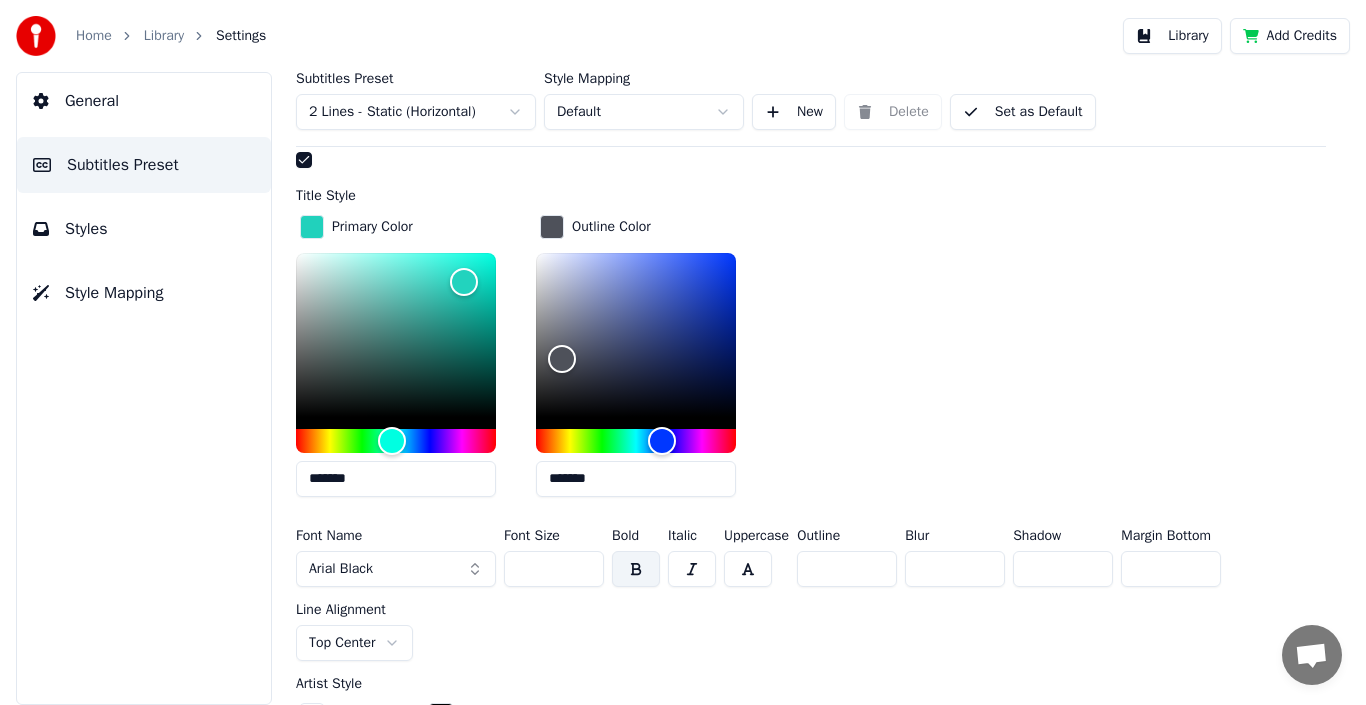 scroll, scrollTop: 583, scrollLeft: 0, axis: vertical 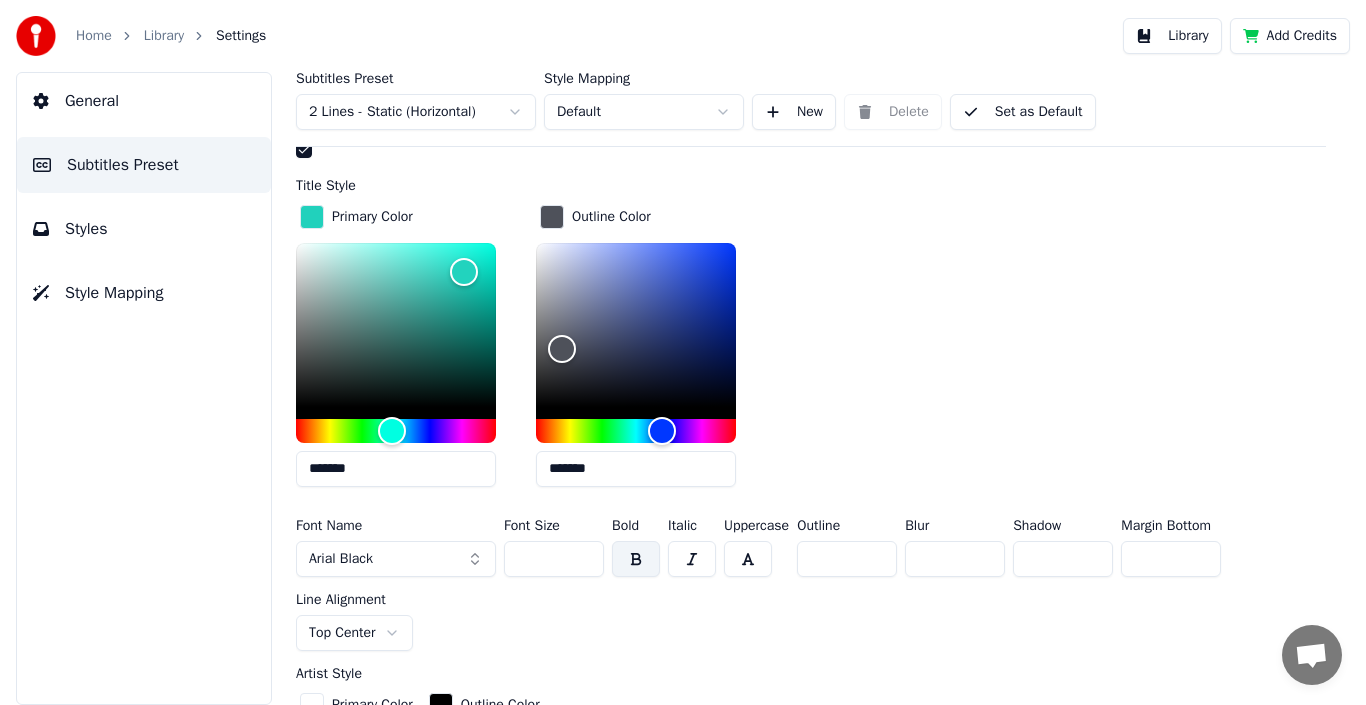 drag, startPoint x: 857, startPoint y: 549, endPoint x: 769, endPoint y: 546, distance: 88.051125 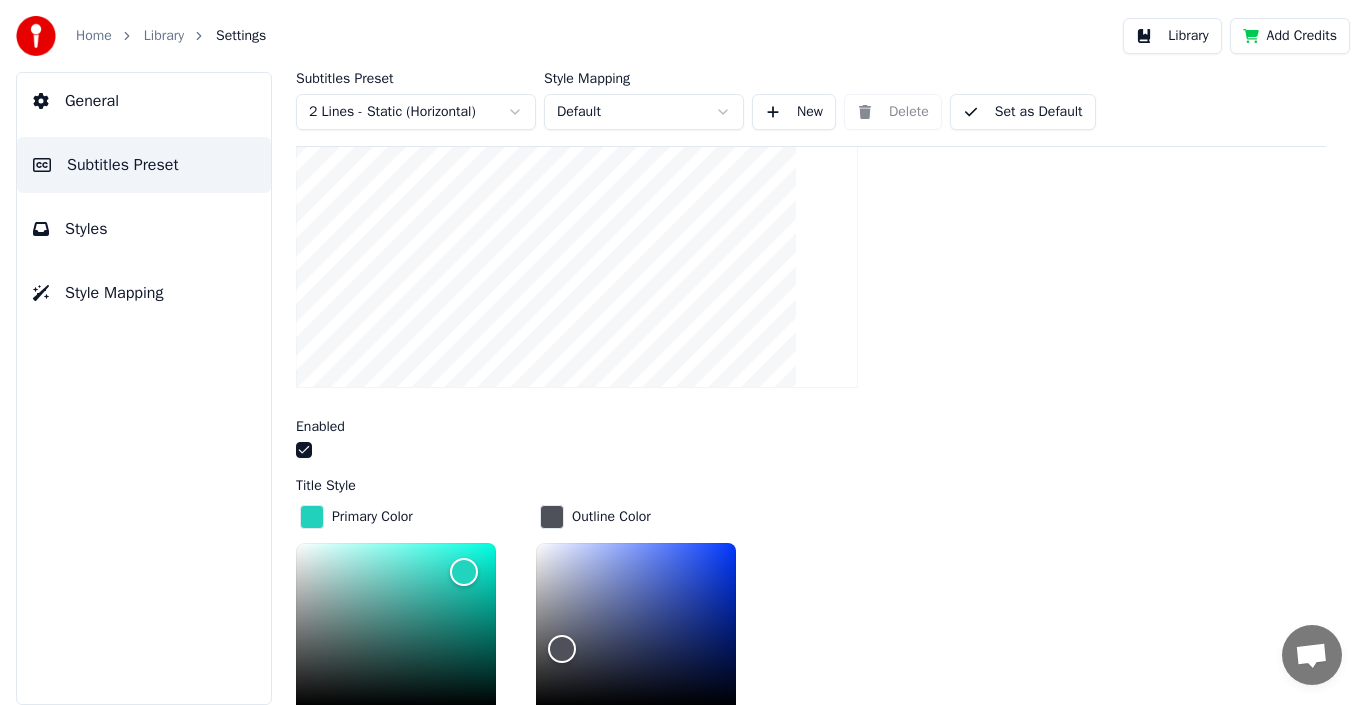 scroll, scrollTop: 383, scrollLeft: 0, axis: vertical 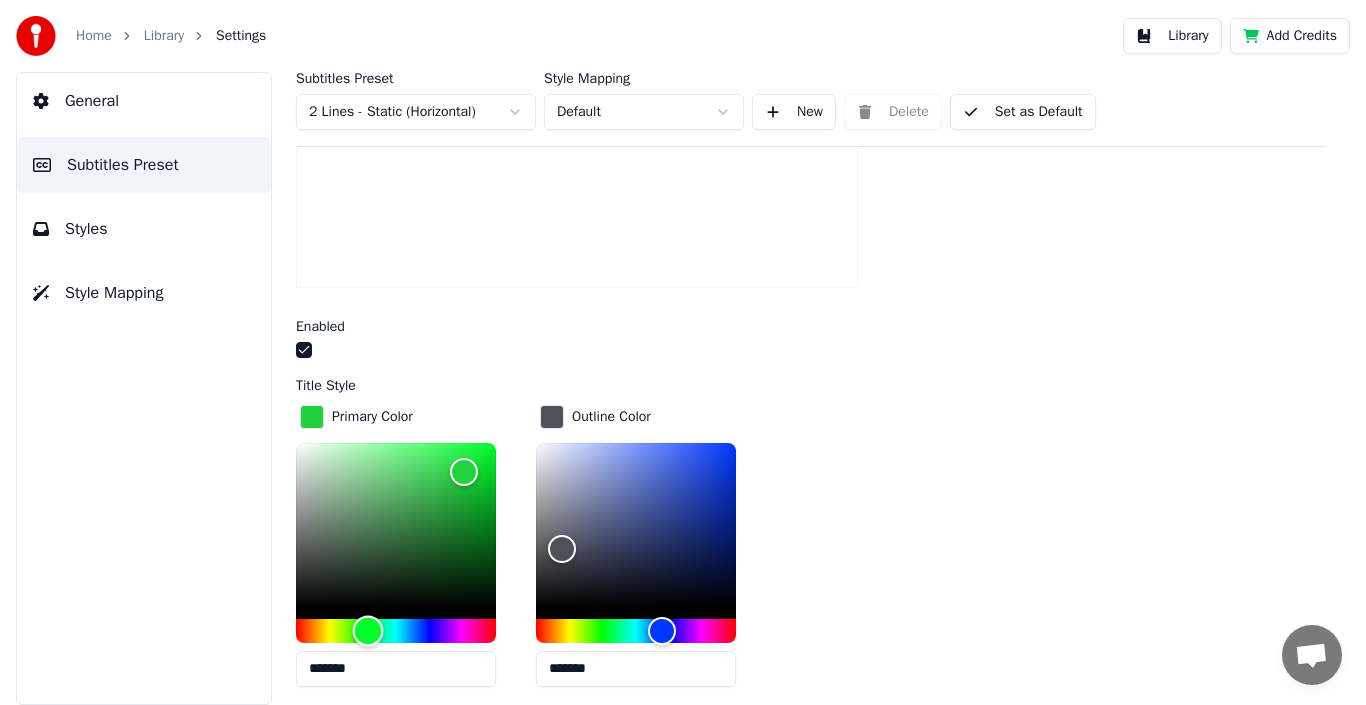 type on "*******" 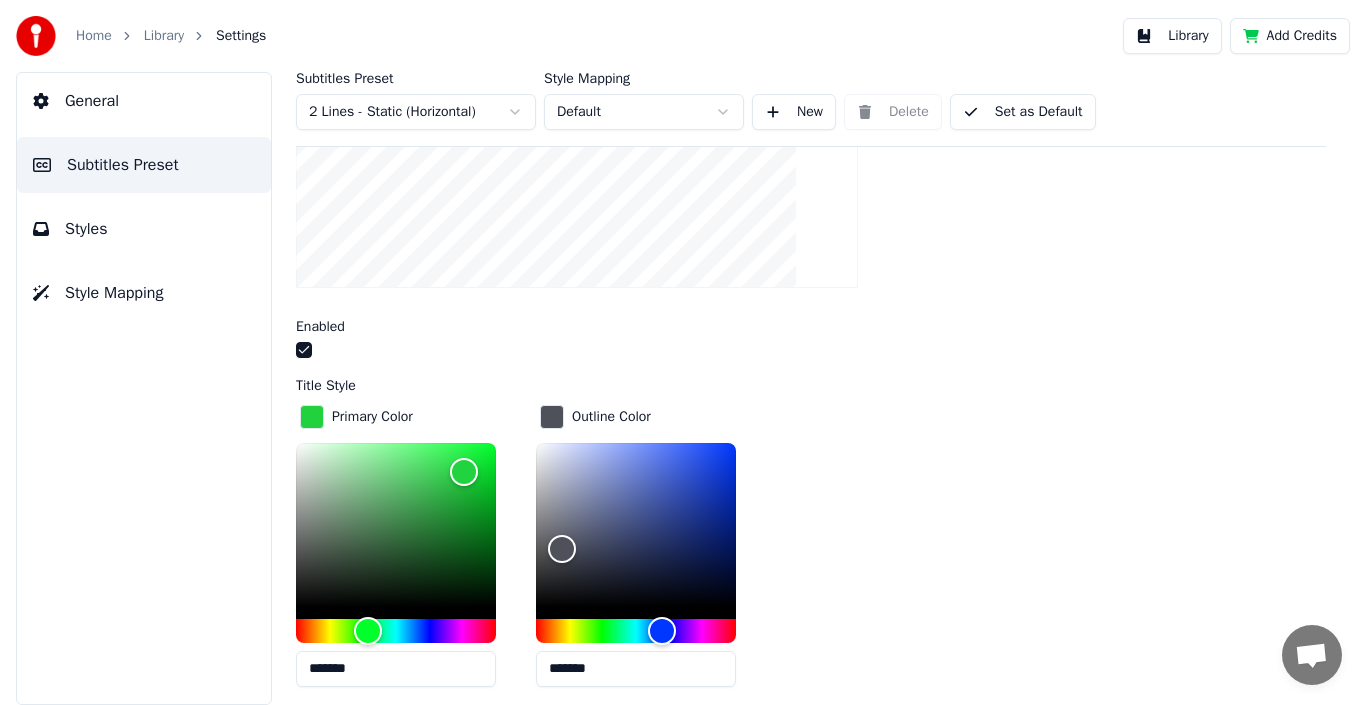 click on "Primary Color ******* Outline Color *******" at bounding box center [811, 552] 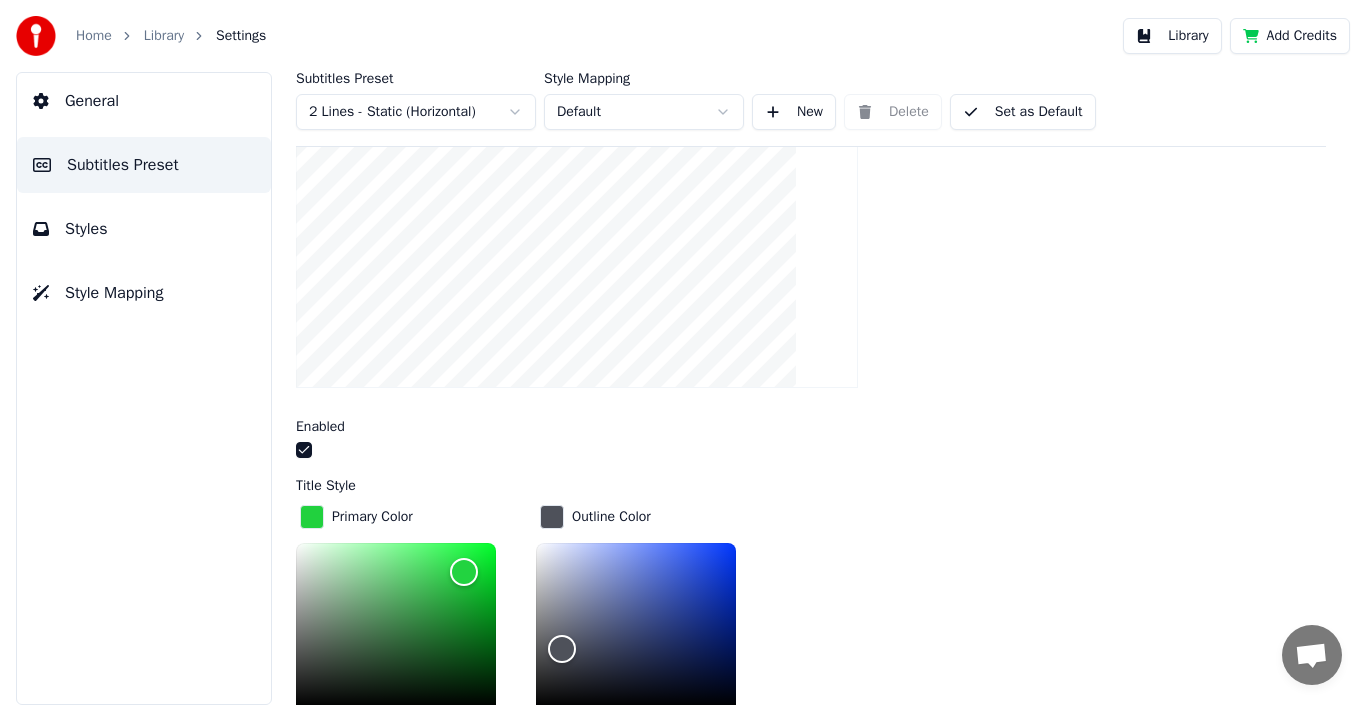 scroll, scrollTop: 383, scrollLeft: 0, axis: vertical 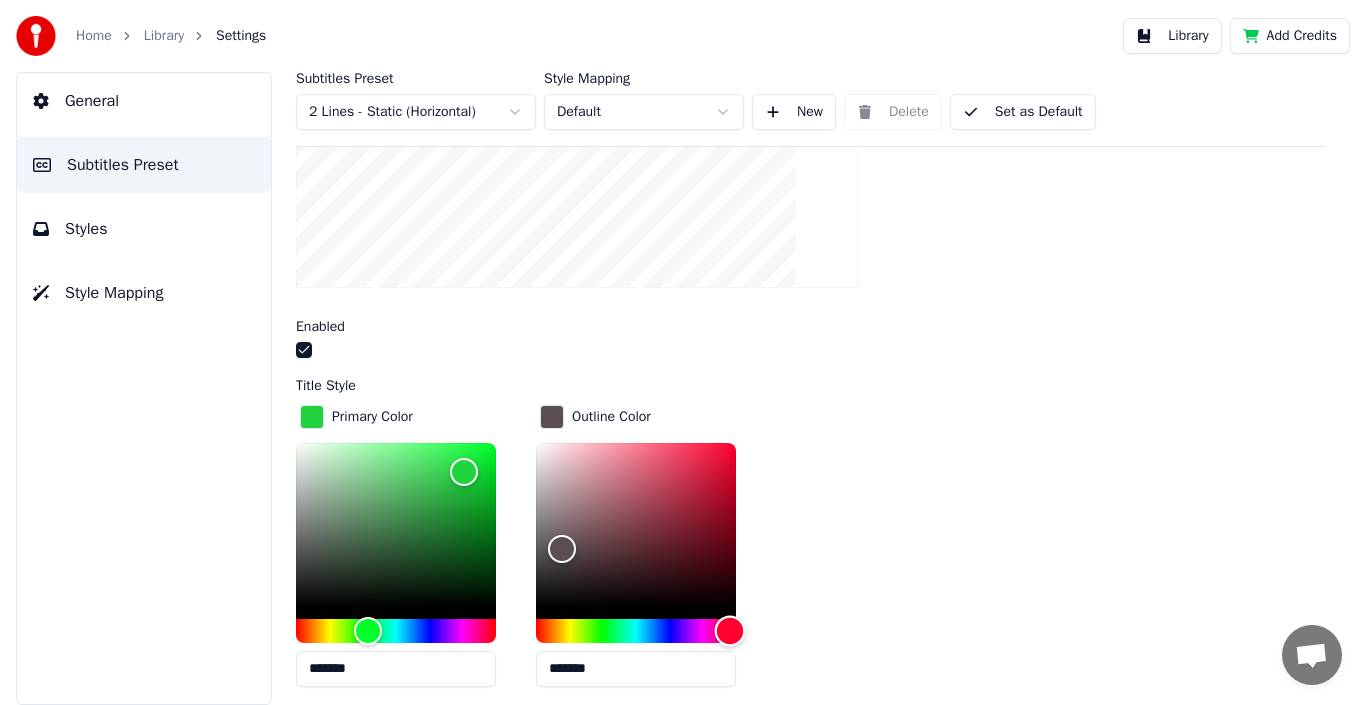 drag, startPoint x: 662, startPoint y: 631, endPoint x: 730, endPoint y: 632, distance: 68.007355 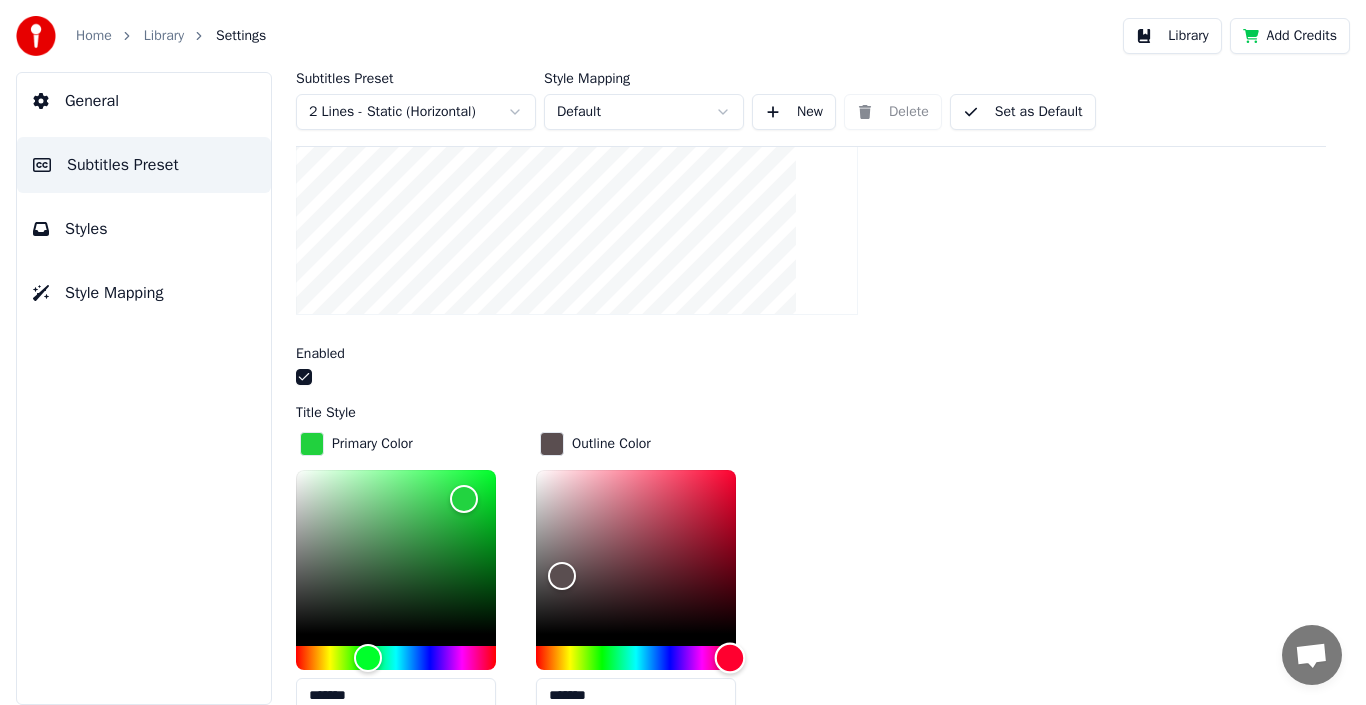 scroll, scrollTop: 483, scrollLeft: 0, axis: vertical 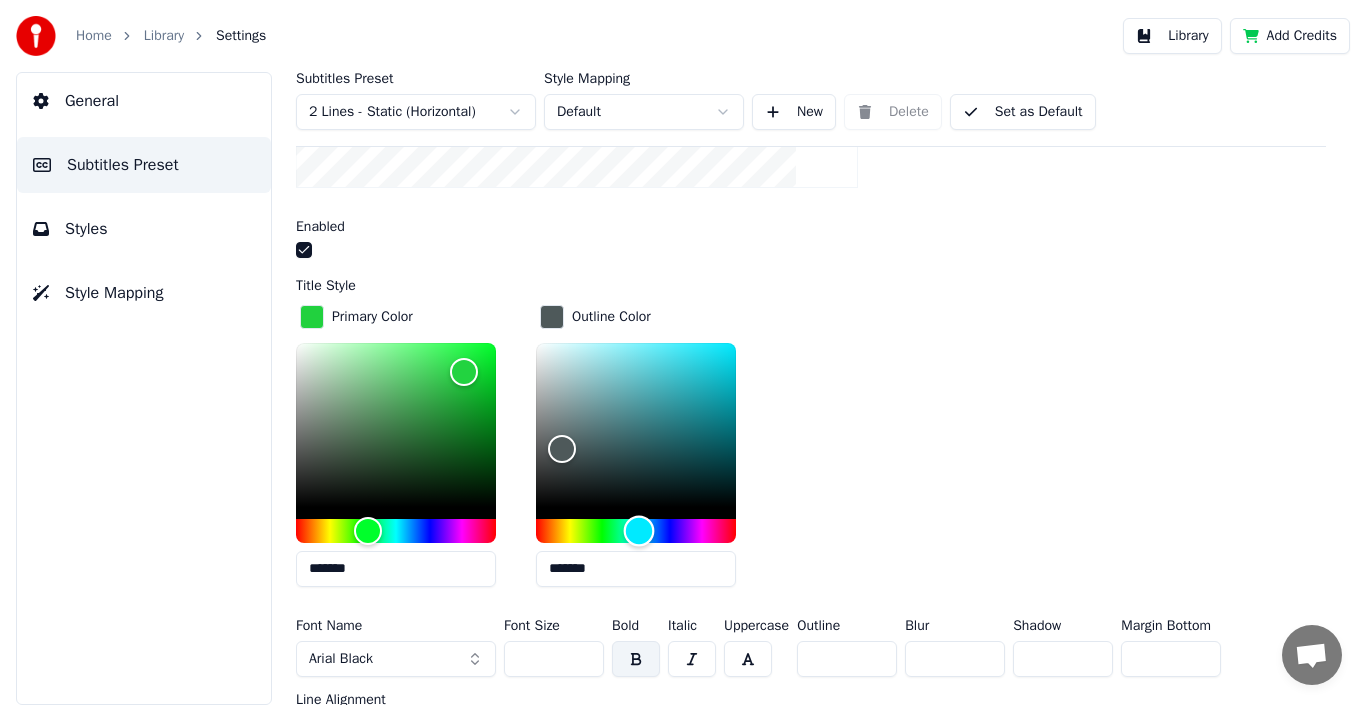 drag, startPoint x: 728, startPoint y: 527, endPoint x: 639, endPoint y: 530, distance: 89.050545 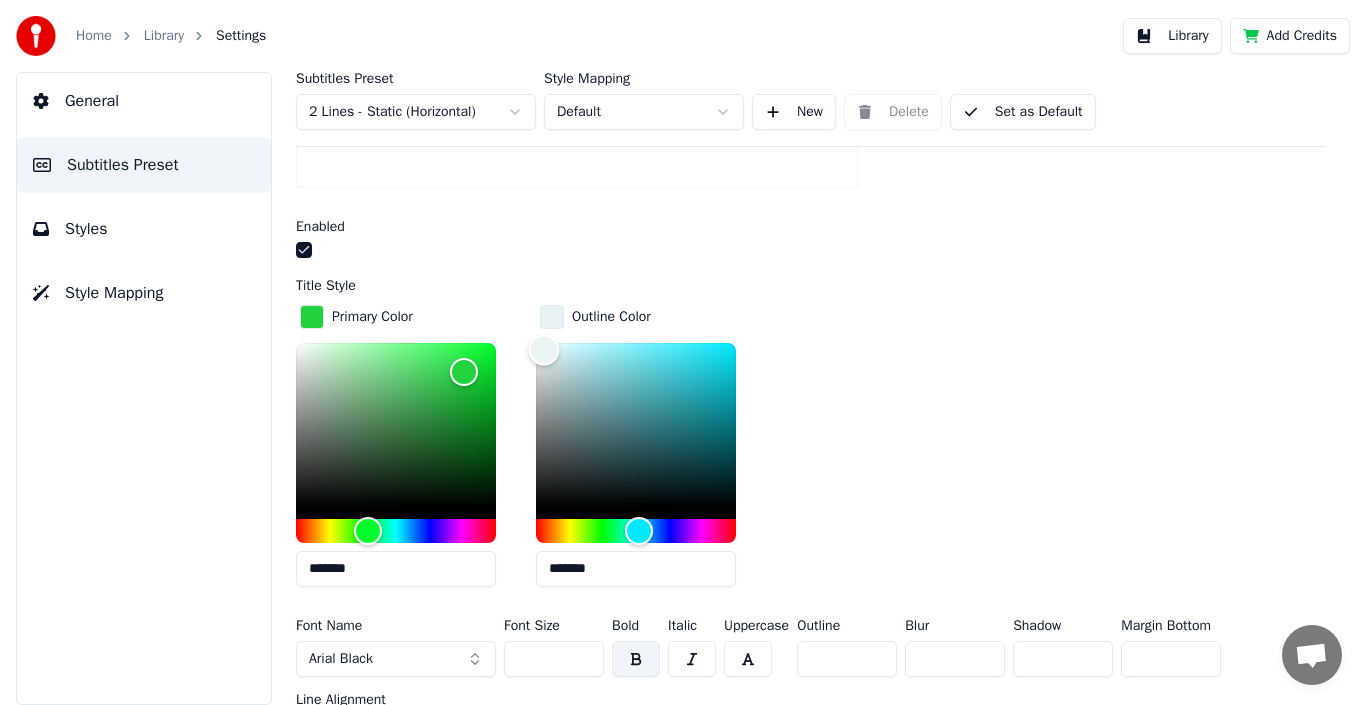 drag, startPoint x: 560, startPoint y: 447, endPoint x: 591, endPoint y: 367, distance: 85.79627 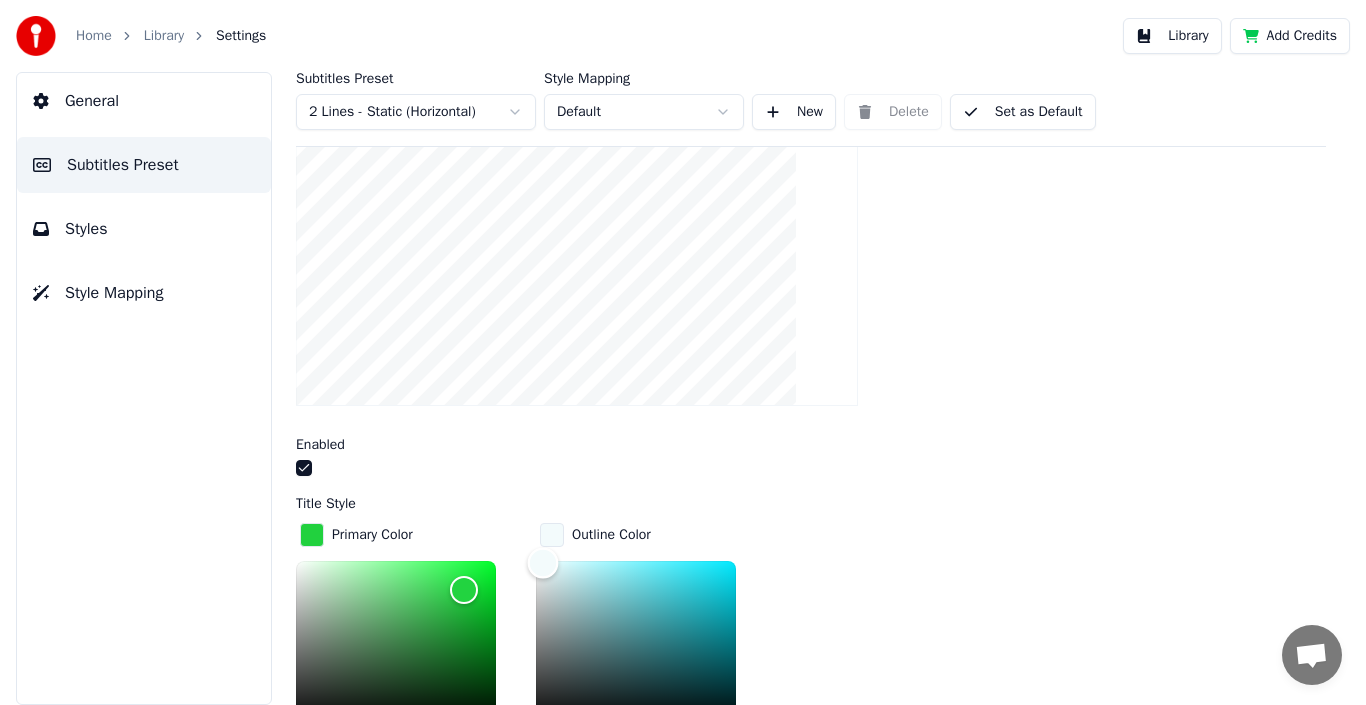 scroll, scrollTop: 383, scrollLeft: 0, axis: vertical 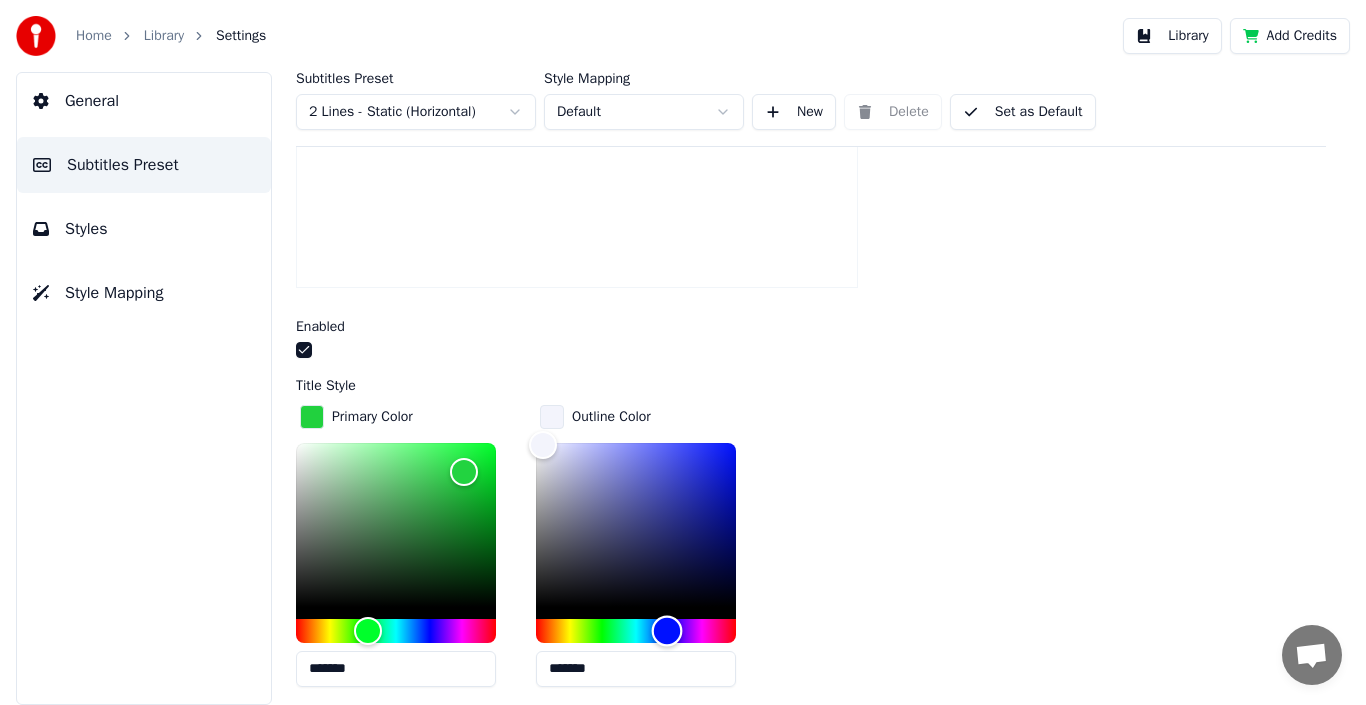 drag, startPoint x: 636, startPoint y: 626, endPoint x: 668, endPoint y: 629, distance: 32.140316 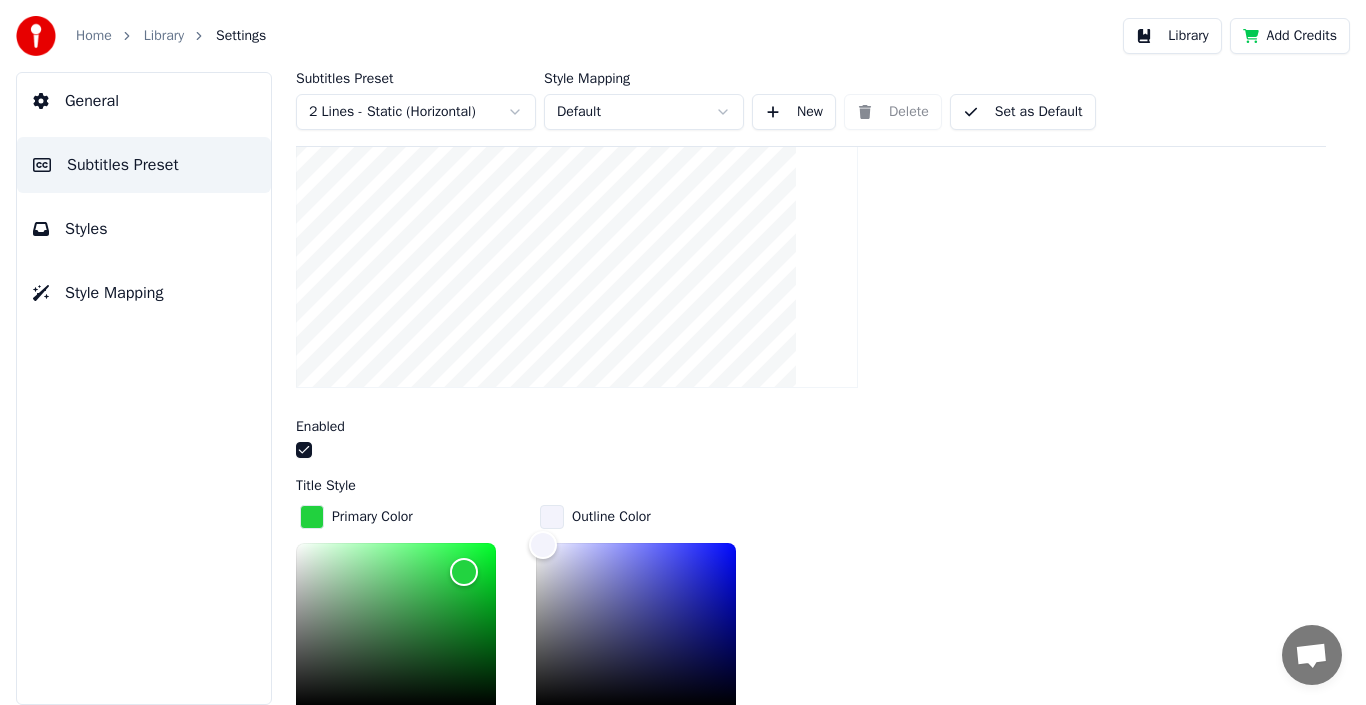 scroll, scrollTop: 483, scrollLeft: 0, axis: vertical 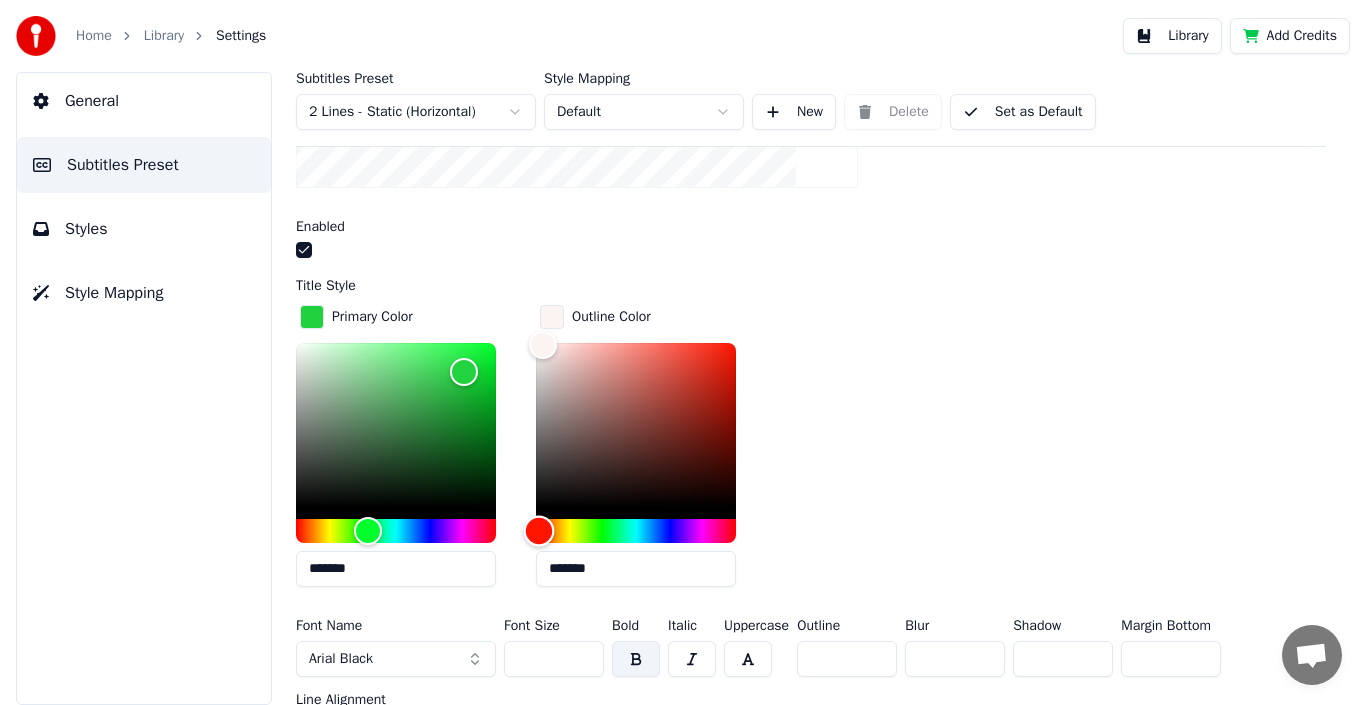 drag, startPoint x: 615, startPoint y: 531, endPoint x: 539, endPoint y: 531, distance: 76 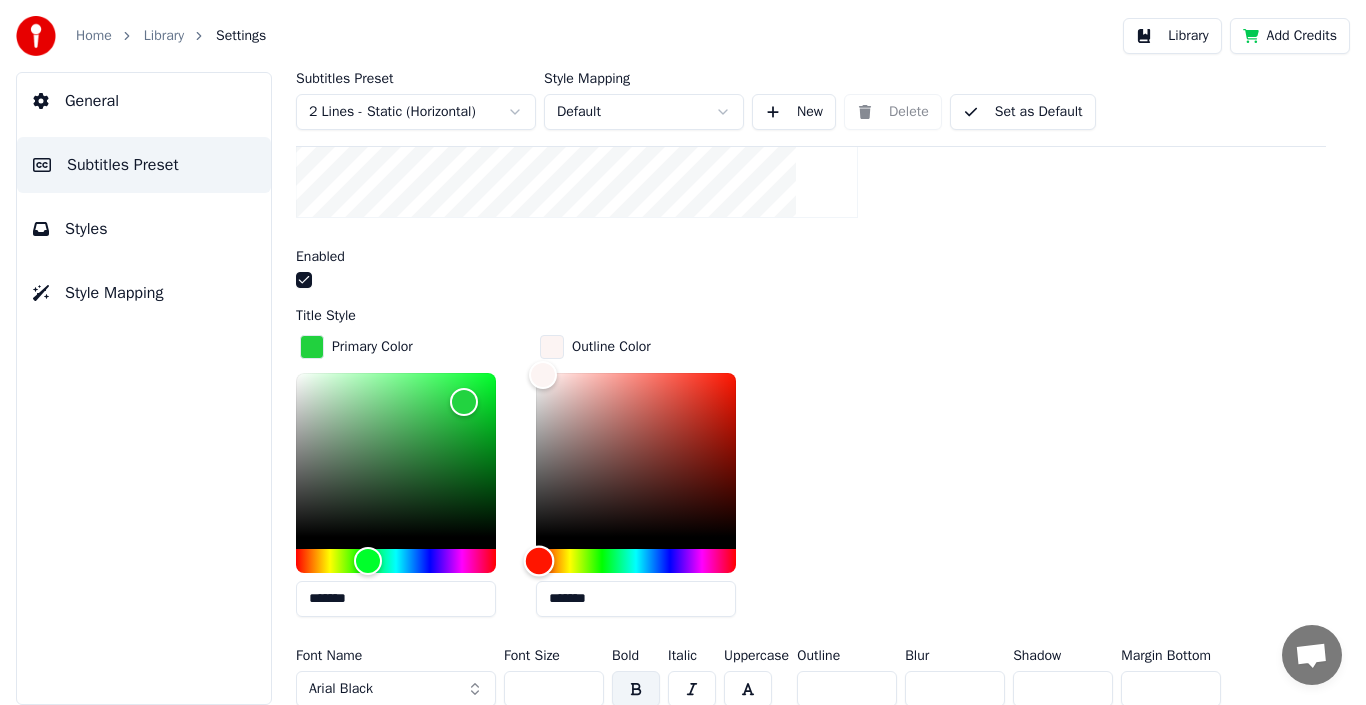 scroll, scrollTop: 483, scrollLeft: 0, axis: vertical 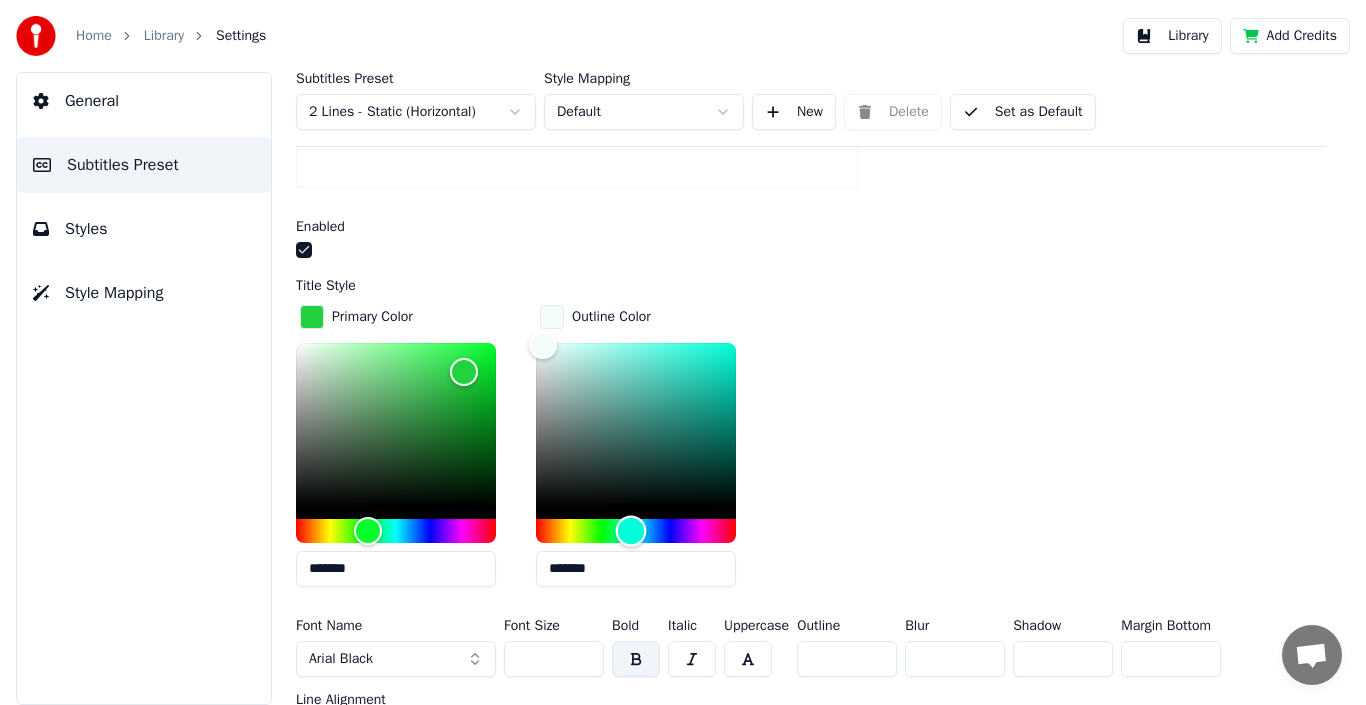type on "*******" 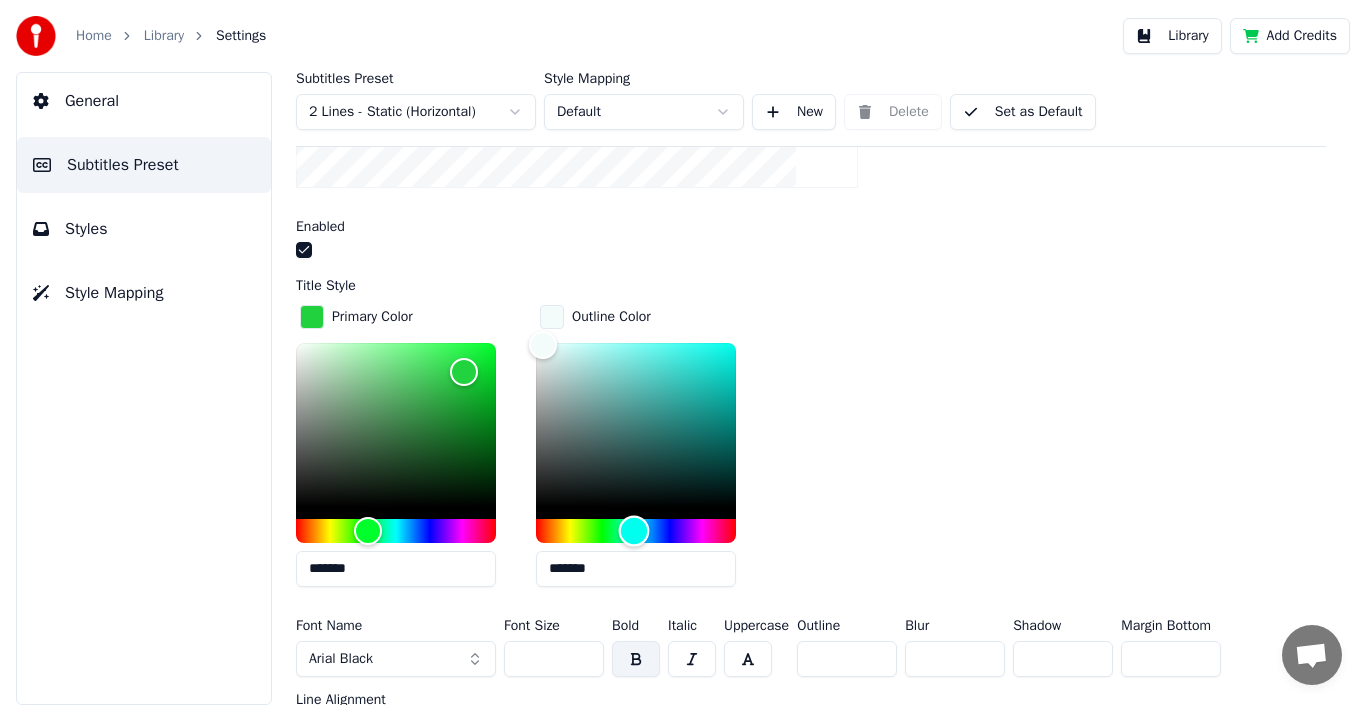 drag, startPoint x: 541, startPoint y: 527, endPoint x: 634, endPoint y: 526, distance: 93.00538 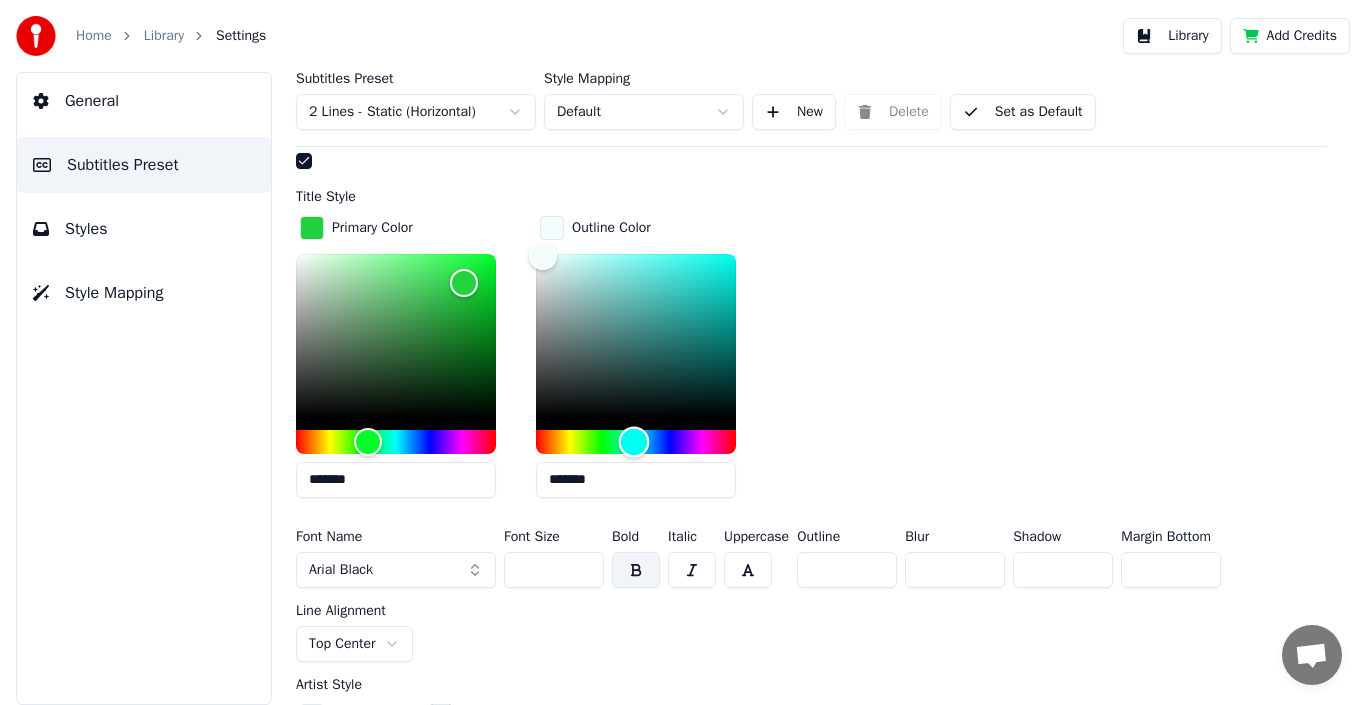 scroll, scrollTop: 583, scrollLeft: 0, axis: vertical 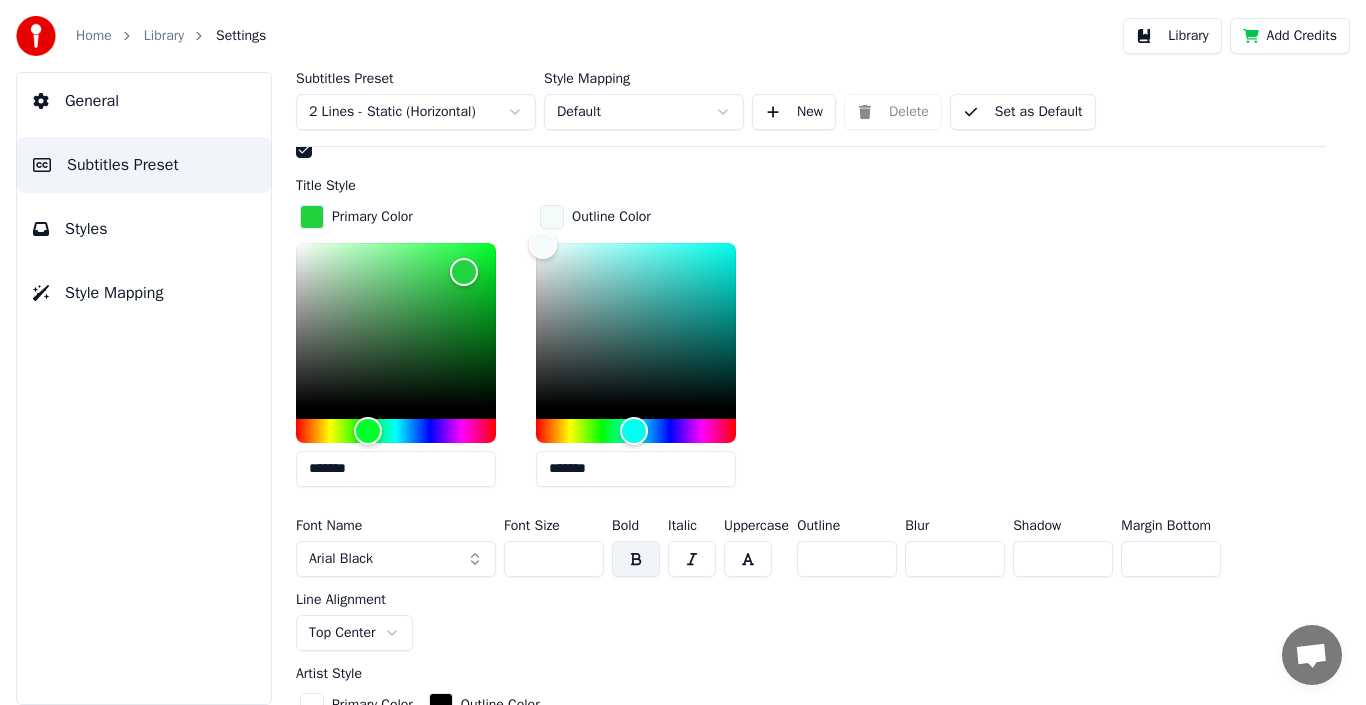 click on "Font Name Arial Black Font Size *** Bold Italic Uppercase Outline * Blur ** Shadow * Margin Bottom *** Line Alignment Top Center" at bounding box center (811, 585) 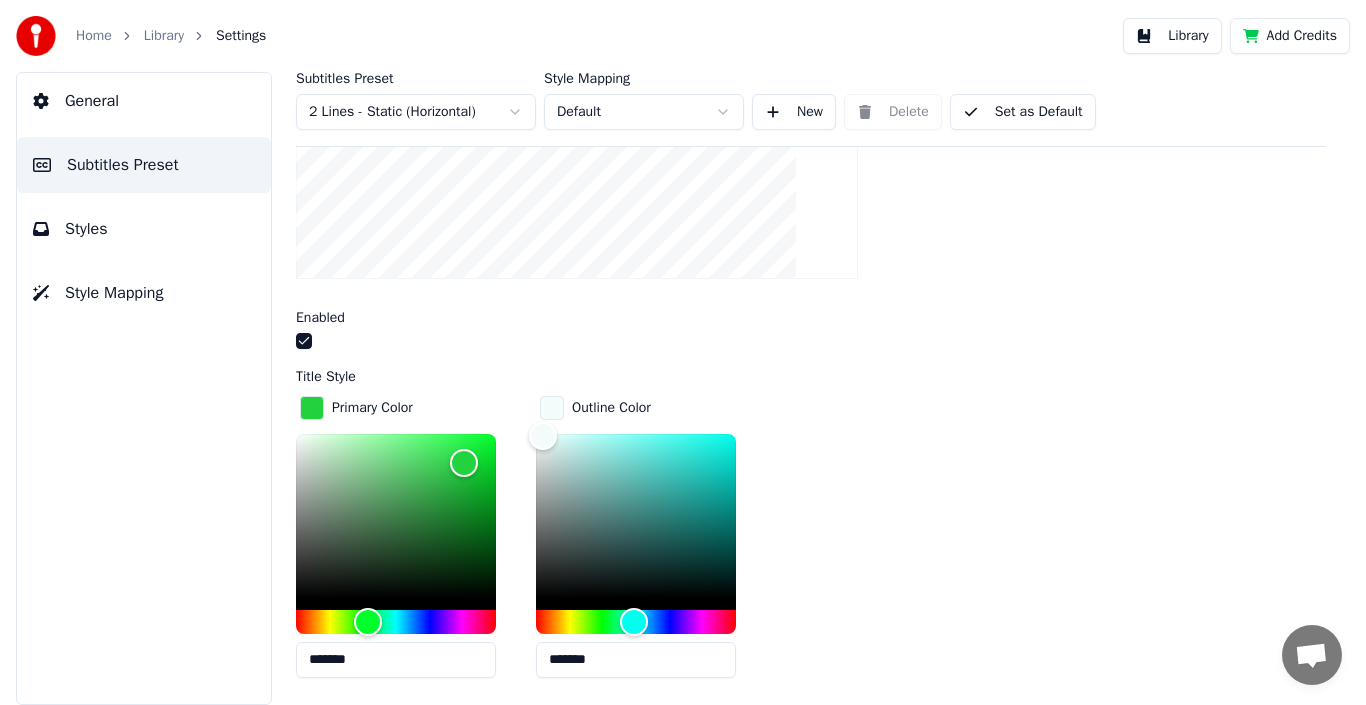 scroll, scrollTop: 183, scrollLeft: 0, axis: vertical 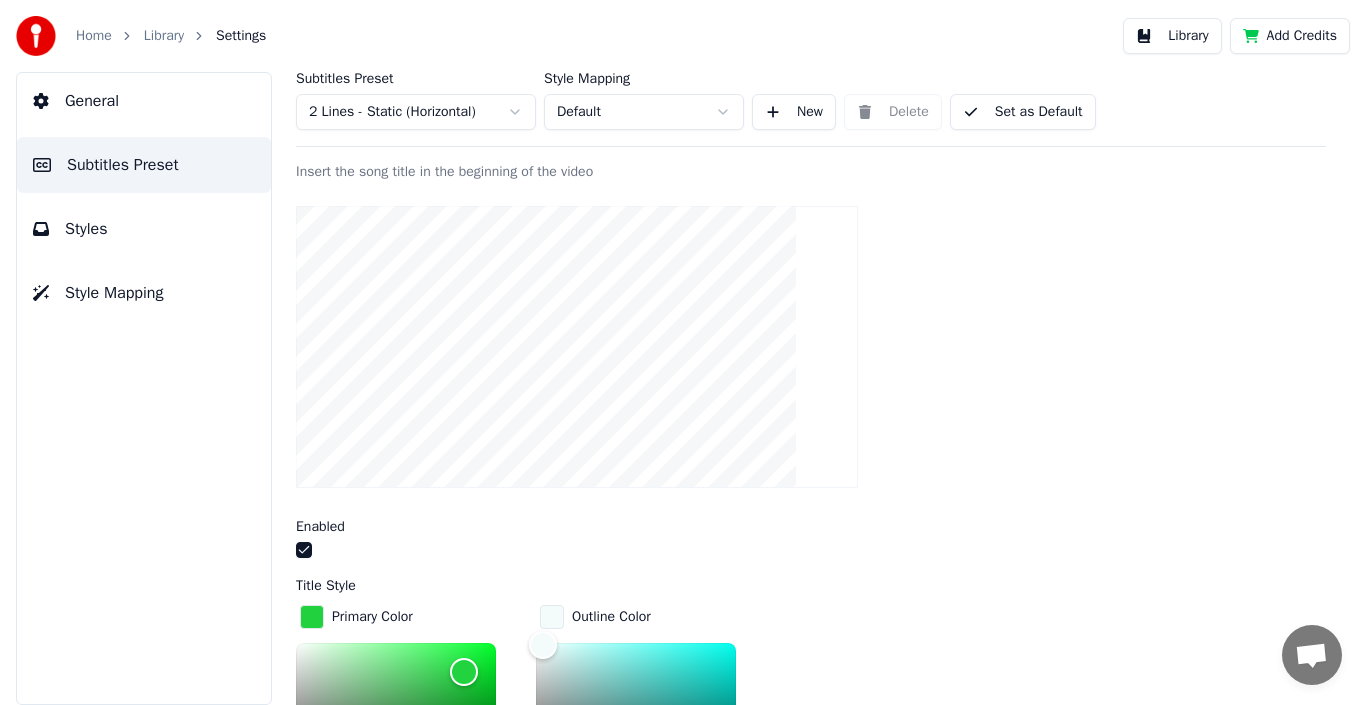 click on "Insert the song title in the beginning of the video Enabled Title Style Primary Color ******* Outline Color ******* Font Name Arial Black Font Size *** Bold Italic Uppercase Outline * Blur * Shadow * Margin Bottom *** Line Alignment Top Center Artist Style Primary Color Outline Color Font Name Arial Black Font Size *** Bold Italic Uppercase Outline * Blur * Shadow * Margin Bottom *** Line Alignment Bottom Center Start Seconds * Duration Seconds * Fade In (Milliseconds) *** Fade Out (Milliseconds) *** Reset" at bounding box center [811, 844] 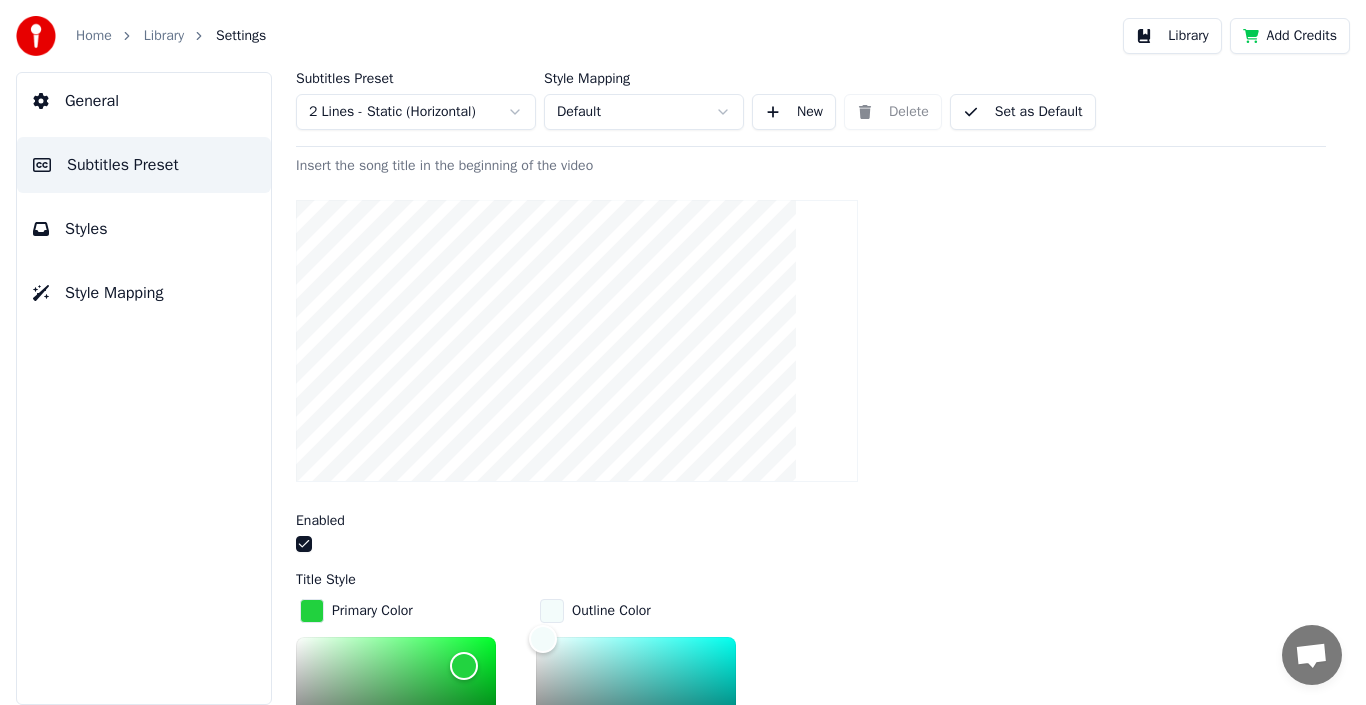 scroll, scrollTop: 83, scrollLeft: 0, axis: vertical 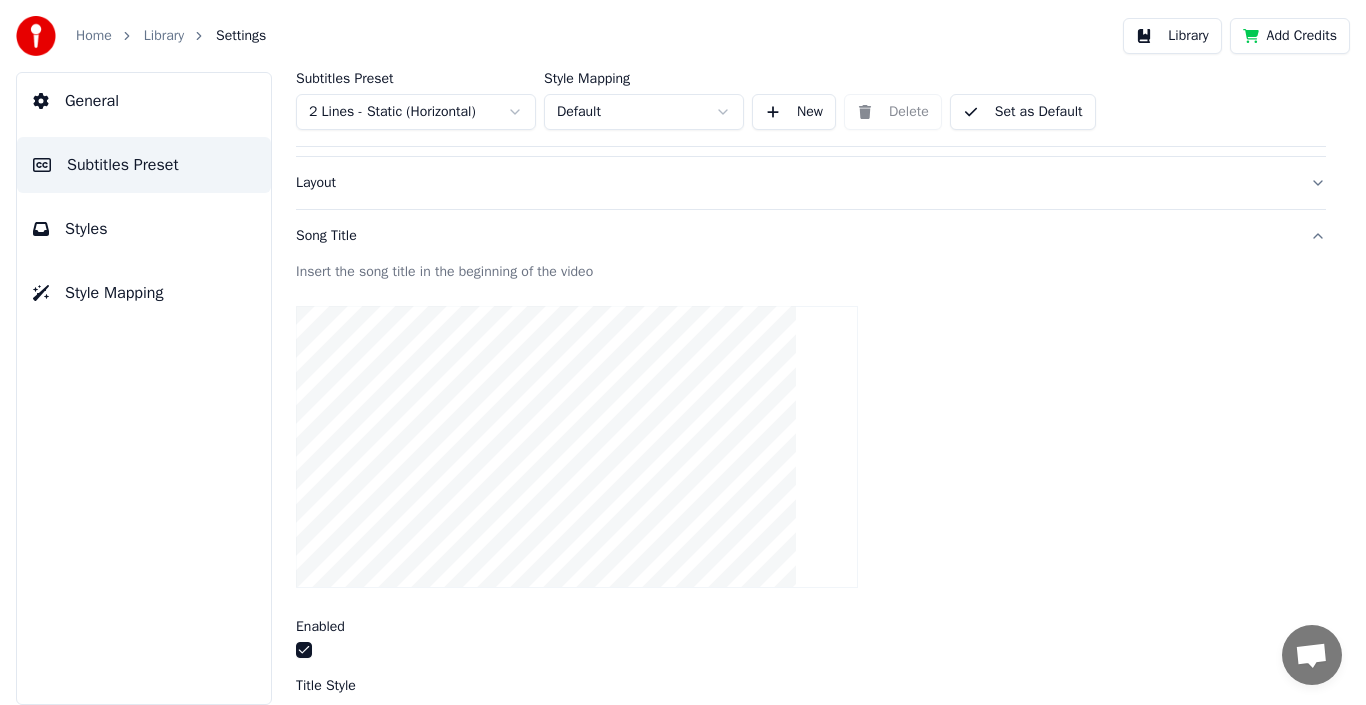 click at bounding box center [811, 447] 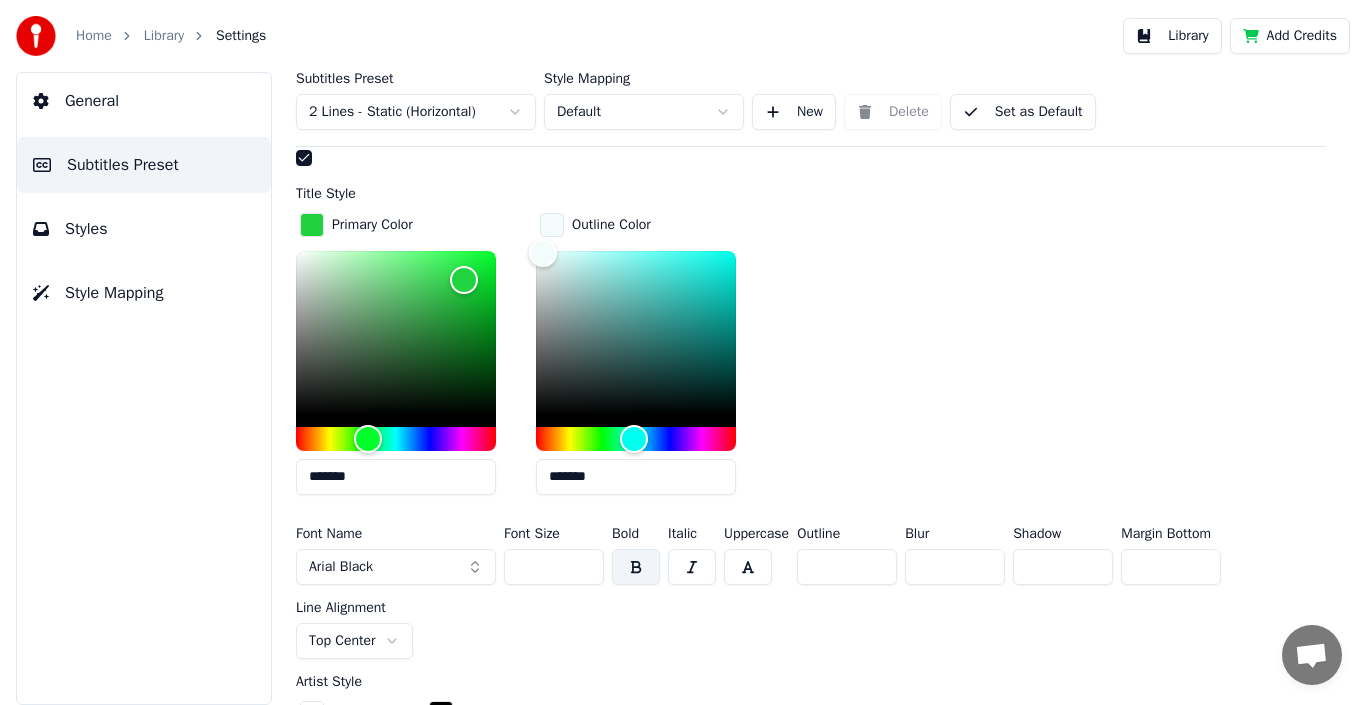 scroll, scrollTop: 583, scrollLeft: 0, axis: vertical 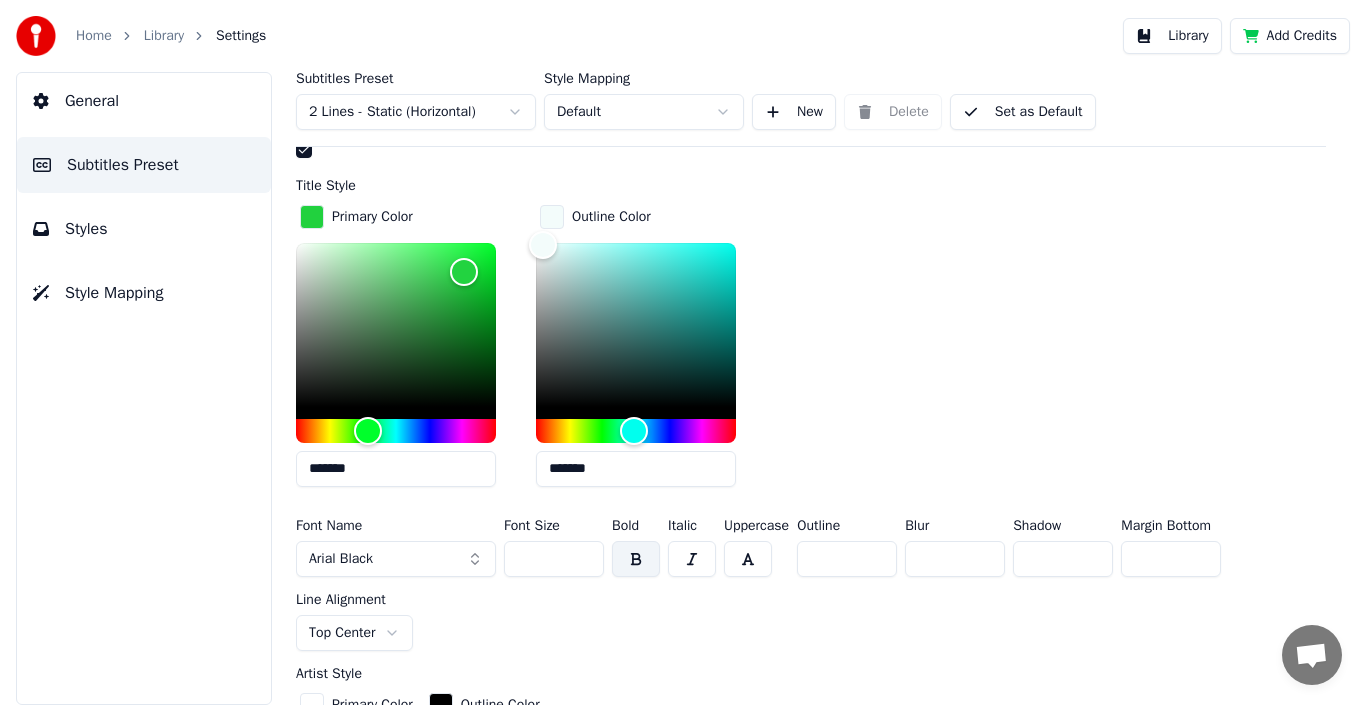 click on "Arial Black" at bounding box center [396, 559] 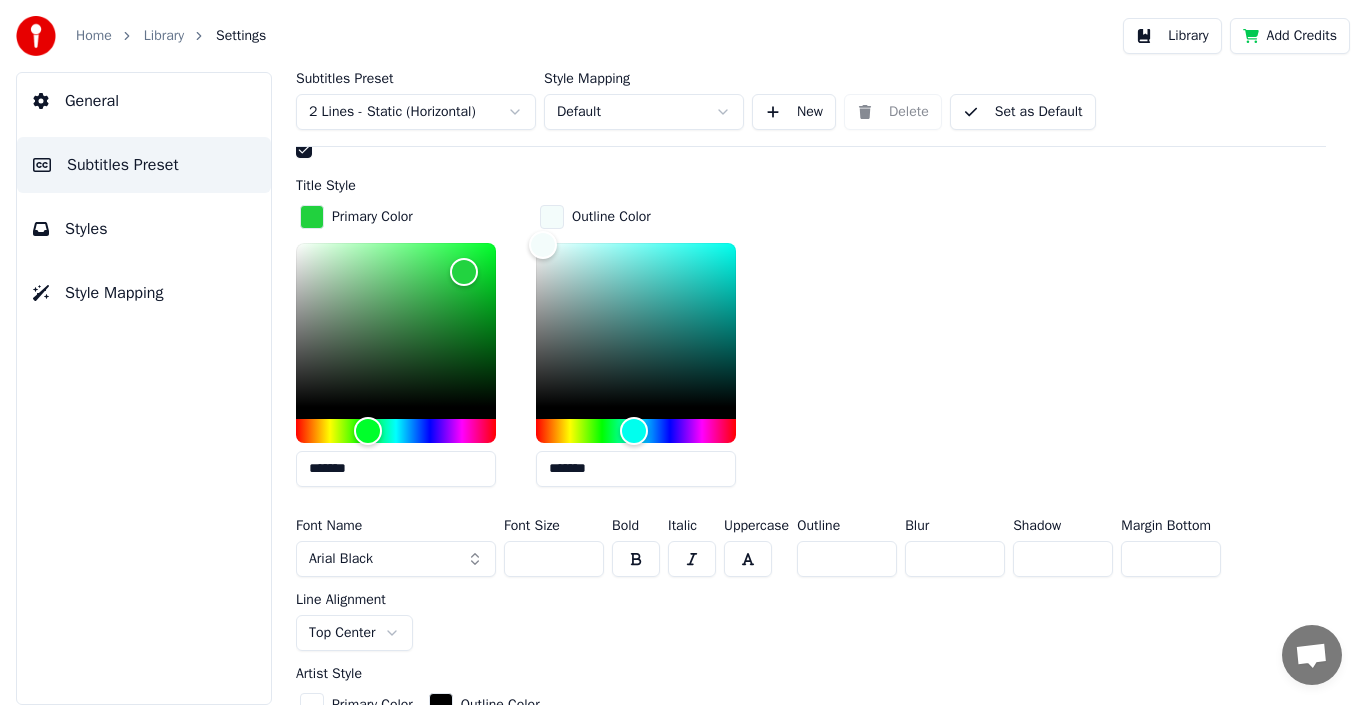click at bounding box center [692, 559] 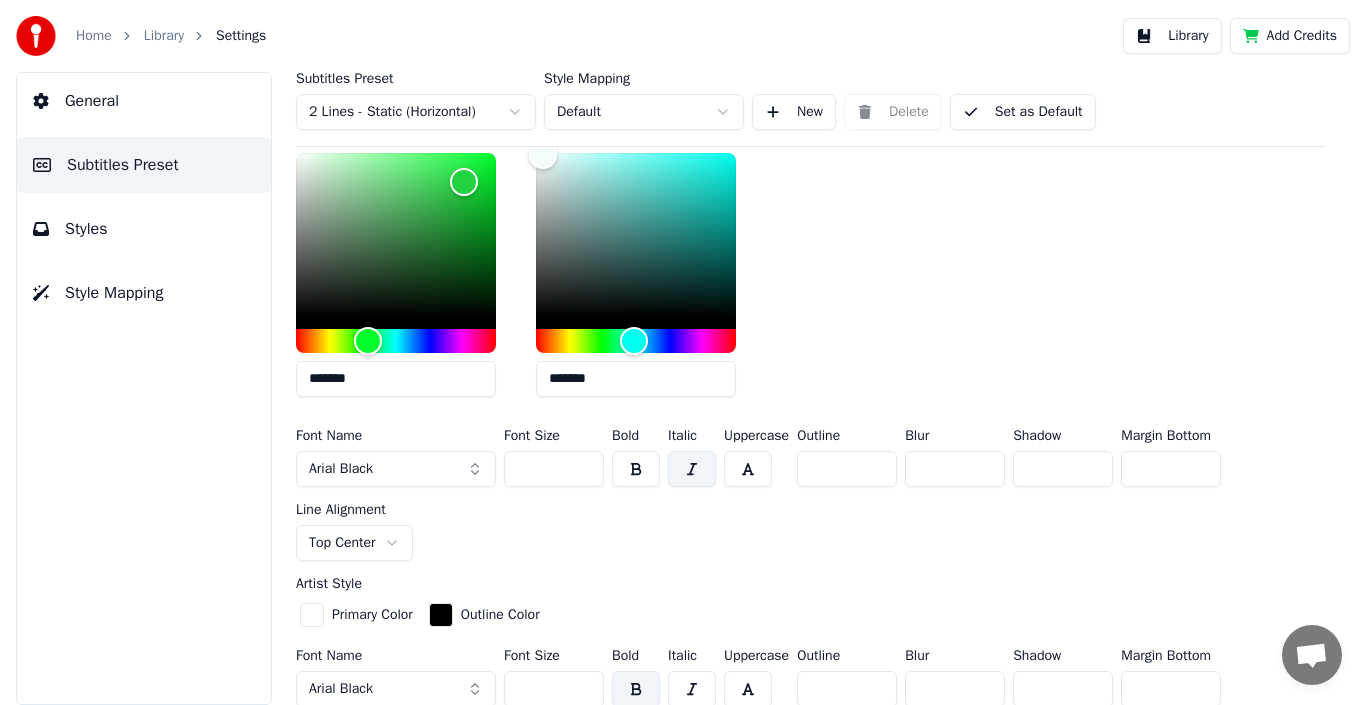 scroll, scrollTop: 683, scrollLeft: 0, axis: vertical 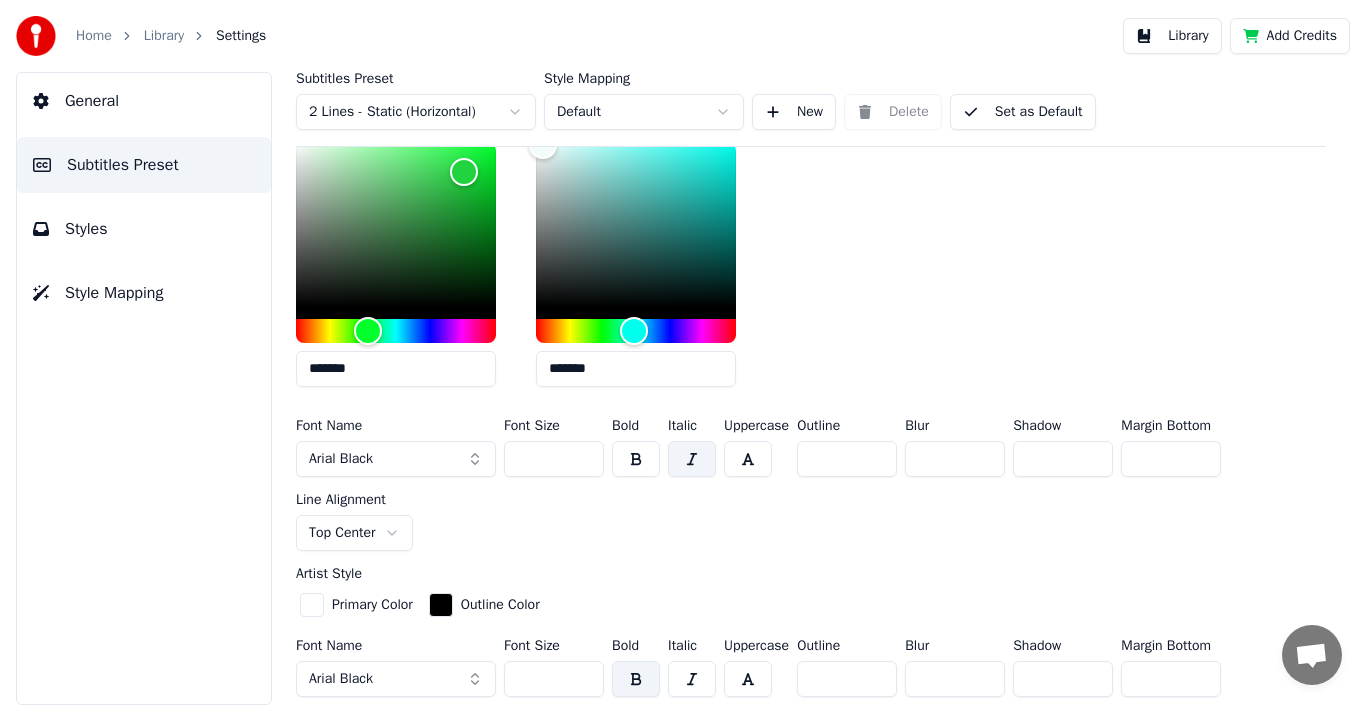click at bounding box center [692, 459] 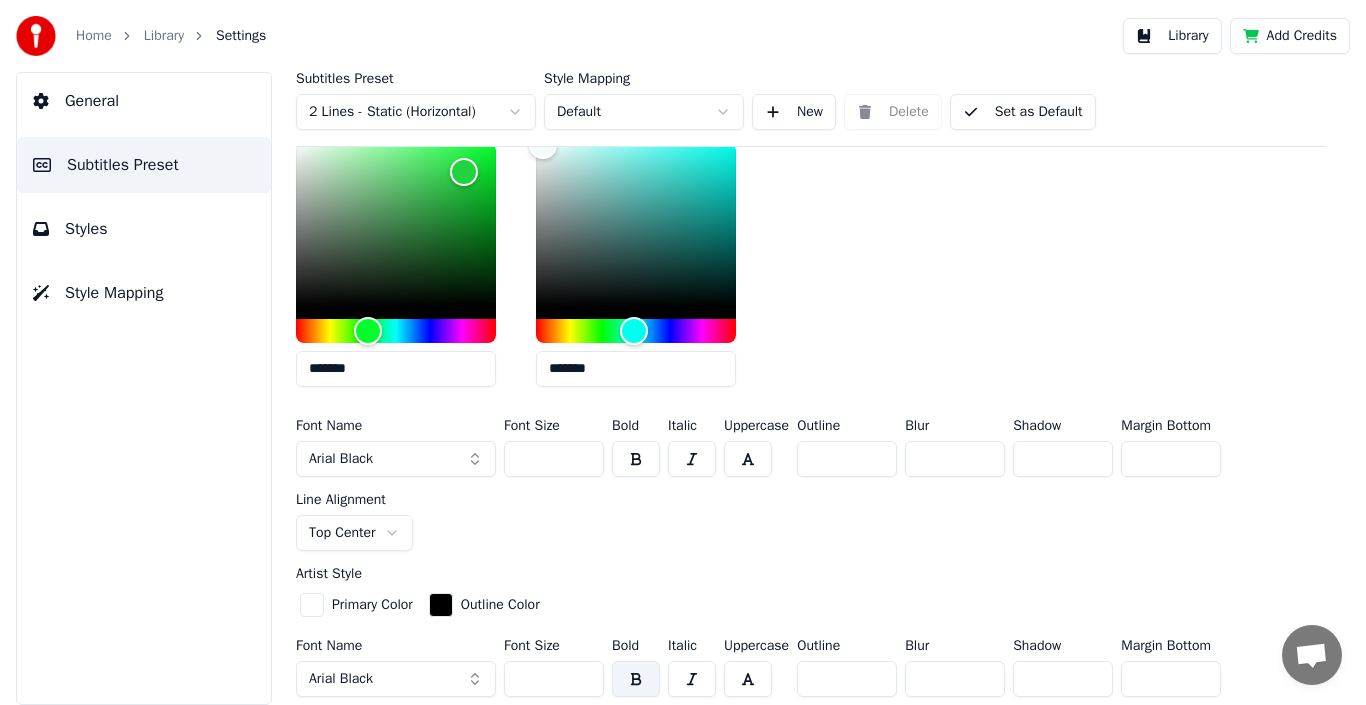 click at bounding box center [748, 459] 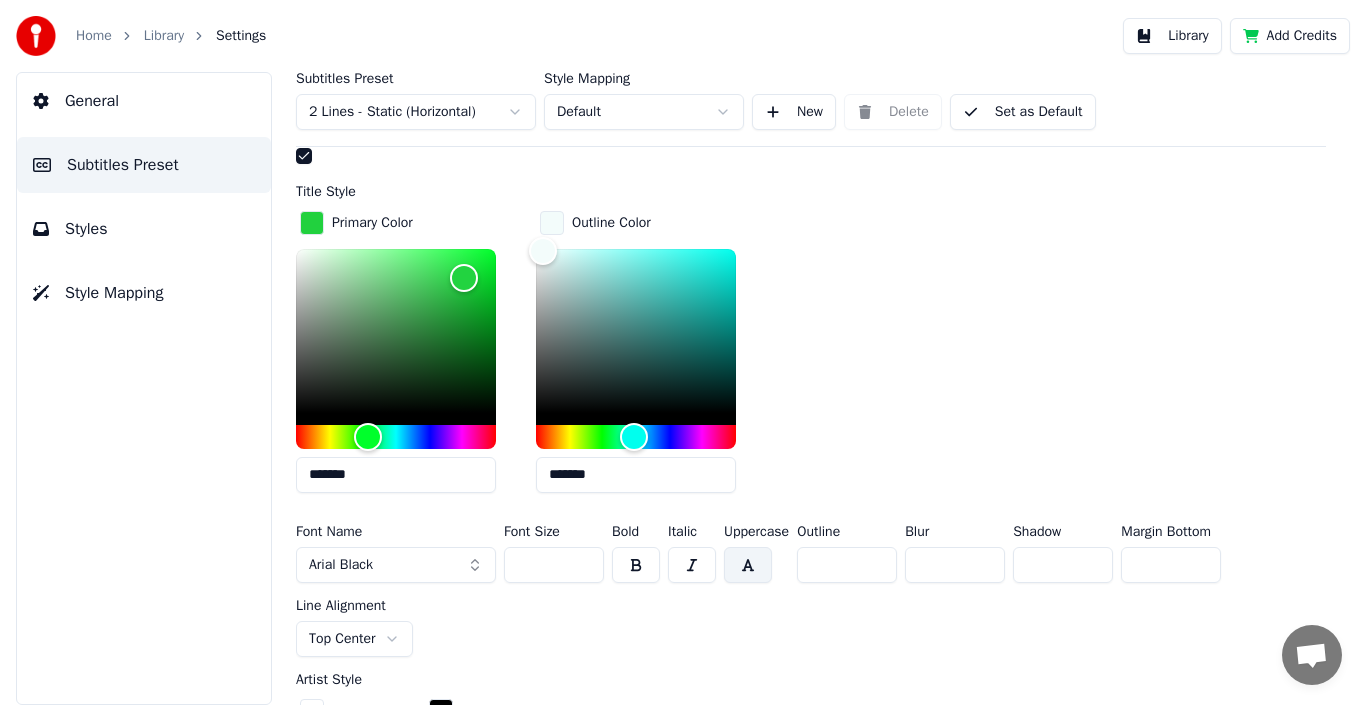 scroll, scrollTop: 583, scrollLeft: 0, axis: vertical 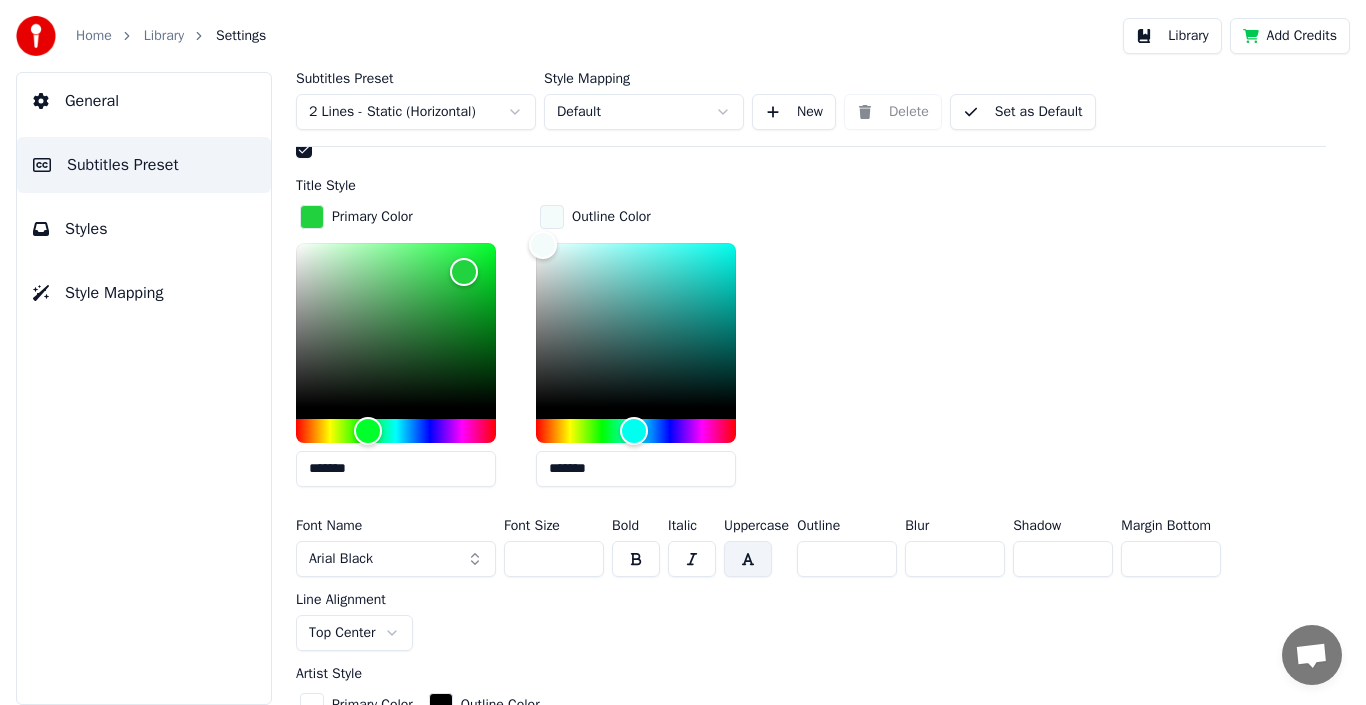 click at bounding box center [748, 559] 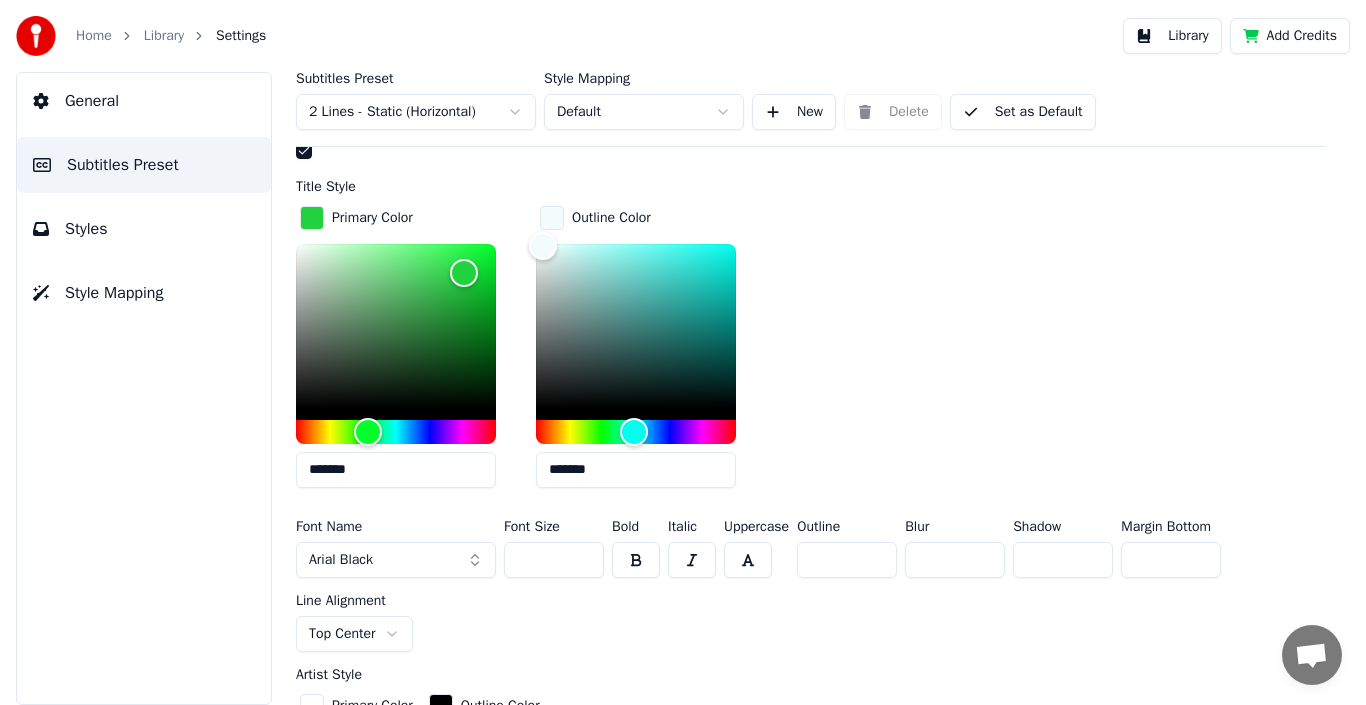 scroll, scrollTop: 583, scrollLeft: 0, axis: vertical 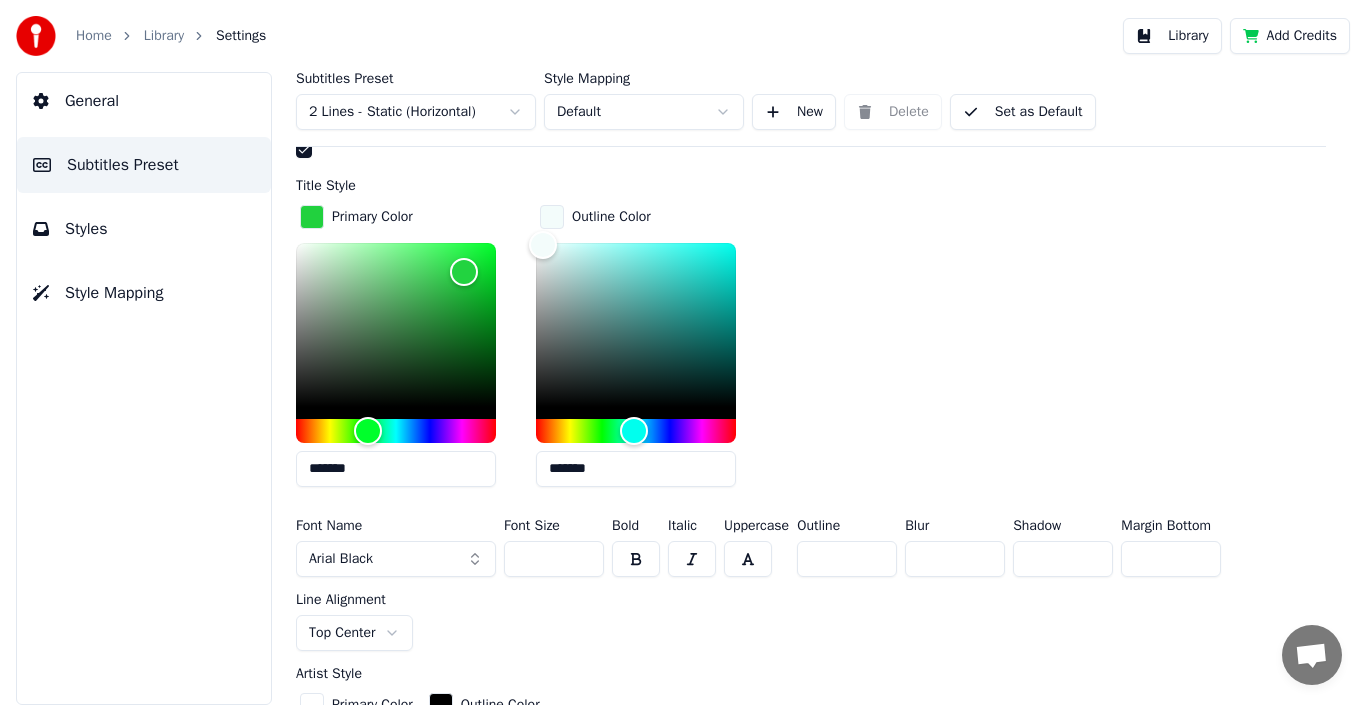 click on "***" at bounding box center (554, 559) 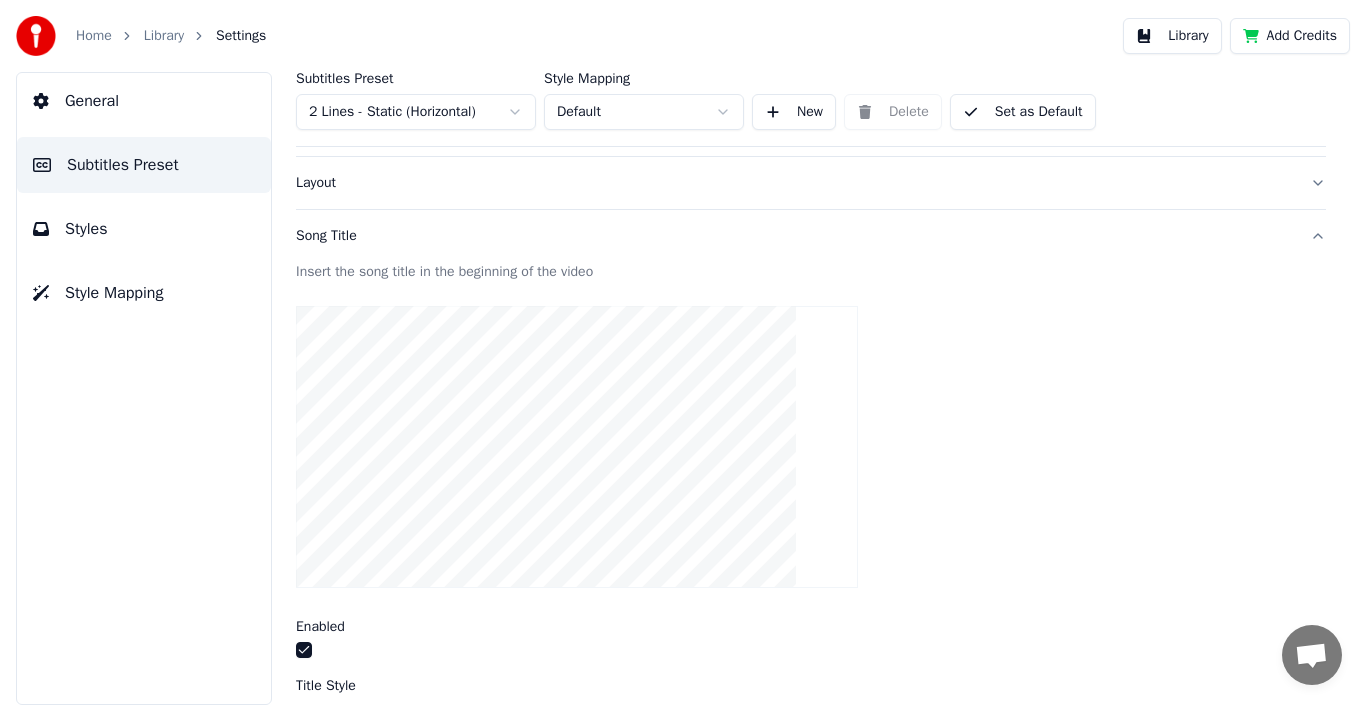 scroll, scrollTop: 583, scrollLeft: 0, axis: vertical 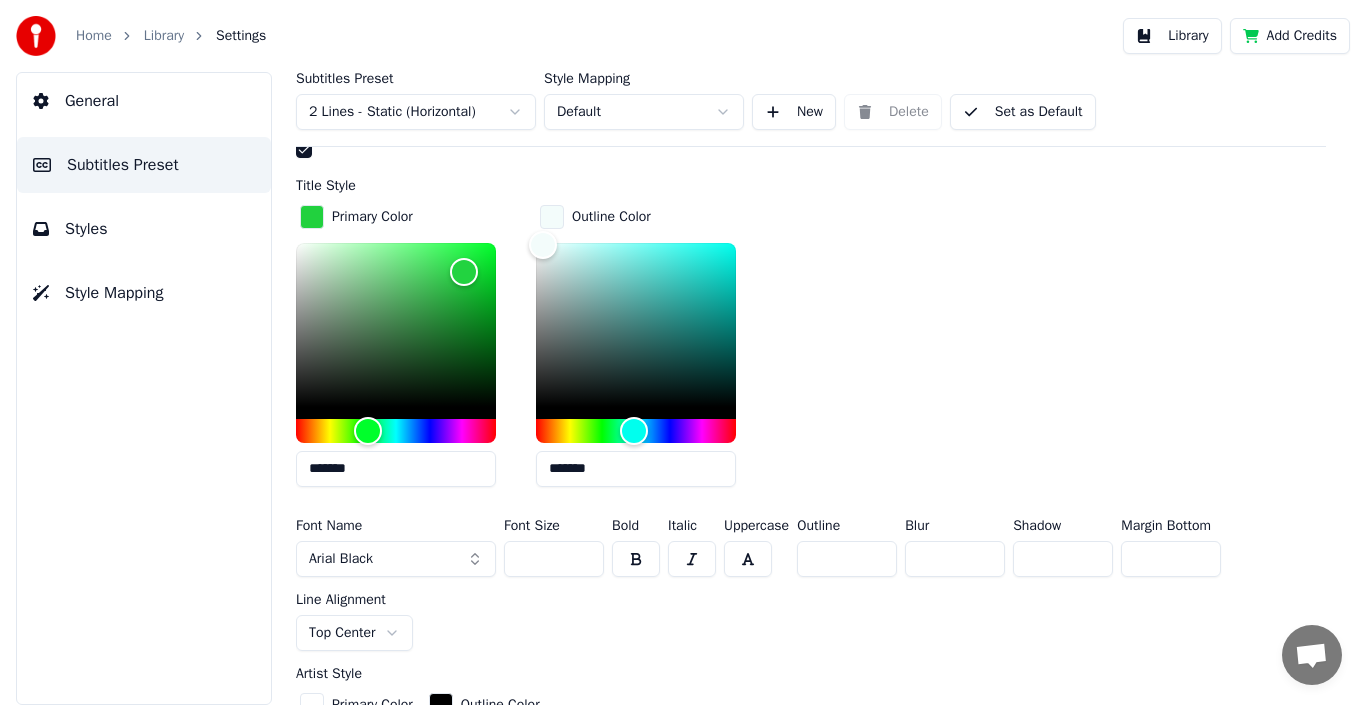 drag, startPoint x: 545, startPoint y: 557, endPoint x: 506, endPoint y: 556, distance: 39.012817 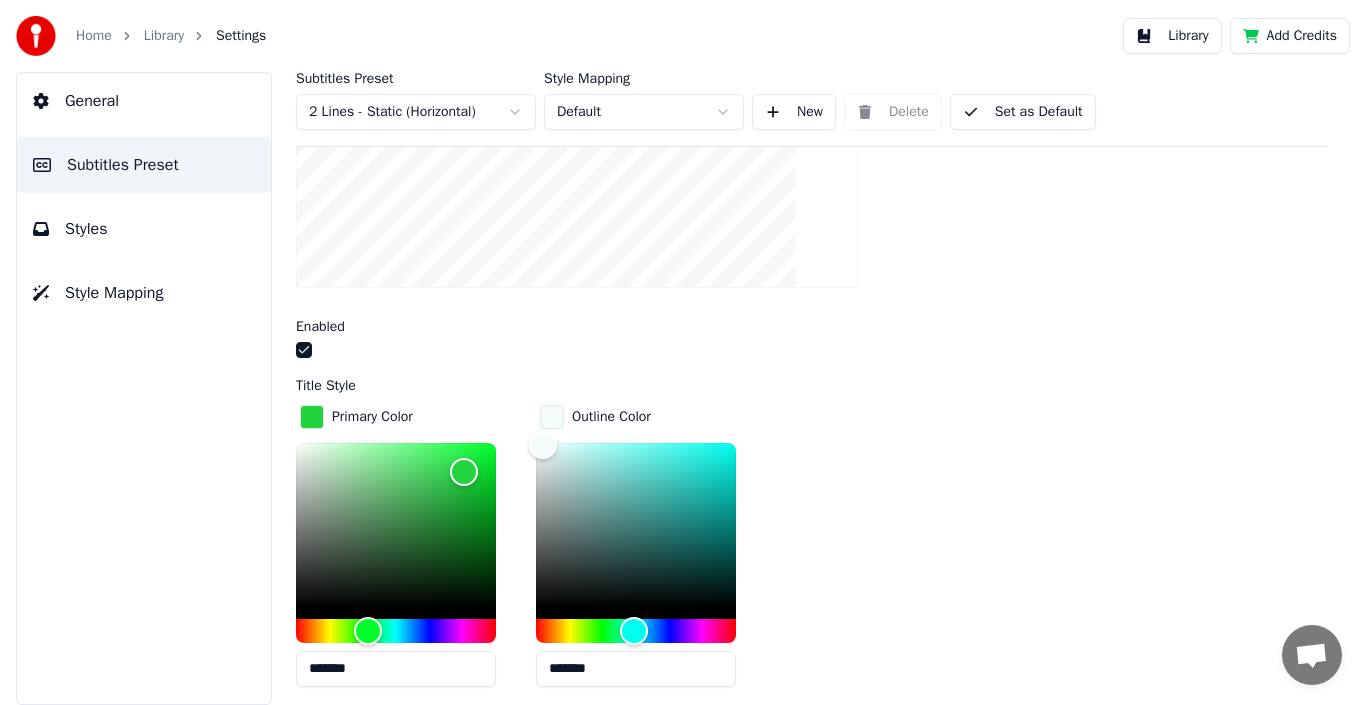 scroll, scrollTop: 583, scrollLeft: 0, axis: vertical 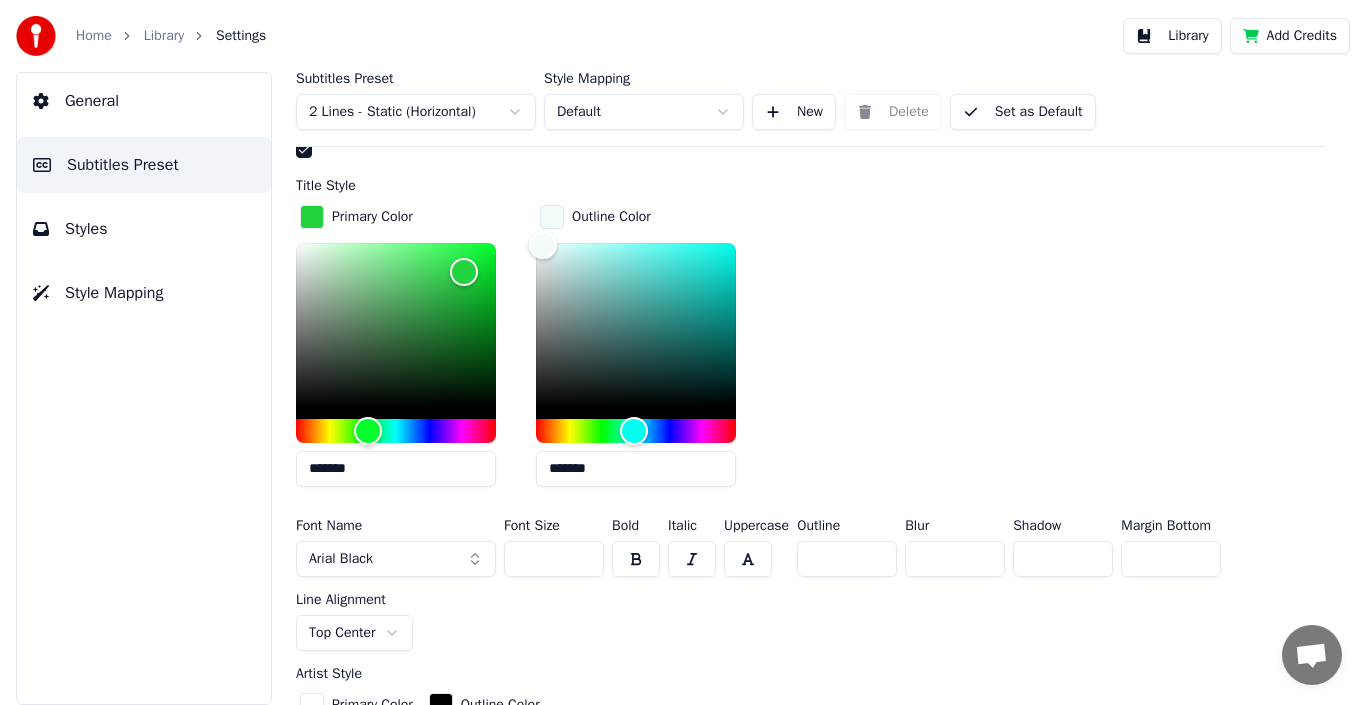 drag, startPoint x: 831, startPoint y: 554, endPoint x: 798, endPoint y: 554, distance: 33 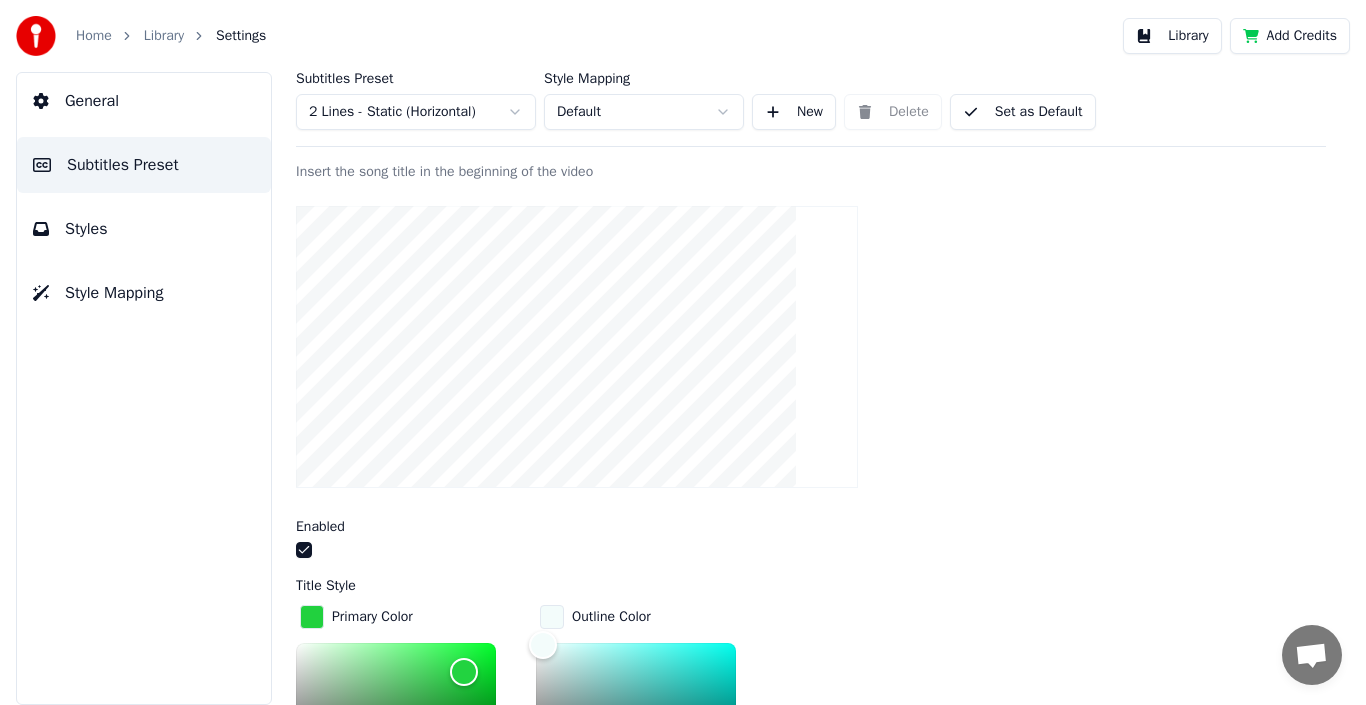 scroll, scrollTop: 83, scrollLeft: 0, axis: vertical 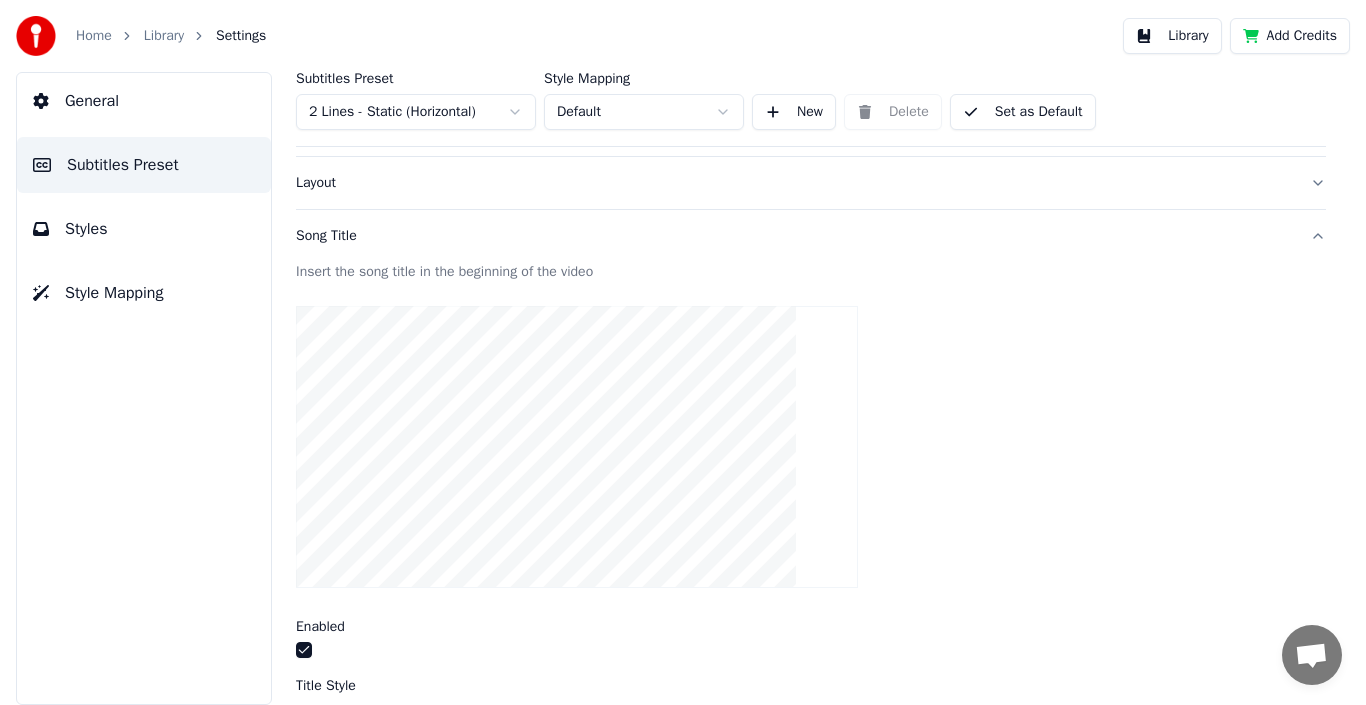 click at bounding box center [811, 447] 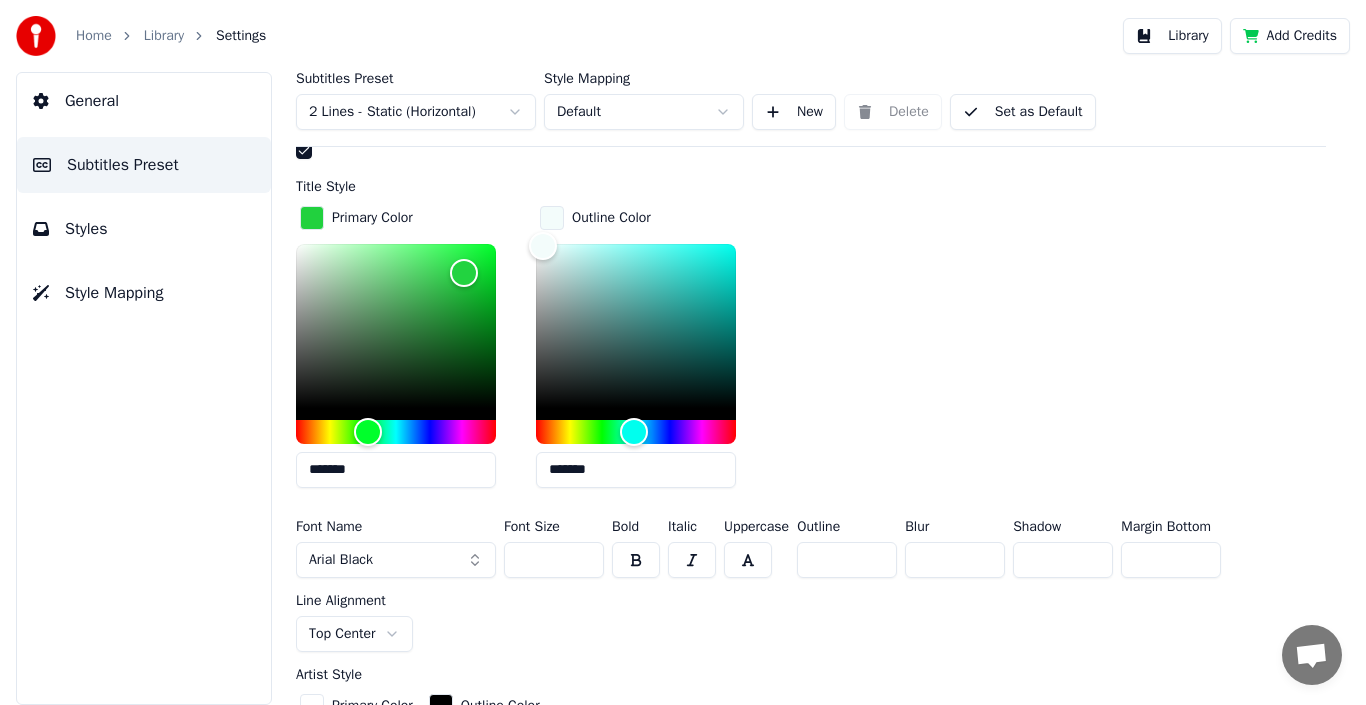 scroll, scrollTop: 583, scrollLeft: 0, axis: vertical 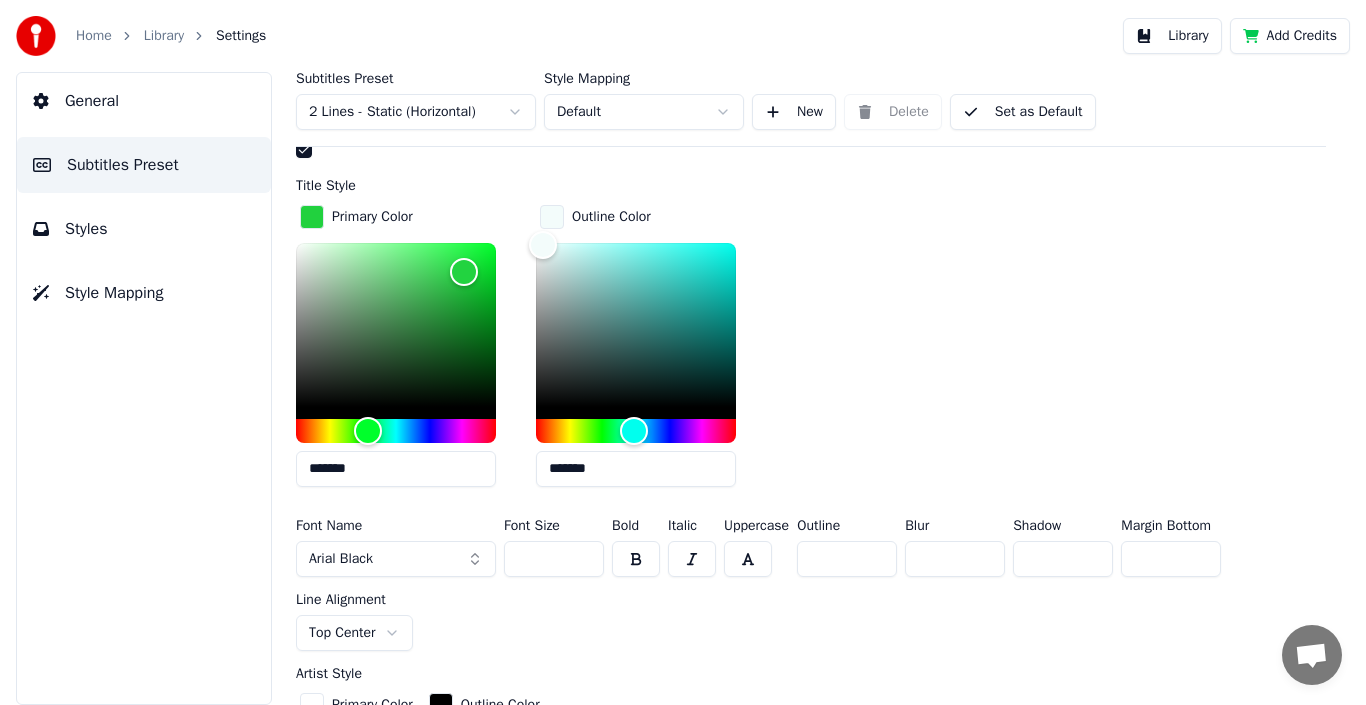 click on "Arial Black" at bounding box center (341, 559) 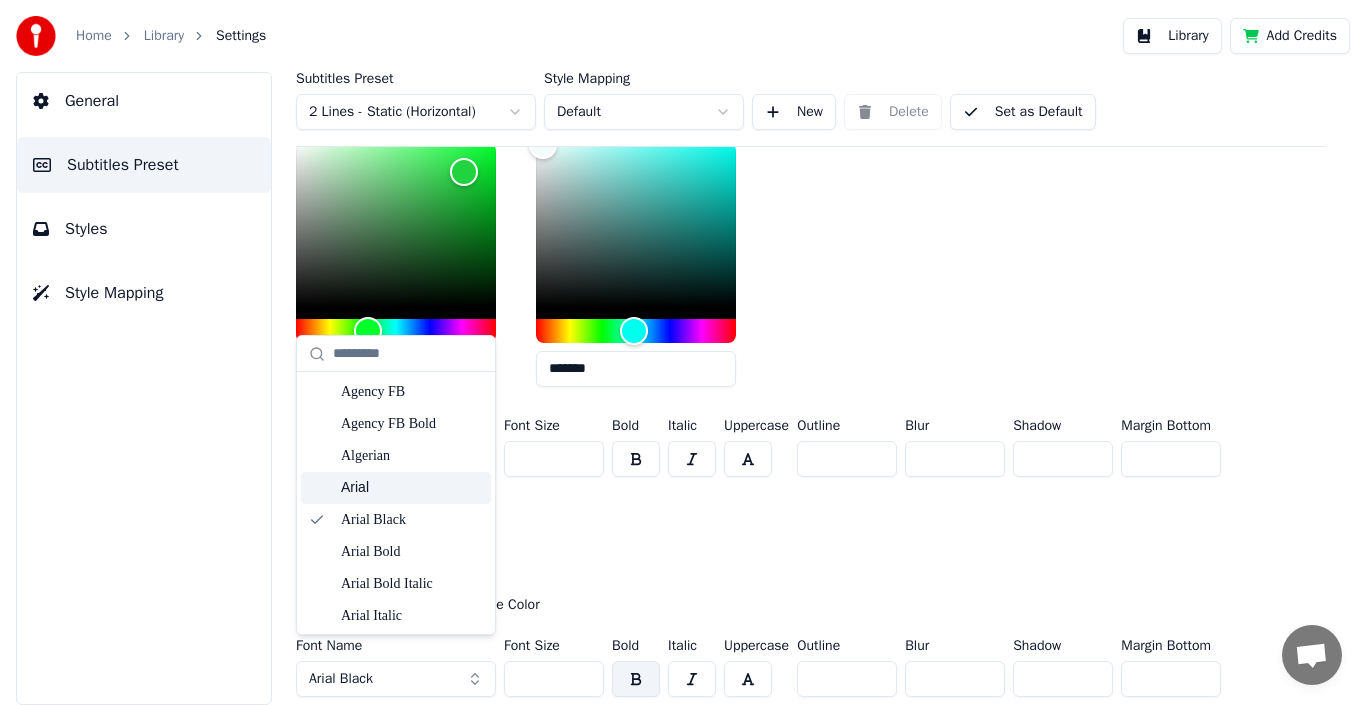 scroll, scrollTop: 483, scrollLeft: 0, axis: vertical 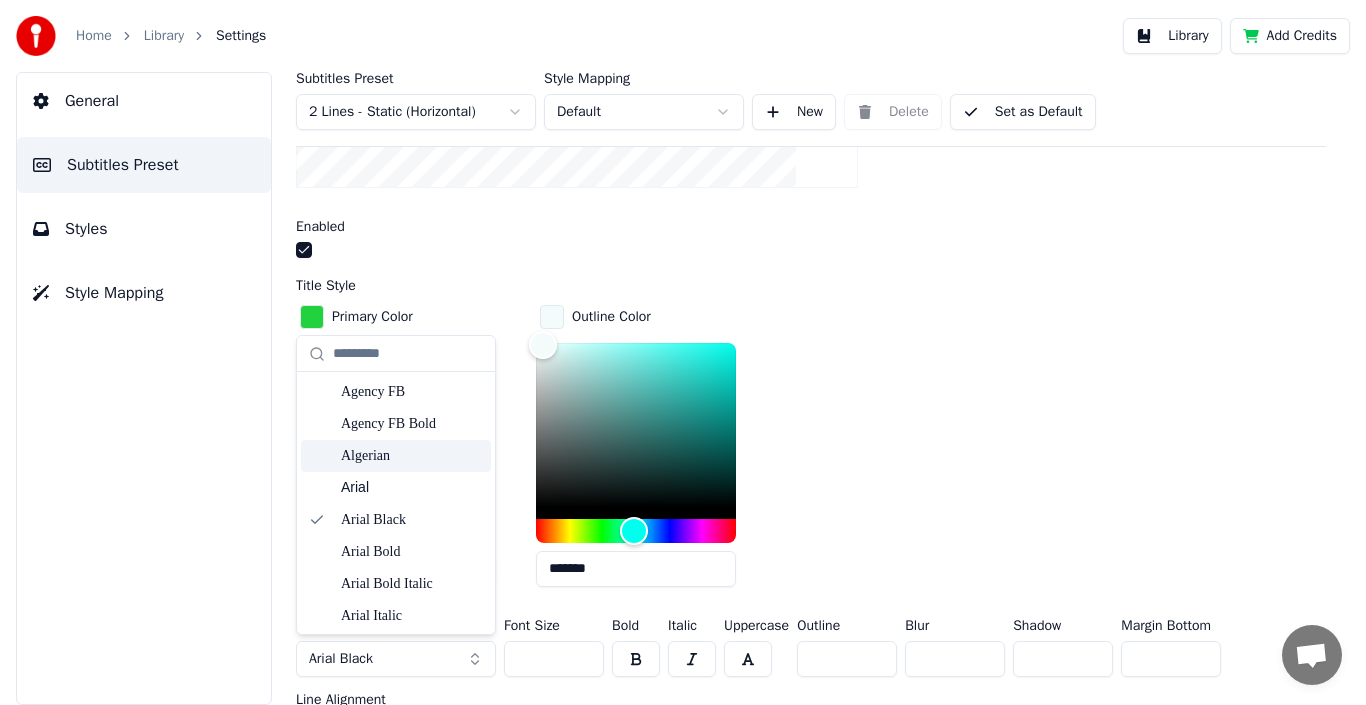 click on "Algerian" at bounding box center (412, 456) 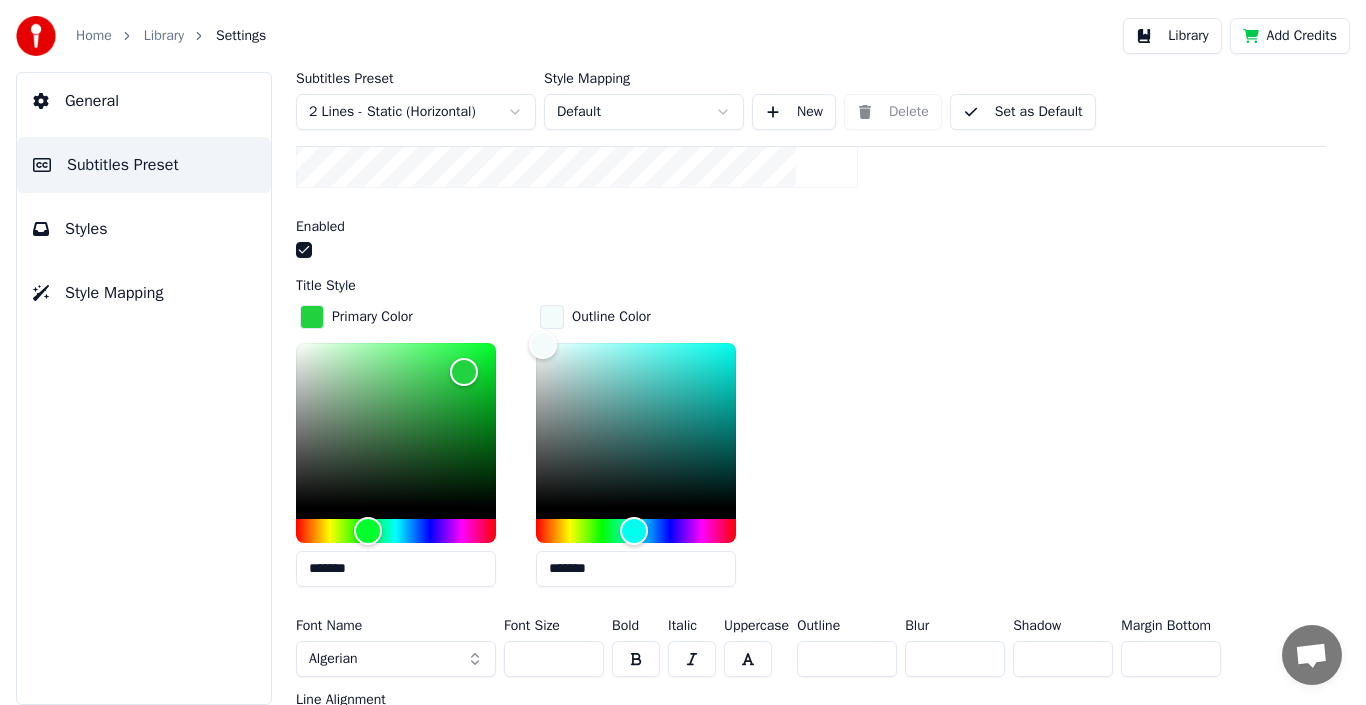 scroll, scrollTop: 583, scrollLeft: 0, axis: vertical 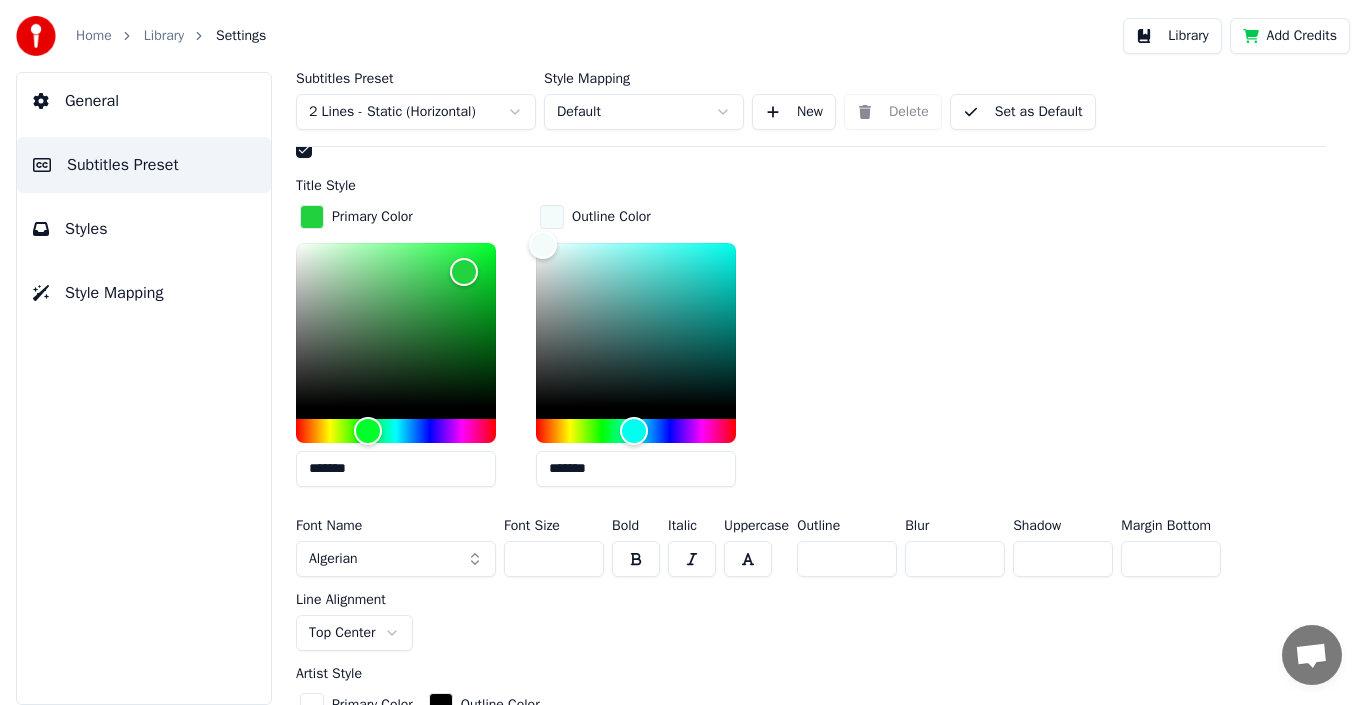 click on "Algerian" at bounding box center (396, 559) 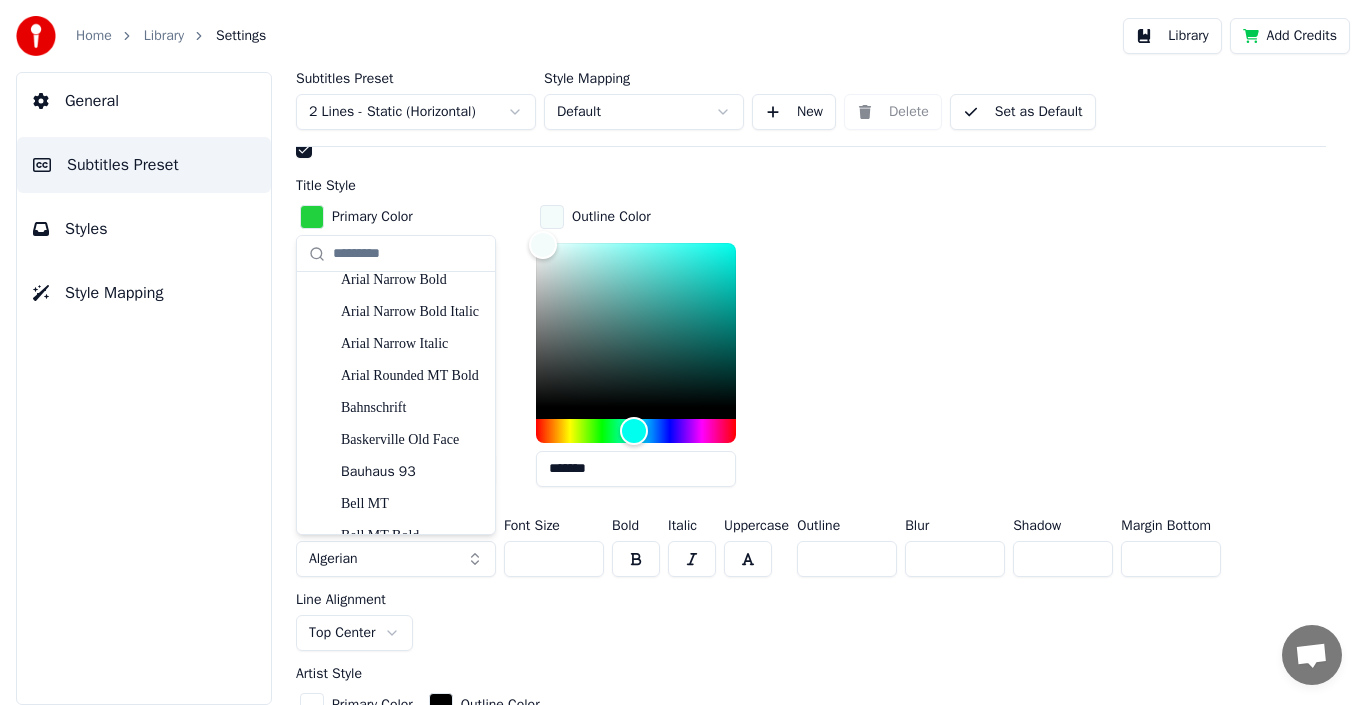 scroll, scrollTop: 600, scrollLeft: 0, axis: vertical 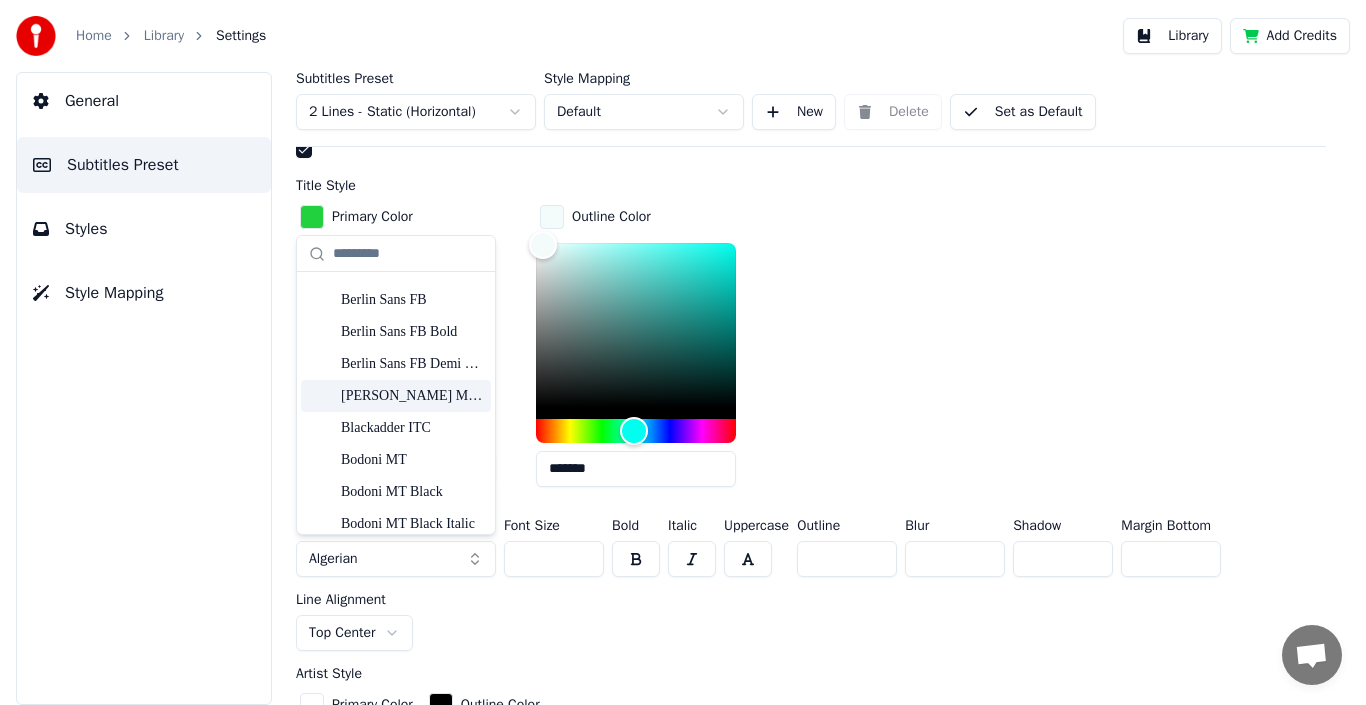 click on "Bernard MT Condensed" at bounding box center [412, 396] 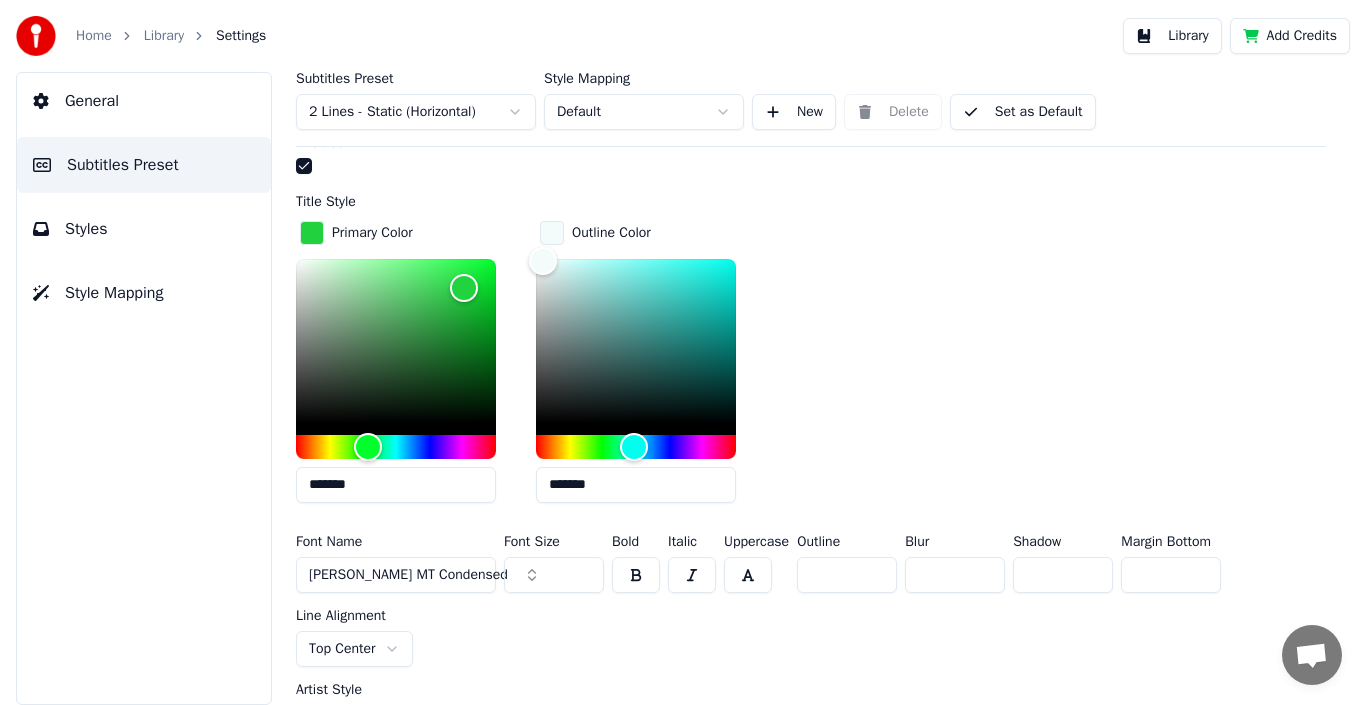 scroll, scrollTop: 583, scrollLeft: 0, axis: vertical 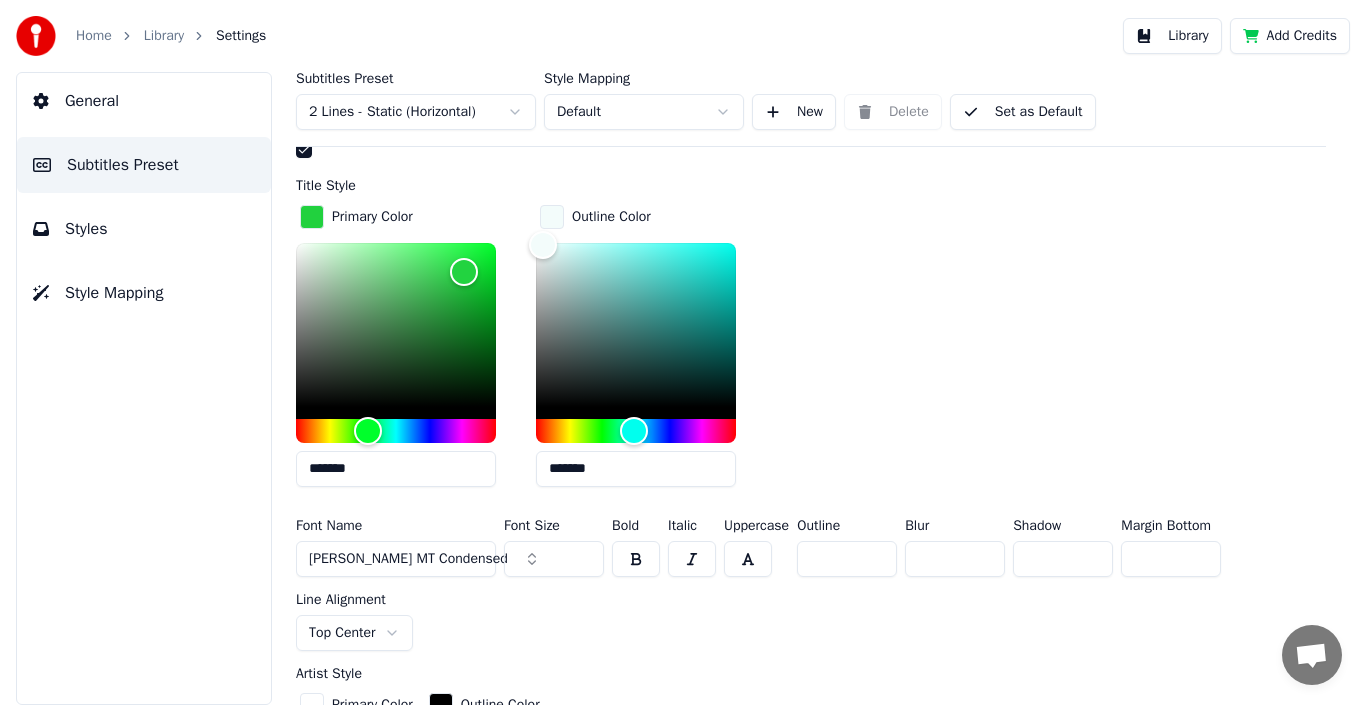 click on "Bernard MT Condensed" at bounding box center (408, 559) 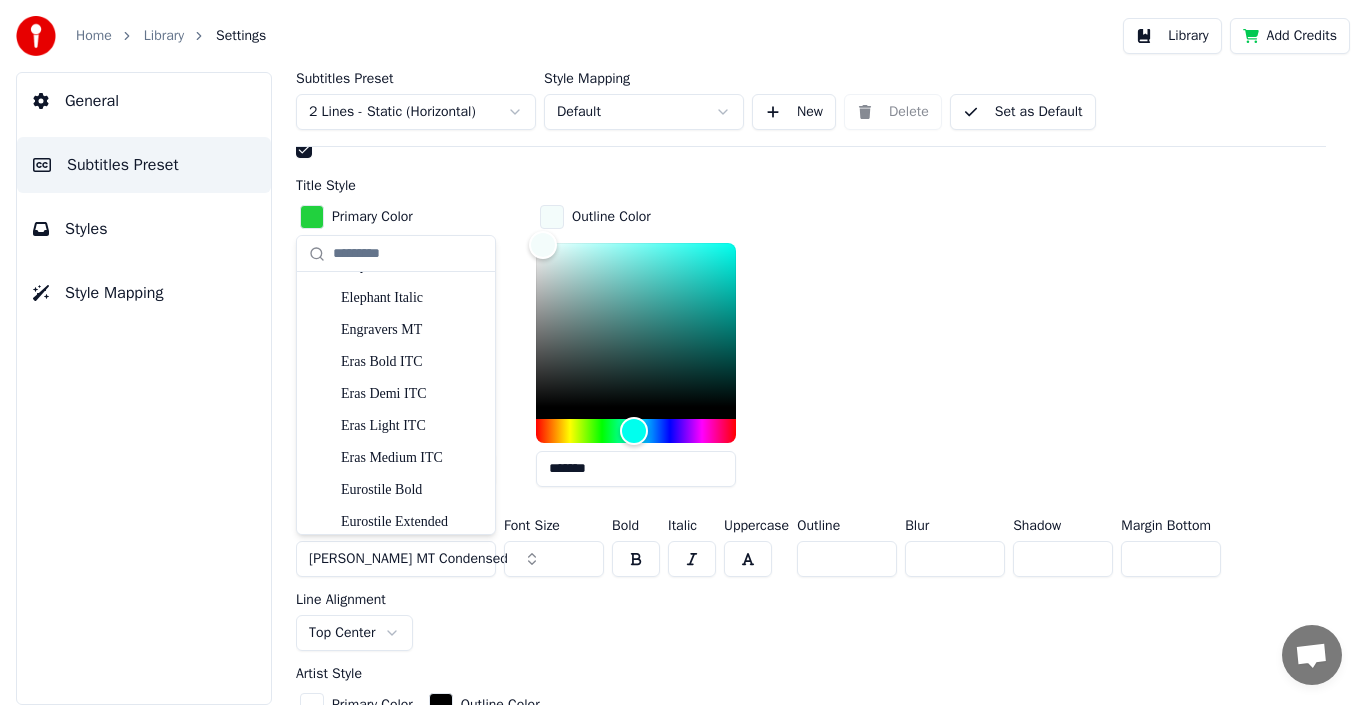 scroll, scrollTop: 3700, scrollLeft: 0, axis: vertical 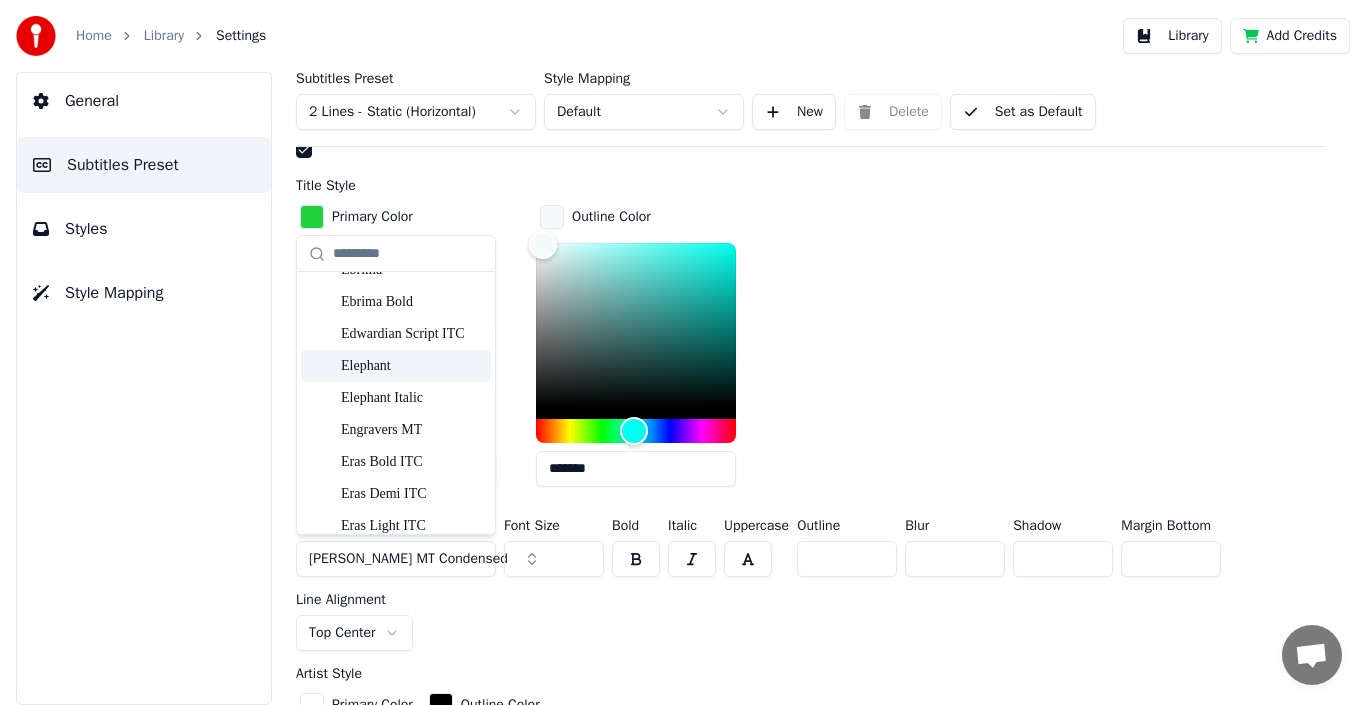 click on "Elephant" at bounding box center [412, 366] 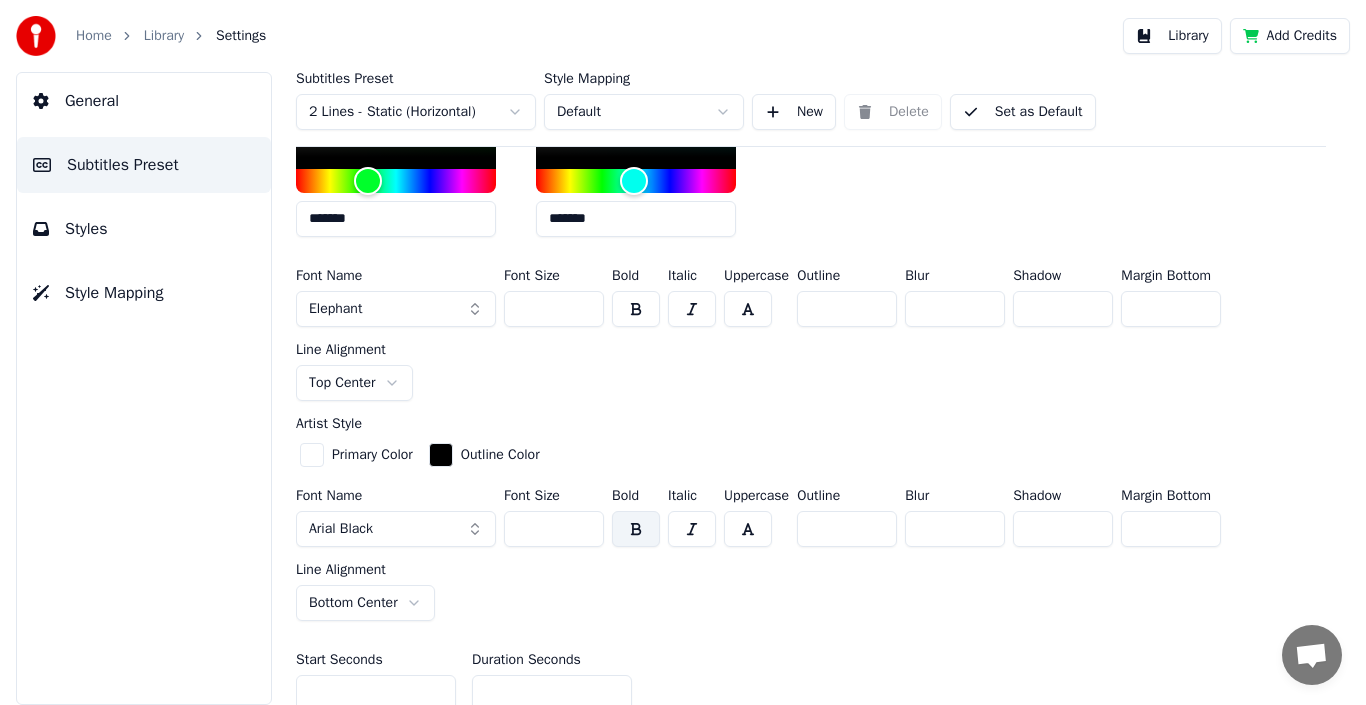 scroll, scrollTop: 800, scrollLeft: 0, axis: vertical 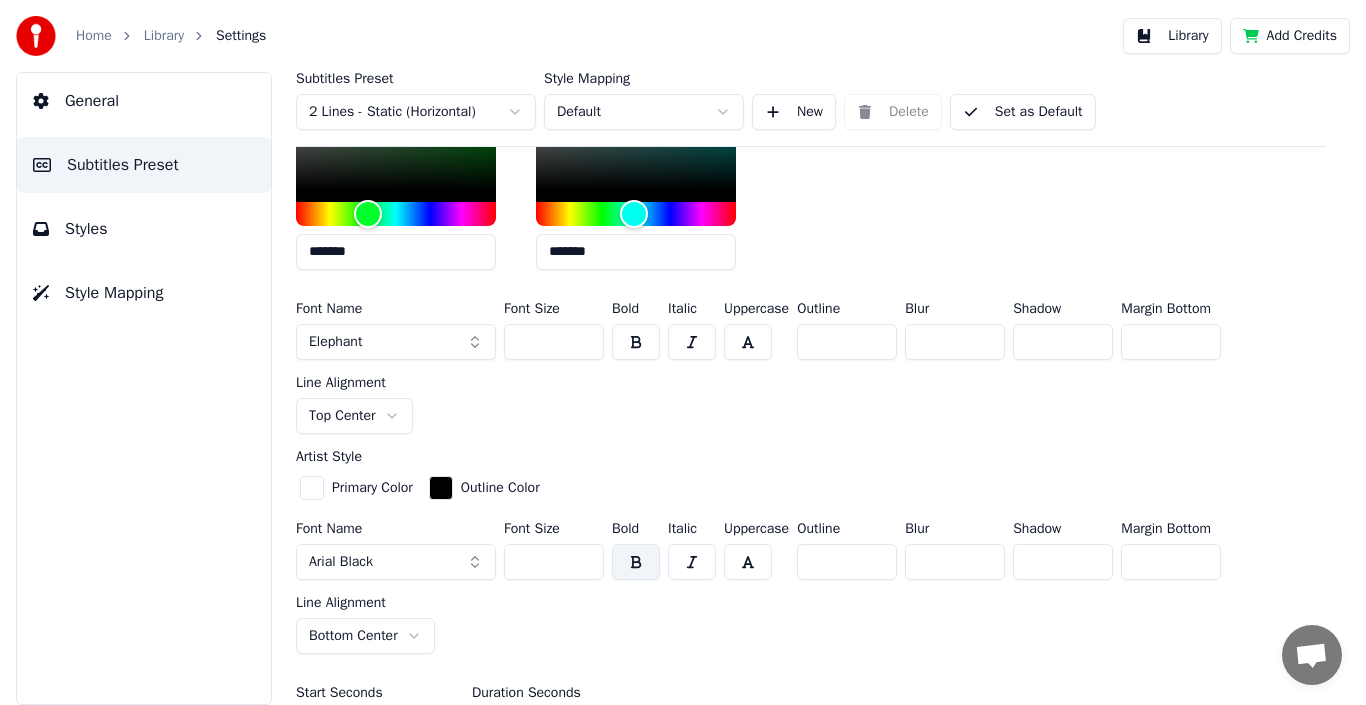 click on "Elephant" at bounding box center [396, 342] 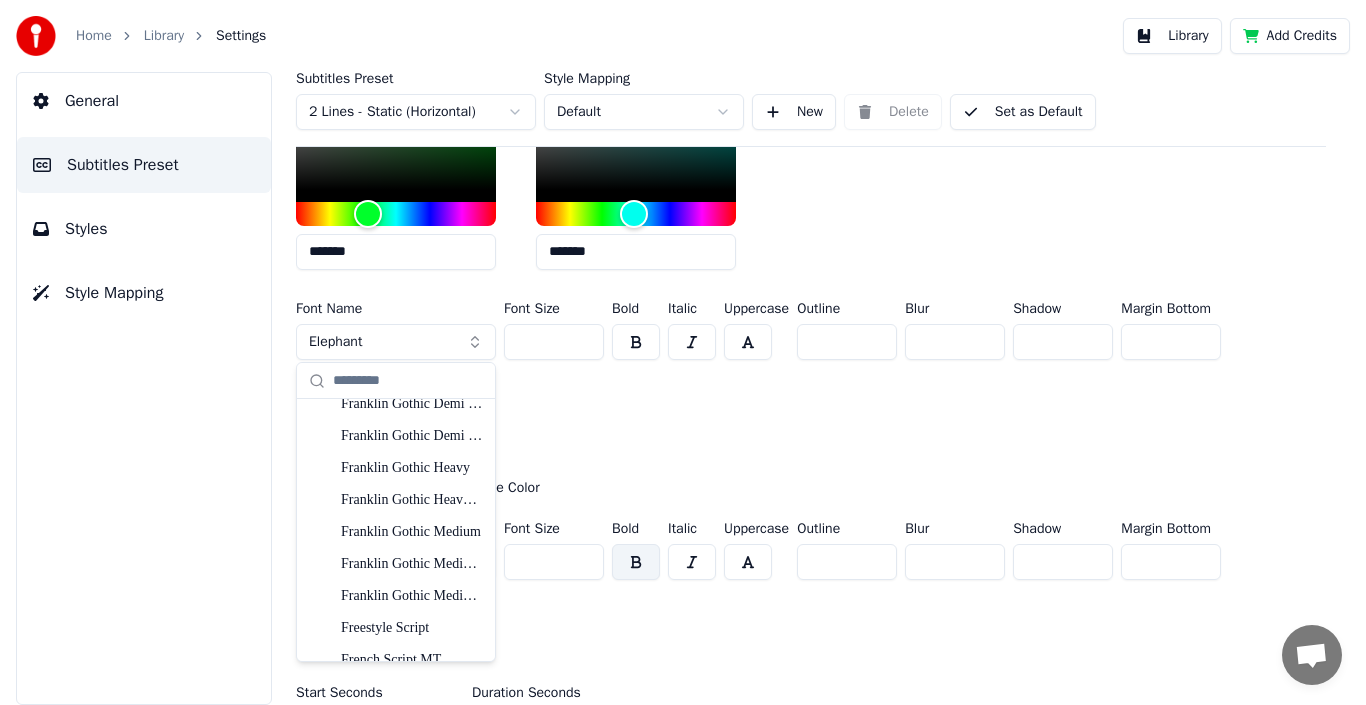 scroll, scrollTop: 4400, scrollLeft: 0, axis: vertical 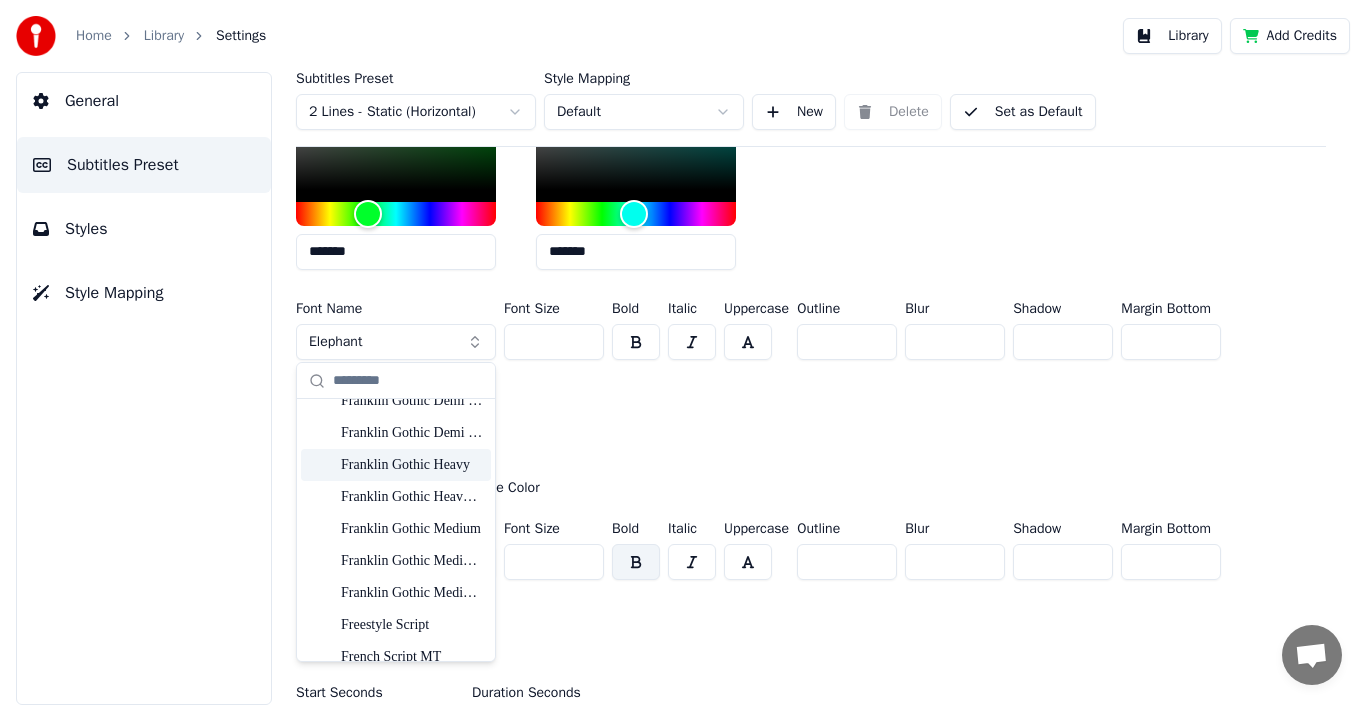 click on "Franklin Gothic Heavy" at bounding box center (412, 465) 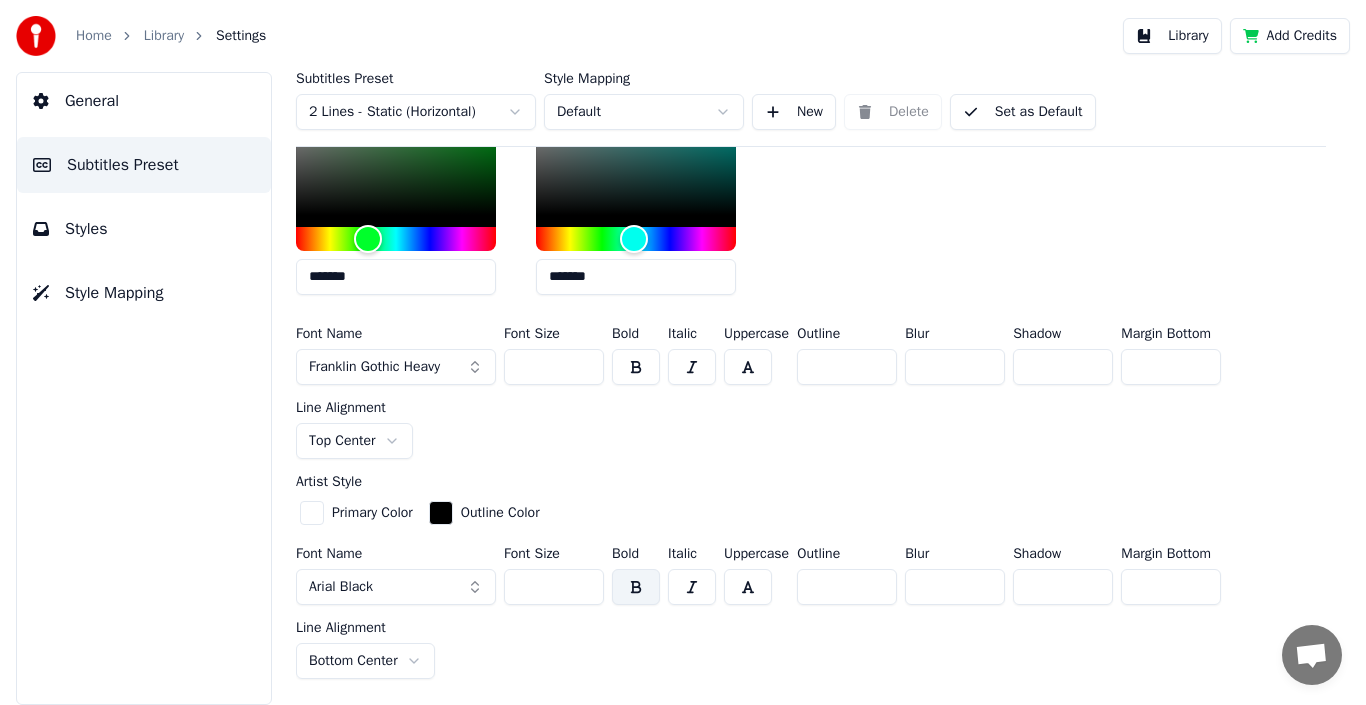 scroll, scrollTop: 900, scrollLeft: 0, axis: vertical 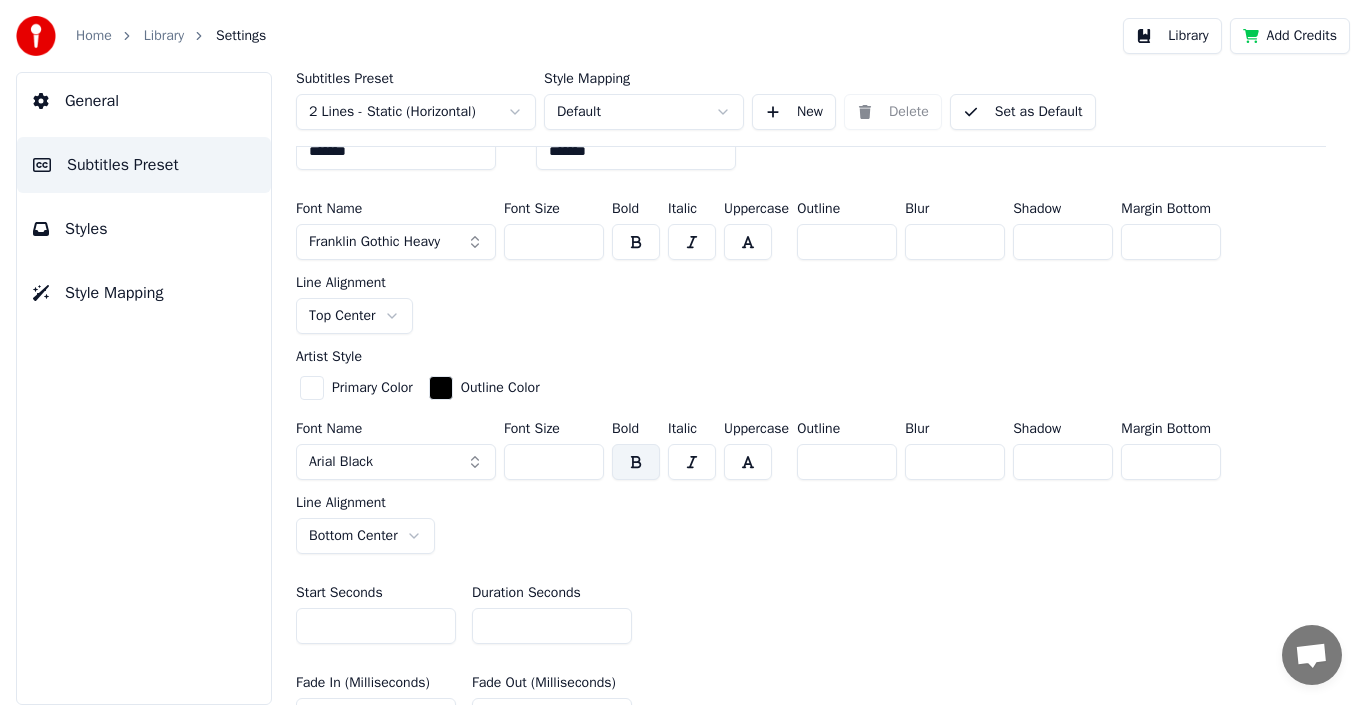 click on "Franklin Gothic Heavy" at bounding box center [374, 242] 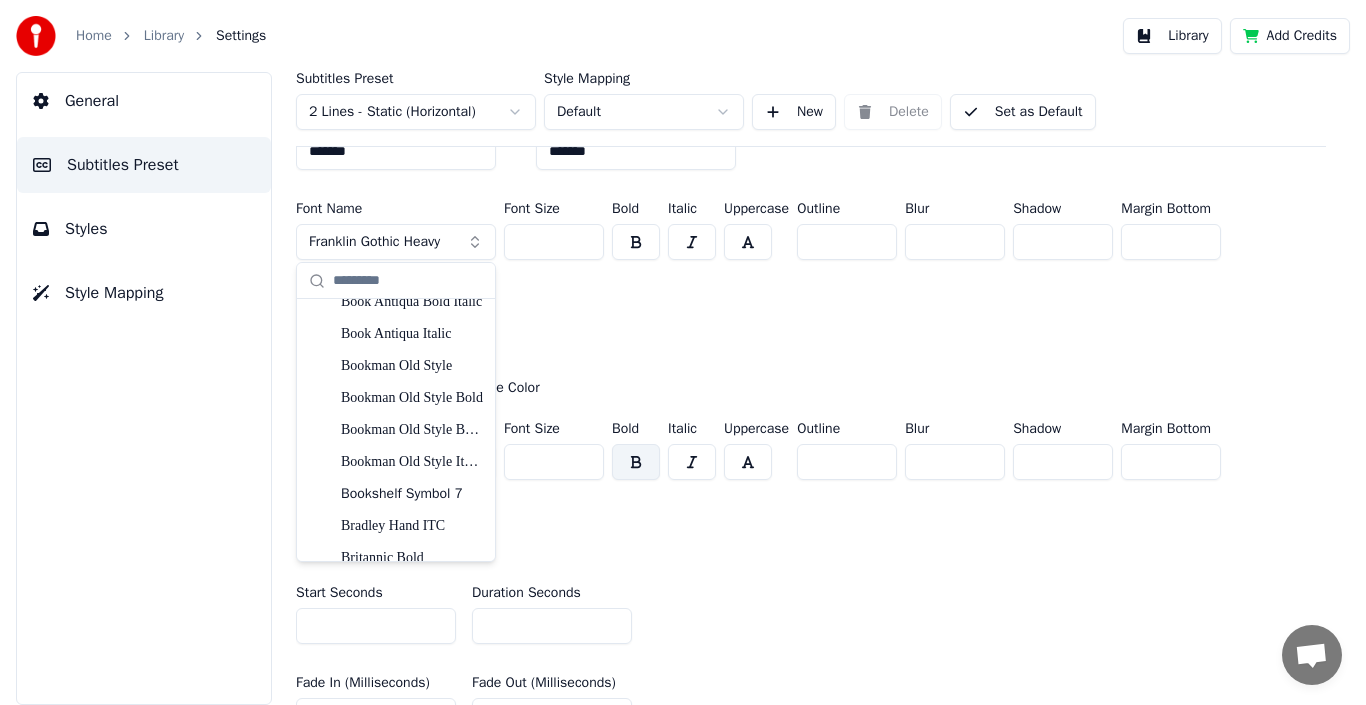 scroll, scrollTop: 1900, scrollLeft: 0, axis: vertical 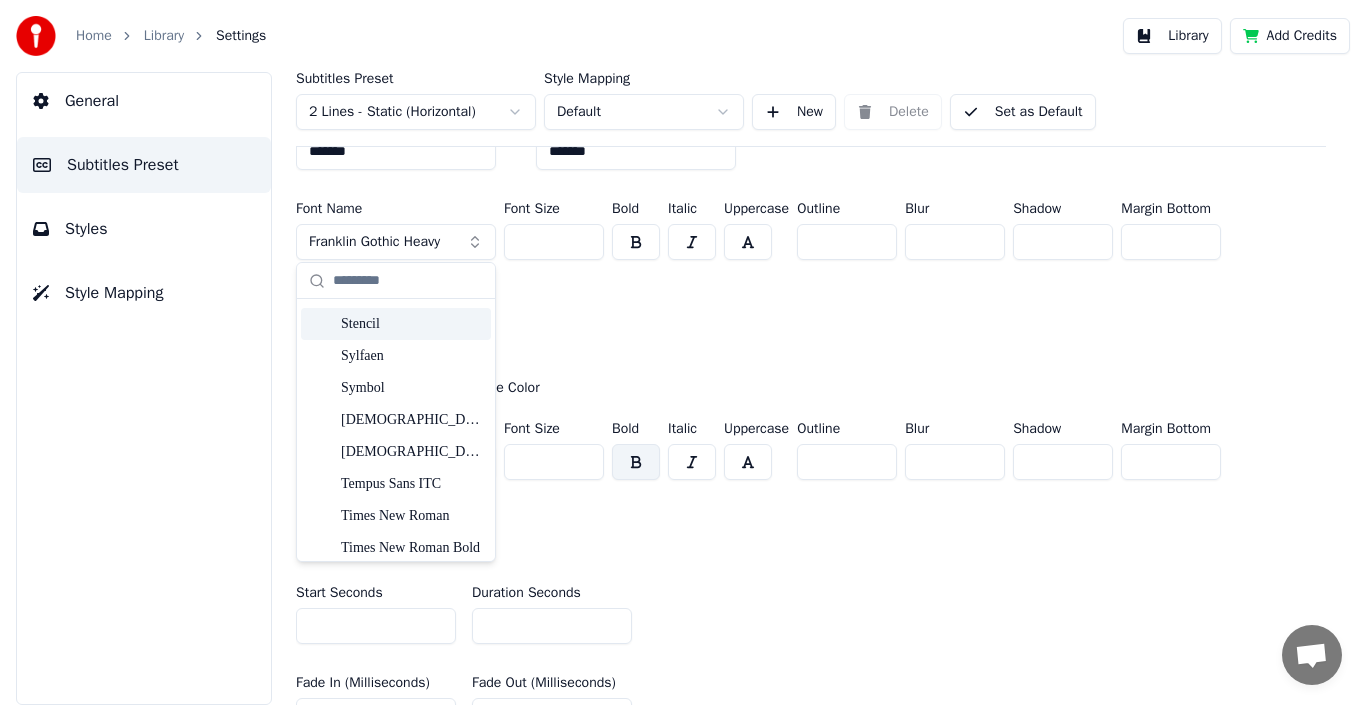 click on "Stencil" at bounding box center (412, 324) 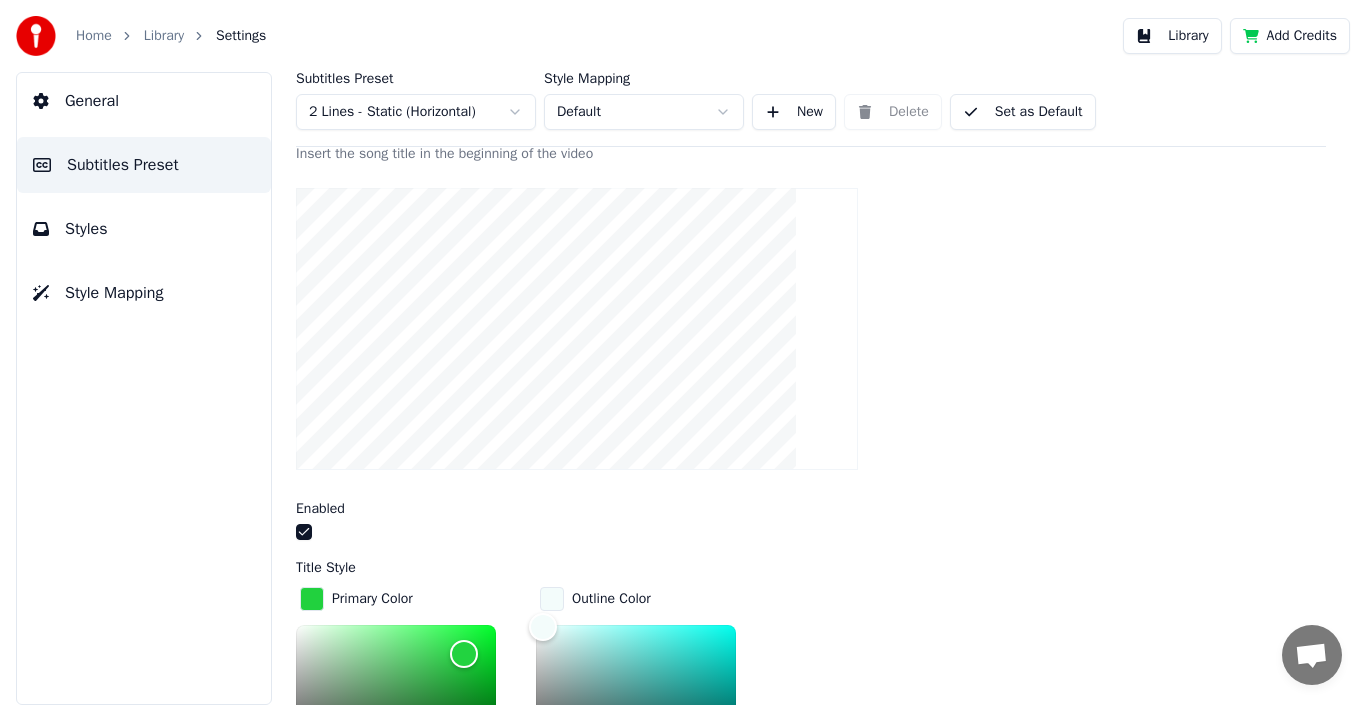 scroll, scrollTop: 700, scrollLeft: 0, axis: vertical 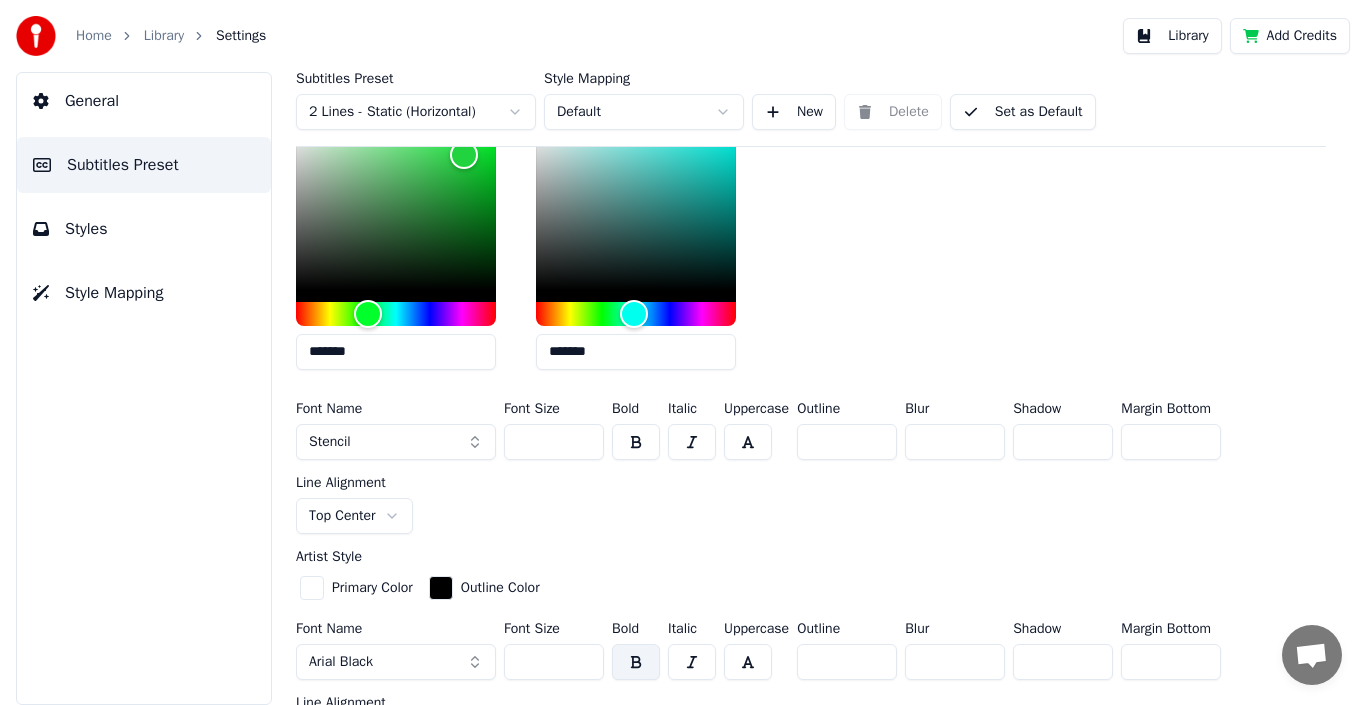 click at bounding box center (748, 442) 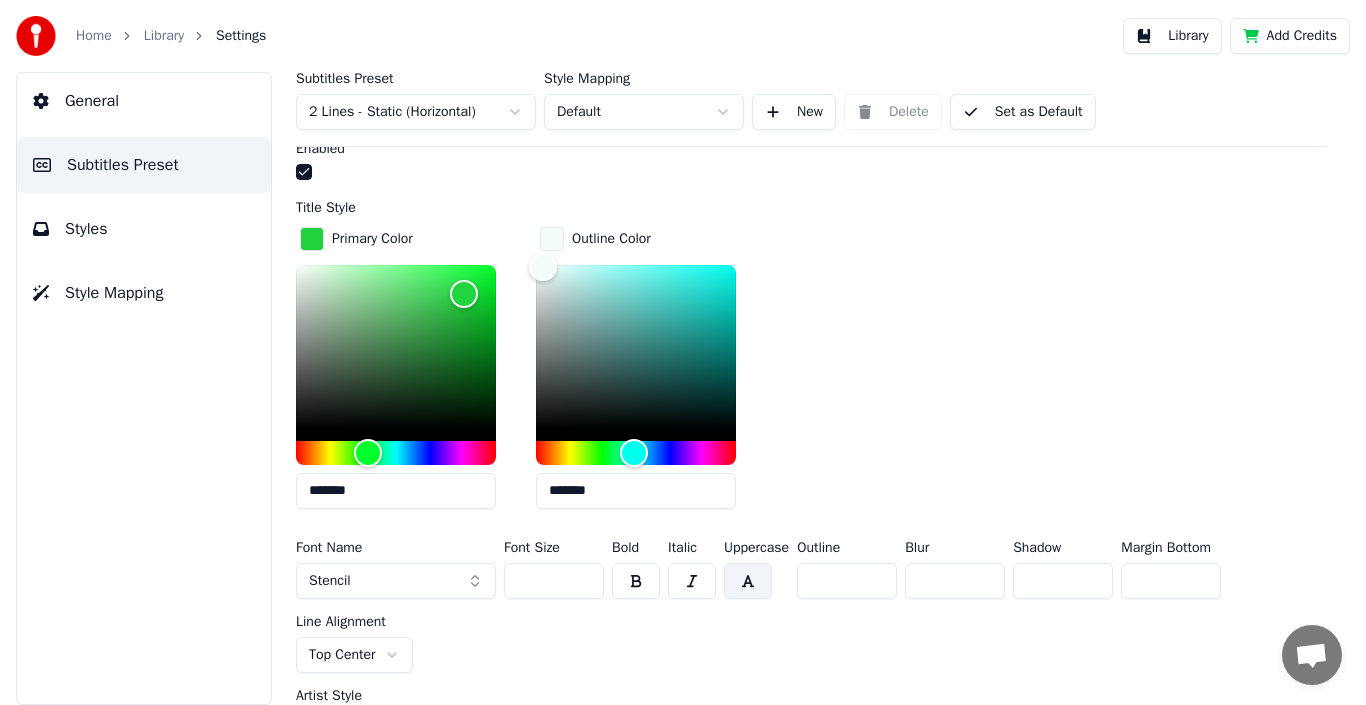 scroll, scrollTop: 600, scrollLeft: 0, axis: vertical 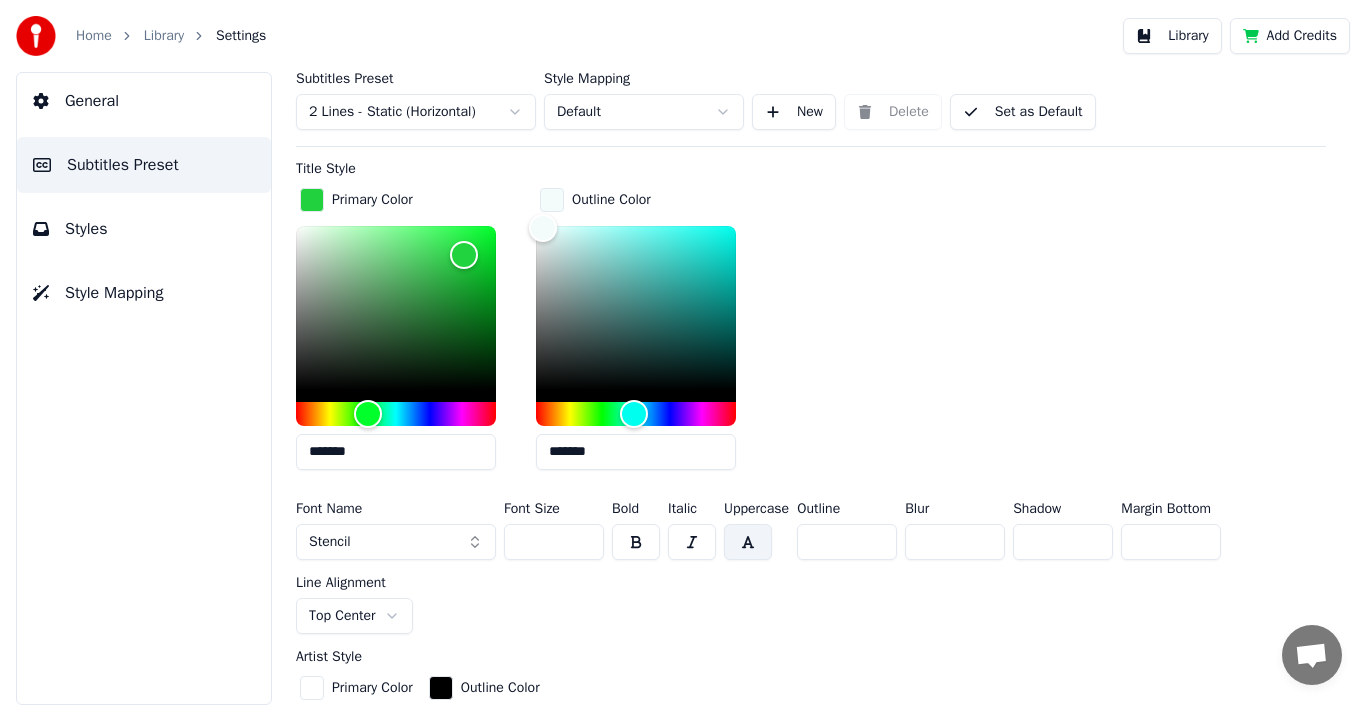 click at bounding box center (748, 542) 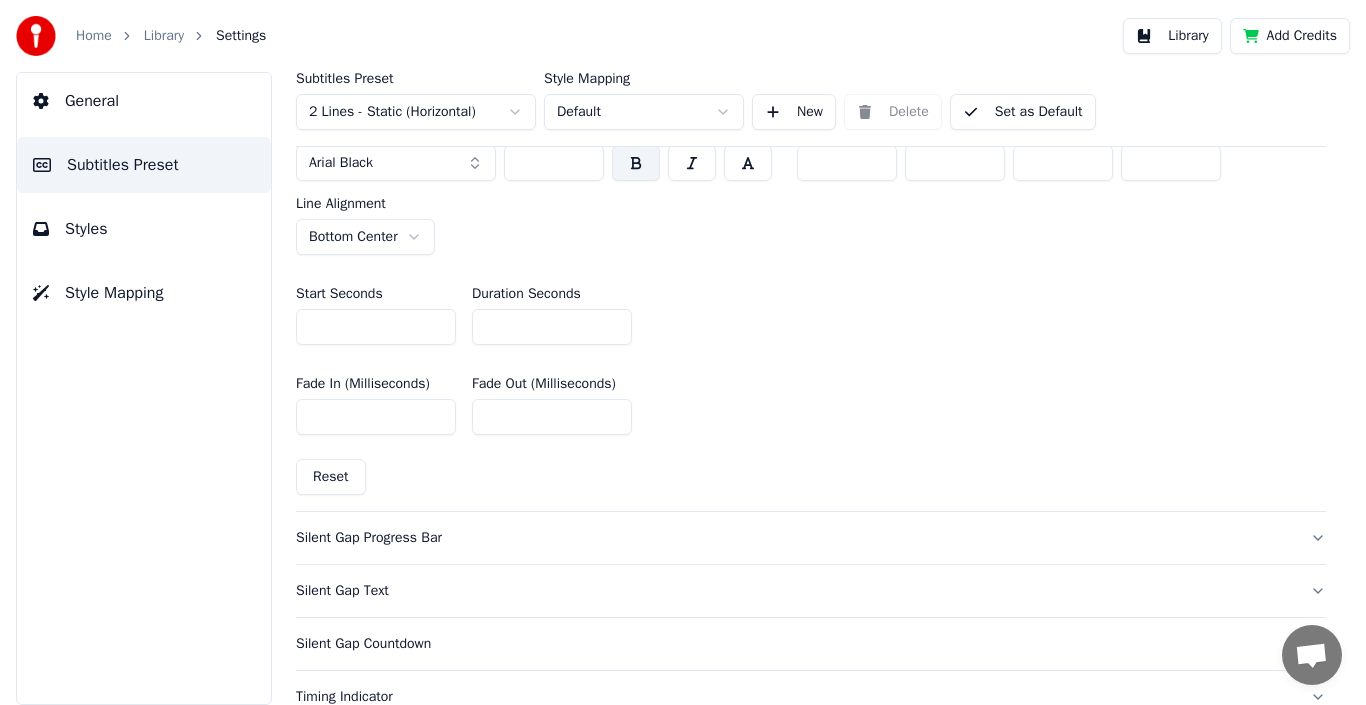 scroll, scrollTop: 1200, scrollLeft: 0, axis: vertical 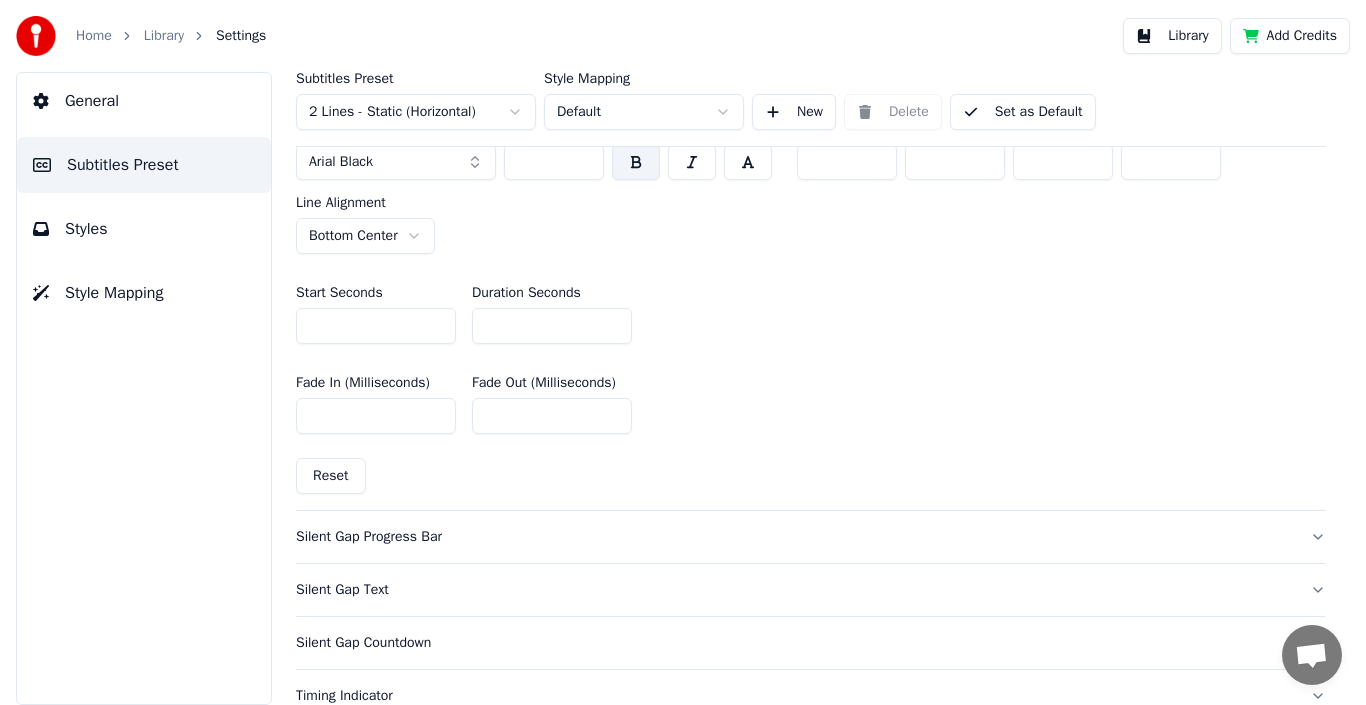 drag, startPoint x: 325, startPoint y: 320, endPoint x: 291, endPoint y: 317, distance: 34.132095 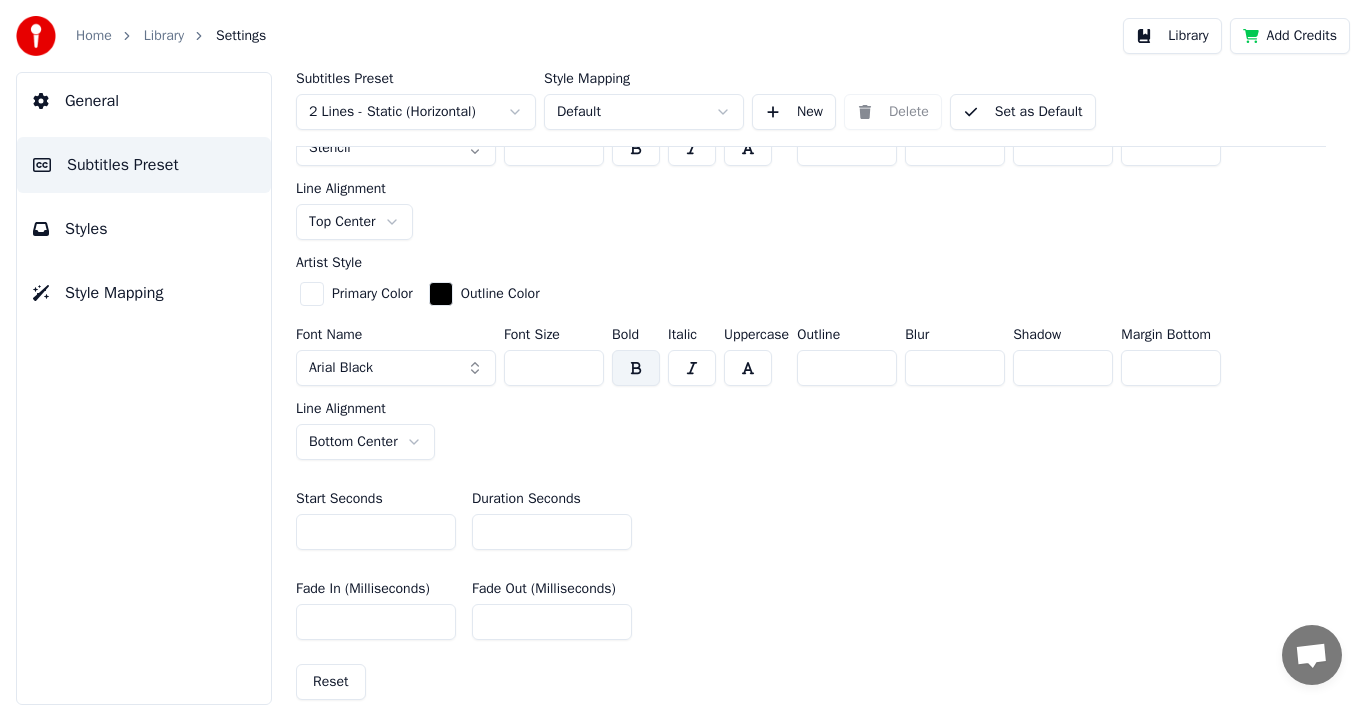 scroll, scrollTop: 1000, scrollLeft: 0, axis: vertical 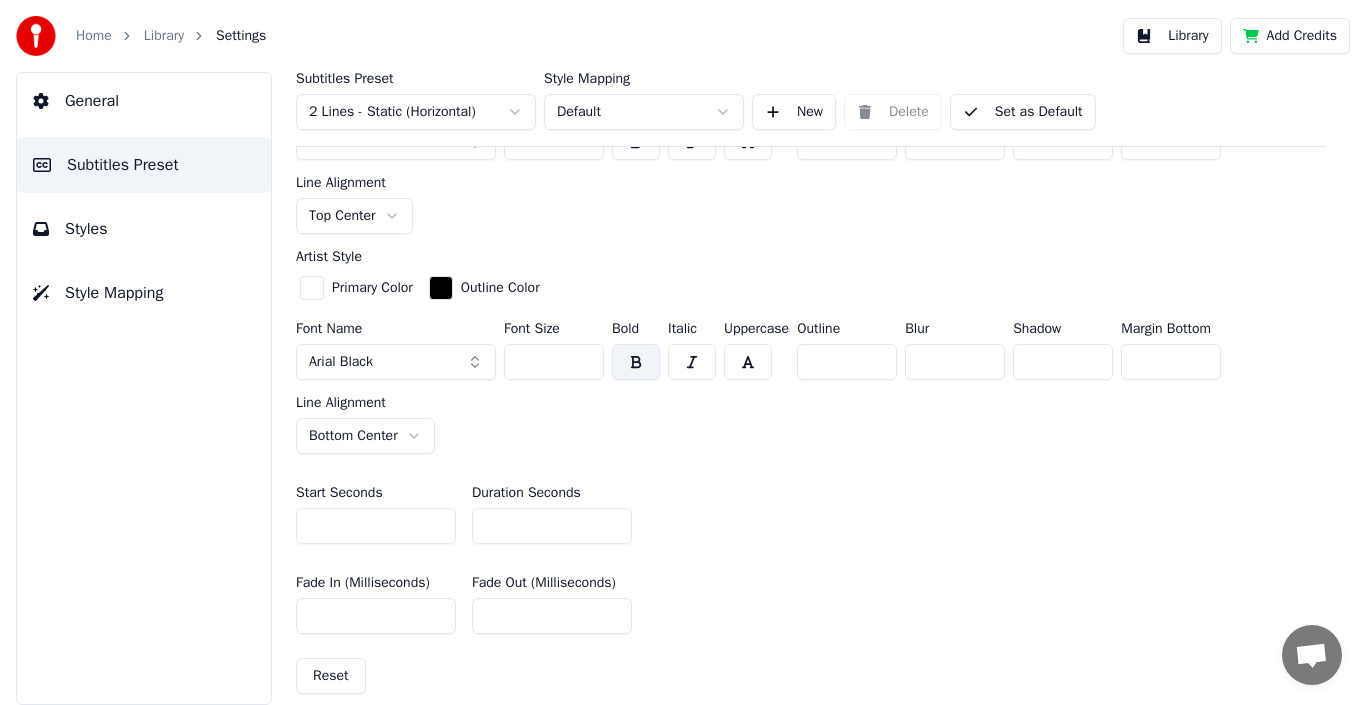 drag, startPoint x: 325, startPoint y: 528, endPoint x: 281, endPoint y: 527, distance: 44.011364 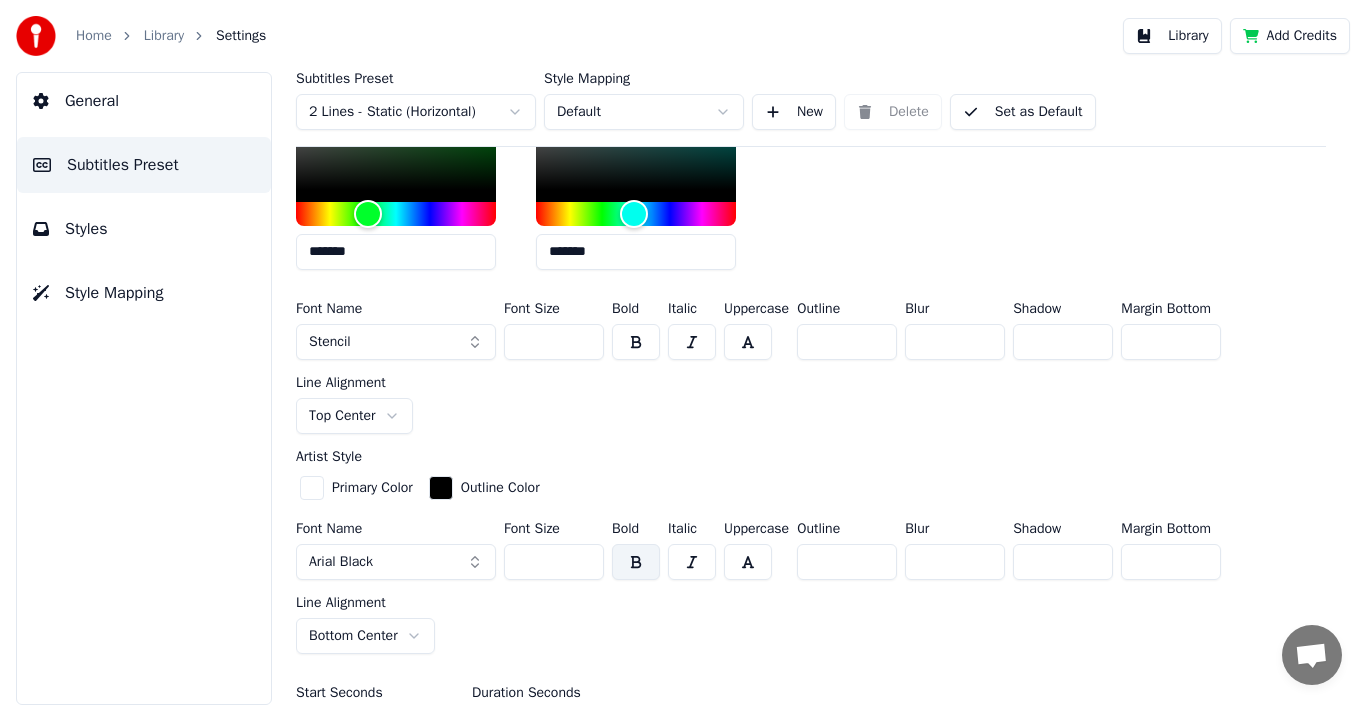 scroll, scrollTop: 1000, scrollLeft: 0, axis: vertical 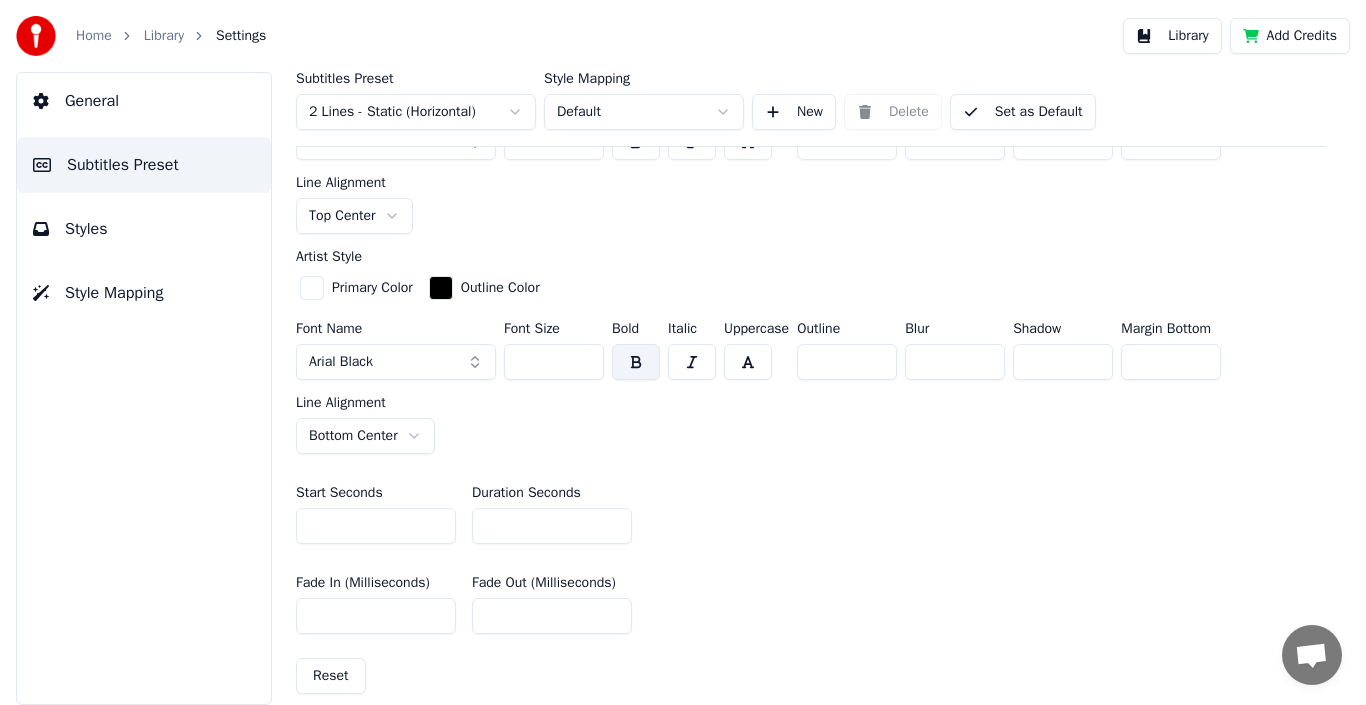 drag, startPoint x: 503, startPoint y: 524, endPoint x: 463, endPoint y: 521, distance: 40.112343 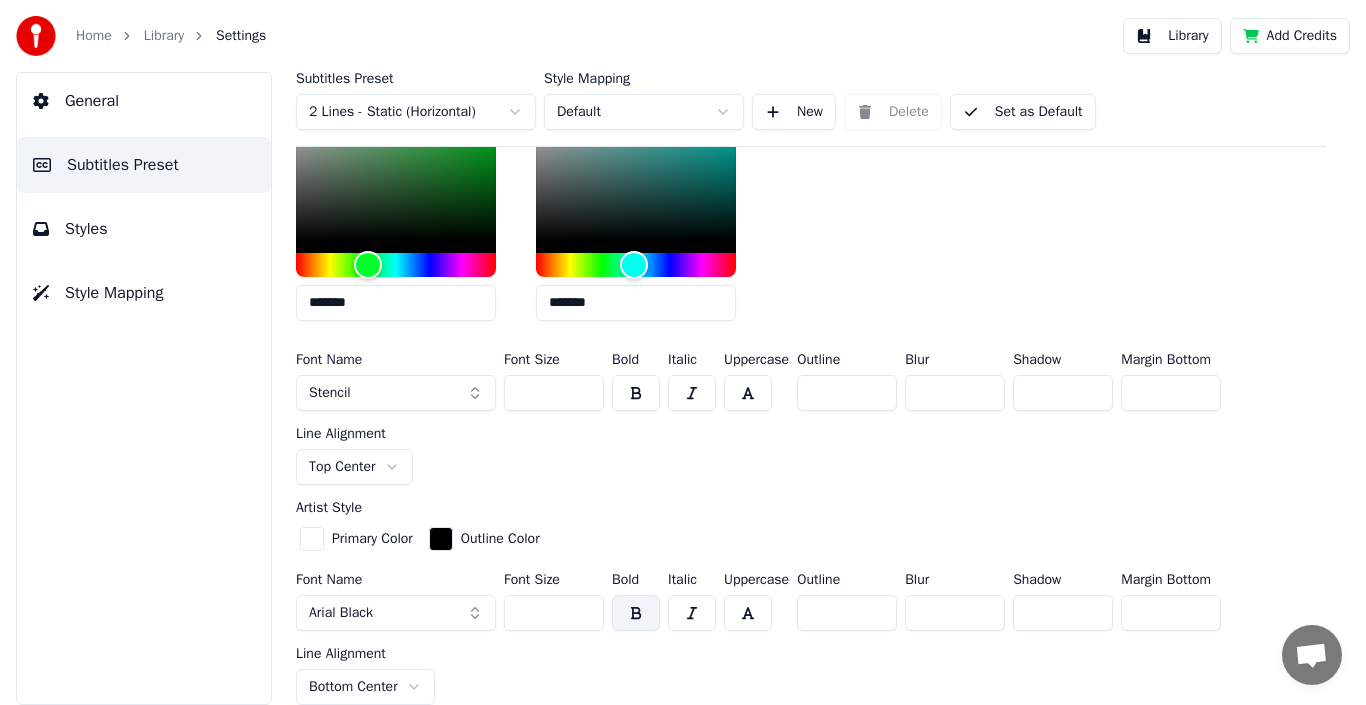 scroll, scrollTop: 1000, scrollLeft: 0, axis: vertical 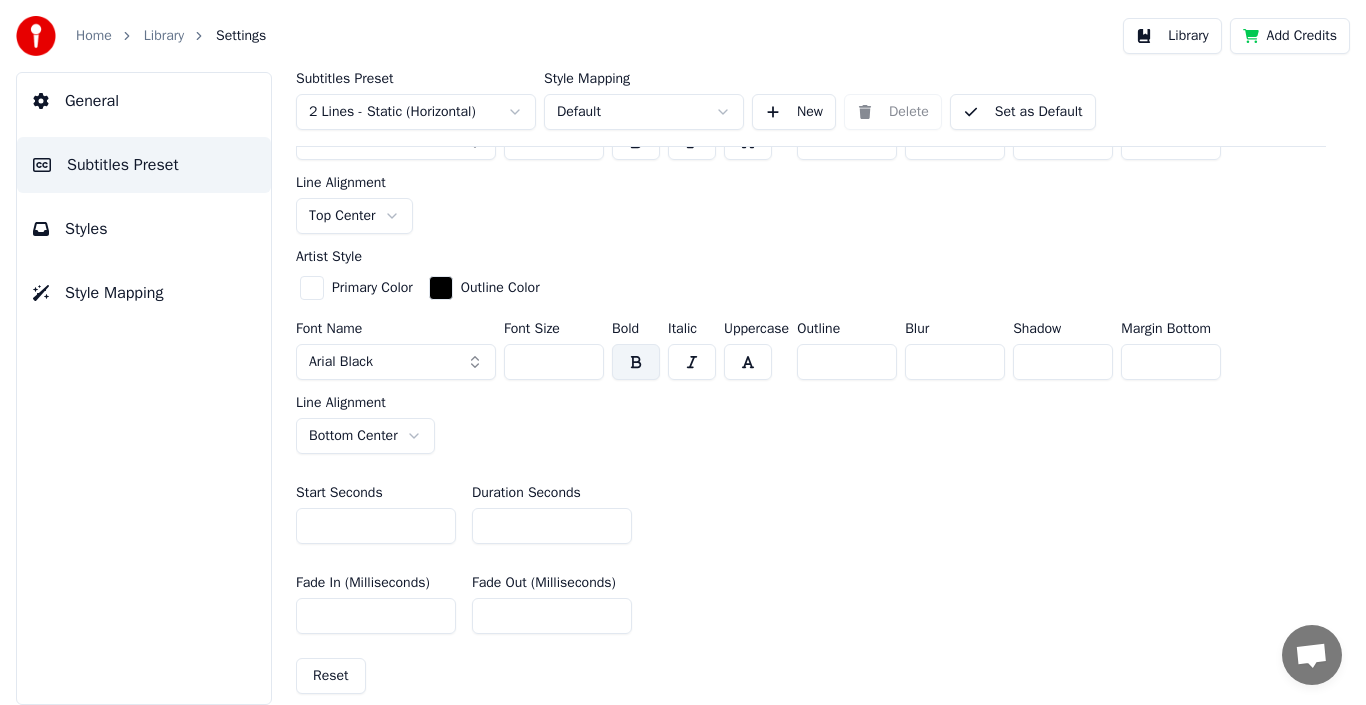 drag, startPoint x: 527, startPoint y: 519, endPoint x: 465, endPoint y: 517, distance: 62.03225 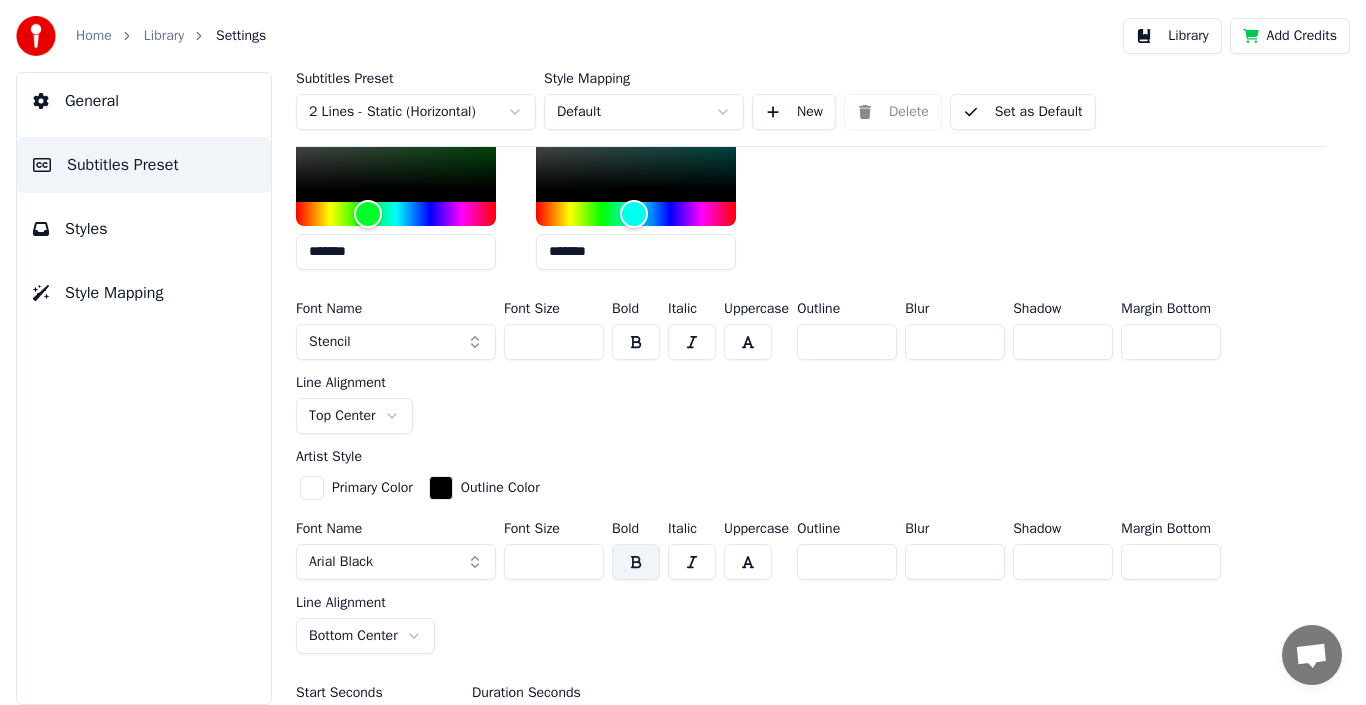 scroll, scrollTop: 1000, scrollLeft: 0, axis: vertical 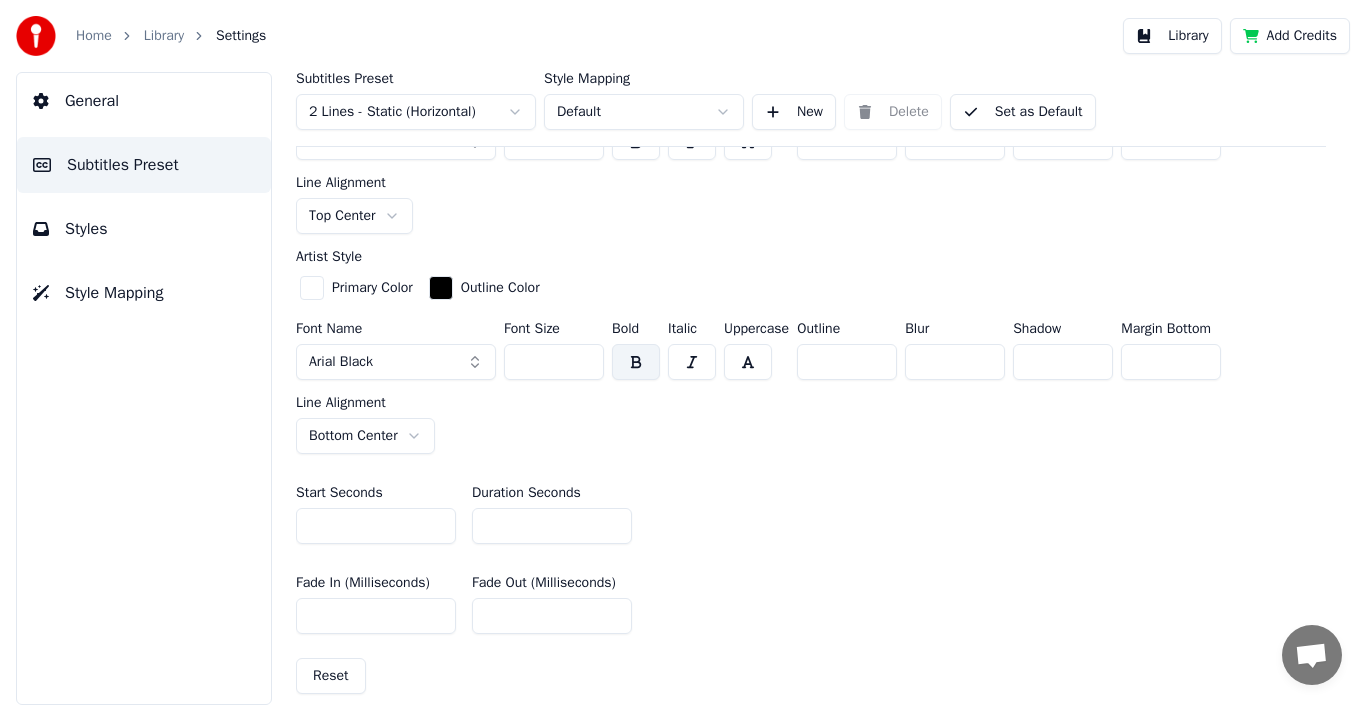 drag, startPoint x: 507, startPoint y: 520, endPoint x: 411, endPoint y: 519, distance: 96.00521 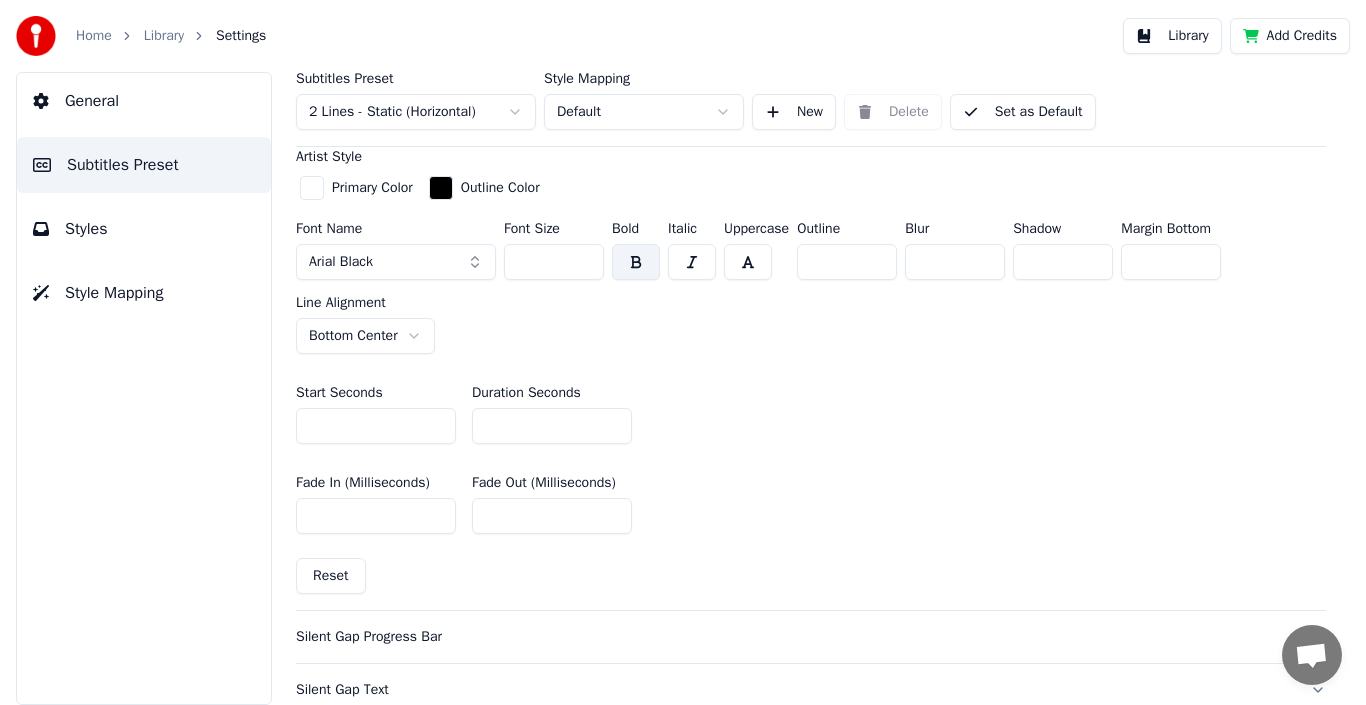 scroll, scrollTop: 1200, scrollLeft: 0, axis: vertical 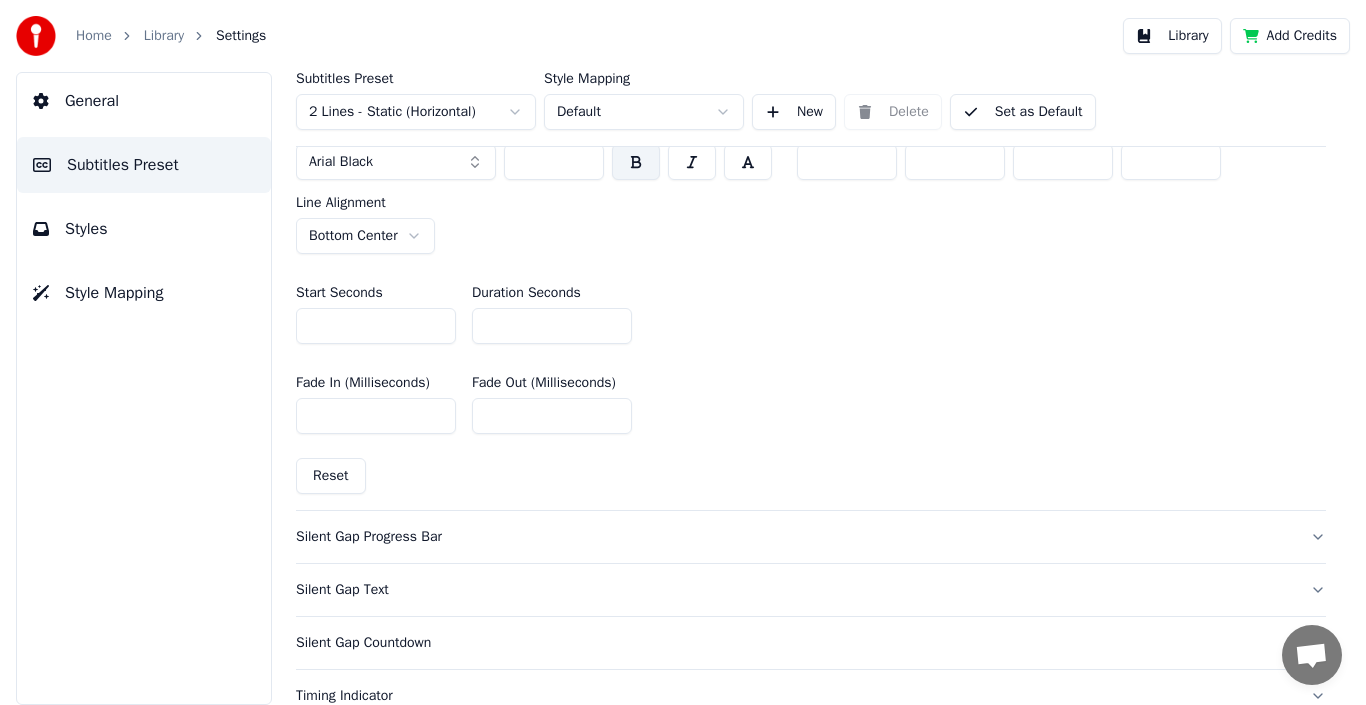 click on "***" at bounding box center [376, 416] 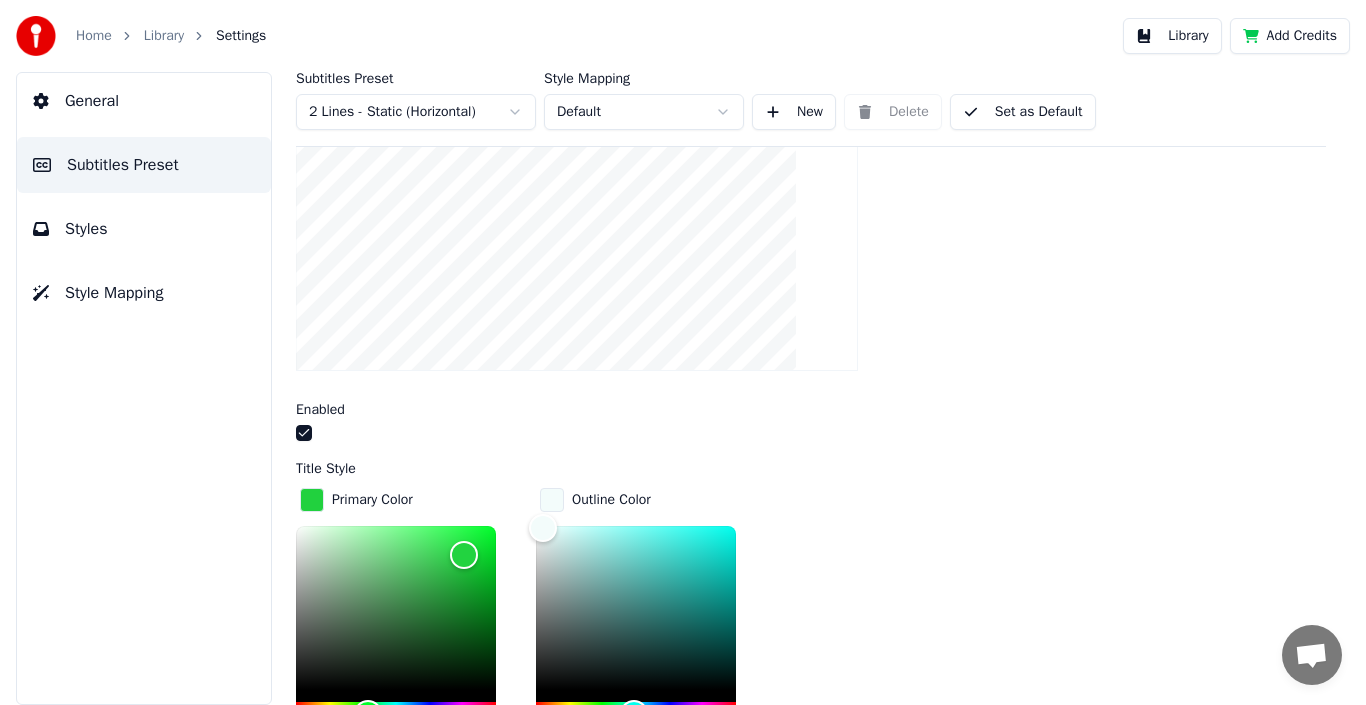 scroll, scrollTop: 500, scrollLeft: 0, axis: vertical 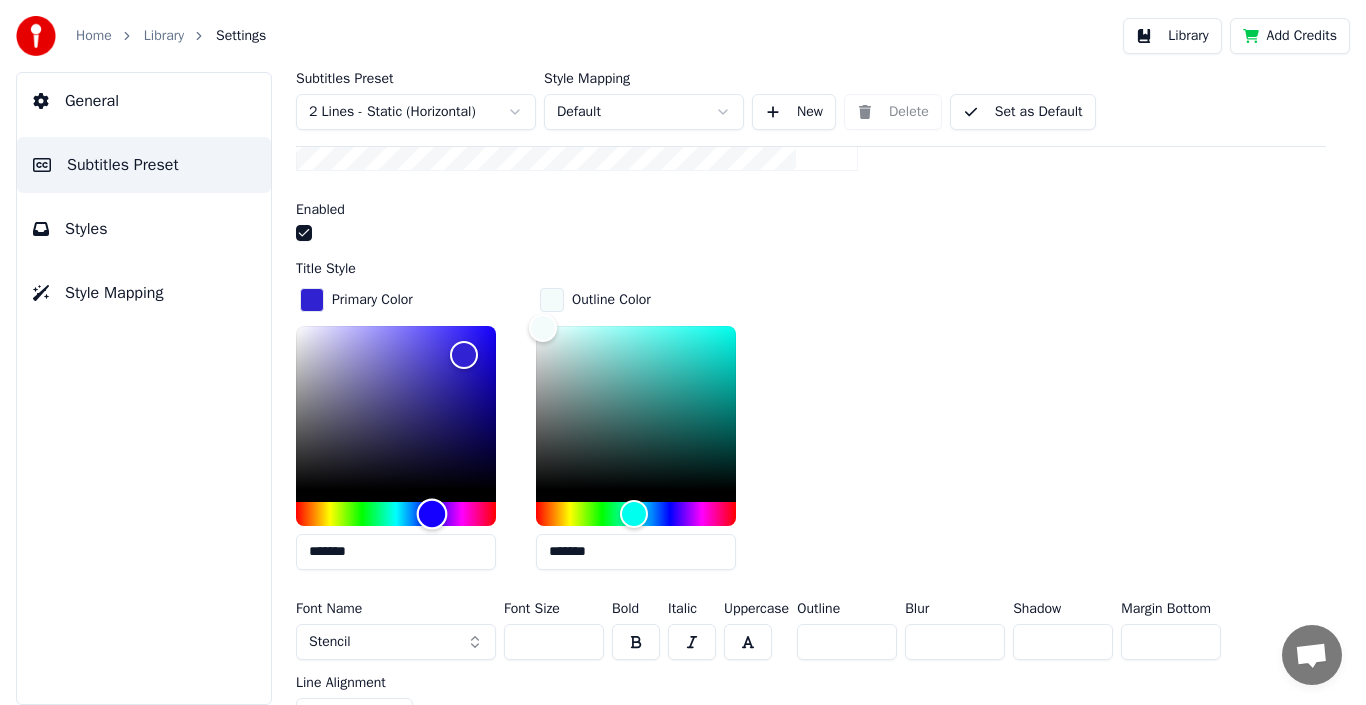 drag, startPoint x: 370, startPoint y: 504, endPoint x: 432, endPoint y: 515, distance: 62.968246 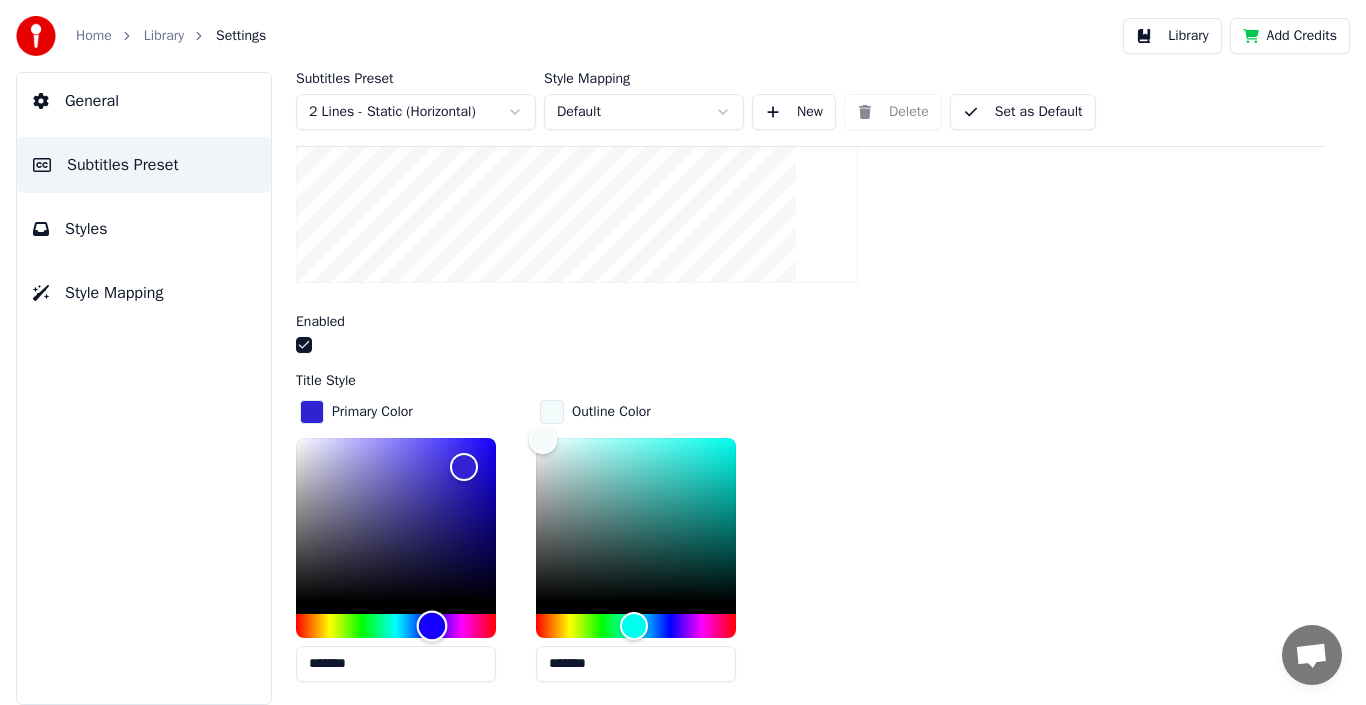 scroll, scrollTop: 400, scrollLeft: 0, axis: vertical 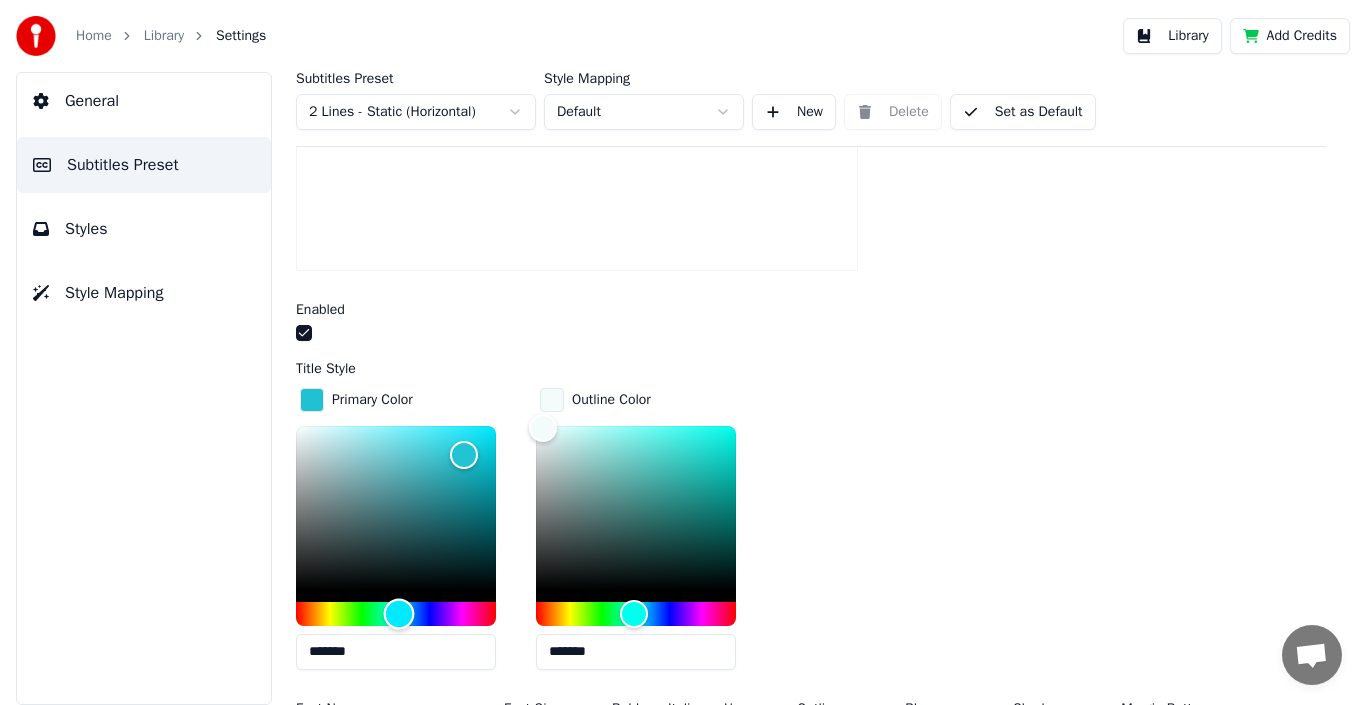 drag, startPoint x: 425, startPoint y: 613, endPoint x: 399, endPoint y: 614, distance: 26.019224 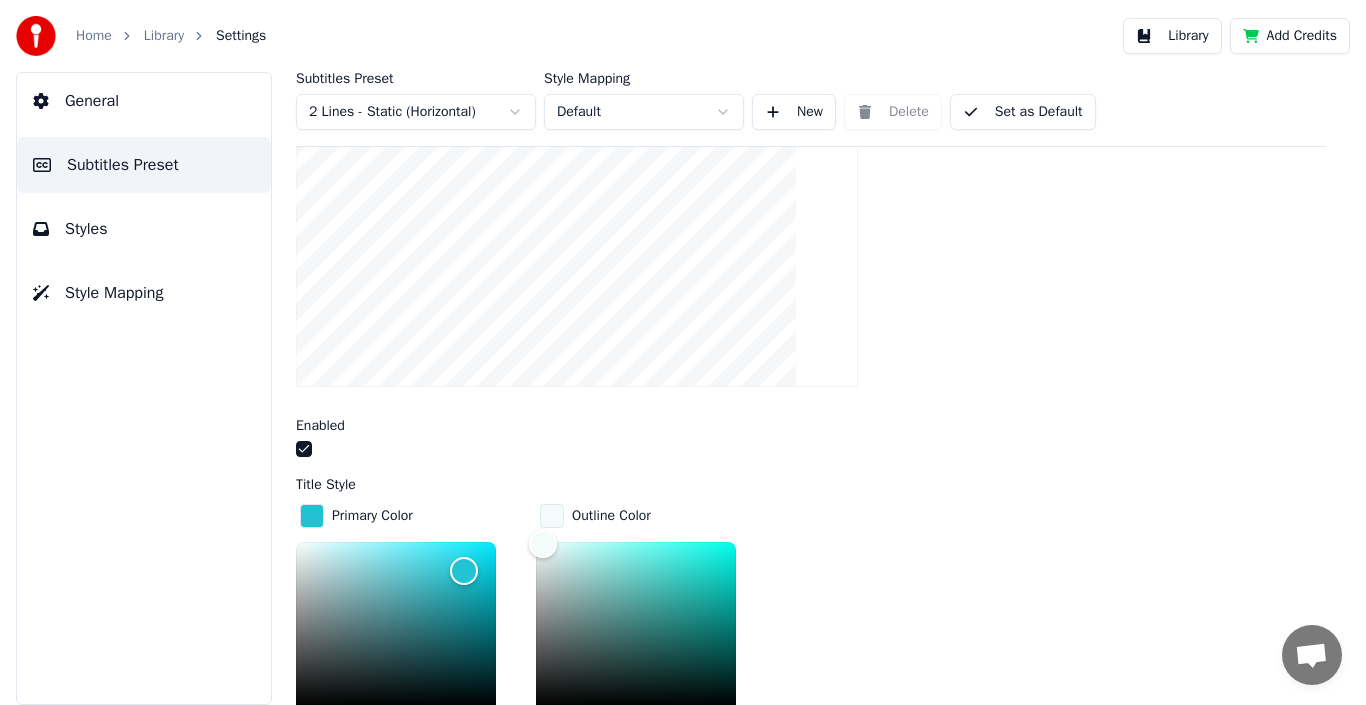 scroll, scrollTop: 400, scrollLeft: 0, axis: vertical 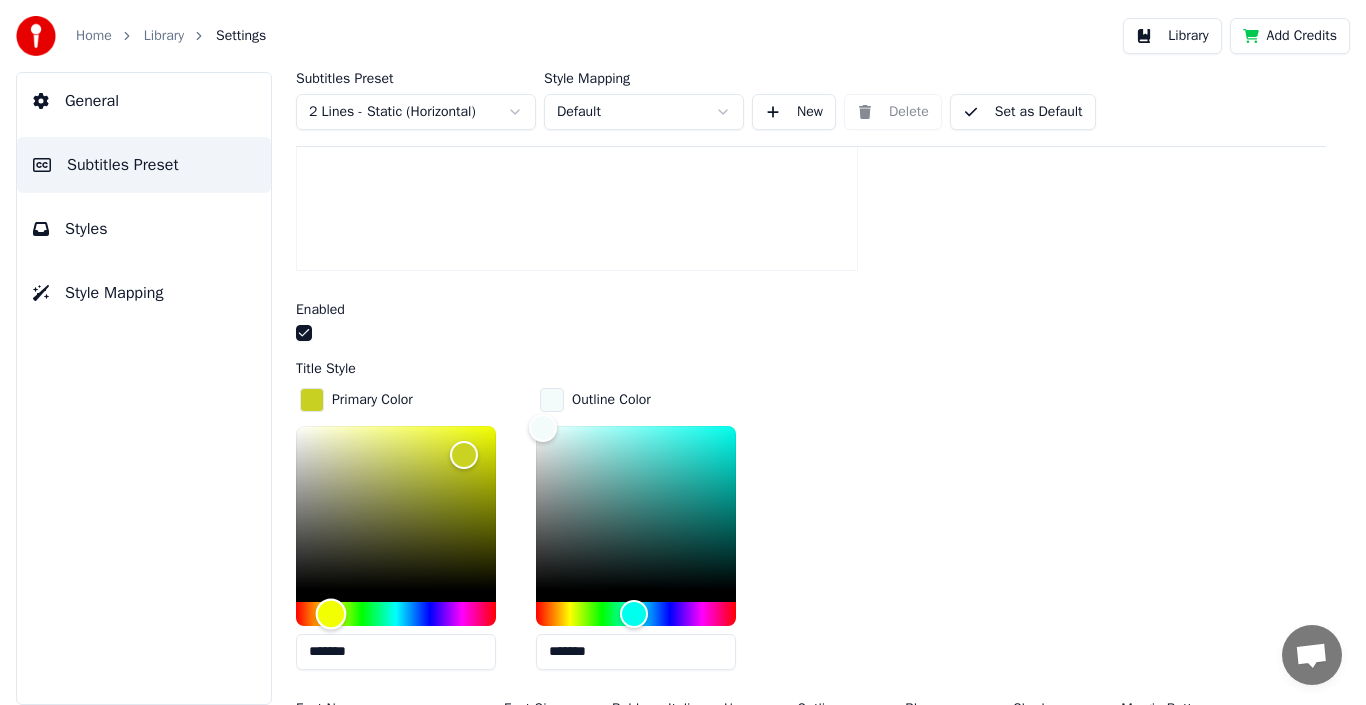 drag, startPoint x: 397, startPoint y: 609, endPoint x: 331, endPoint y: 608, distance: 66.007576 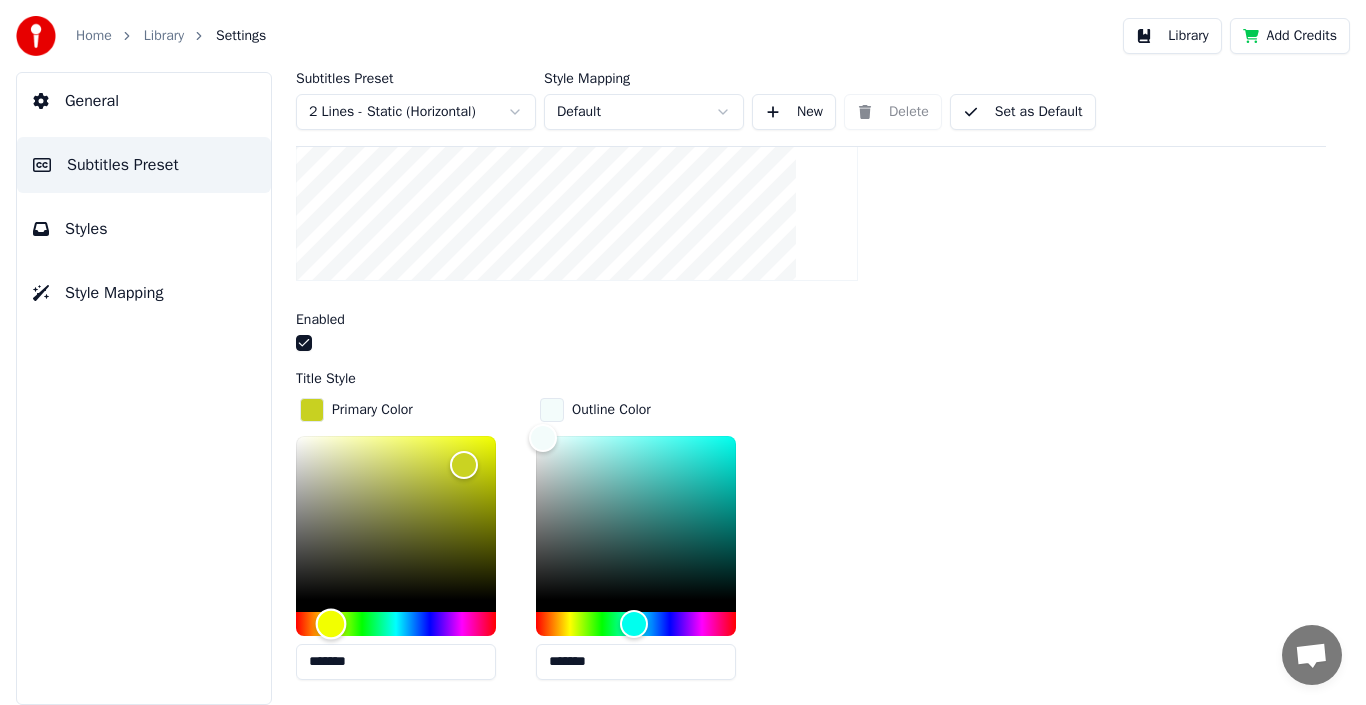 scroll, scrollTop: 400, scrollLeft: 0, axis: vertical 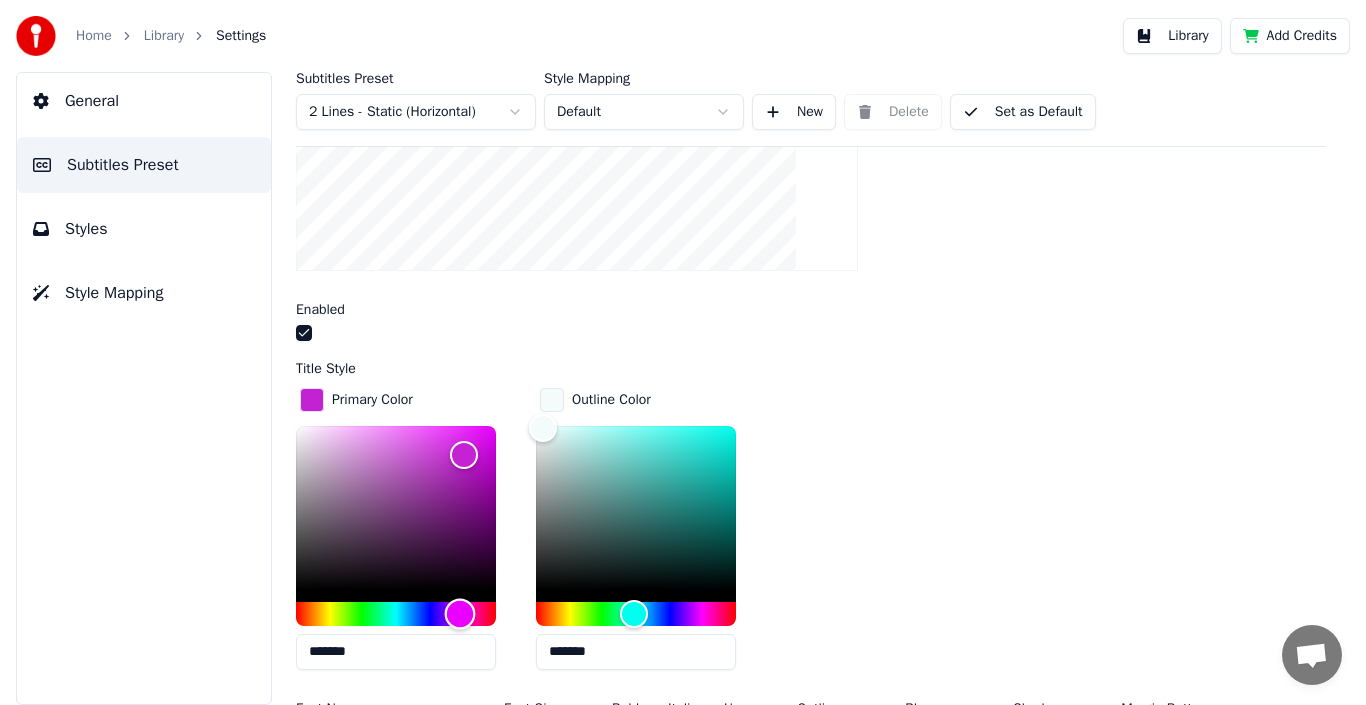 drag, startPoint x: 334, startPoint y: 613, endPoint x: 460, endPoint y: 606, distance: 126.1943 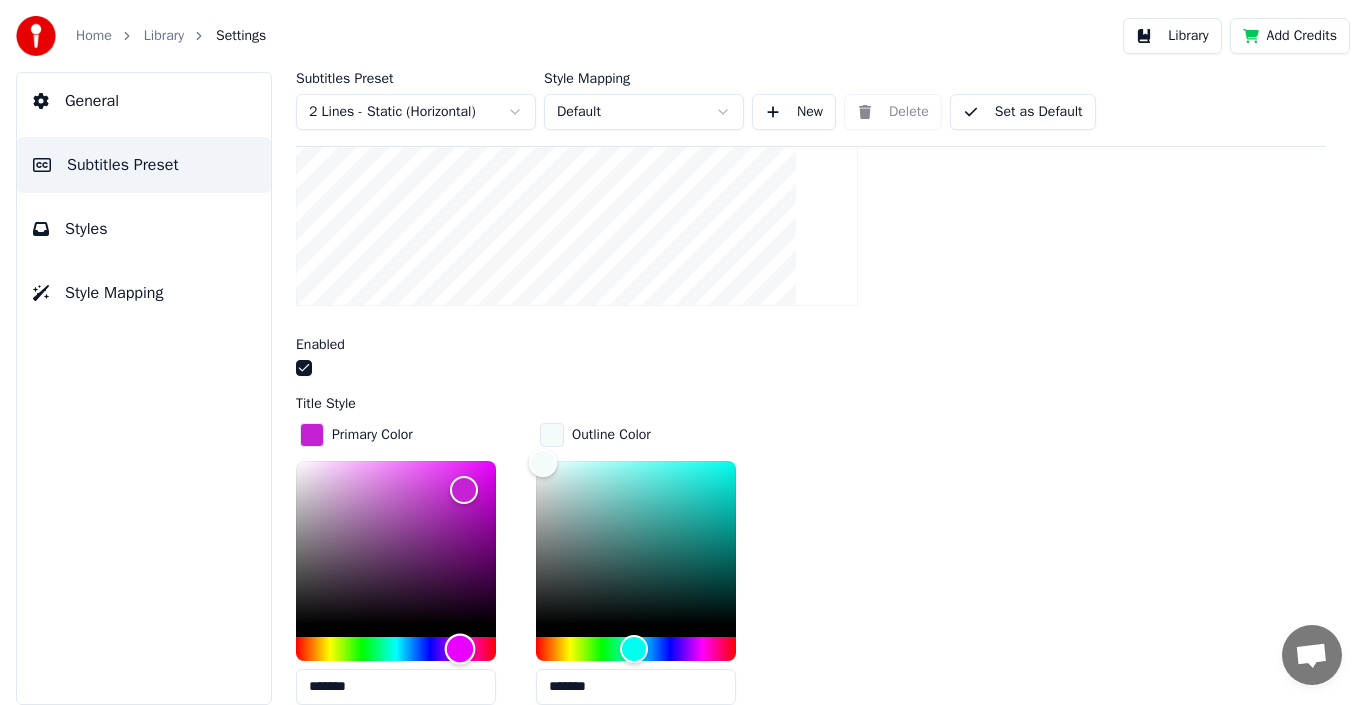 scroll, scrollTop: 400, scrollLeft: 0, axis: vertical 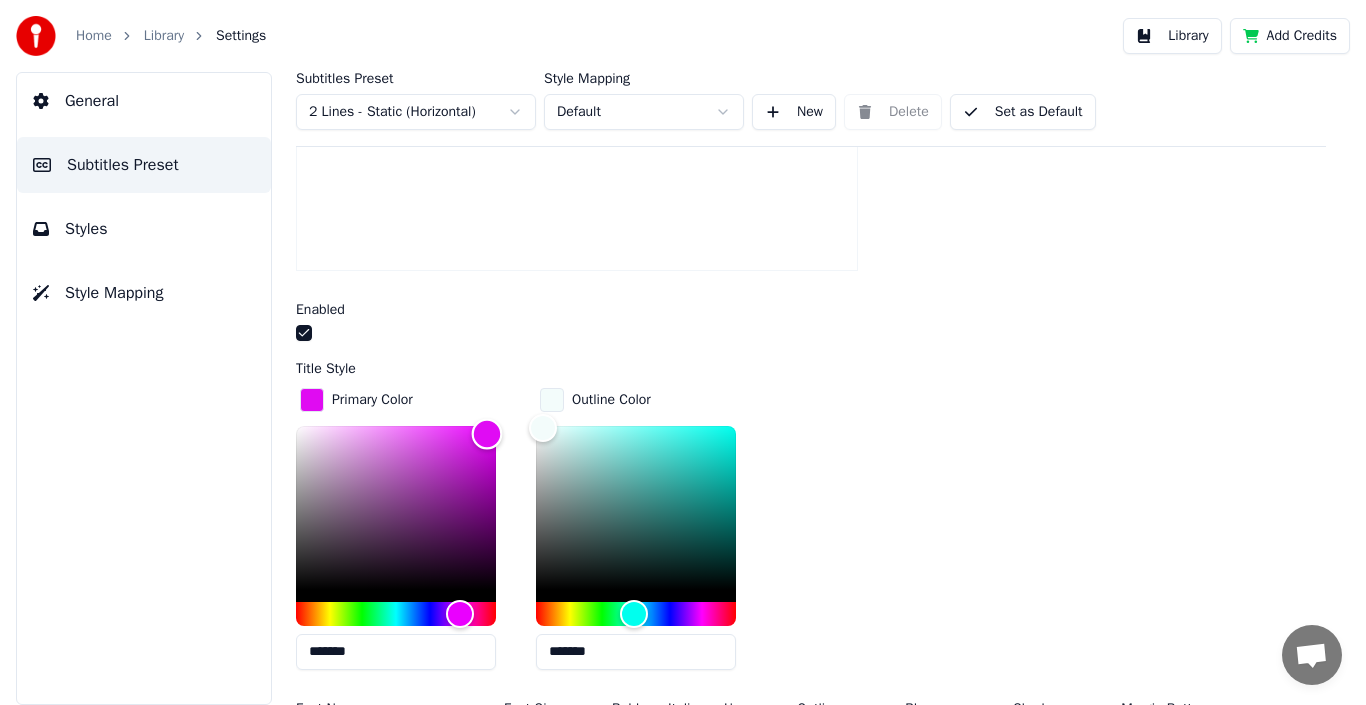 click at bounding box center [487, 434] 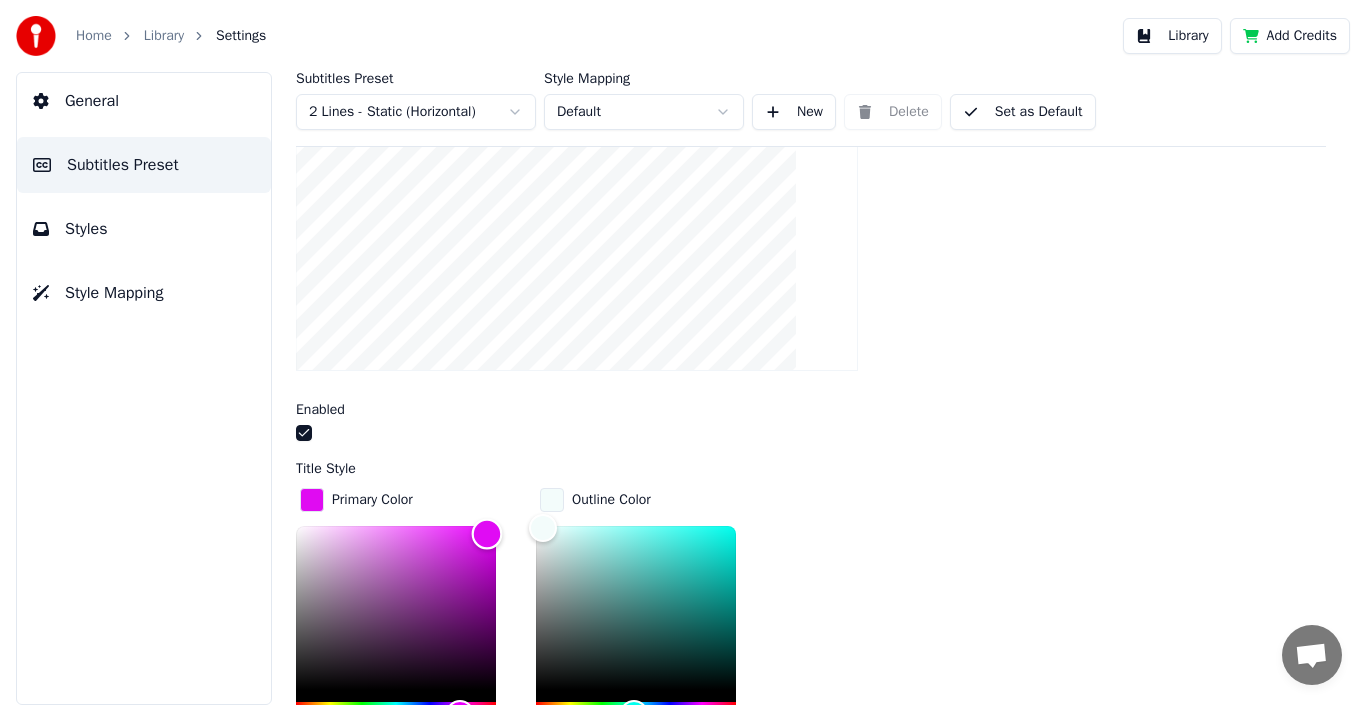 scroll, scrollTop: 400, scrollLeft: 0, axis: vertical 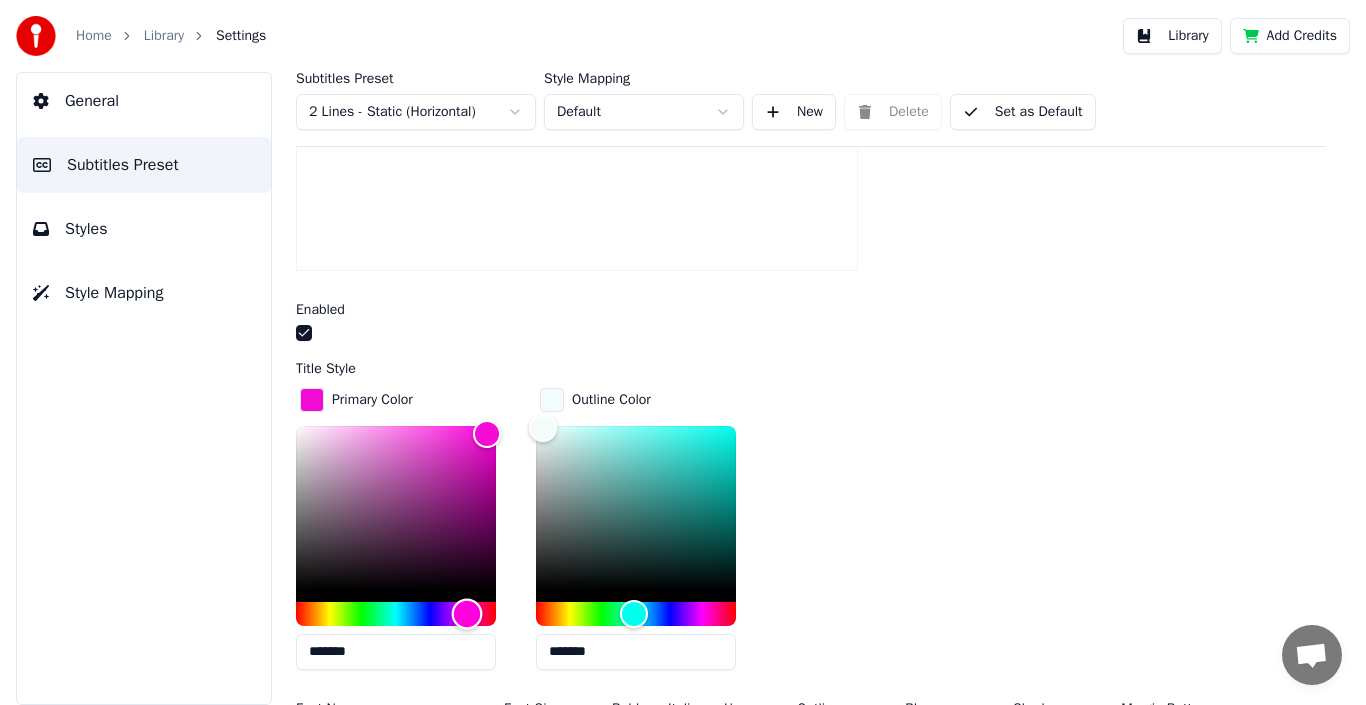 type on "*******" 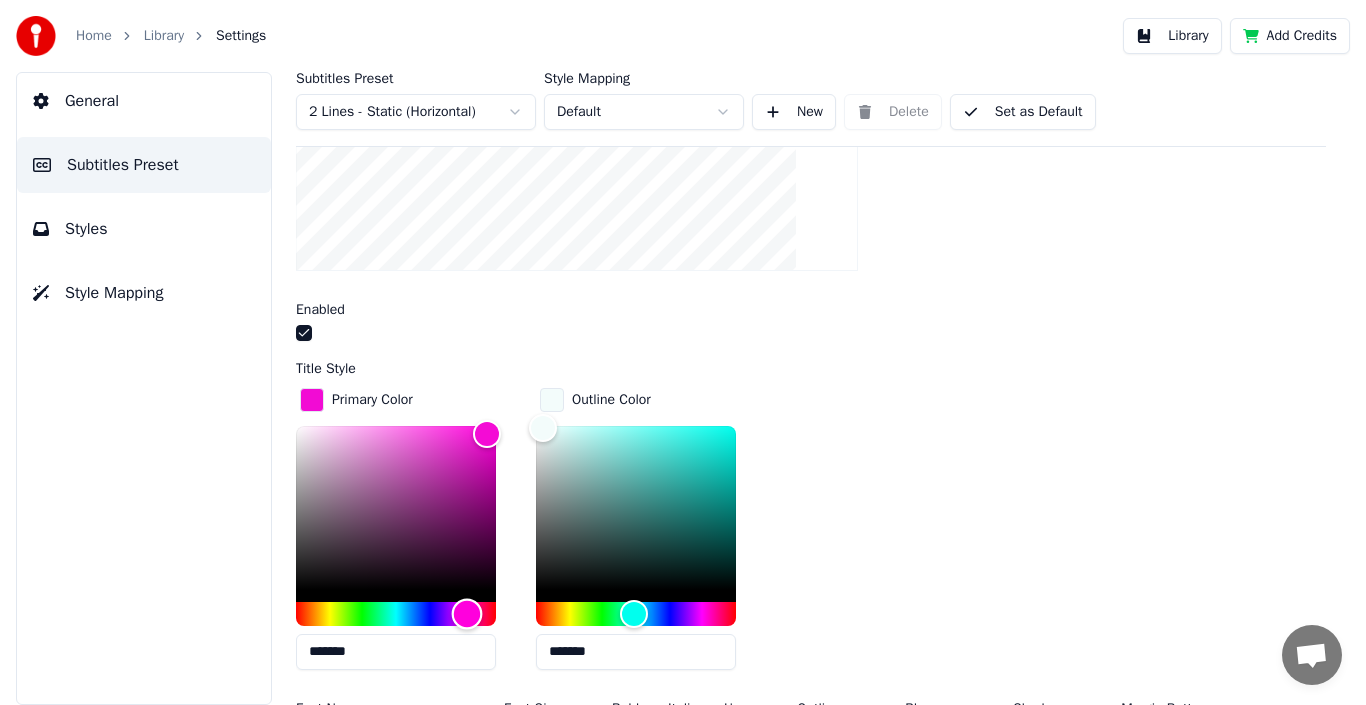 click at bounding box center [467, 614] 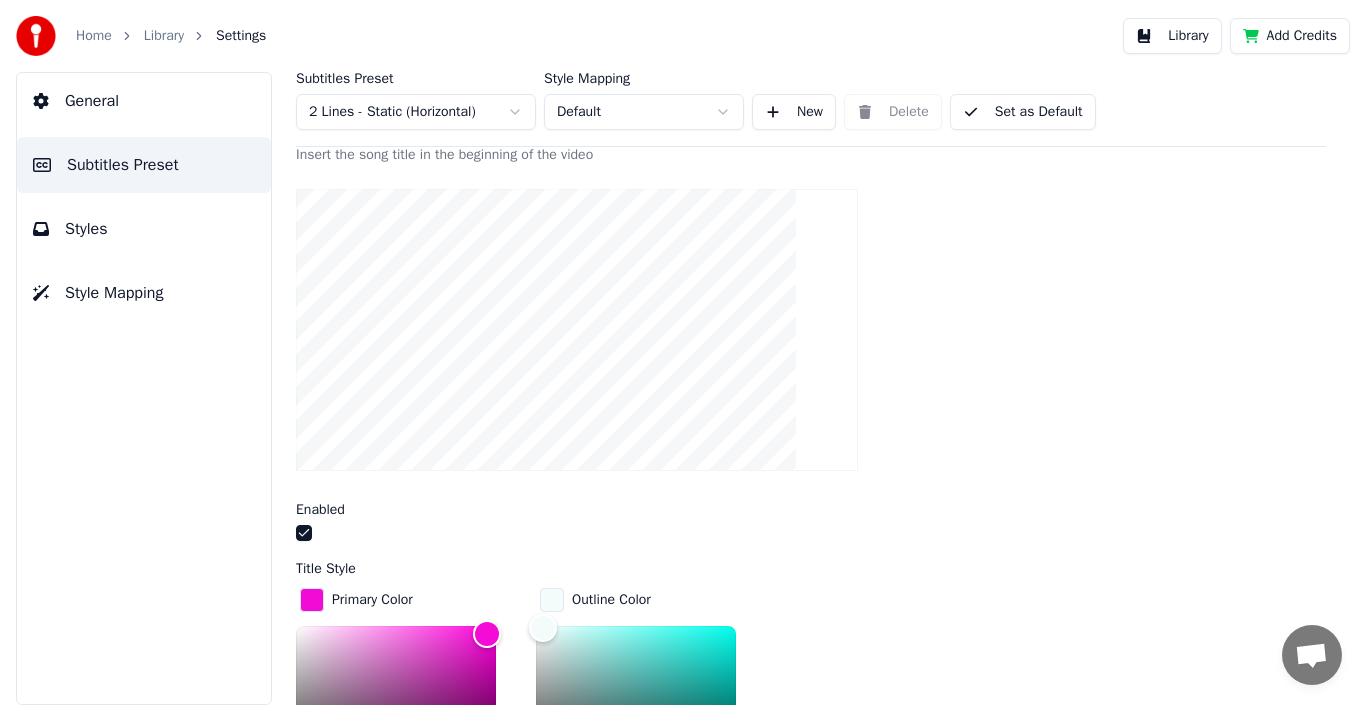 scroll, scrollTop: 400, scrollLeft: 0, axis: vertical 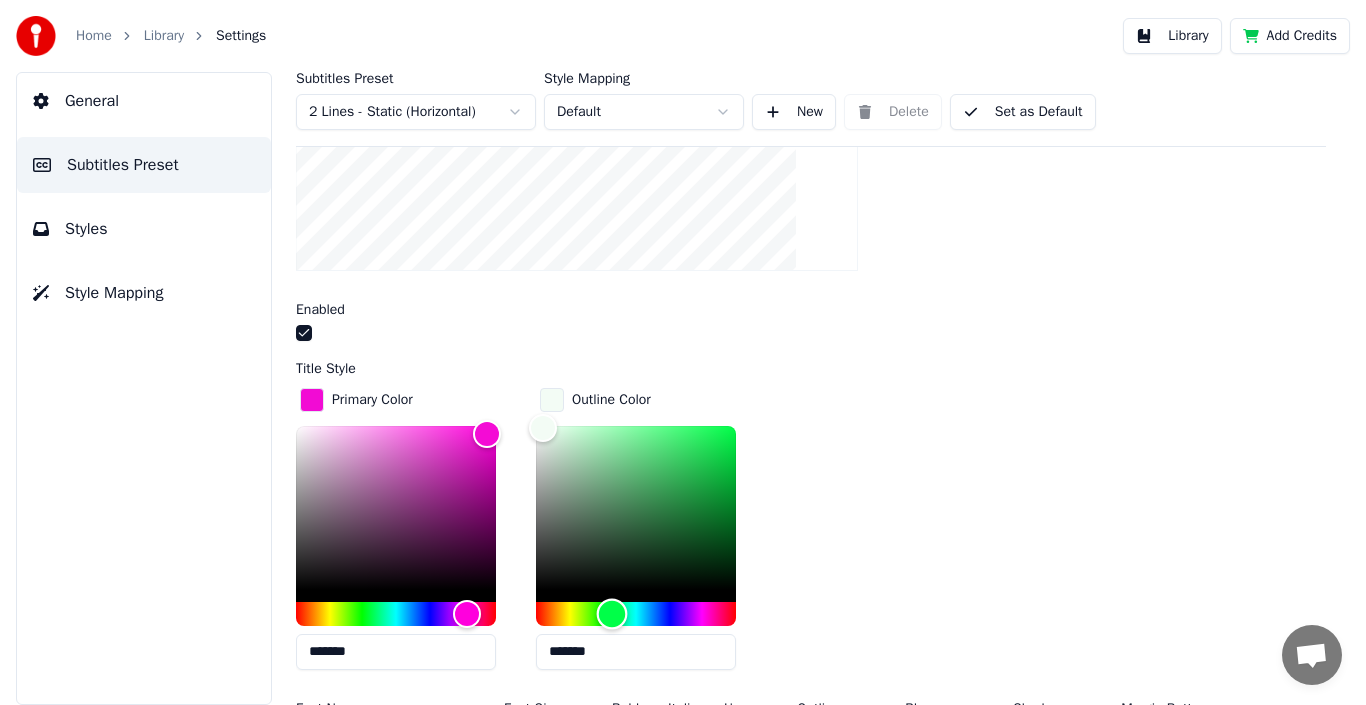 drag, startPoint x: 626, startPoint y: 605, endPoint x: 612, endPoint y: 604, distance: 14.035668 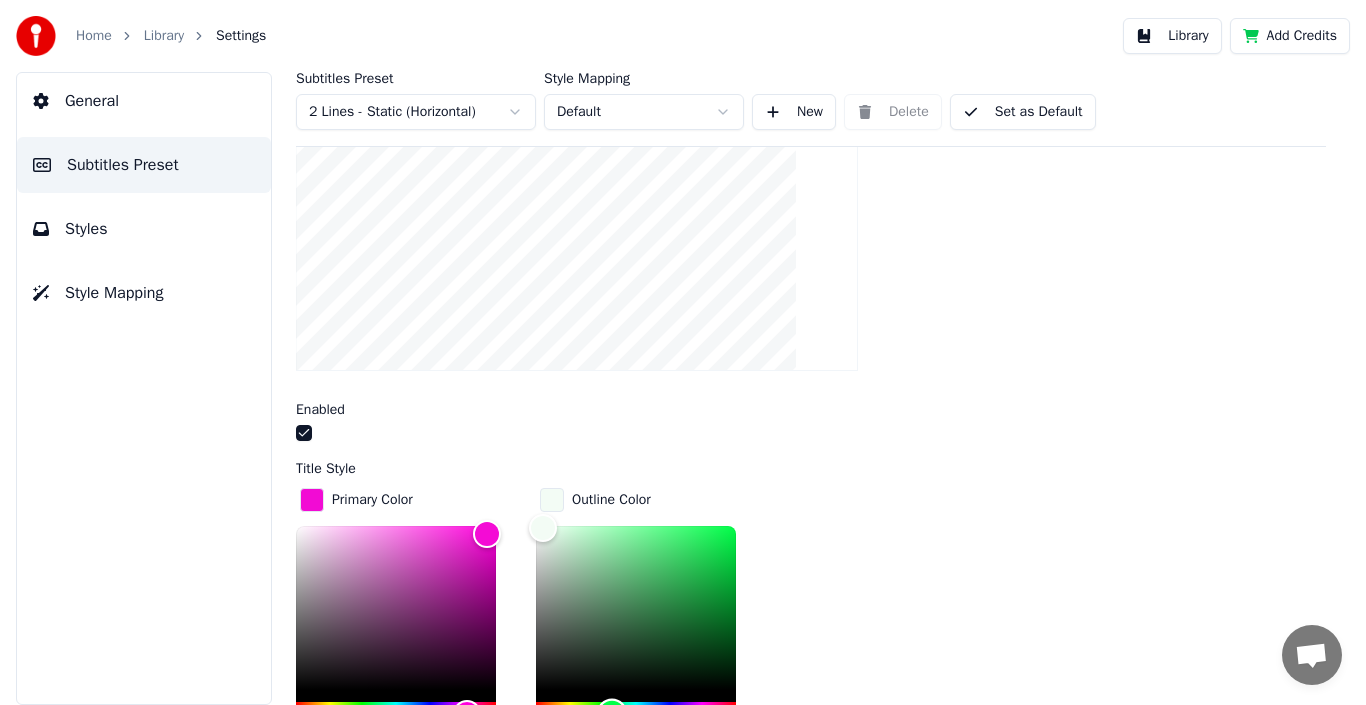 scroll, scrollTop: 400, scrollLeft: 0, axis: vertical 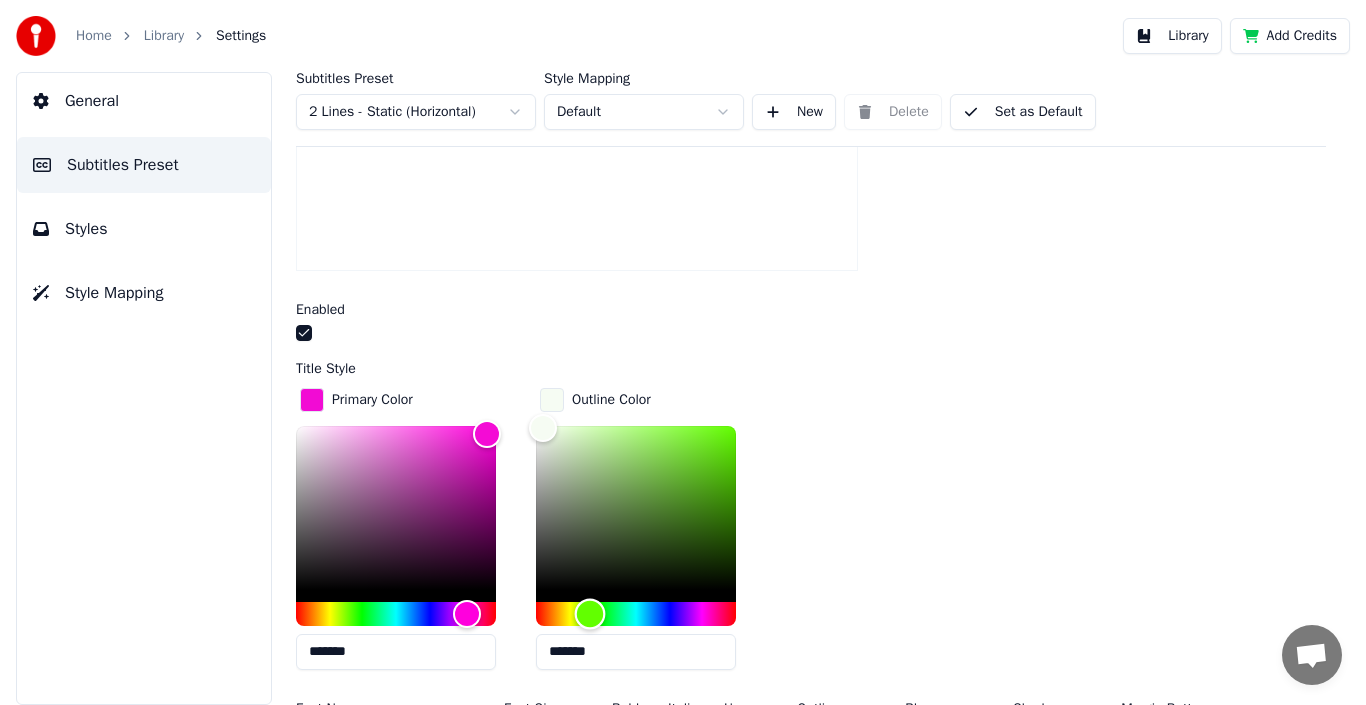 type on "*******" 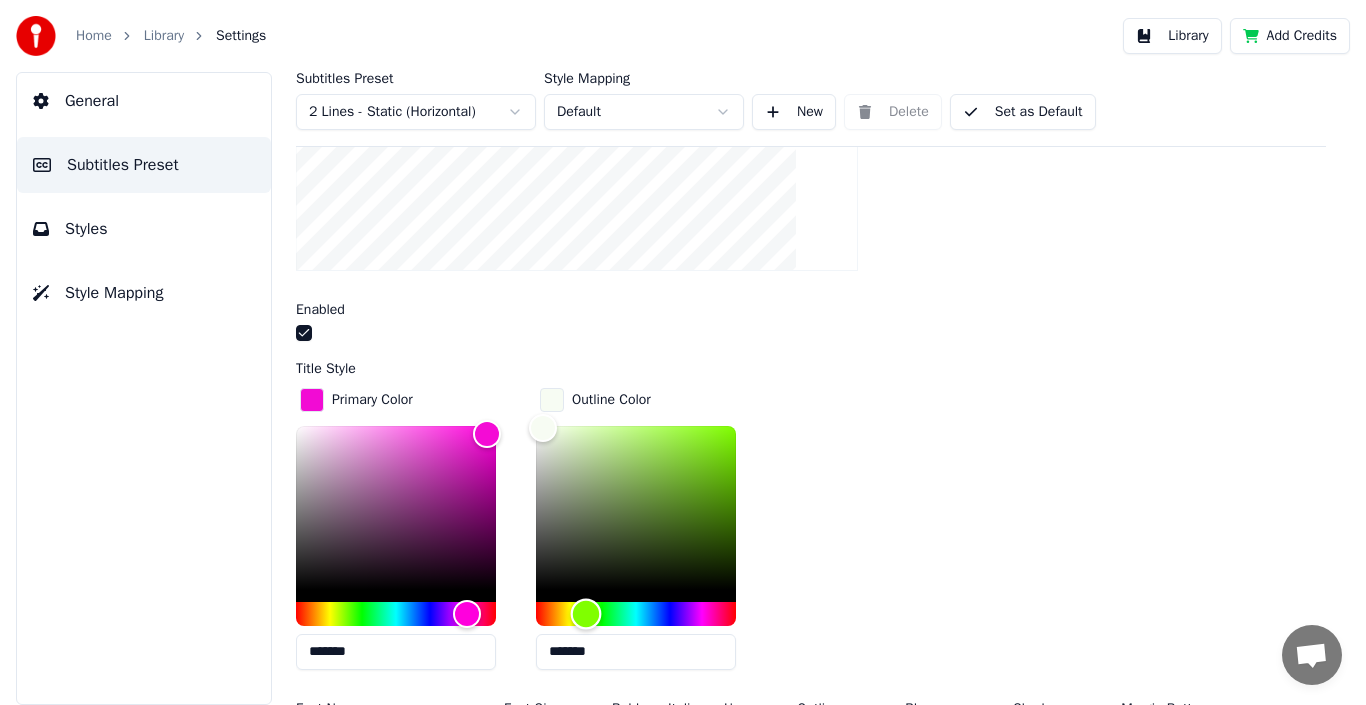 click at bounding box center (586, 614) 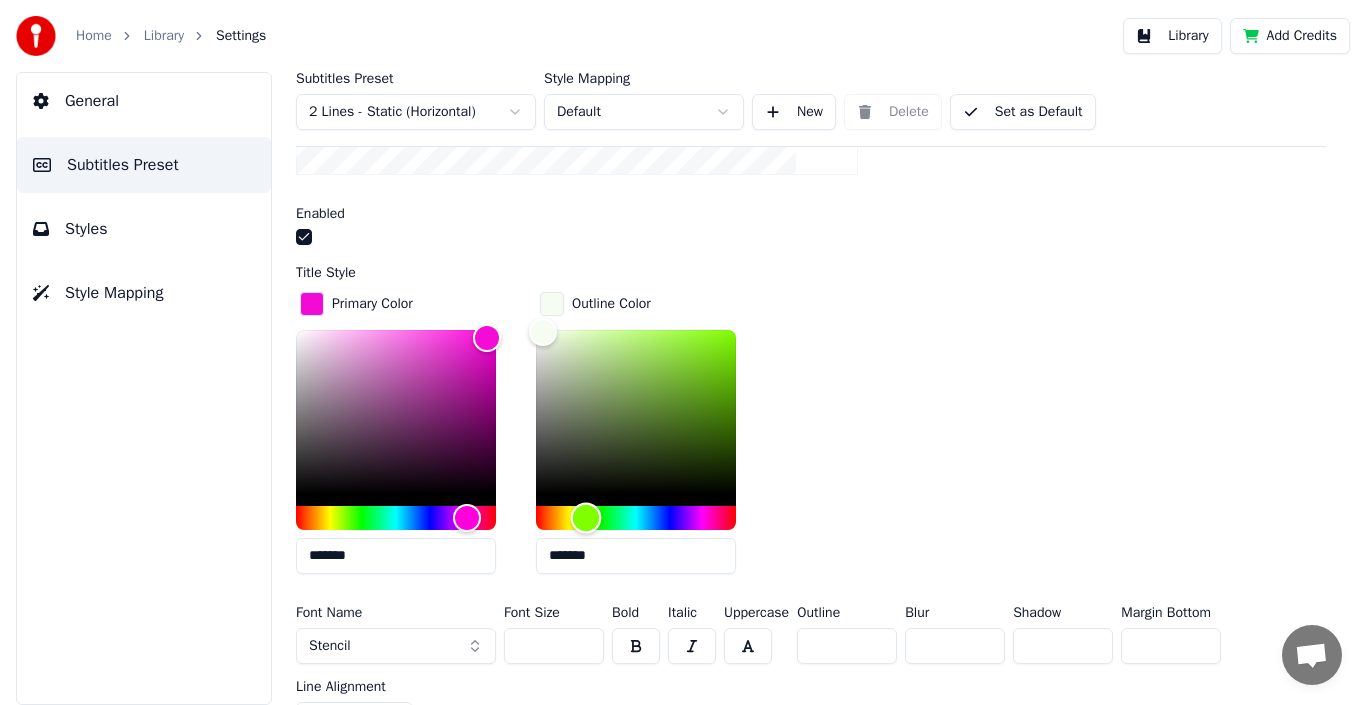 scroll, scrollTop: 500, scrollLeft: 0, axis: vertical 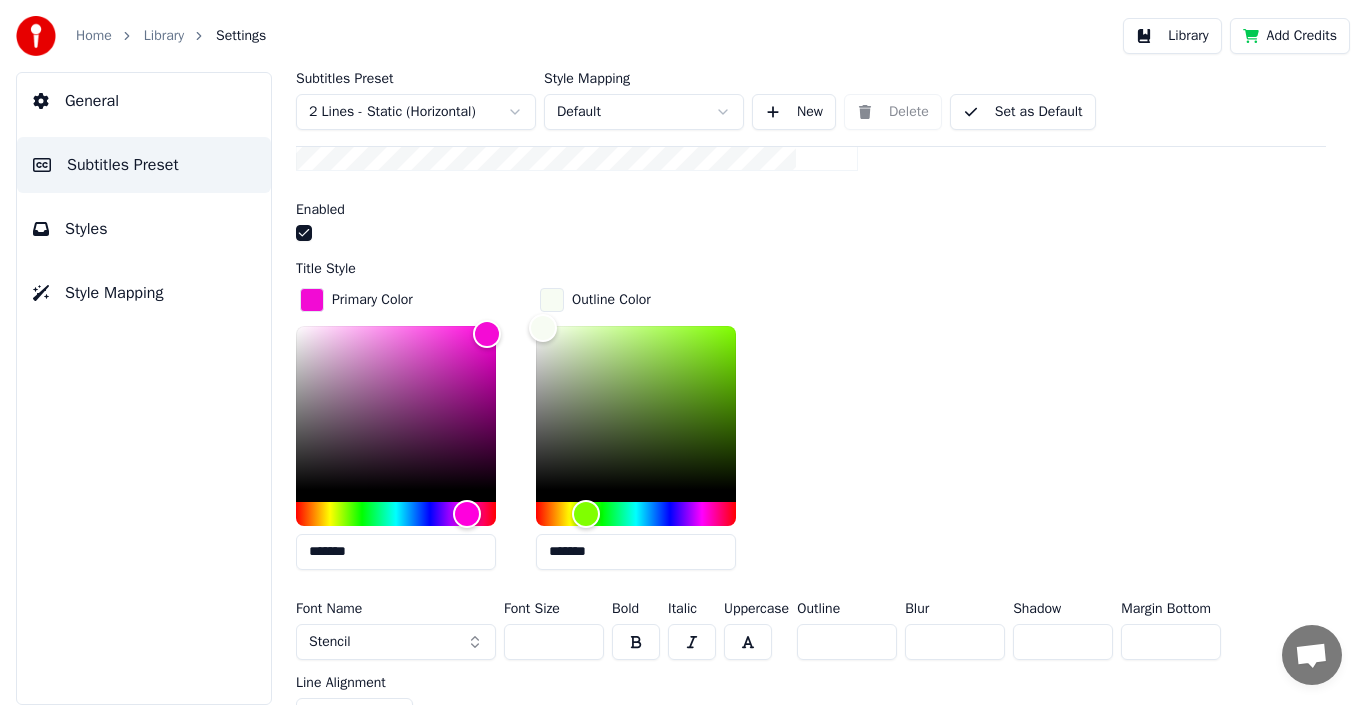 drag, startPoint x: 818, startPoint y: 634, endPoint x: 790, endPoint y: 638, distance: 28.284271 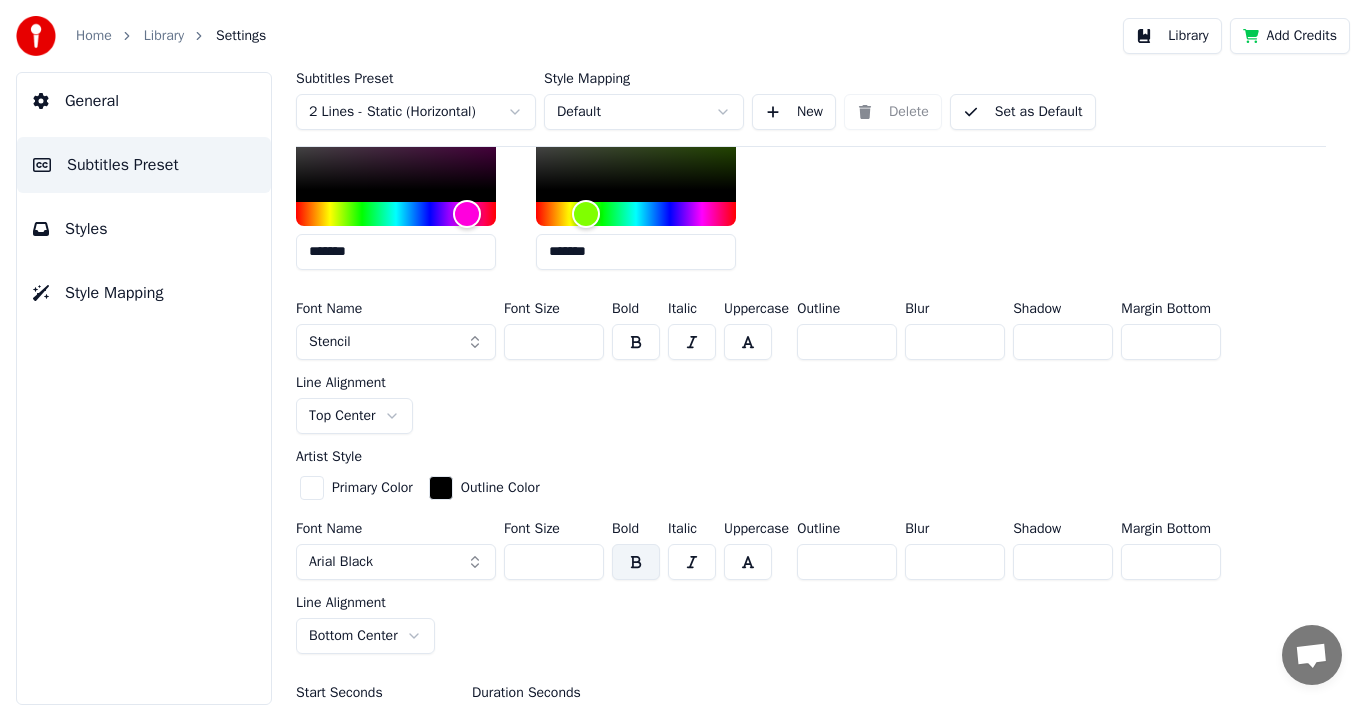 scroll, scrollTop: 1100, scrollLeft: 0, axis: vertical 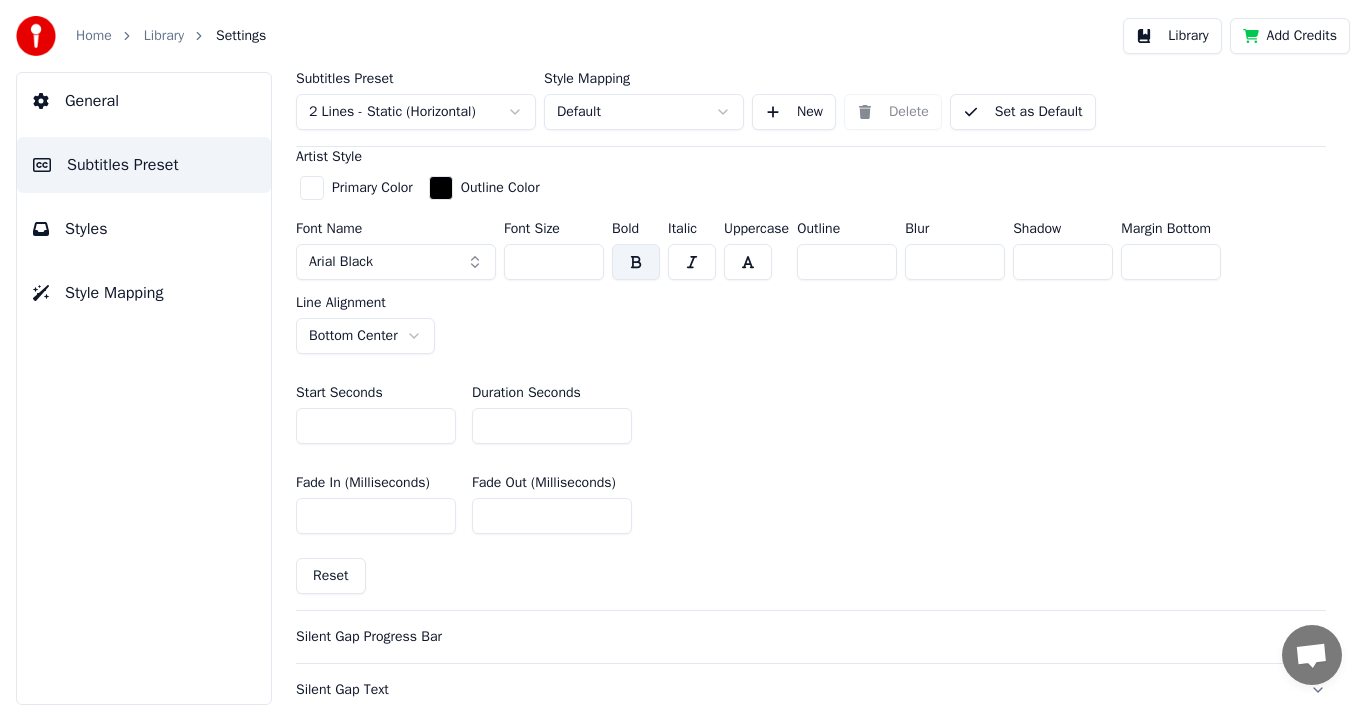 click on "Arial Black" at bounding box center (396, 262) 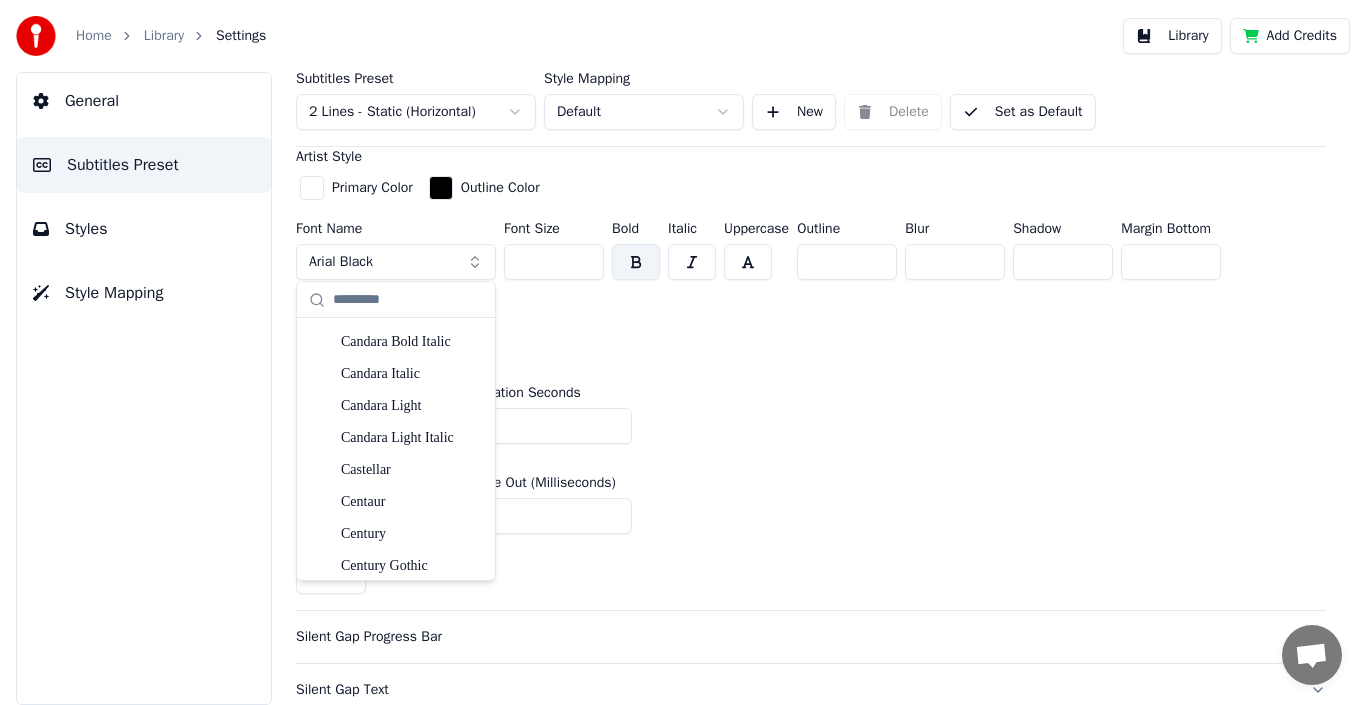 scroll, scrollTop: 2300, scrollLeft: 0, axis: vertical 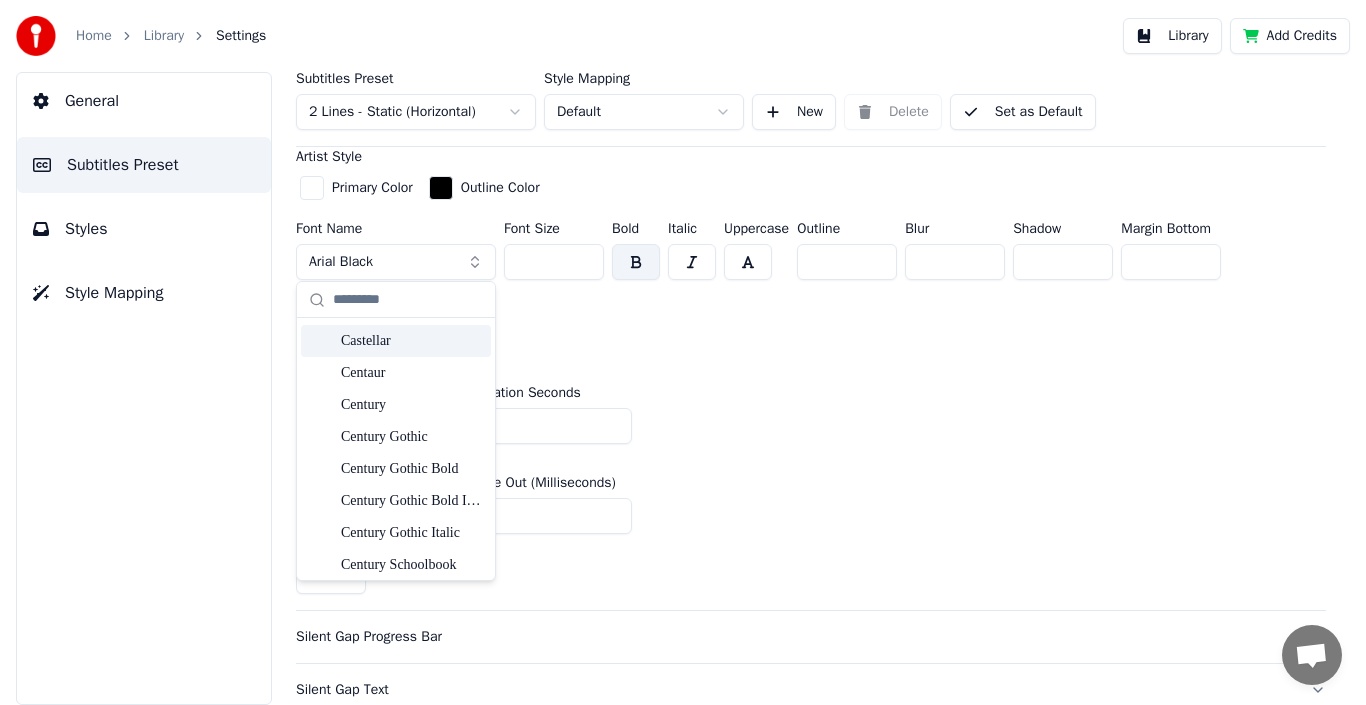 click on "Castellar" at bounding box center [412, 341] 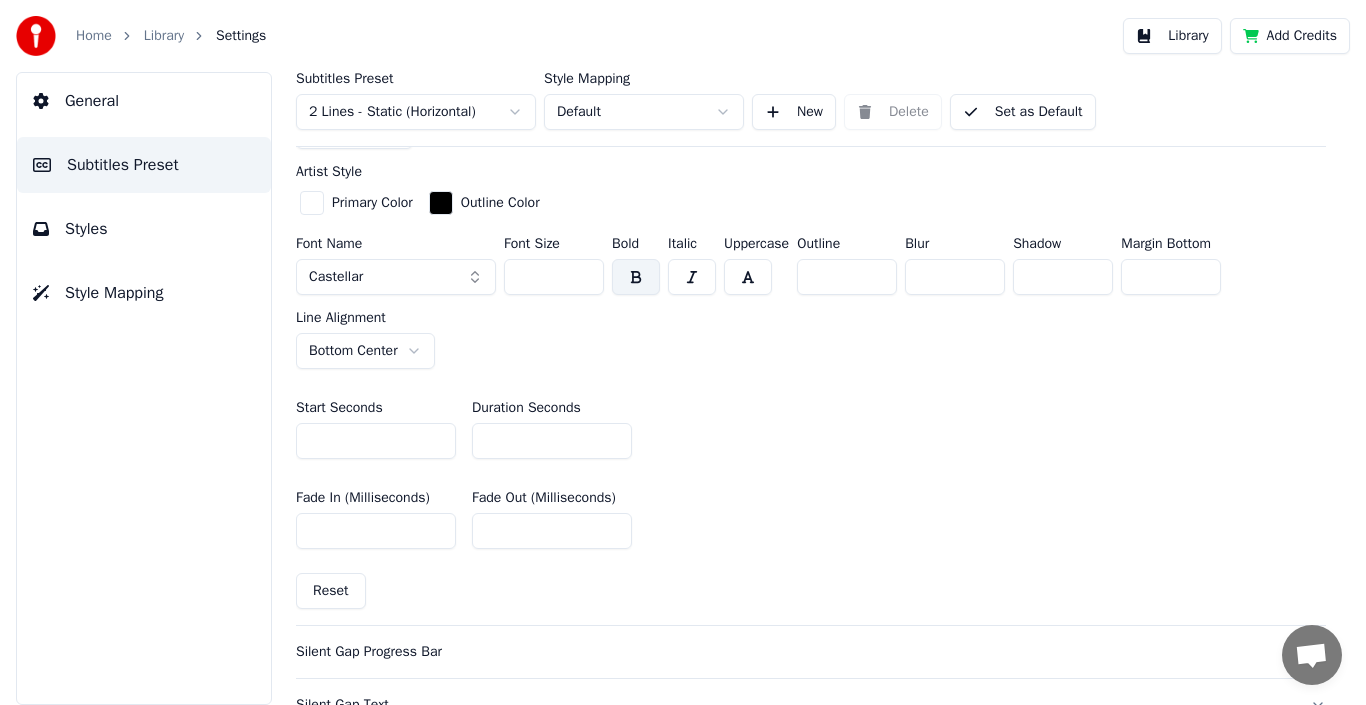 scroll, scrollTop: 1100, scrollLeft: 0, axis: vertical 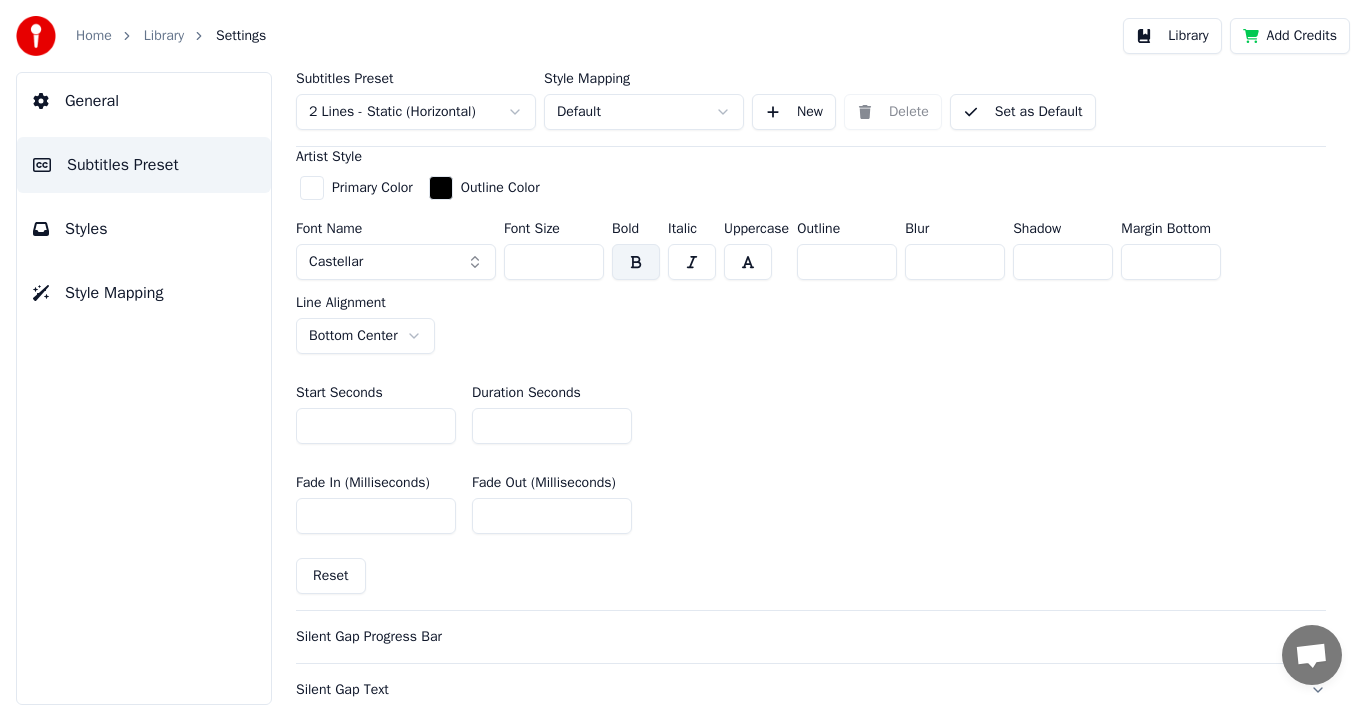 click on "Primary Color" at bounding box center [372, 188] 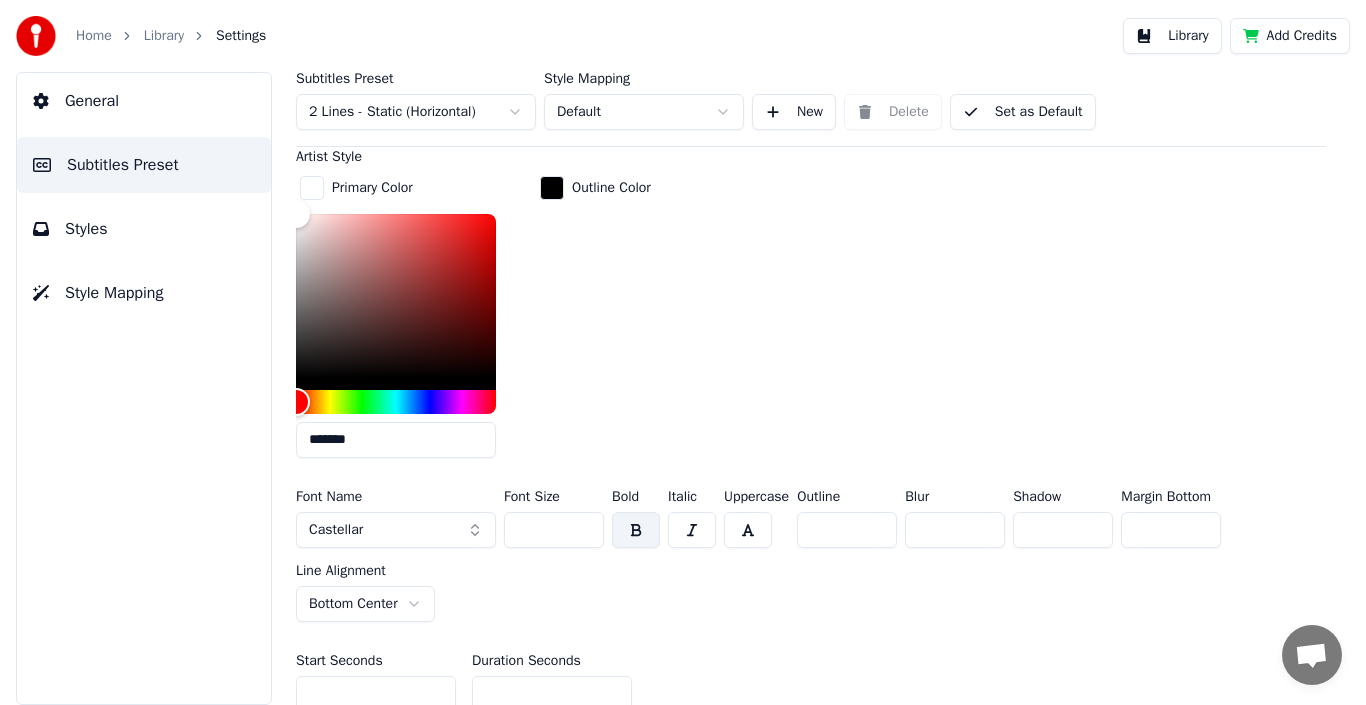click on "Outline Color" at bounding box center (611, 188) 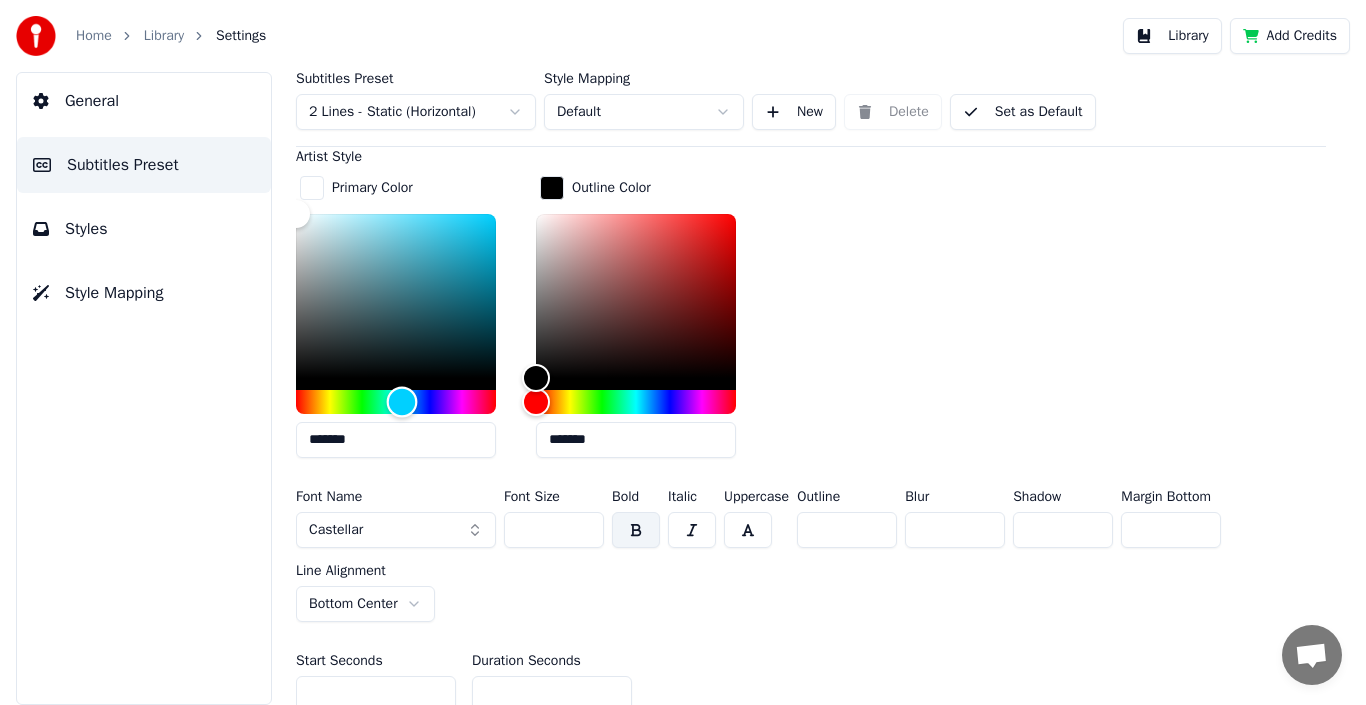 drag, startPoint x: 309, startPoint y: 397, endPoint x: 402, endPoint y: 397, distance: 93 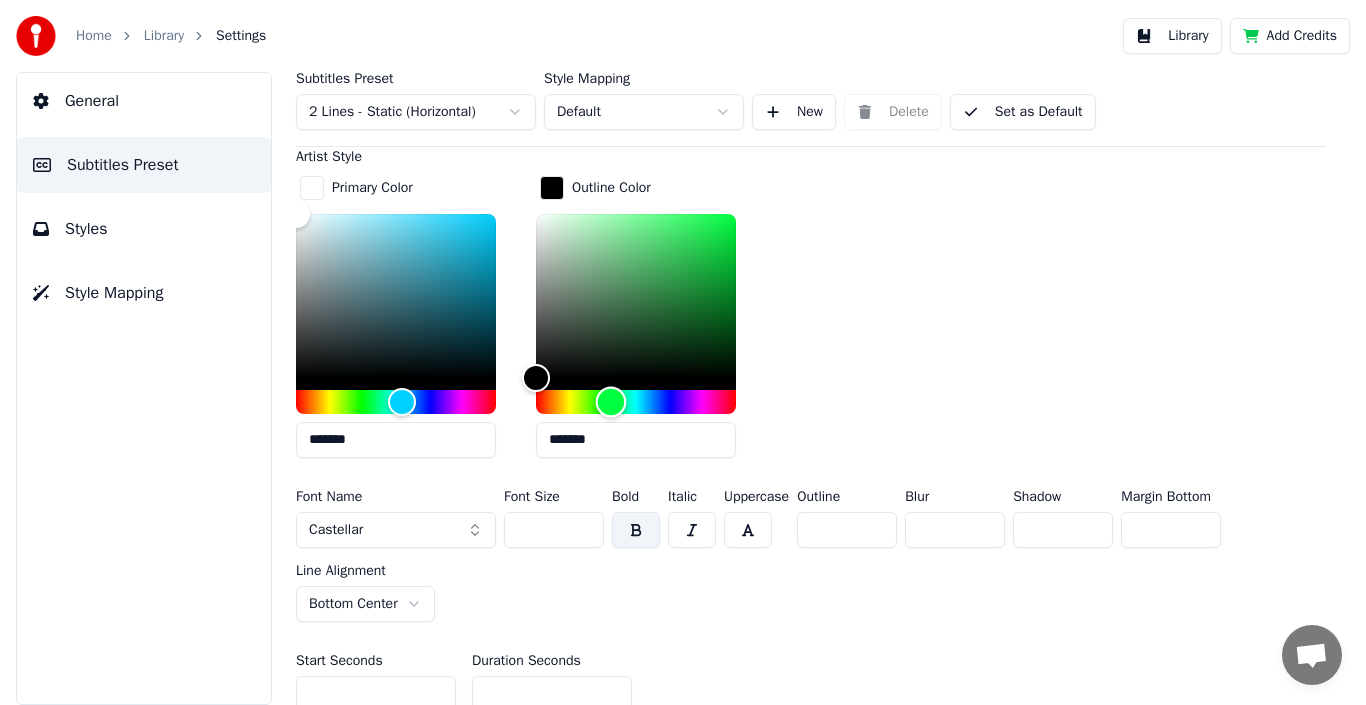 drag, startPoint x: 543, startPoint y: 391, endPoint x: 611, endPoint y: 397, distance: 68.26419 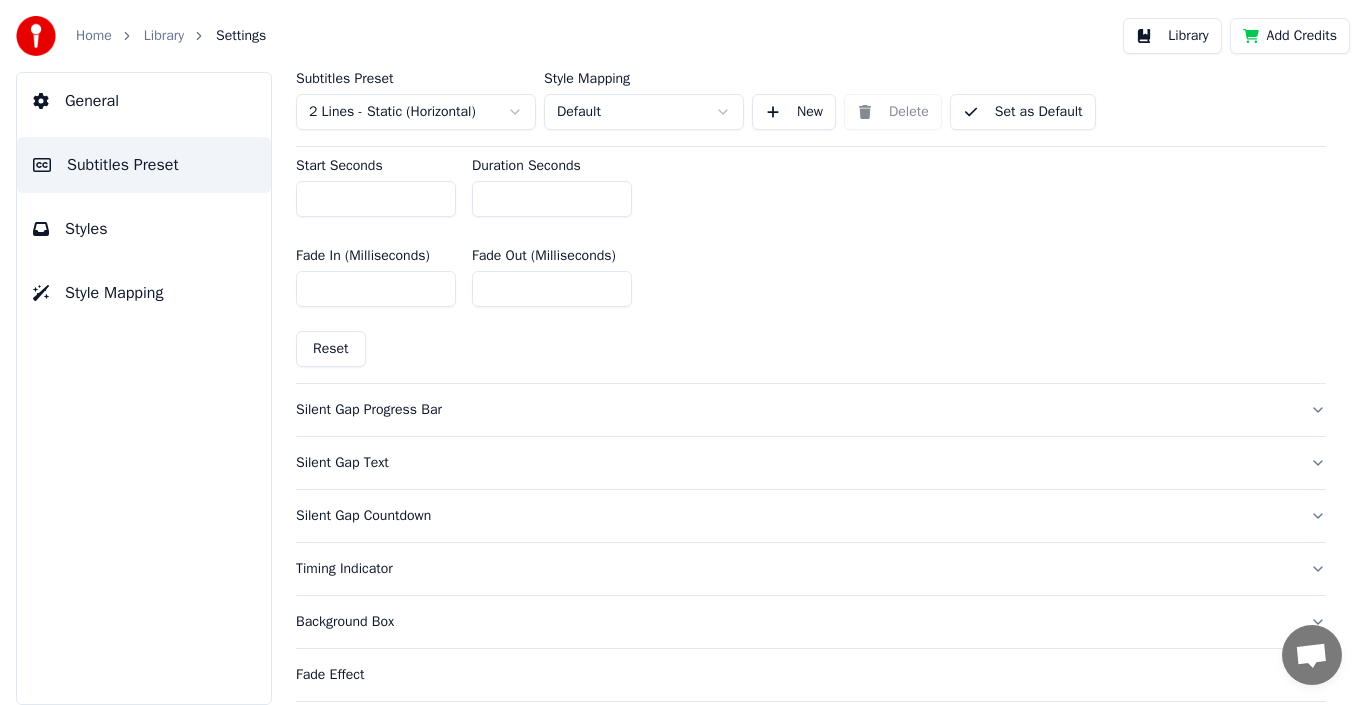 scroll, scrollTop: 1700, scrollLeft: 0, axis: vertical 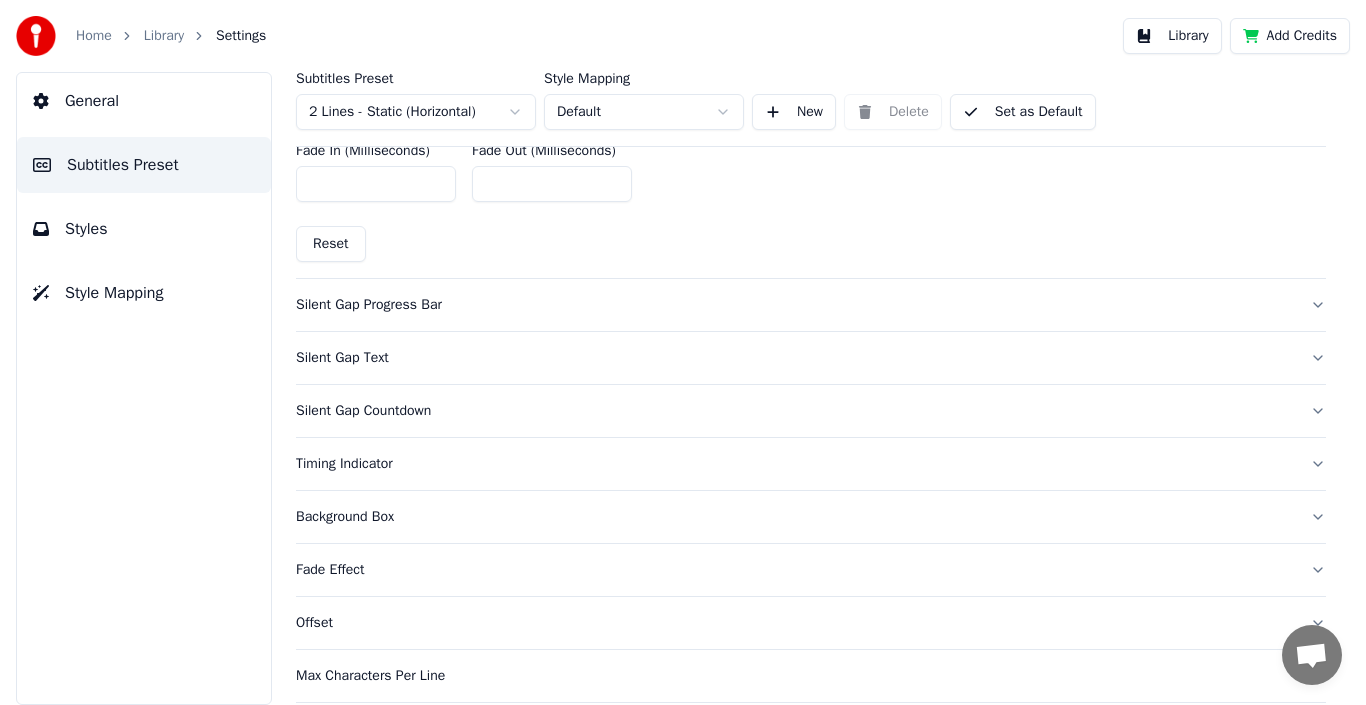 click on "Silent Gap Progress Bar" at bounding box center [795, 305] 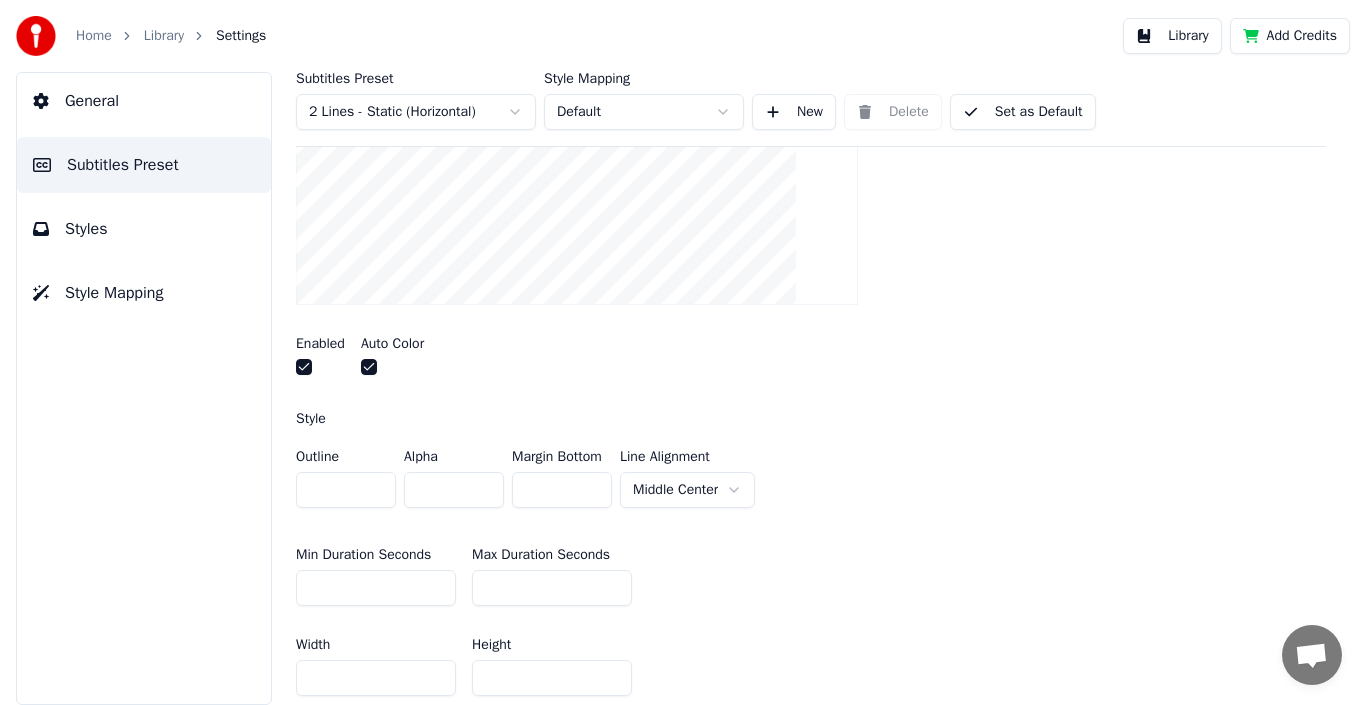 scroll, scrollTop: 434, scrollLeft: 0, axis: vertical 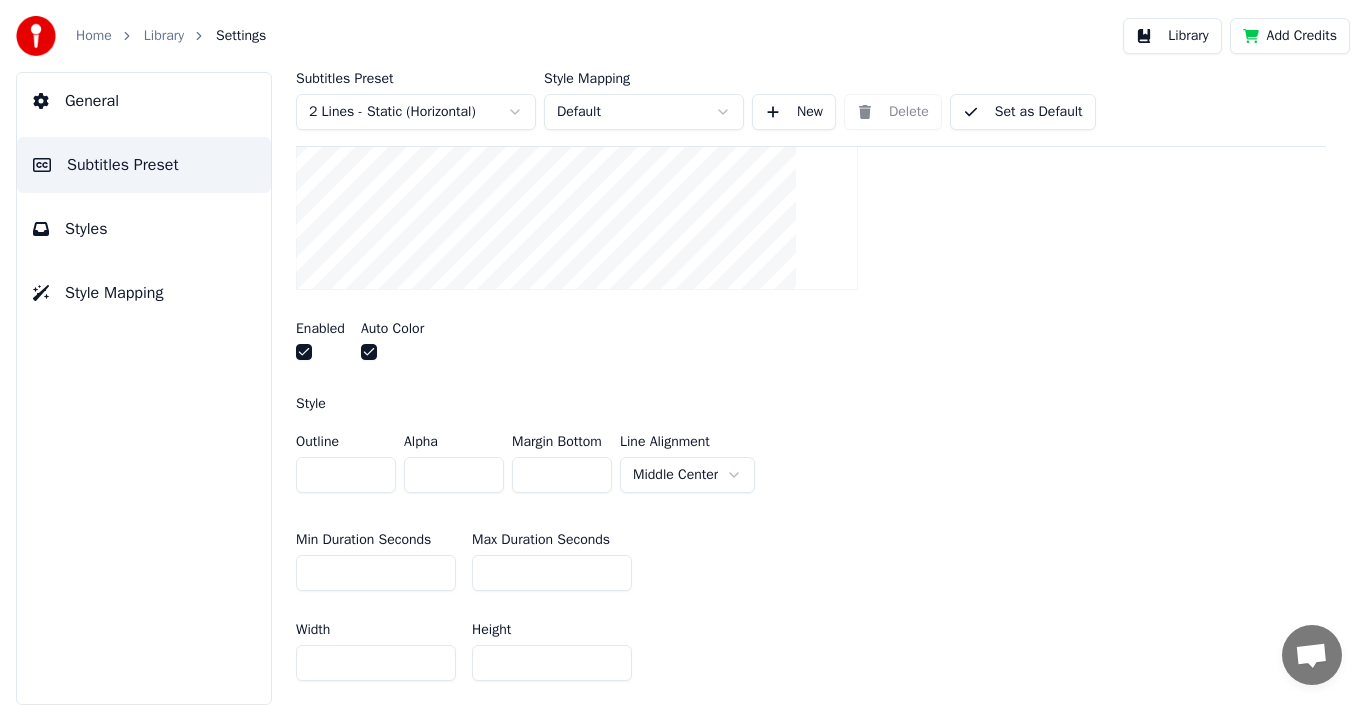 drag, startPoint x: 310, startPoint y: 463, endPoint x: 292, endPoint y: 463, distance: 18 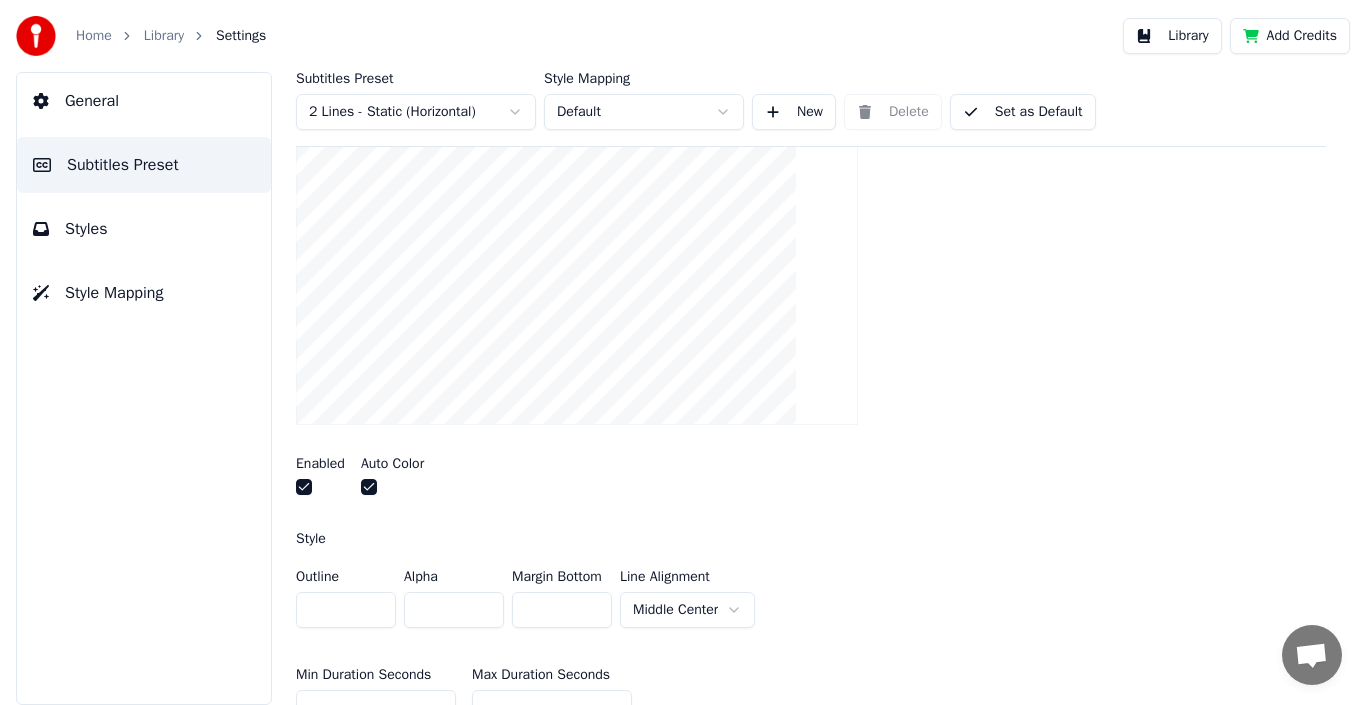 scroll, scrollTop: 334, scrollLeft: 0, axis: vertical 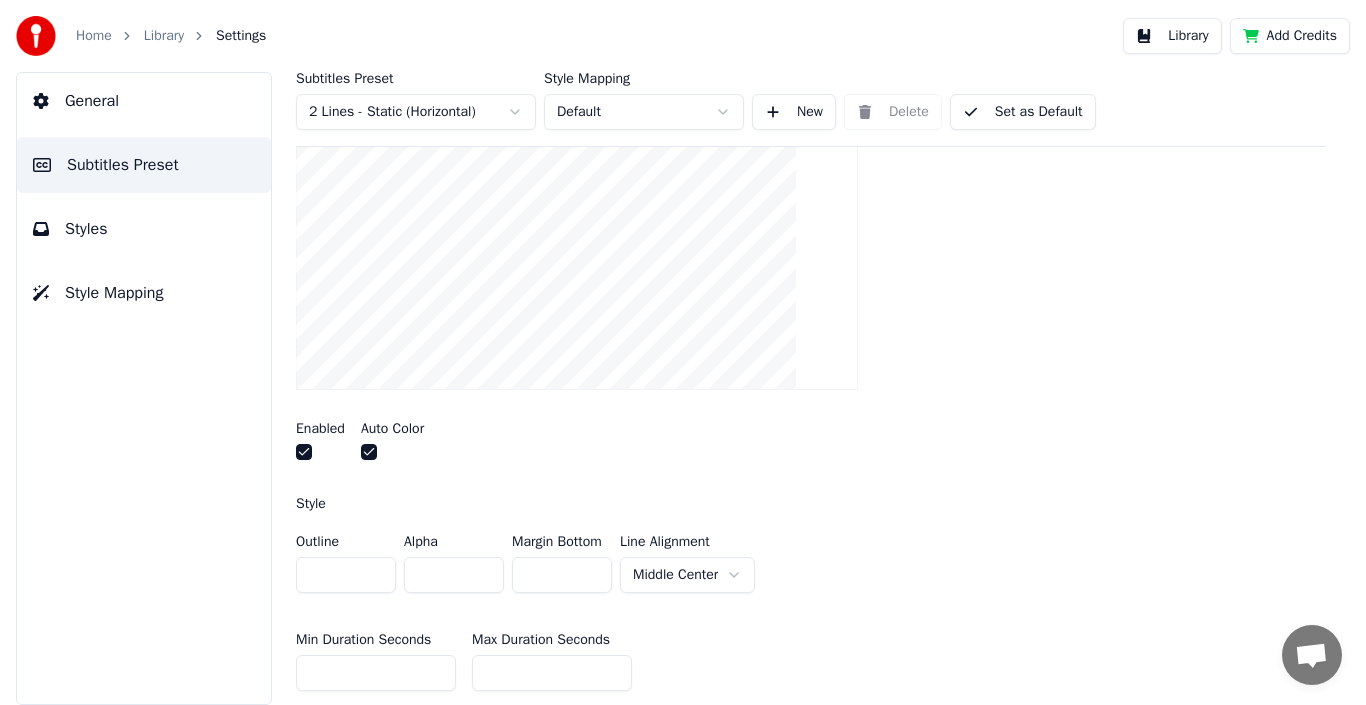 click on "Home Library Settings Library Add Credits General Subtitles Preset Styles Style Mapping Subtitles Preset 2 Lines - Static (Horizontal) Style Mapping Default New Delete Set as Default General Layout Song Title Silent Gap Progress Bar Insert a progress bar in the gap between subtitles Enabled Auto Color Style Outline ** Alpha * Margin Bottom * Line Alignment Middle Center Min Duration  Seconds ** Max Duration  Seconds ** Width *** Height ** Fade In (Milliseconds) * Fade Out (Milliseconds) * Gap (Start) * Gap (End) * Gap from Song Start * Show Text Reset Silent Gap Text Silent Gap Countdown Timing Indicator Background Box Fade Effect Offset Max Characters Per Line Auto Line Break Advanced Settings" at bounding box center [683, 352] 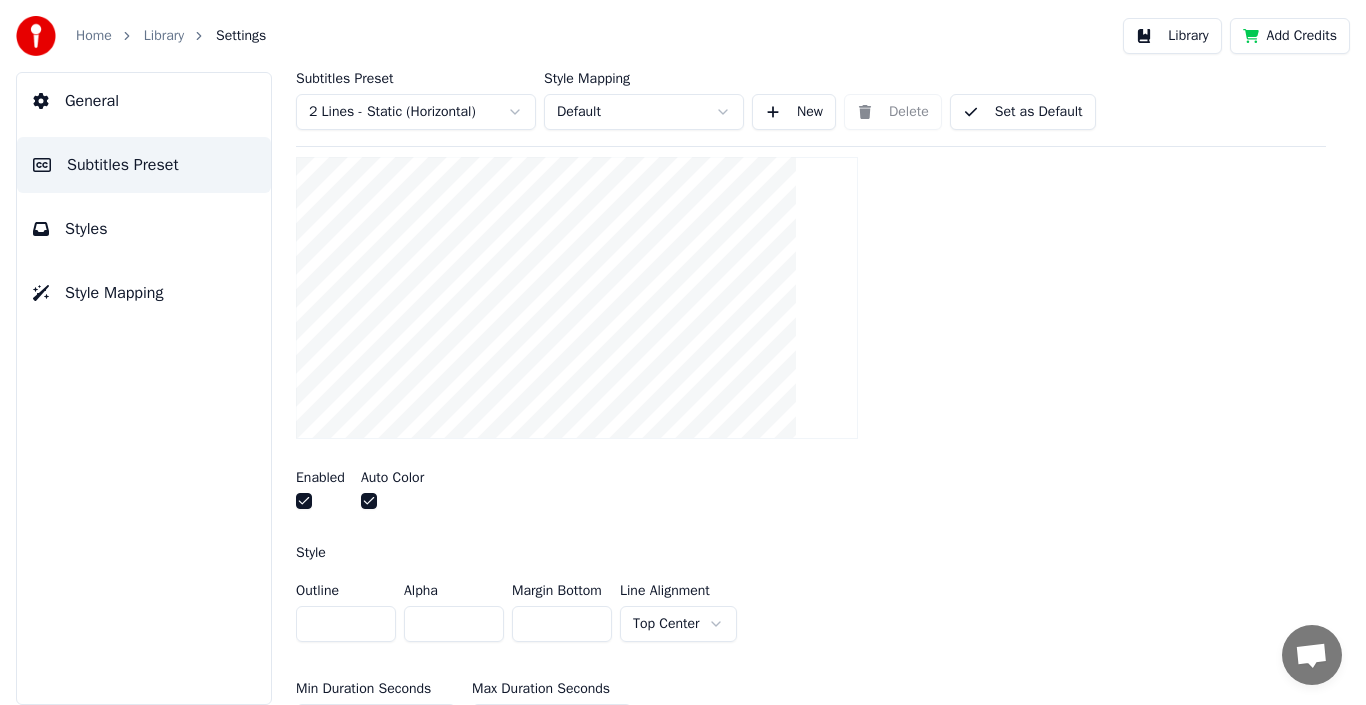 scroll, scrollTop: 334, scrollLeft: 0, axis: vertical 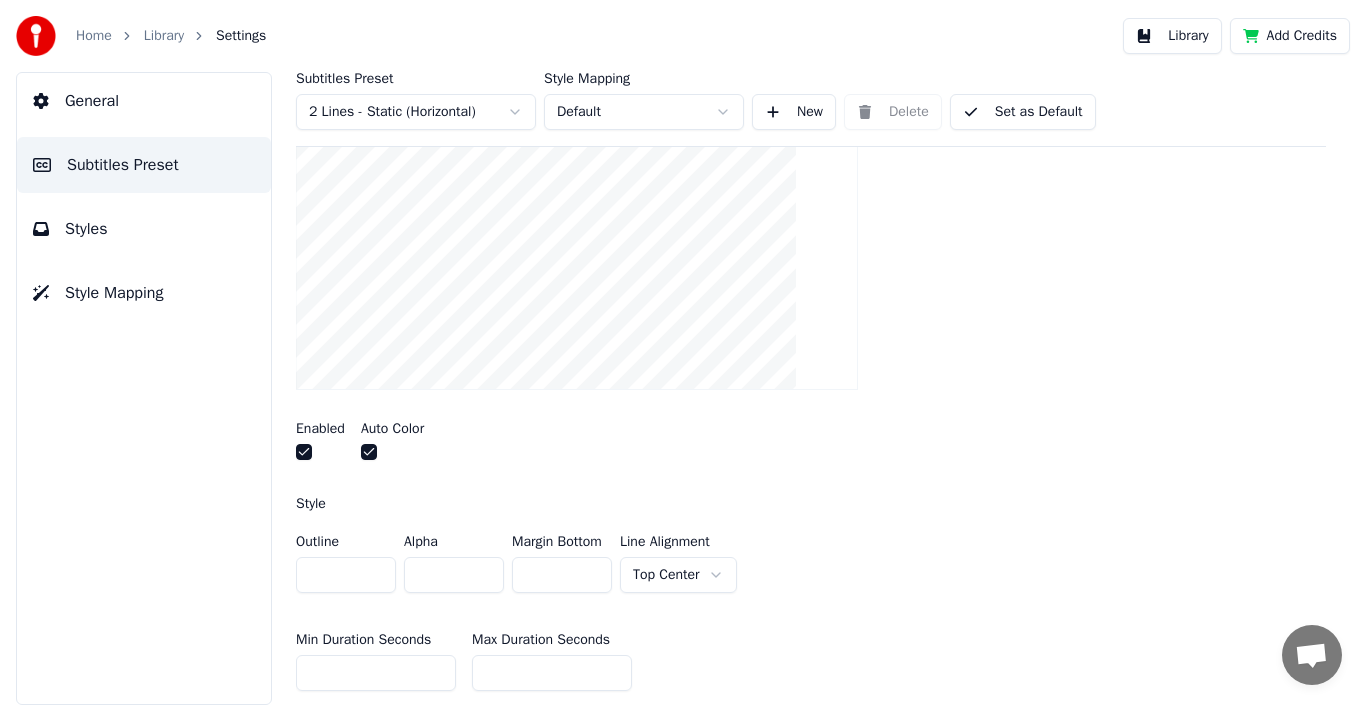 click on "Home Library Settings Library Add Credits General Subtitles Preset Styles Style Mapping Subtitles Preset 2 Lines - Static (Horizontal) Style Mapping Default New Delete Set as Default General Layout Song Title Silent Gap Progress Bar Insert a progress bar in the gap between subtitles Enabled Auto Color Style Outline ** Alpha * Margin Bottom * Line Alignment Top Center Min Duration  Seconds ** Max Duration  Seconds ** Width *** Height ** Fade In (Milliseconds) * Fade Out (Milliseconds) * Gap (Start) * Gap (End) * Gap from Song Start * Show Text Reset Silent Gap Text Silent Gap Countdown Timing Indicator Background Box Fade Effect Offset Max Characters Per Line Auto Line Break Advanced Settings" at bounding box center (683, 352) 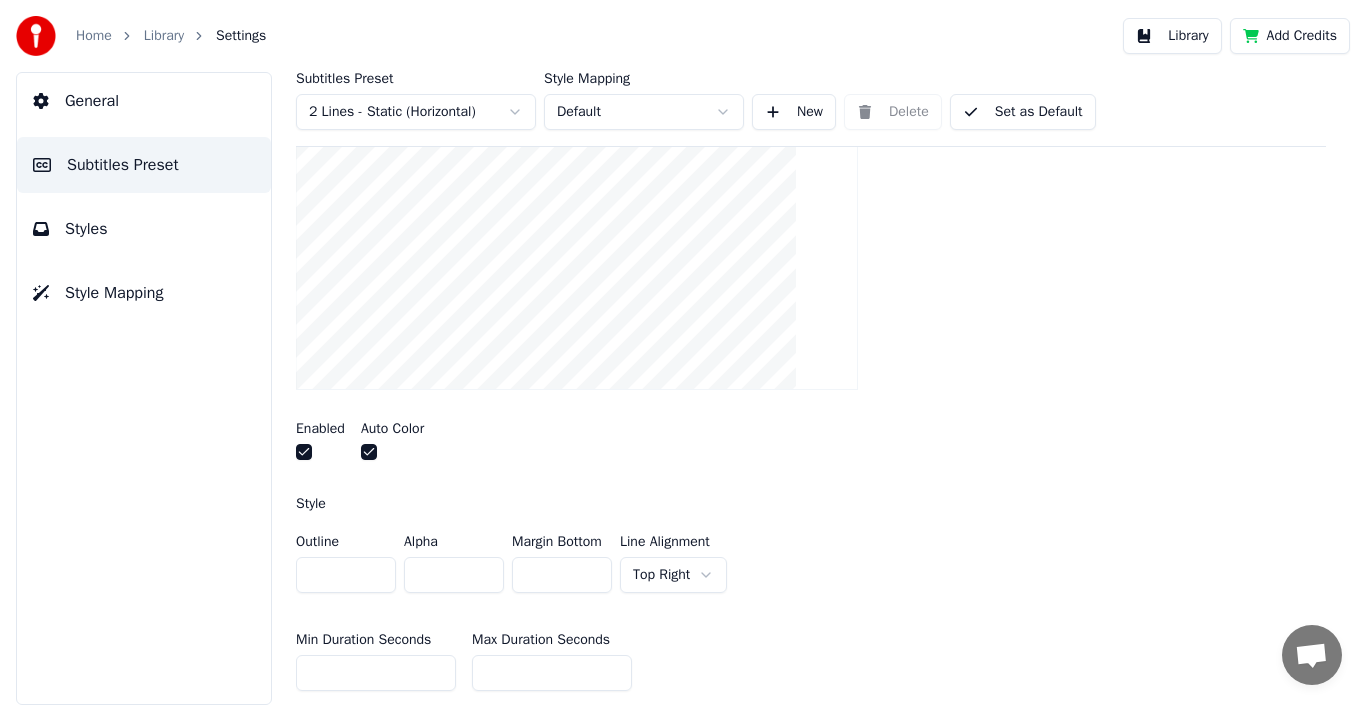 click on "Home Library Settings Library Add Credits General Subtitles Preset Styles Style Mapping Subtitles Preset 2 Lines - Static (Horizontal) Style Mapping Default New Delete Set as Default General Layout Song Title Silent Gap Progress Bar Insert a progress bar in the gap between subtitles Enabled Auto Color Style Outline ** Alpha * Margin Bottom * Line Alignment Top Right Min Duration  Seconds ** Max Duration  Seconds ** Width *** Height ** Fade In (Milliseconds) * Fade Out (Milliseconds) * Gap (Start) * Gap (End) * Gap from Song Start * Show Text Reset Silent Gap Text Silent Gap Countdown Timing Indicator Background Box Fade Effect Offset Max Characters Per Line Auto Line Break Advanced Settings" at bounding box center (683, 352) 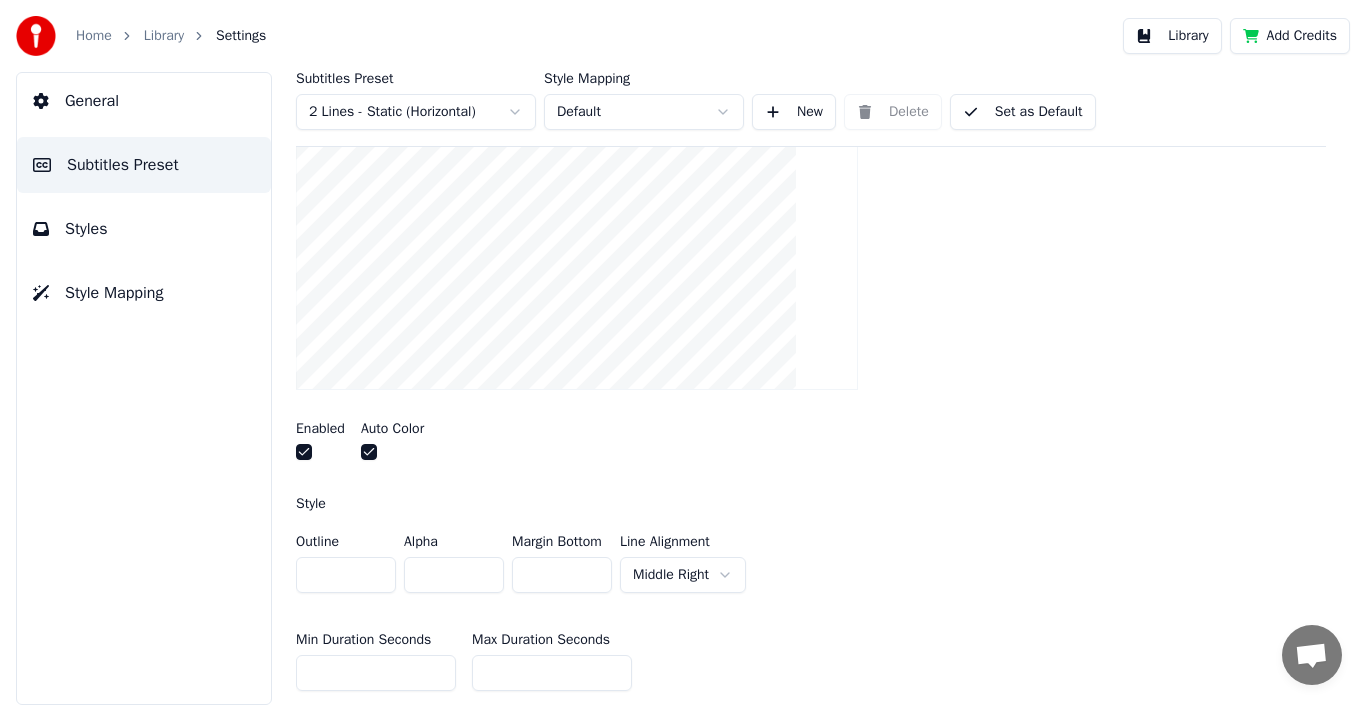 click on "Home Library Settings Library Add Credits General Subtitles Preset Styles Style Mapping Subtitles Preset 2 Lines - Static (Horizontal) Style Mapping Default New Delete Set as Default General Layout Song Title Silent Gap Progress Bar Insert a progress bar in the gap between subtitles Enabled Auto Color Style Outline ** Alpha * Margin Bottom * Line Alignment Middle Right Min Duration  Seconds ** Max Duration  Seconds ** Width *** Height ** Fade In (Milliseconds) * Fade Out (Milliseconds) * Gap (Start) * Gap (End) * Gap from Song Start * Show Text Reset Silent Gap Text Silent Gap Countdown Timing Indicator Background Box Fade Effect Offset Max Characters Per Line Auto Line Break Advanced Settings" at bounding box center [683, 352] 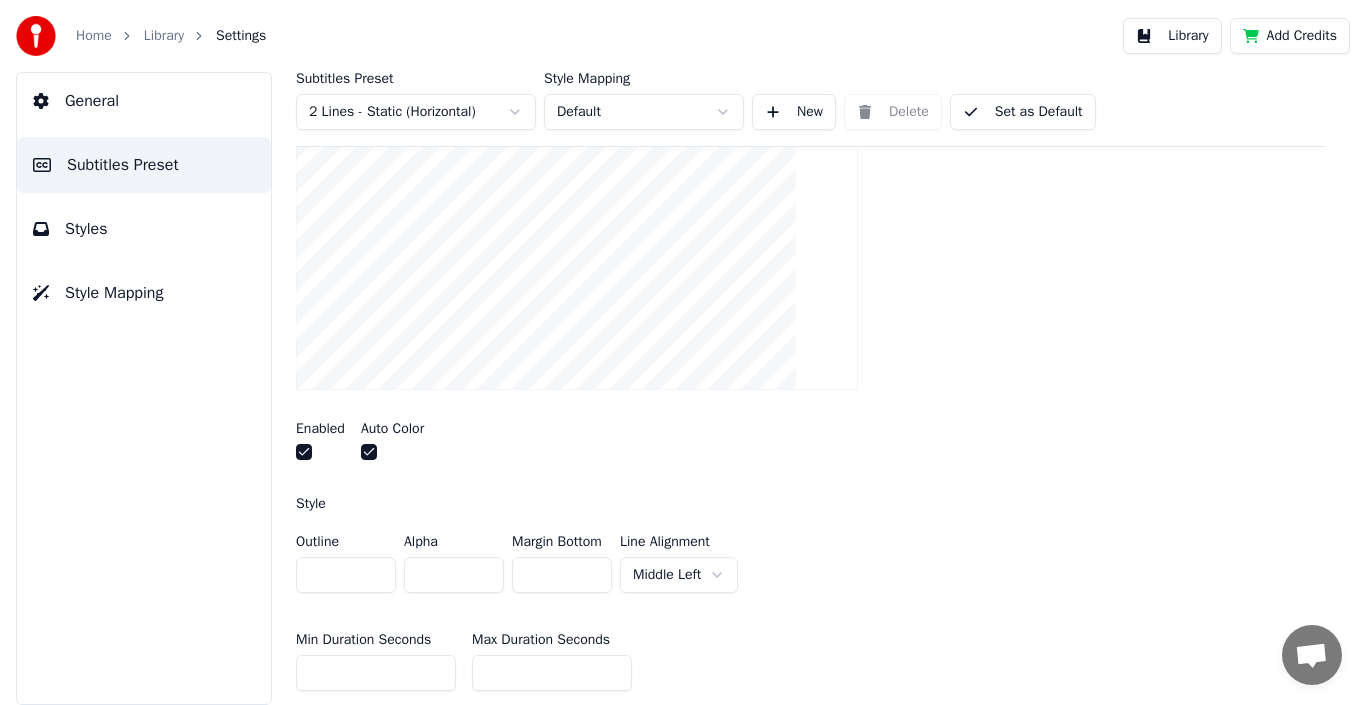 drag, startPoint x: 352, startPoint y: 574, endPoint x: 281, endPoint y: 574, distance: 71 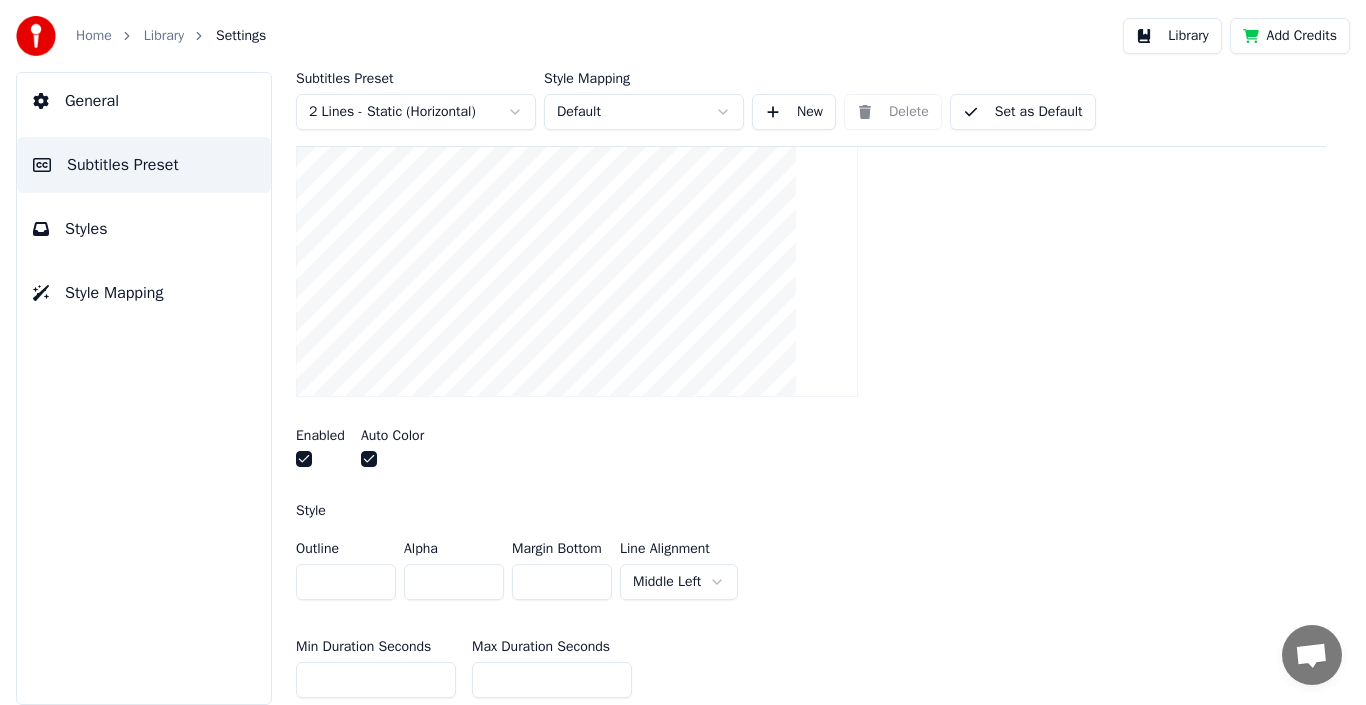 scroll, scrollTop: 234, scrollLeft: 0, axis: vertical 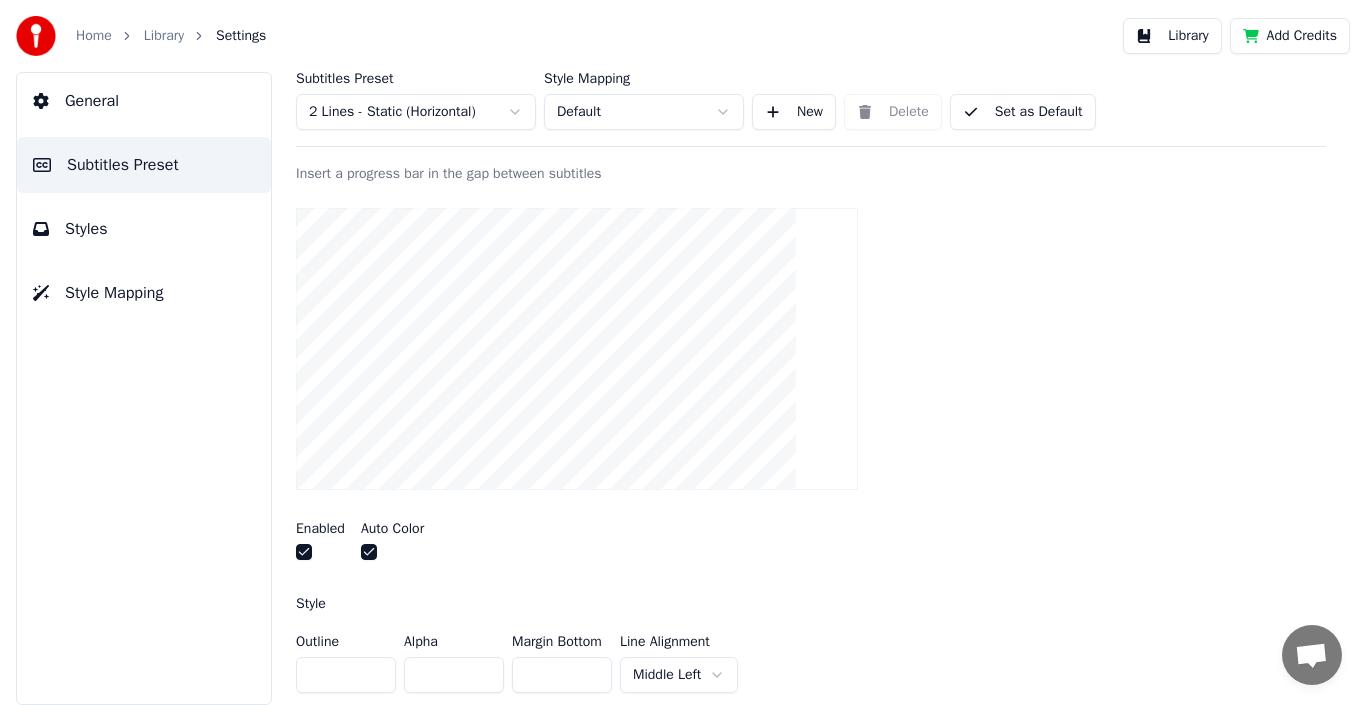 click on "Insert a progress bar in the gap between subtitles Enabled Auto Color Style Outline ** Alpha * Margin Bottom * Line Alignment Middle Left Min Duration  Seconds ** Max Duration  Seconds ** Width *** Height ** Fade In (Milliseconds) * Fade Out (Milliseconds) * Gap (Start) * Gap (End) * Gap from Song Start * Show Text Reset" at bounding box center [811, 739] 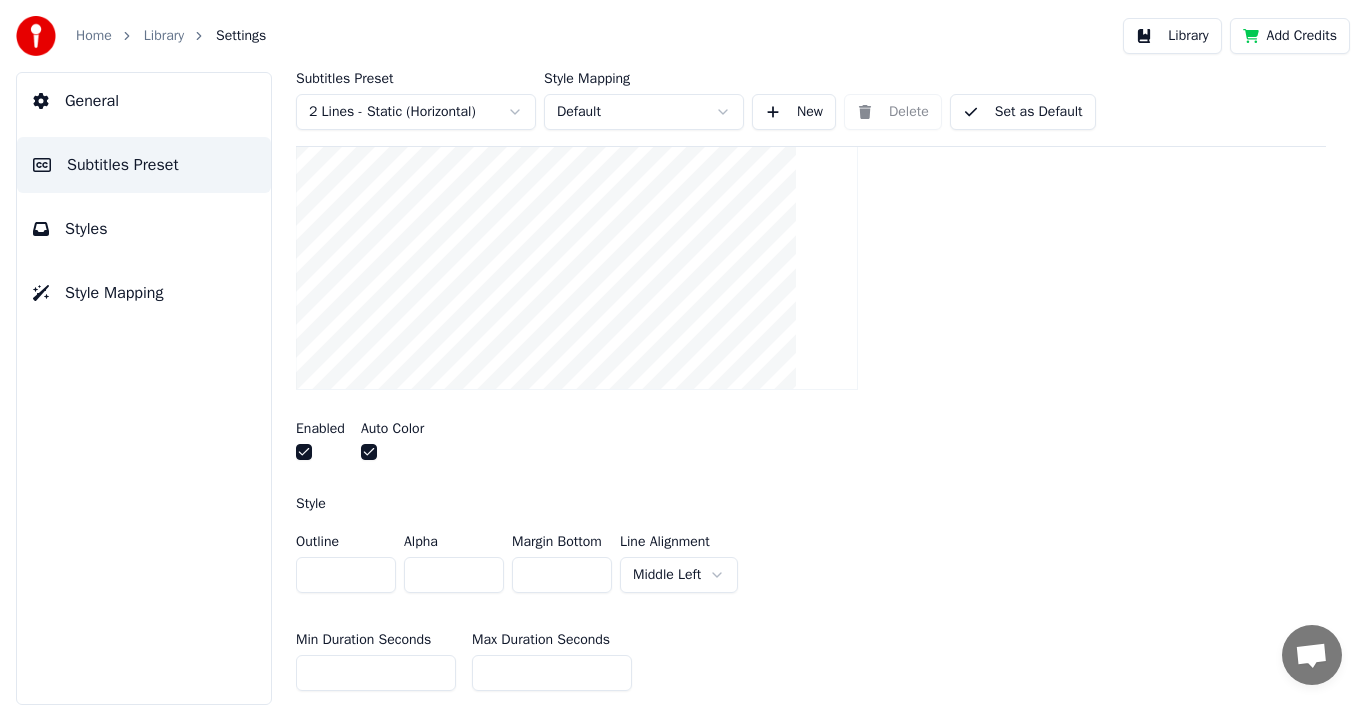 click on "Home Library Settings Library Add Credits General Subtitles Preset Styles Style Mapping Subtitles Preset 2 Lines - Static (Horizontal) Style Mapping Default New Delete Set as Default General Layout Song Title Silent Gap Progress Bar Insert a progress bar in the gap between subtitles Enabled Auto Color Style Outline ** Alpha * Margin Bottom * Line Alignment Middle Left Min Duration  Seconds ** Max Duration  Seconds ** Width *** Height ** Fade In (Milliseconds) * Fade Out (Milliseconds) * Gap (Start) * Gap (End) * Gap from Song Start * Show Text Reset Silent Gap Text Silent Gap Countdown Timing Indicator Background Box Fade Effect Offset Max Characters Per Line Auto Line Break Advanced Settings" at bounding box center [683, 352] 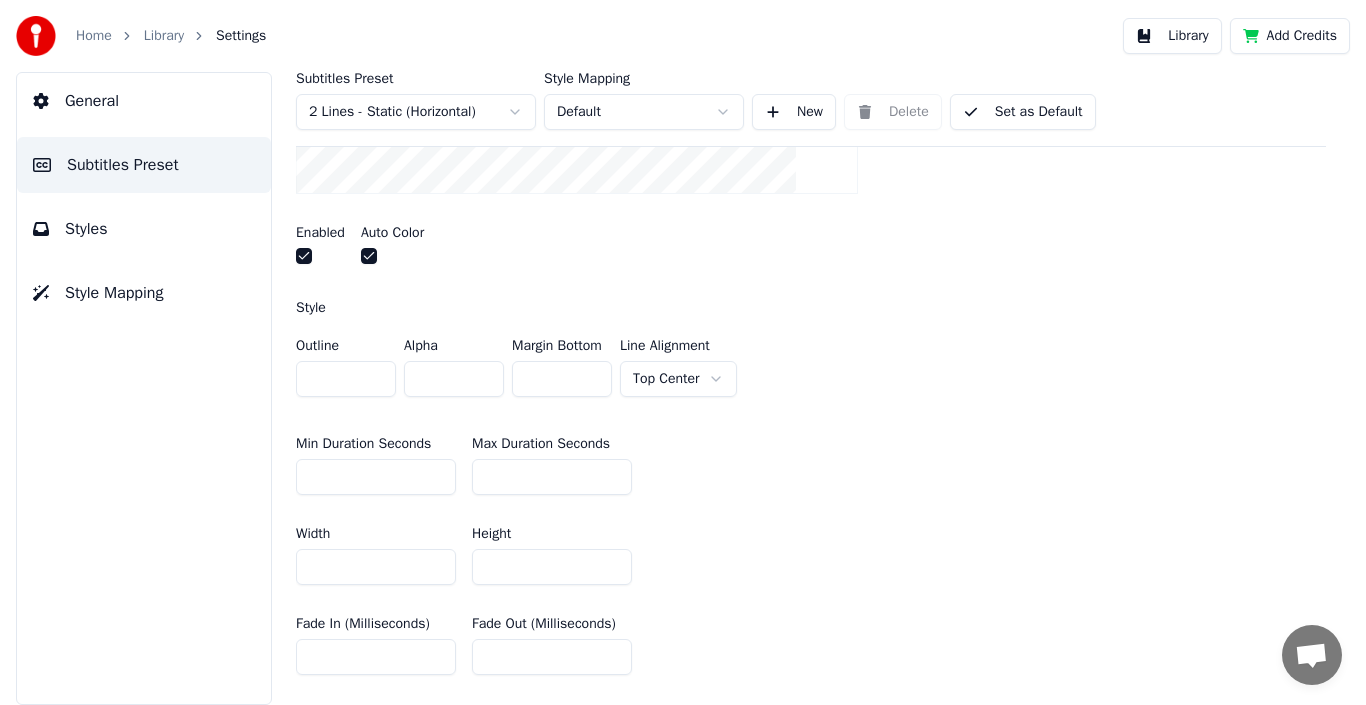scroll, scrollTop: 534, scrollLeft: 0, axis: vertical 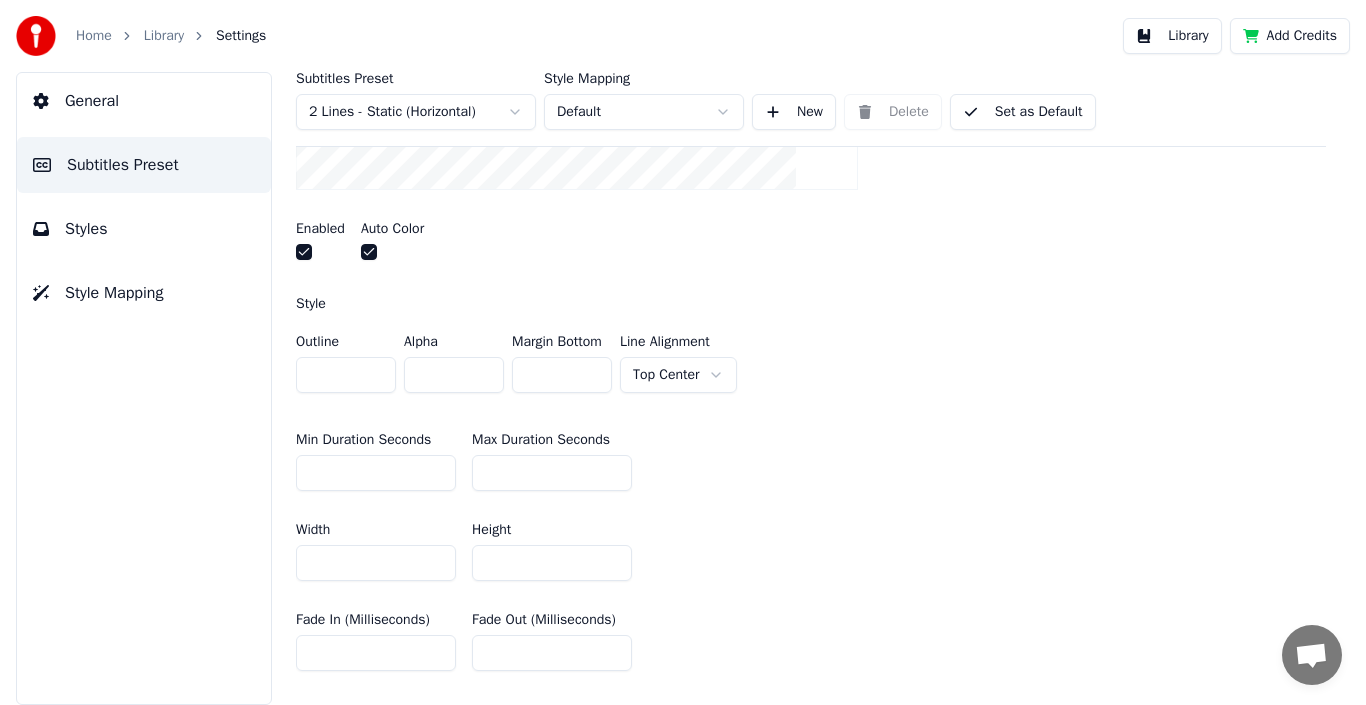click on "Home Library Settings Library Add Credits General Subtitles Preset Styles Style Mapping Subtitles Preset 2 Lines - Static (Horizontal) Style Mapping Default New Delete Set as Default General Layout Song Title Silent Gap Progress Bar Insert a progress bar in the gap between subtitles Enabled Auto Color Style Outline ** Alpha * Margin Bottom * Line Alignment Top Center Min Duration  Seconds ** Max Duration  Seconds ** Width *** Height ** Fade In (Milliseconds) * Fade Out (Milliseconds) * Gap (Start) * Gap (End) * Gap from Song Start * Show Text Reset Silent Gap Text Silent Gap Countdown Timing Indicator Background Box Fade Effect Offset Max Characters Per Line Auto Line Break Advanced Settings" at bounding box center [683, 352] 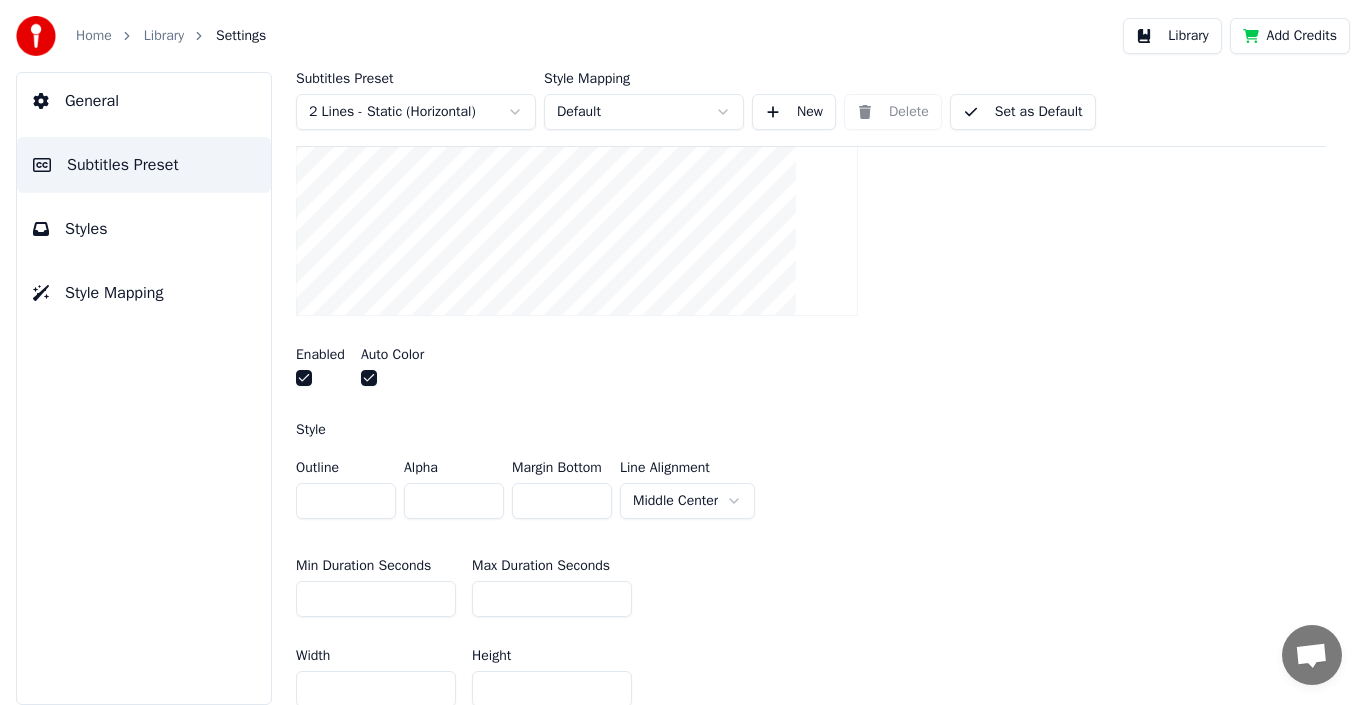 scroll, scrollTop: 434, scrollLeft: 0, axis: vertical 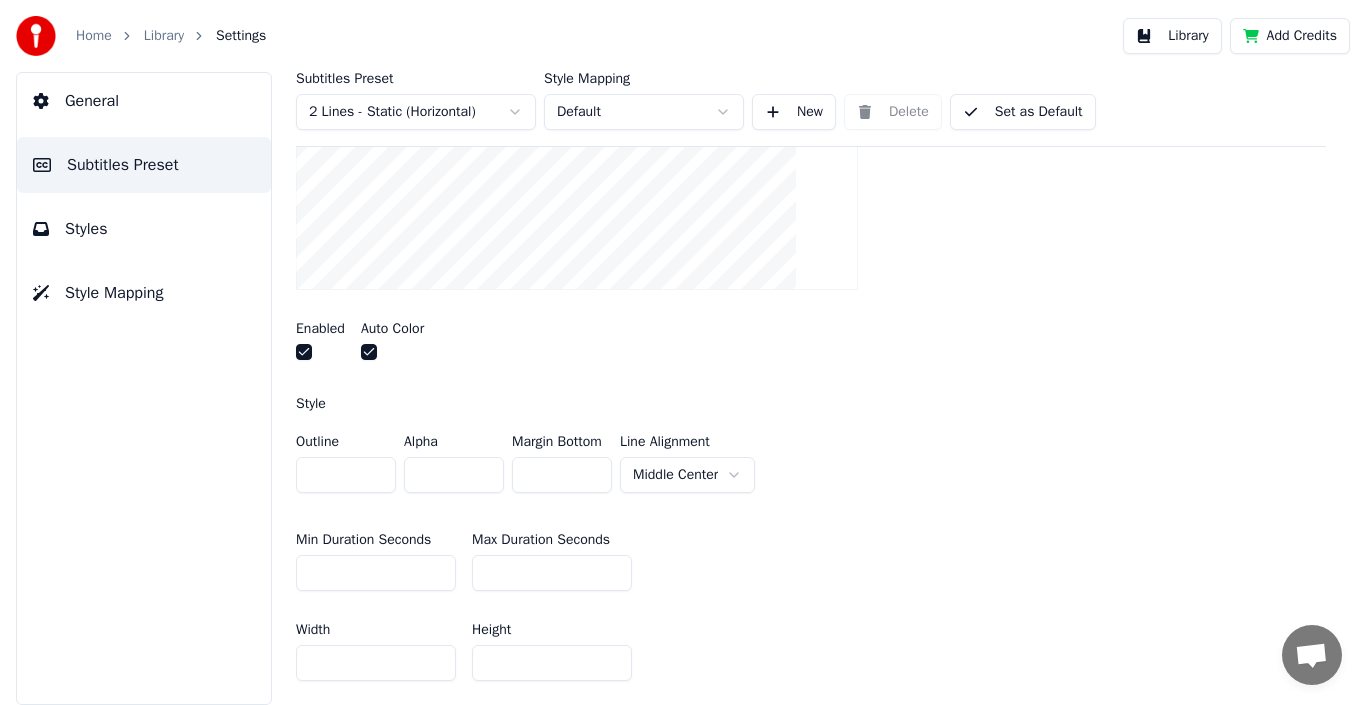 drag, startPoint x: 434, startPoint y: 472, endPoint x: 386, endPoint y: 468, distance: 48.166378 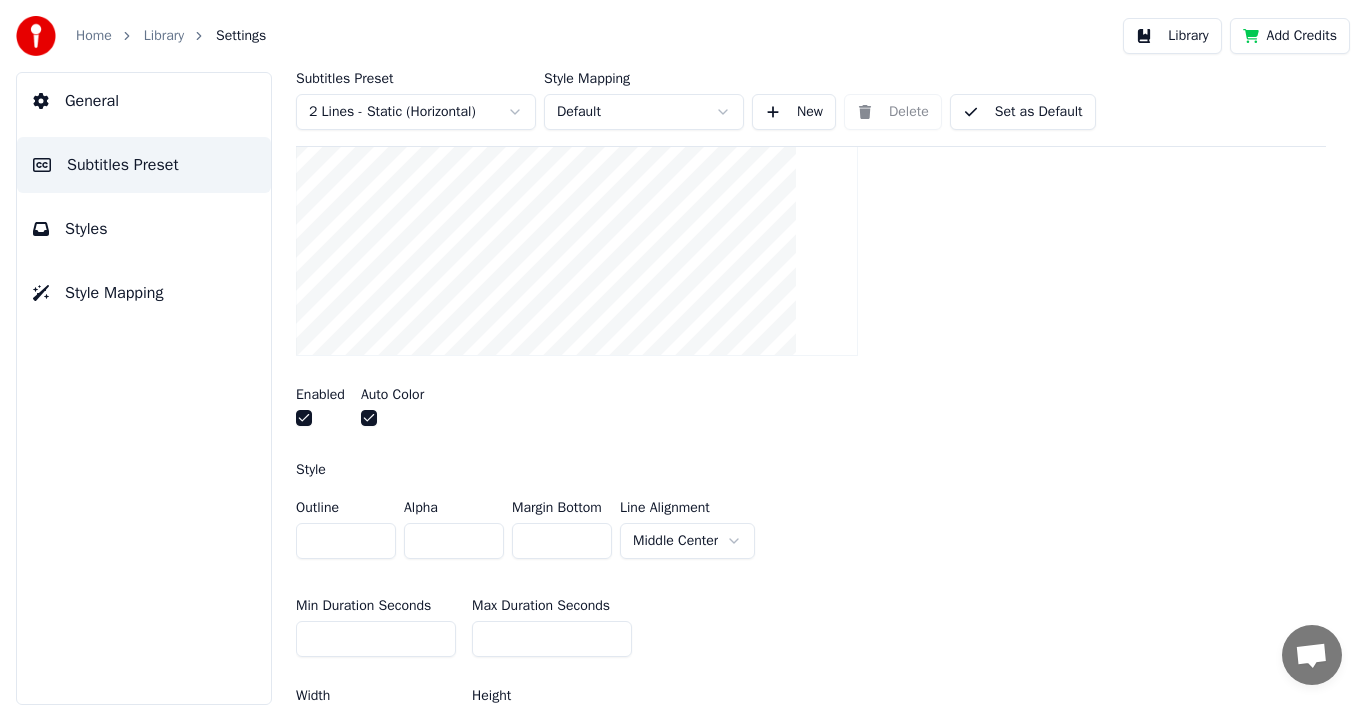 scroll, scrollTop: 334, scrollLeft: 0, axis: vertical 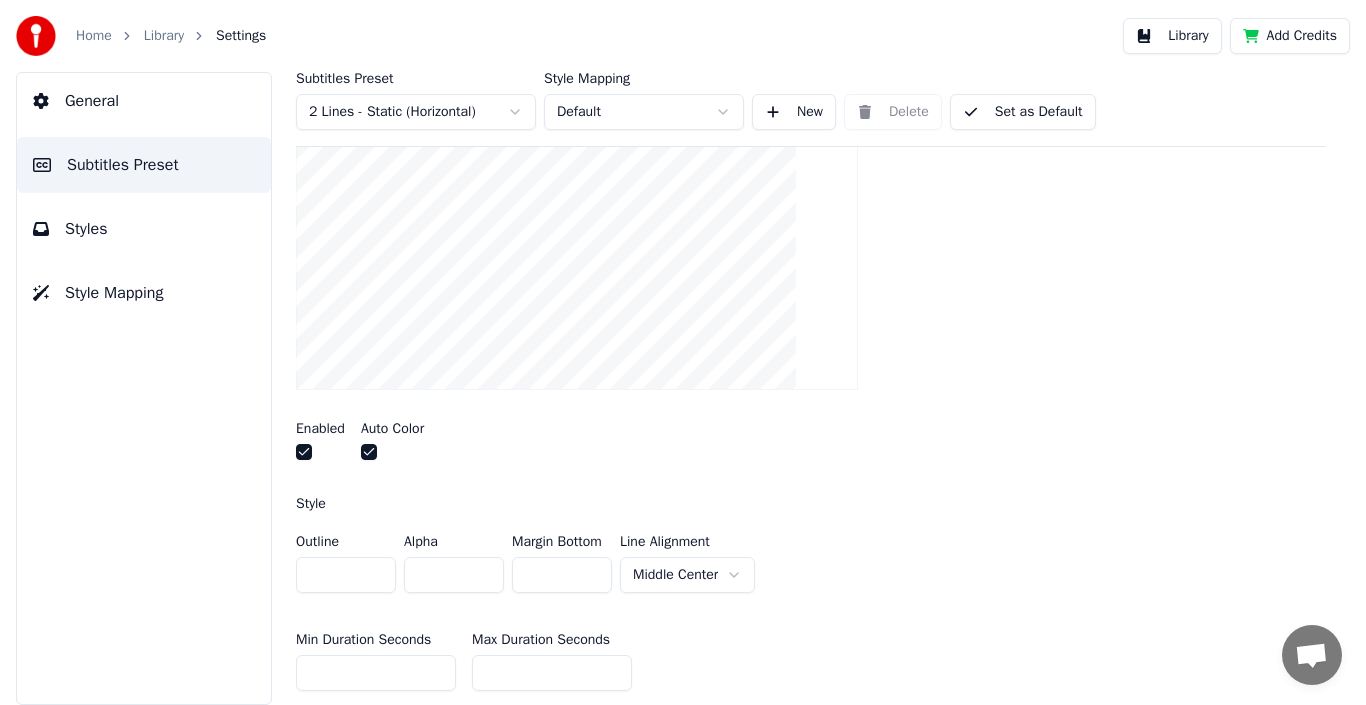 drag, startPoint x: 541, startPoint y: 574, endPoint x: 503, endPoint y: 568, distance: 38.470768 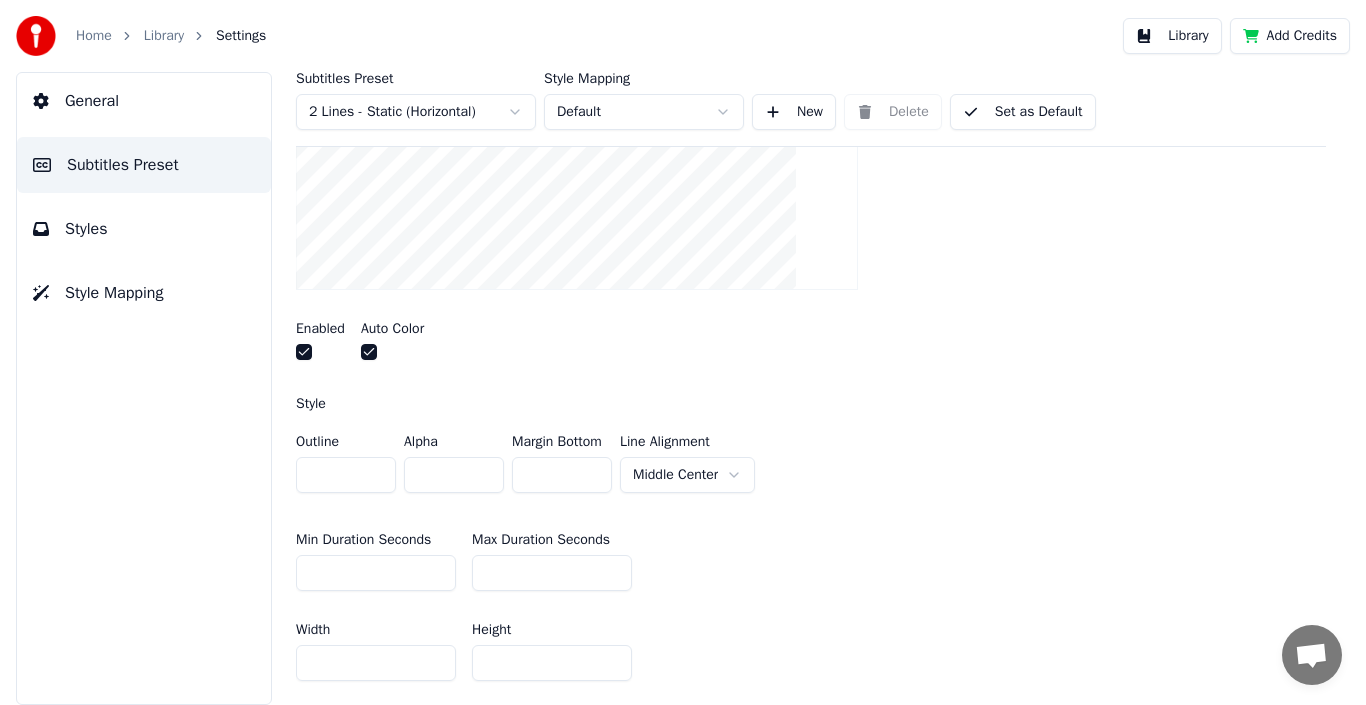 scroll, scrollTop: 534, scrollLeft: 0, axis: vertical 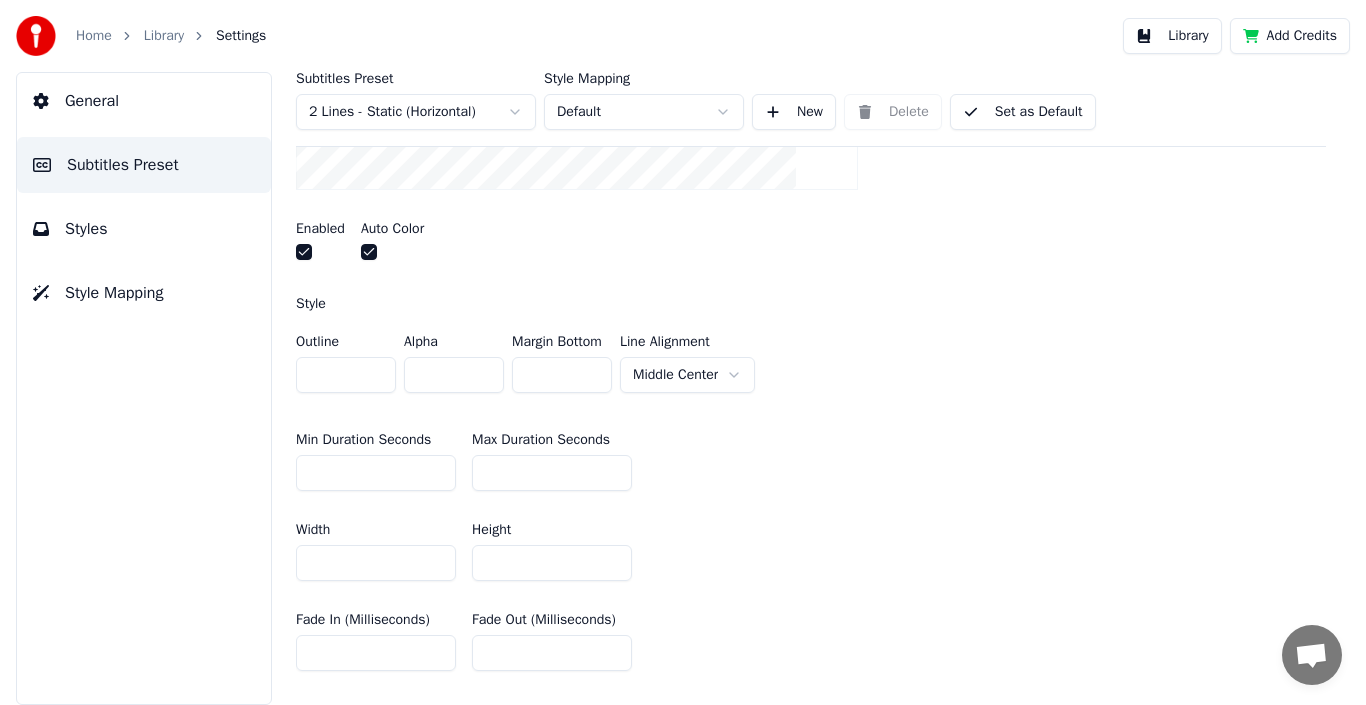 drag, startPoint x: 347, startPoint y: 559, endPoint x: 276, endPoint y: 554, distance: 71.17584 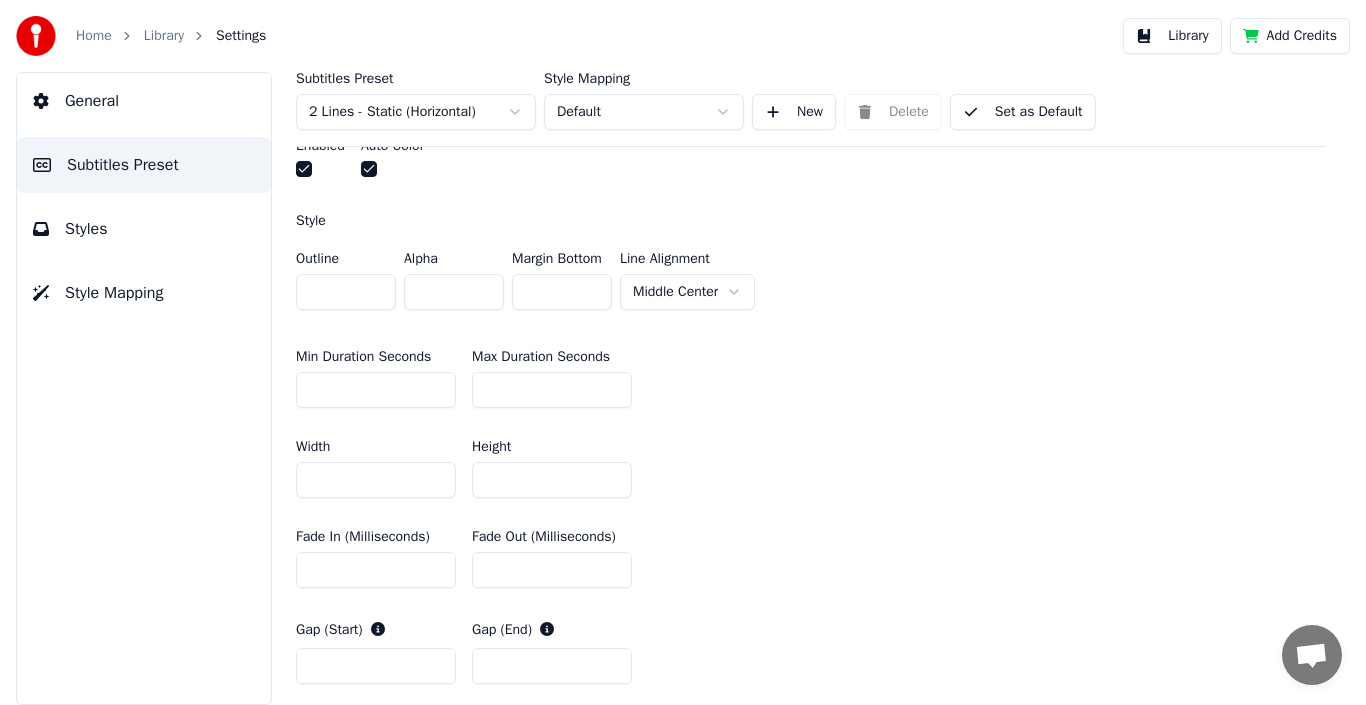 scroll, scrollTop: 634, scrollLeft: 0, axis: vertical 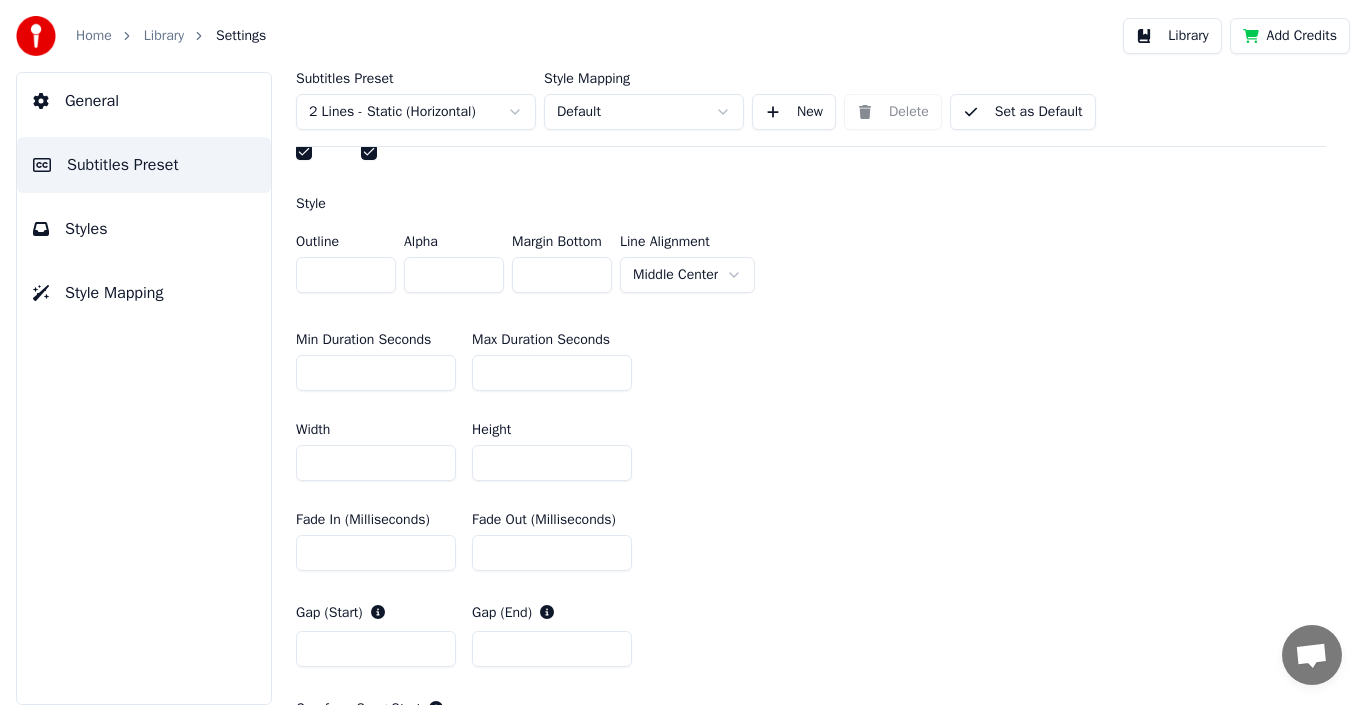 drag, startPoint x: 356, startPoint y: 464, endPoint x: 257, endPoint y: 459, distance: 99.12618 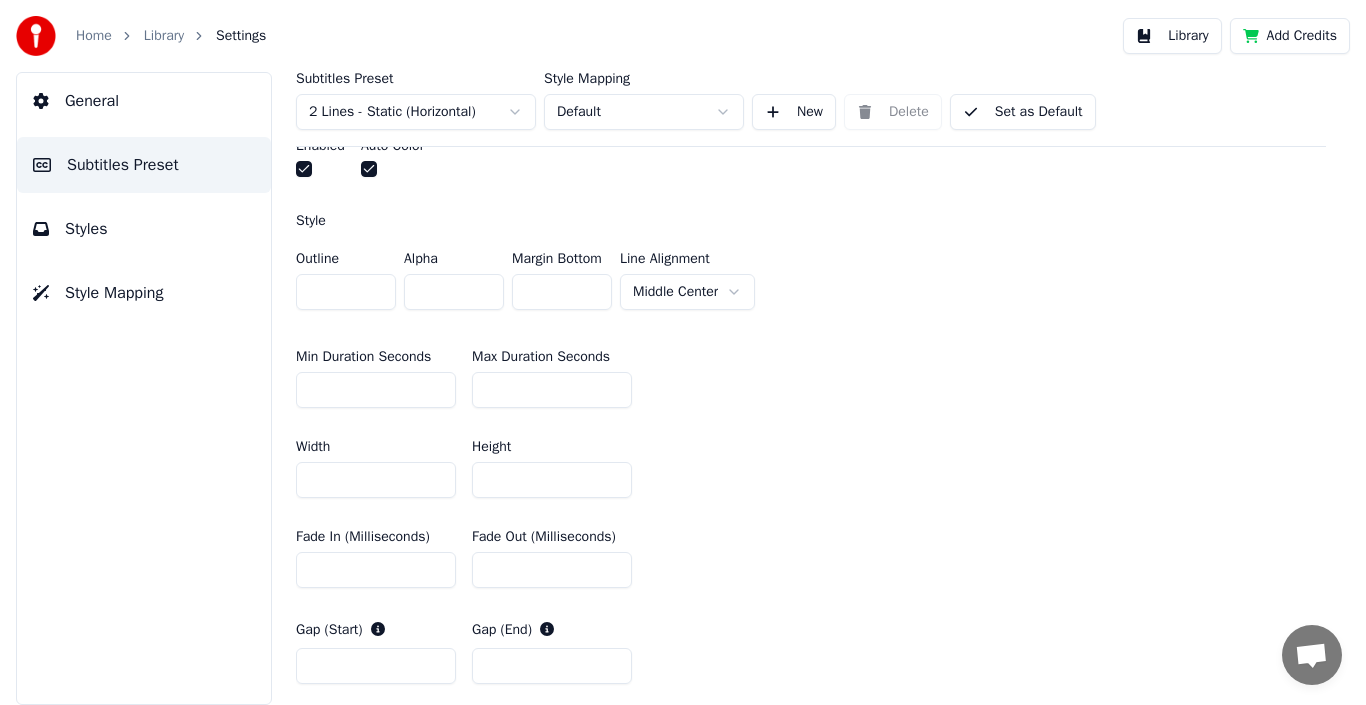 scroll, scrollTop: 634, scrollLeft: 0, axis: vertical 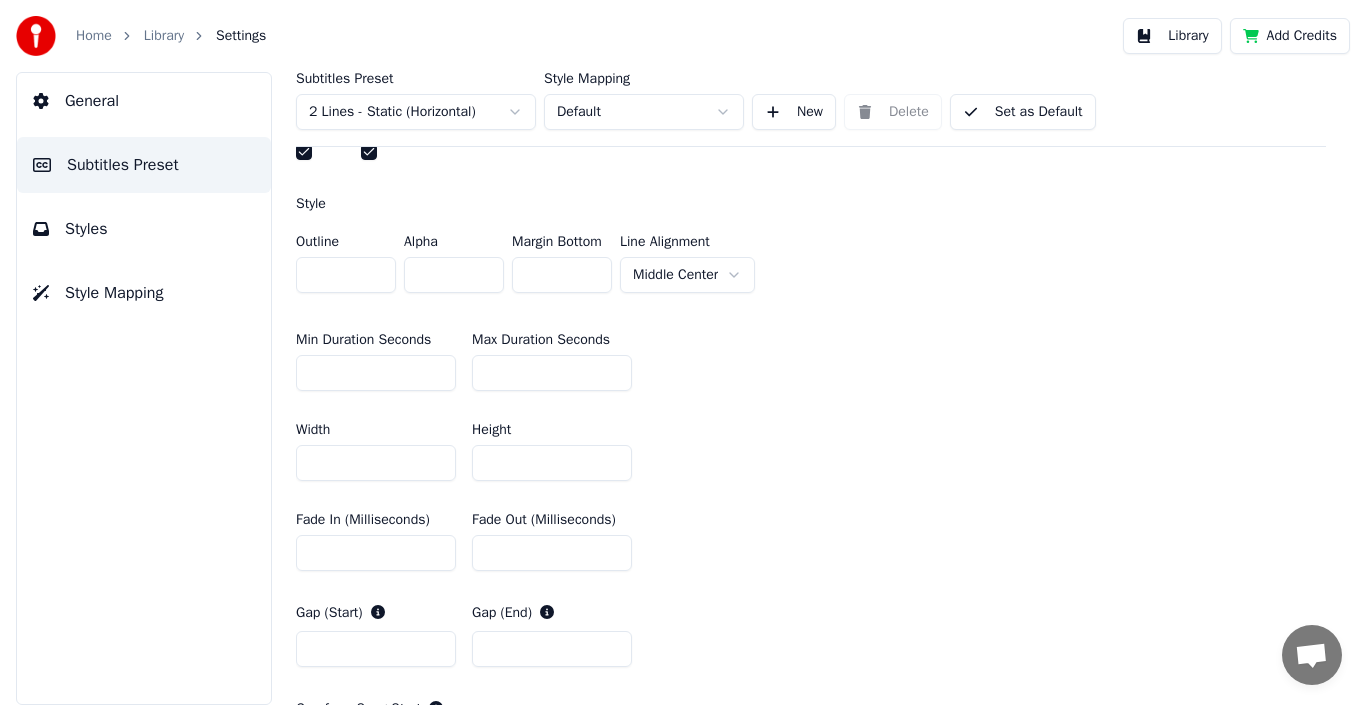 drag, startPoint x: 355, startPoint y: 454, endPoint x: 287, endPoint y: 453, distance: 68.007355 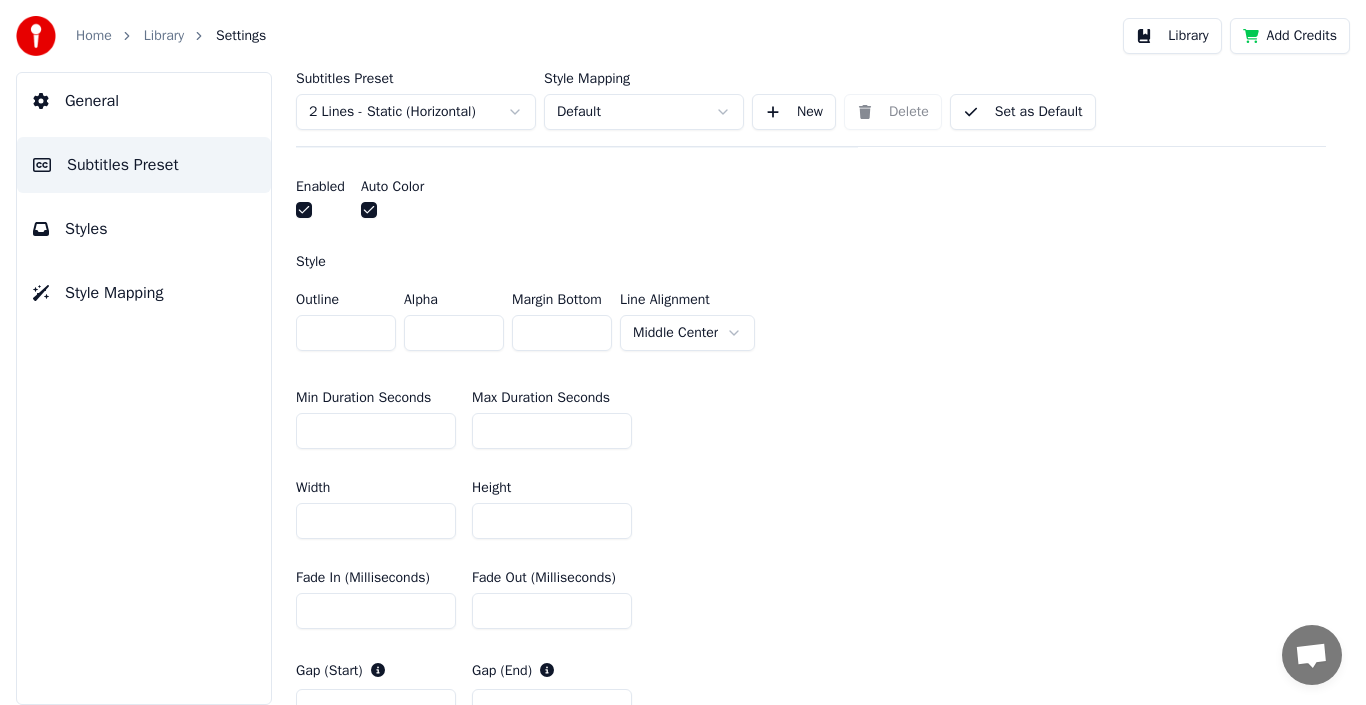 scroll, scrollTop: 634, scrollLeft: 0, axis: vertical 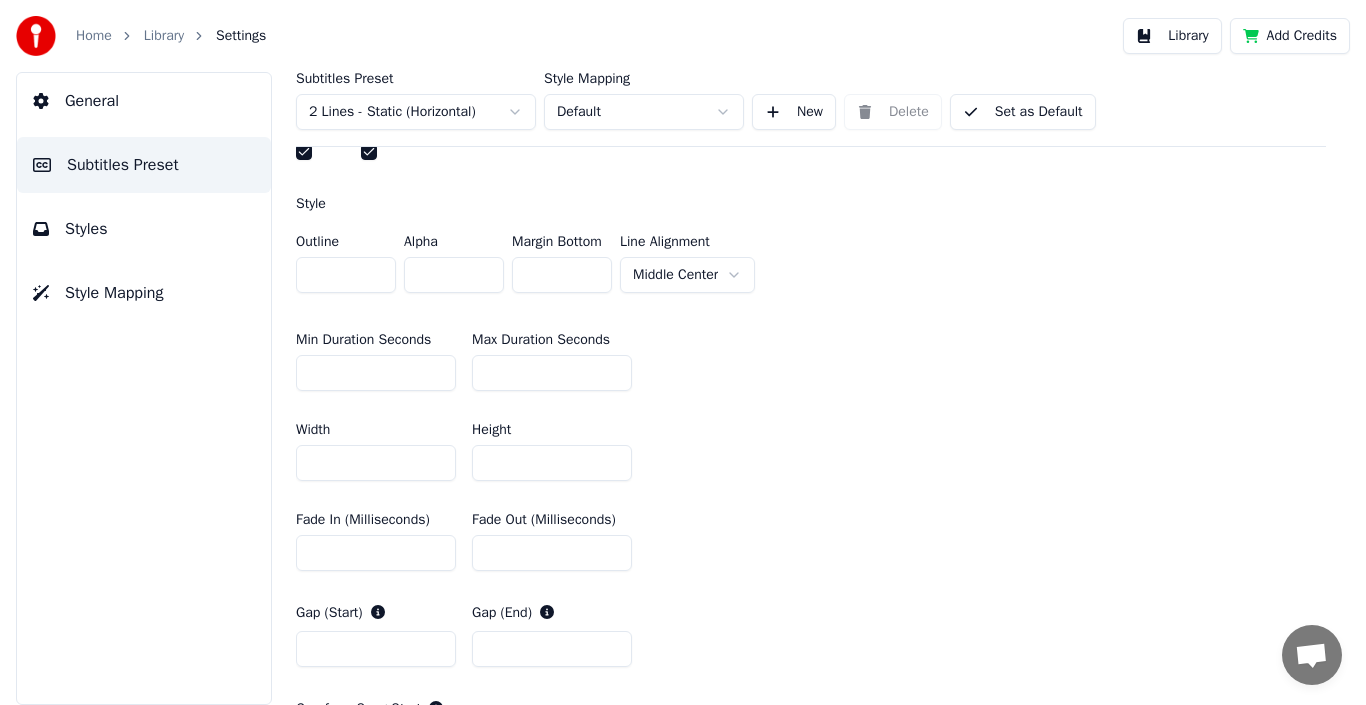 drag, startPoint x: 335, startPoint y: 469, endPoint x: 243, endPoint y: 462, distance: 92.26592 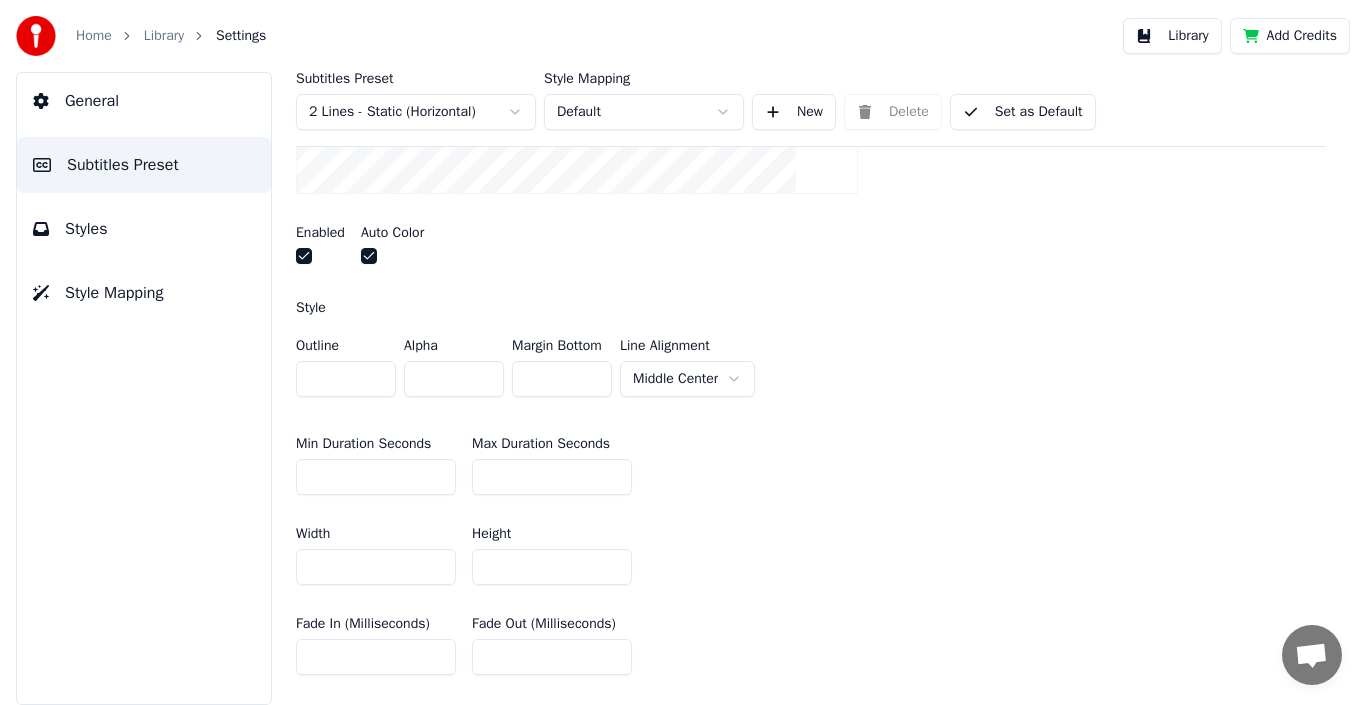 scroll, scrollTop: 634, scrollLeft: 0, axis: vertical 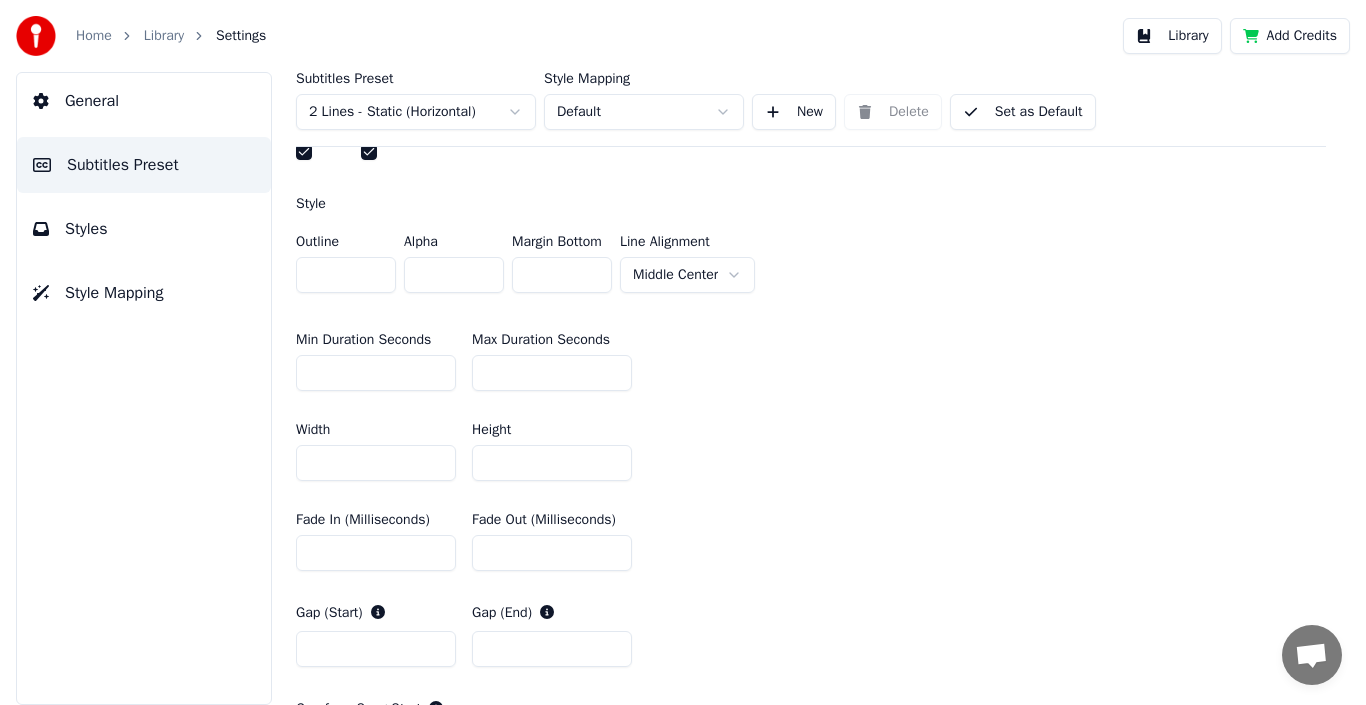 drag, startPoint x: 509, startPoint y: 464, endPoint x: 432, endPoint y: 464, distance: 77 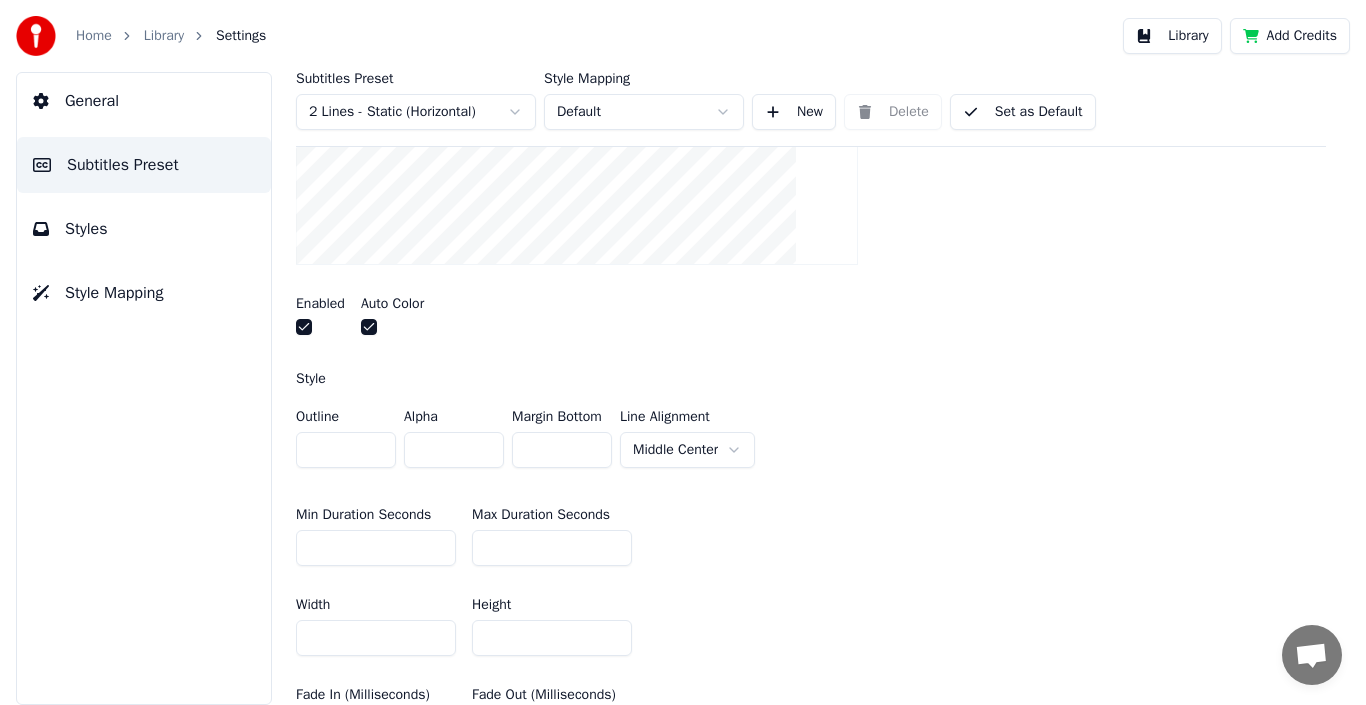 scroll, scrollTop: 634, scrollLeft: 0, axis: vertical 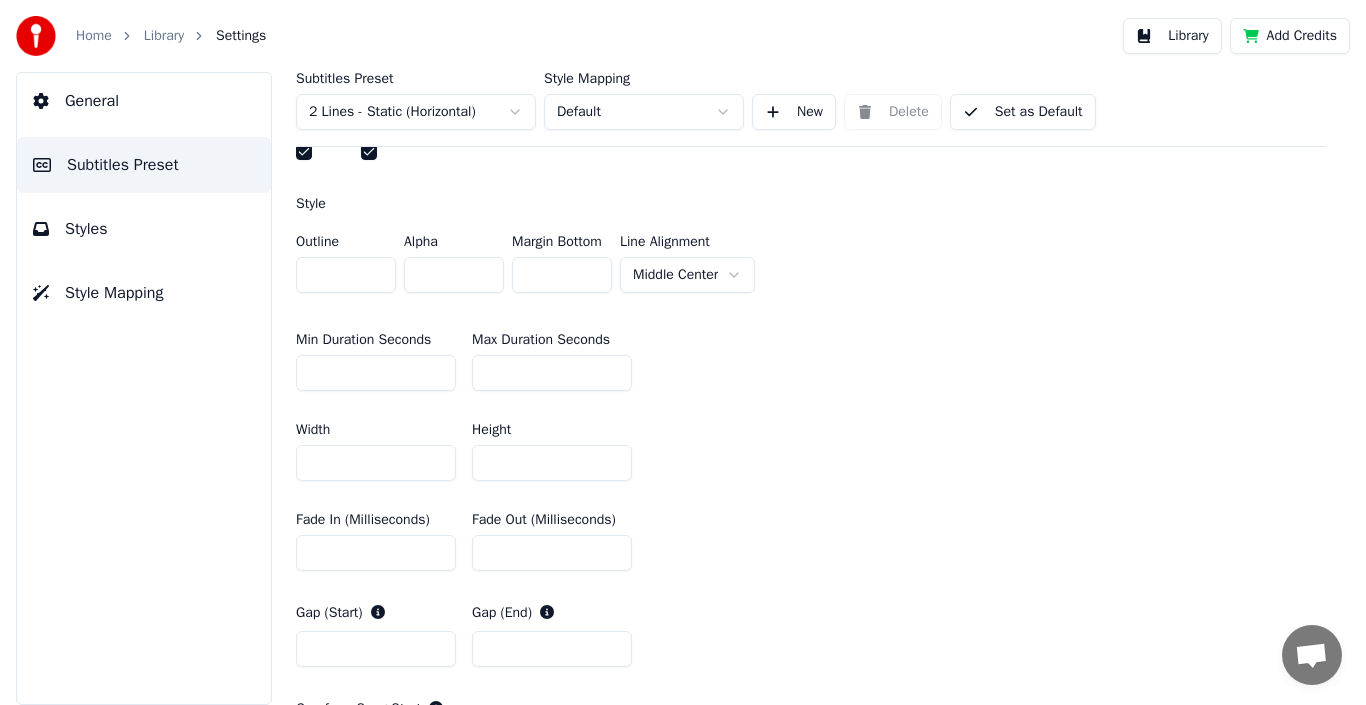 click on "Width *** Height **" at bounding box center (811, 452) 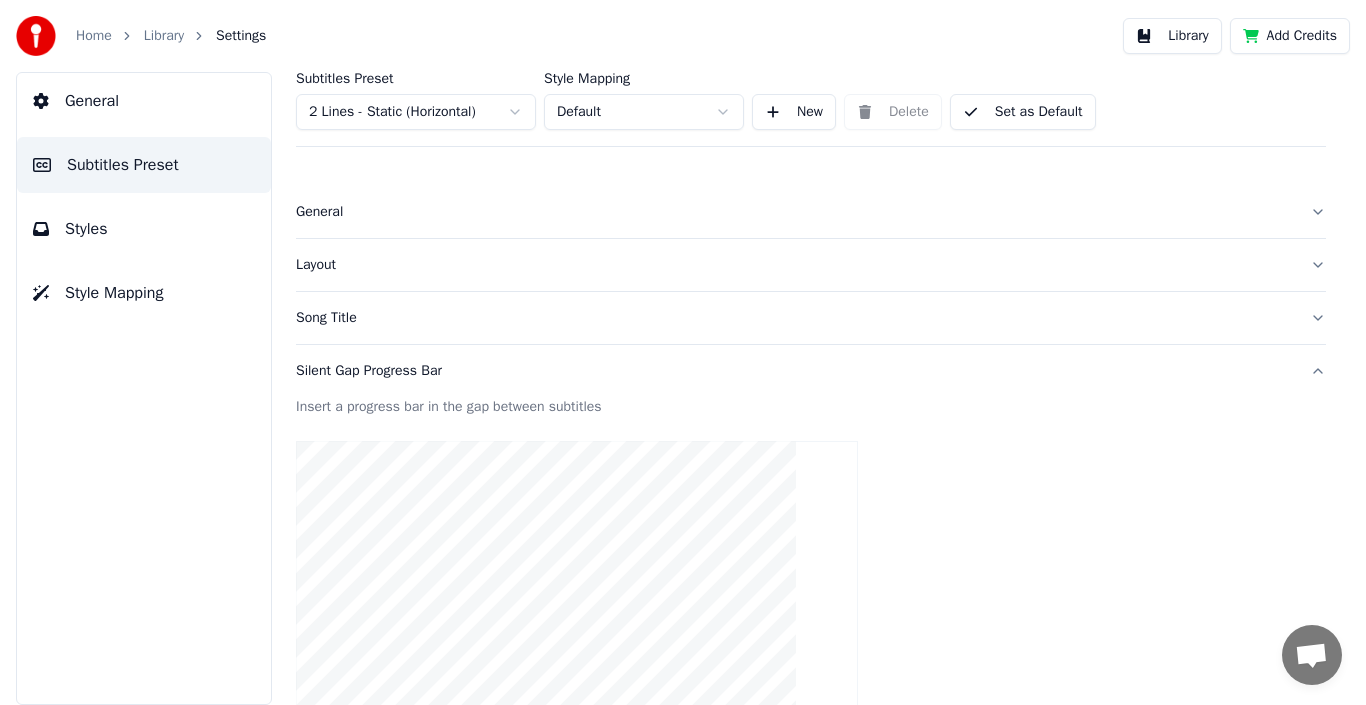 scroll, scrollTop: 0, scrollLeft: 0, axis: both 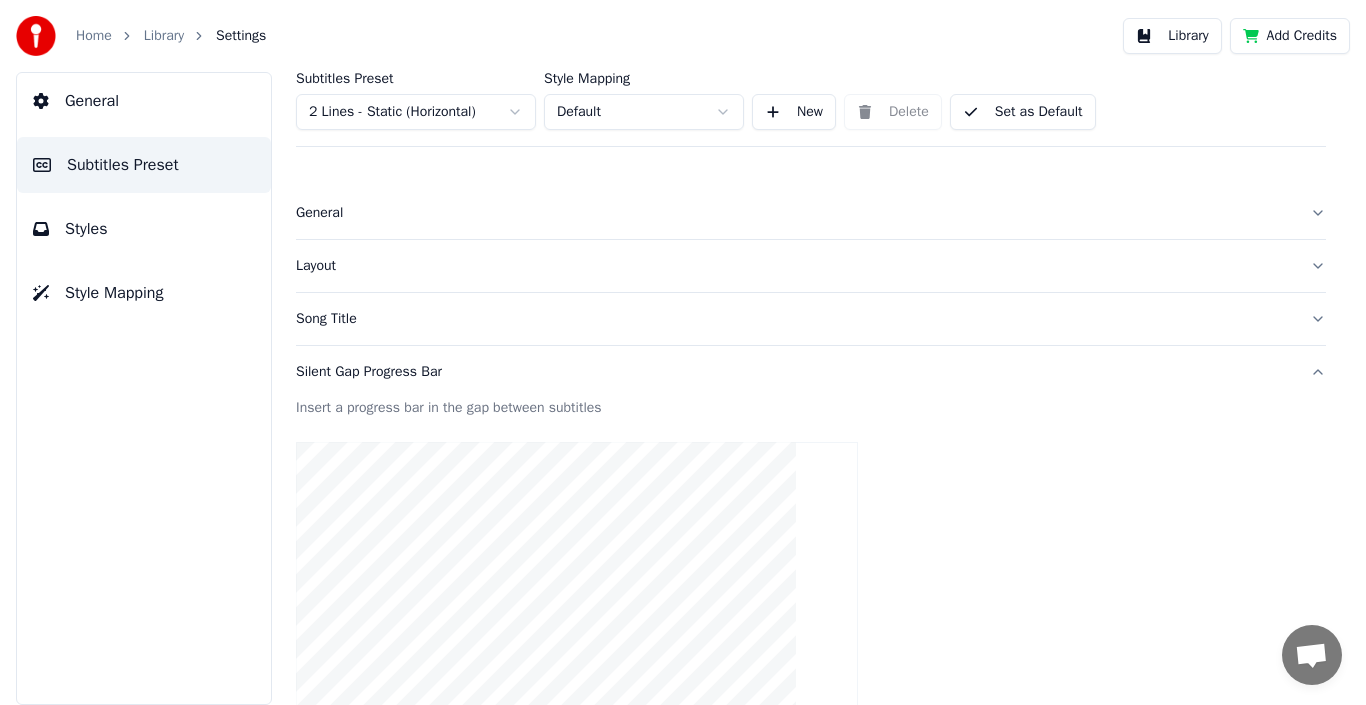 click on "Song Title" at bounding box center (795, 319) 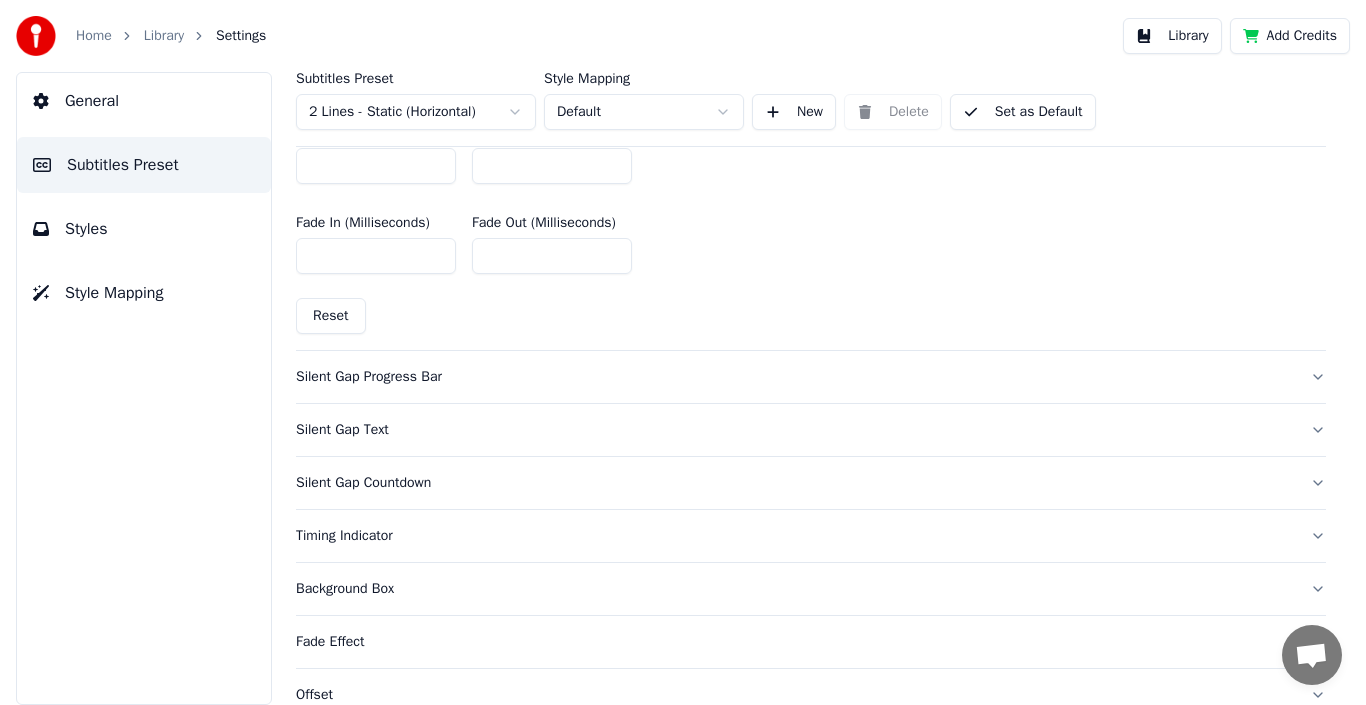 scroll, scrollTop: 1100, scrollLeft: 0, axis: vertical 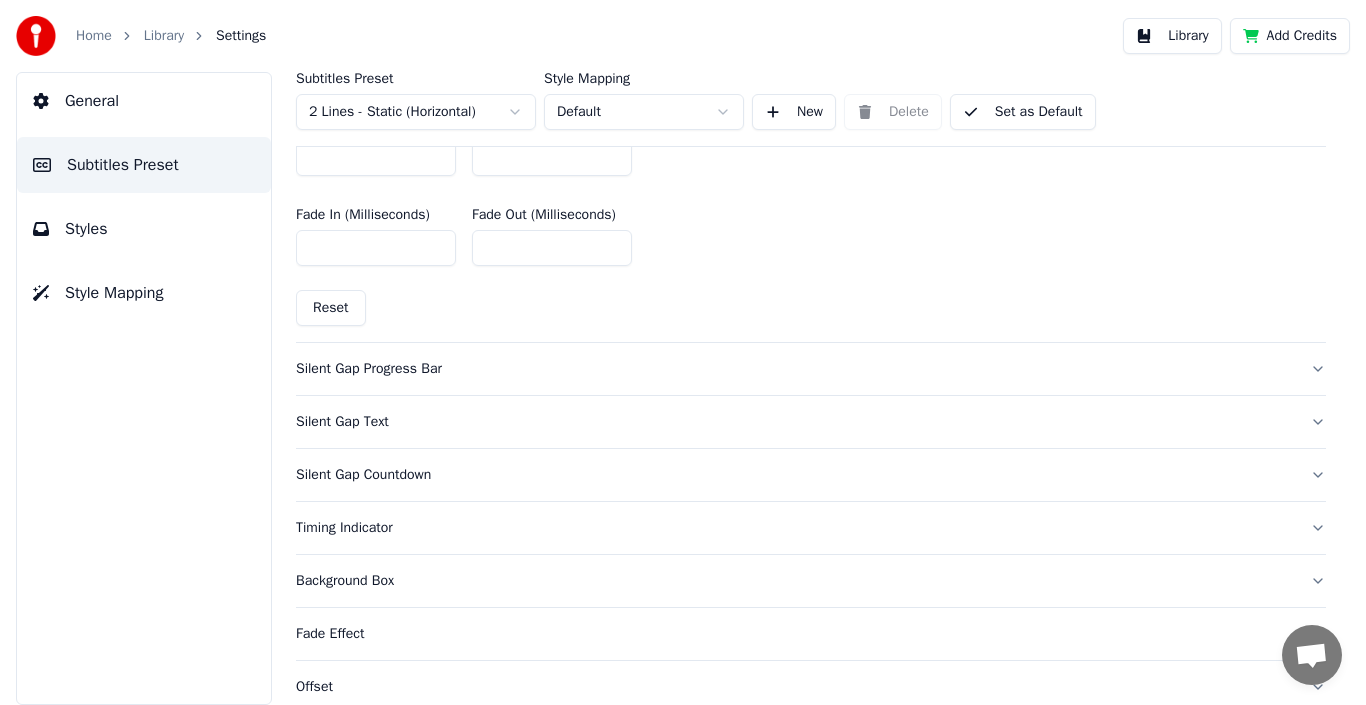 click on "Silent Gap Progress Bar" at bounding box center [795, 369] 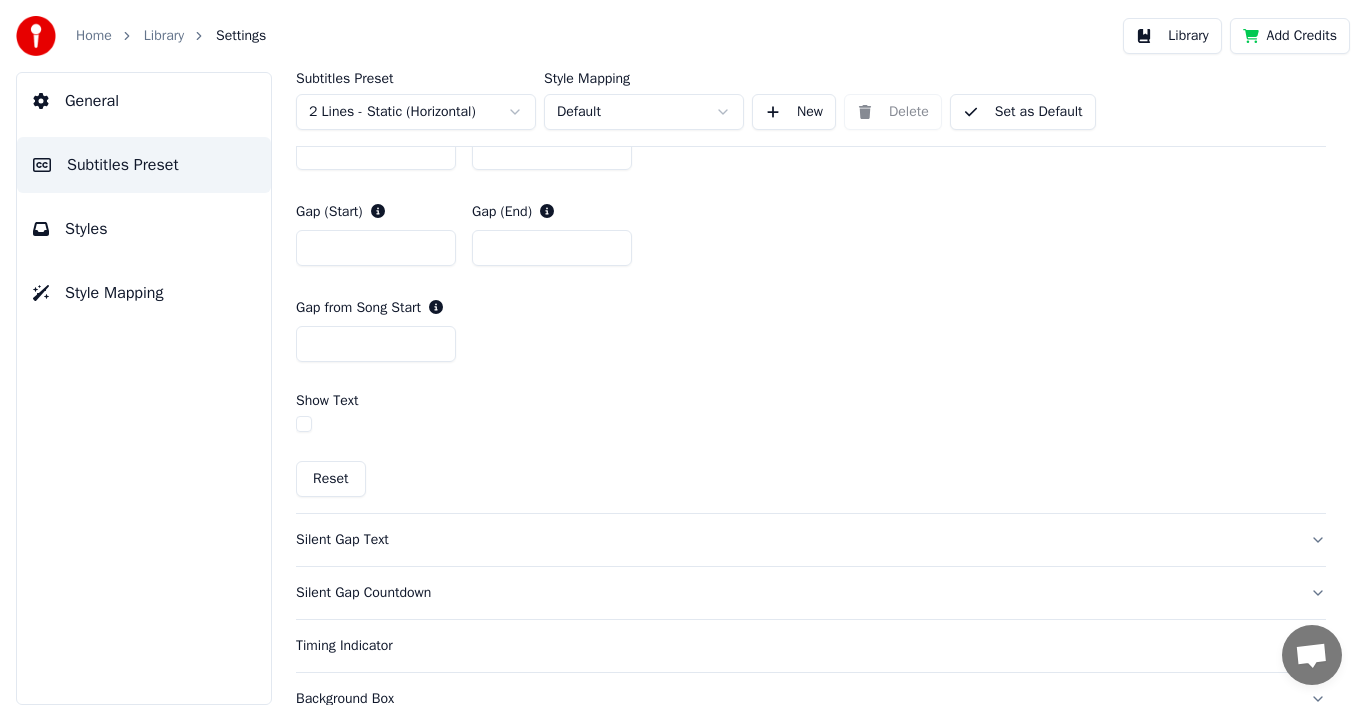 scroll, scrollTop: 1000, scrollLeft: 0, axis: vertical 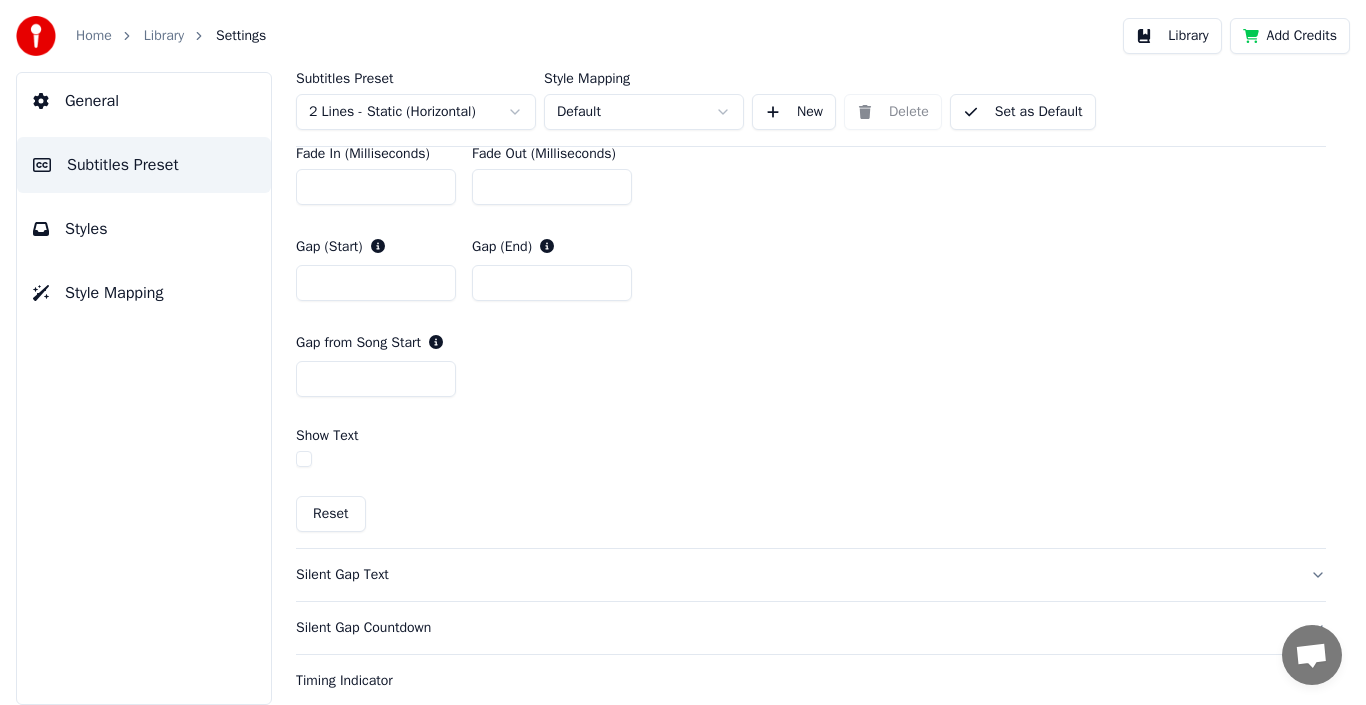 click at bounding box center [304, 459] 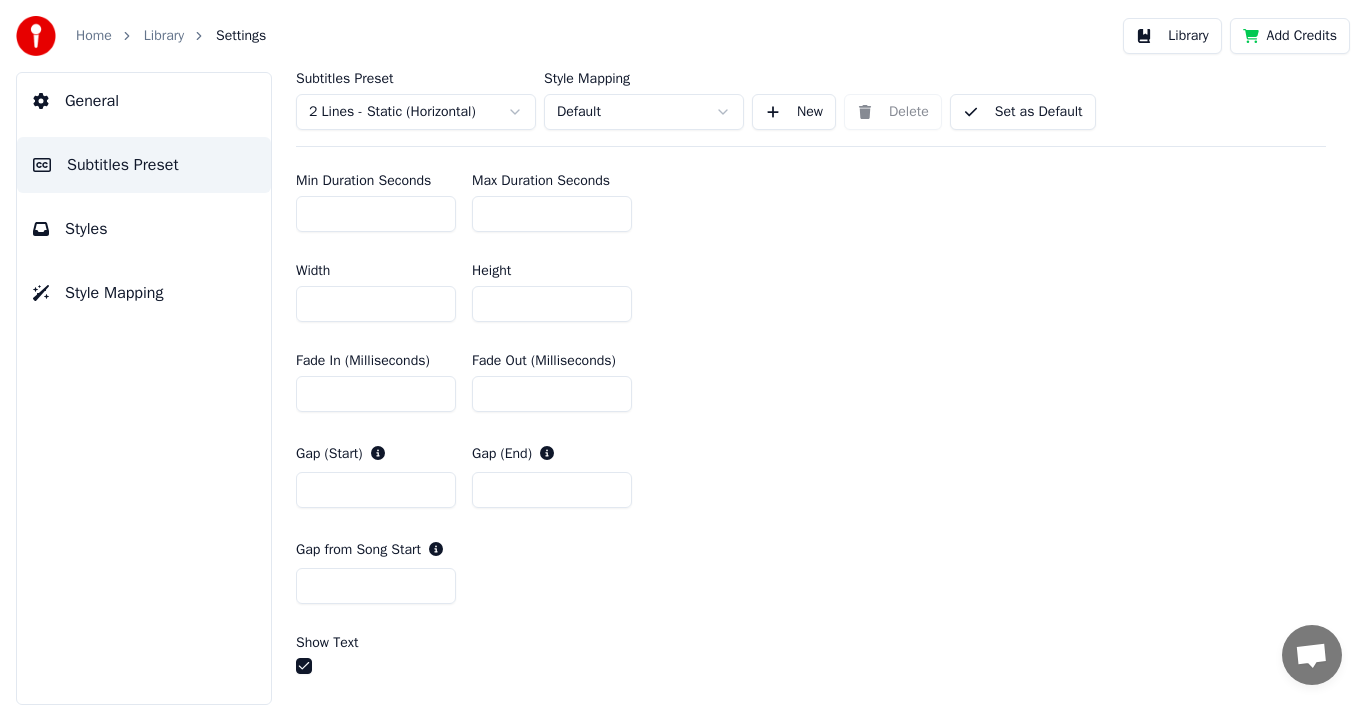 scroll, scrollTop: 1000, scrollLeft: 0, axis: vertical 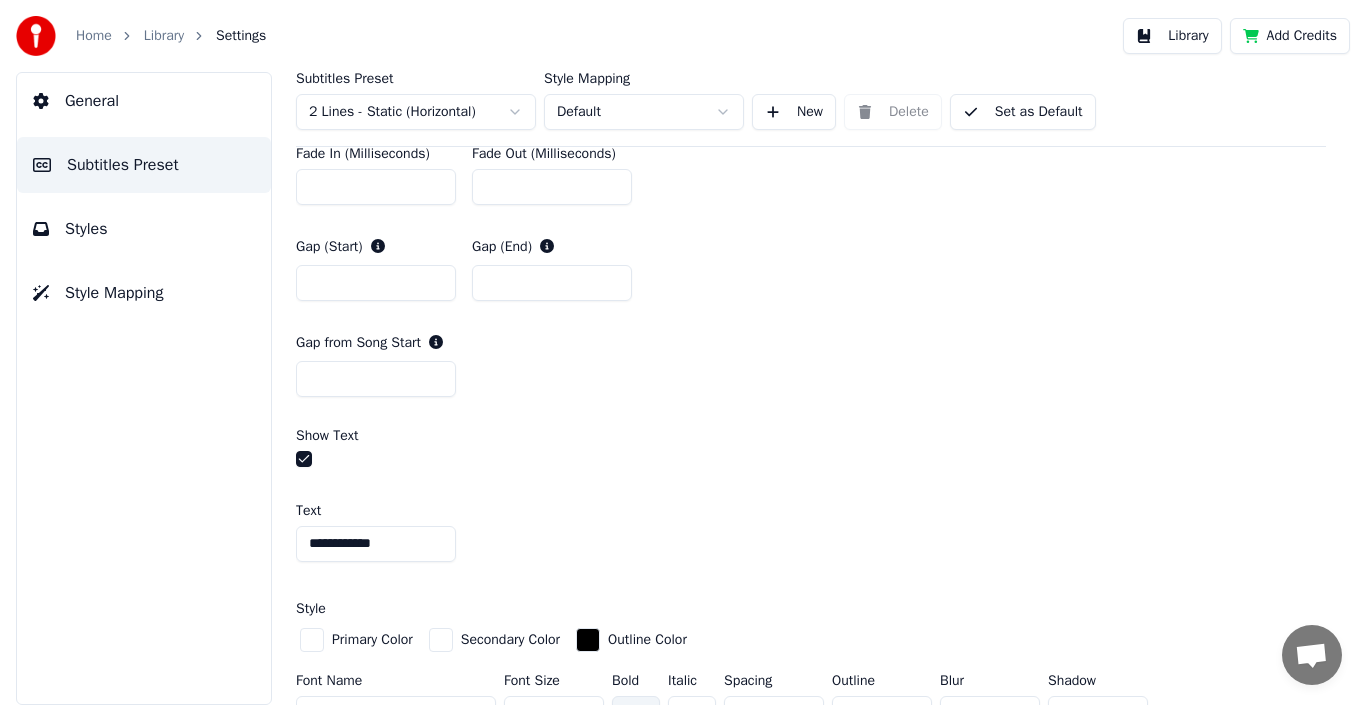 click at bounding box center [304, 459] 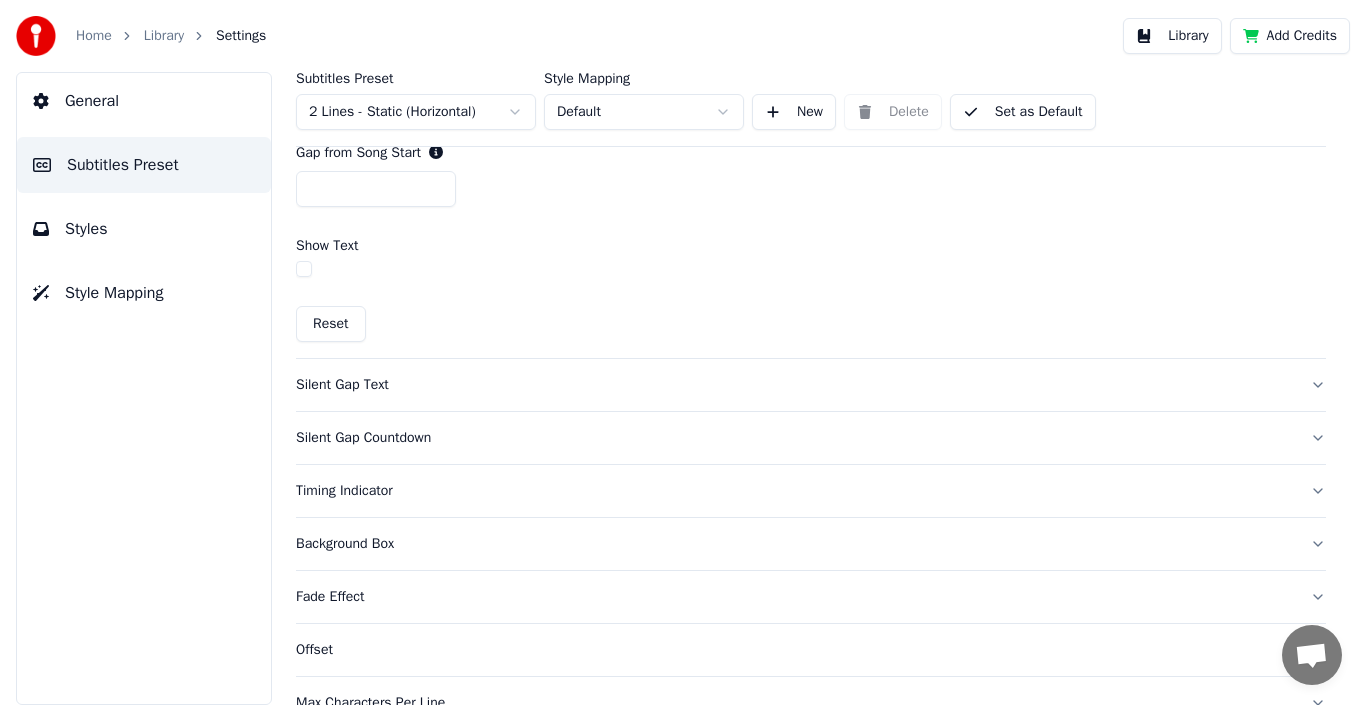 scroll, scrollTop: 1200, scrollLeft: 0, axis: vertical 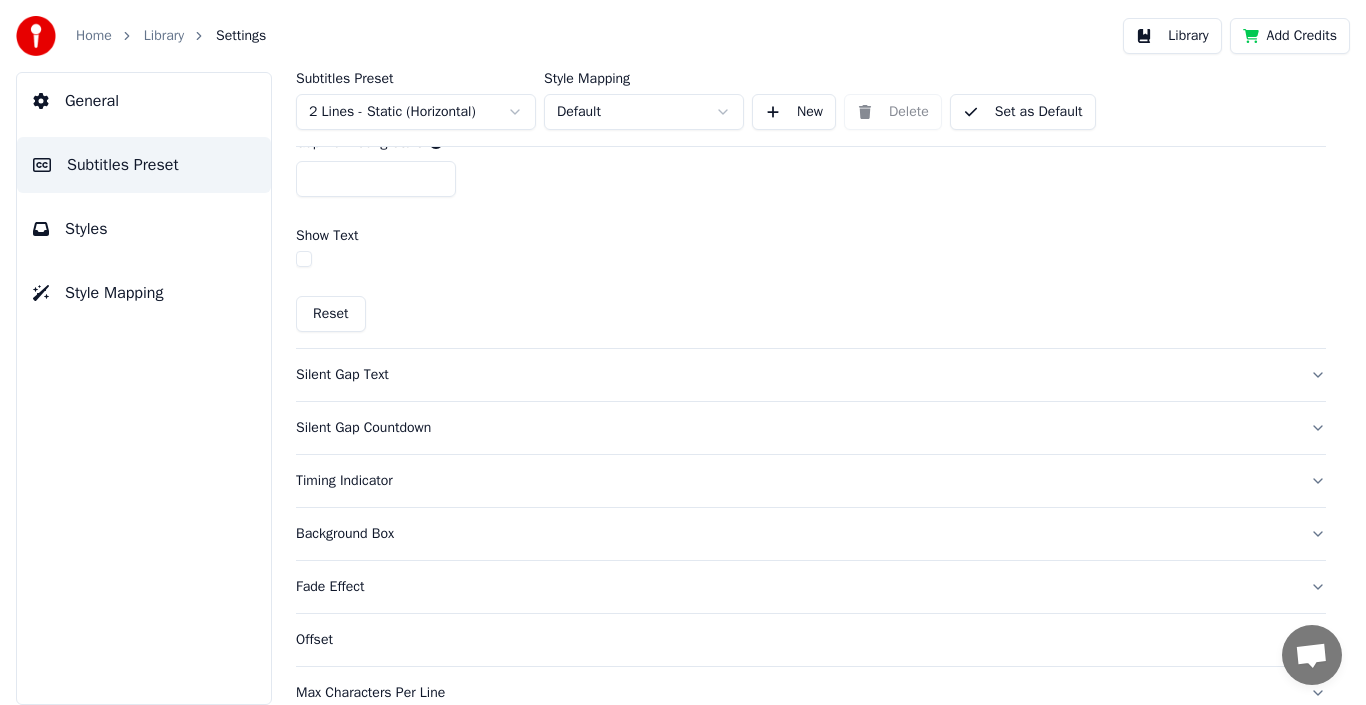 click on "Silent Gap Text" at bounding box center [795, 375] 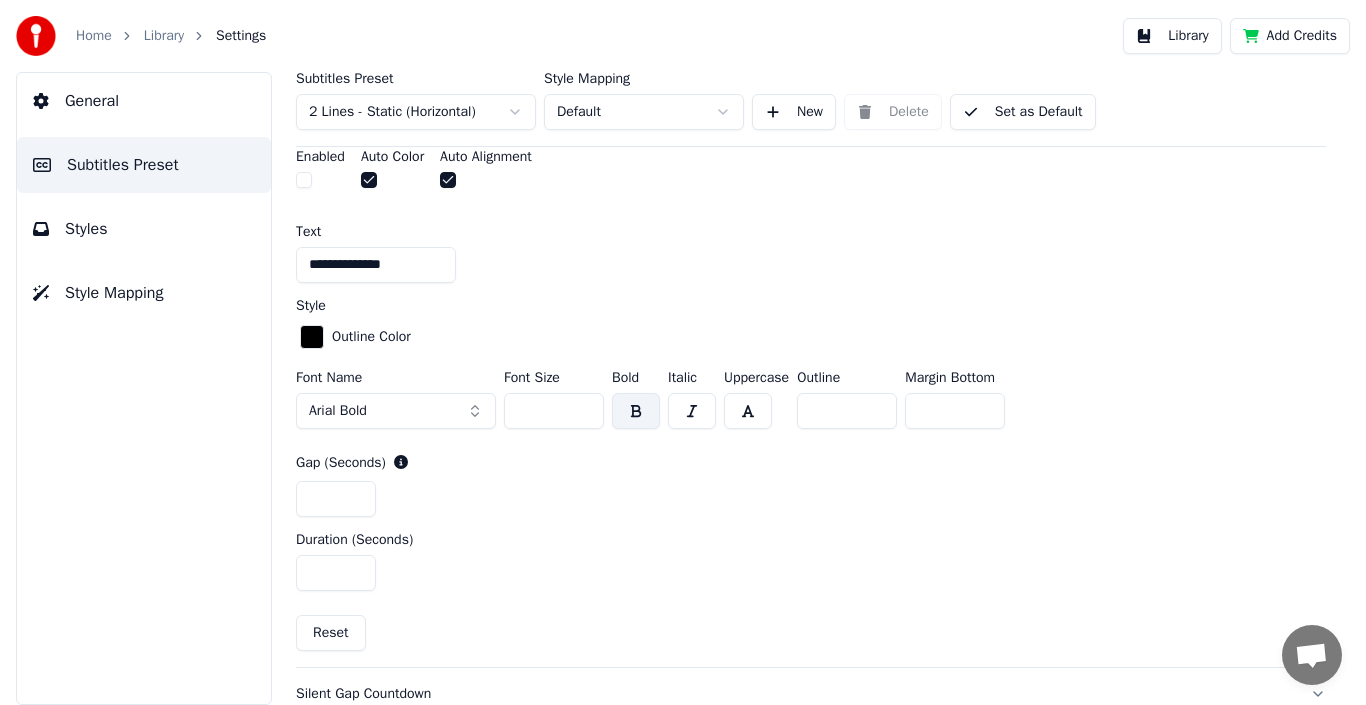 scroll, scrollTop: 559, scrollLeft: 0, axis: vertical 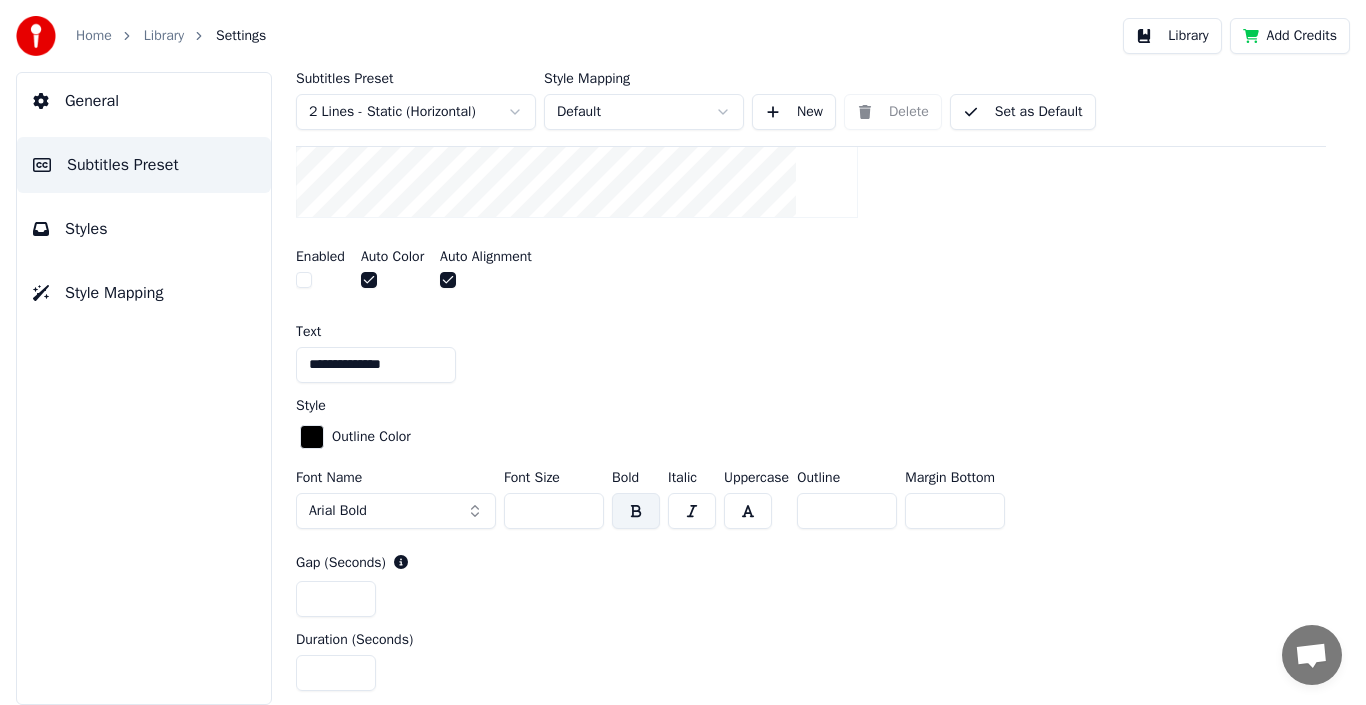 click on "**********" at bounding box center (376, 365) 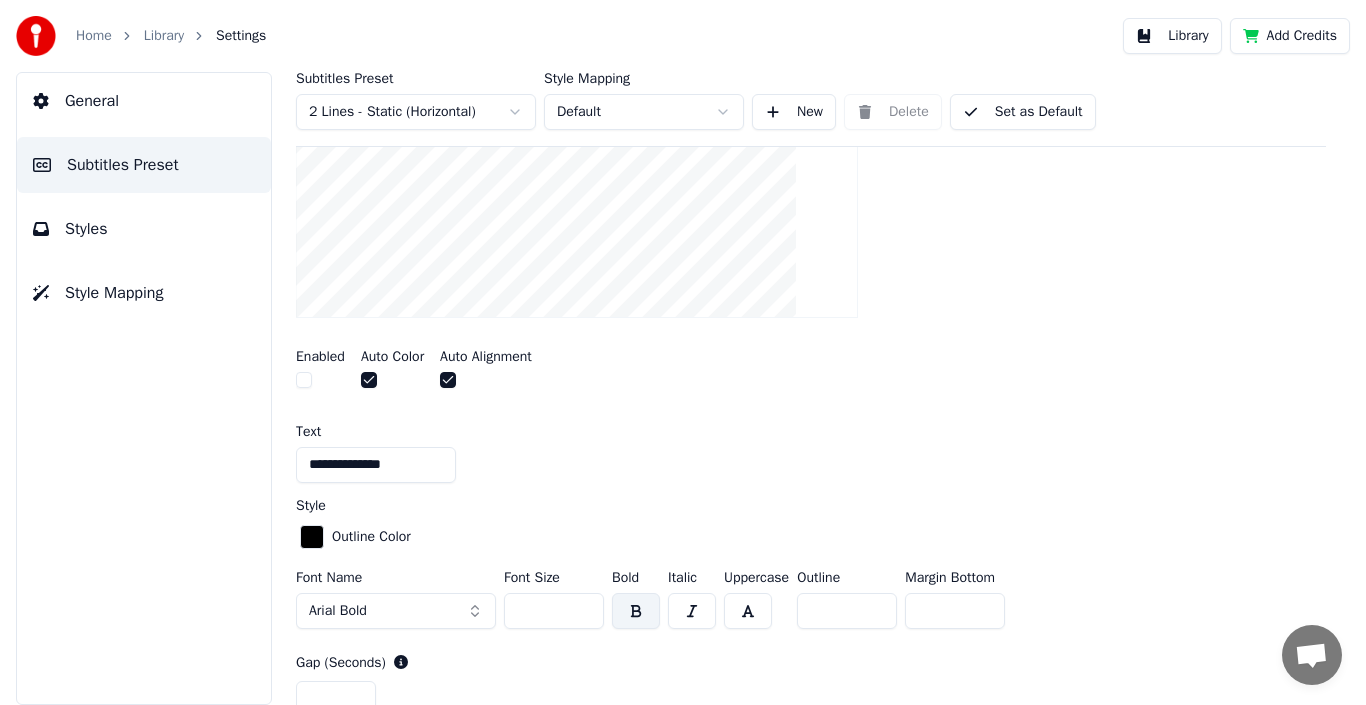 scroll, scrollTop: 359, scrollLeft: 0, axis: vertical 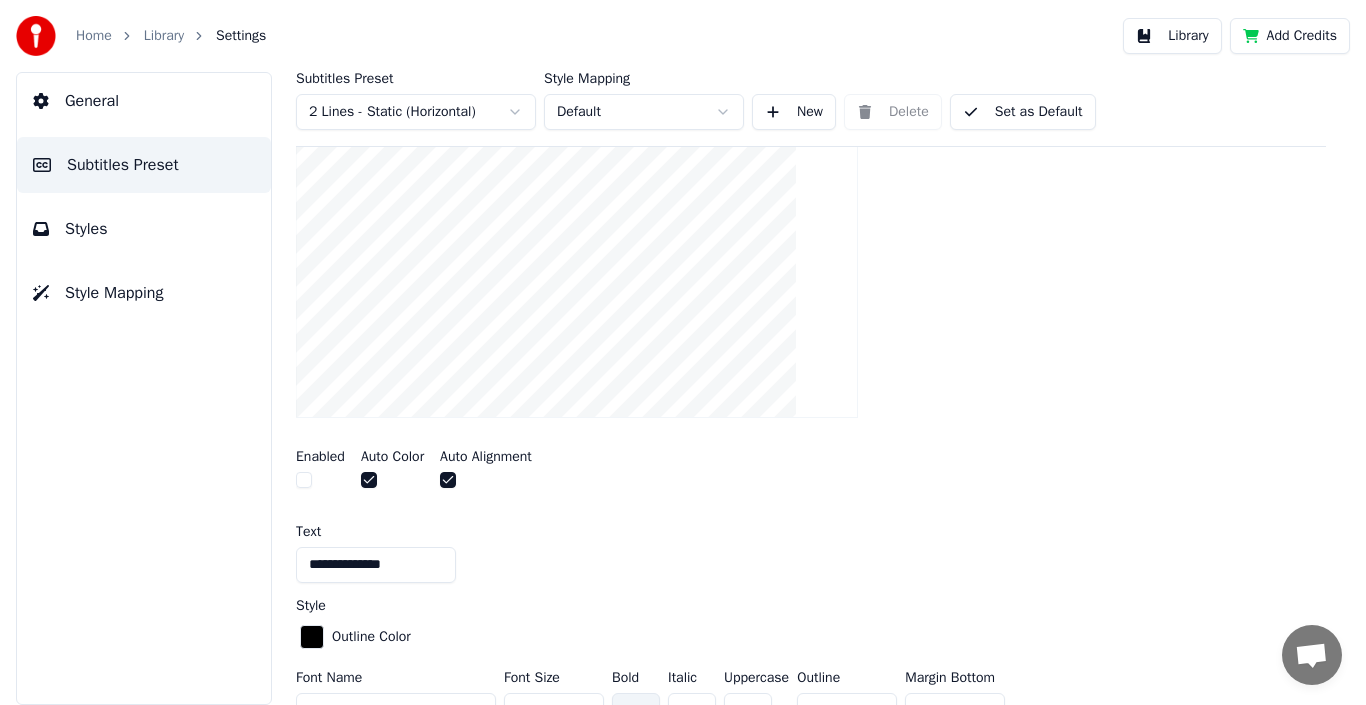 click at bounding box center [304, 480] 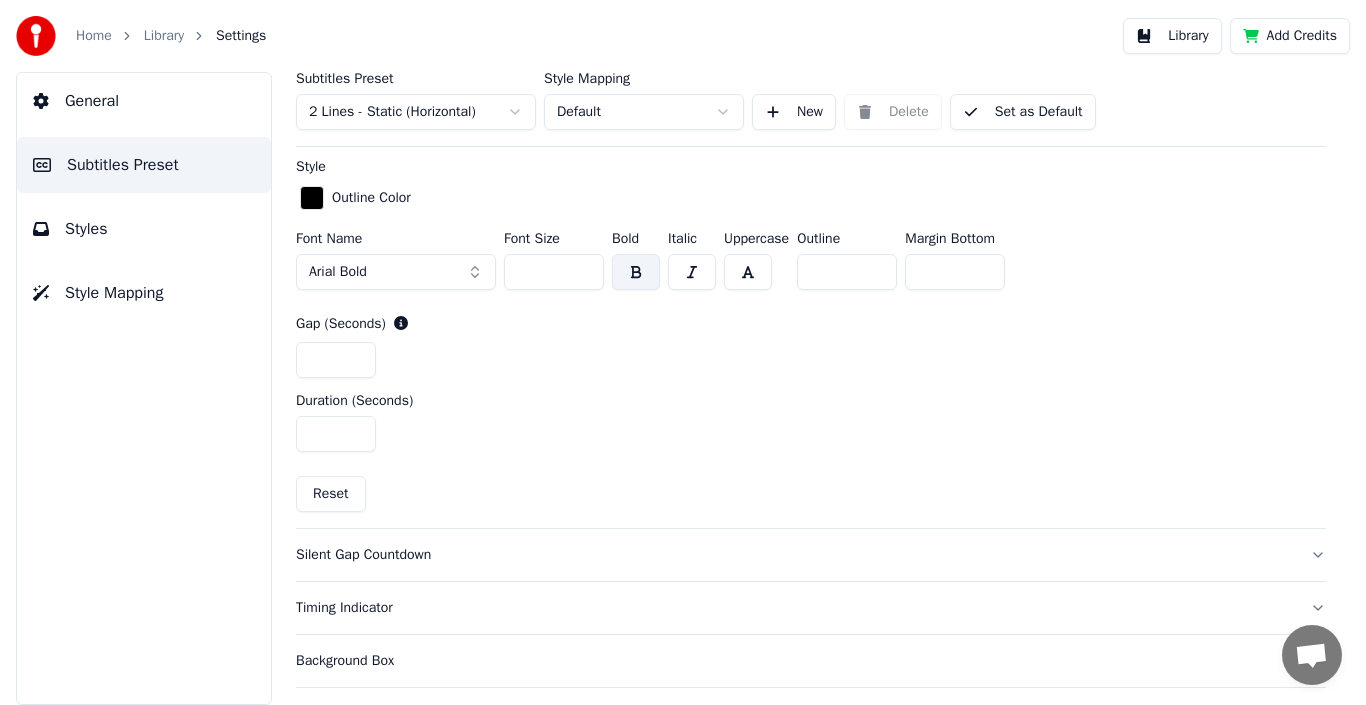 scroll, scrollTop: 900, scrollLeft: 0, axis: vertical 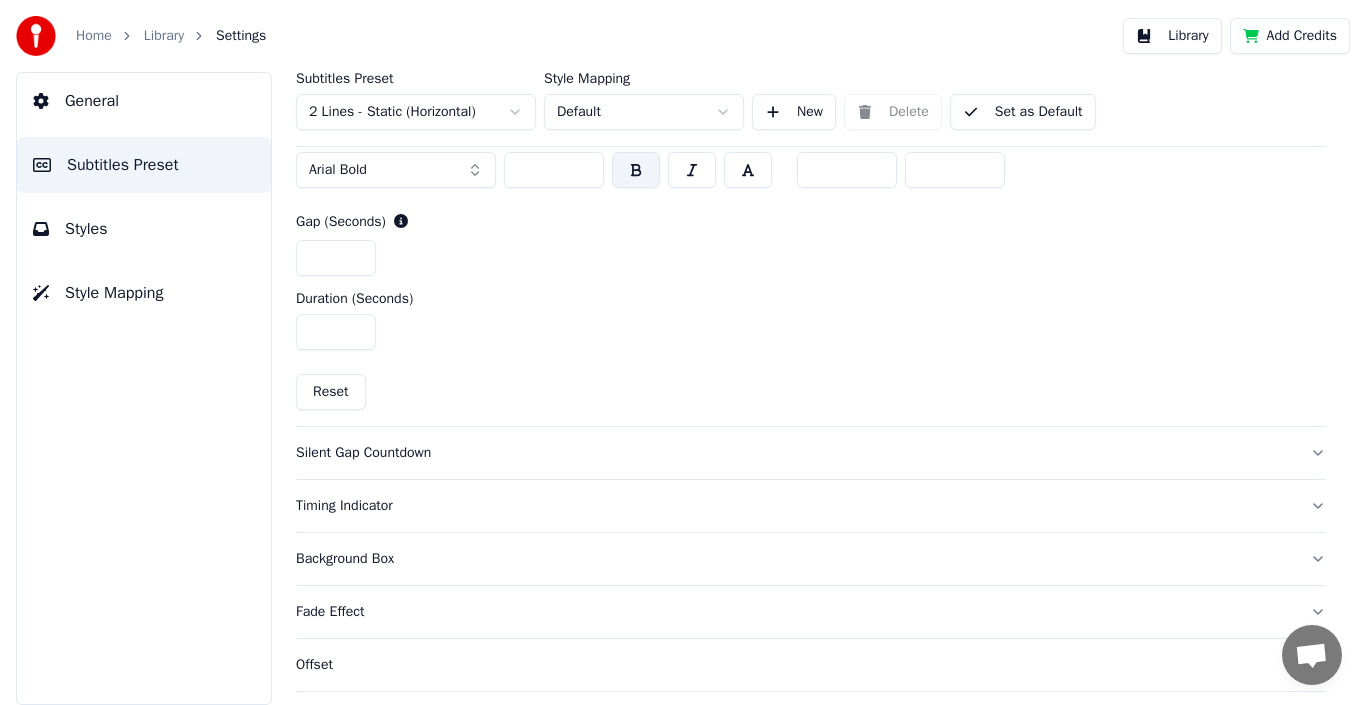 click on "Silent Gap Countdown" at bounding box center [795, 453] 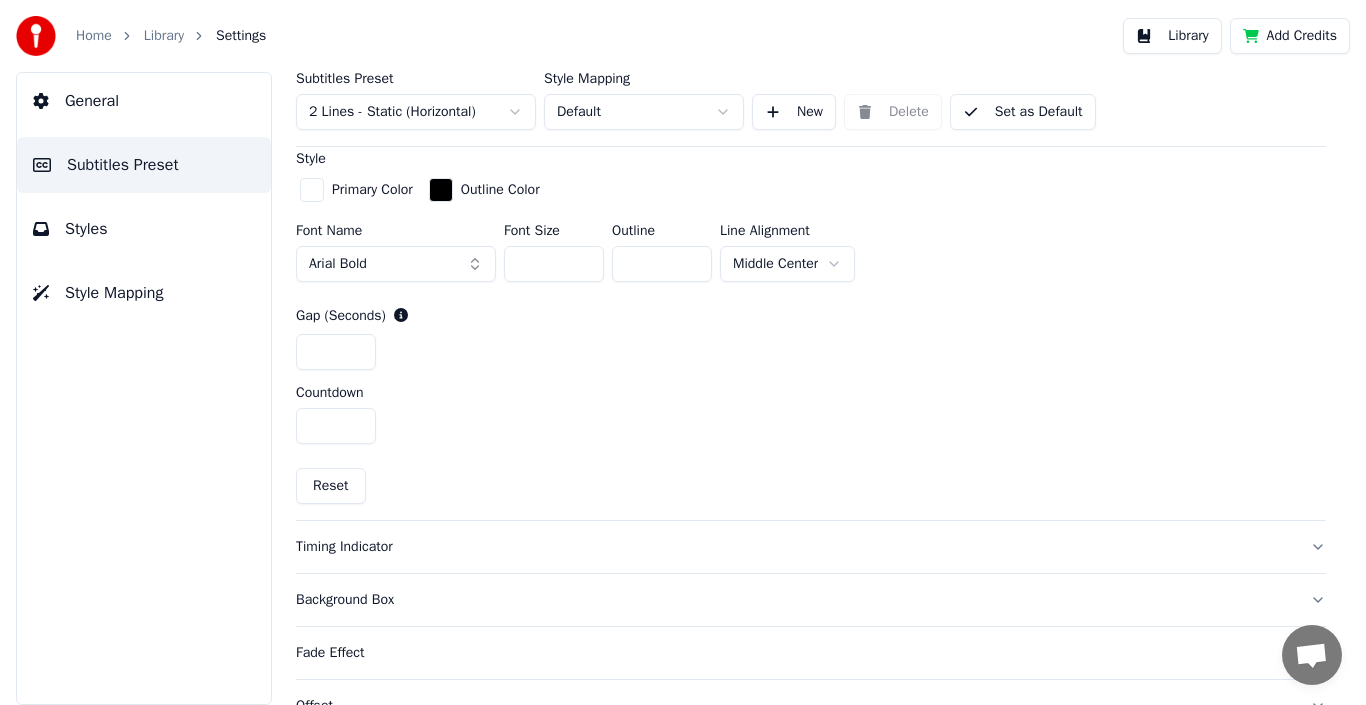 scroll, scrollTop: 685, scrollLeft: 0, axis: vertical 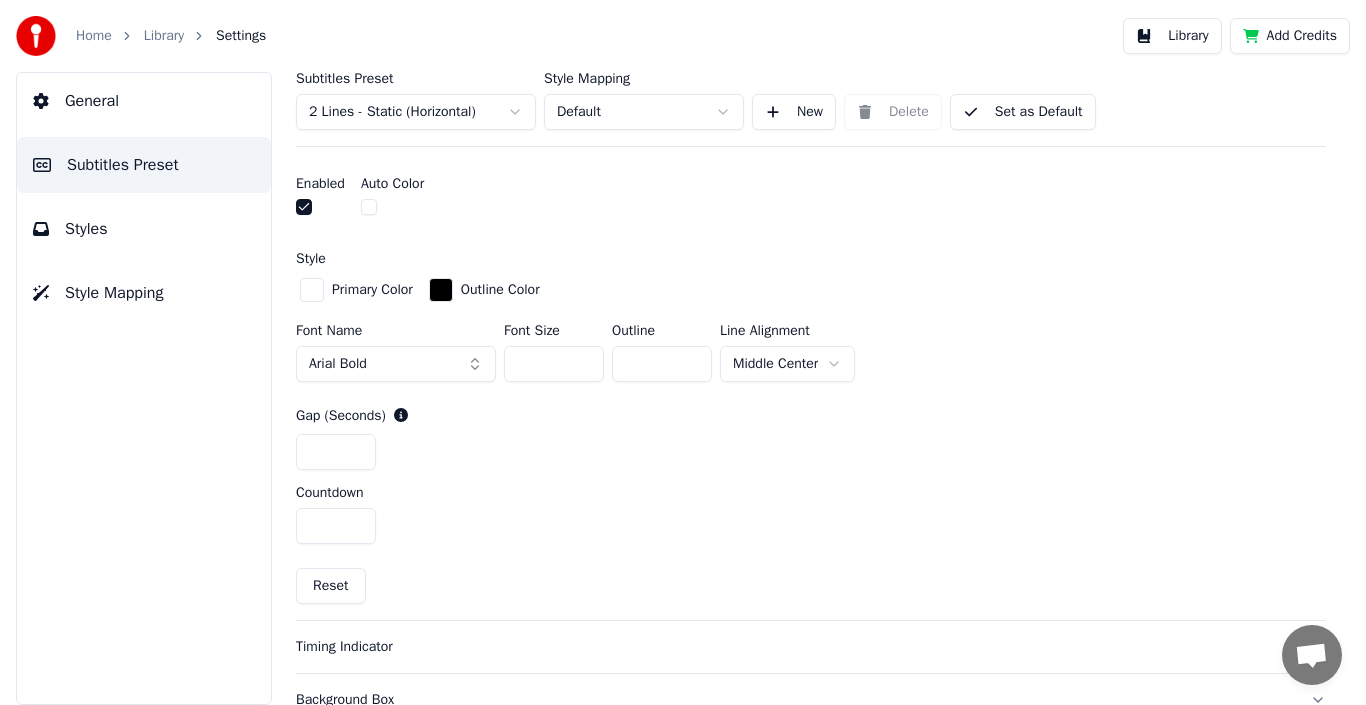 click at bounding box center [369, 207] 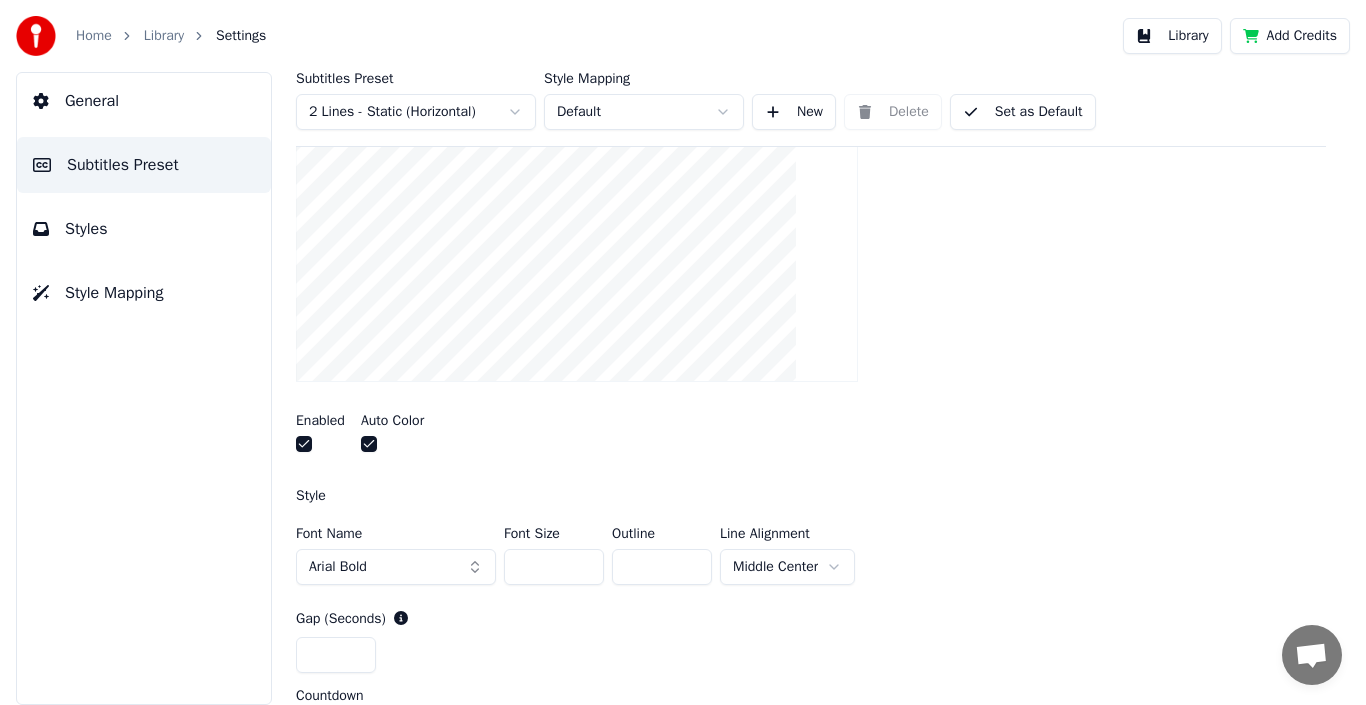scroll, scrollTop: 385, scrollLeft: 0, axis: vertical 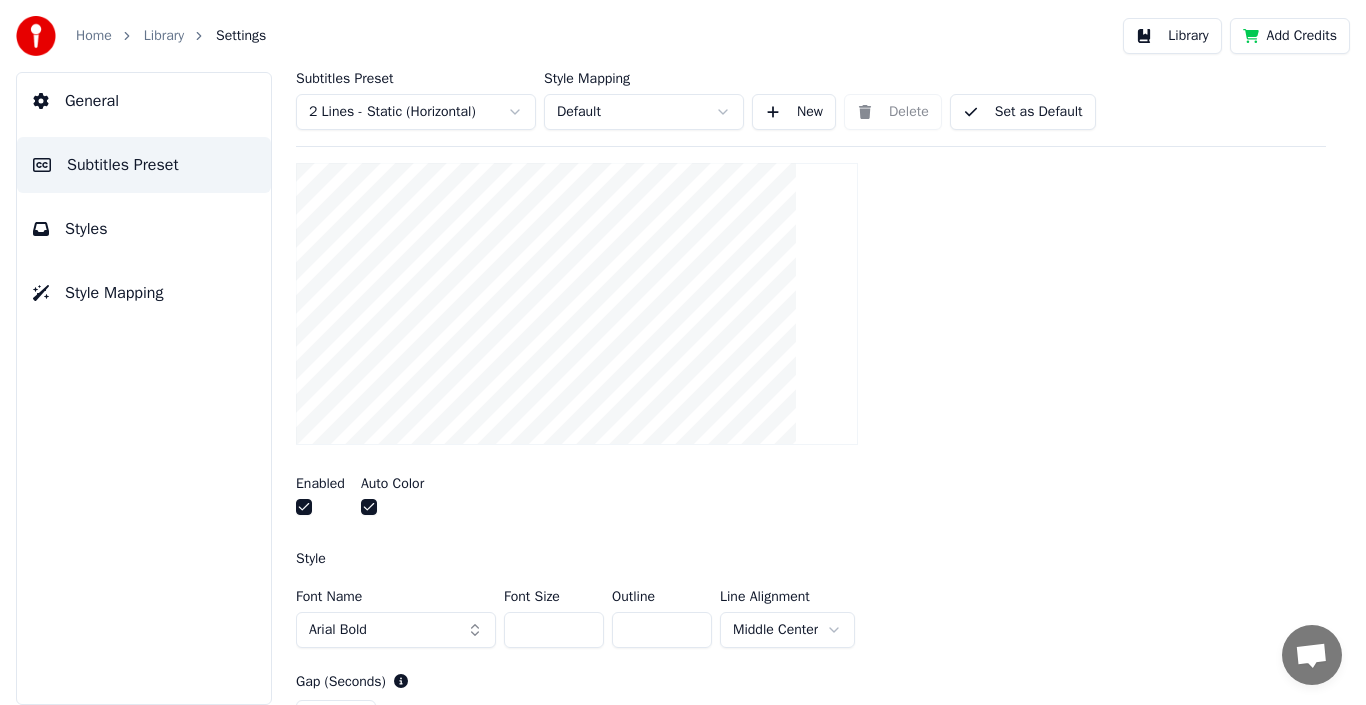 click at bounding box center (369, 507) 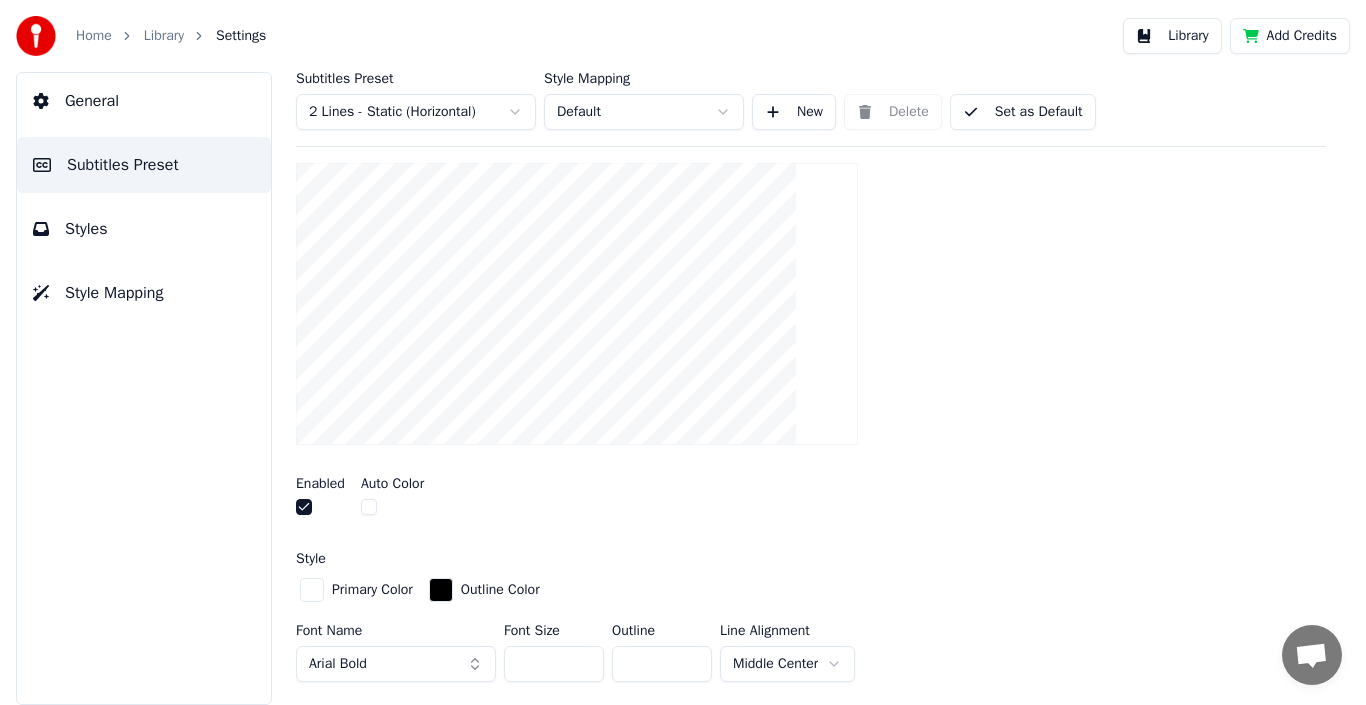 scroll, scrollTop: 485, scrollLeft: 0, axis: vertical 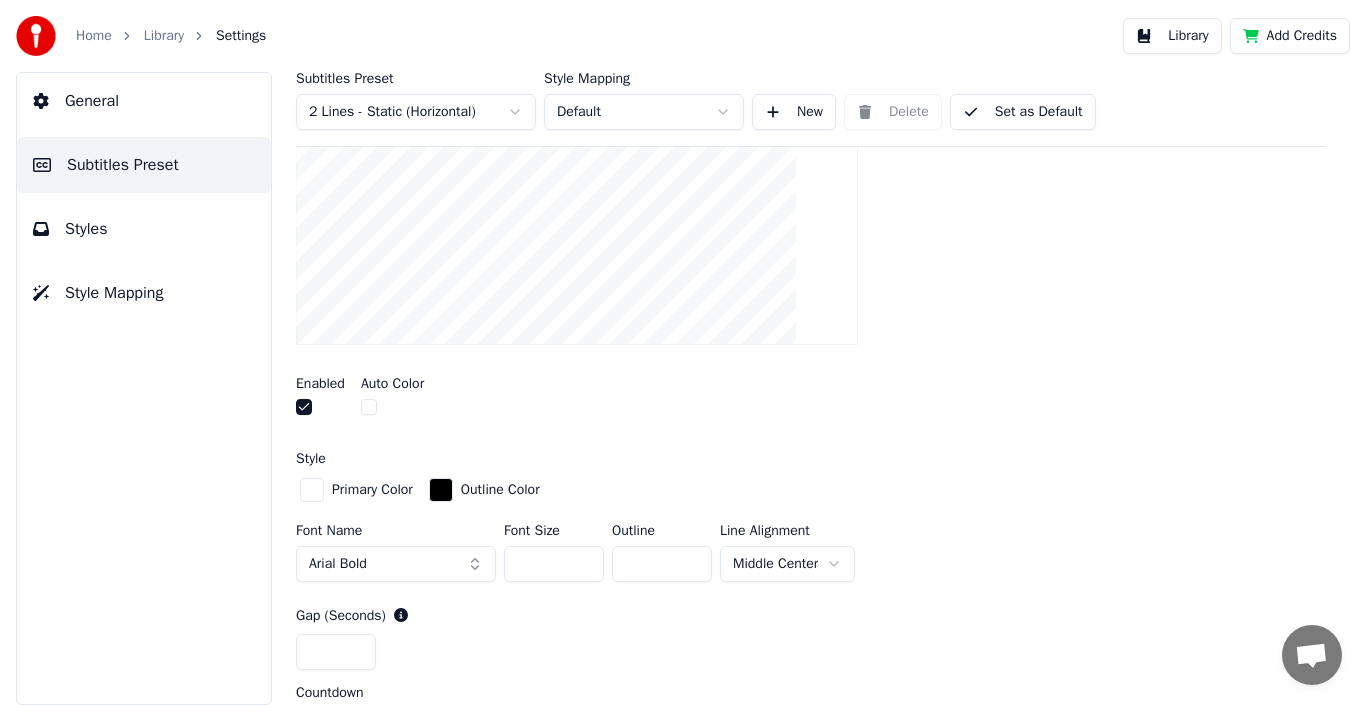 click at bounding box center (312, 490) 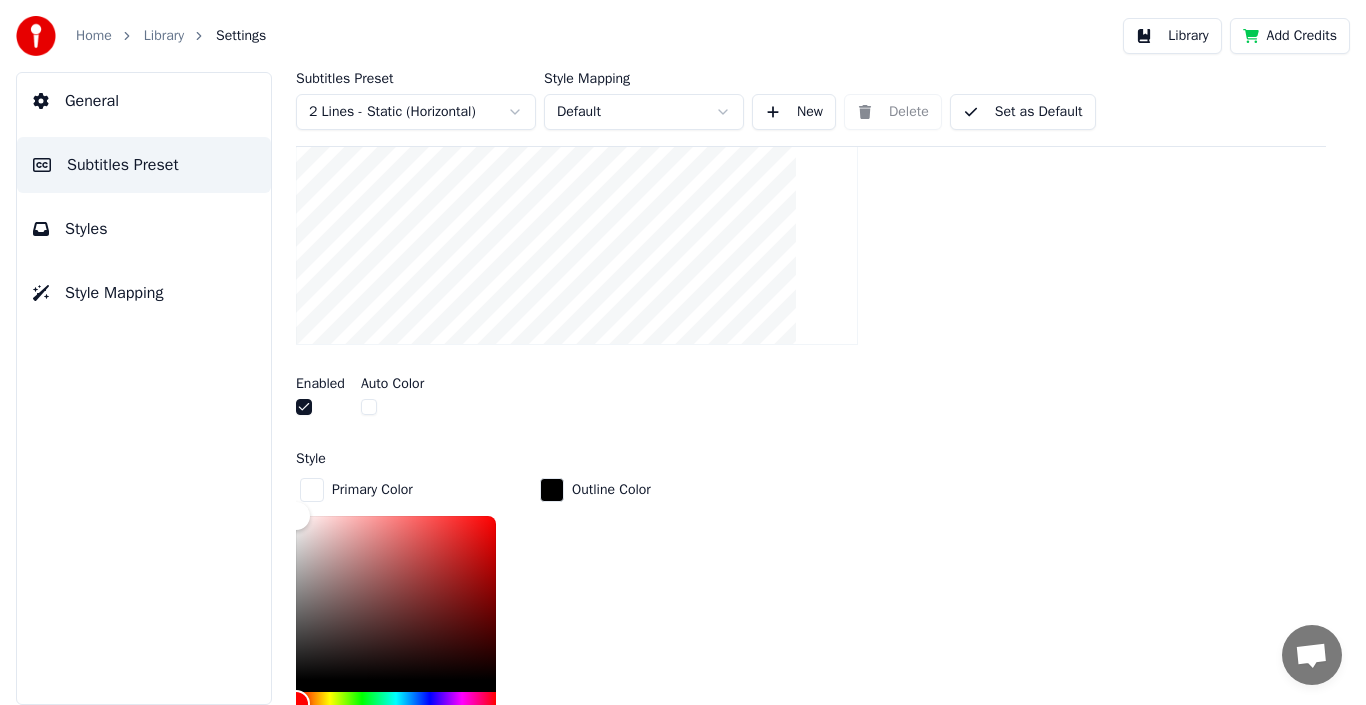 scroll, scrollTop: 585, scrollLeft: 0, axis: vertical 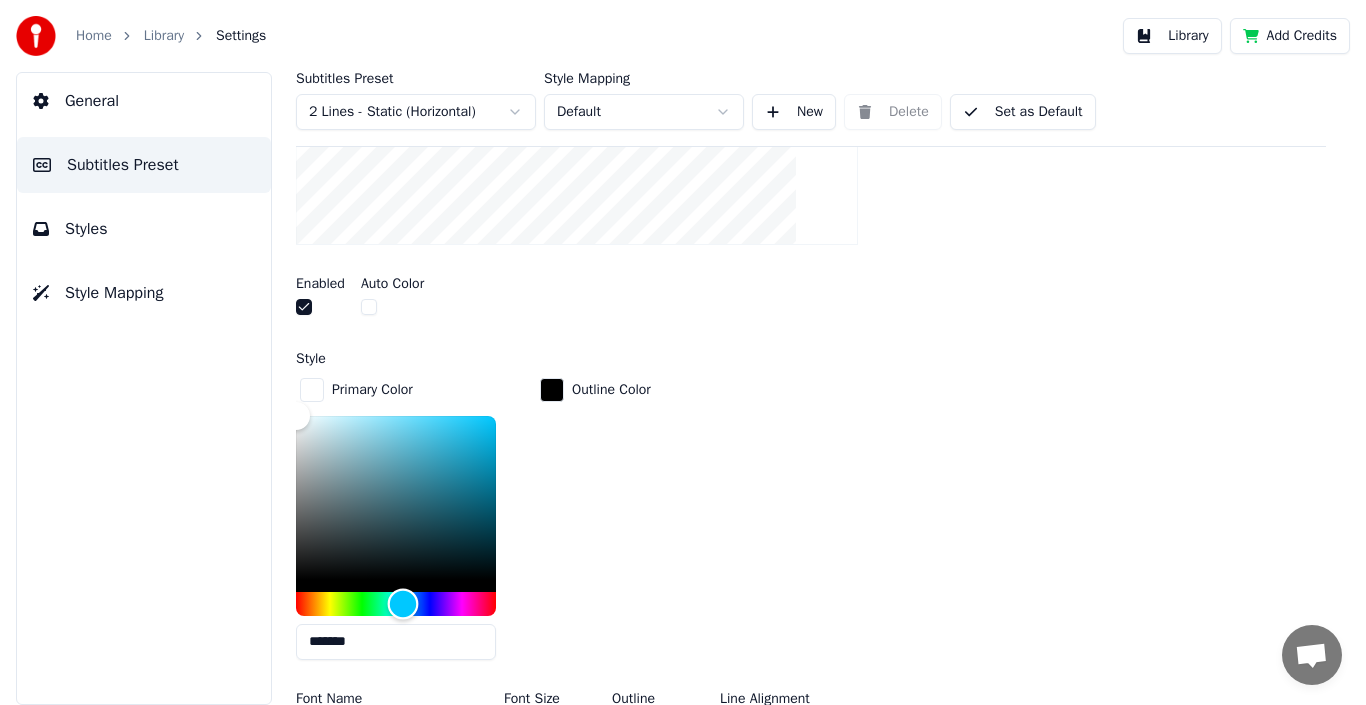 drag, startPoint x: 315, startPoint y: 598, endPoint x: 404, endPoint y: 599, distance: 89.005615 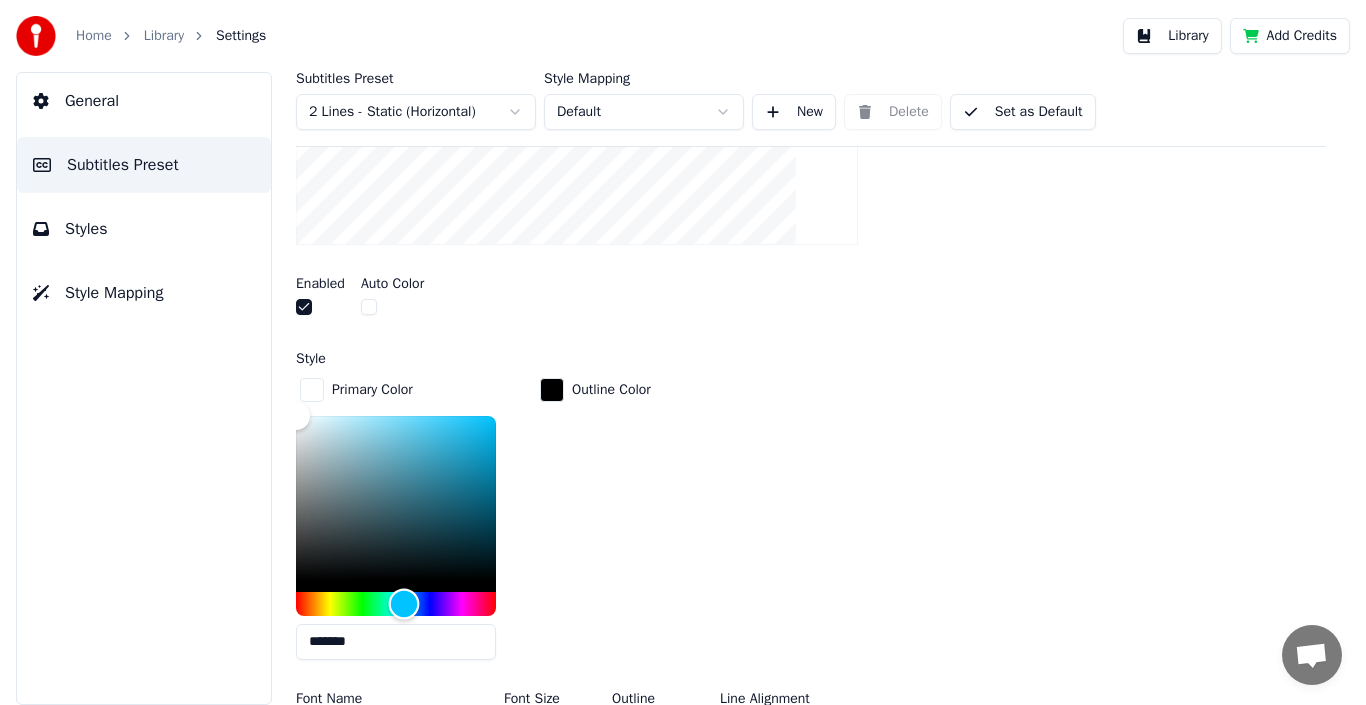 scroll, scrollTop: 485, scrollLeft: 0, axis: vertical 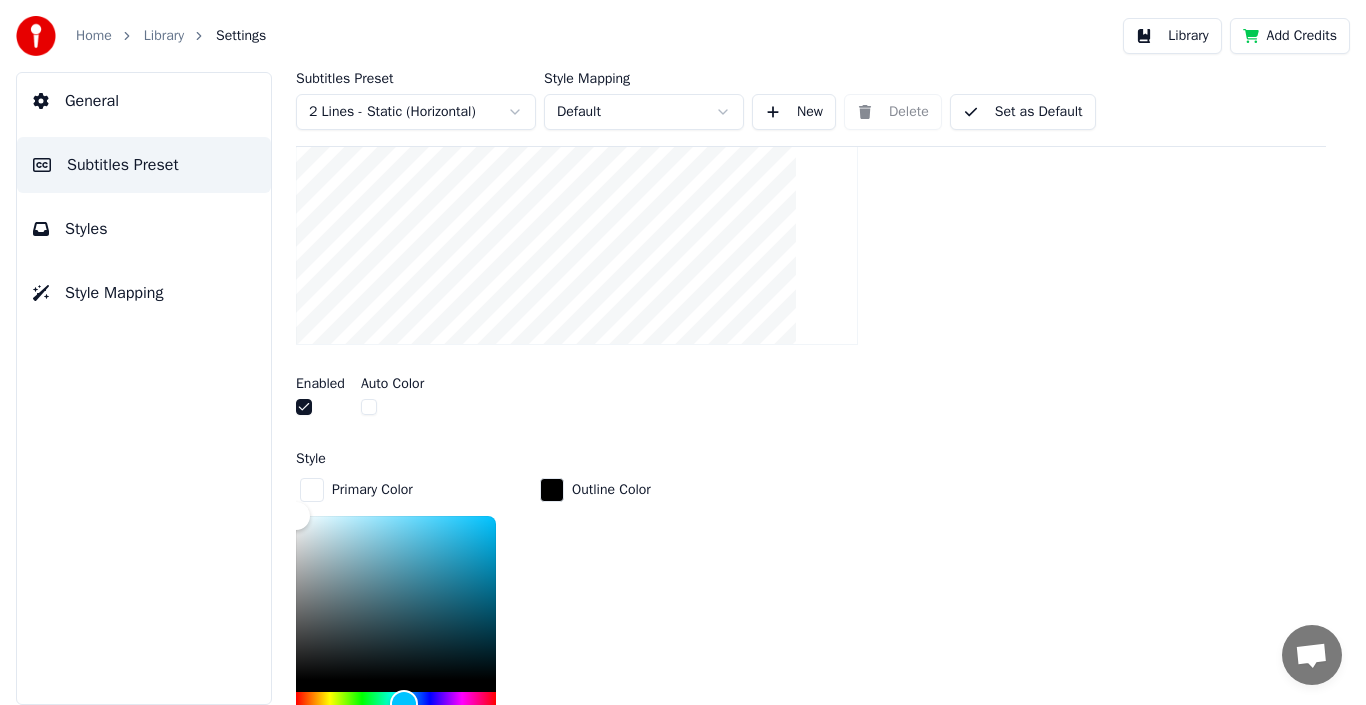click at bounding box center [369, 407] 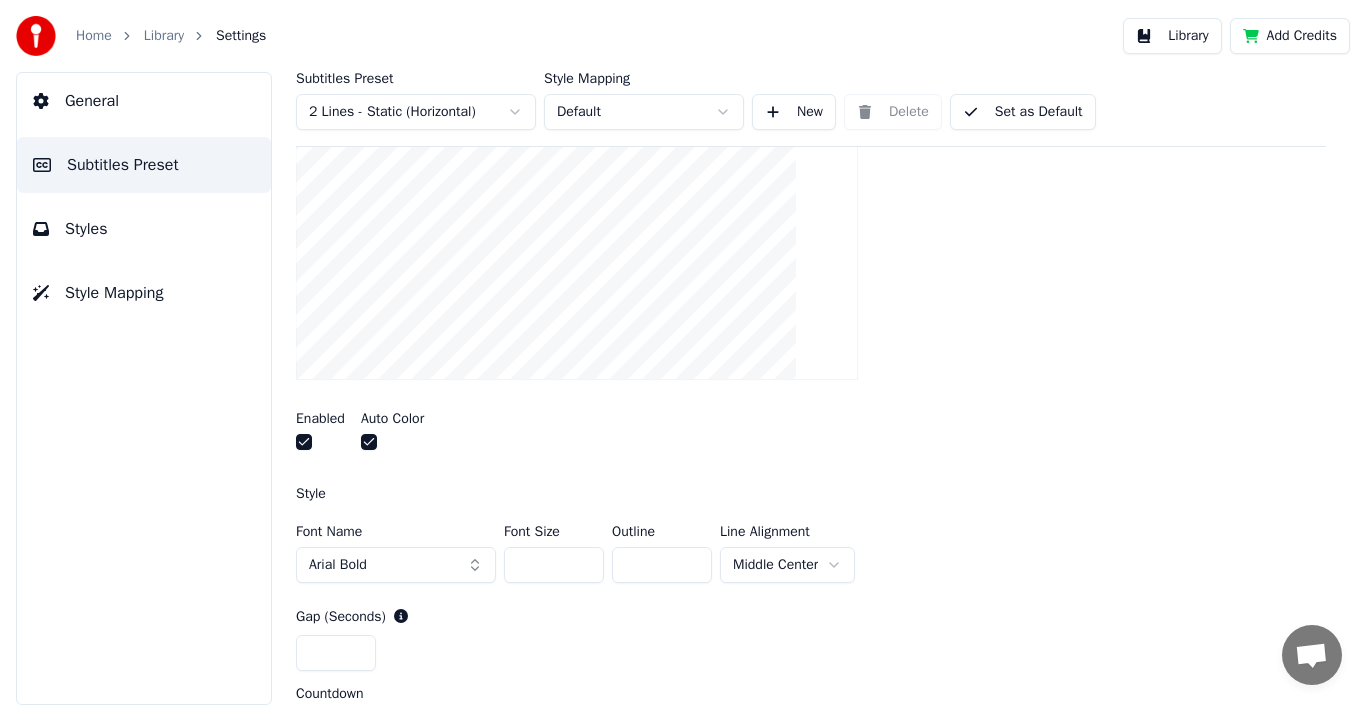 scroll, scrollTop: 485, scrollLeft: 0, axis: vertical 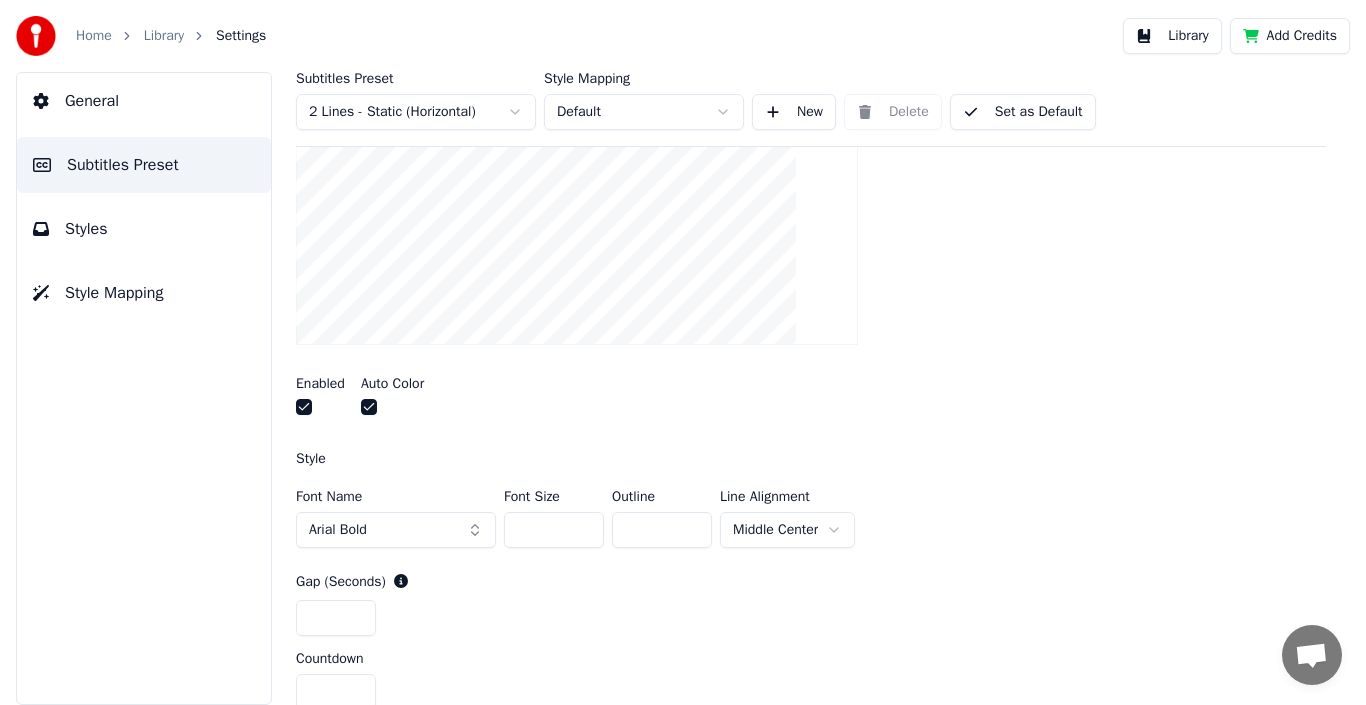 click on "Arial Bold" at bounding box center (396, 530) 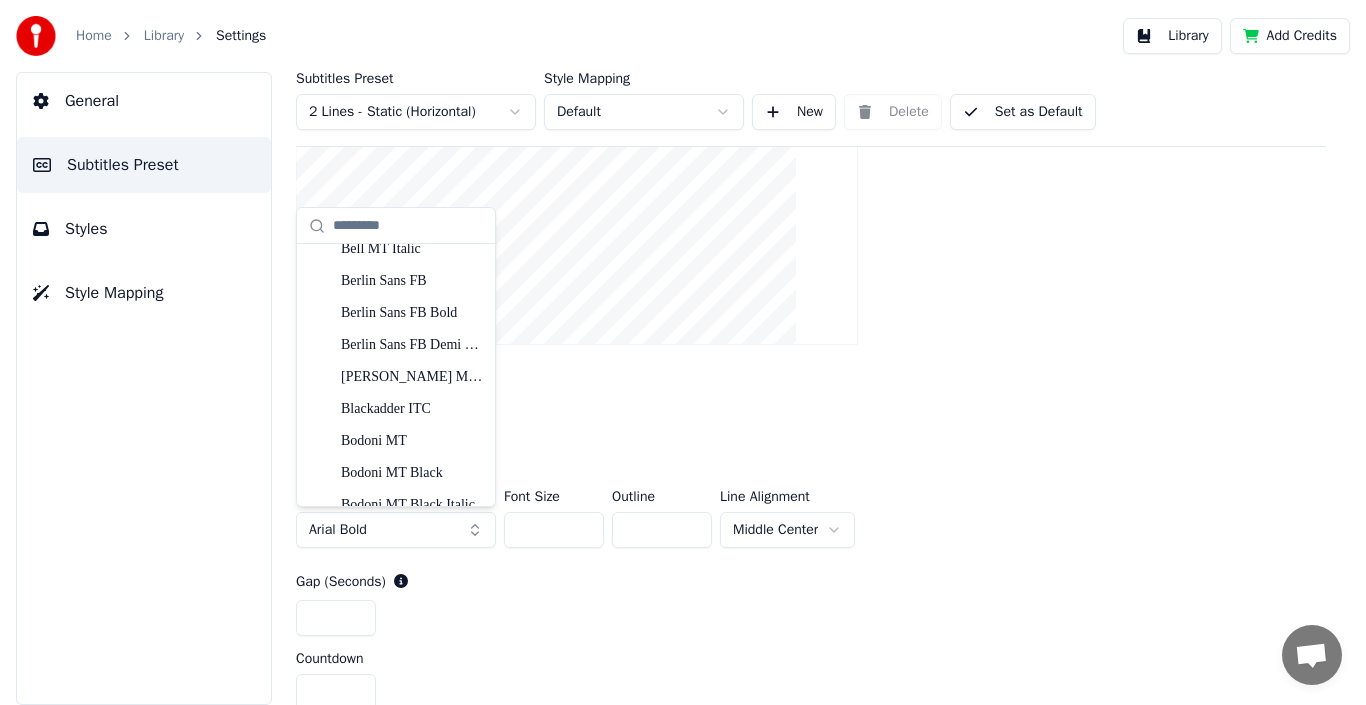scroll, scrollTop: 600, scrollLeft: 0, axis: vertical 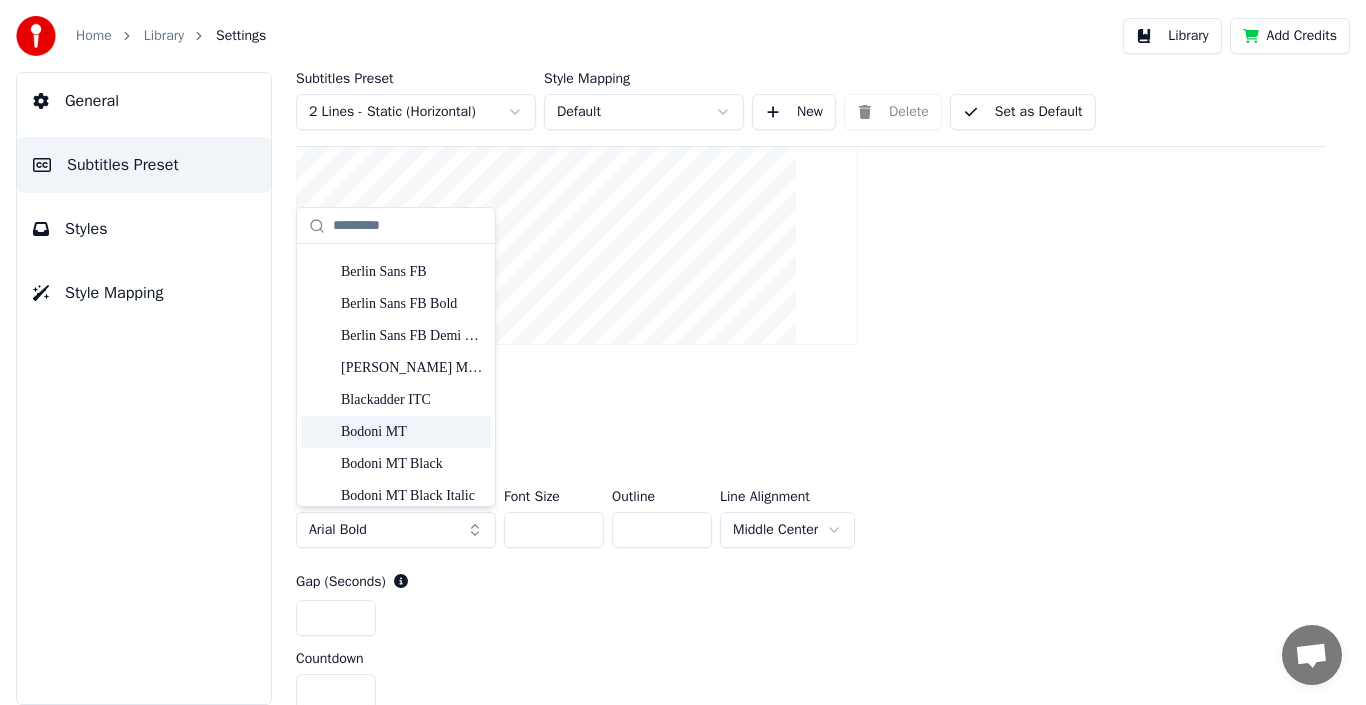 click on "Enabled Auto Color" at bounding box center [811, 398] 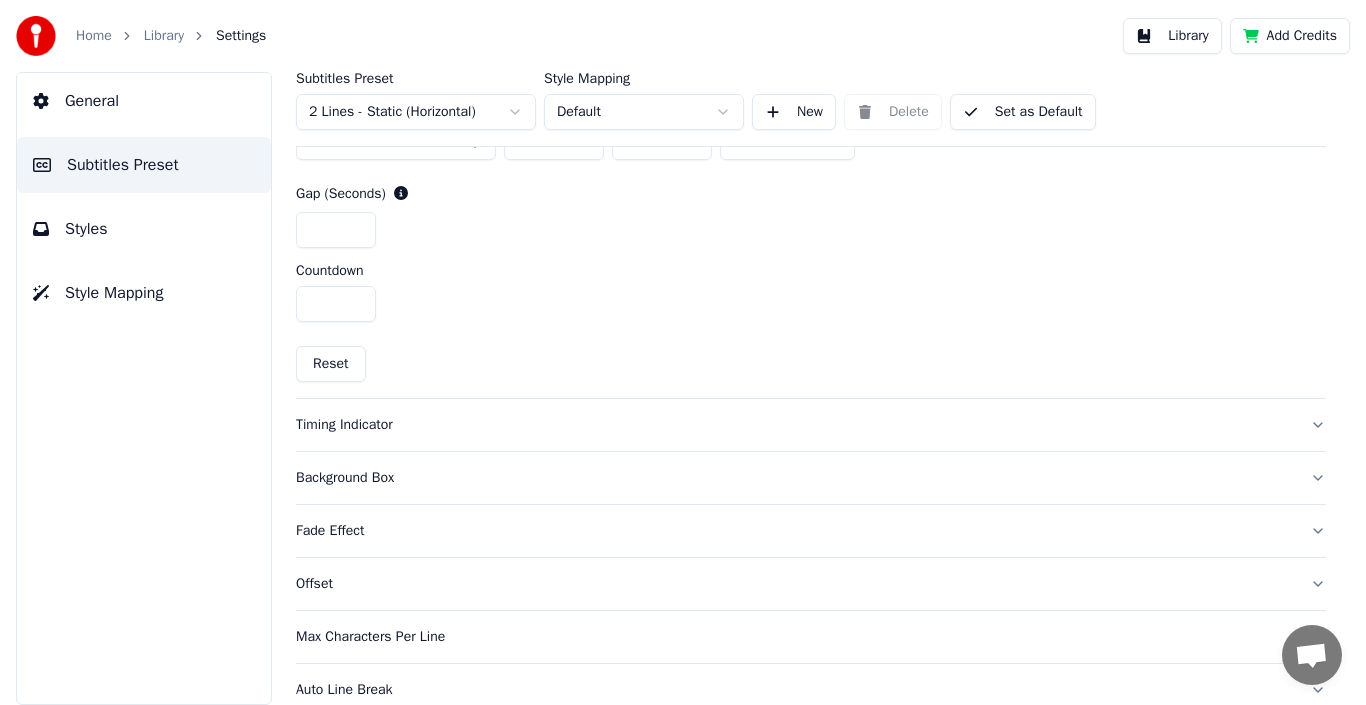 scroll, scrollTop: 885, scrollLeft: 0, axis: vertical 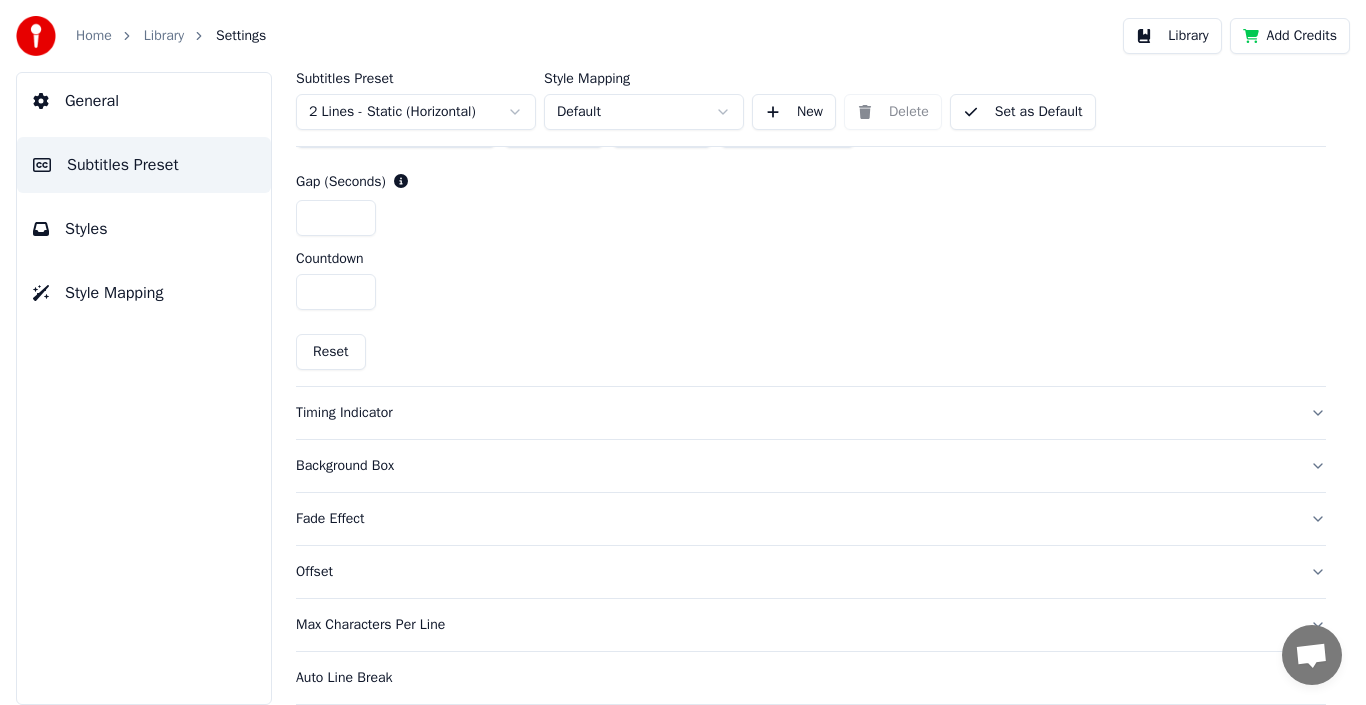 click on "Timing Indicator" at bounding box center (795, 413) 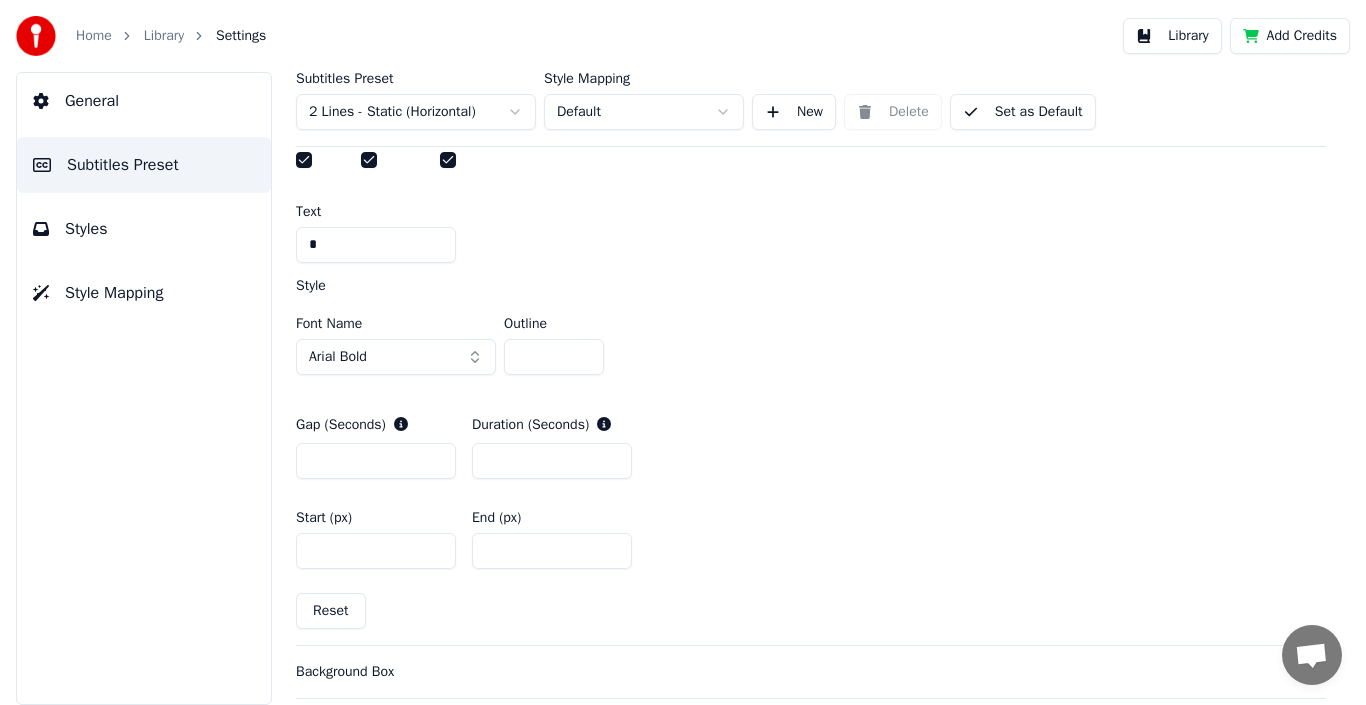 scroll, scrollTop: 685, scrollLeft: 0, axis: vertical 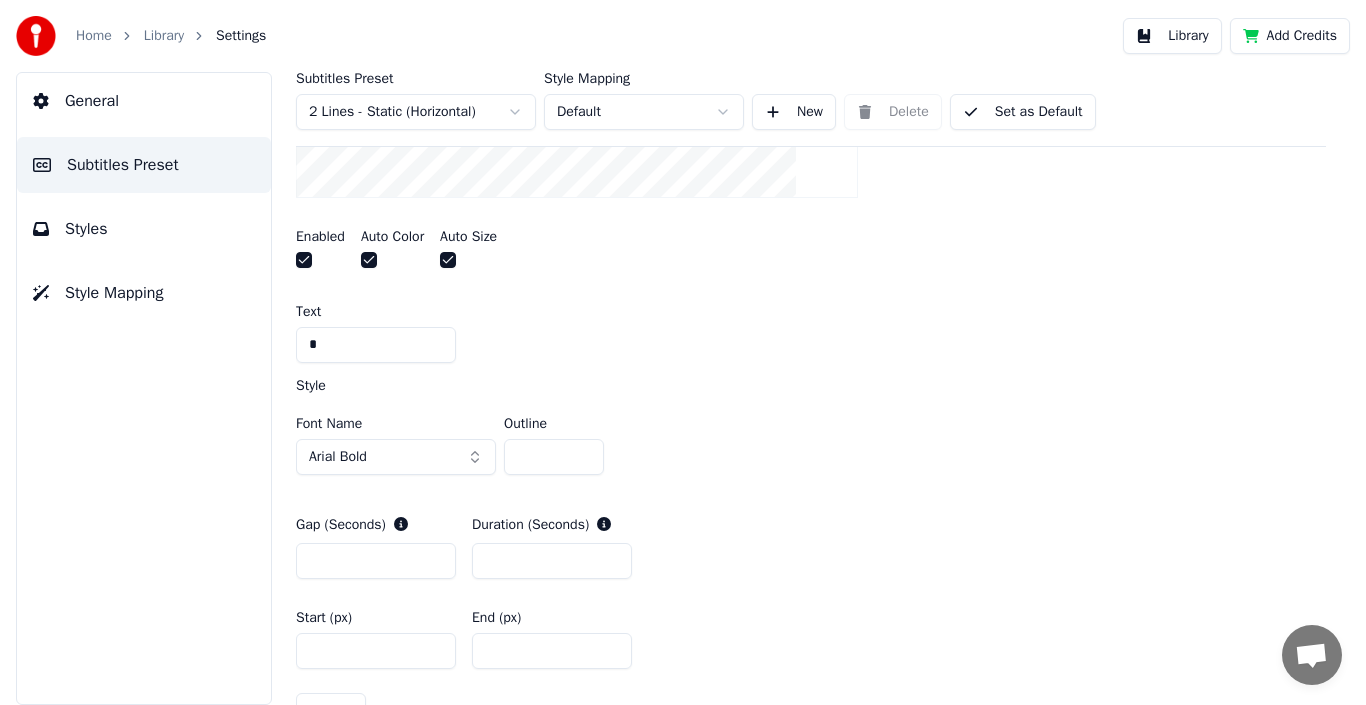 click on "*" at bounding box center (376, 345) 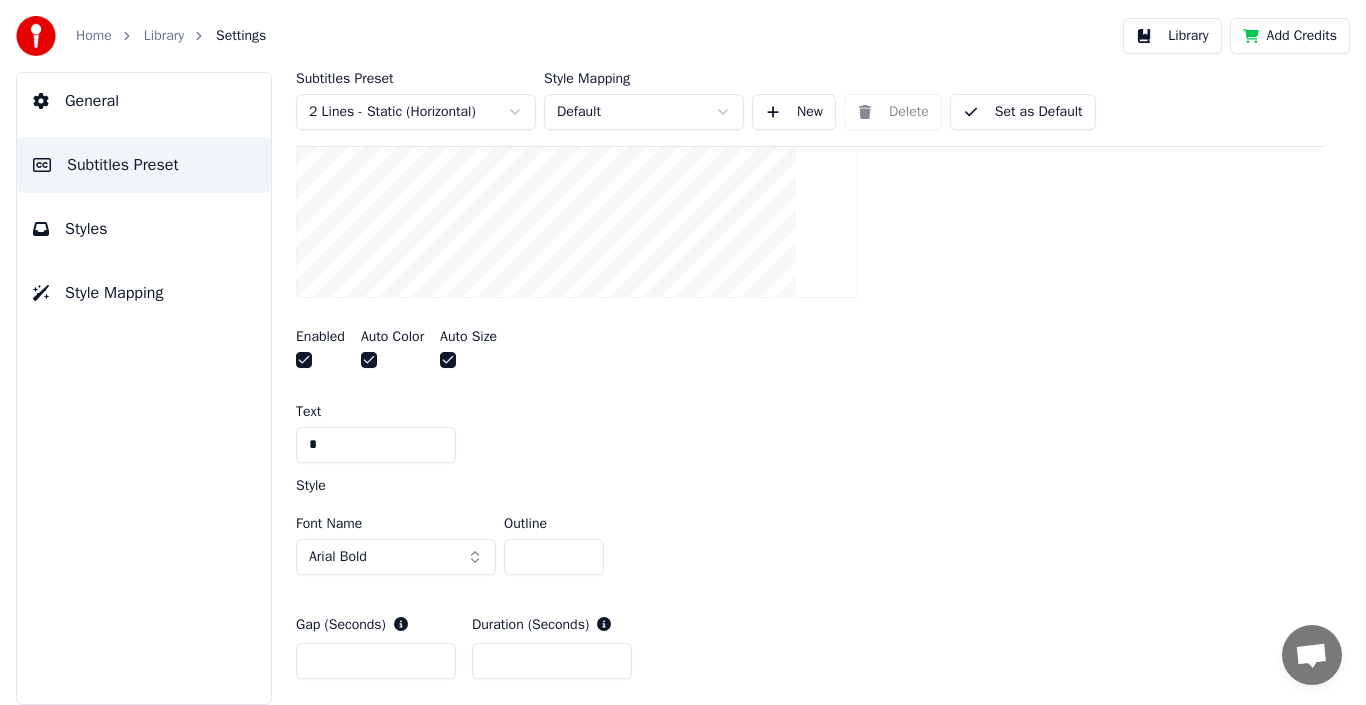 scroll, scrollTop: 485, scrollLeft: 0, axis: vertical 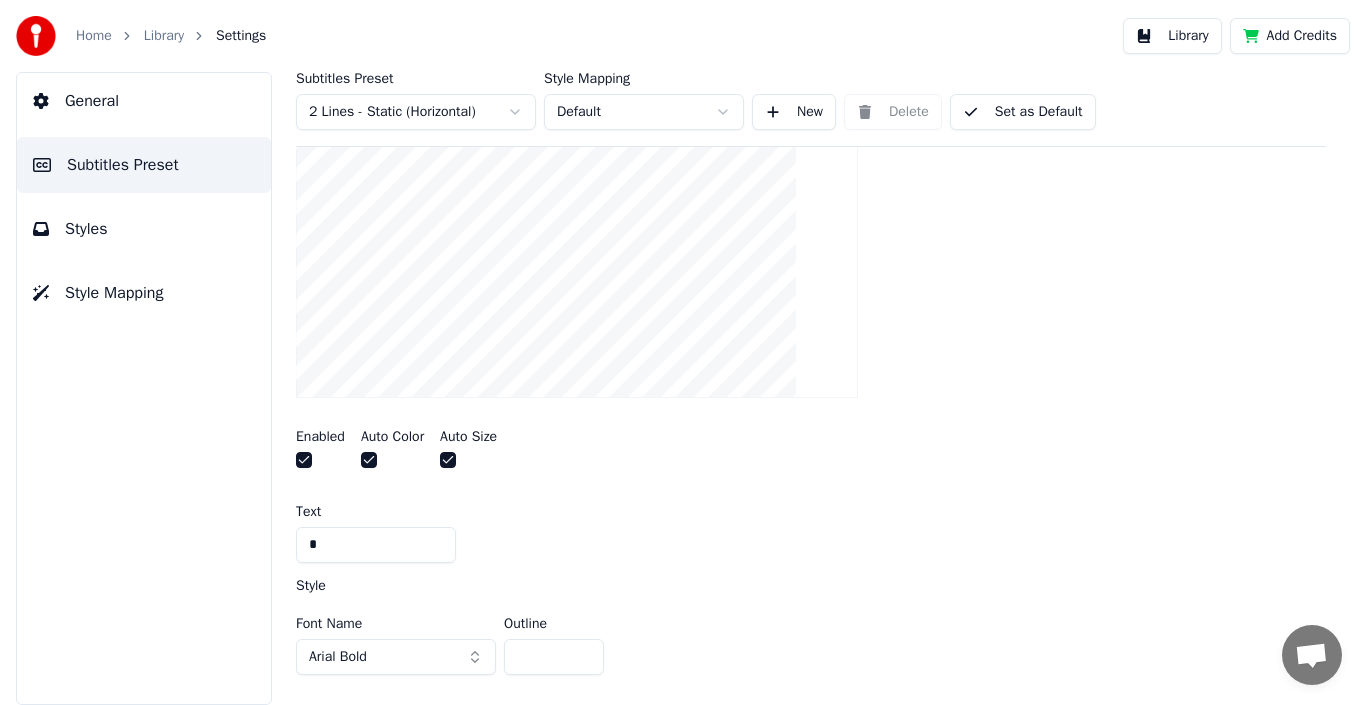 click on "Enabled Auto Color Auto Size" at bounding box center (811, 451) 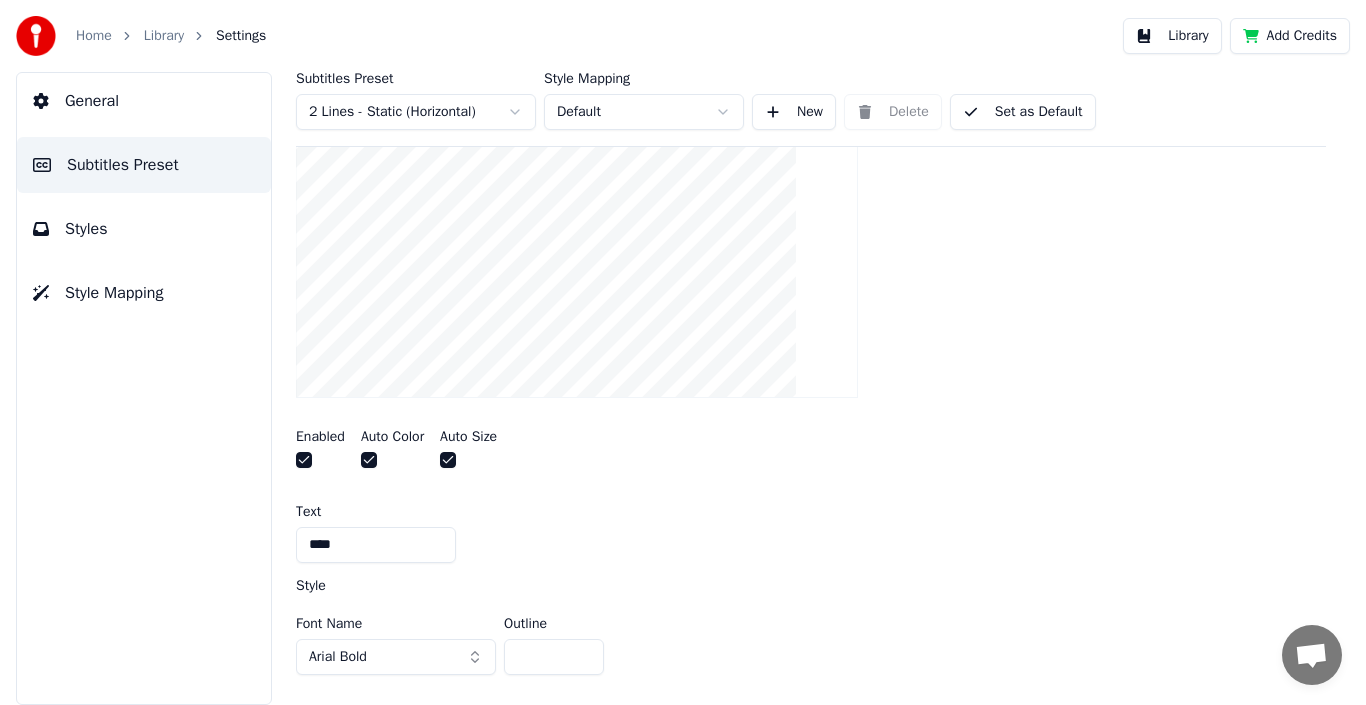 click at bounding box center [811, 257] 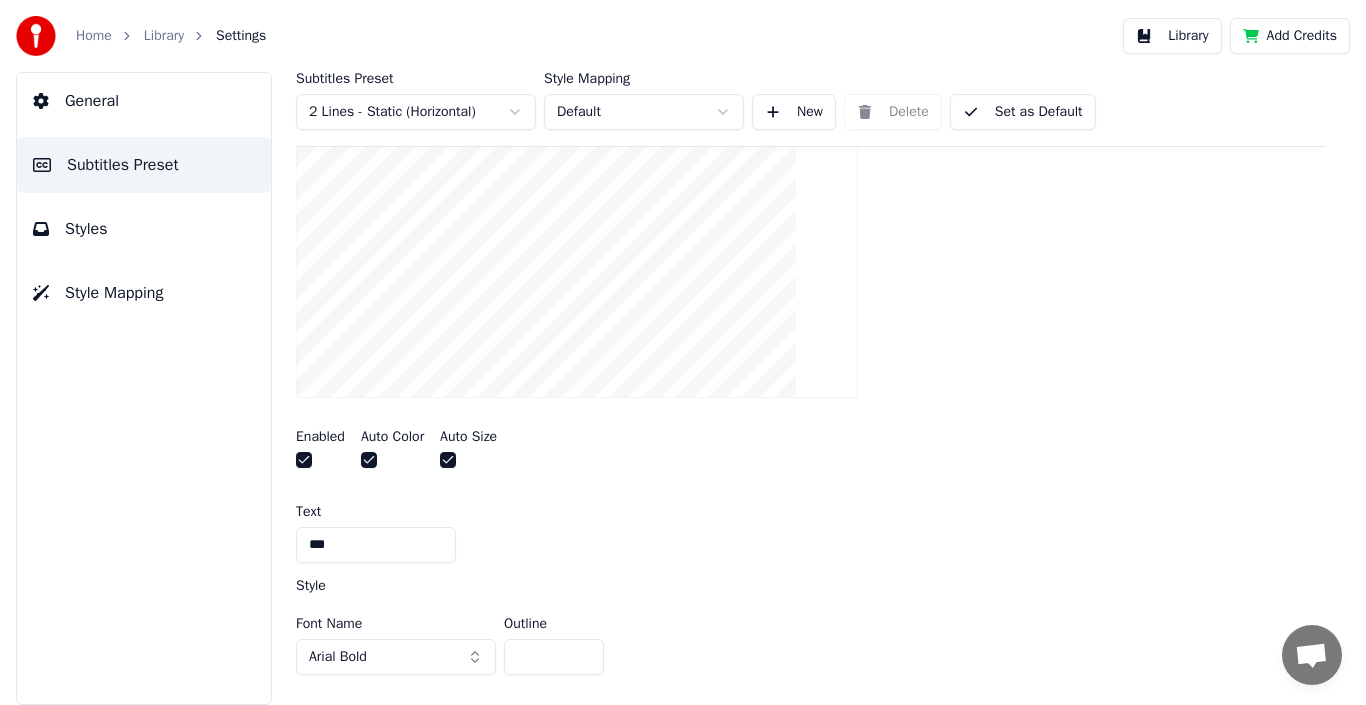 click at bounding box center [811, 257] 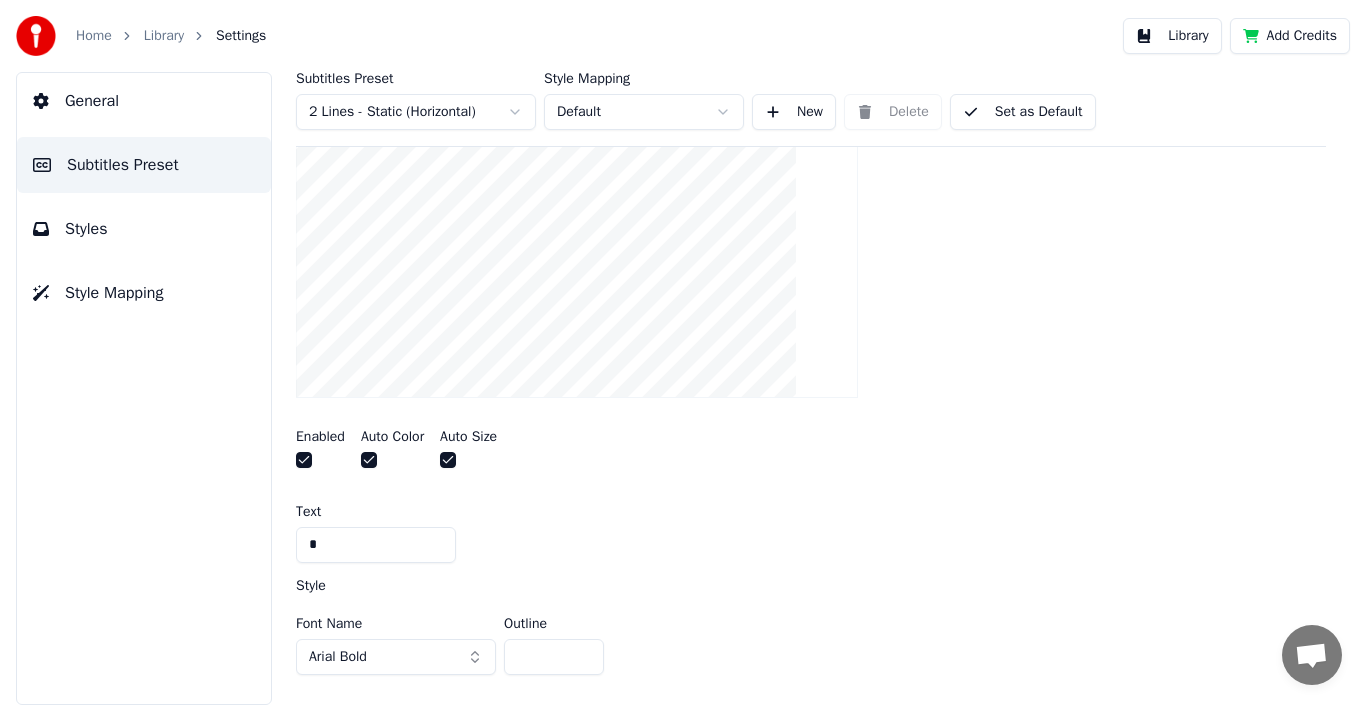 type on "*" 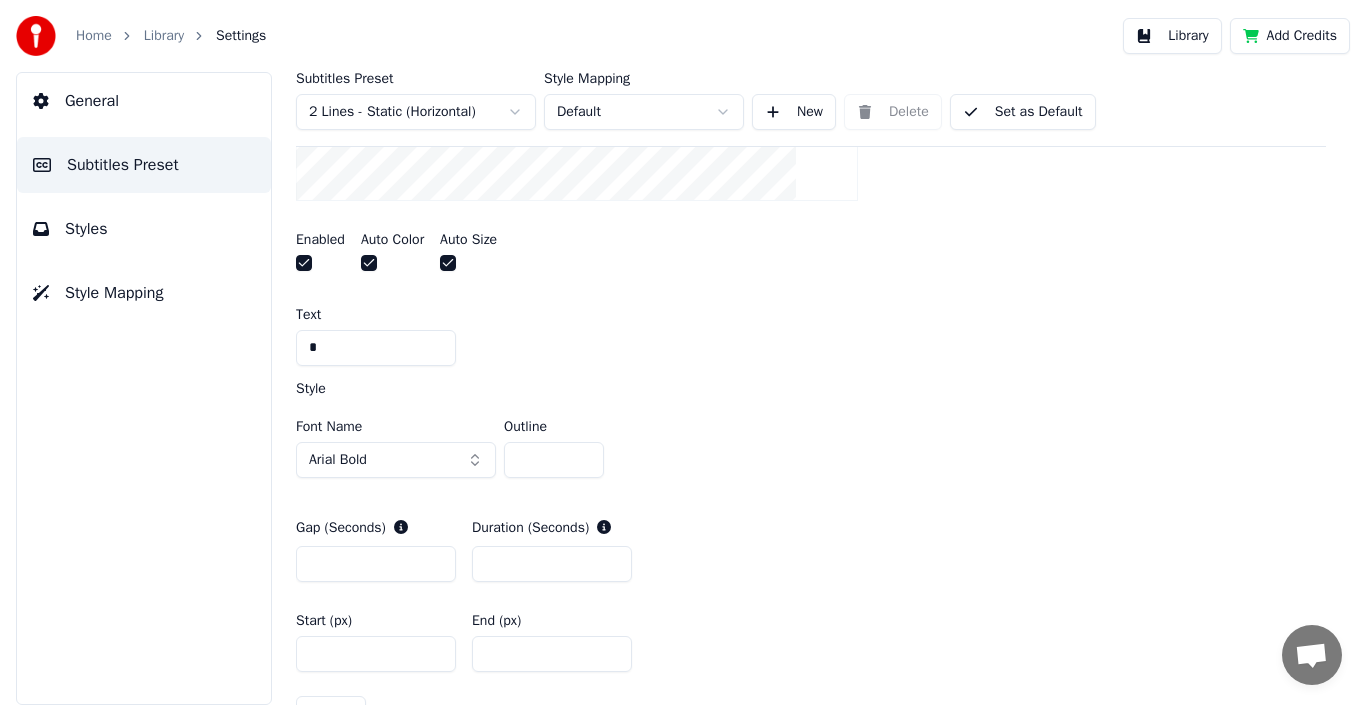 scroll, scrollTop: 685, scrollLeft: 0, axis: vertical 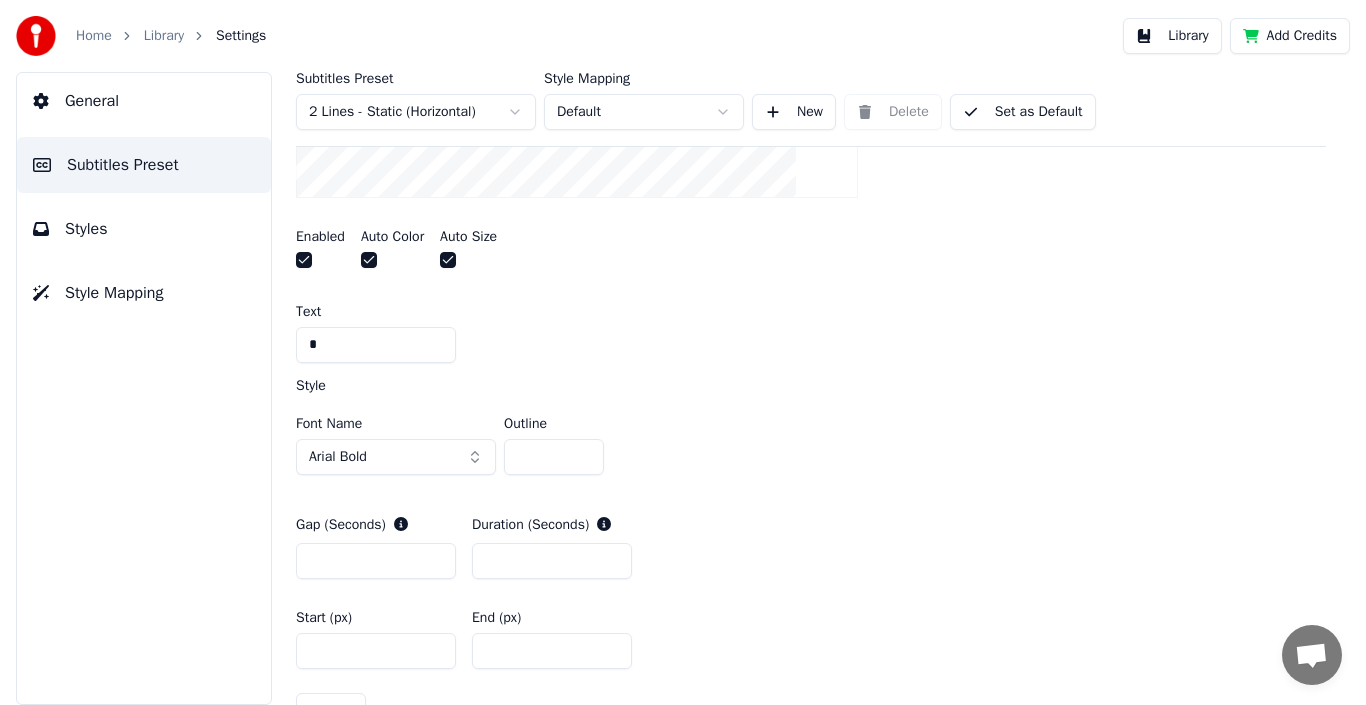 drag, startPoint x: 319, startPoint y: 344, endPoint x: 244, endPoint y: 342, distance: 75.026665 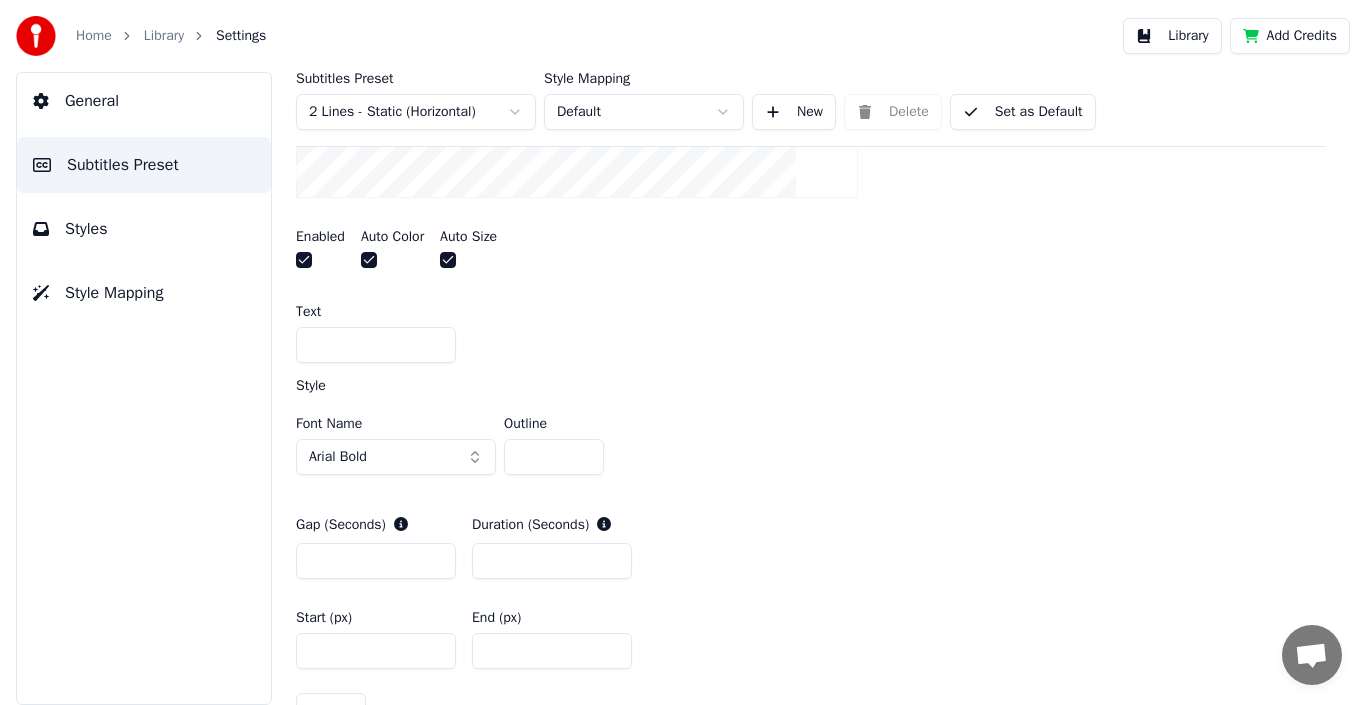 type on "*" 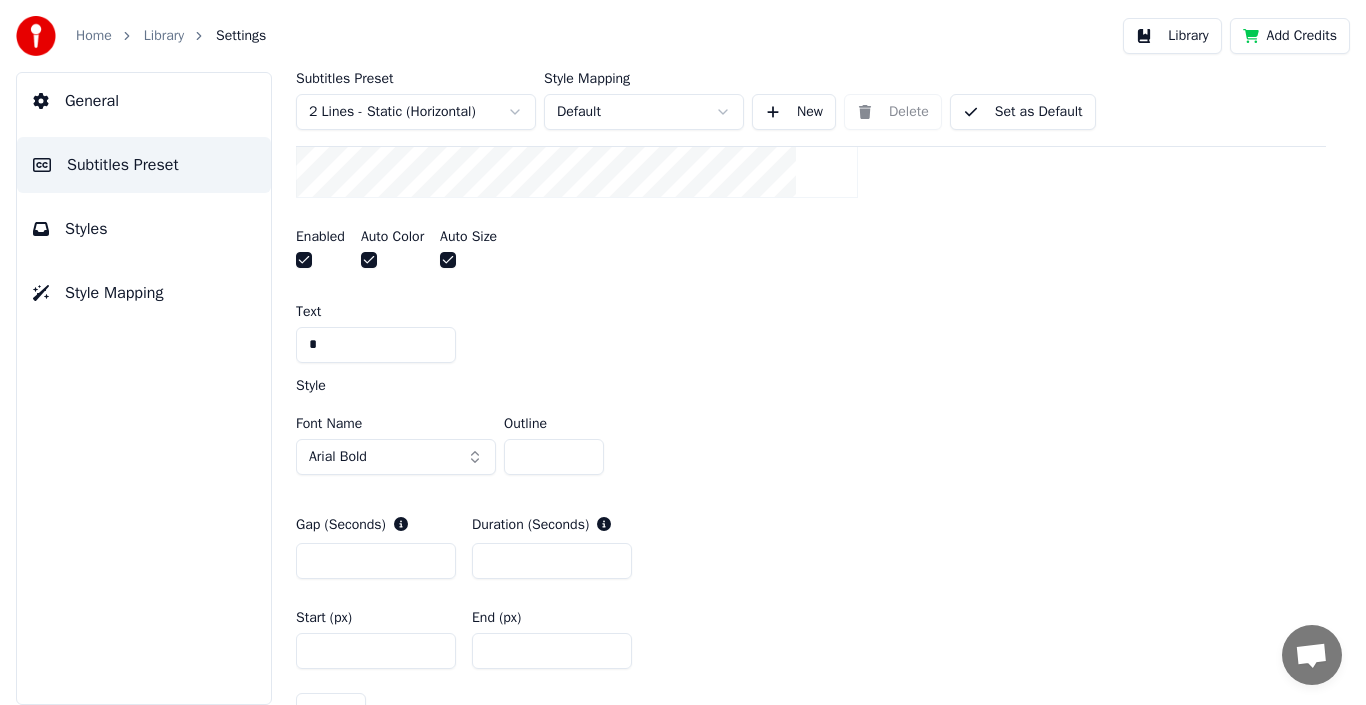 click on "Style" at bounding box center (811, 386) 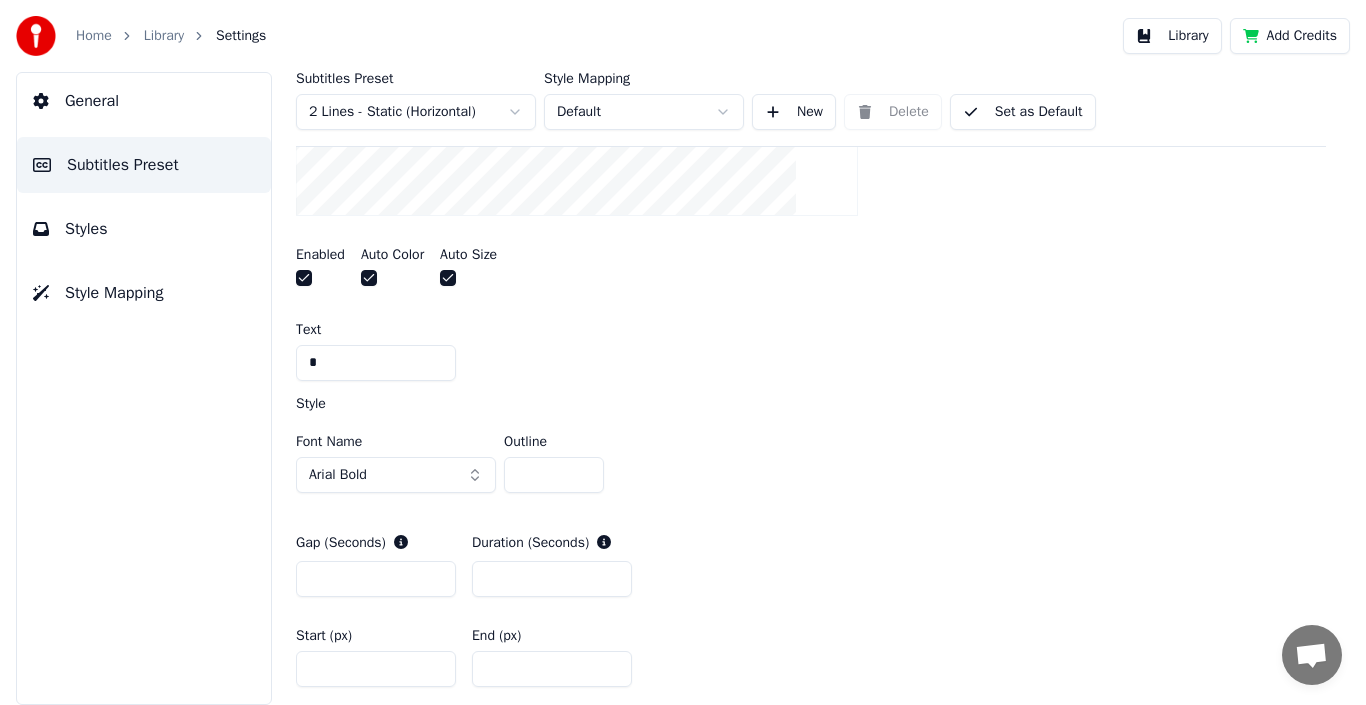 scroll, scrollTop: 585, scrollLeft: 0, axis: vertical 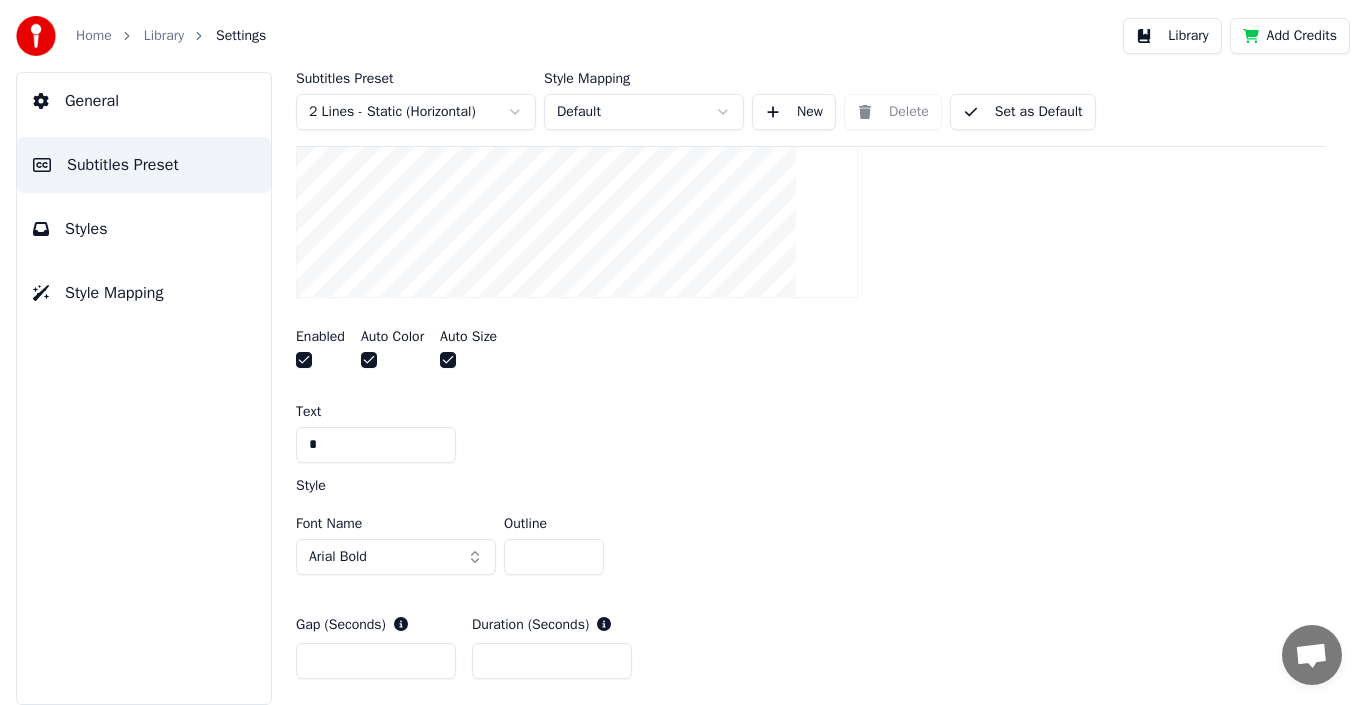click on "*" at bounding box center (376, 445) 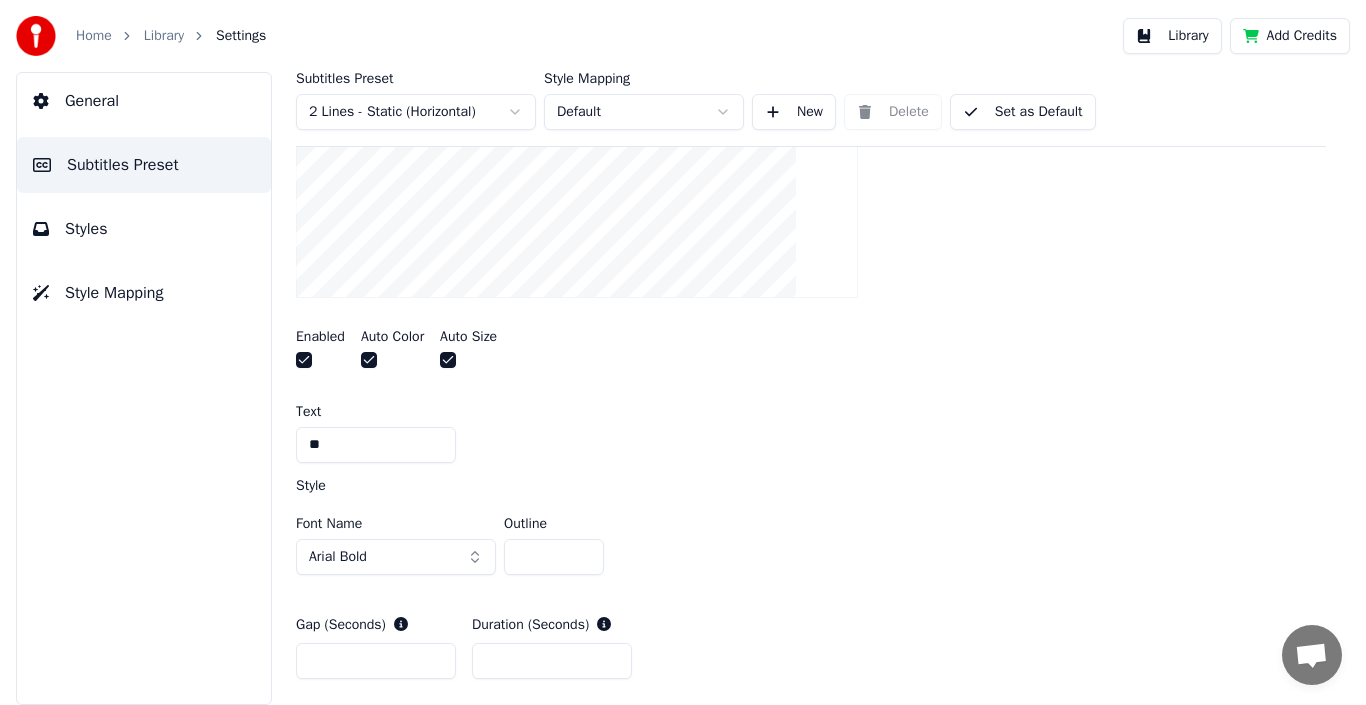 type on "*" 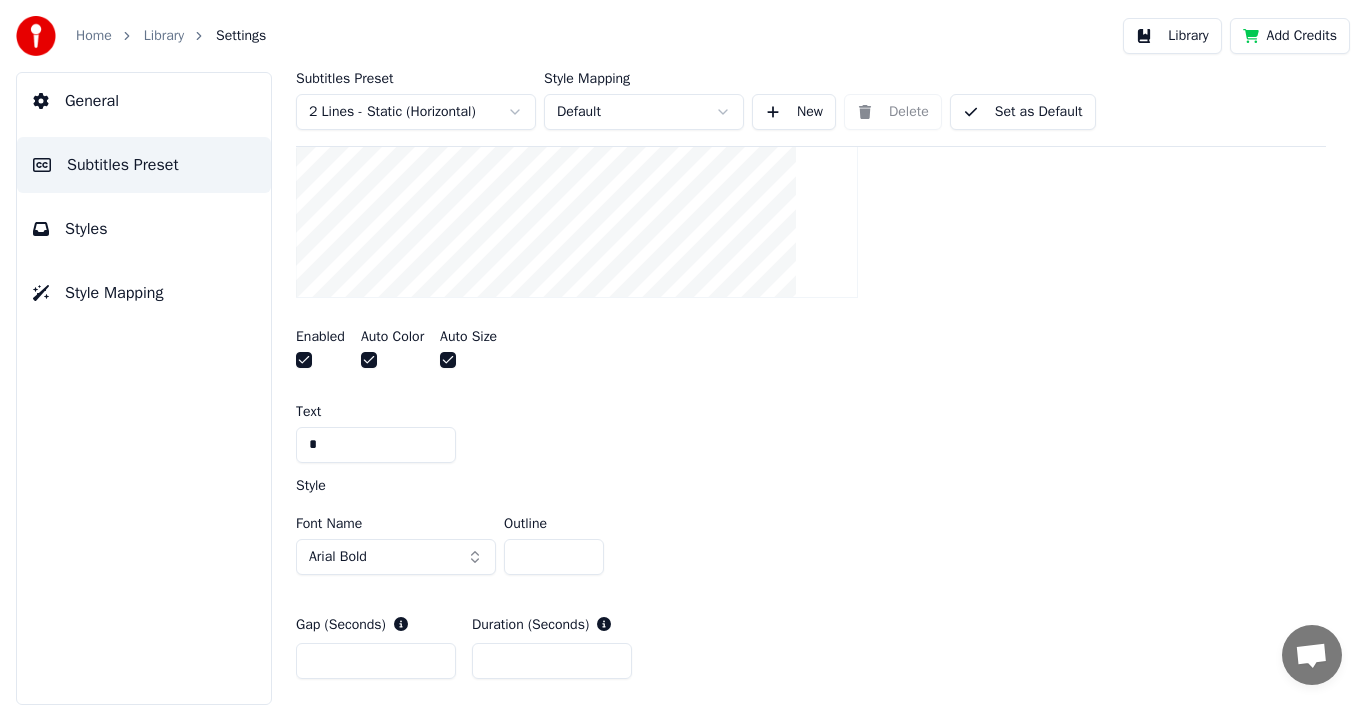 click on "Text" at bounding box center [811, 412] 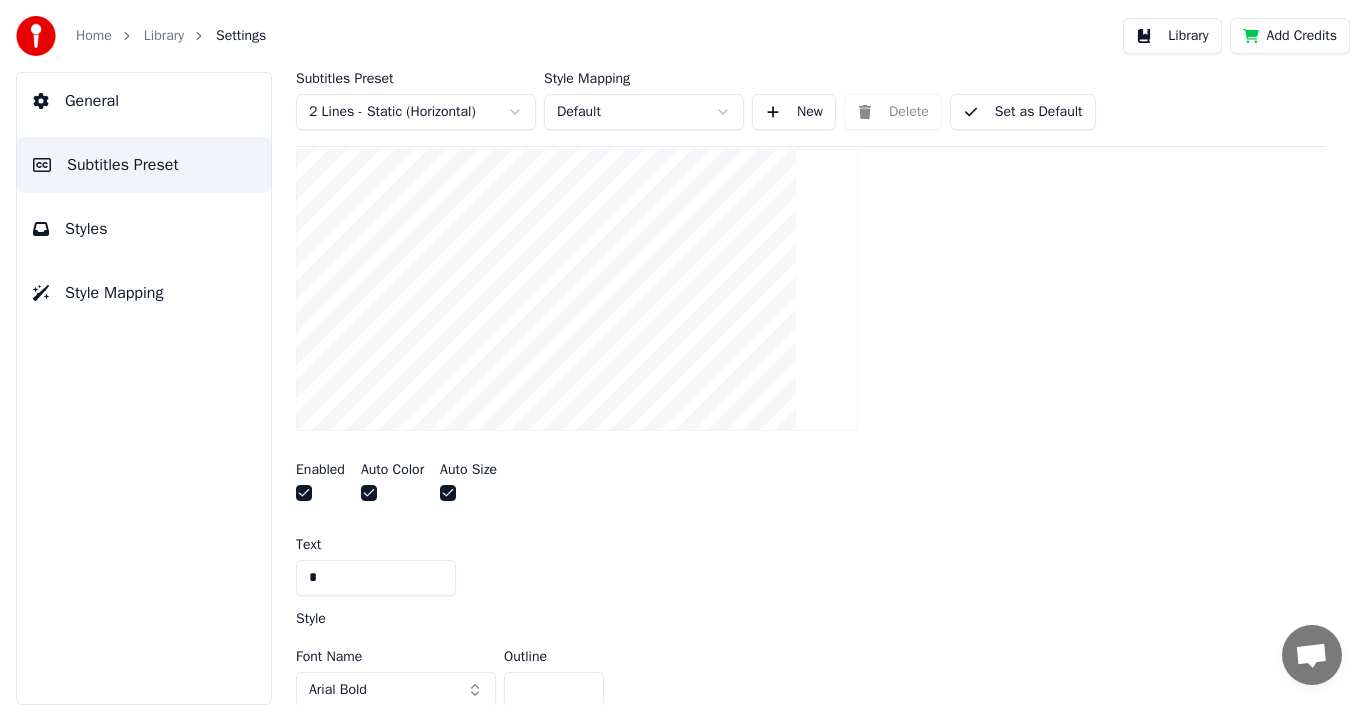 scroll, scrollTop: 485, scrollLeft: 0, axis: vertical 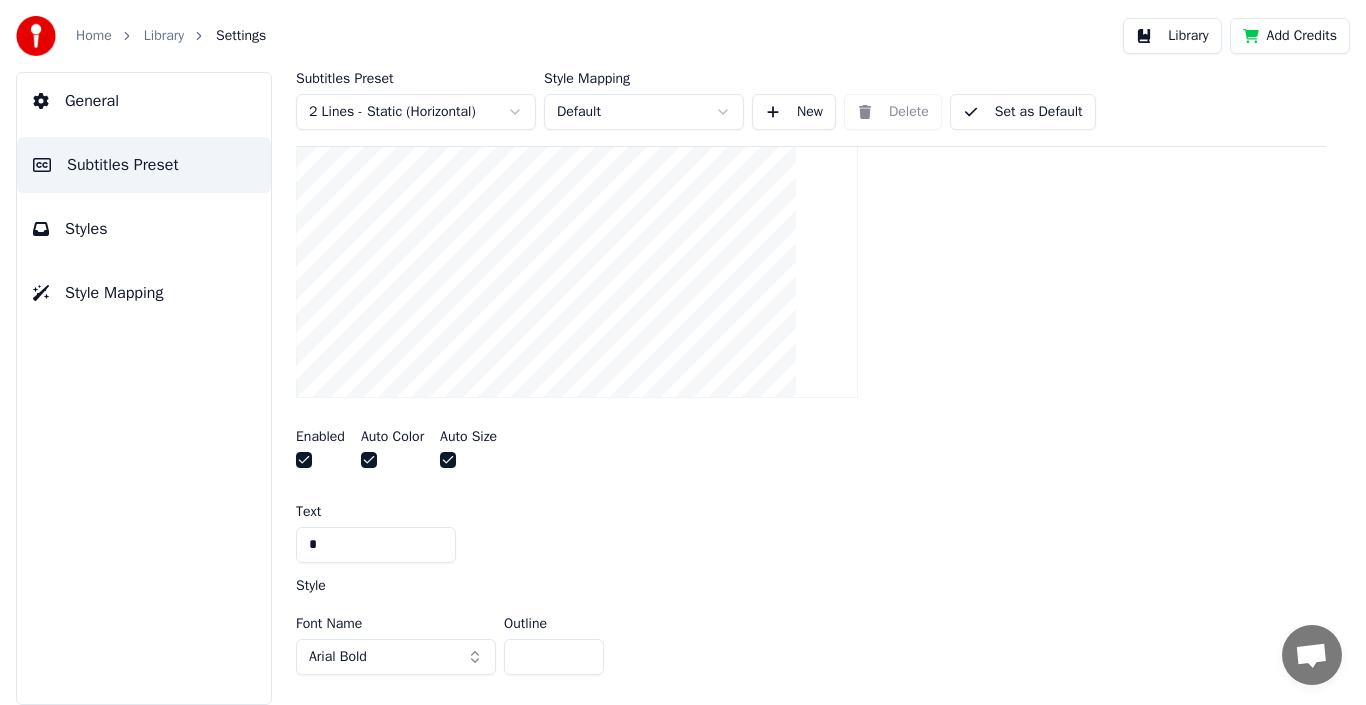 drag, startPoint x: 337, startPoint y: 537, endPoint x: 237, endPoint y: 537, distance: 100 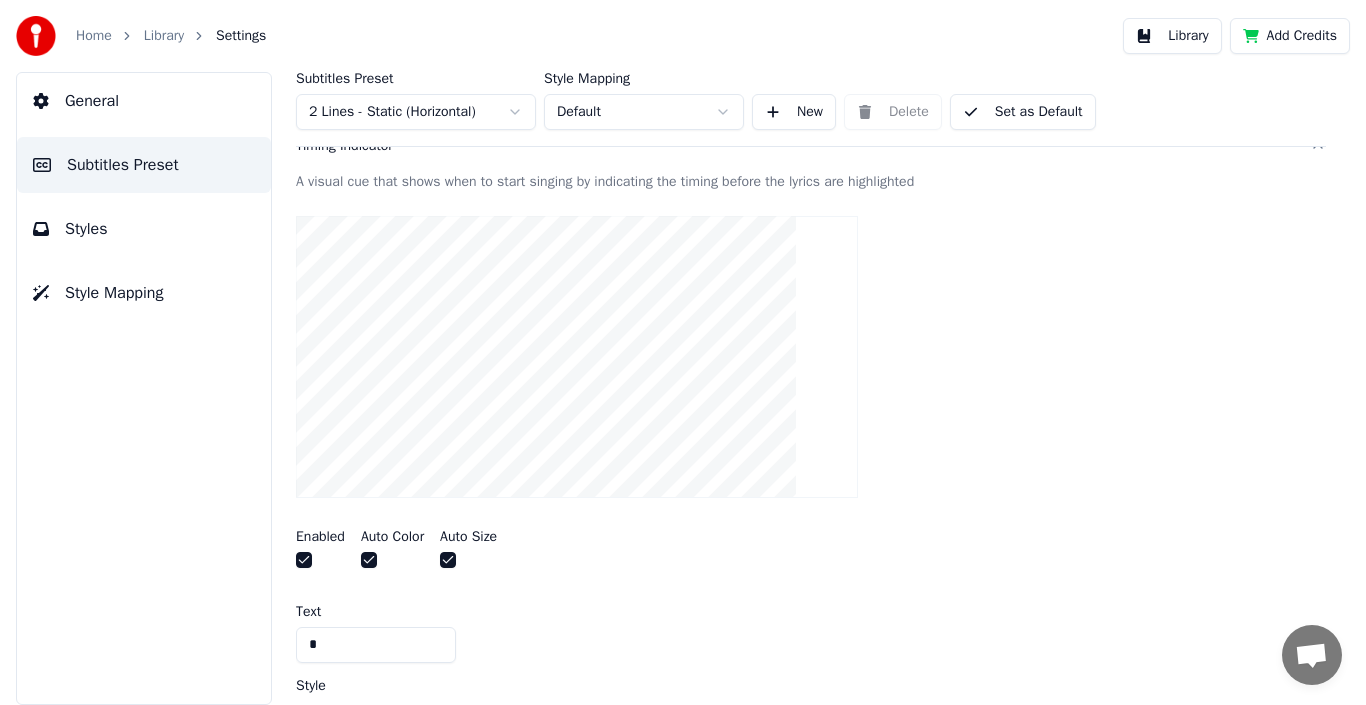 scroll, scrollTop: 585, scrollLeft: 0, axis: vertical 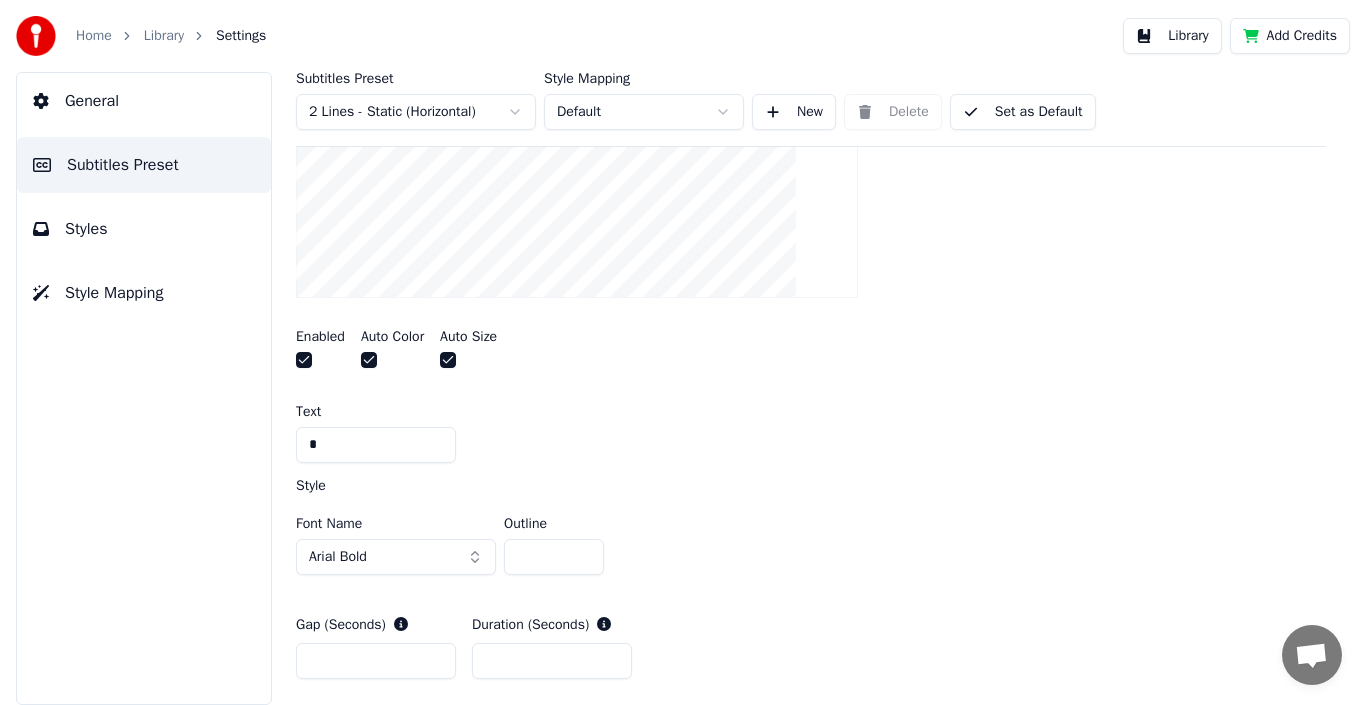 drag, startPoint x: 331, startPoint y: 452, endPoint x: 257, endPoint y: 457, distance: 74.168724 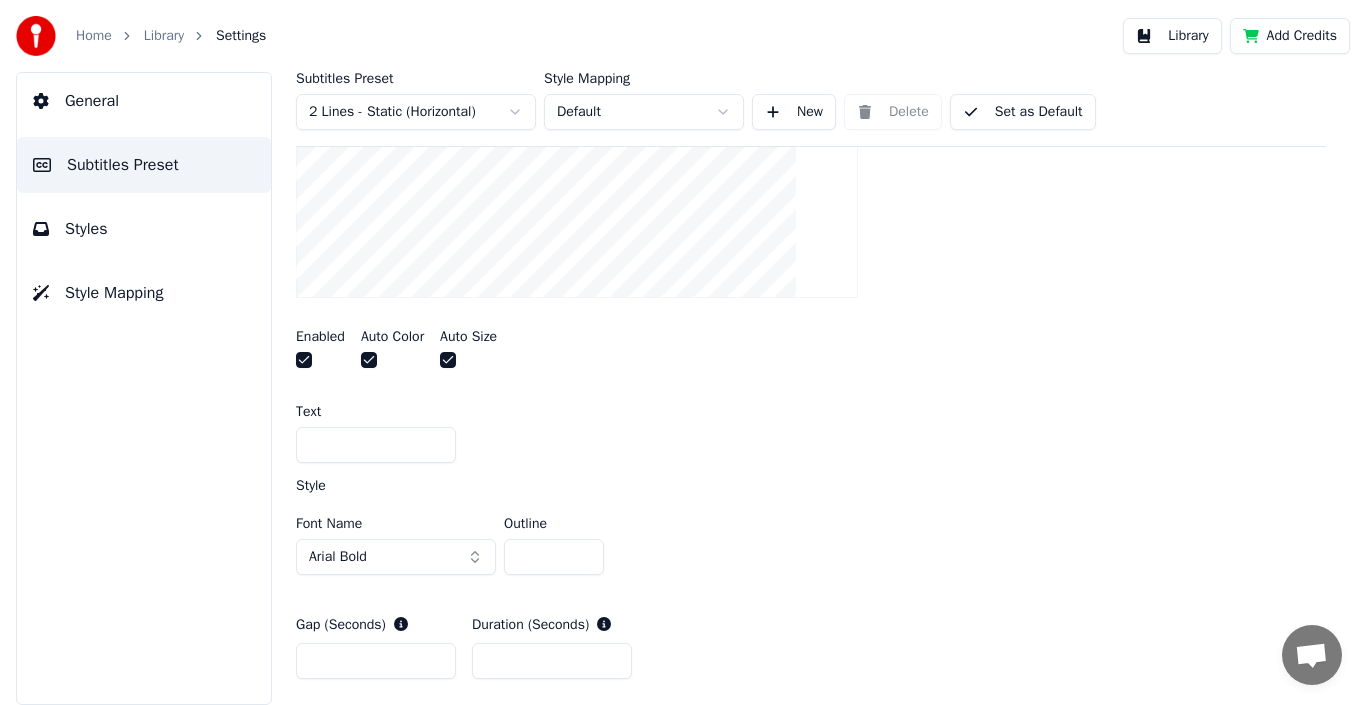 type on "*" 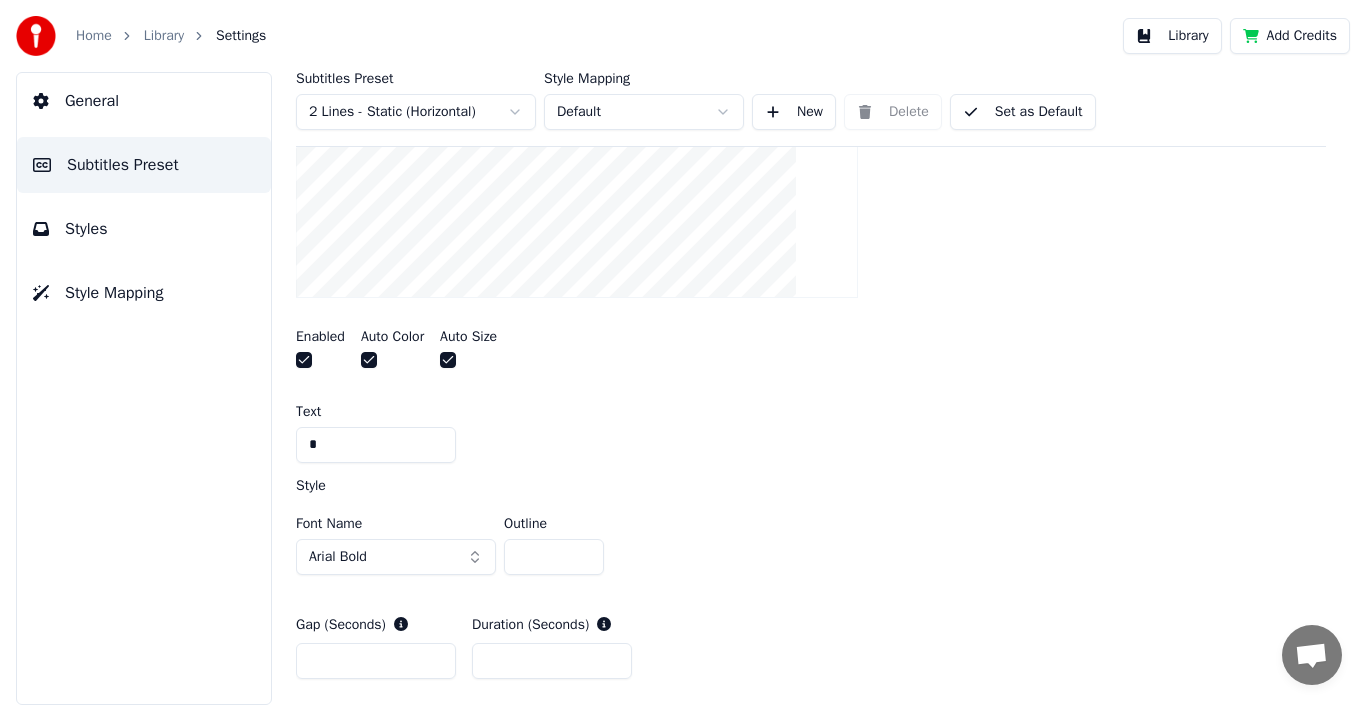 click on "A visual cue that shows when to start singing by indicating the timing before the lyrics are highlighted Enabled Auto Color Auto Size Text * Style Font Name Arial Bold Outline * Gap (Seconds) * Duration (Seconds) * Start (px) **** End (px) *** Reset" at bounding box center [811, 408] 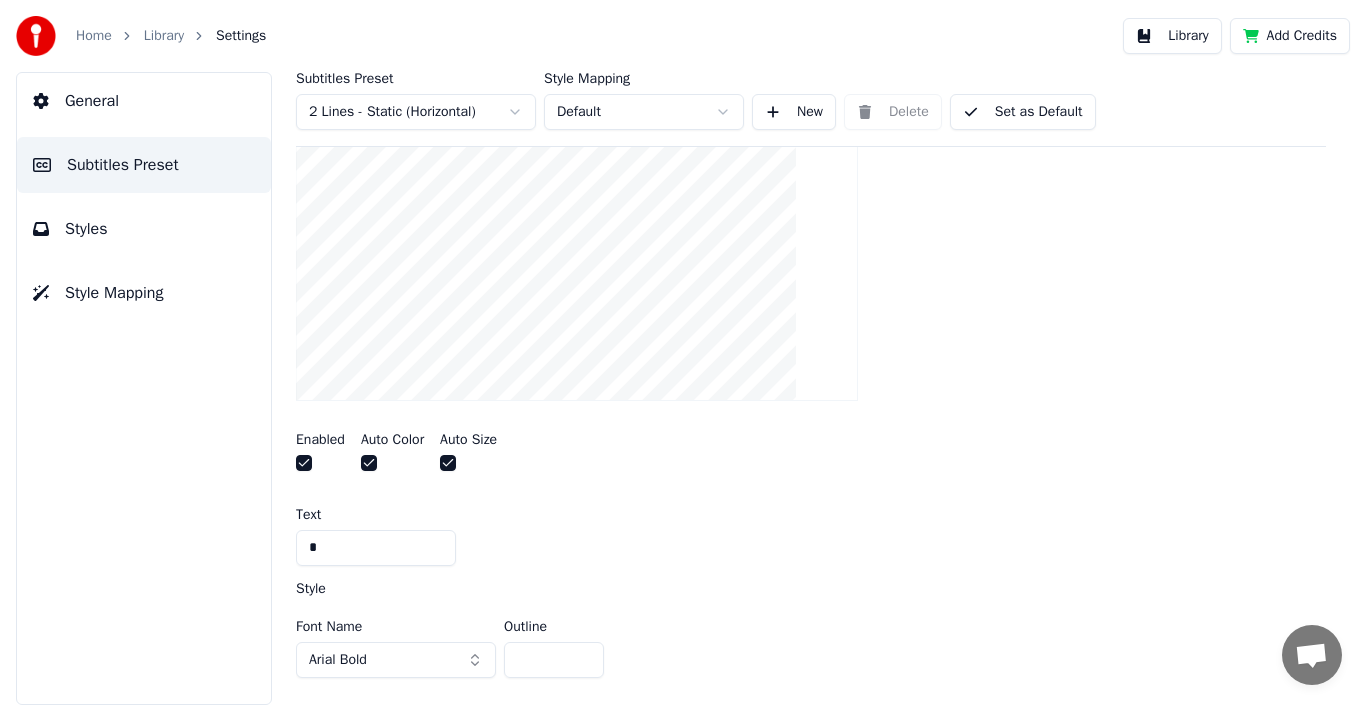 scroll, scrollTop: 485, scrollLeft: 0, axis: vertical 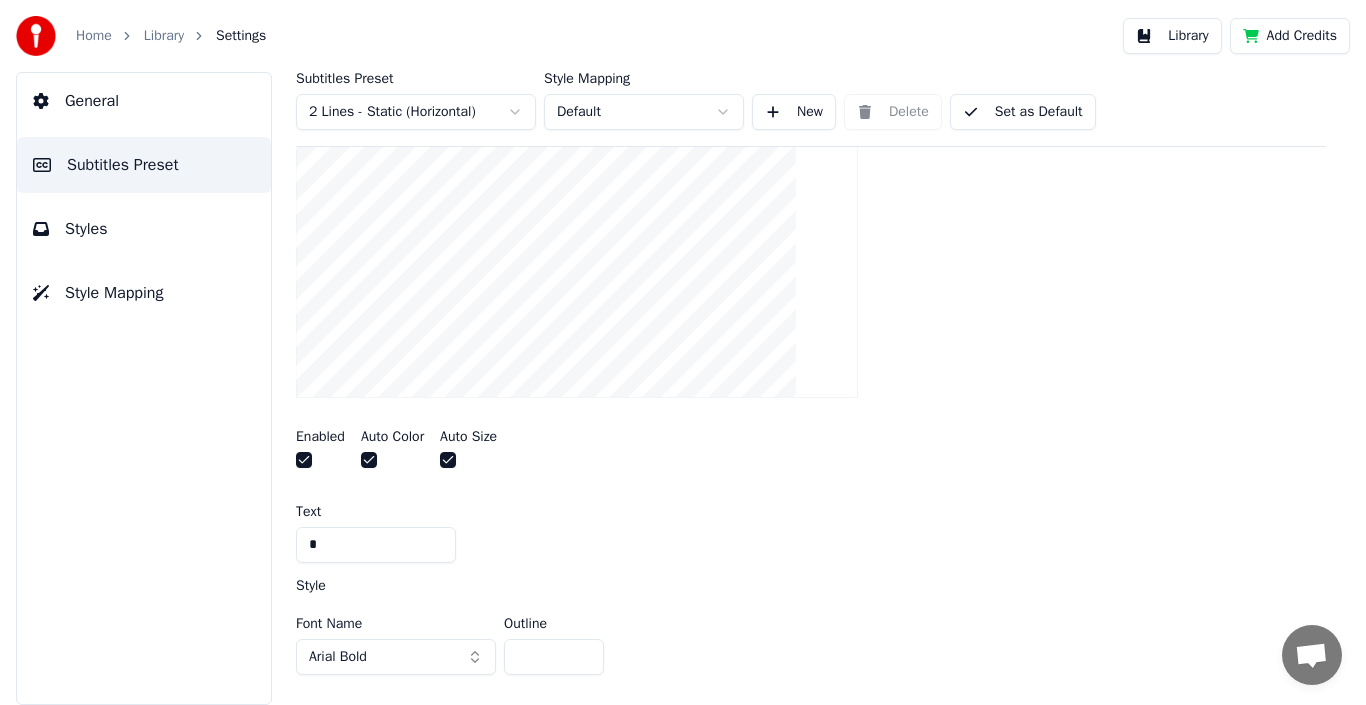 click on "*" at bounding box center (376, 545) 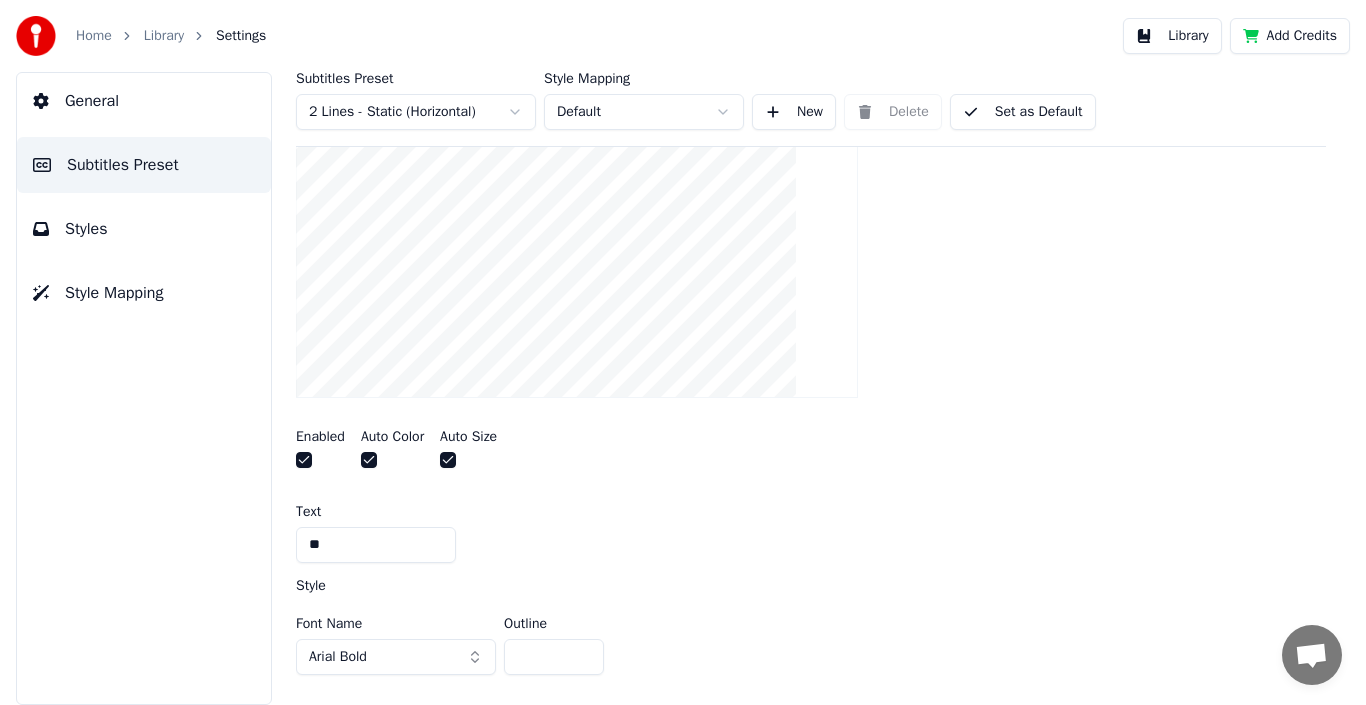 type on "**" 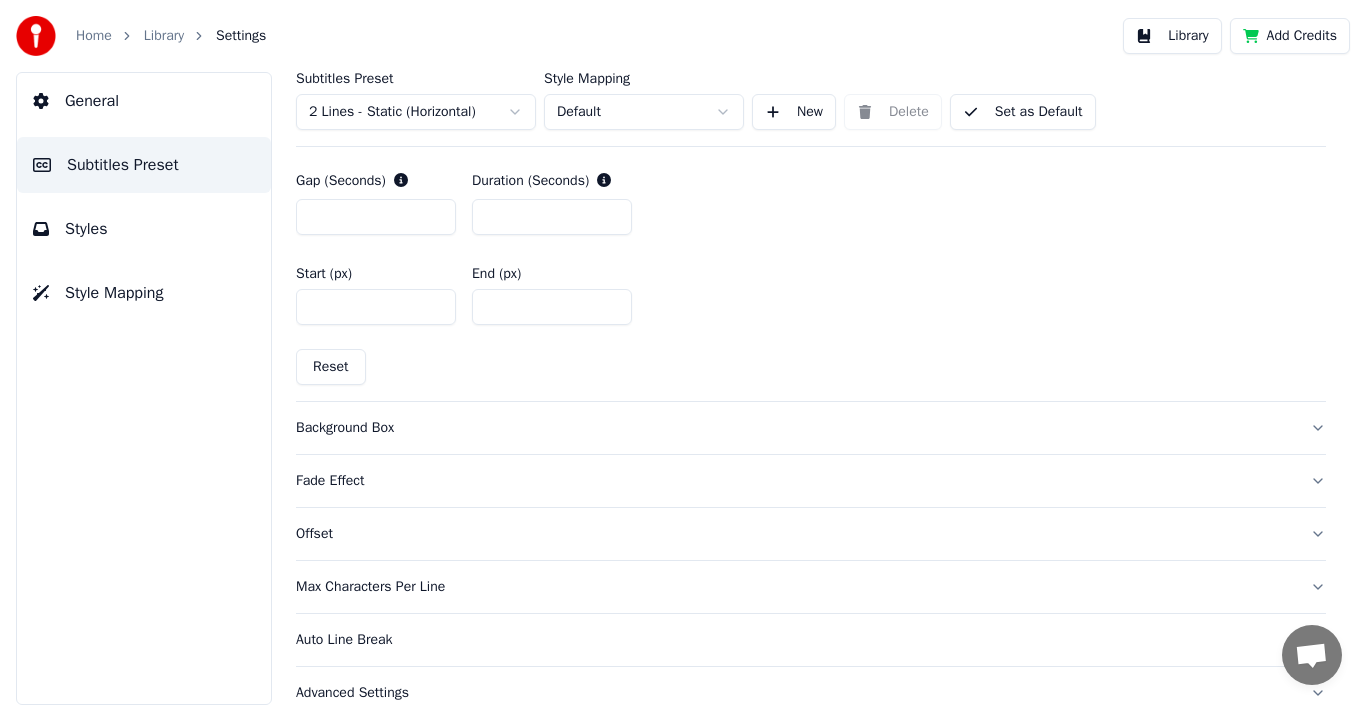 scroll, scrollTop: 1058, scrollLeft: 0, axis: vertical 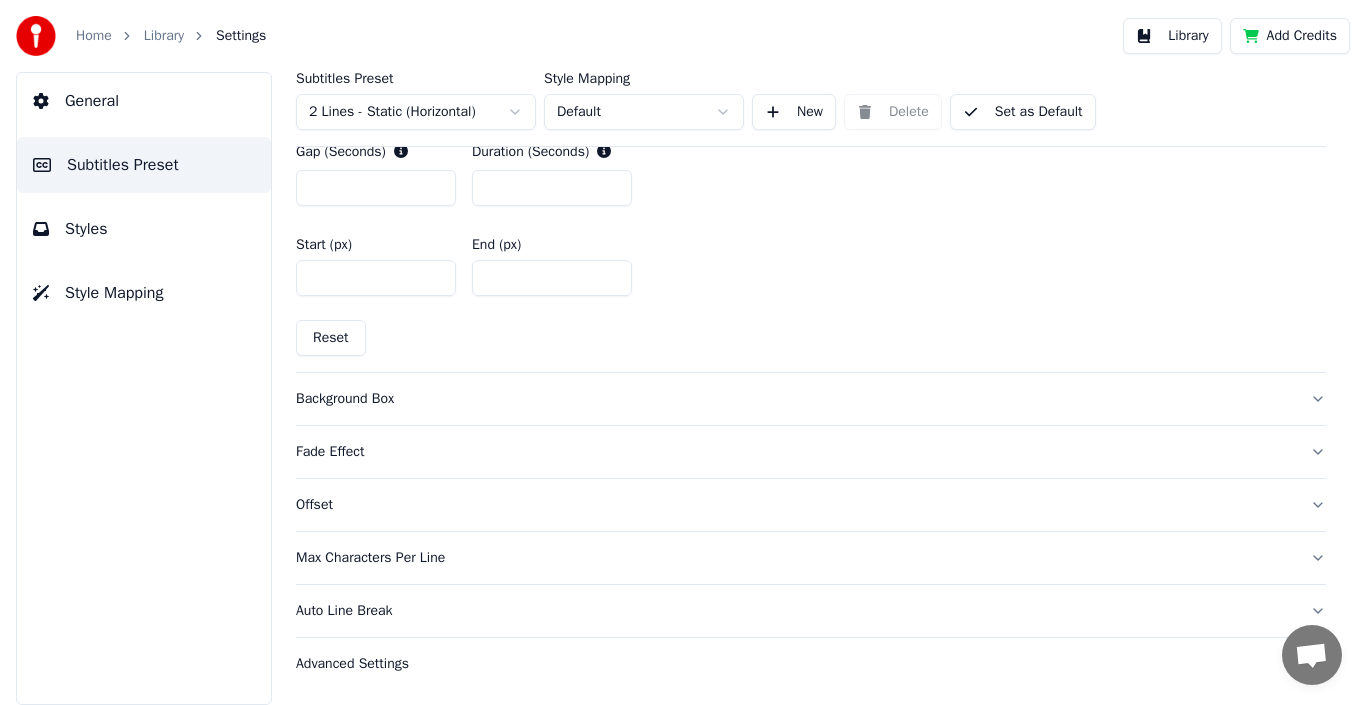 click on "Background Box" at bounding box center [795, 399] 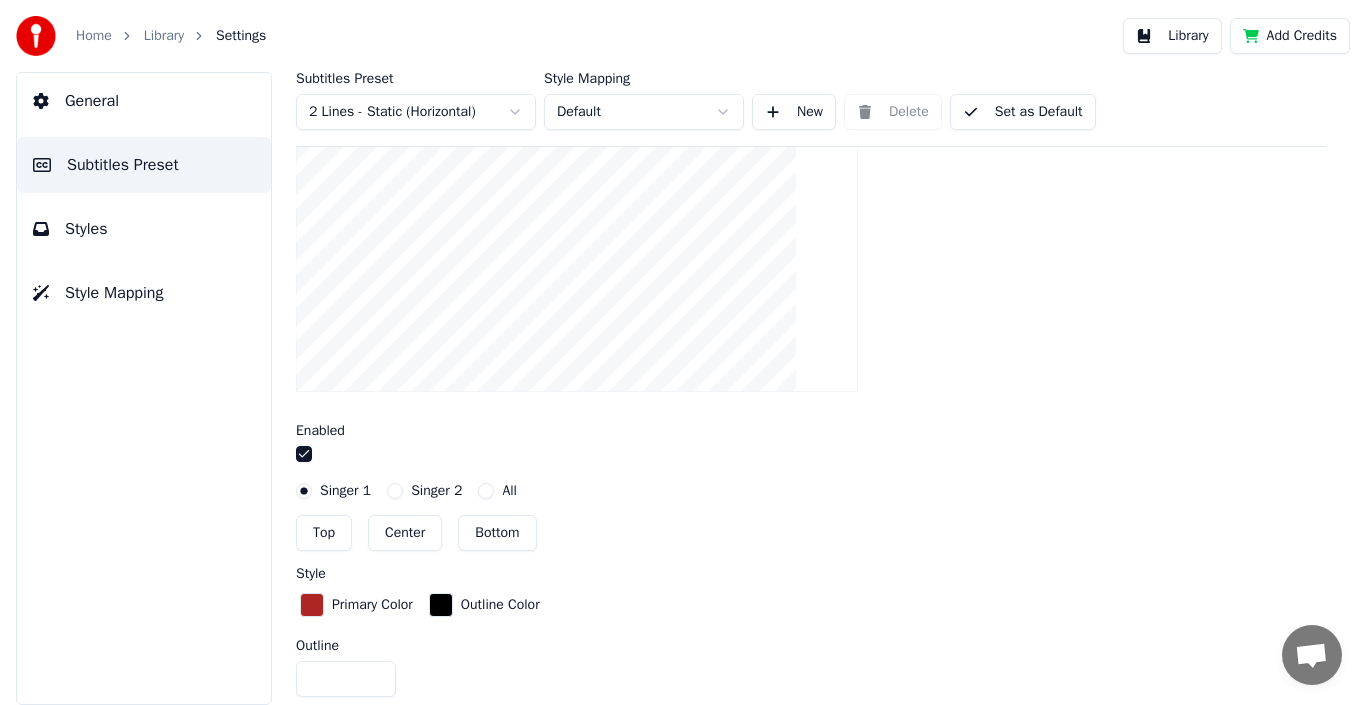 scroll, scrollTop: 526, scrollLeft: 0, axis: vertical 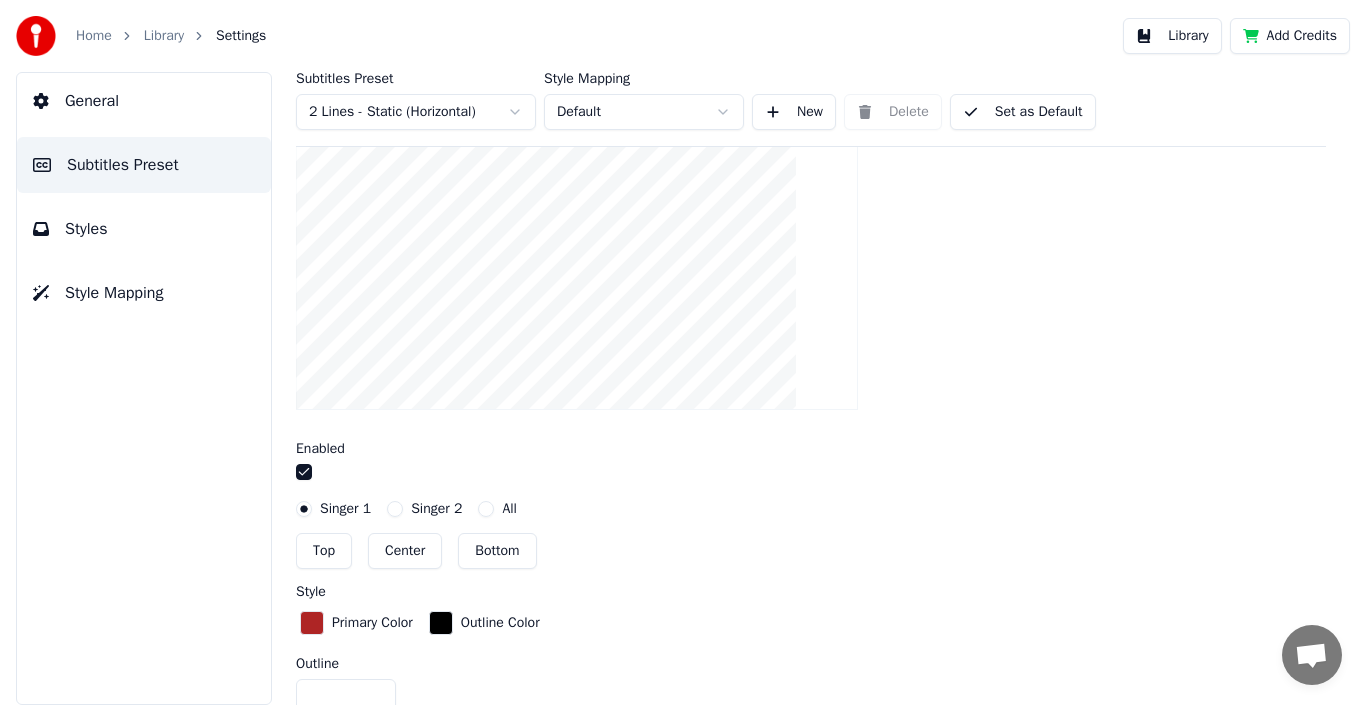 click on "Singer 2" at bounding box center (395, 509) 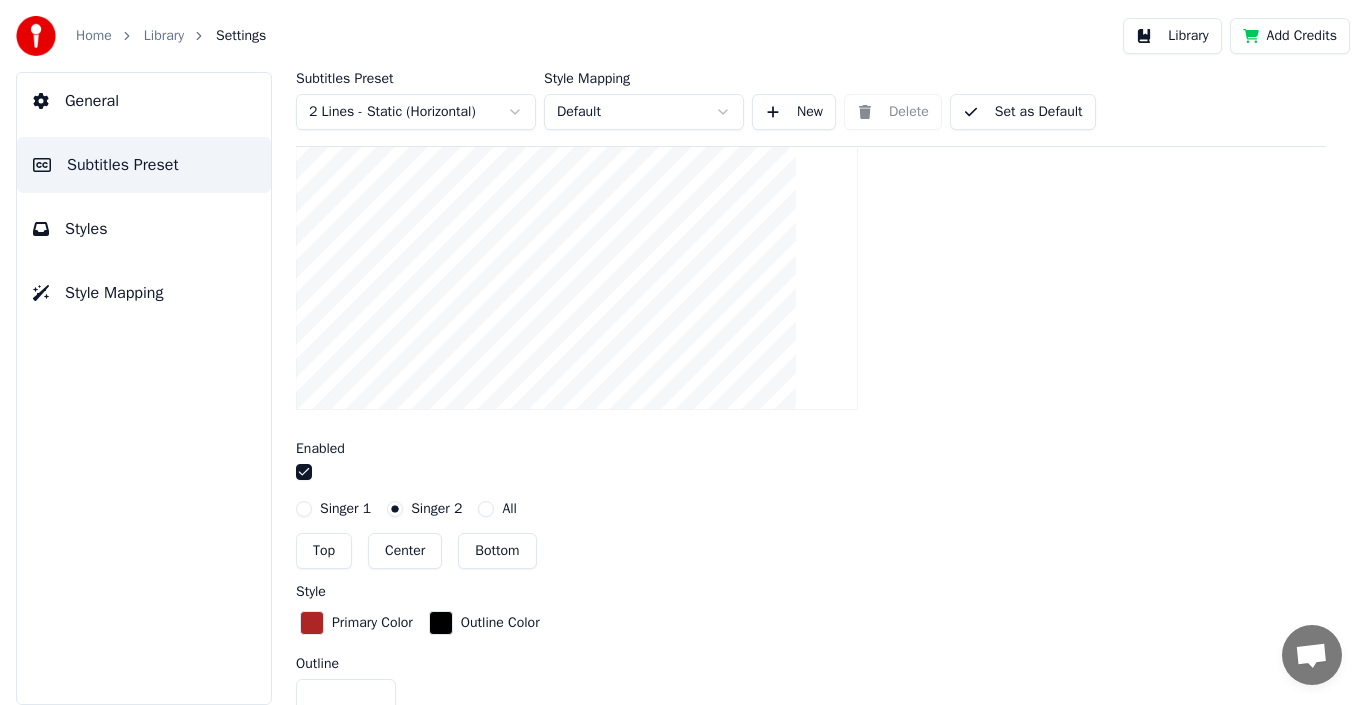 scroll, scrollTop: 426, scrollLeft: 0, axis: vertical 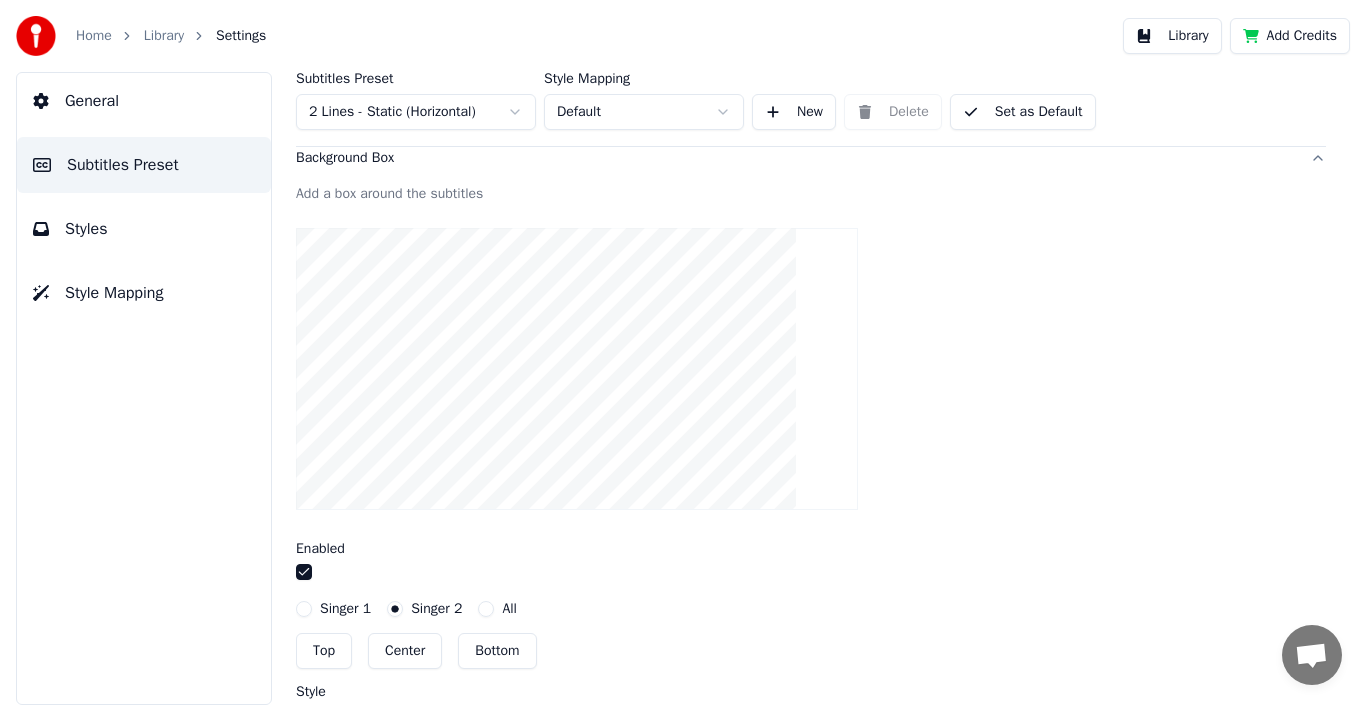 click at bounding box center [304, 572] 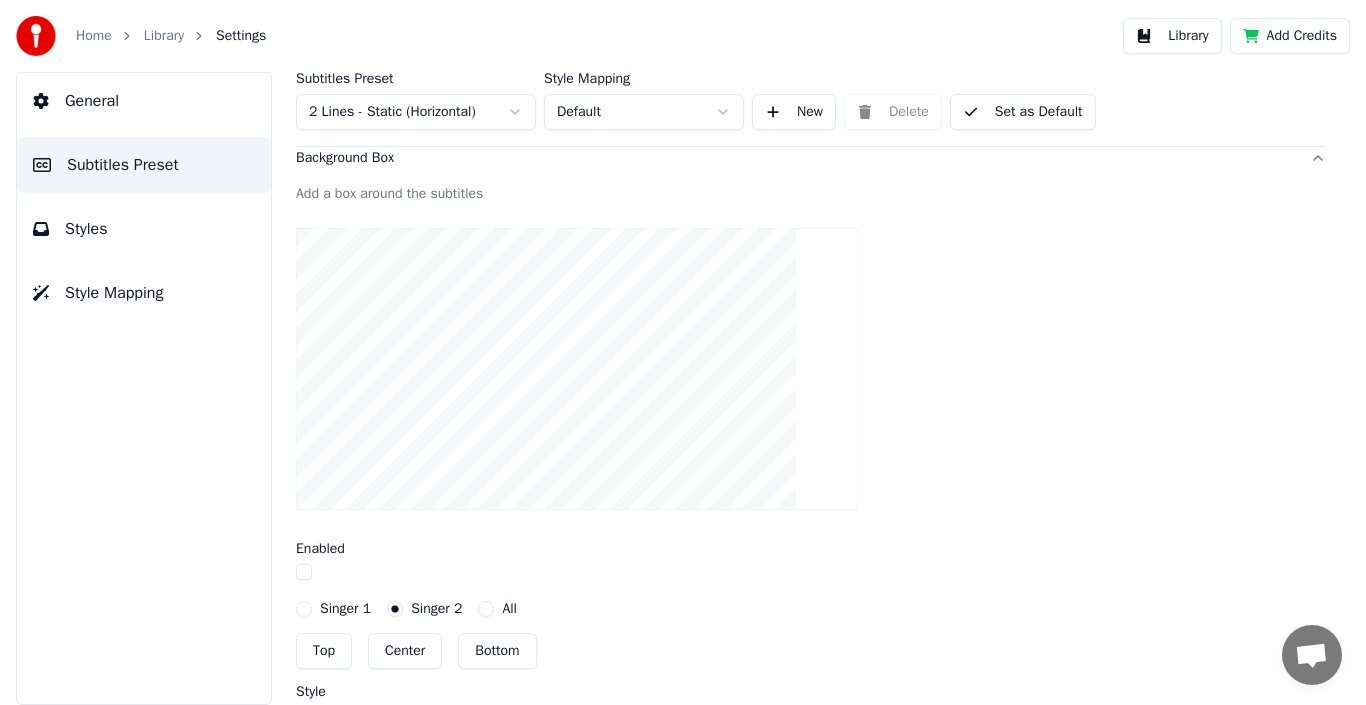 scroll, scrollTop: 526, scrollLeft: 0, axis: vertical 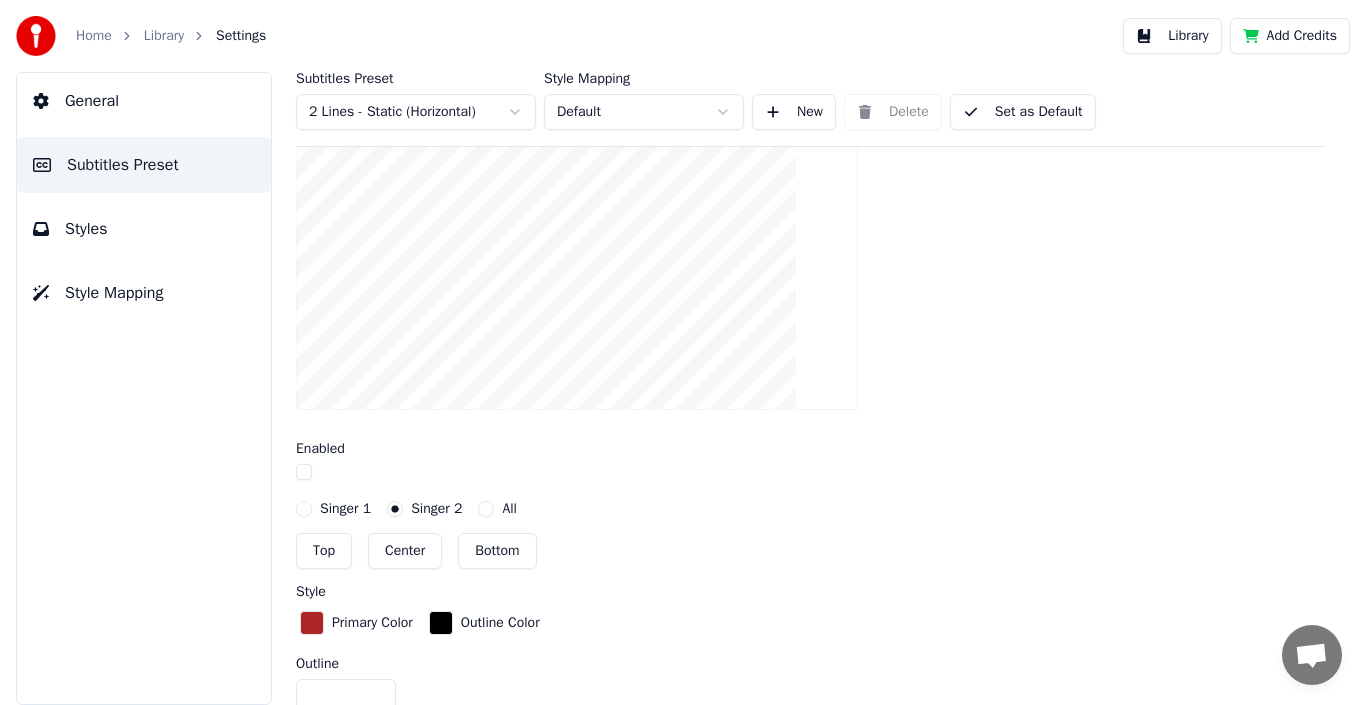 click at bounding box center (304, 472) 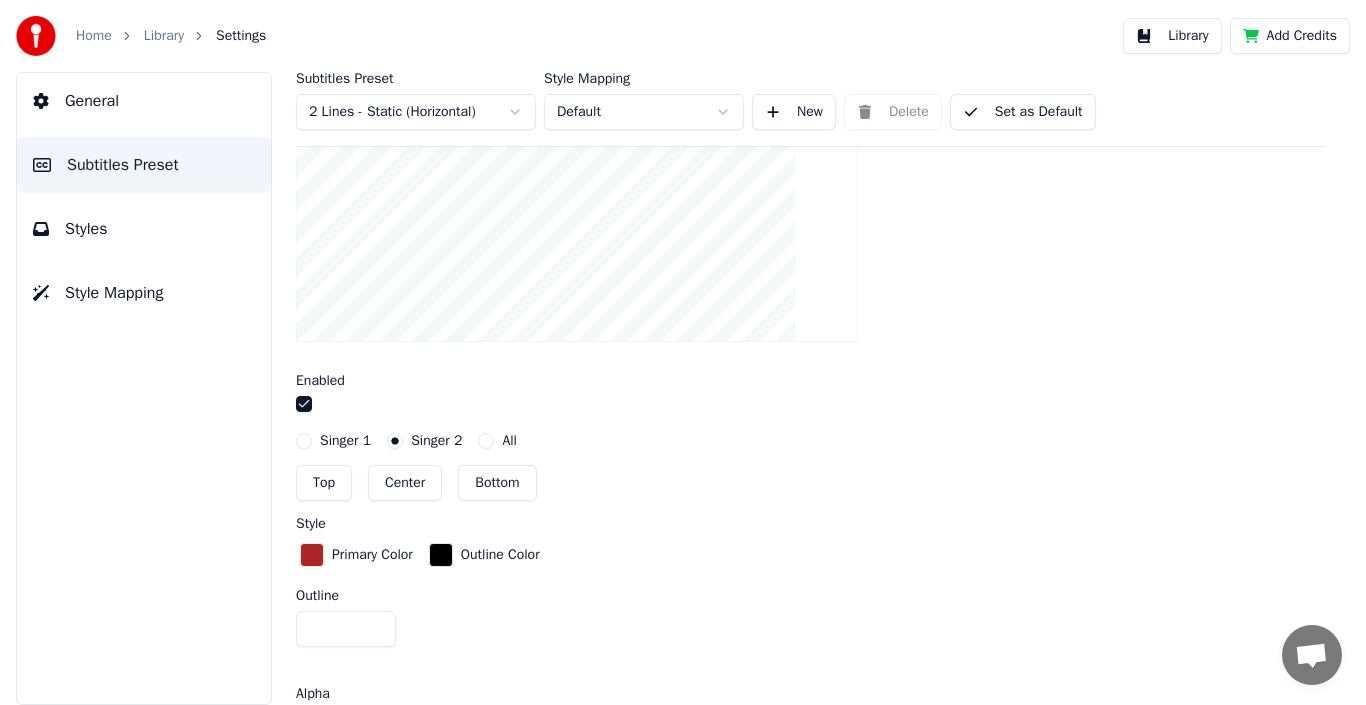 scroll, scrollTop: 626, scrollLeft: 0, axis: vertical 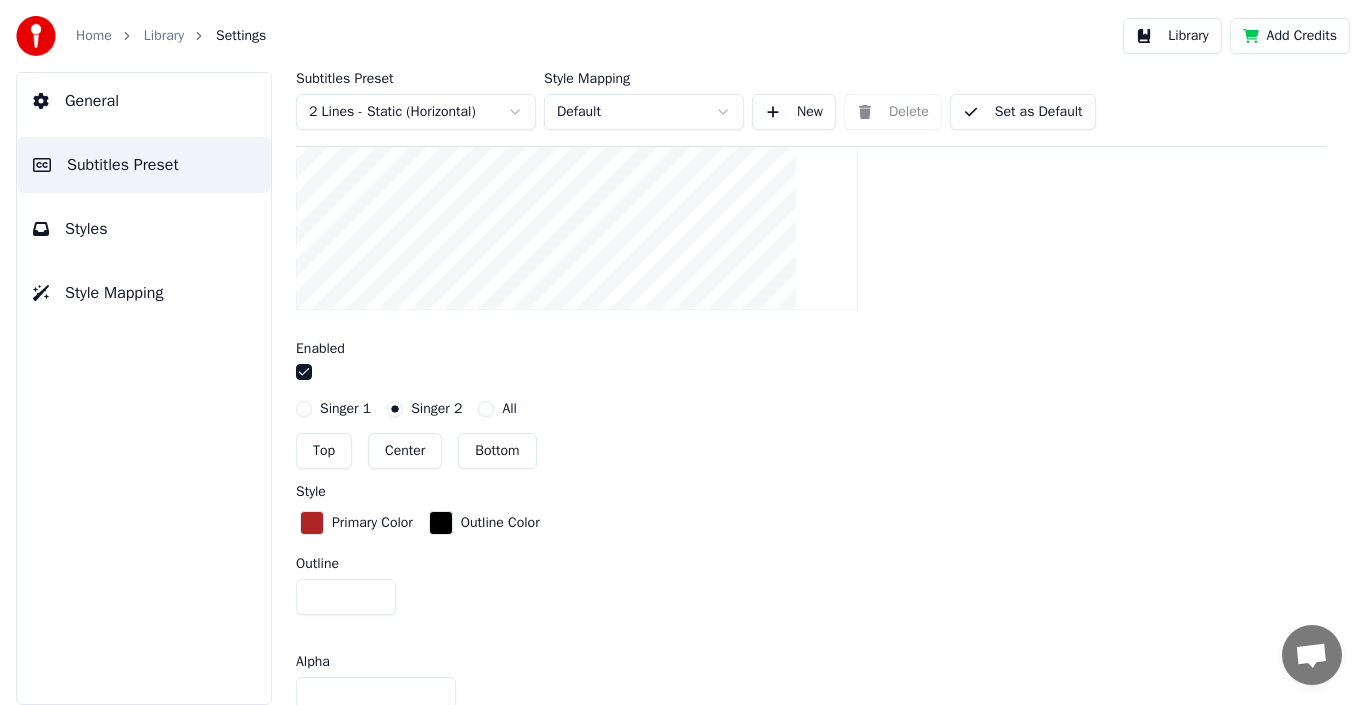 click at bounding box center (312, 523) 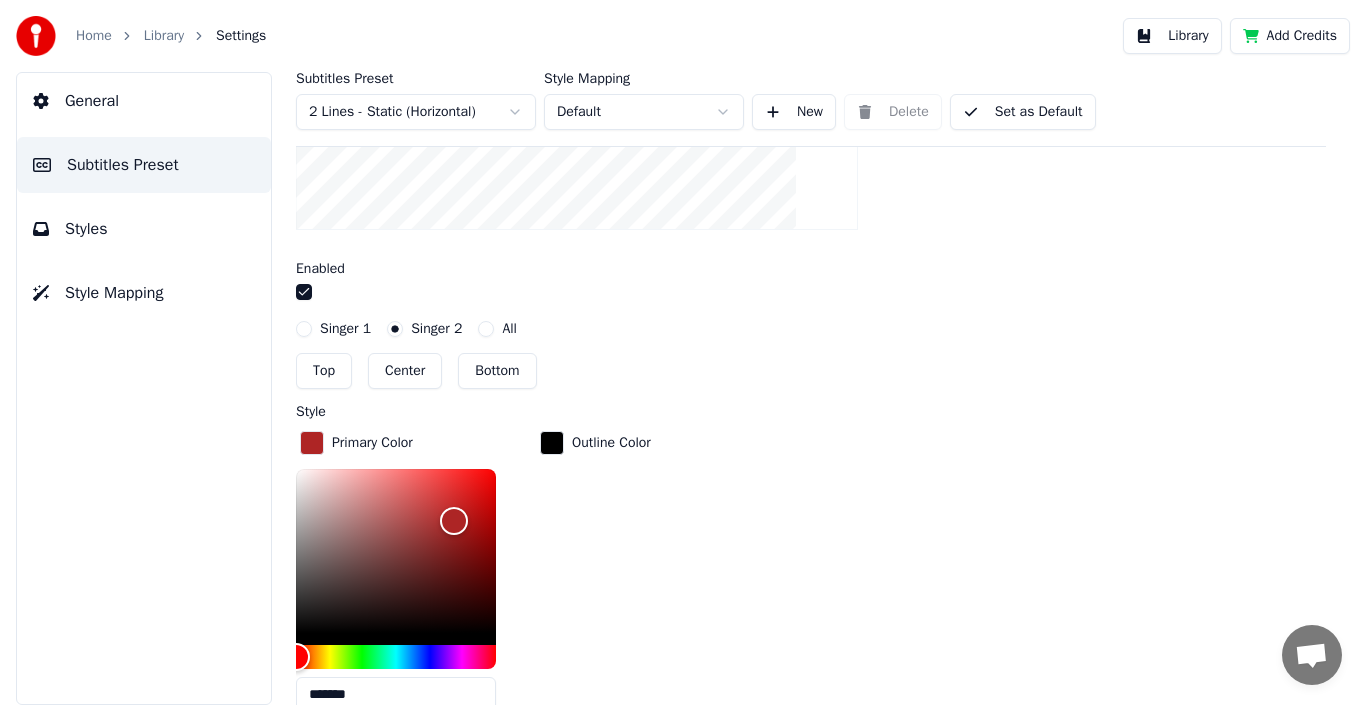 scroll, scrollTop: 826, scrollLeft: 0, axis: vertical 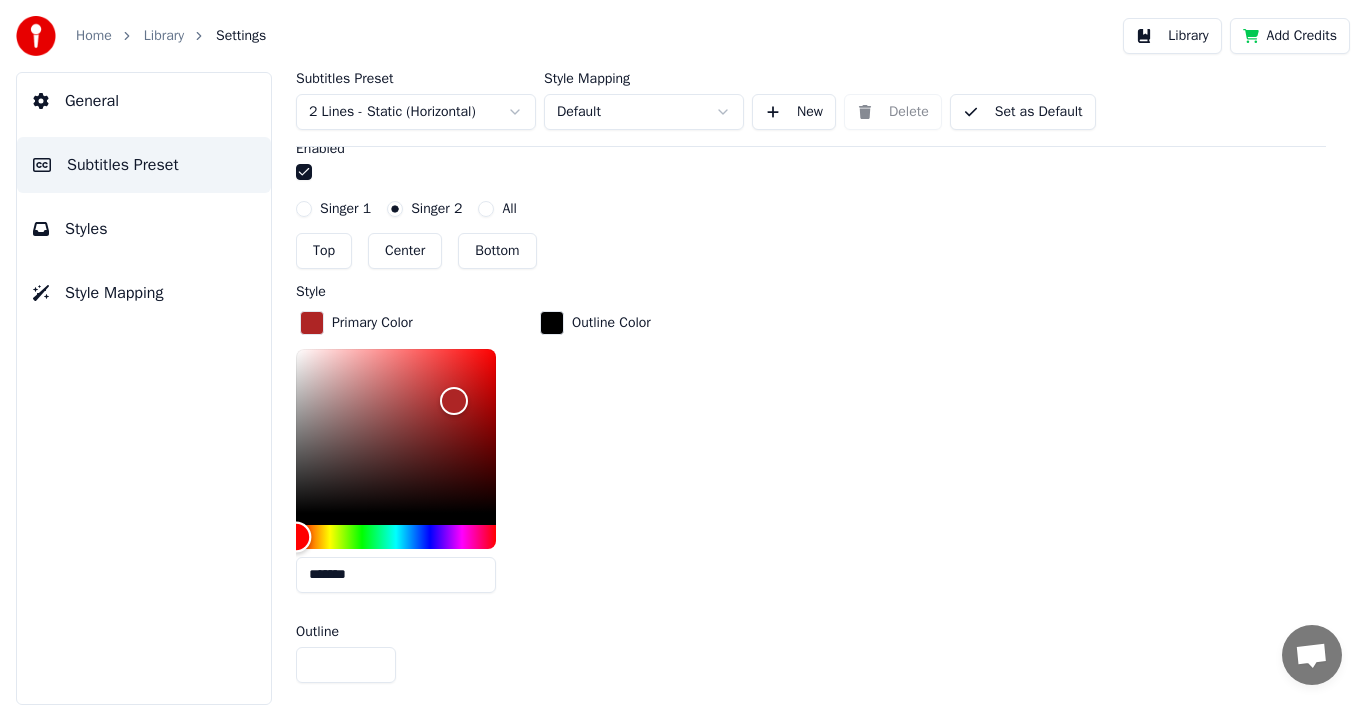 click at bounding box center (396, 537) 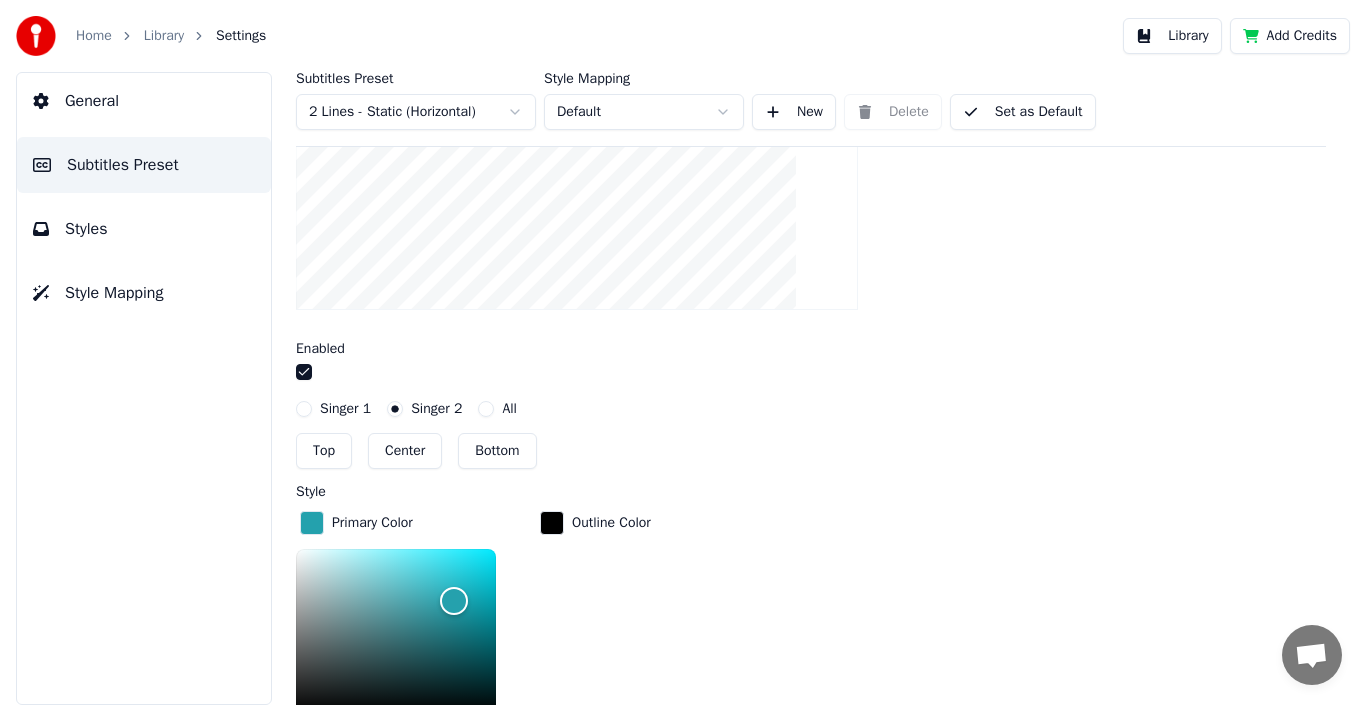 scroll, scrollTop: 826, scrollLeft: 0, axis: vertical 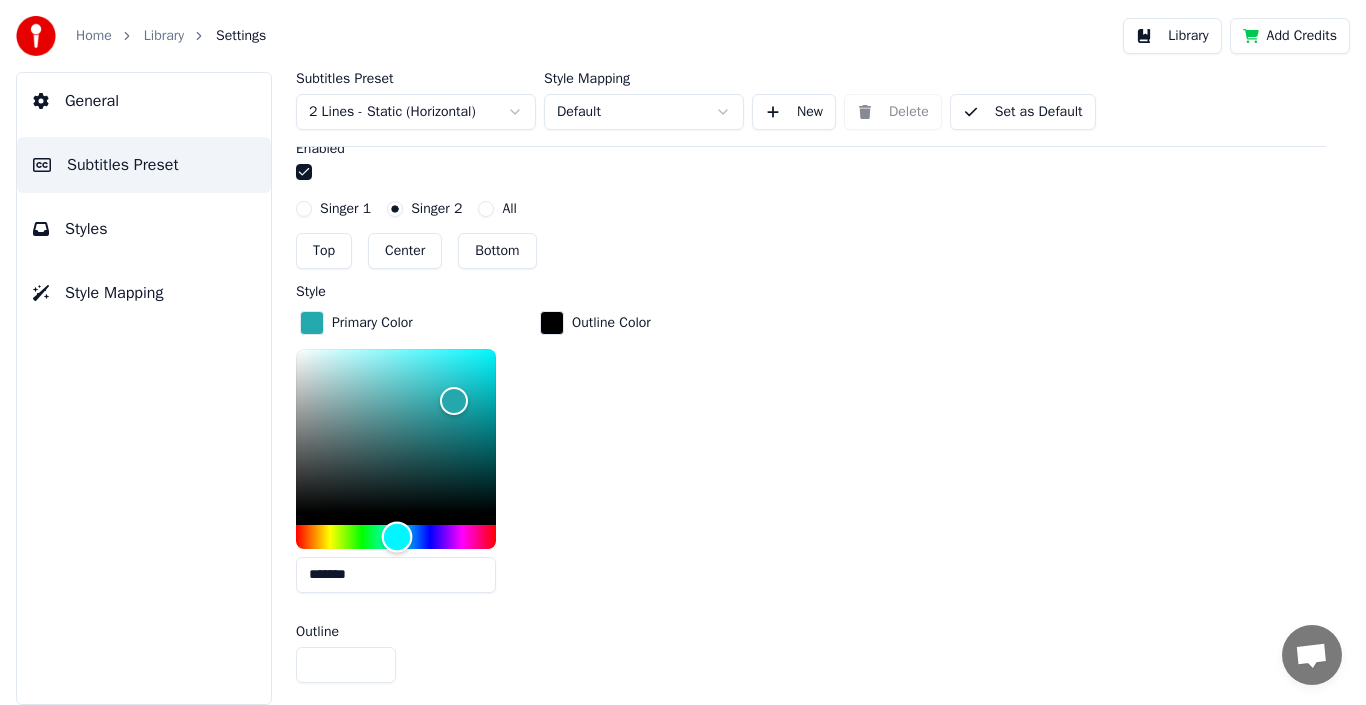 click at bounding box center (397, 536) 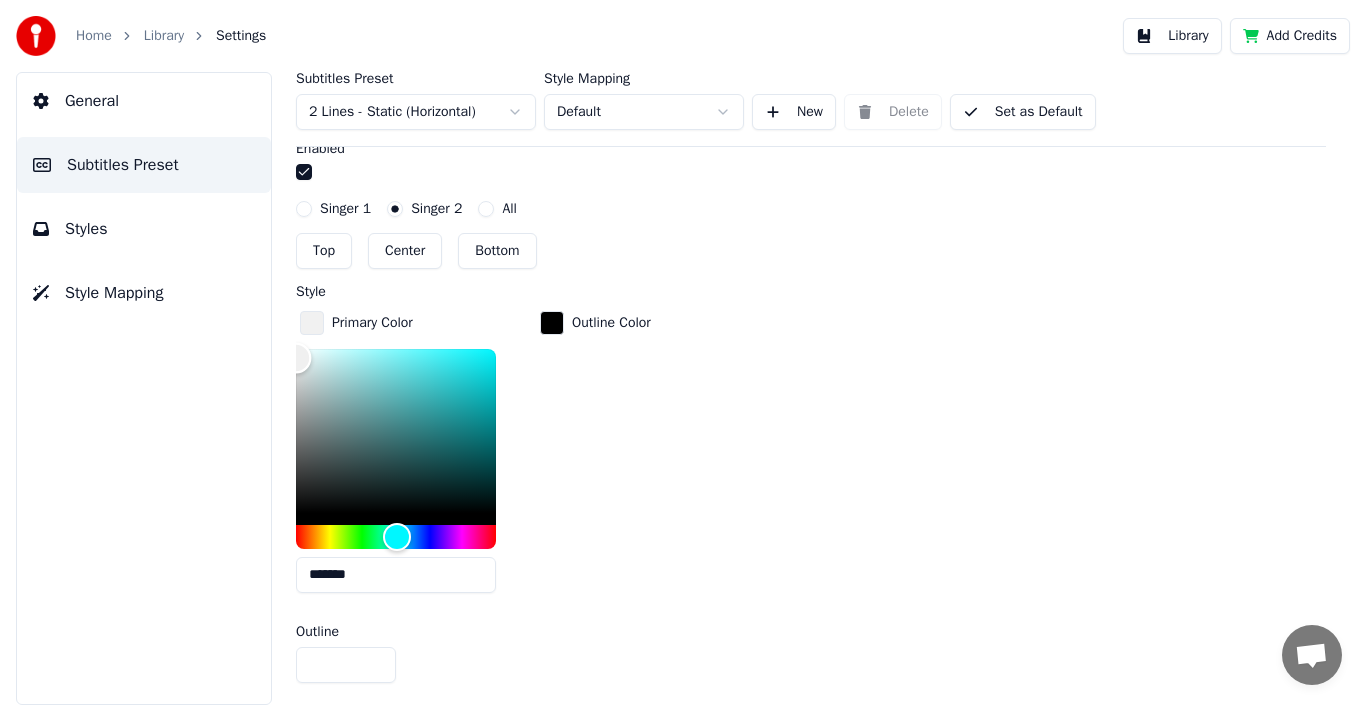 type on "*******" 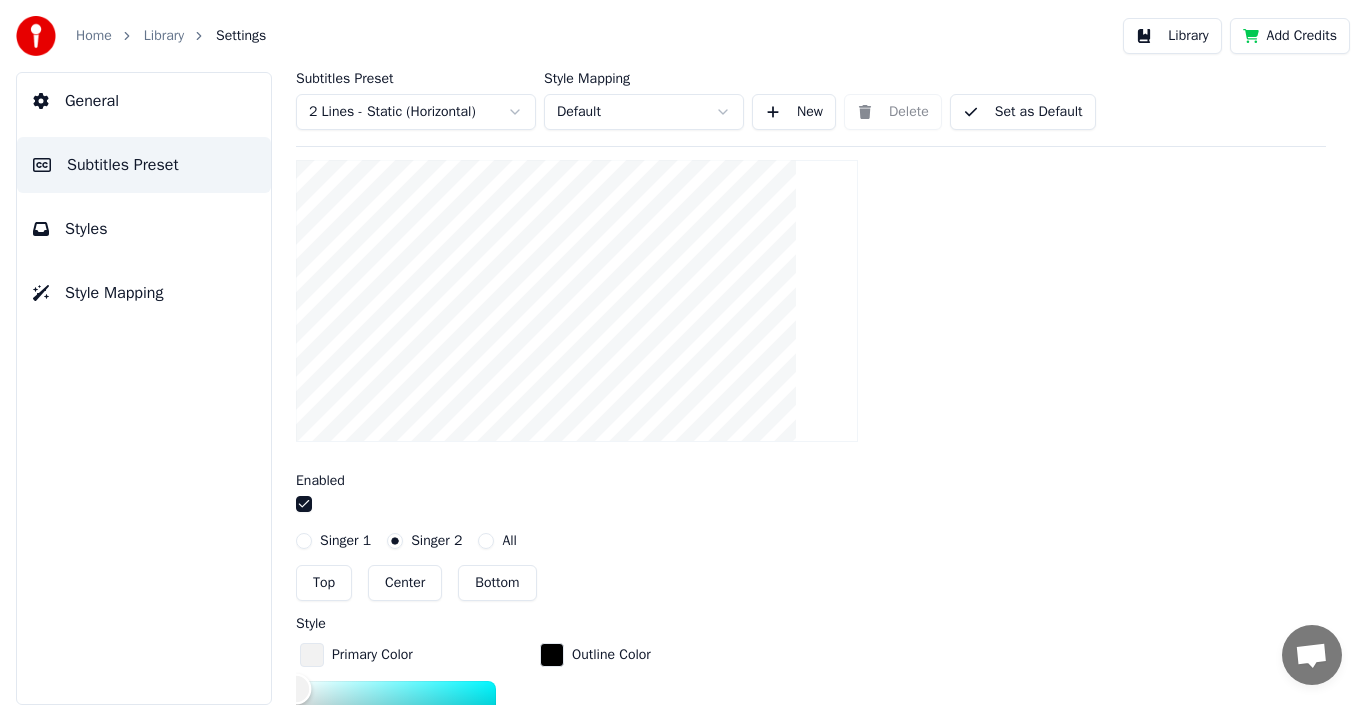 scroll, scrollTop: 526, scrollLeft: 0, axis: vertical 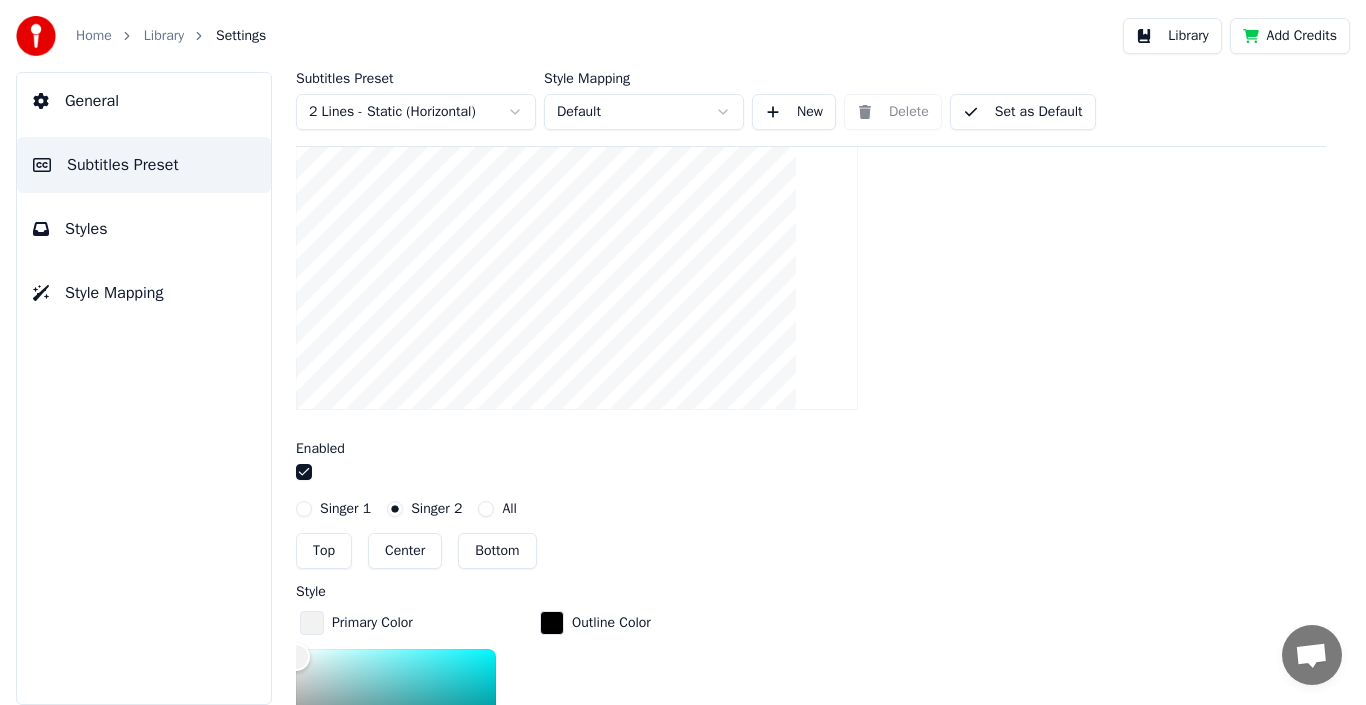 click at bounding box center (304, 472) 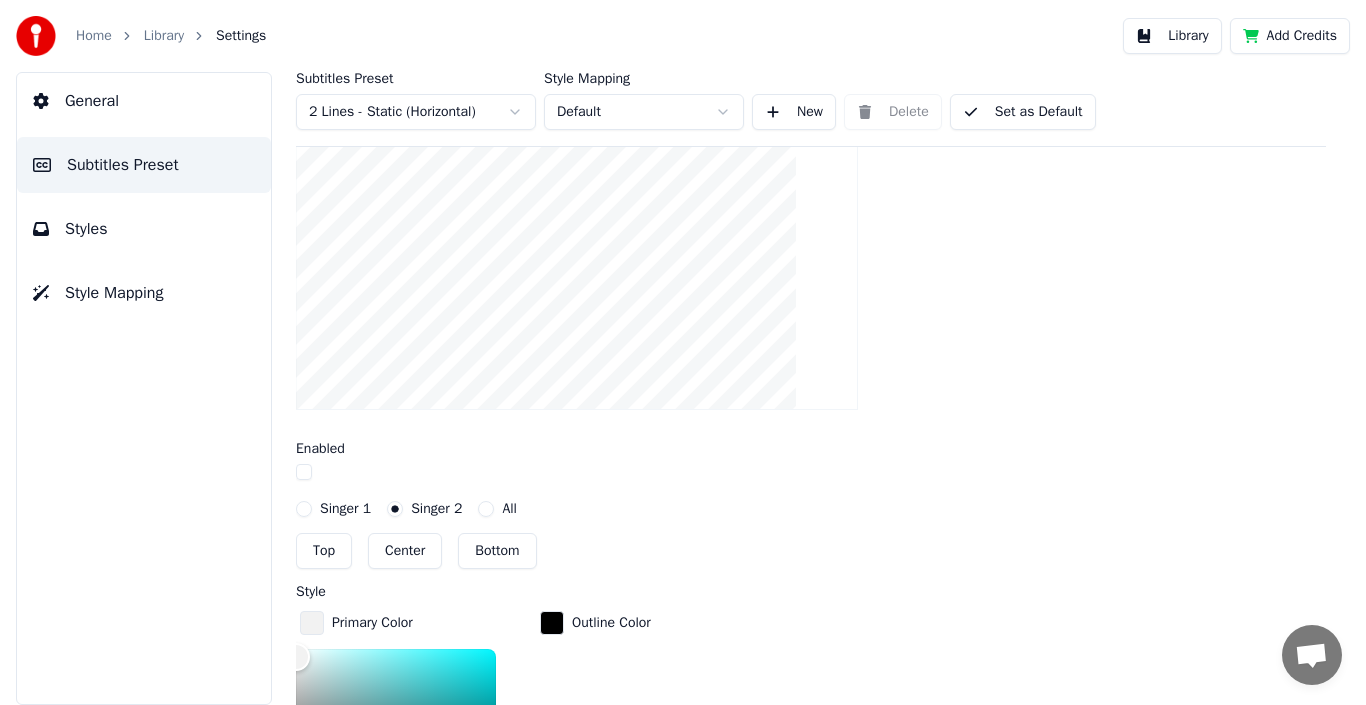click on "All" at bounding box center [486, 509] 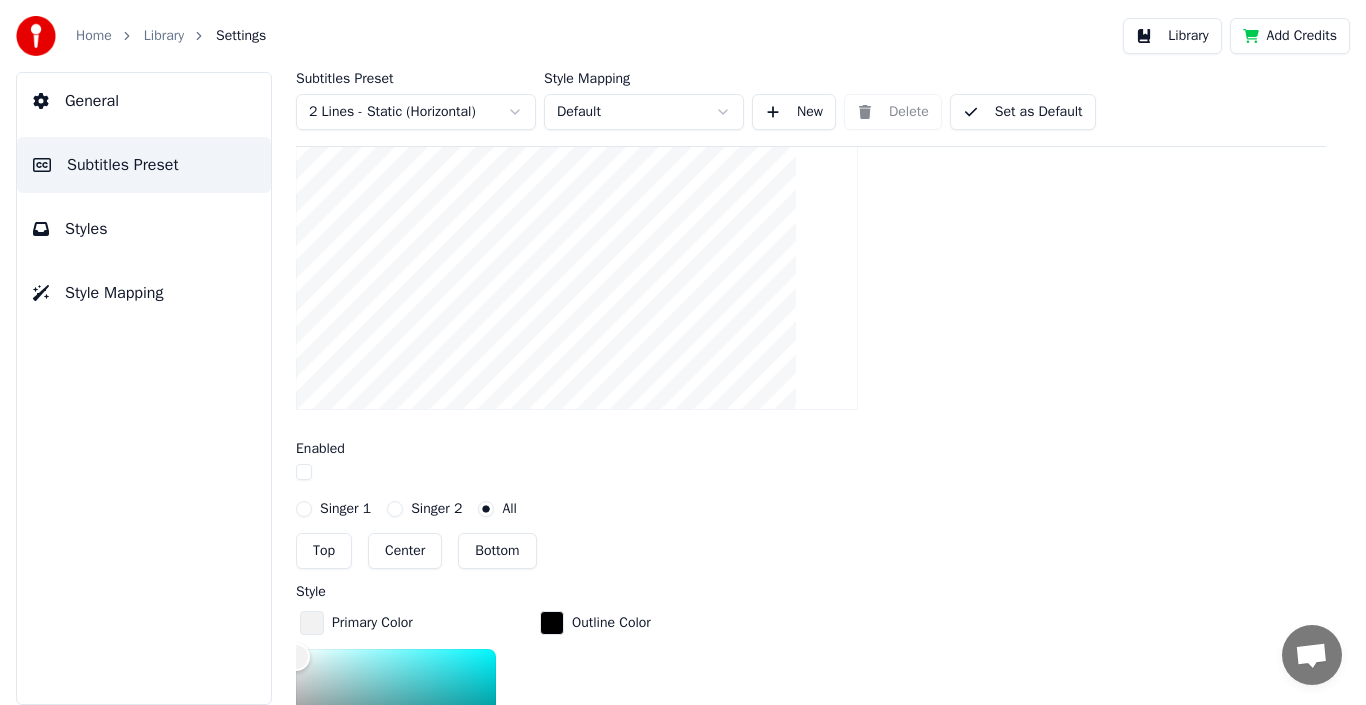 scroll, scrollTop: 426, scrollLeft: 0, axis: vertical 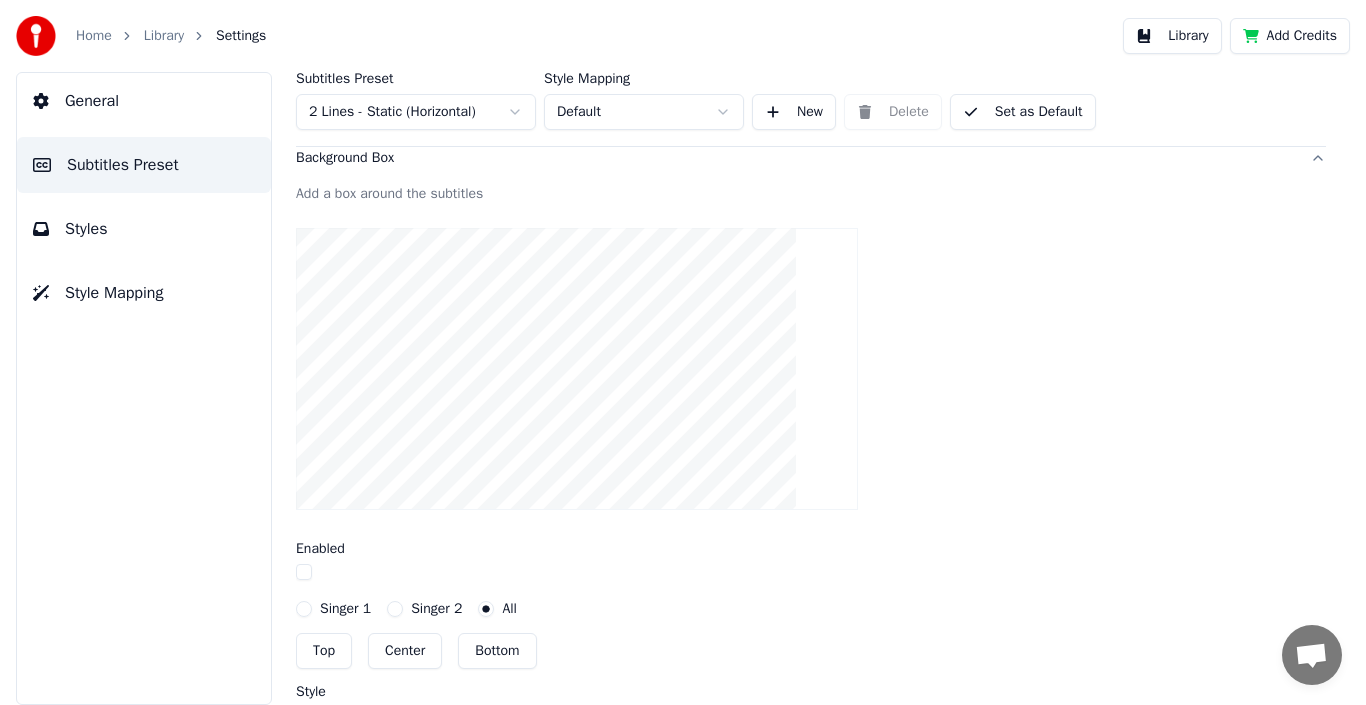 click on "Singer 1" at bounding box center [304, 609] 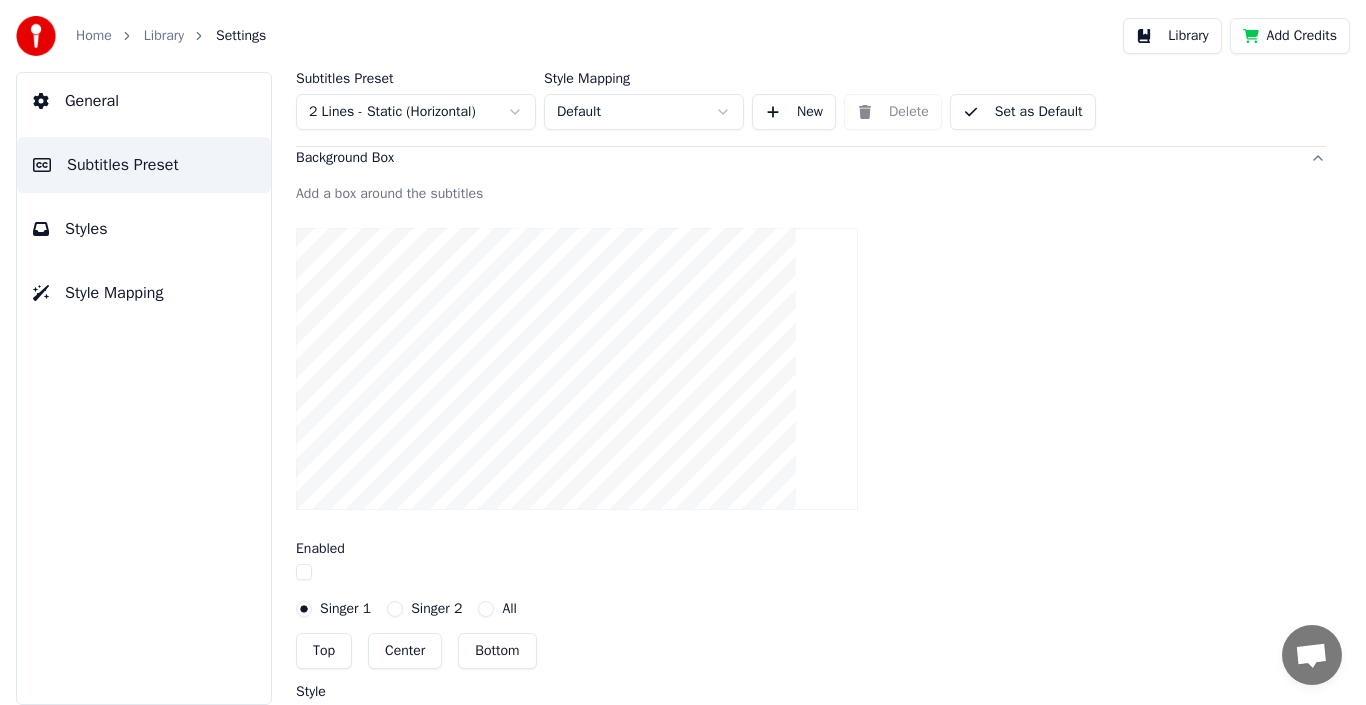 click on "Top" at bounding box center (324, 651) 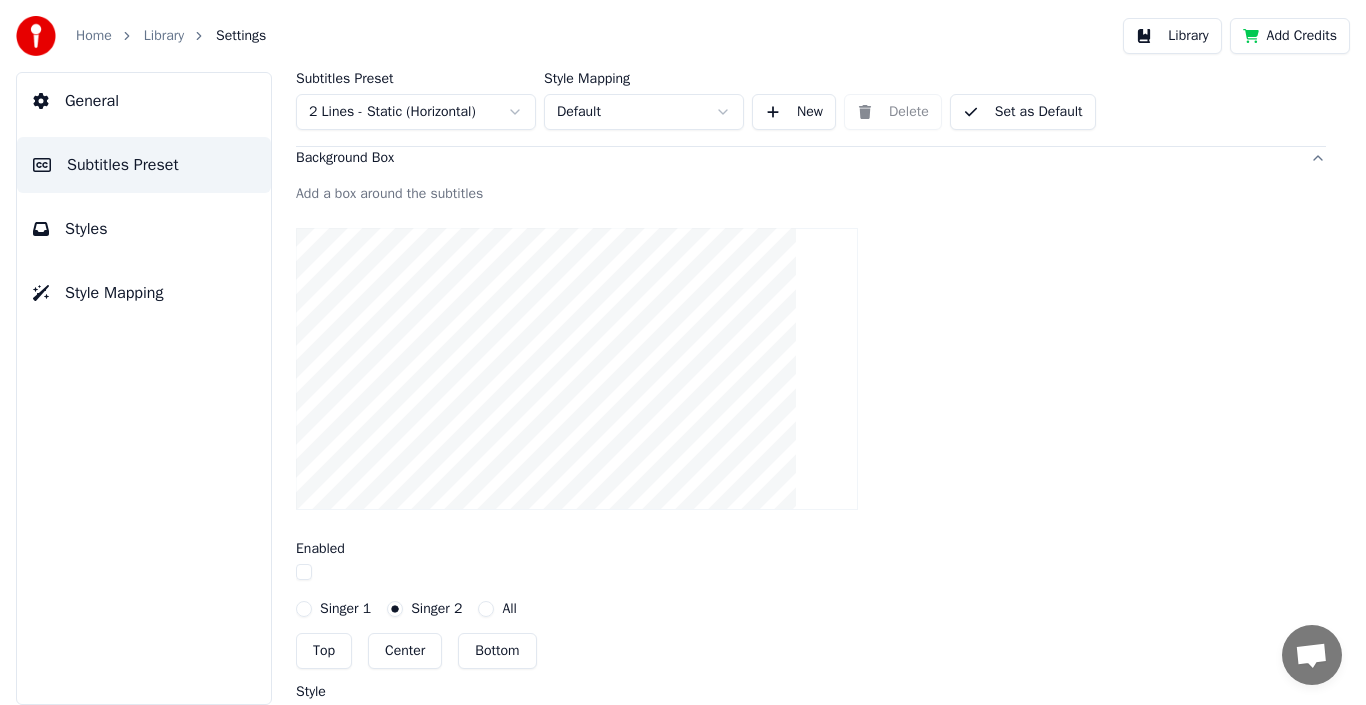 click on "Bottom" at bounding box center [497, 651] 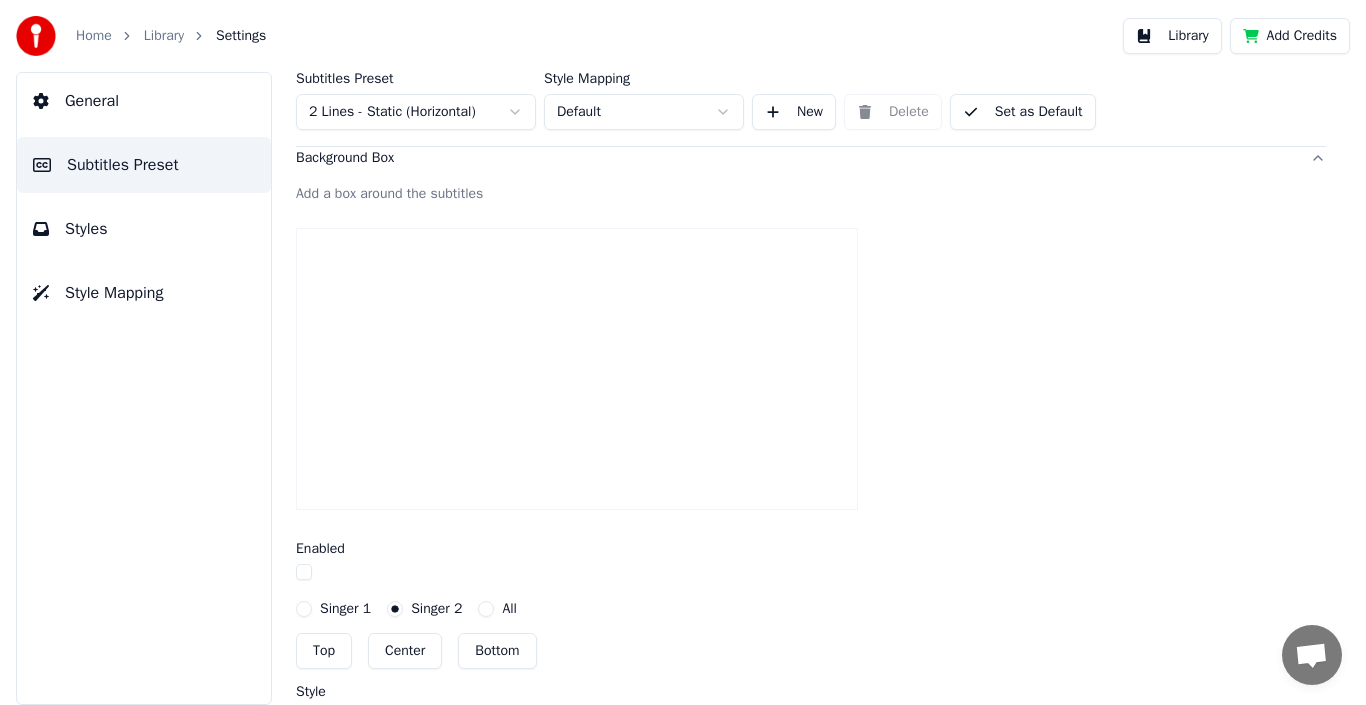 type on "***" 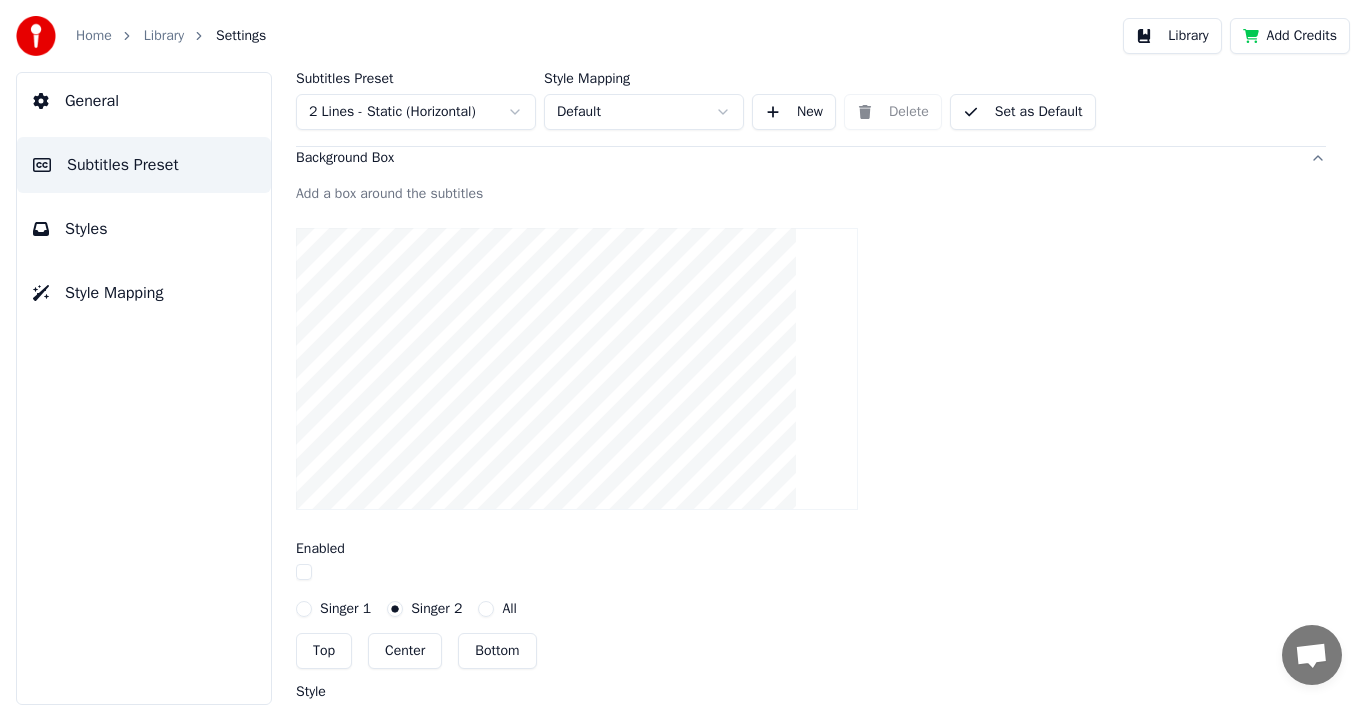 click on "All" at bounding box center (486, 609) 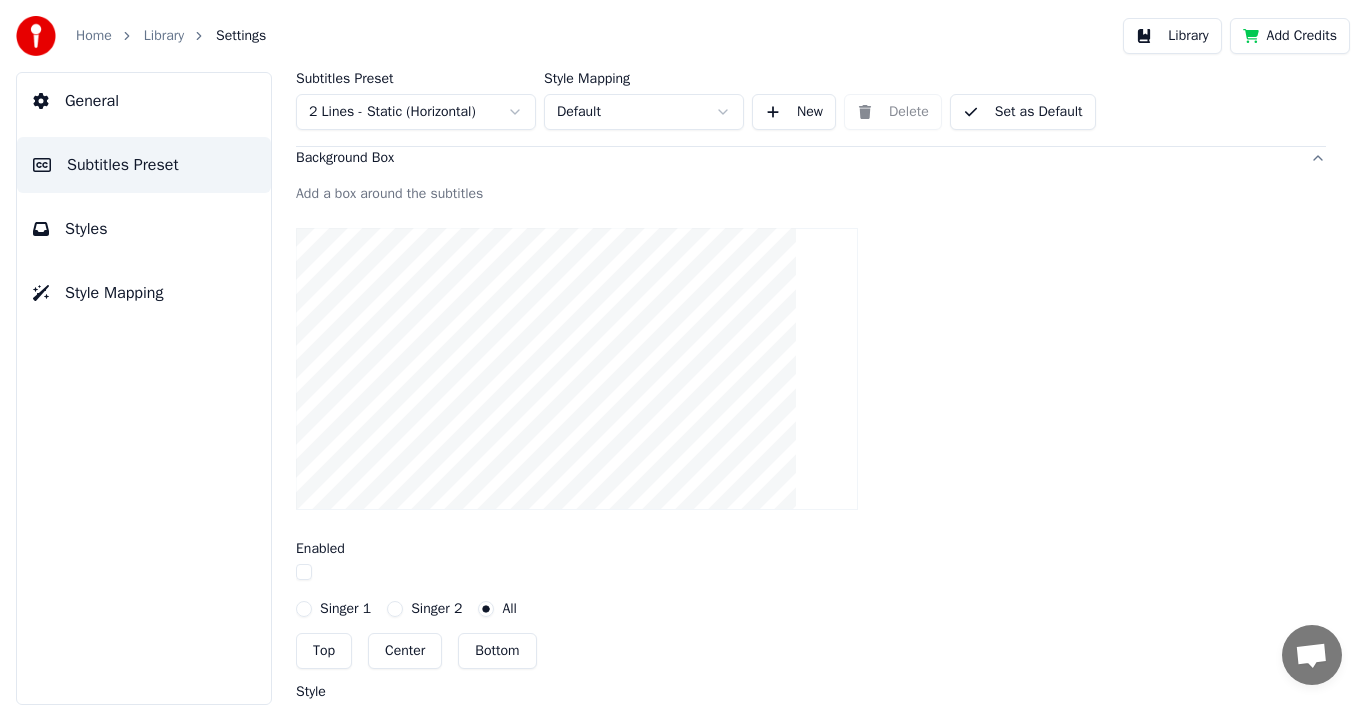 scroll, scrollTop: 526, scrollLeft: 0, axis: vertical 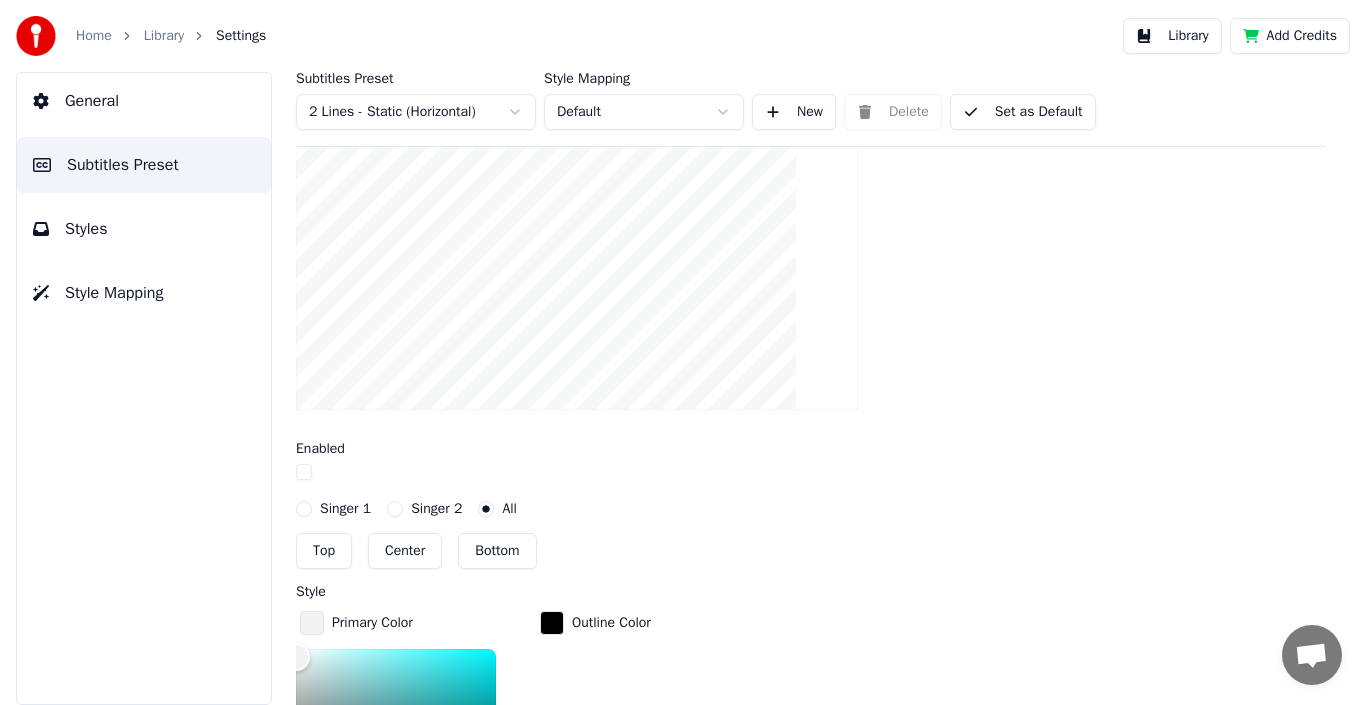 click at bounding box center [304, 472] 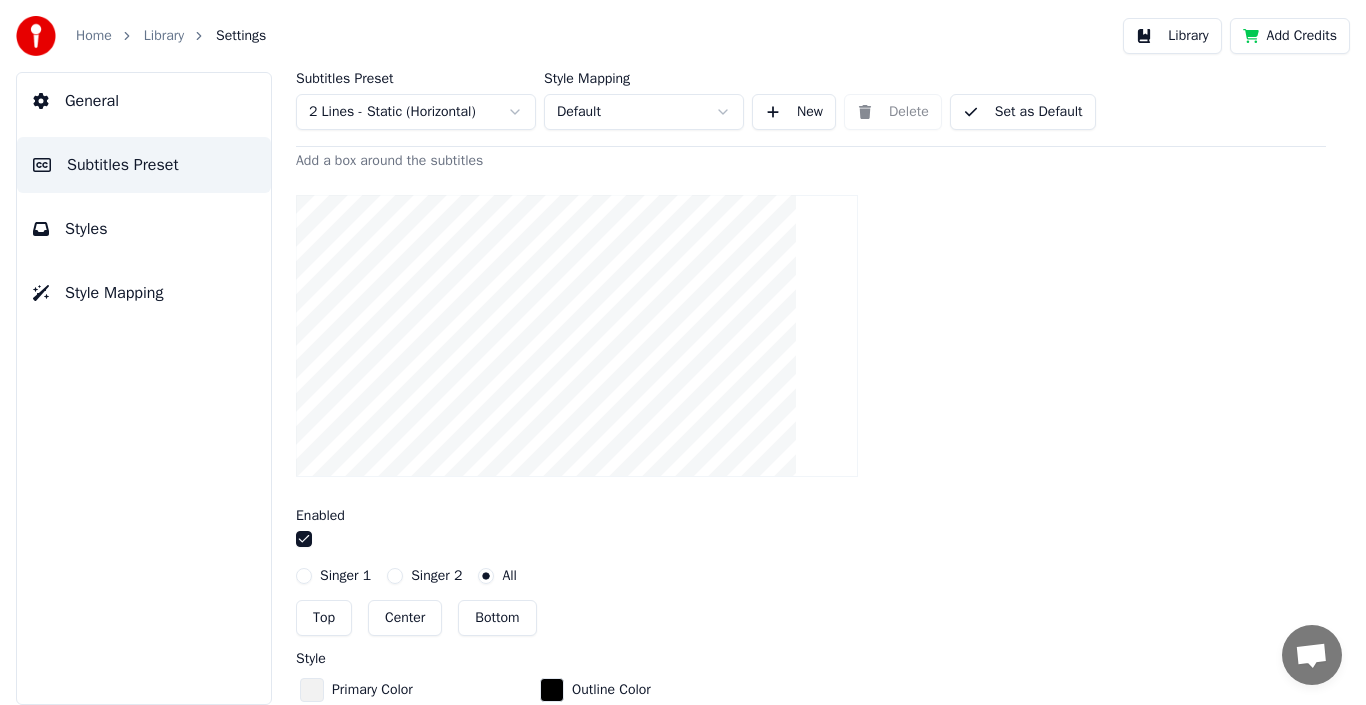 scroll, scrollTop: 426, scrollLeft: 0, axis: vertical 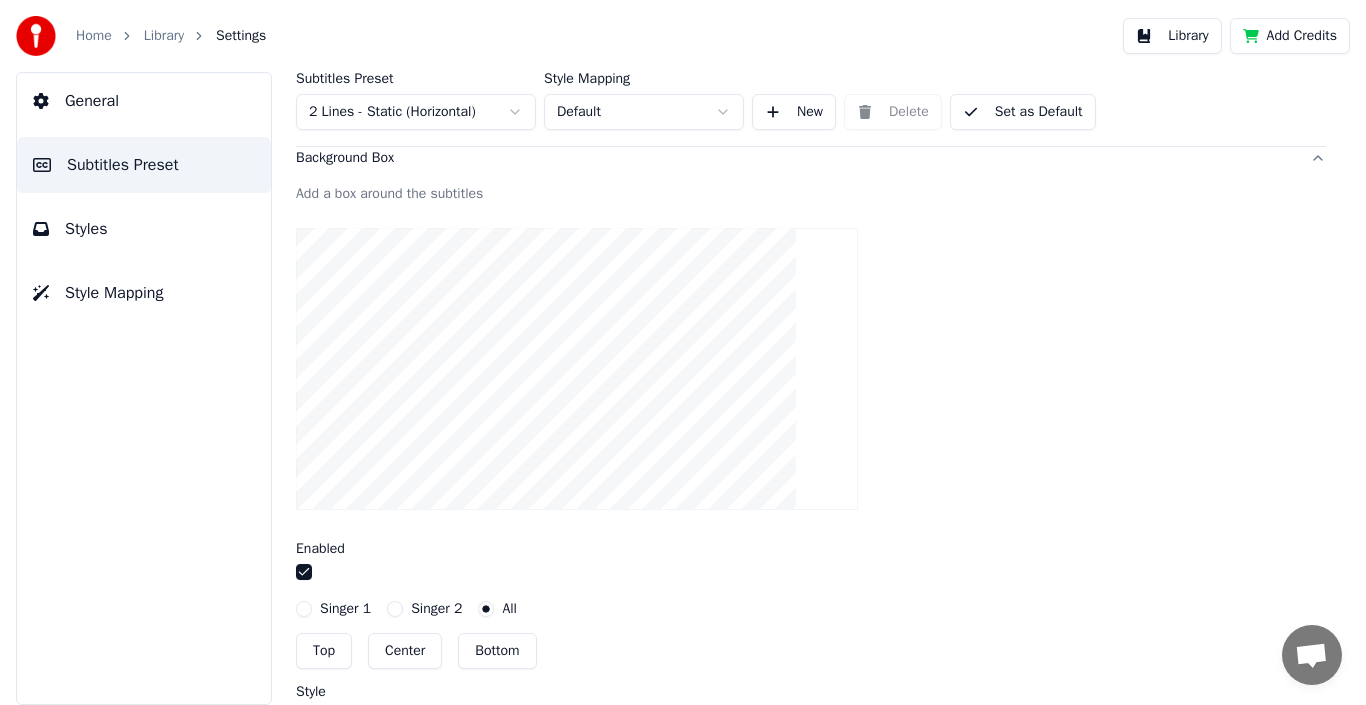 click on "Center" at bounding box center (405, 651) 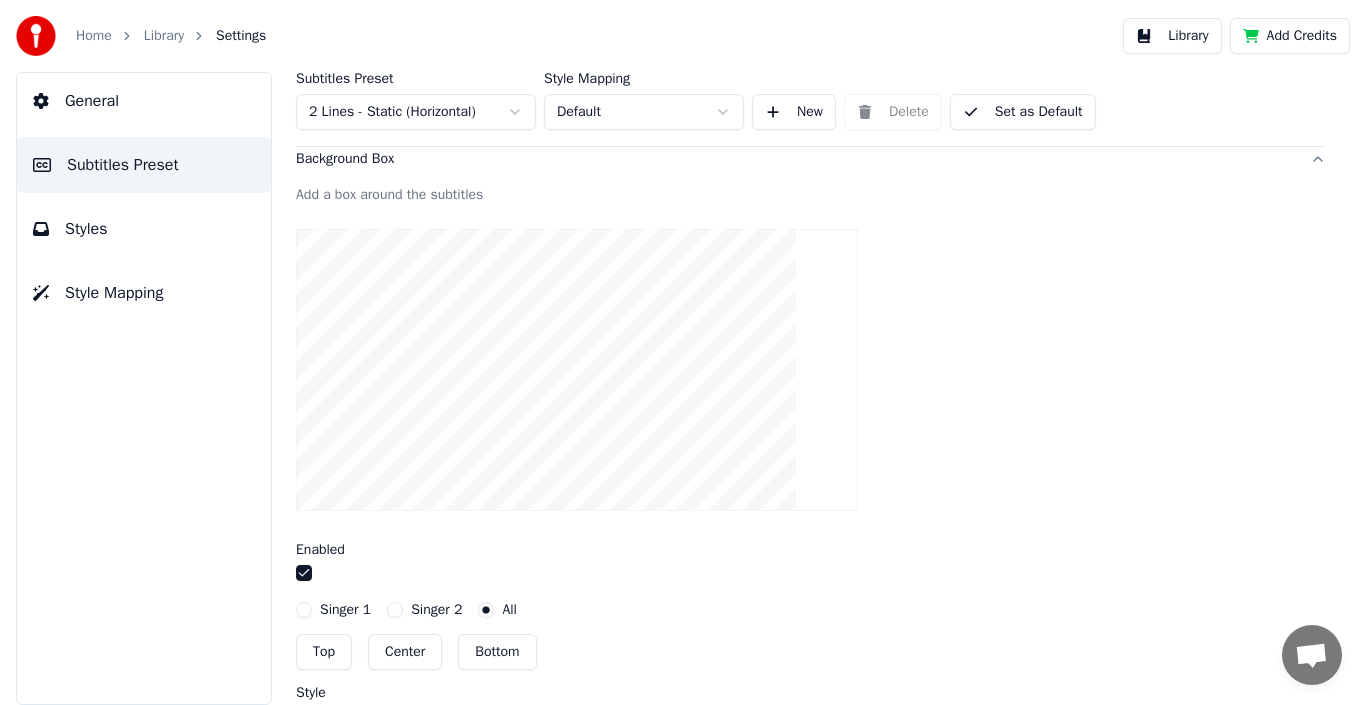 scroll, scrollTop: 426, scrollLeft: 0, axis: vertical 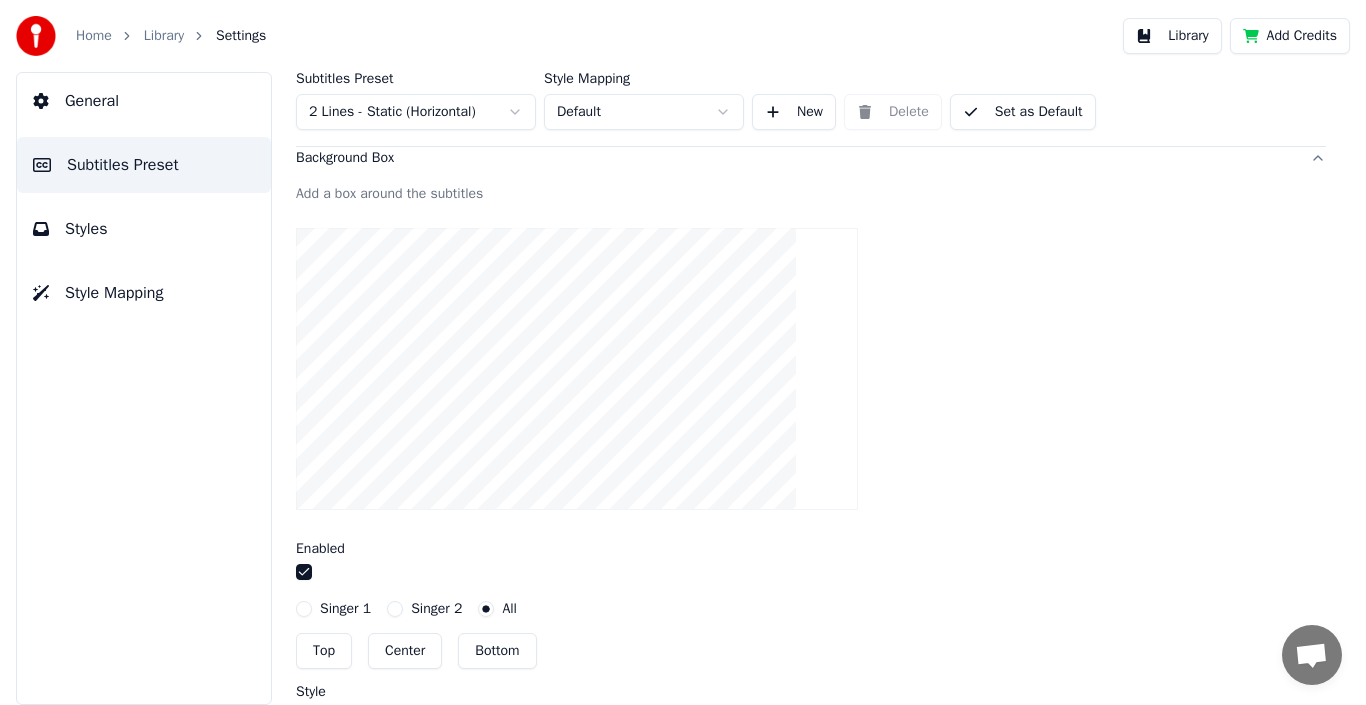 click on "Top" at bounding box center [324, 651] 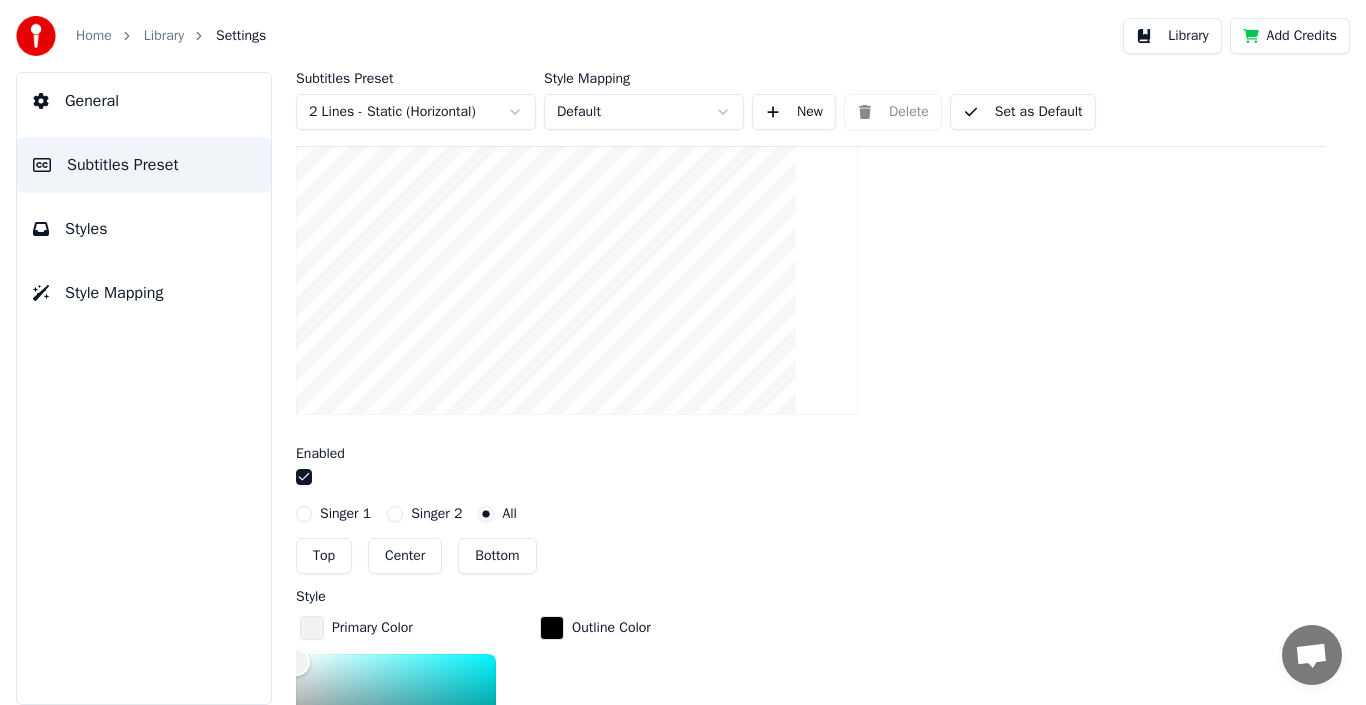 scroll, scrollTop: 526, scrollLeft: 0, axis: vertical 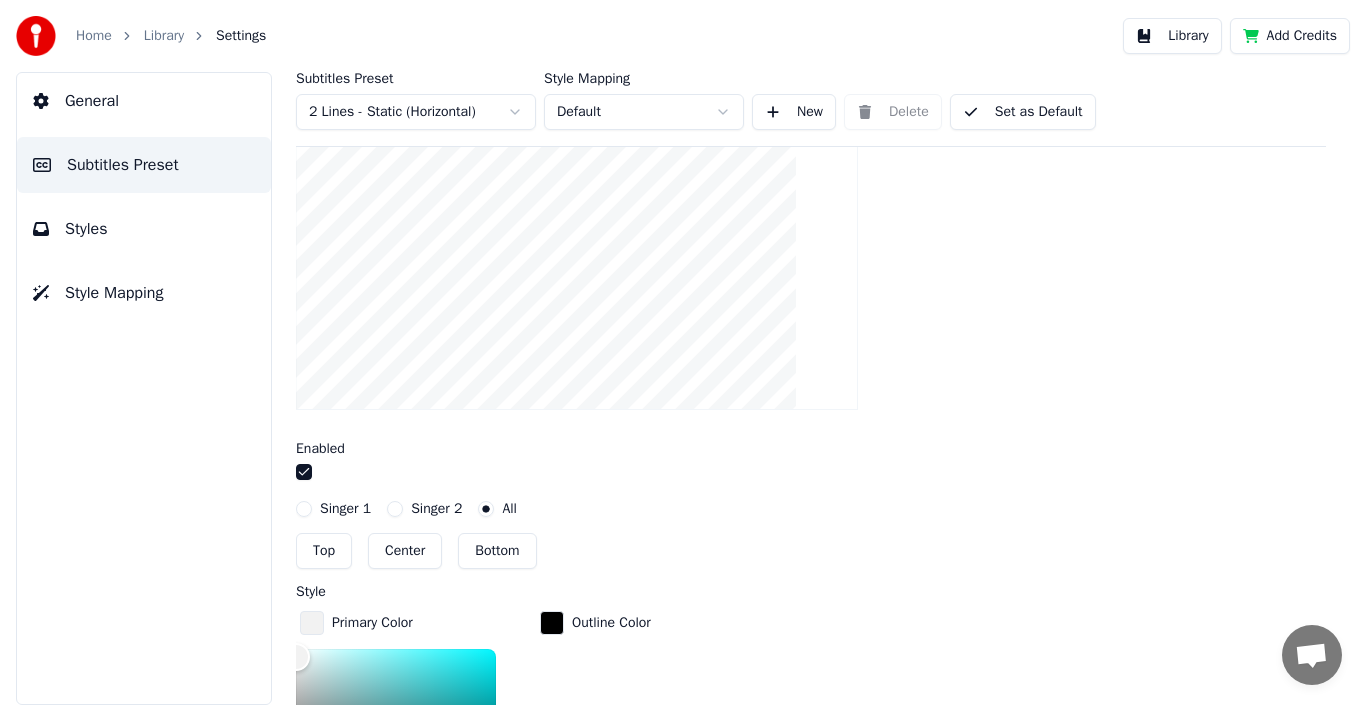 click on "Singer 1" at bounding box center (304, 509) 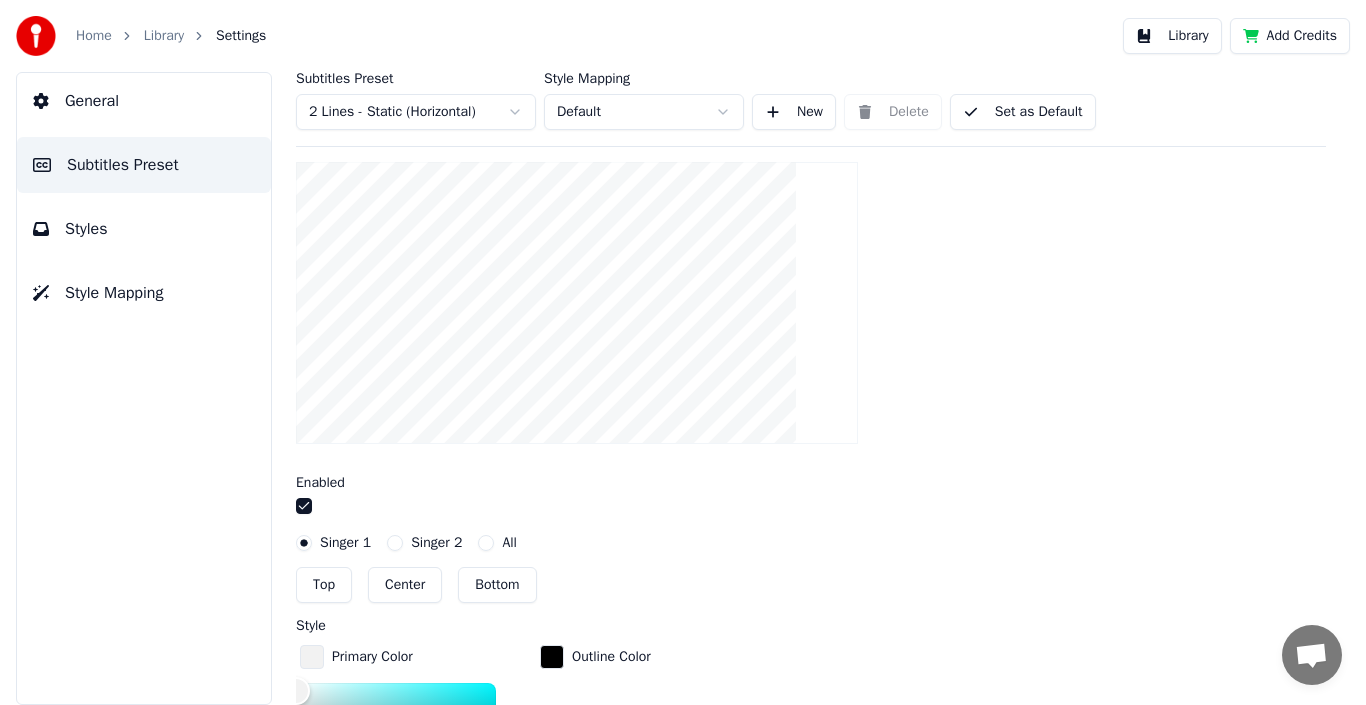 scroll, scrollTop: 526, scrollLeft: 0, axis: vertical 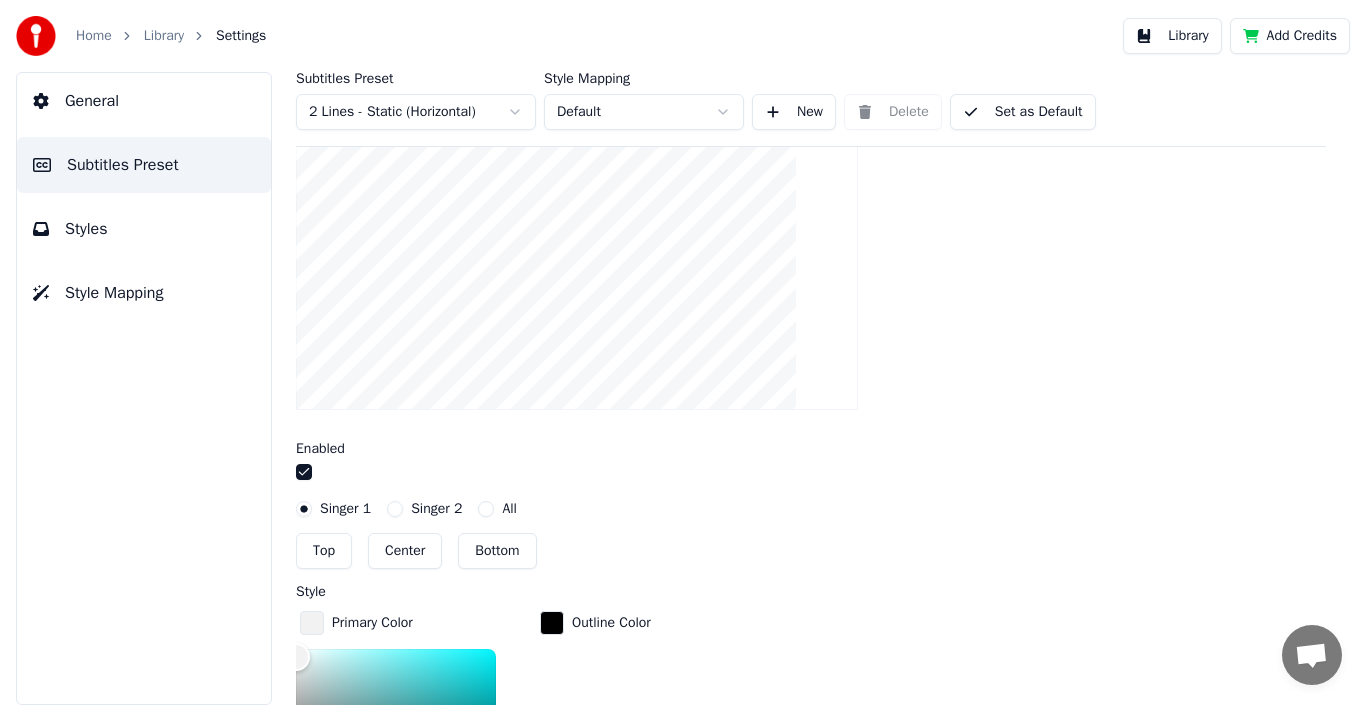 click on "Singer 2" at bounding box center (395, 509) 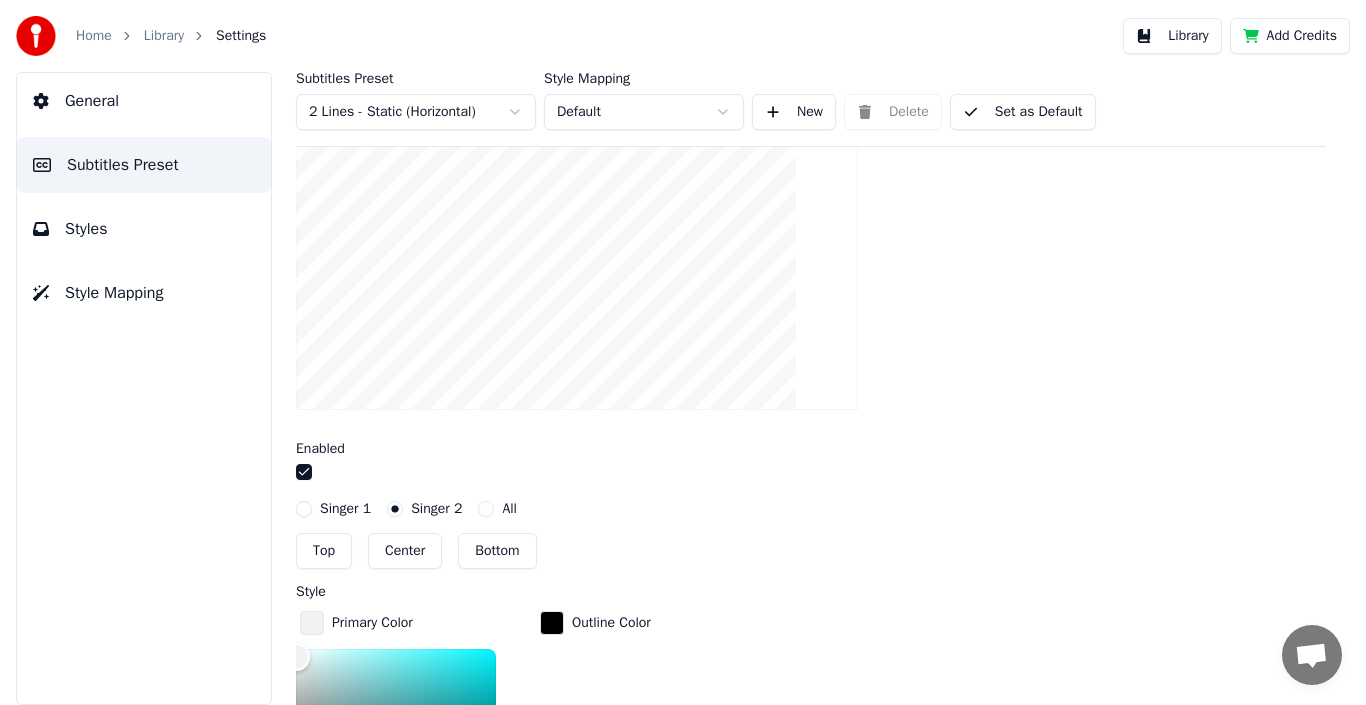 click on "All" at bounding box center [486, 509] 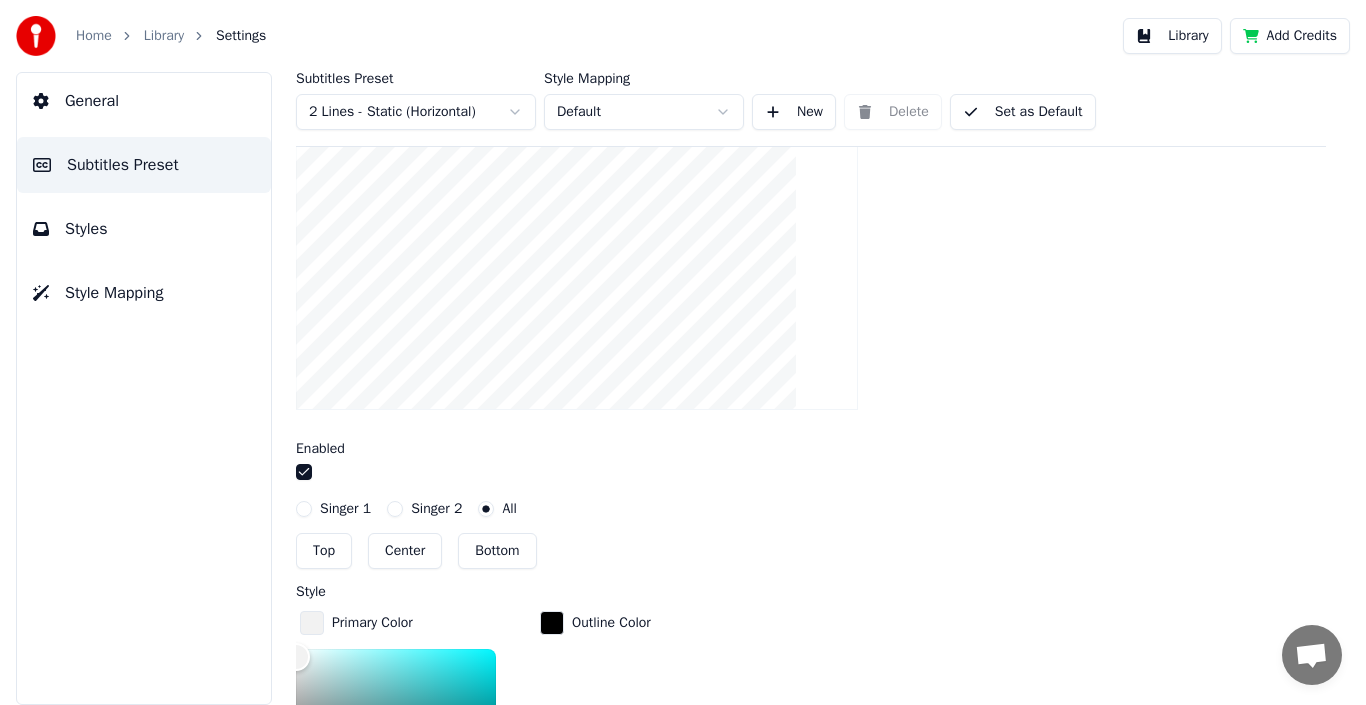 click on "Top" at bounding box center [324, 551] 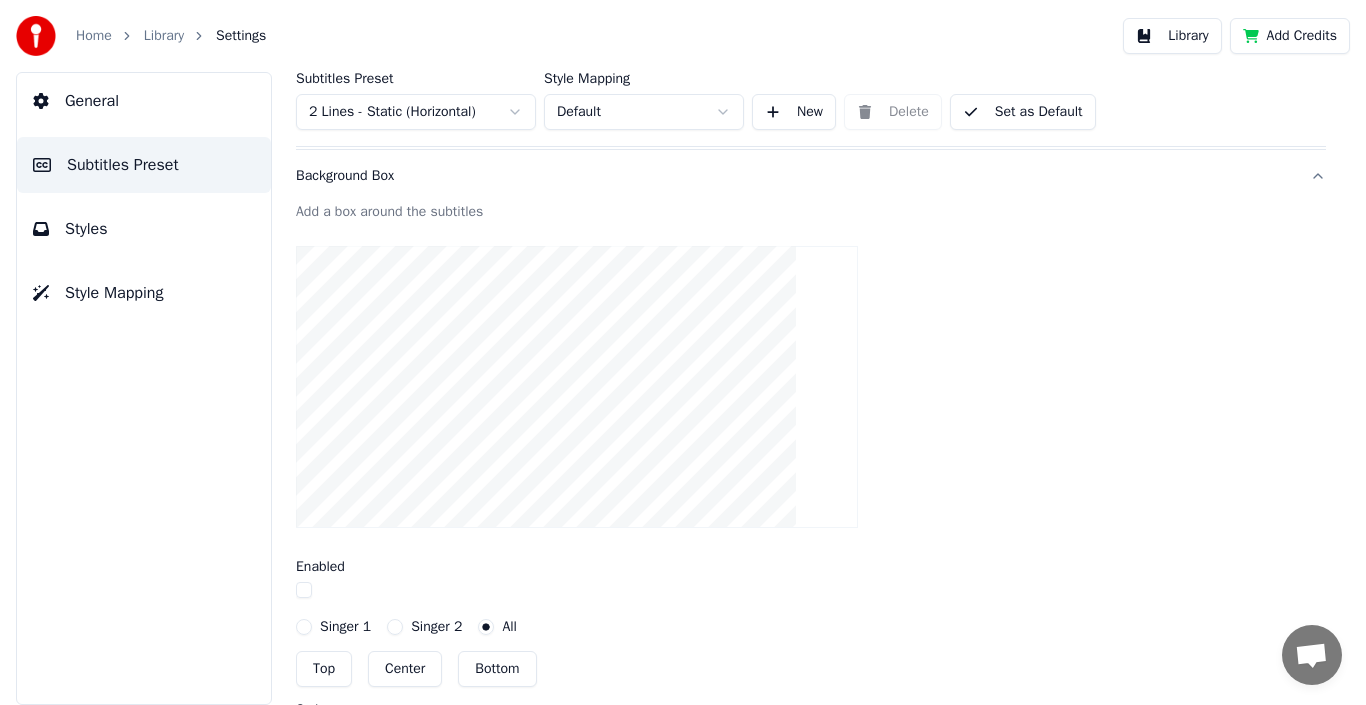 scroll, scrollTop: 526, scrollLeft: 0, axis: vertical 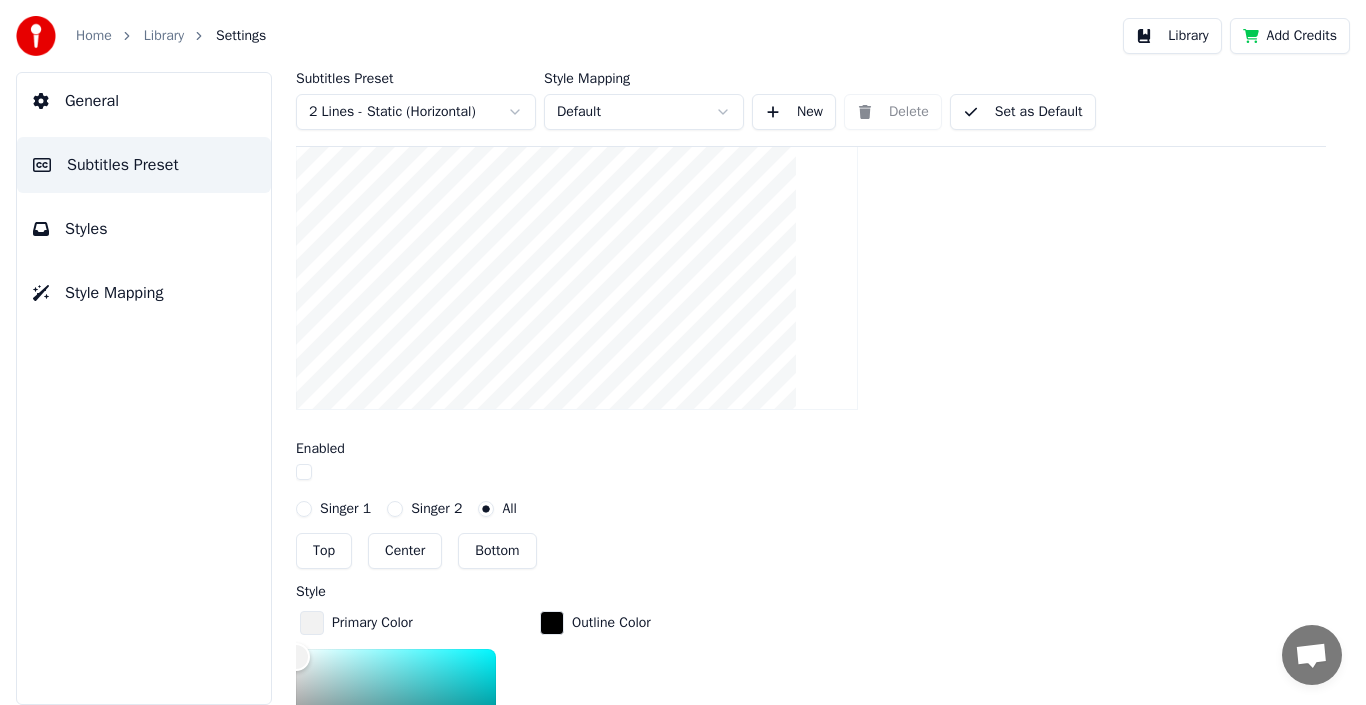 click on "Center" at bounding box center [405, 551] 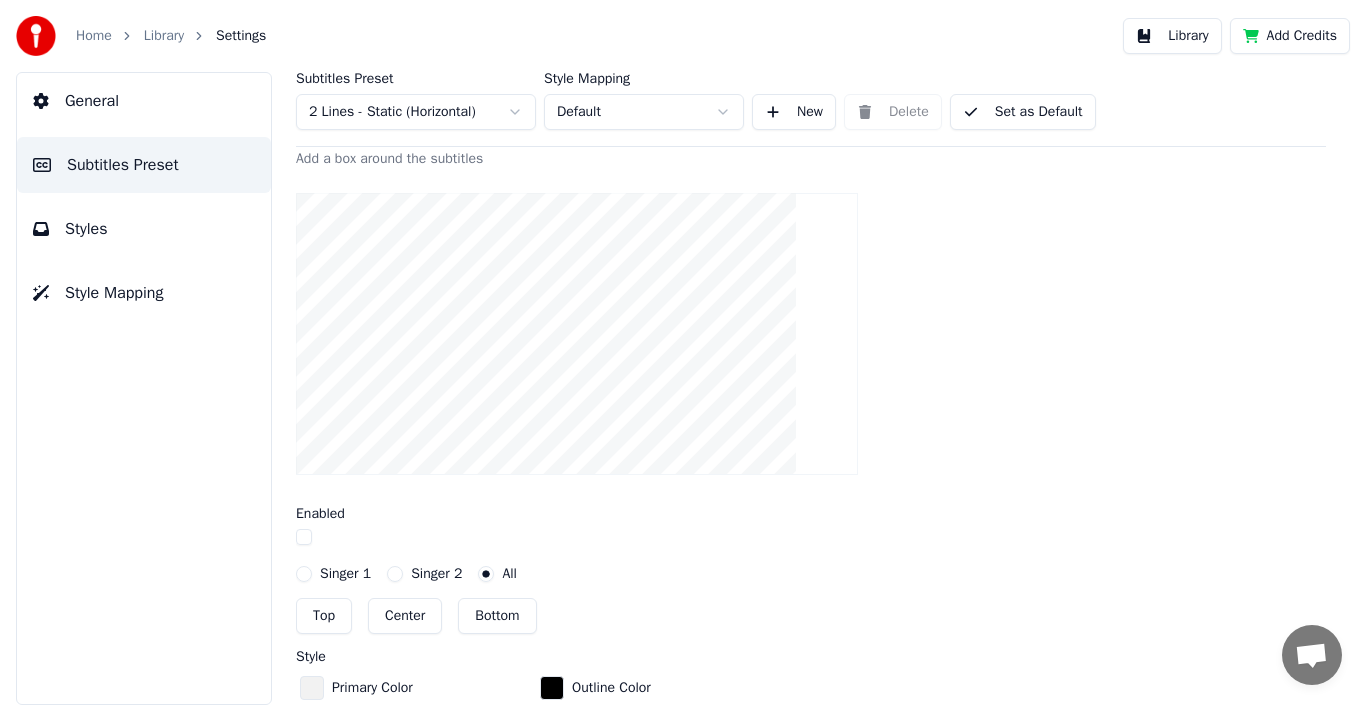 scroll, scrollTop: 426, scrollLeft: 0, axis: vertical 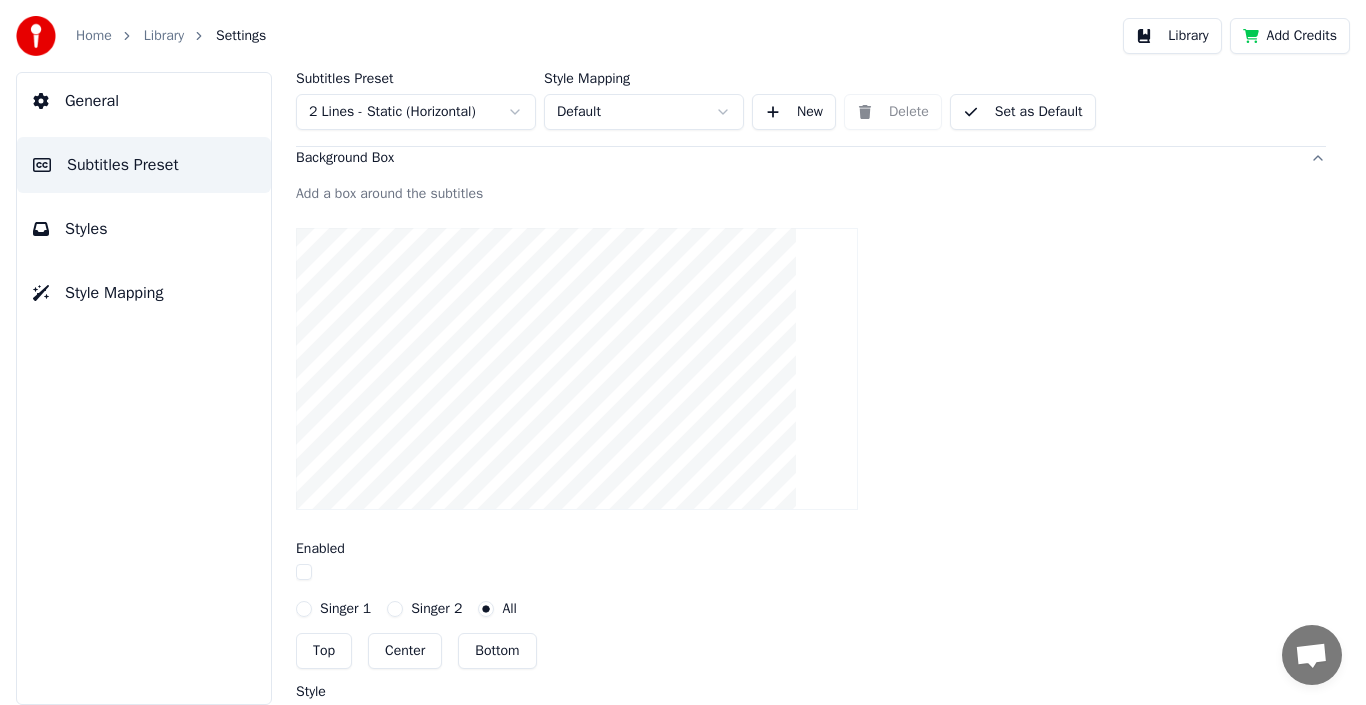 click on "Top" at bounding box center [324, 651] 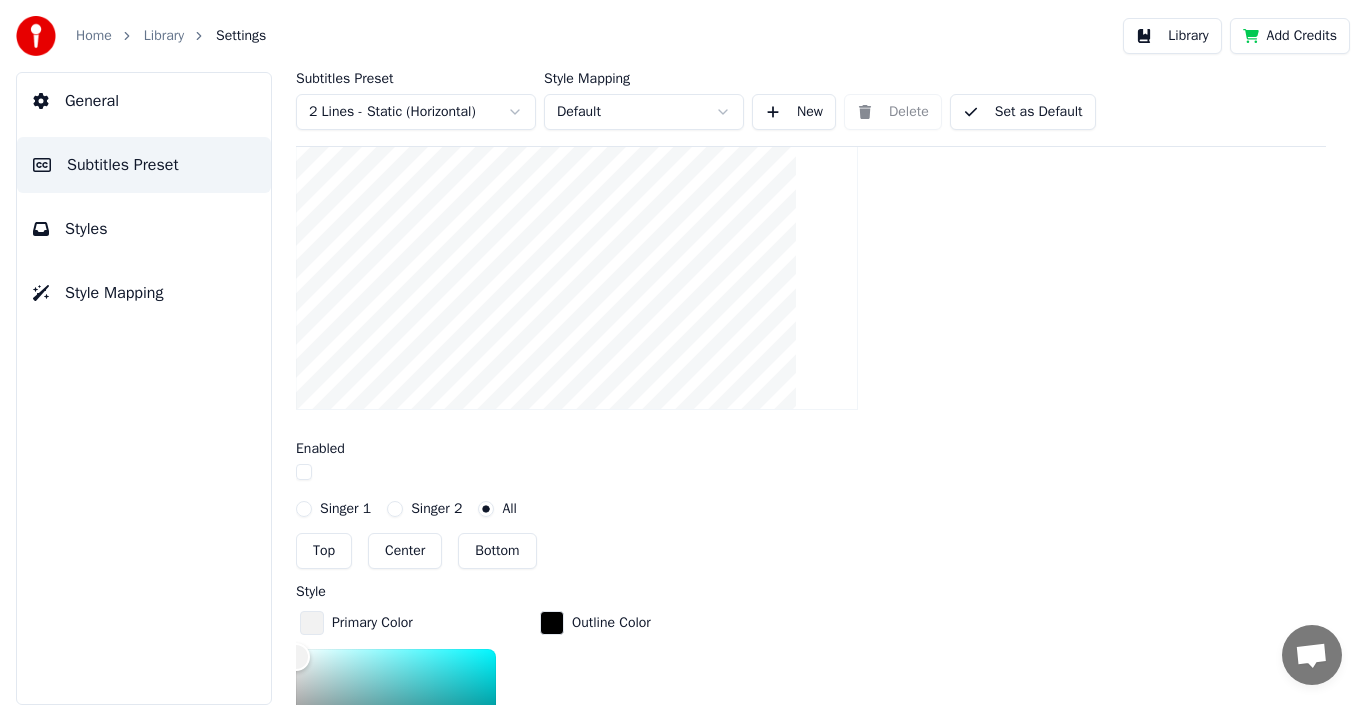 scroll, scrollTop: 626, scrollLeft: 0, axis: vertical 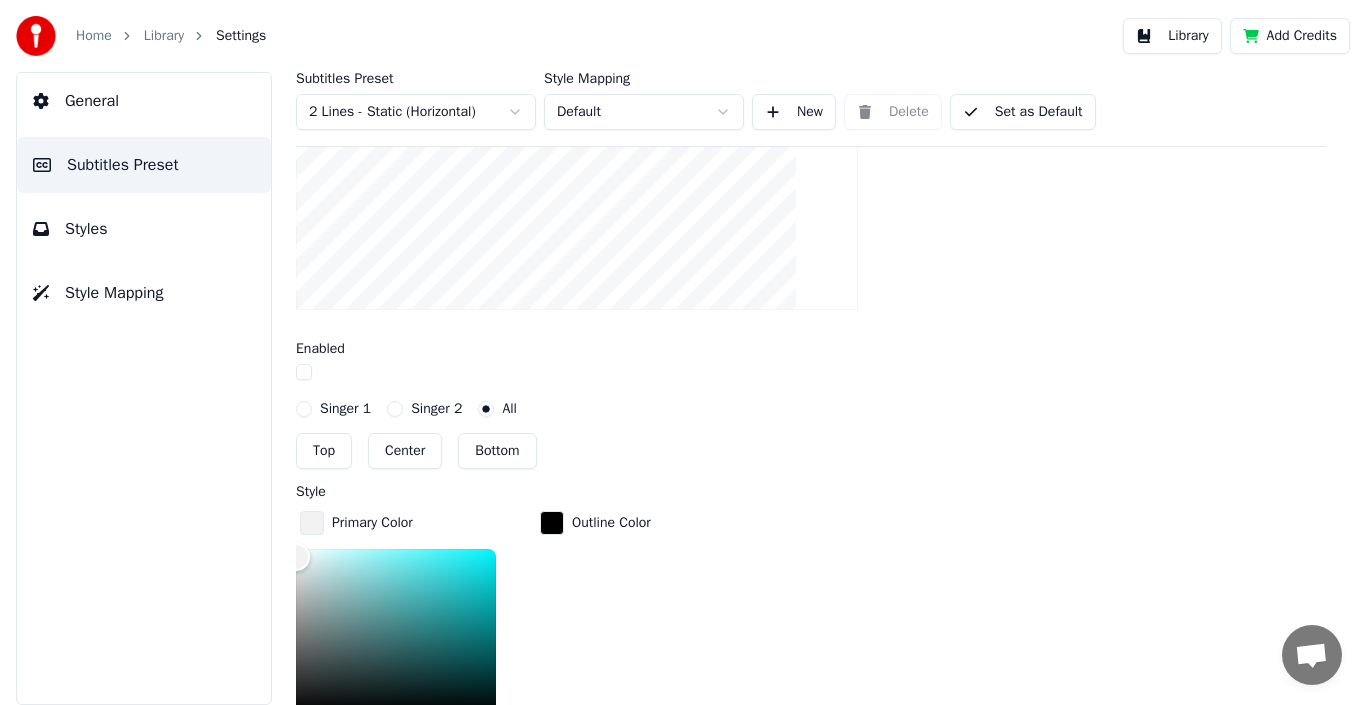 click at bounding box center (304, 372) 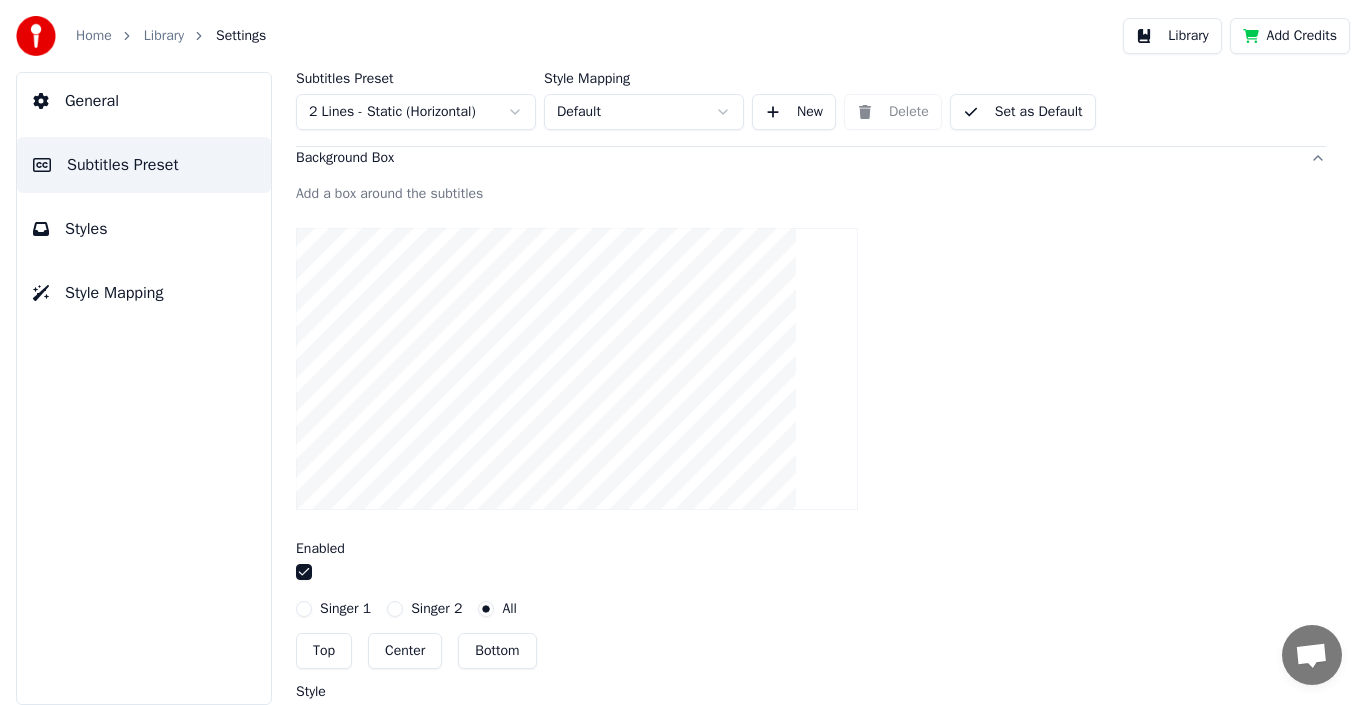 scroll, scrollTop: 526, scrollLeft: 0, axis: vertical 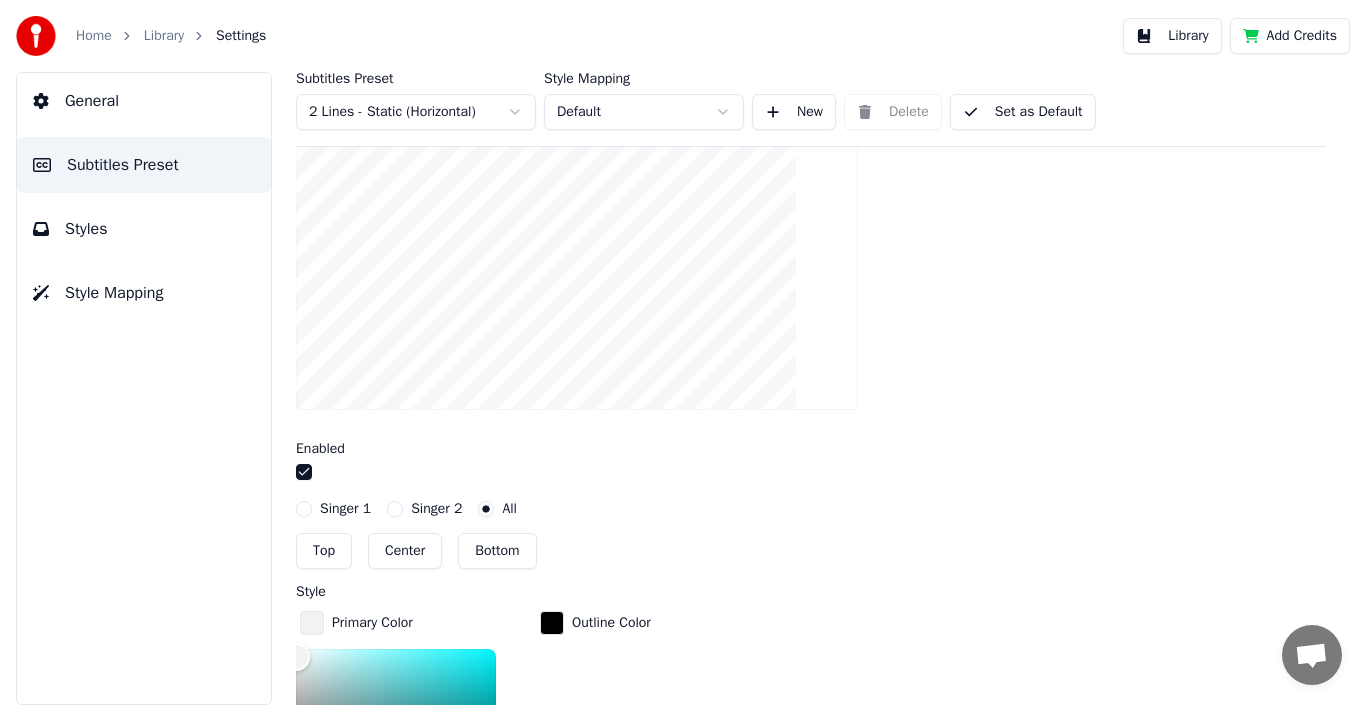 click at bounding box center [304, 472] 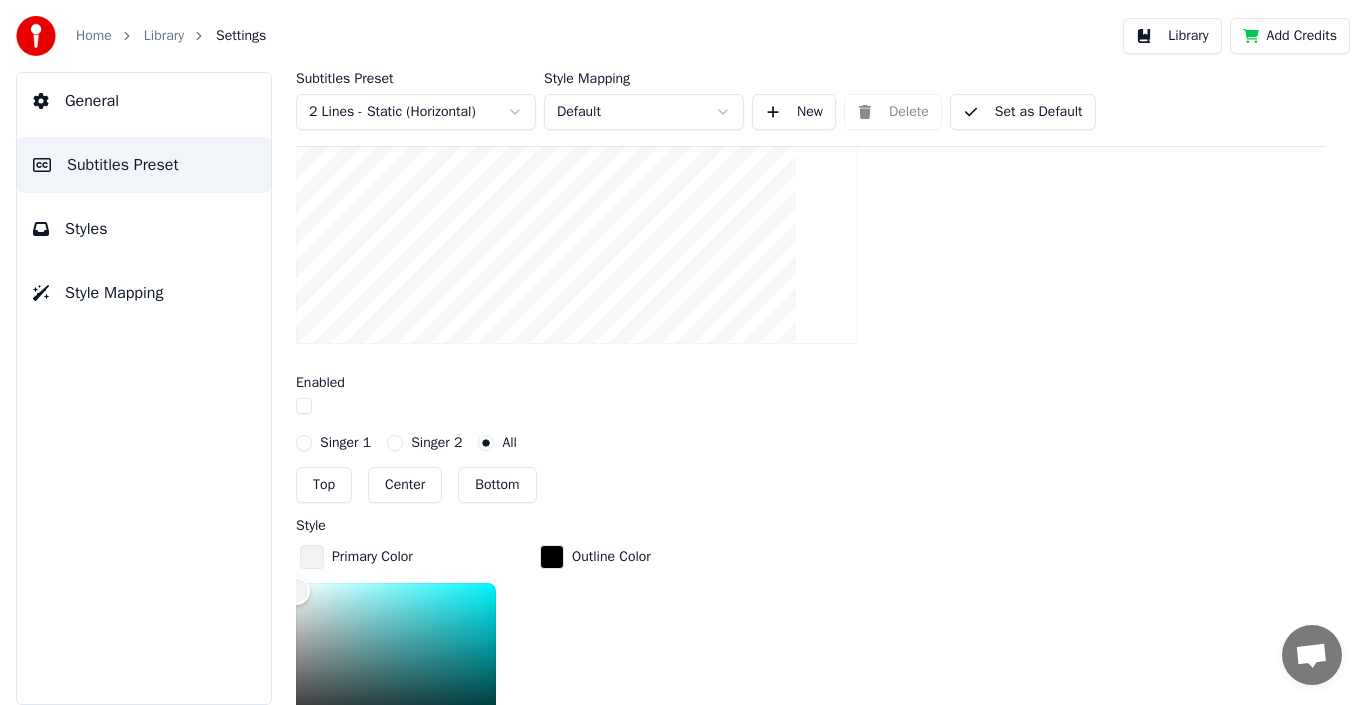 scroll, scrollTop: 626, scrollLeft: 0, axis: vertical 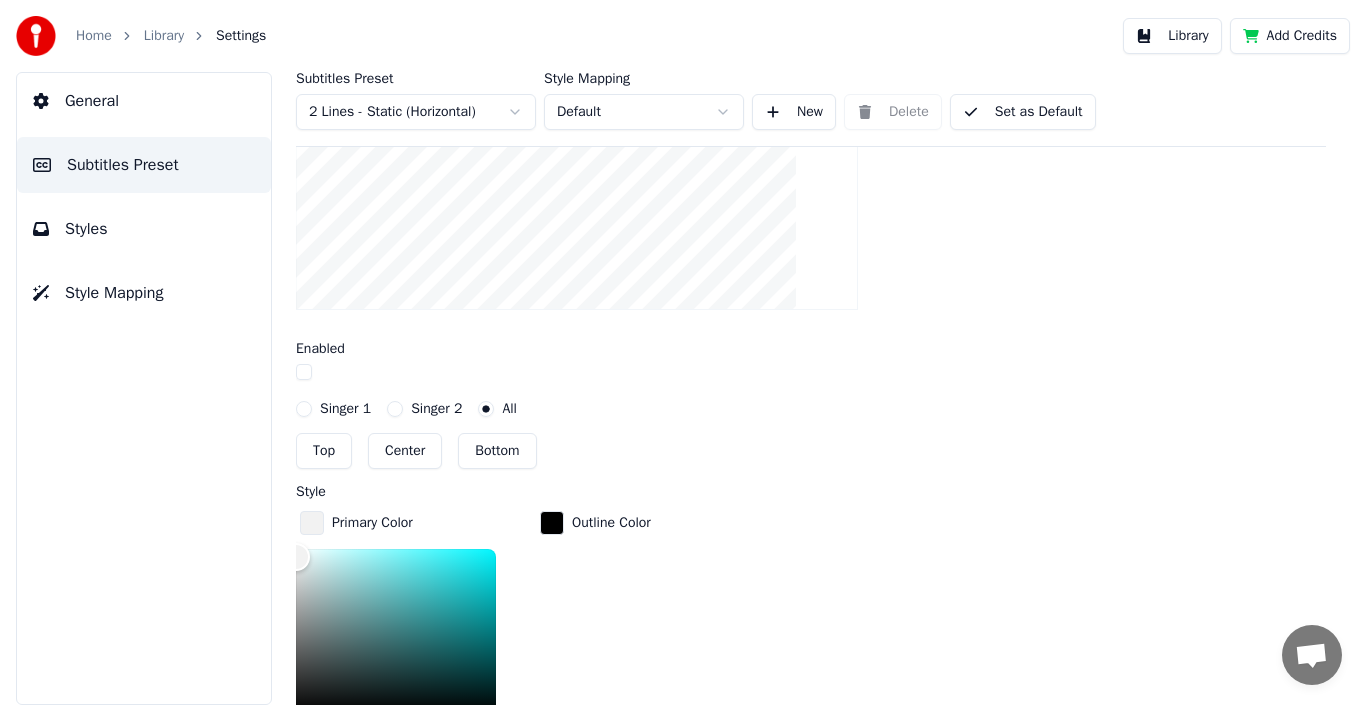 click on "Singer 2" at bounding box center (395, 409) 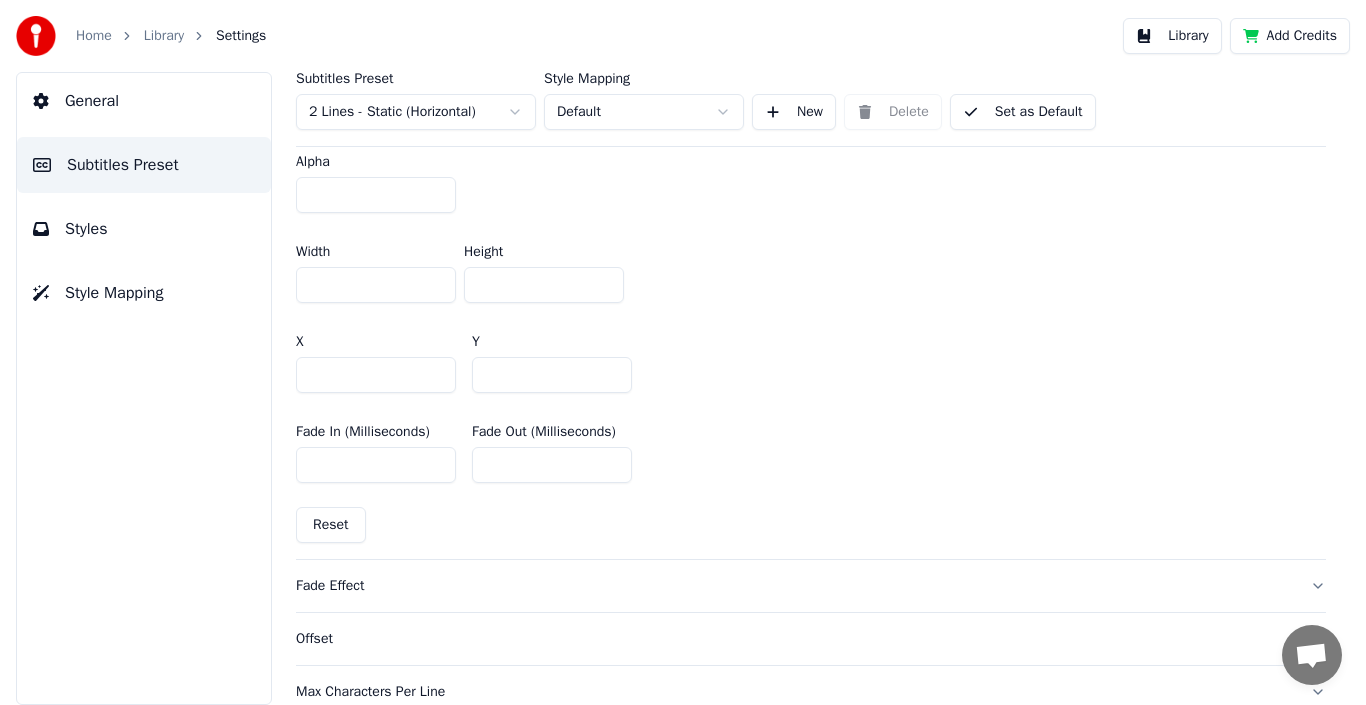 scroll, scrollTop: 1426, scrollLeft: 0, axis: vertical 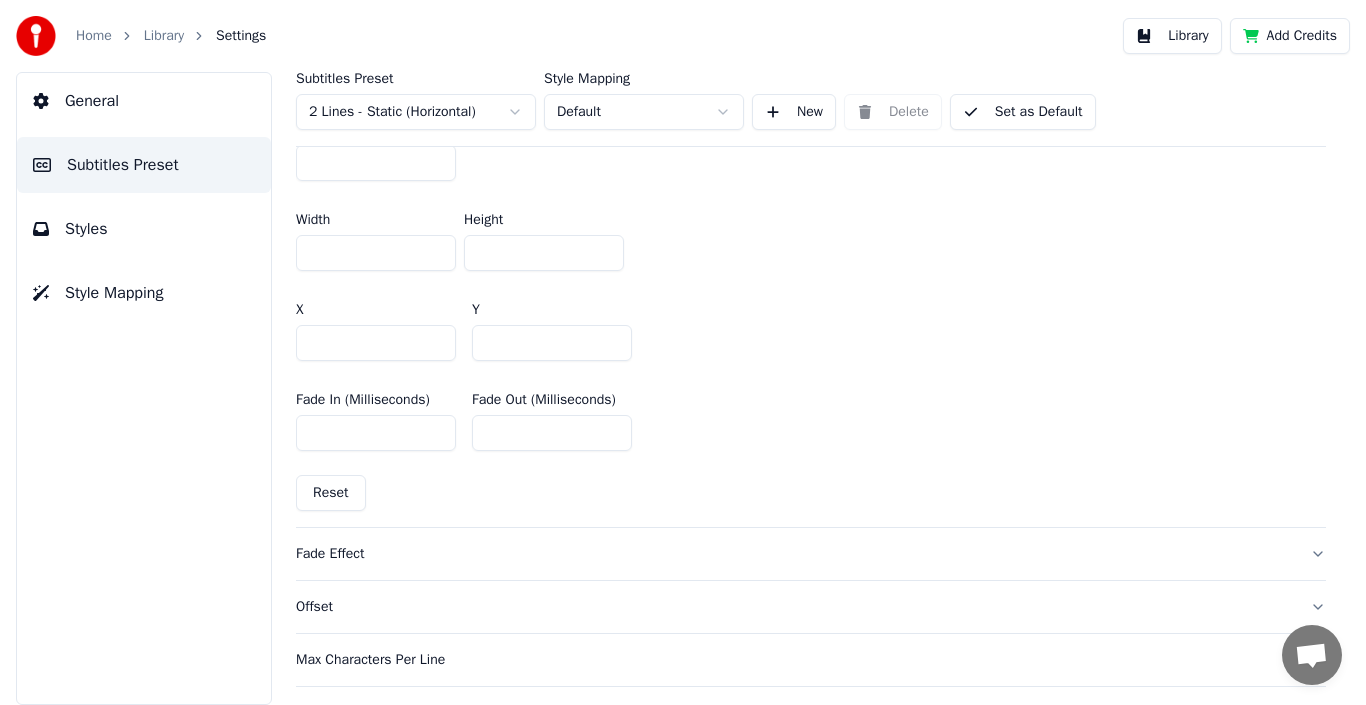 click on "Reset" at bounding box center (331, 493) 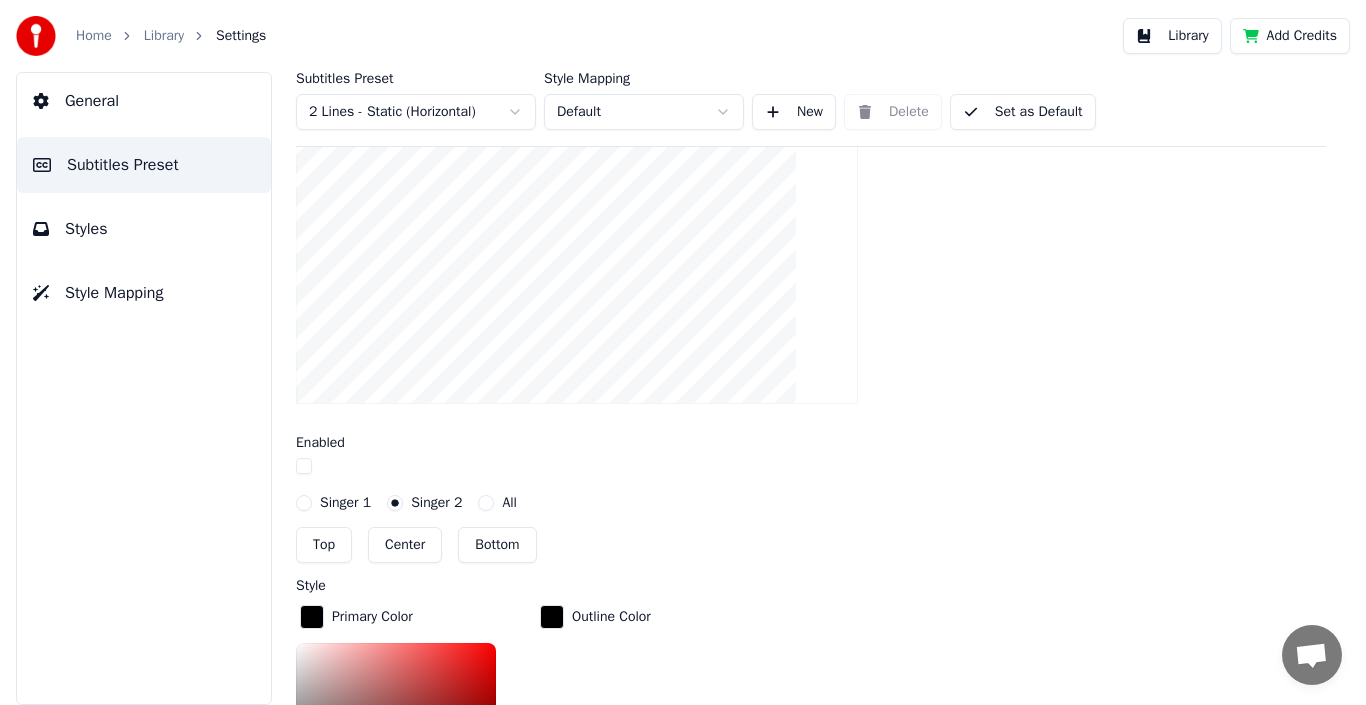 scroll, scrollTop: 526, scrollLeft: 0, axis: vertical 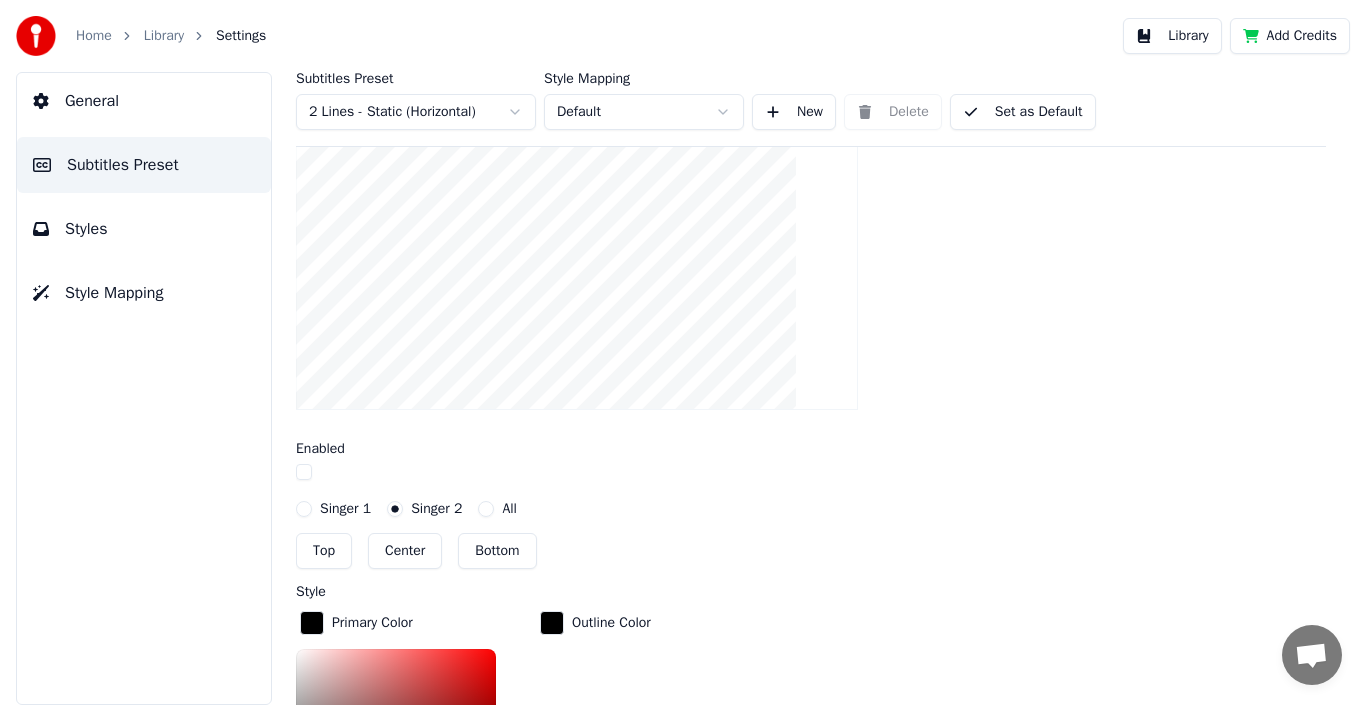 click on "Singer 1" at bounding box center [304, 509] 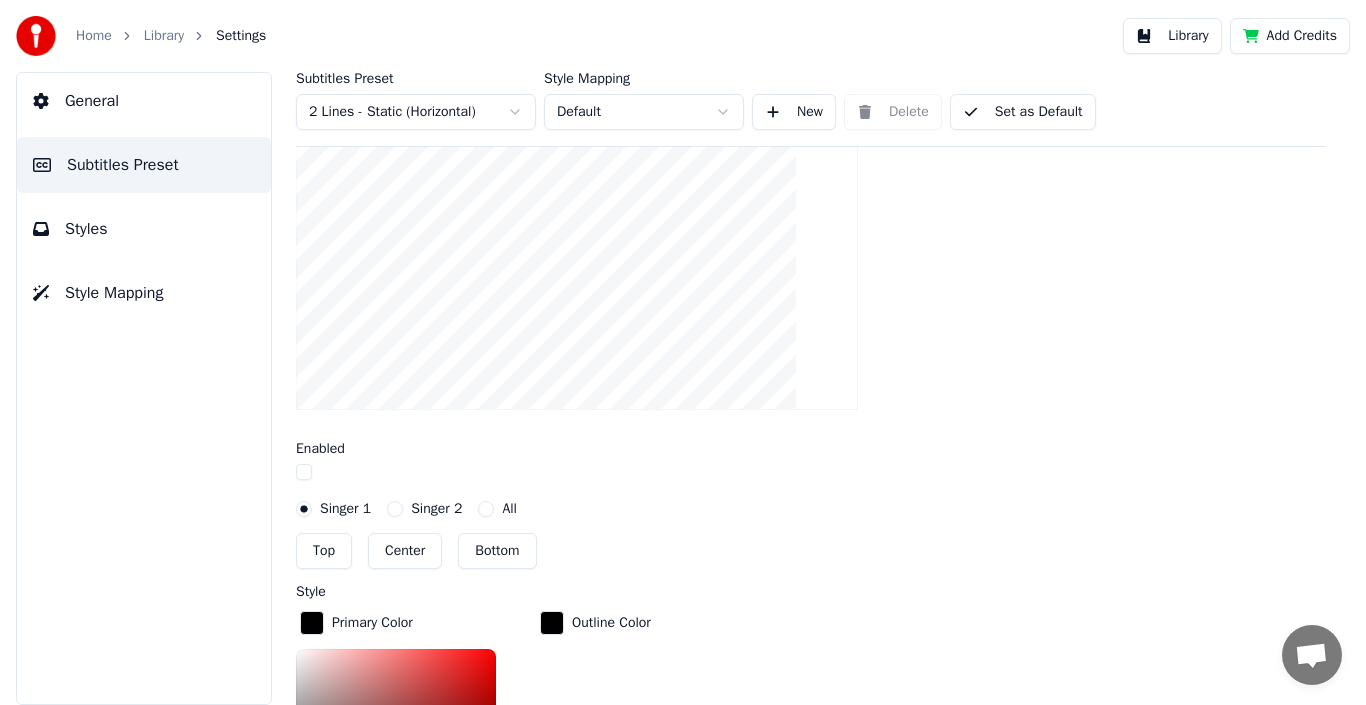 scroll, scrollTop: 426, scrollLeft: 0, axis: vertical 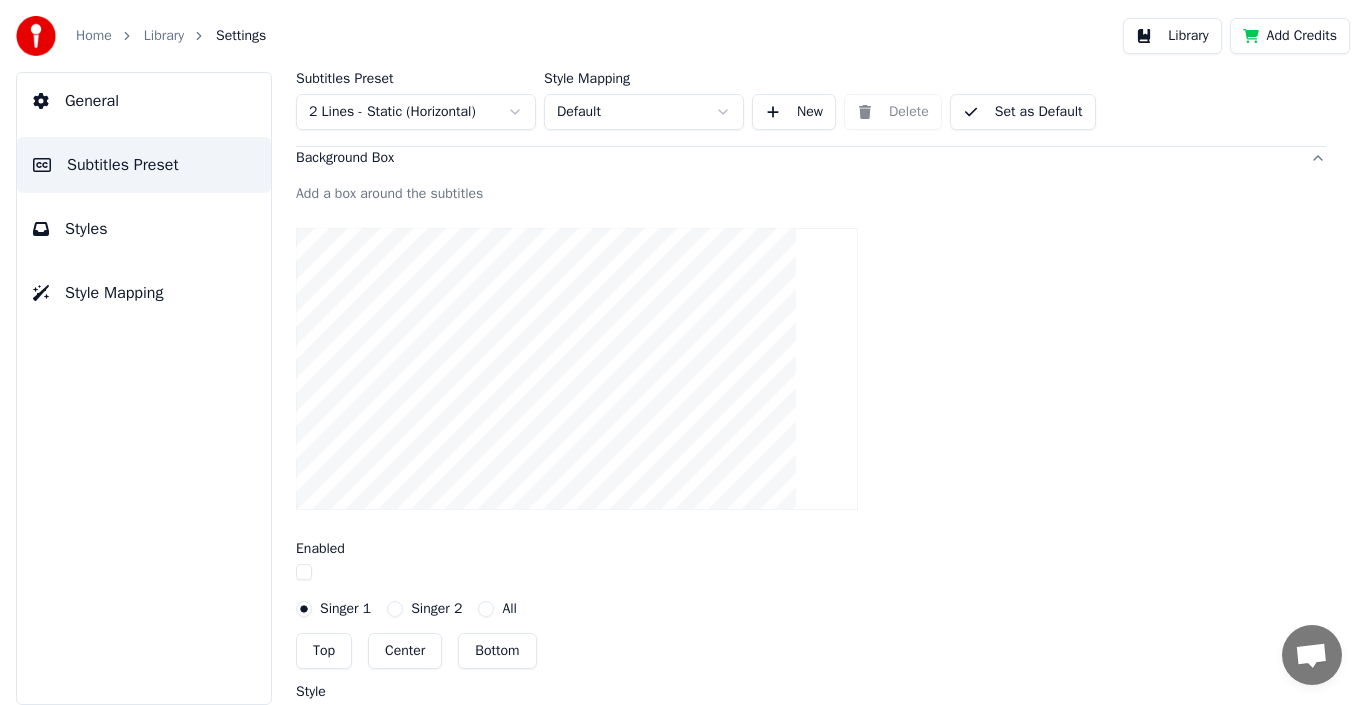 click on "Singer 2" at bounding box center (395, 609) 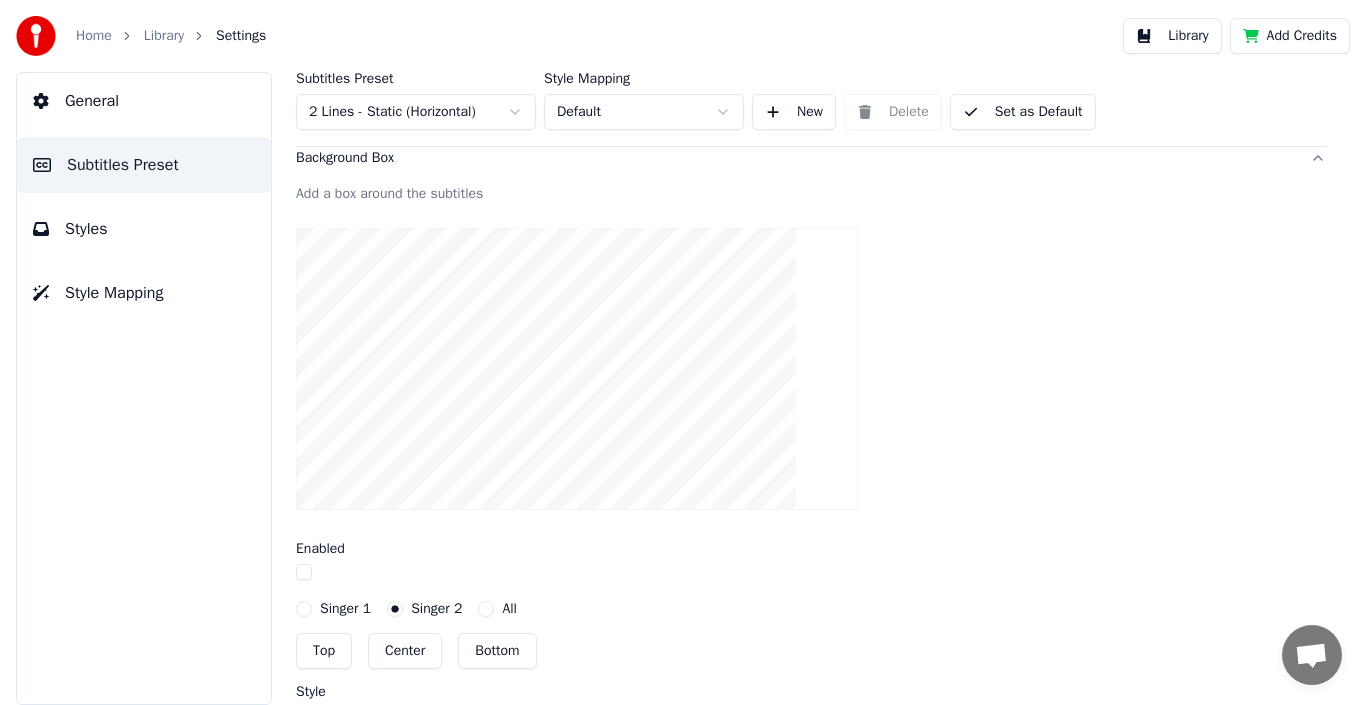 click on "All" at bounding box center [486, 609] 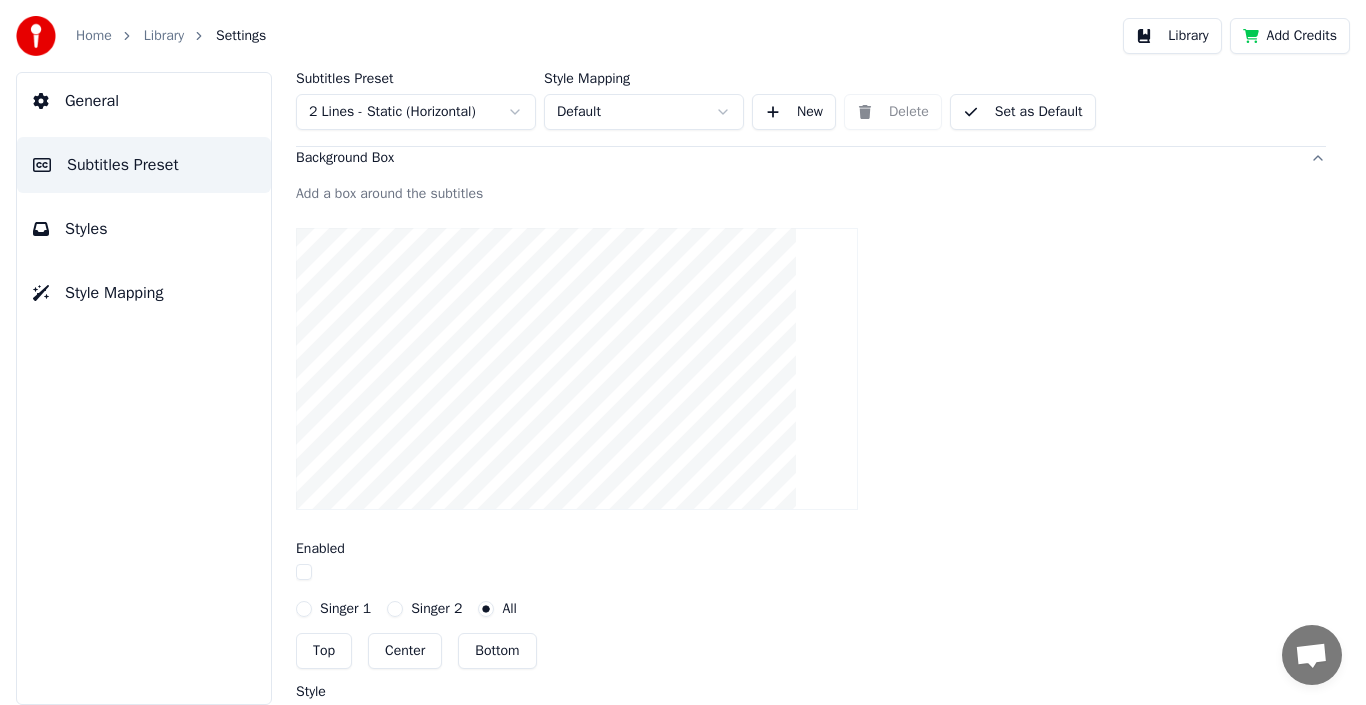 click on "Bottom" at bounding box center (497, 651) 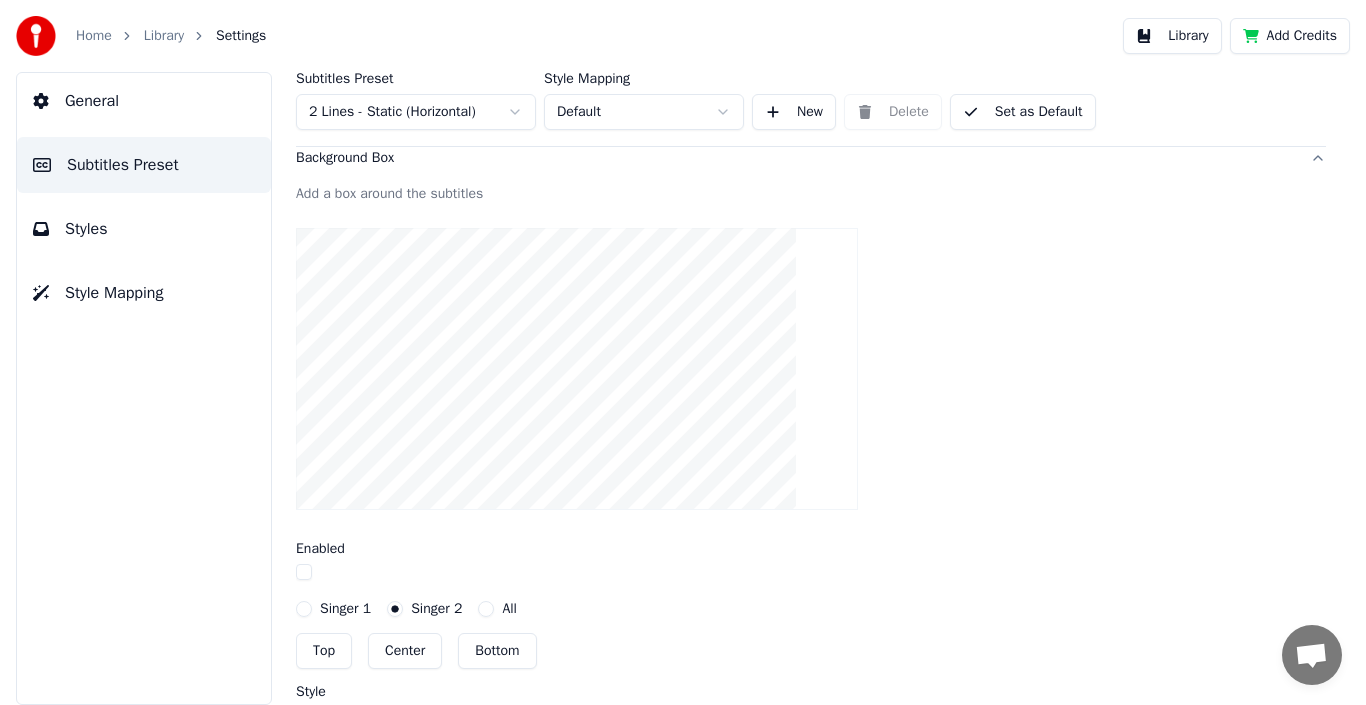 click on "Bottom" at bounding box center [497, 651] 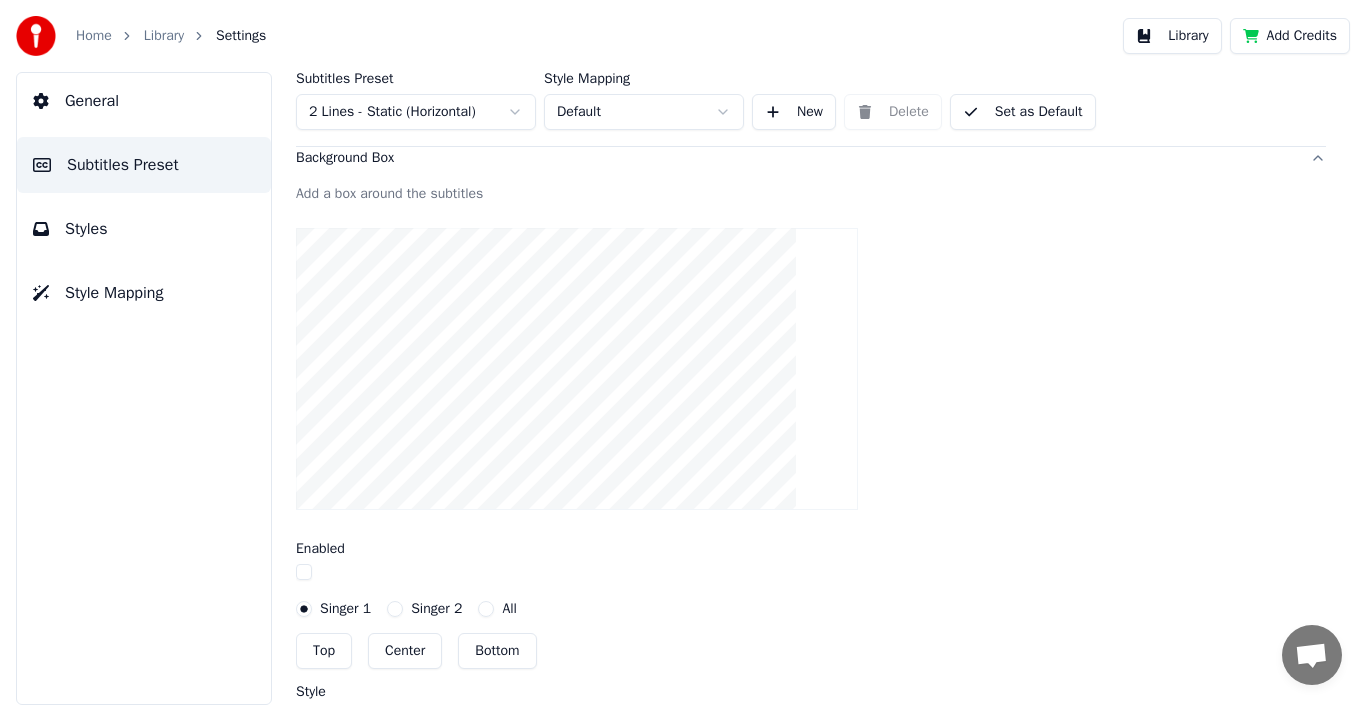 click on "Bottom" at bounding box center (497, 651) 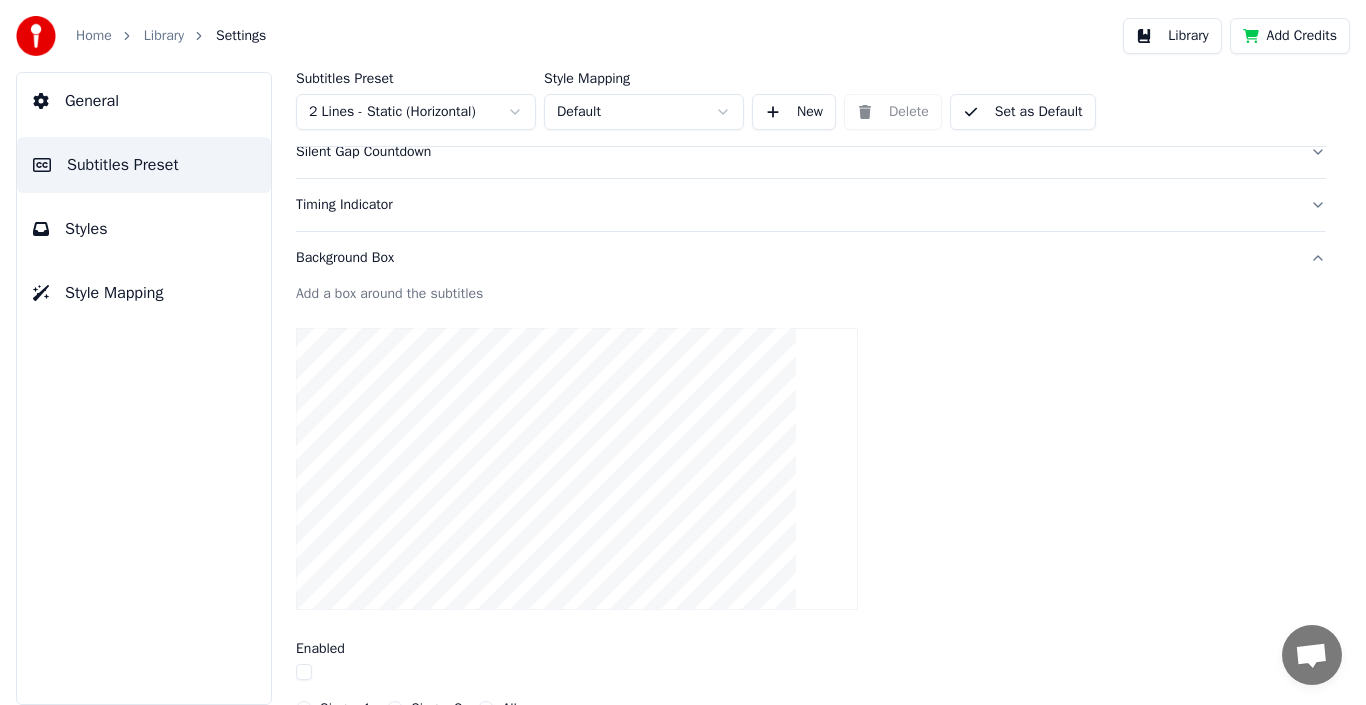 scroll, scrollTop: 426, scrollLeft: 0, axis: vertical 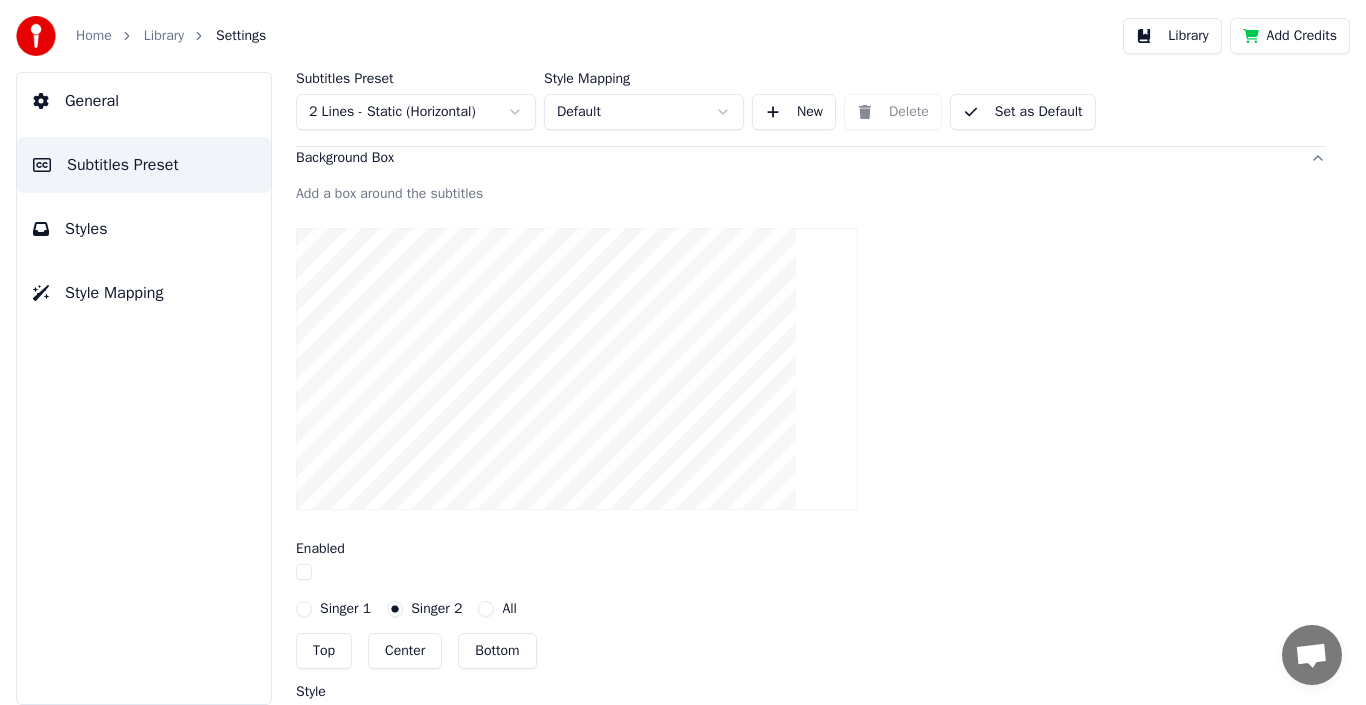click on "All" at bounding box center [486, 609] 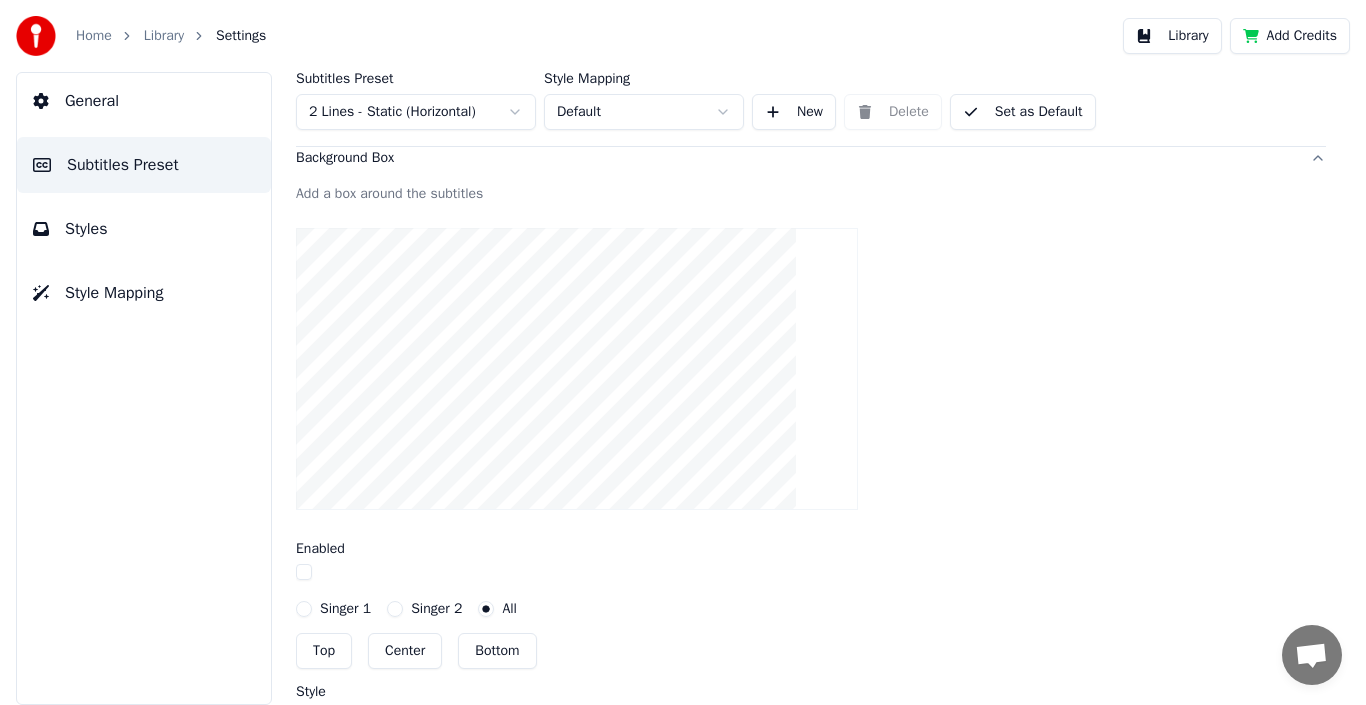 click on "Singer 2" at bounding box center (424, 609) 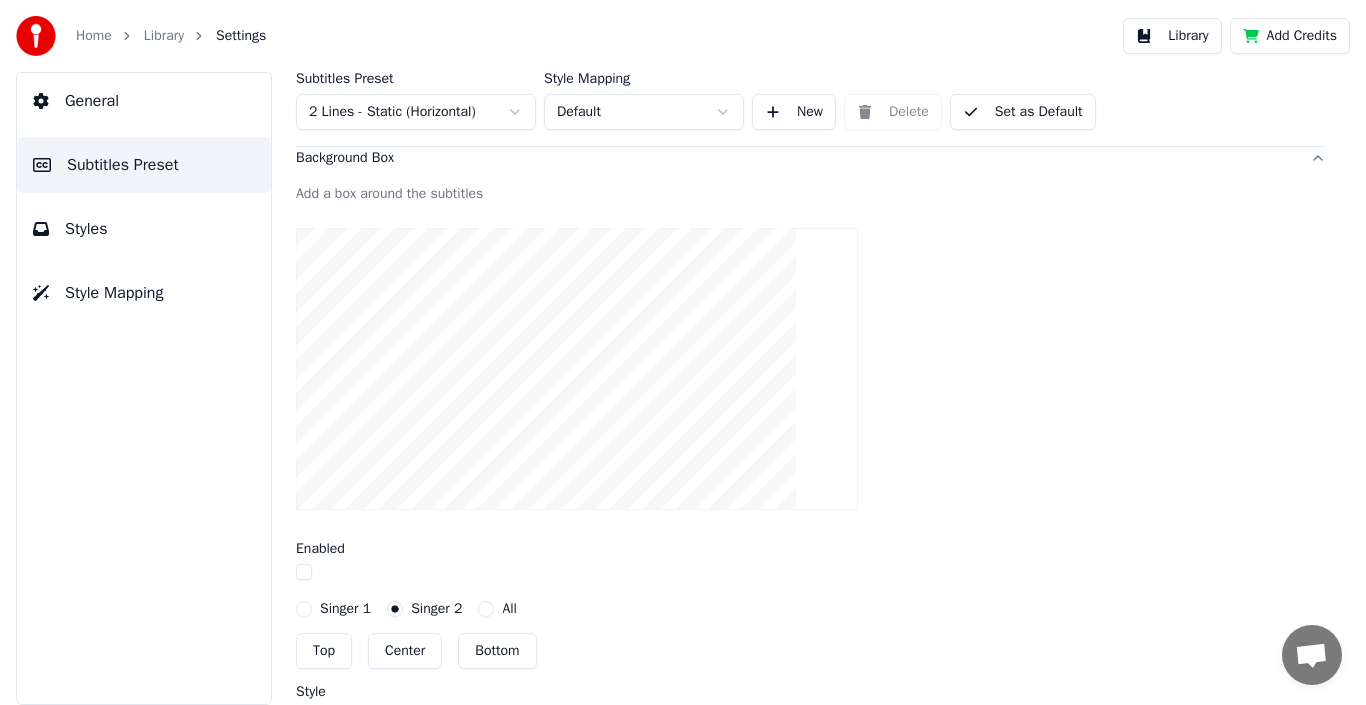 click on "Singer 1" at bounding box center (304, 609) 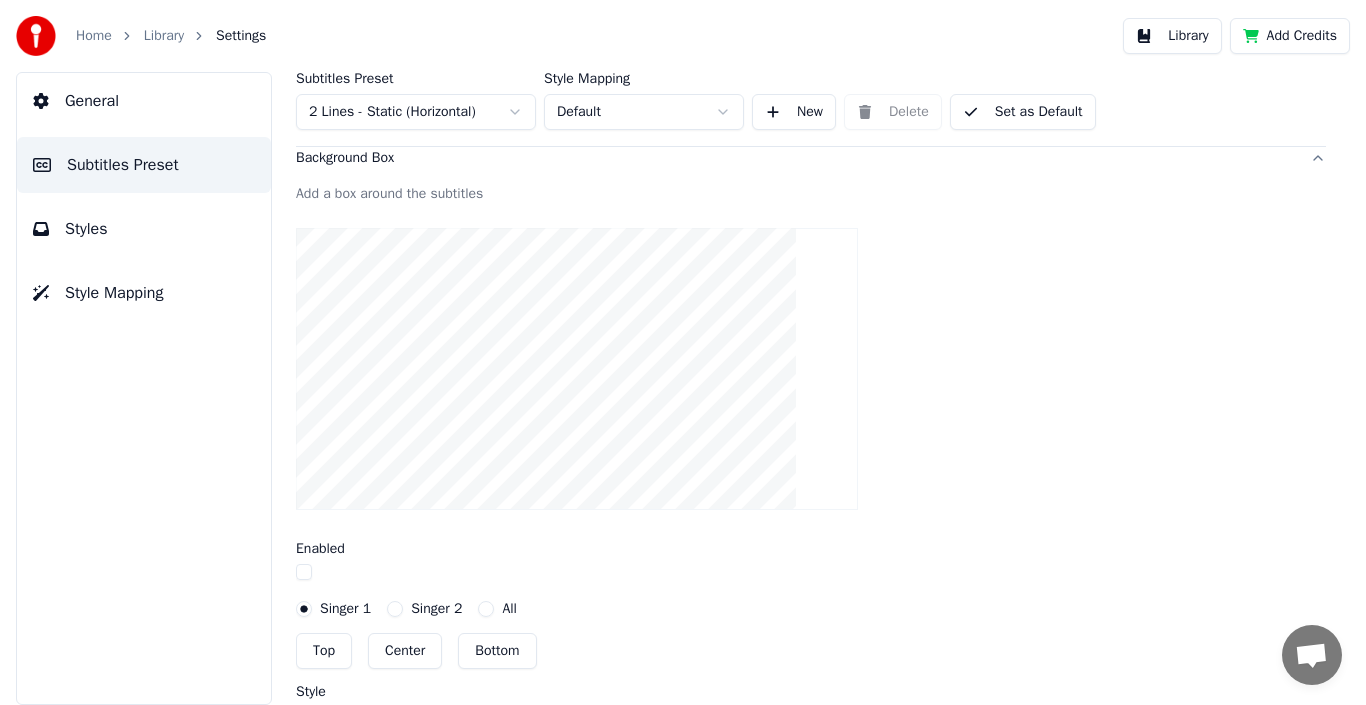 click on "Singer 2" at bounding box center (424, 609) 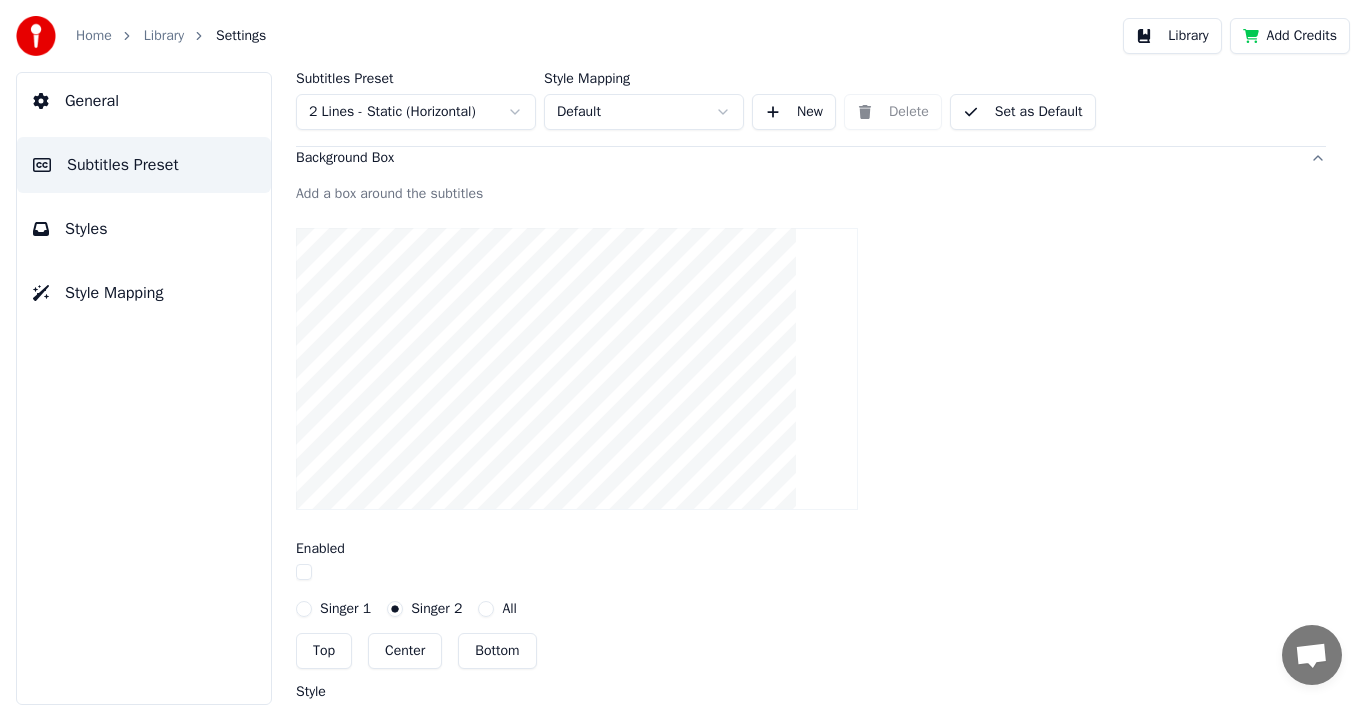 click on "Center" at bounding box center (405, 651) 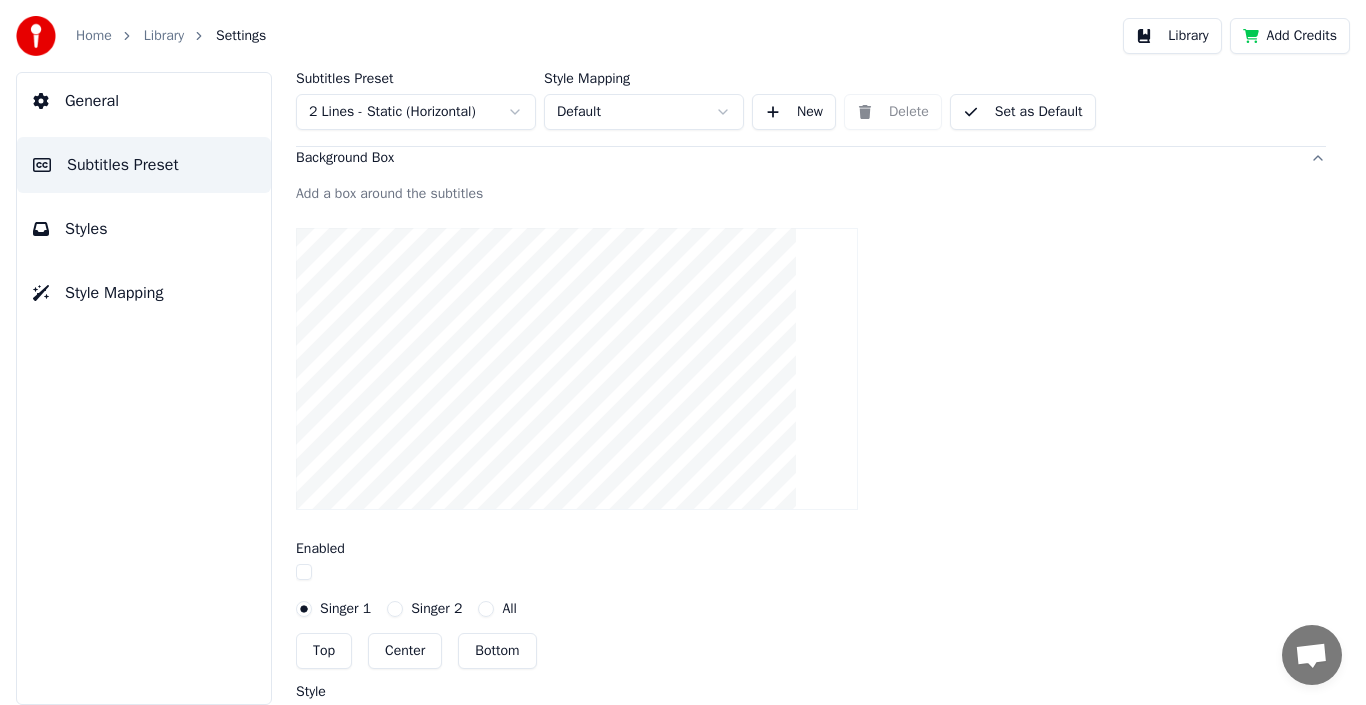 click on "Singer 2" at bounding box center [395, 609] 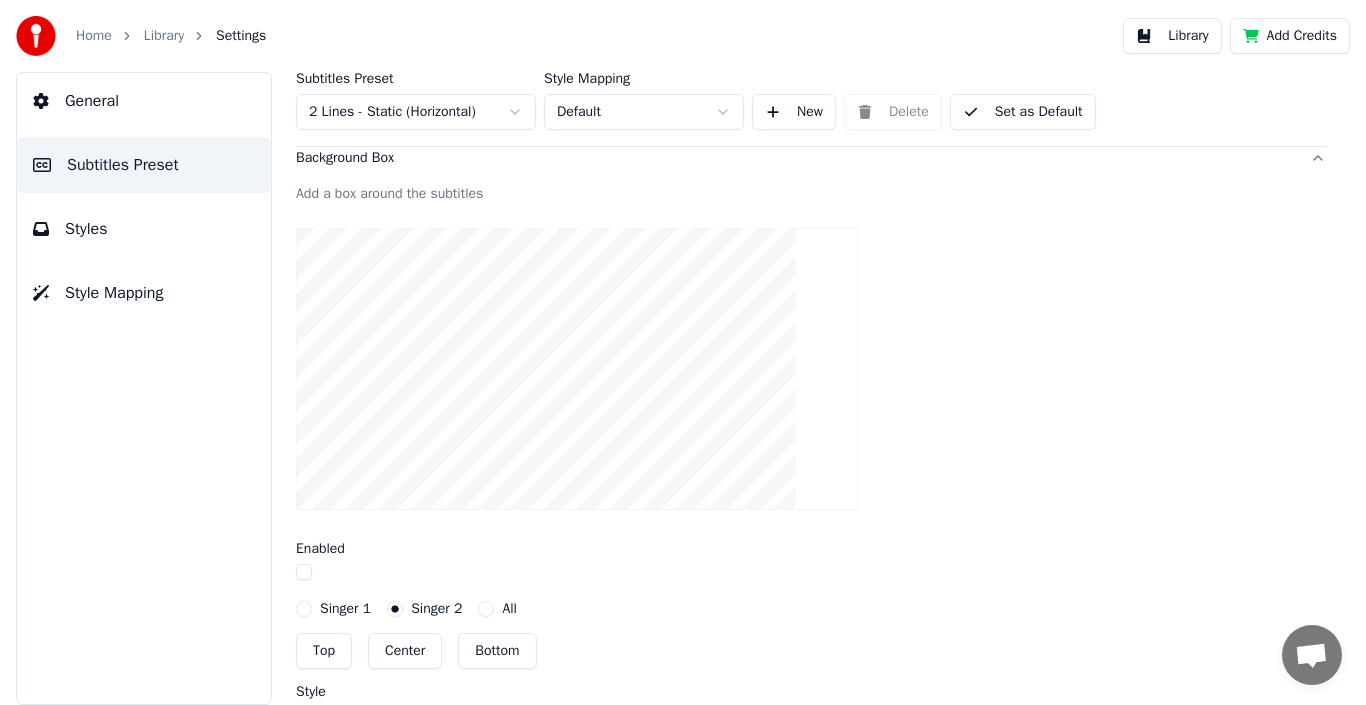 click on "All" at bounding box center (486, 609) 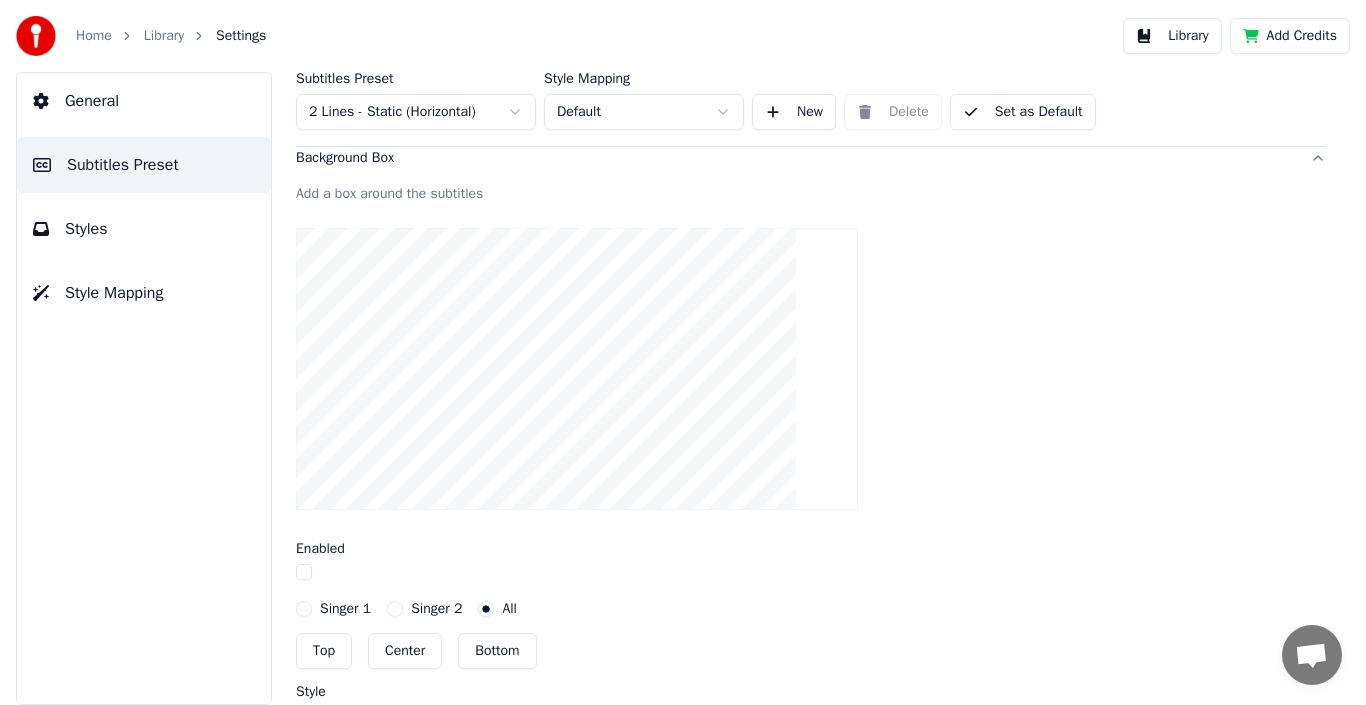 click on "Singer 2" at bounding box center [395, 609] 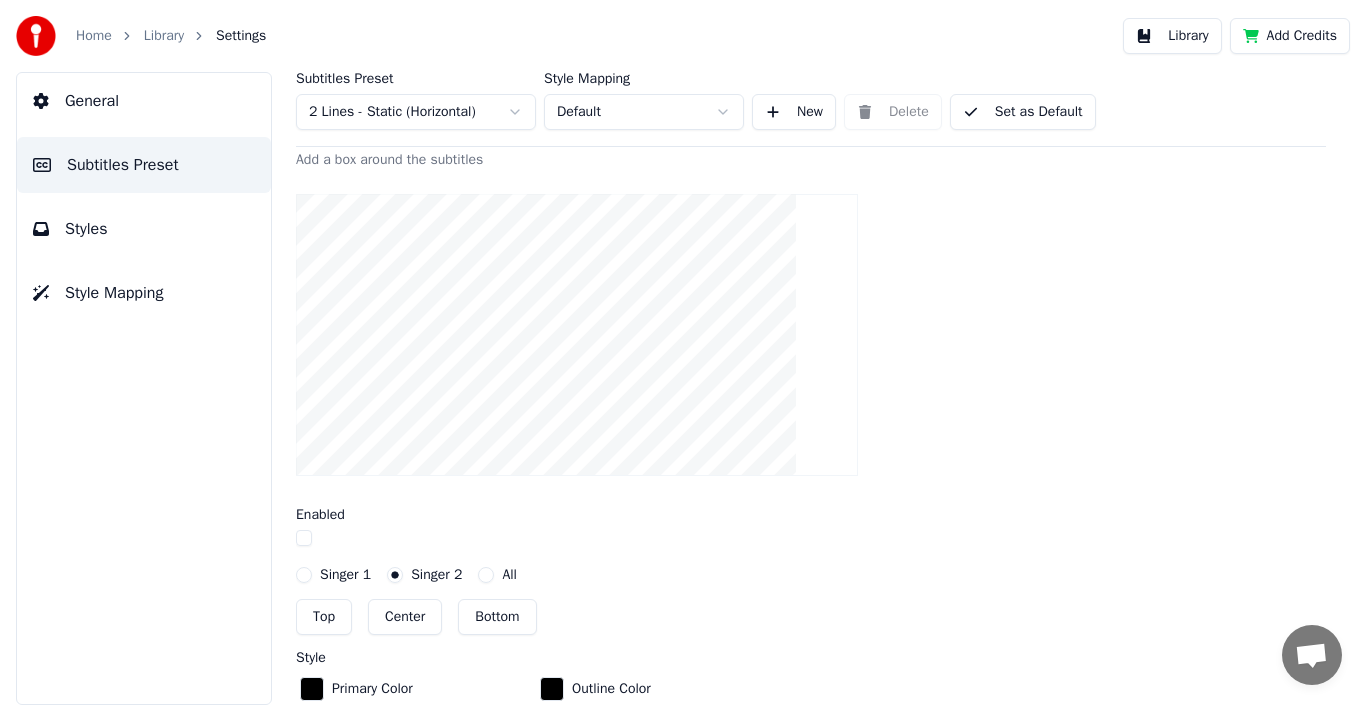 scroll, scrollTop: 426, scrollLeft: 0, axis: vertical 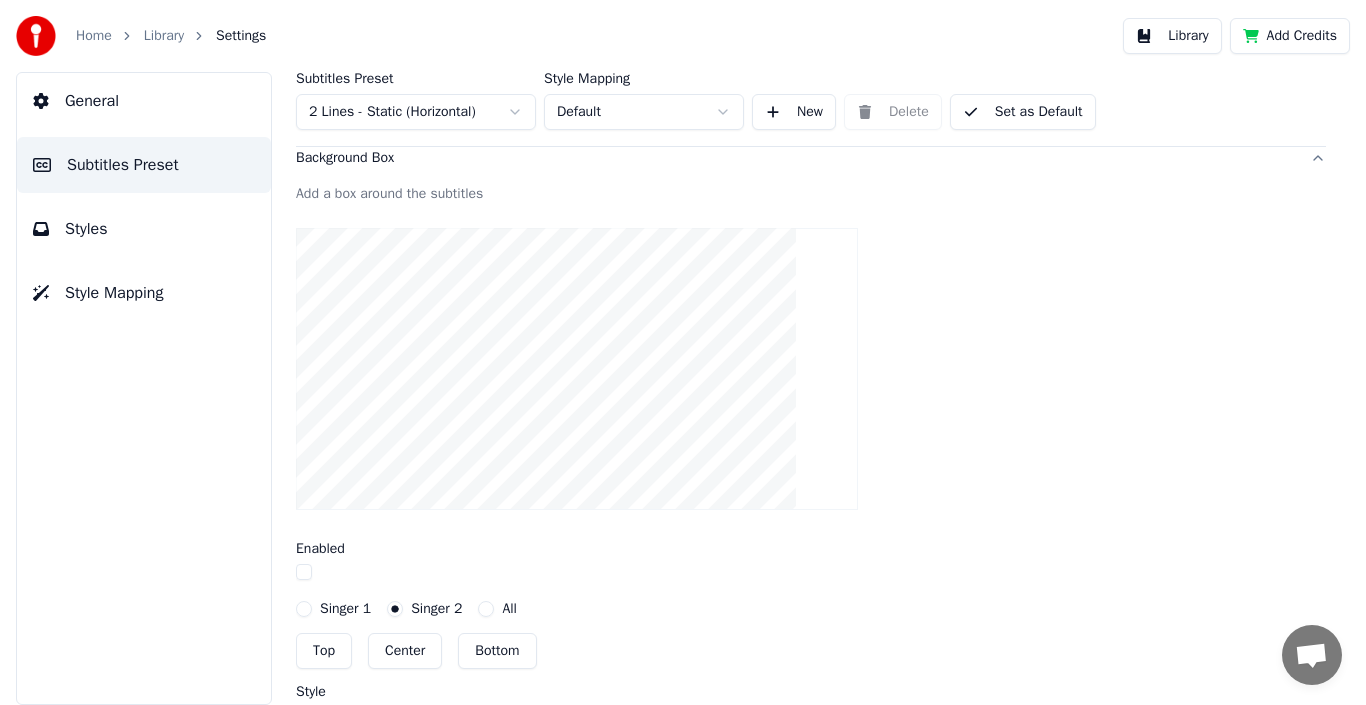 click at bounding box center [304, 572] 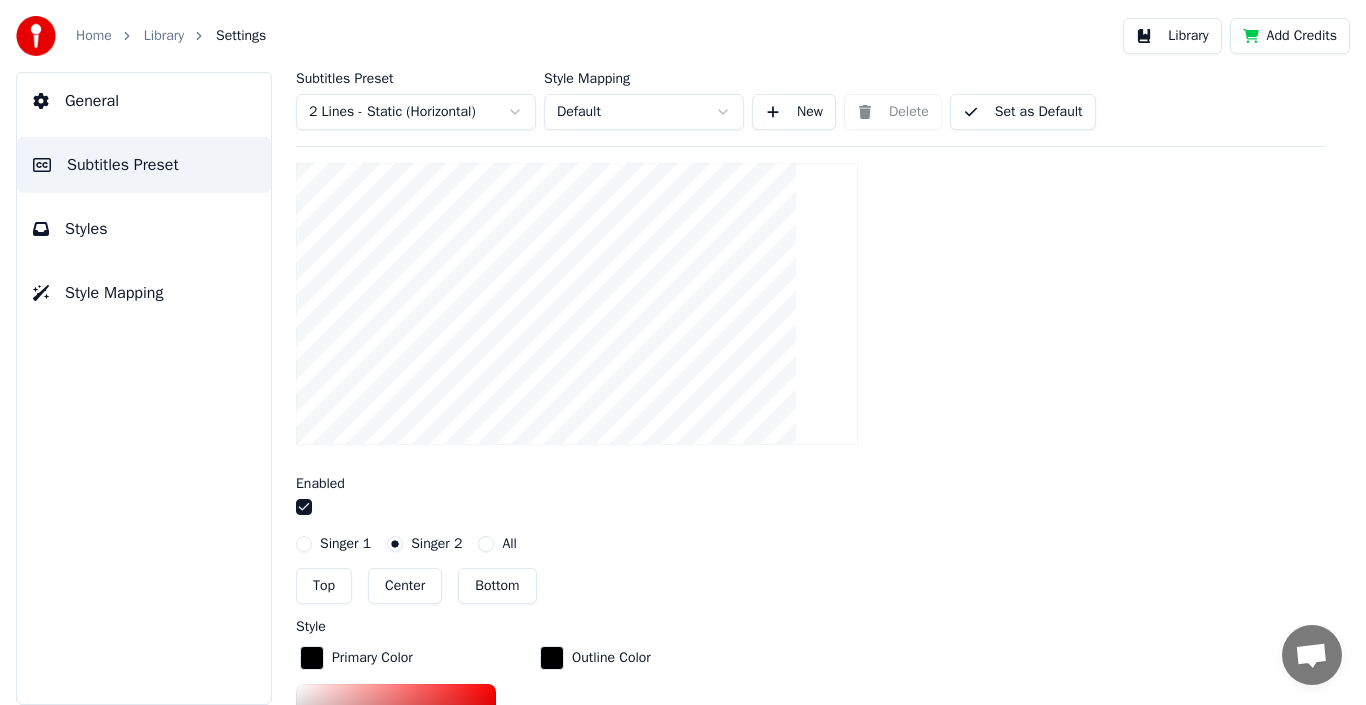 scroll, scrollTop: 526, scrollLeft: 0, axis: vertical 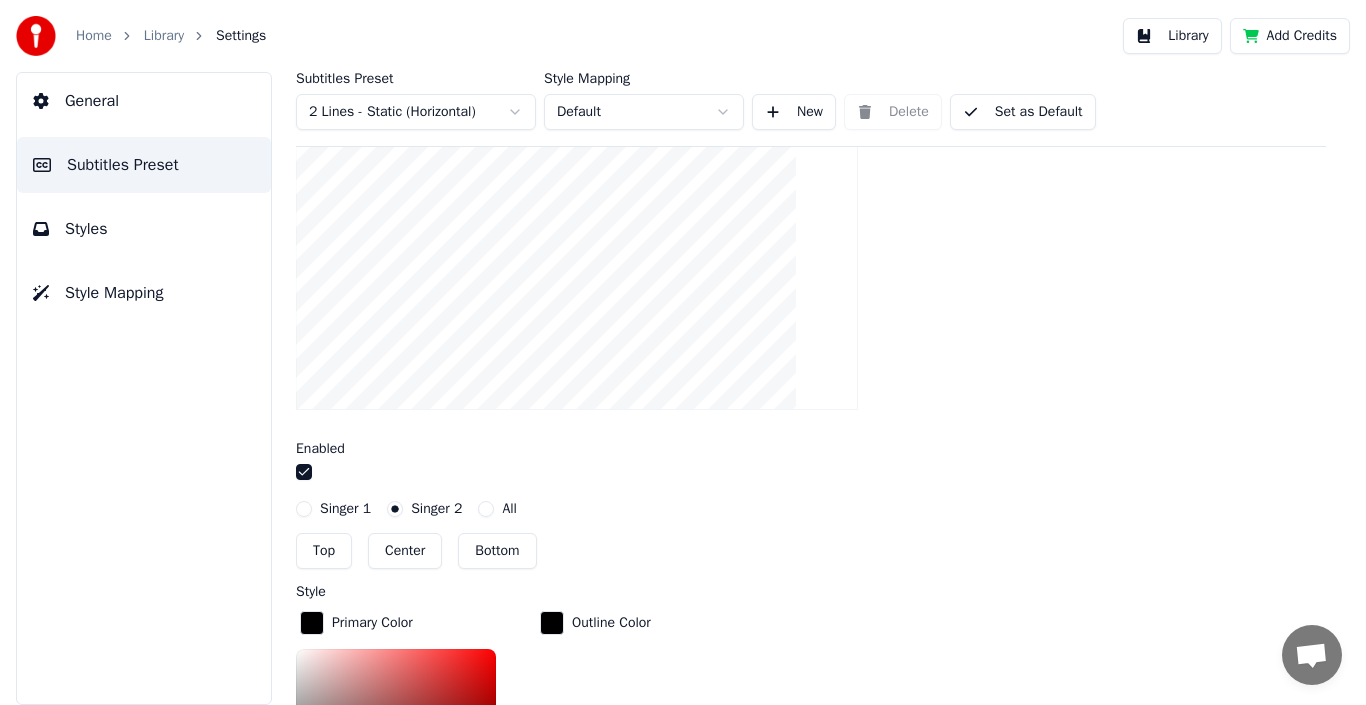 click on "Top" at bounding box center (324, 551) 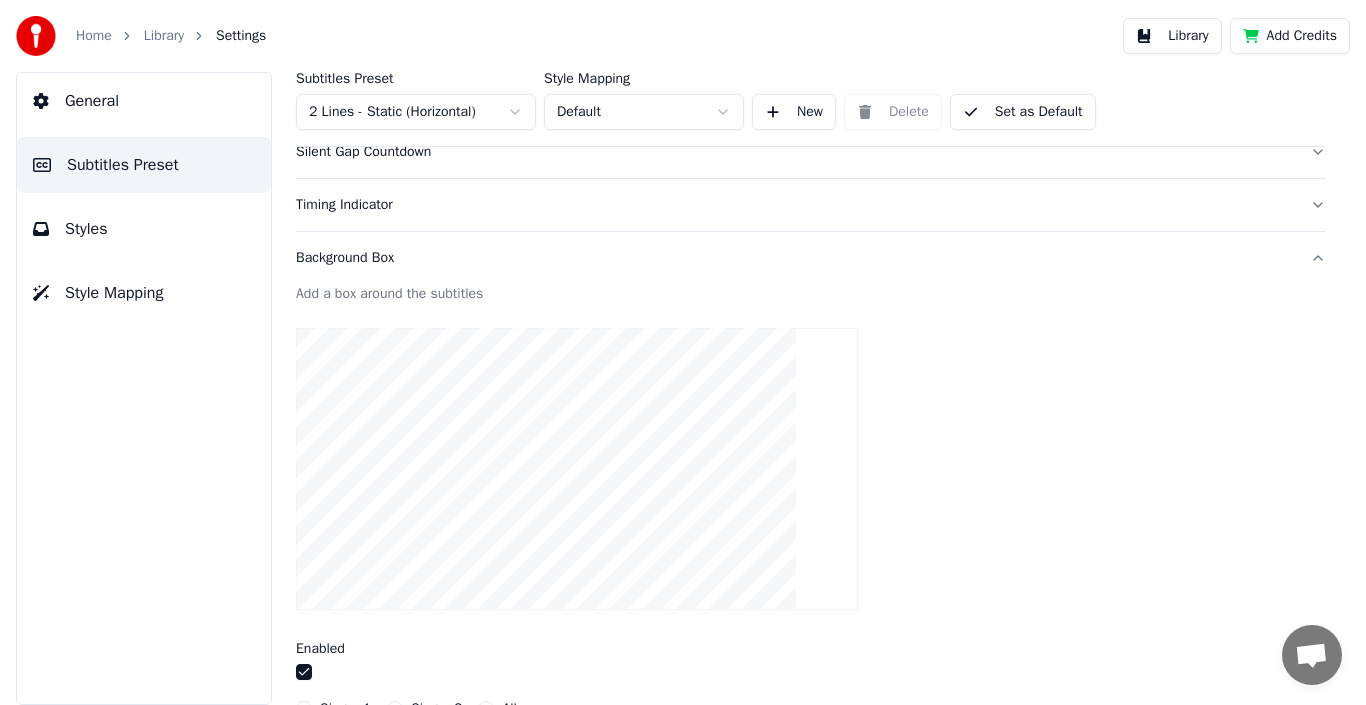 scroll, scrollTop: 426, scrollLeft: 0, axis: vertical 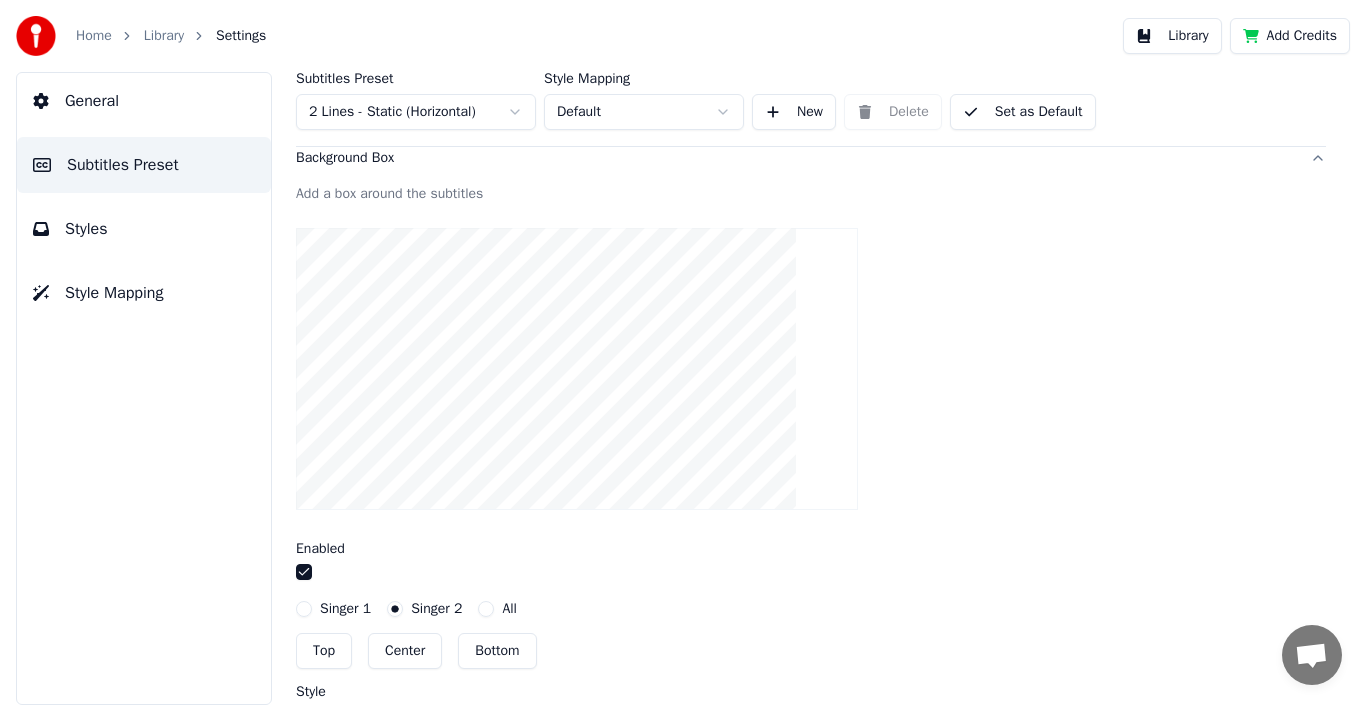 click on "Center" at bounding box center (405, 651) 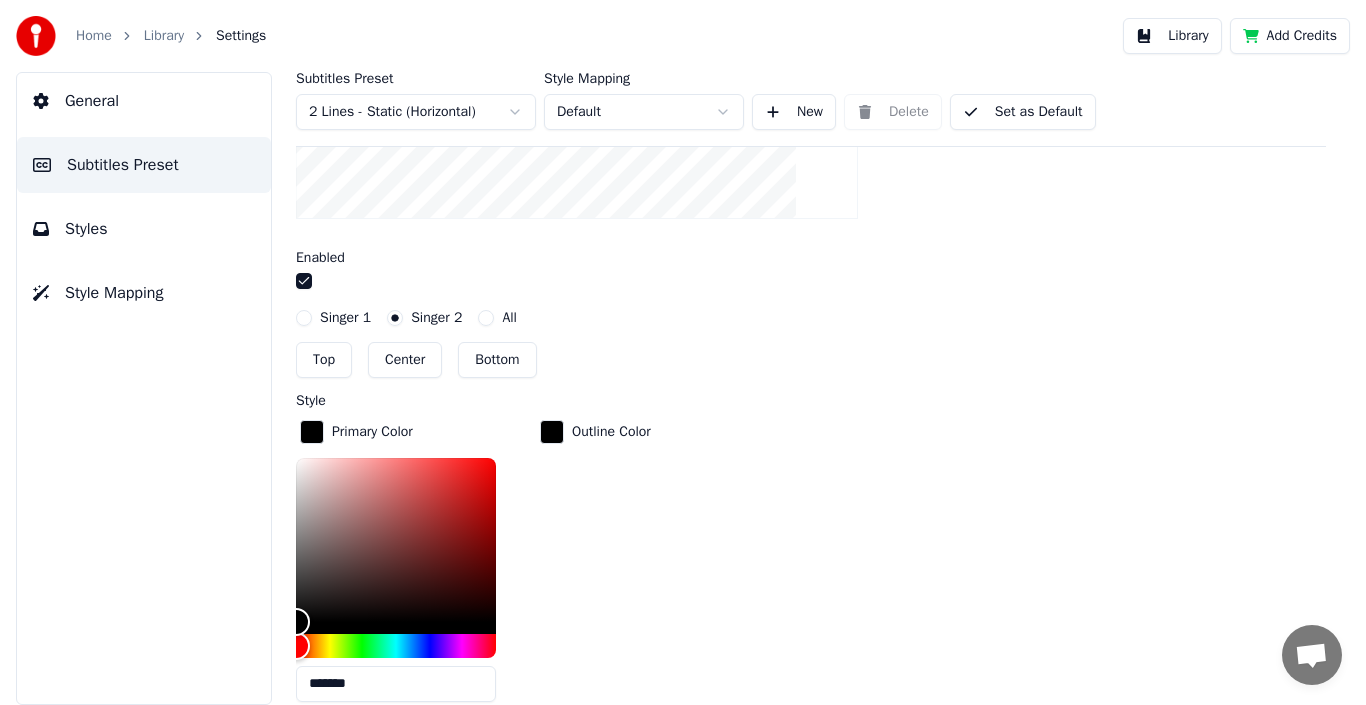 scroll, scrollTop: 726, scrollLeft: 0, axis: vertical 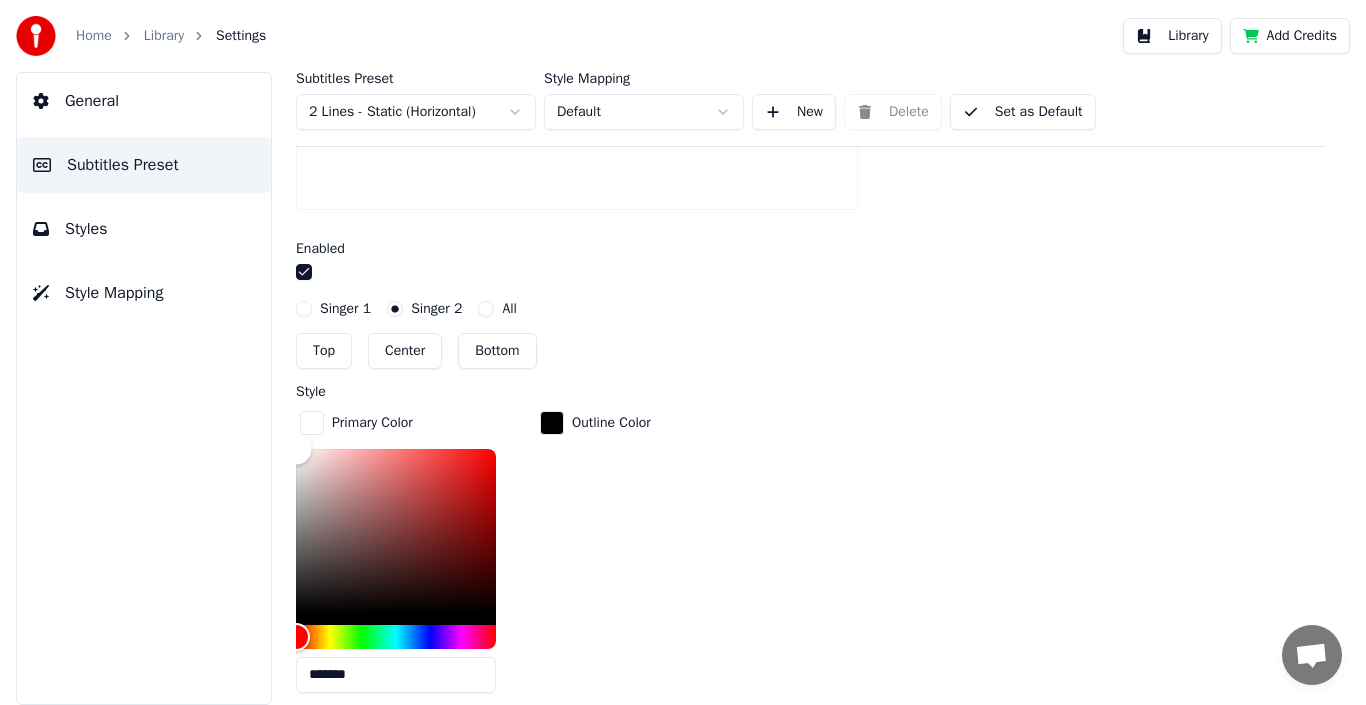 drag, startPoint x: 319, startPoint y: 501, endPoint x: 296, endPoint y: 440, distance: 65.192024 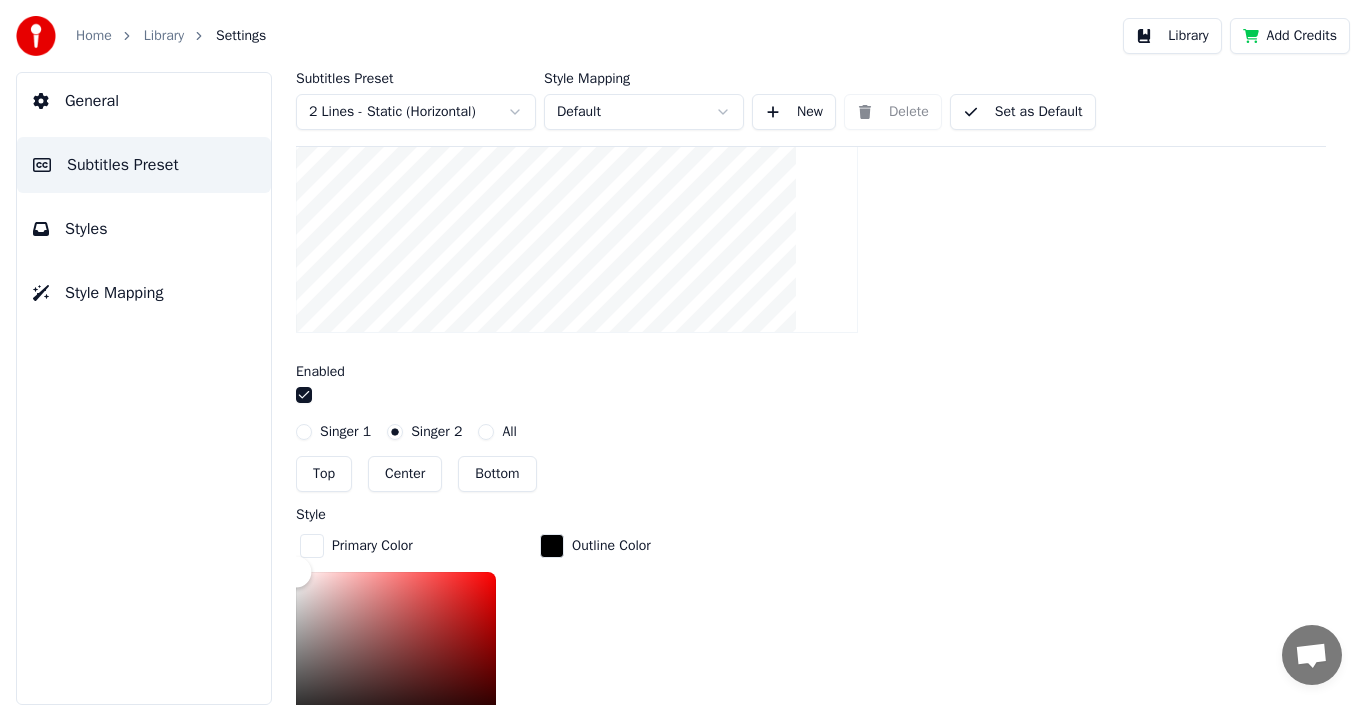 scroll, scrollTop: 626, scrollLeft: 0, axis: vertical 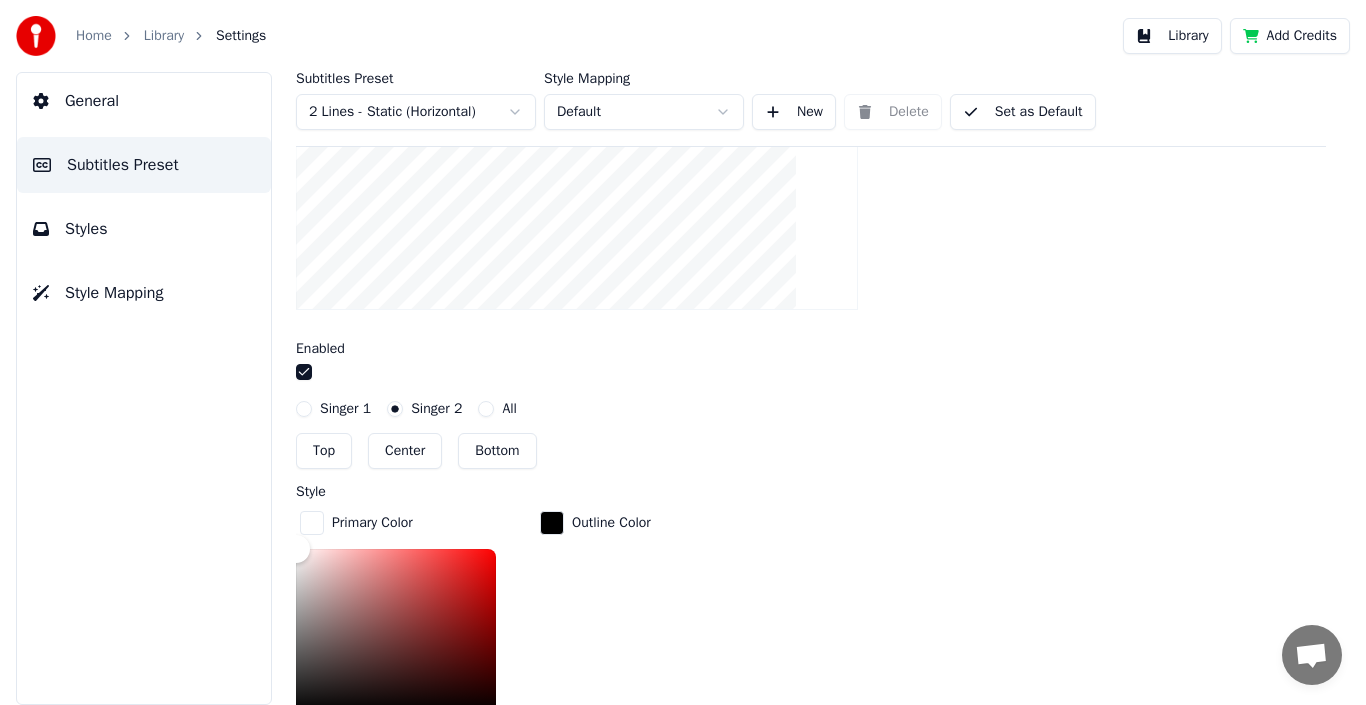 drag, startPoint x: 293, startPoint y: 556, endPoint x: 480, endPoint y: 699, distance: 235.41028 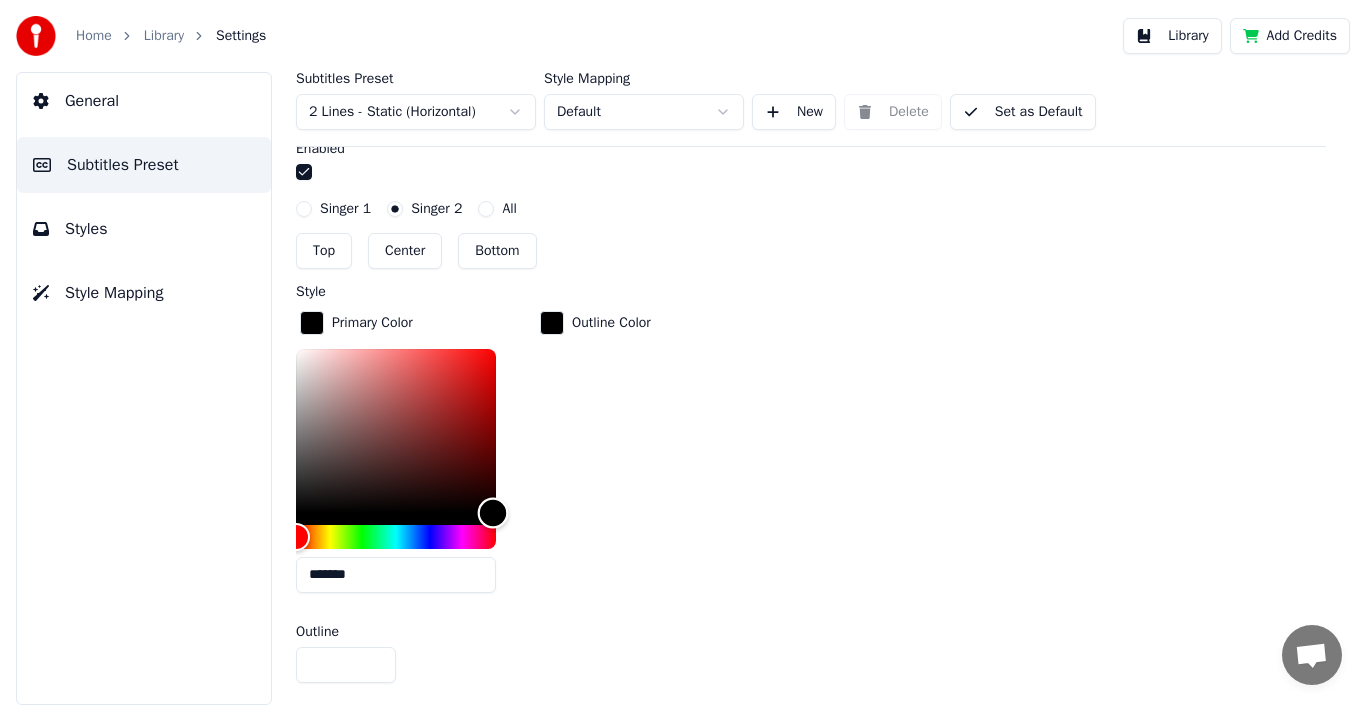 drag, startPoint x: 410, startPoint y: 460, endPoint x: 493, endPoint y: 526, distance: 106.04244 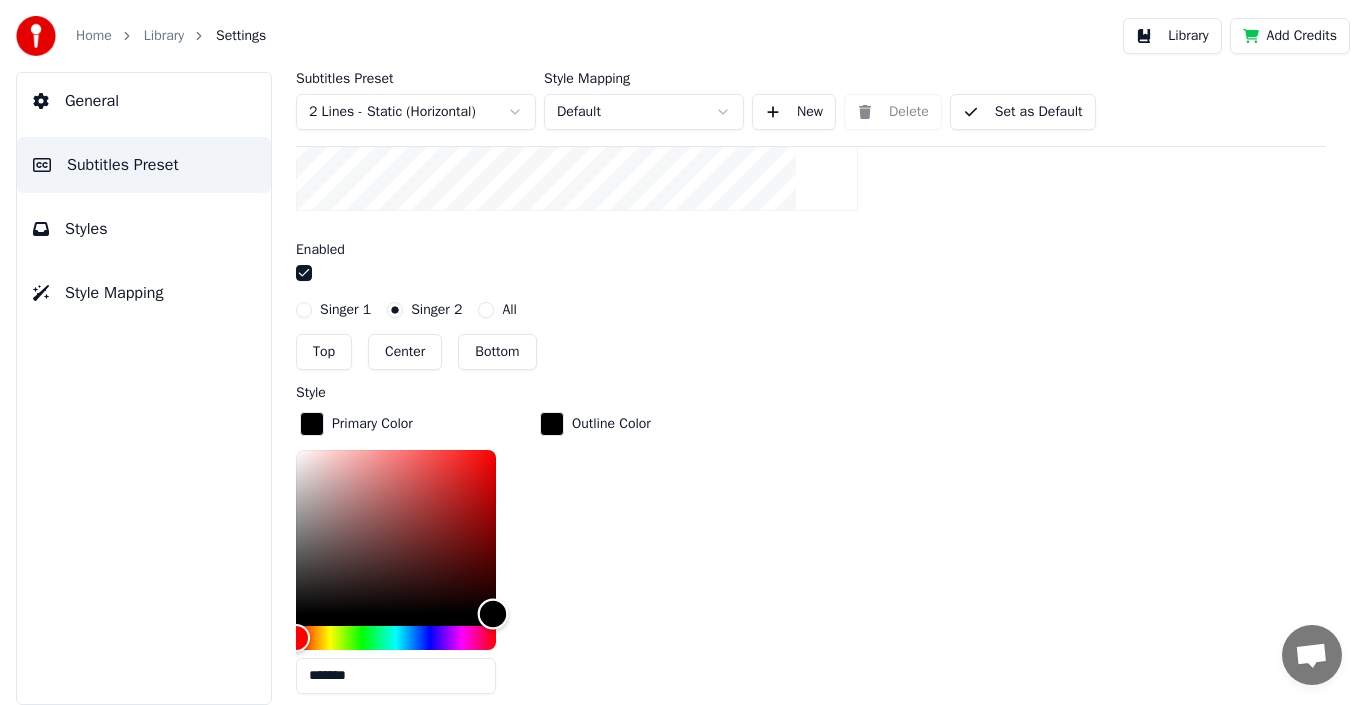 scroll, scrollTop: 726, scrollLeft: 0, axis: vertical 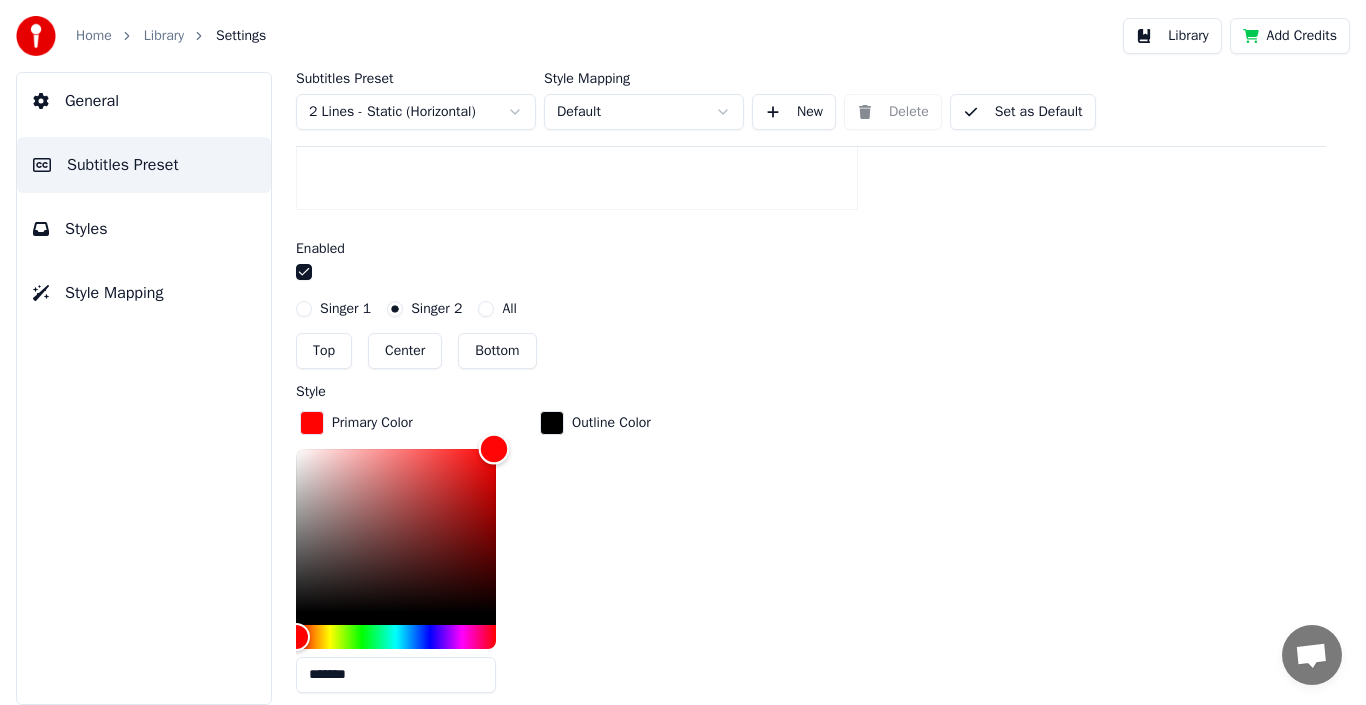 drag, startPoint x: 497, startPoint y: 528, endPoint x: 494, endPoint y: 446, distance: 82.05486 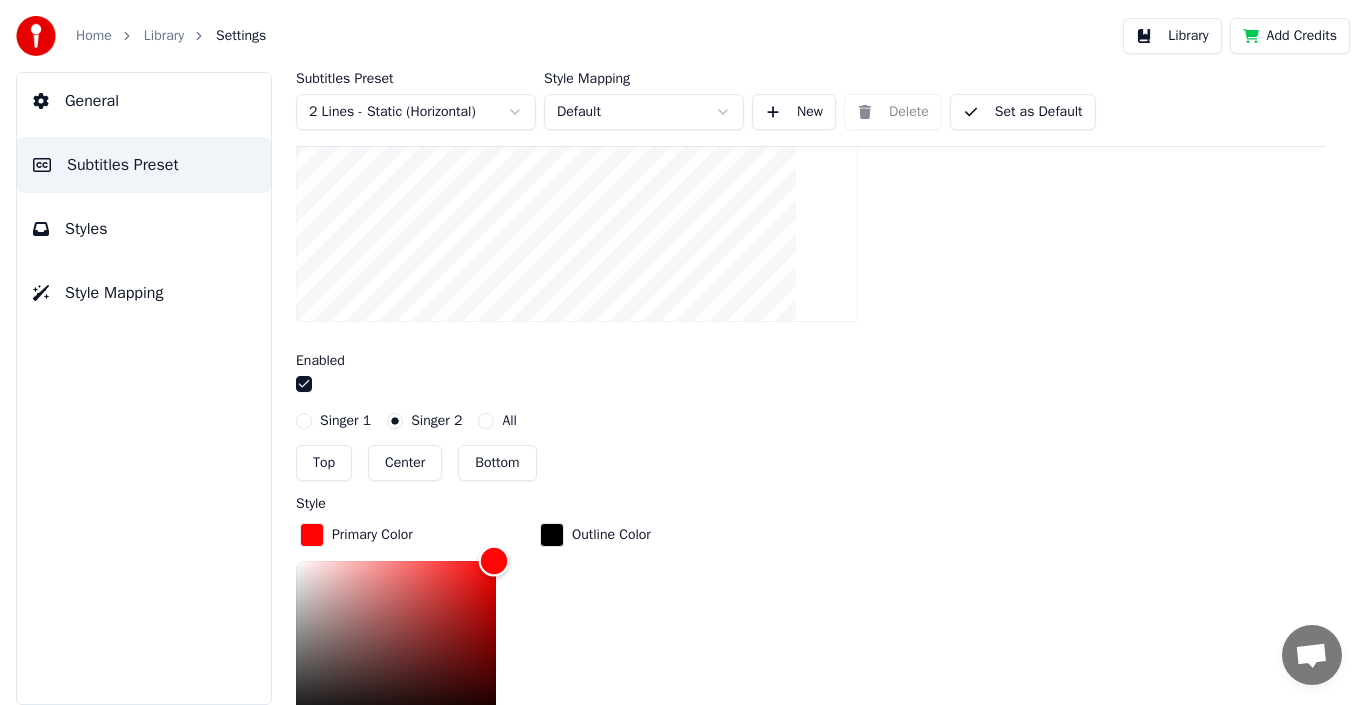 scroll, scrollTop: 726, scrollLeft: 0, axis: vertical 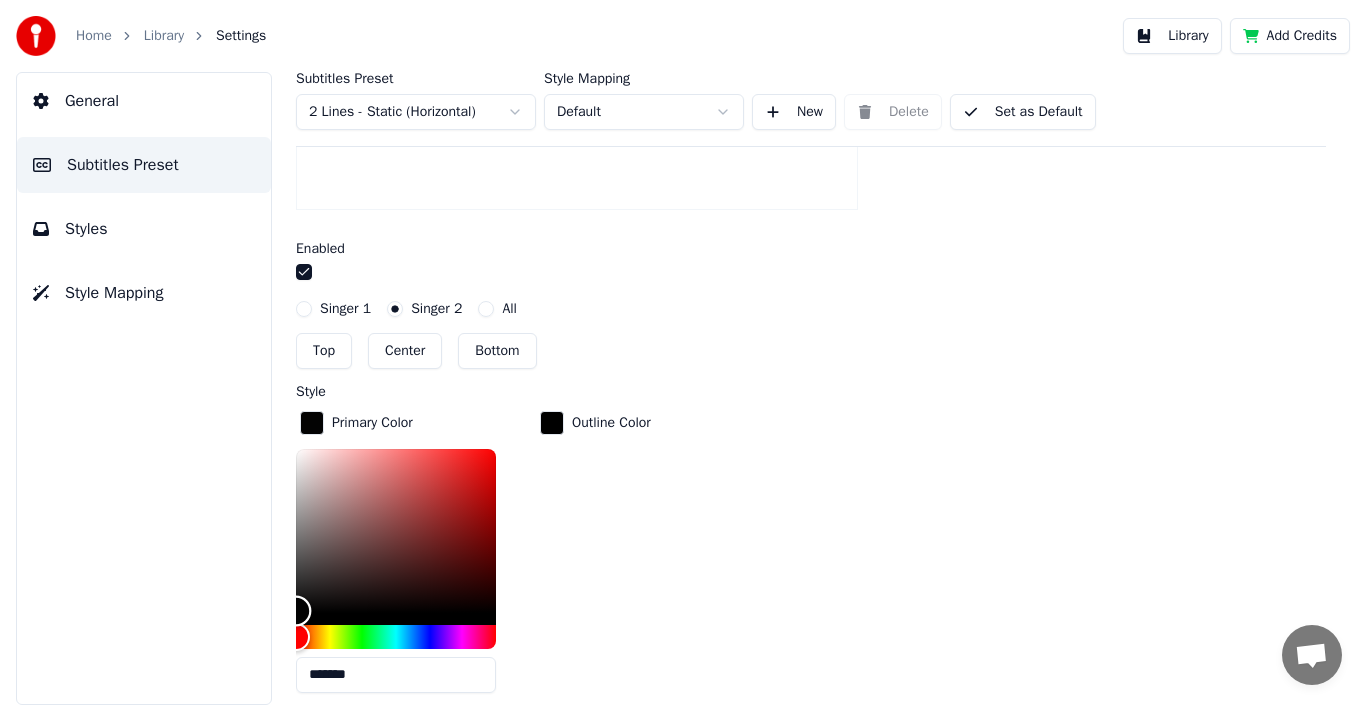 type on "*******" 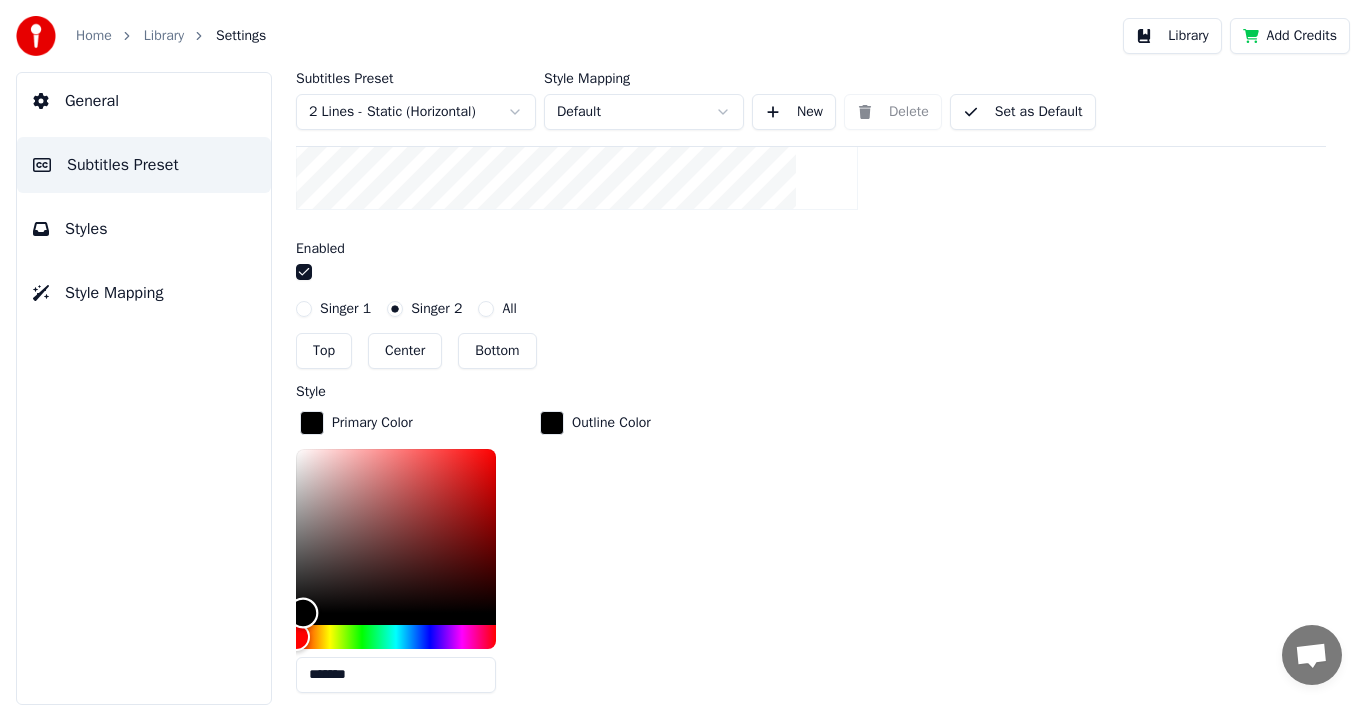drag, startPoint x: 482, startPoint y: 450, endPoint x: 303, endPoint y: 621, distance: 247.55202 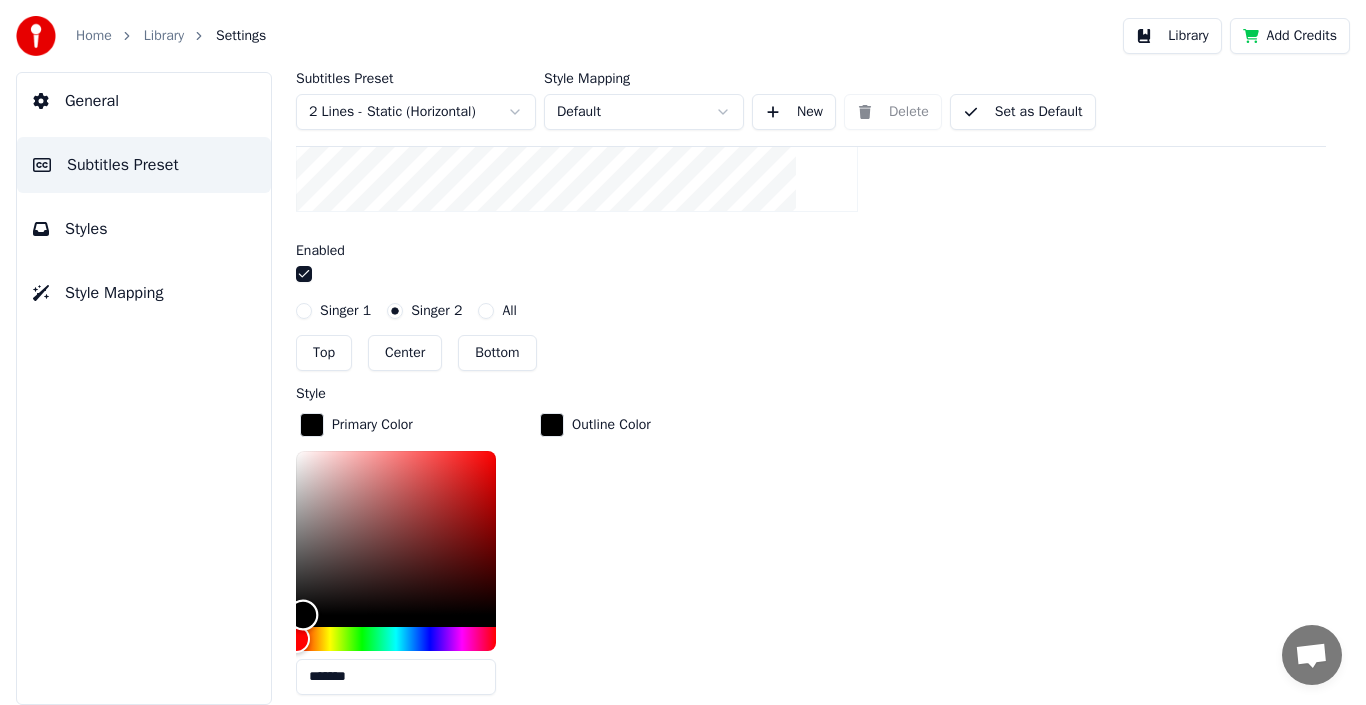 scroll, scrollTop: 726, scrollLeft: 0, axis: vertical 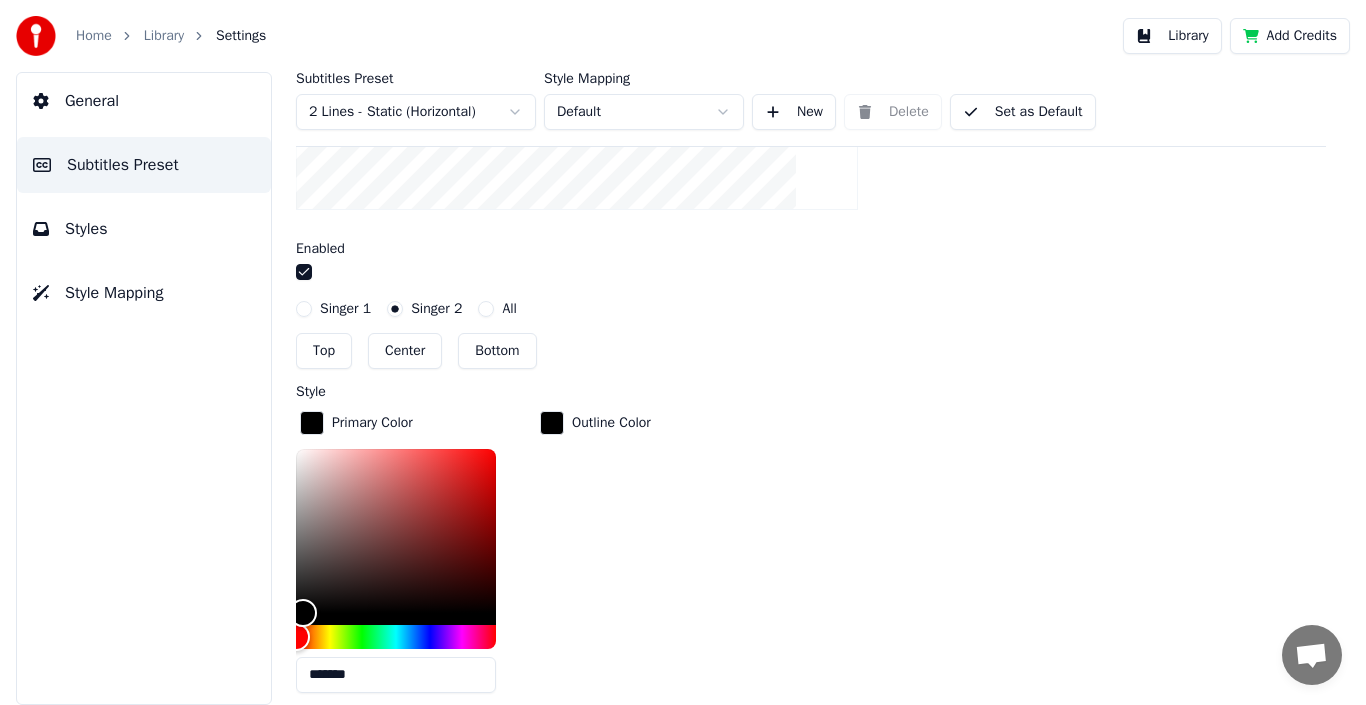 click at bounding box center (312, 423) 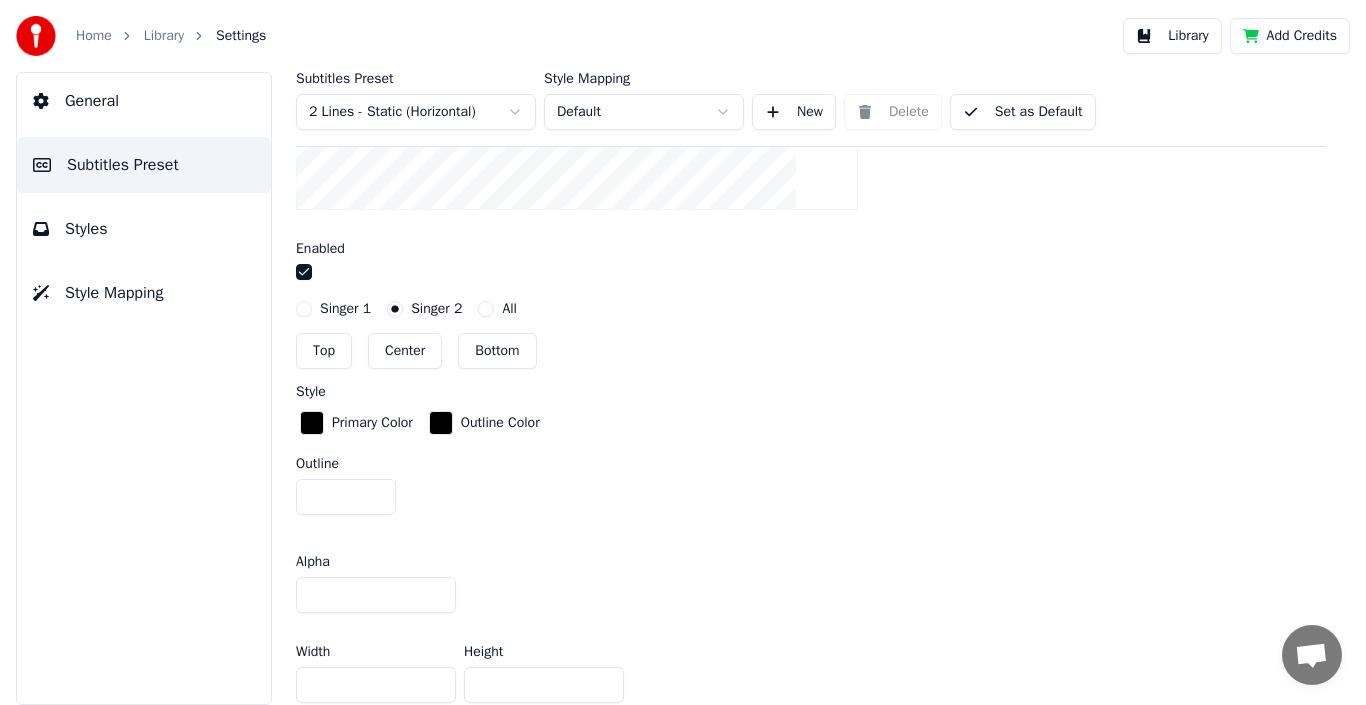 click at bounding box center (312, 423) 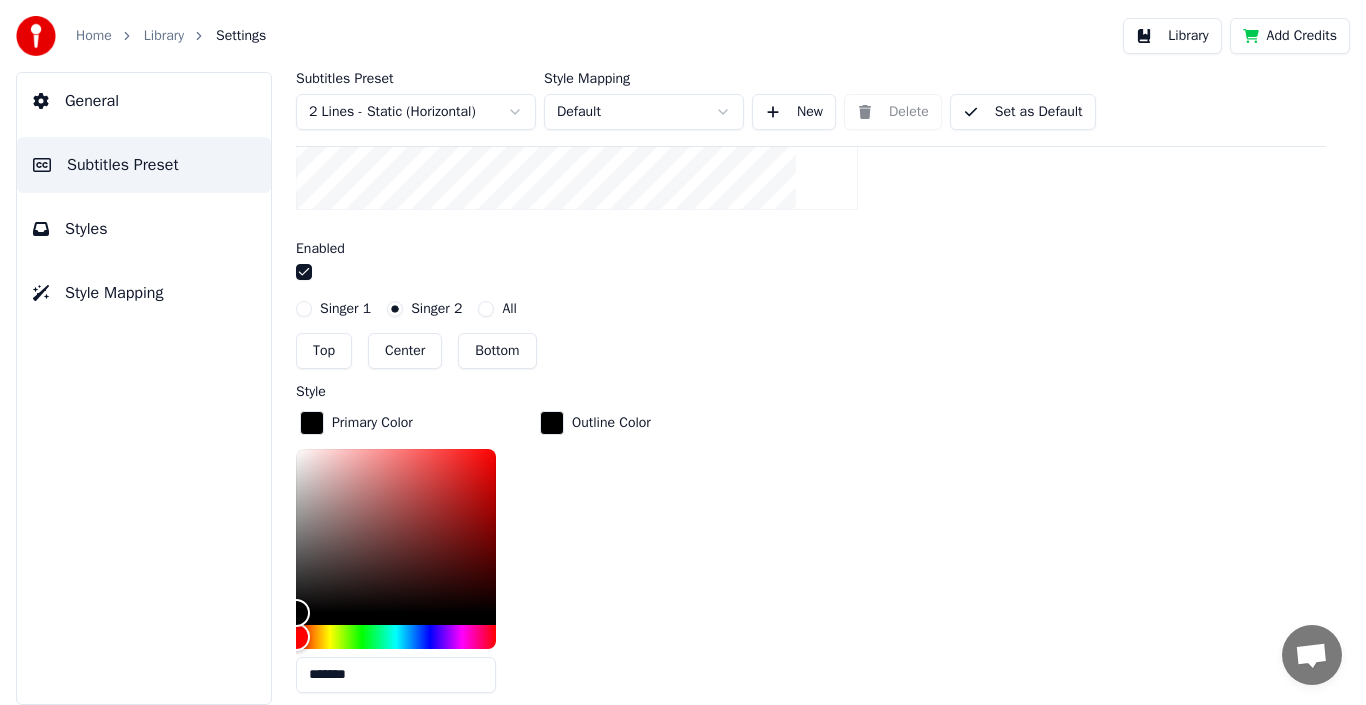 click at bounding box center (552, 423) 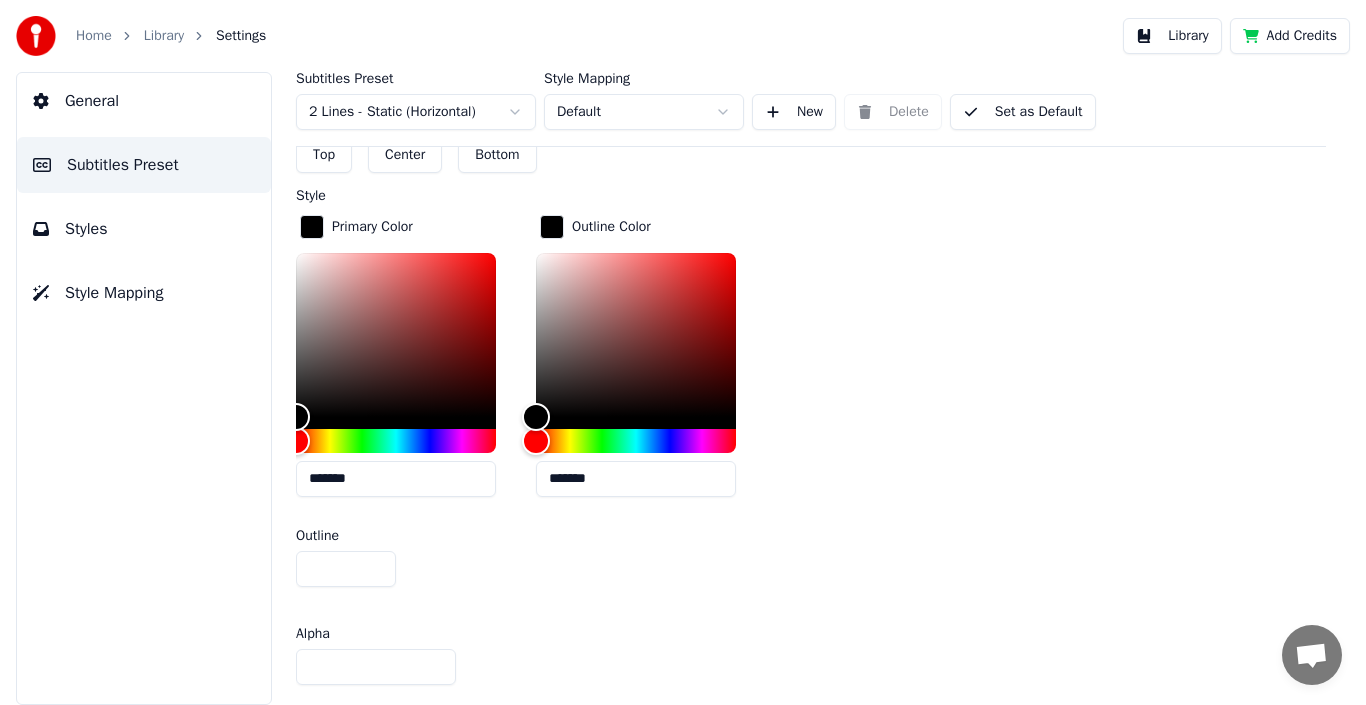 scroll, scrollTop: 926, scrollLeft: 0, axis: vertical 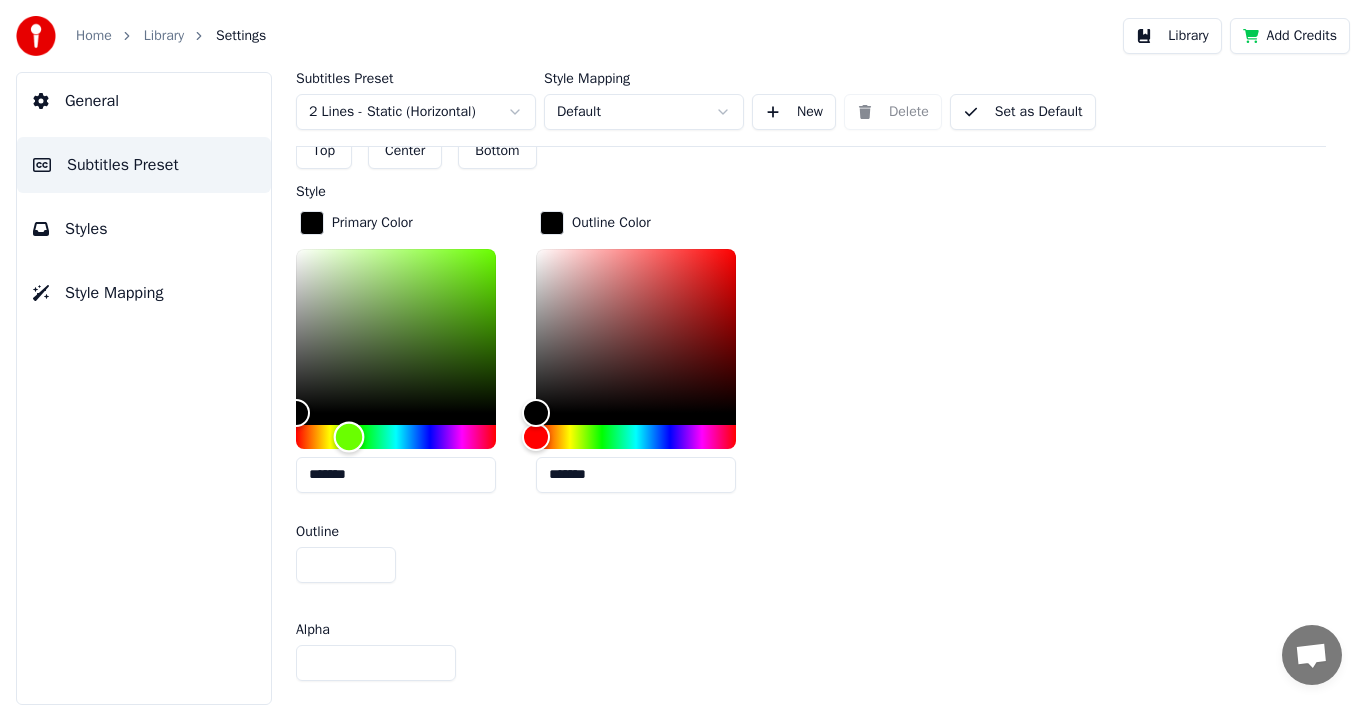 drag, startPoint x: 307, startPoint y: 439, endPoint x: 349, endPoint y: 437, distance: 42.047592 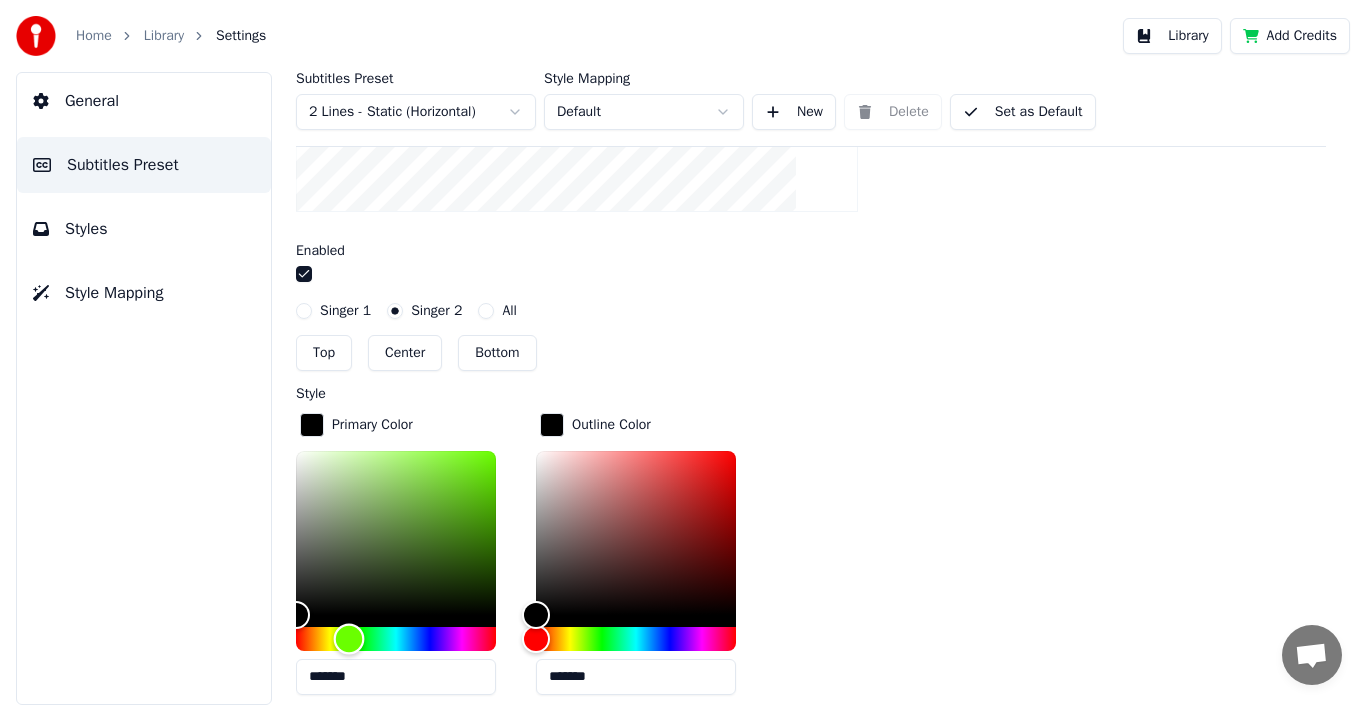 scroll, scrollTop: 826, scrollLeft: 0, axis: vertical 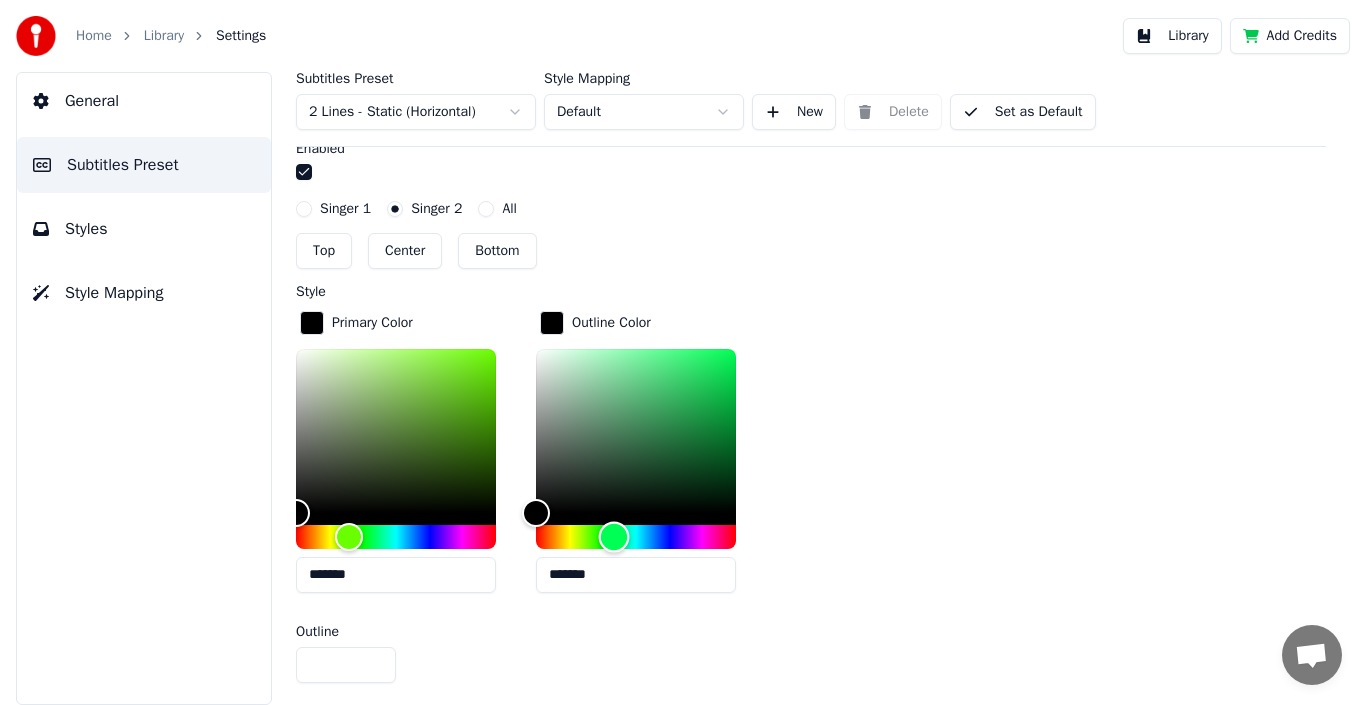drag, startPoint x: 554, startPoint y: 535, endPoint x: 886, endPoint y: 514, distance: 332.66348 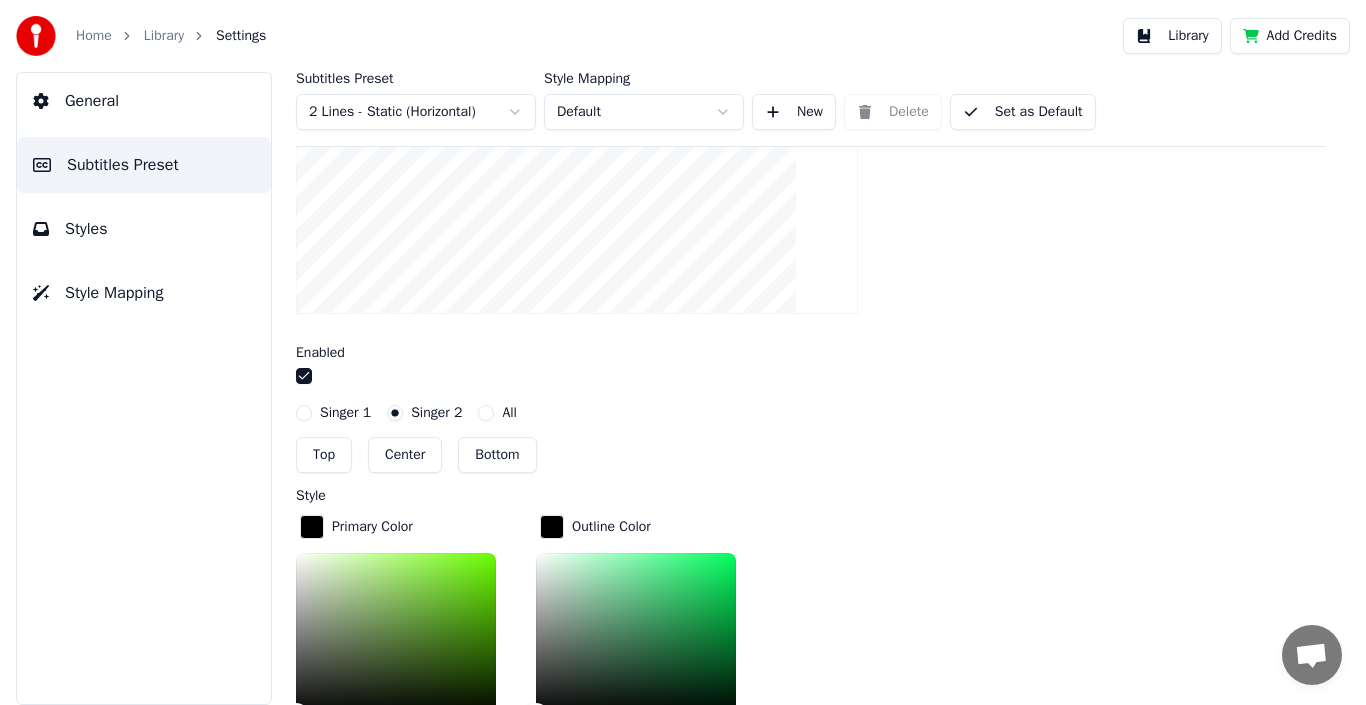 scroll, scrollTop: 626, scrollLeft: 0, axis: vertical 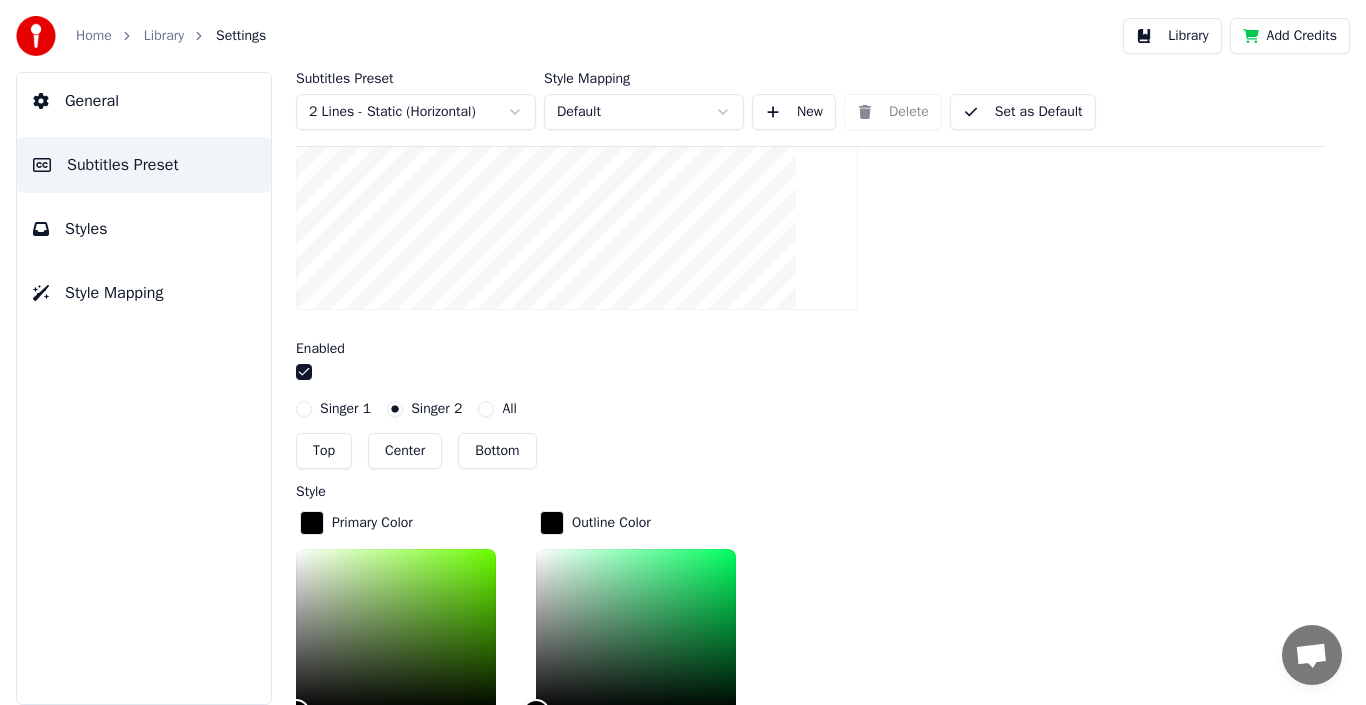 click at bounding box center (304, 372) 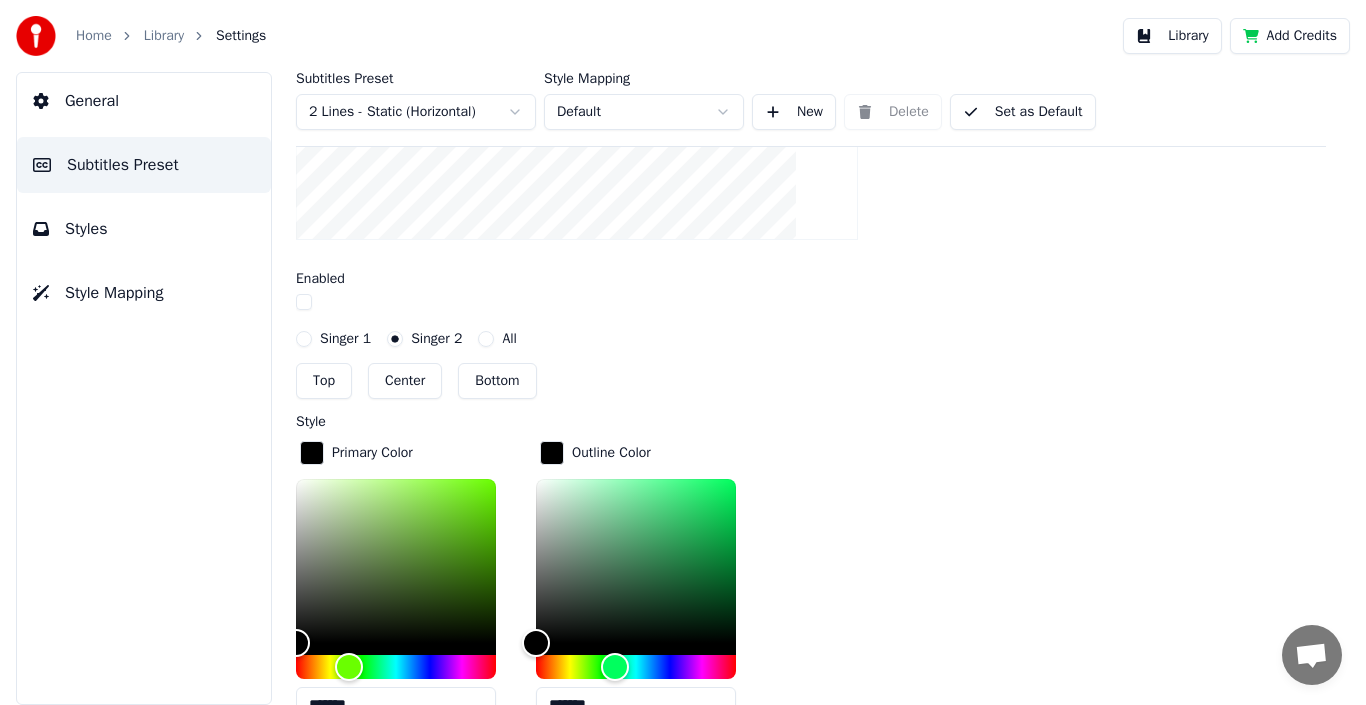scroll, scrollTop: 826, scrollLeft: 0, axis: vertical 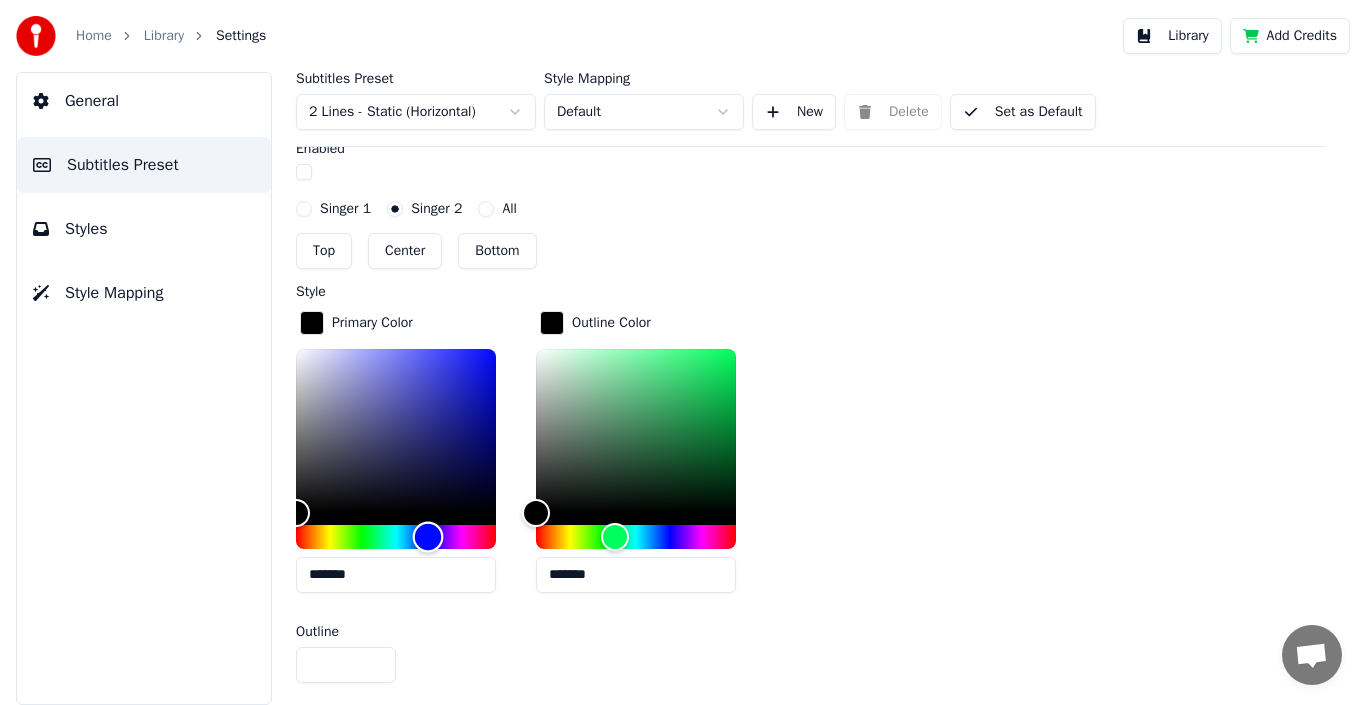drag, startPoint x: 355, startPoint y: 537, endPoint x: 428, endPoint y: 537, distance: 73 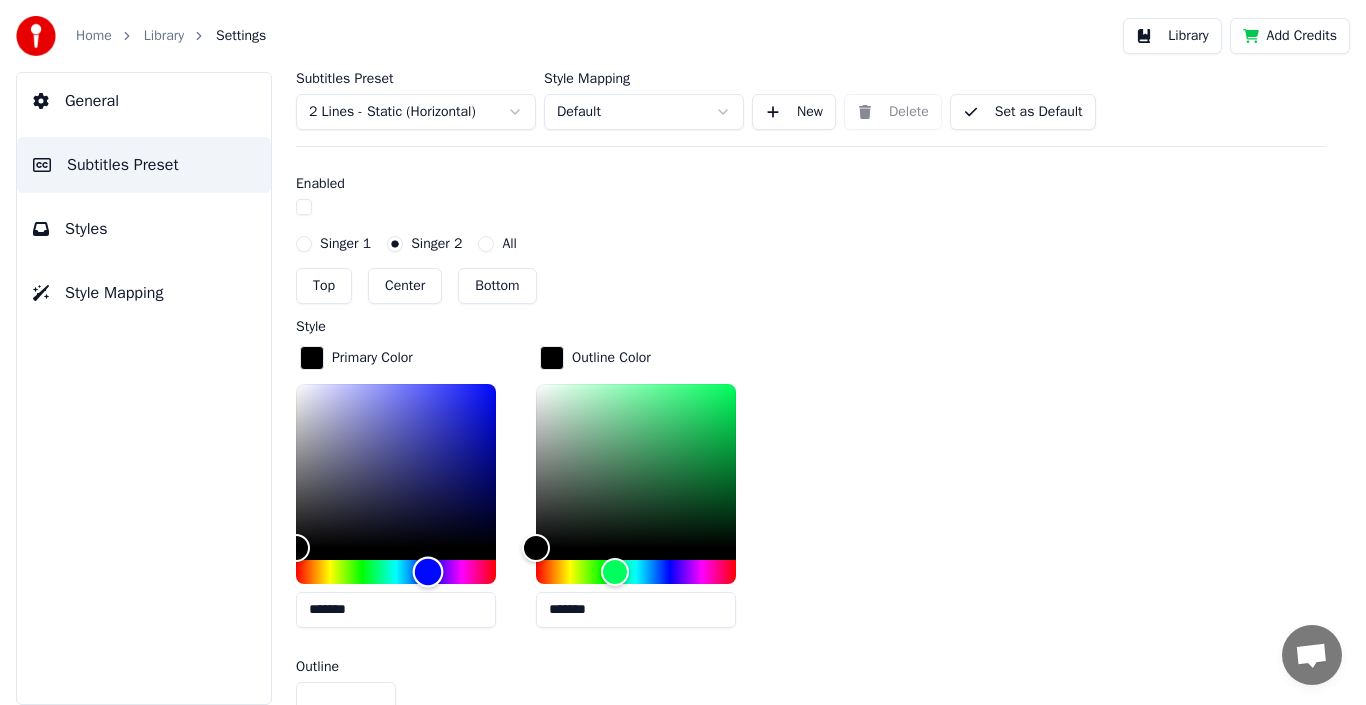 scroll, scrollTop: 826, scrollLeft: 0, axis: vertical 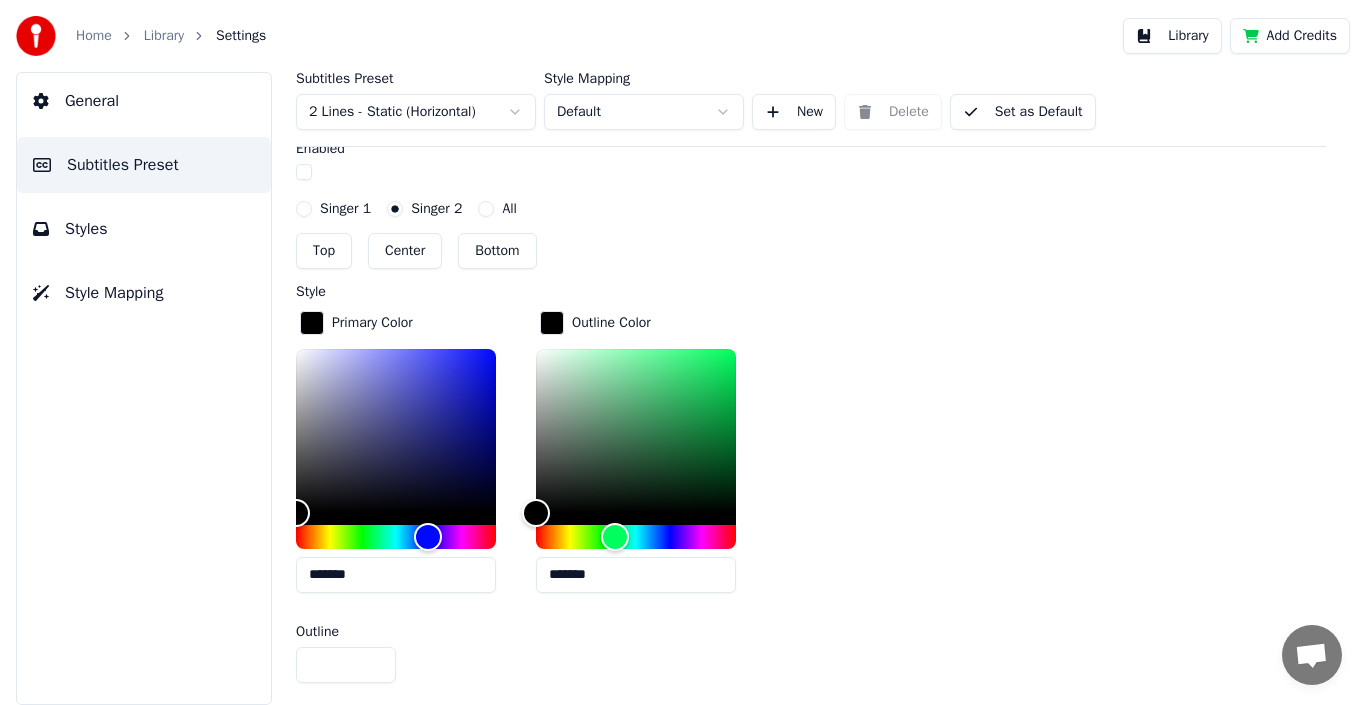 click on "*******" at bounding box center [396, 575] 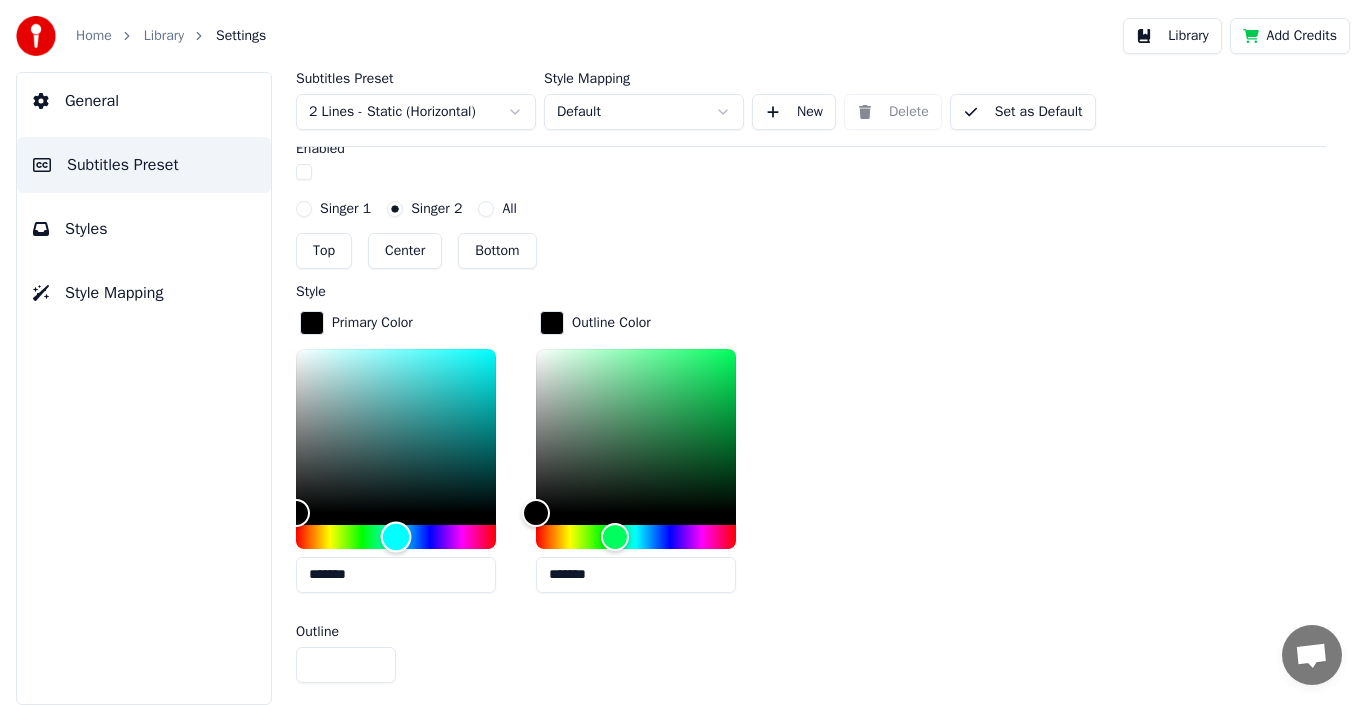 drag, startPoint x: 419, startPoint y: 530, endPoint x: 396, endPoint y: 533, distance: 23.194826 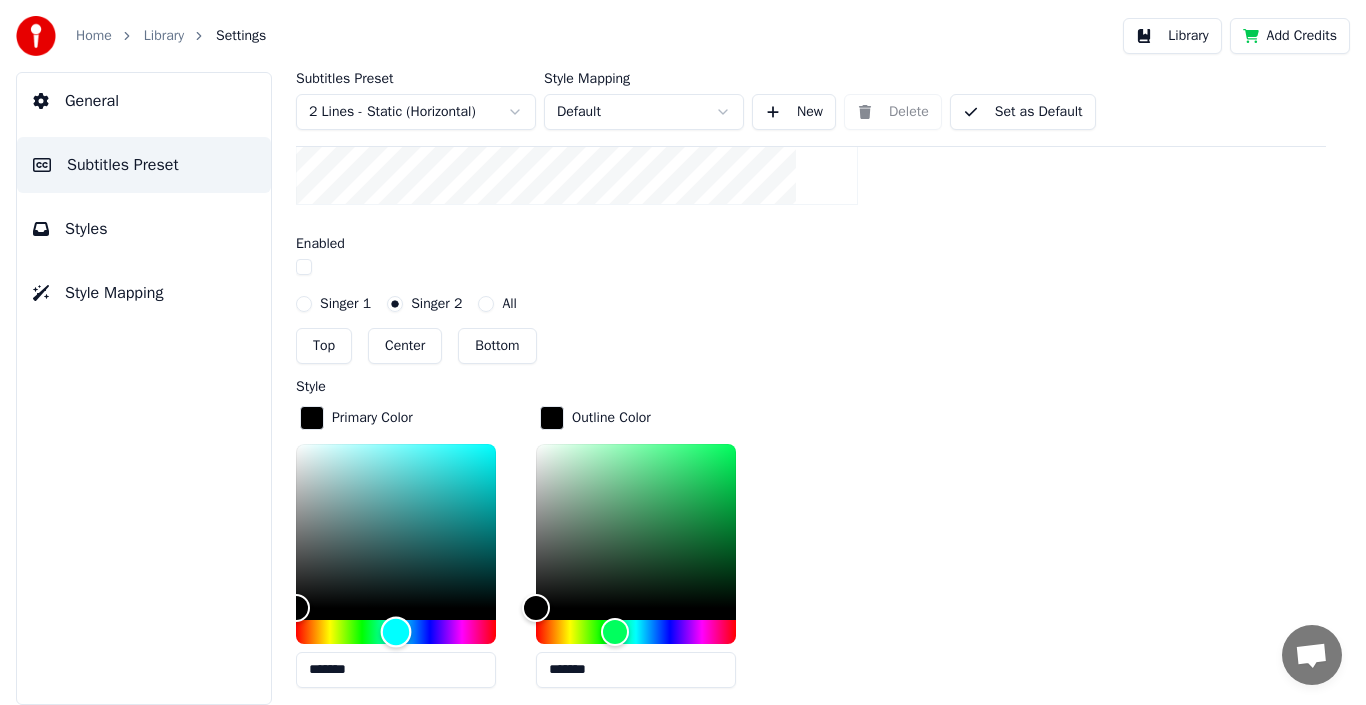 scroll, scrollTop: 826, scrollLeft: 0, axis: vertical 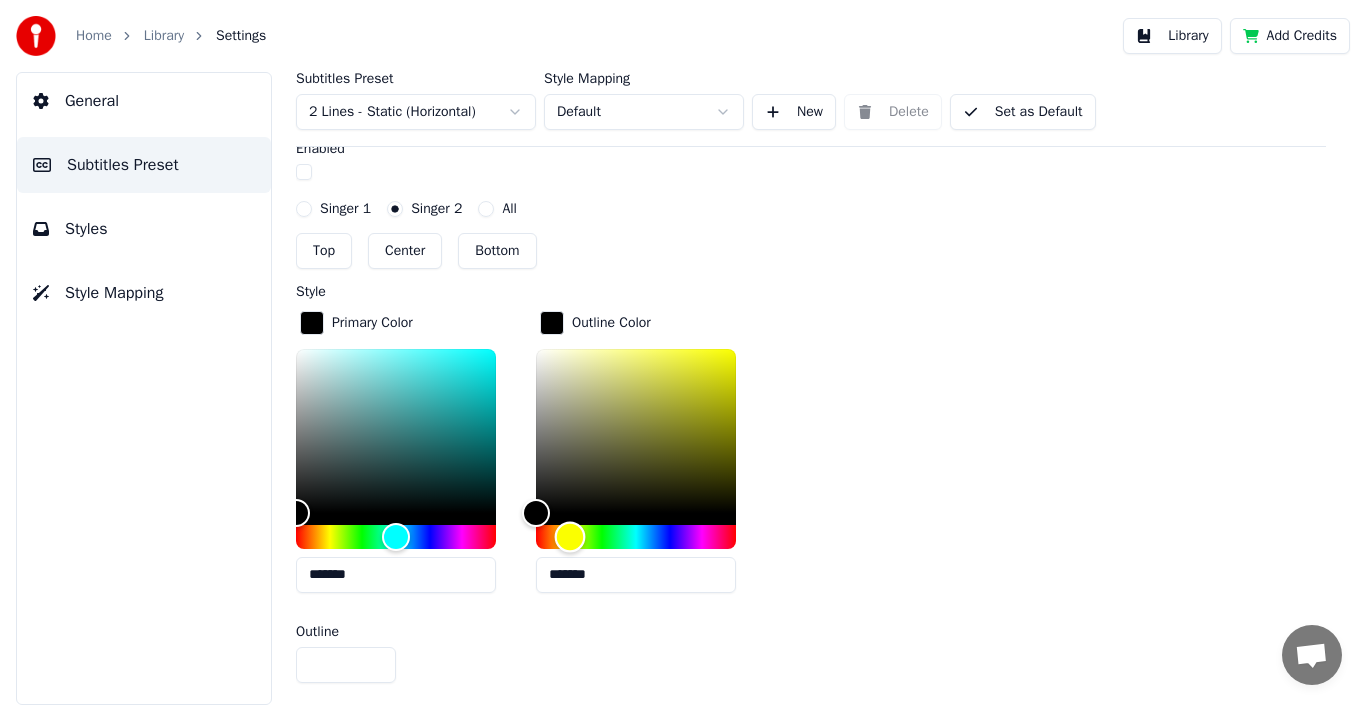 drag, startPoint x: 620, startPoint y: 540, endPoint x: 570, endPoint y: 539, distance: 50.01 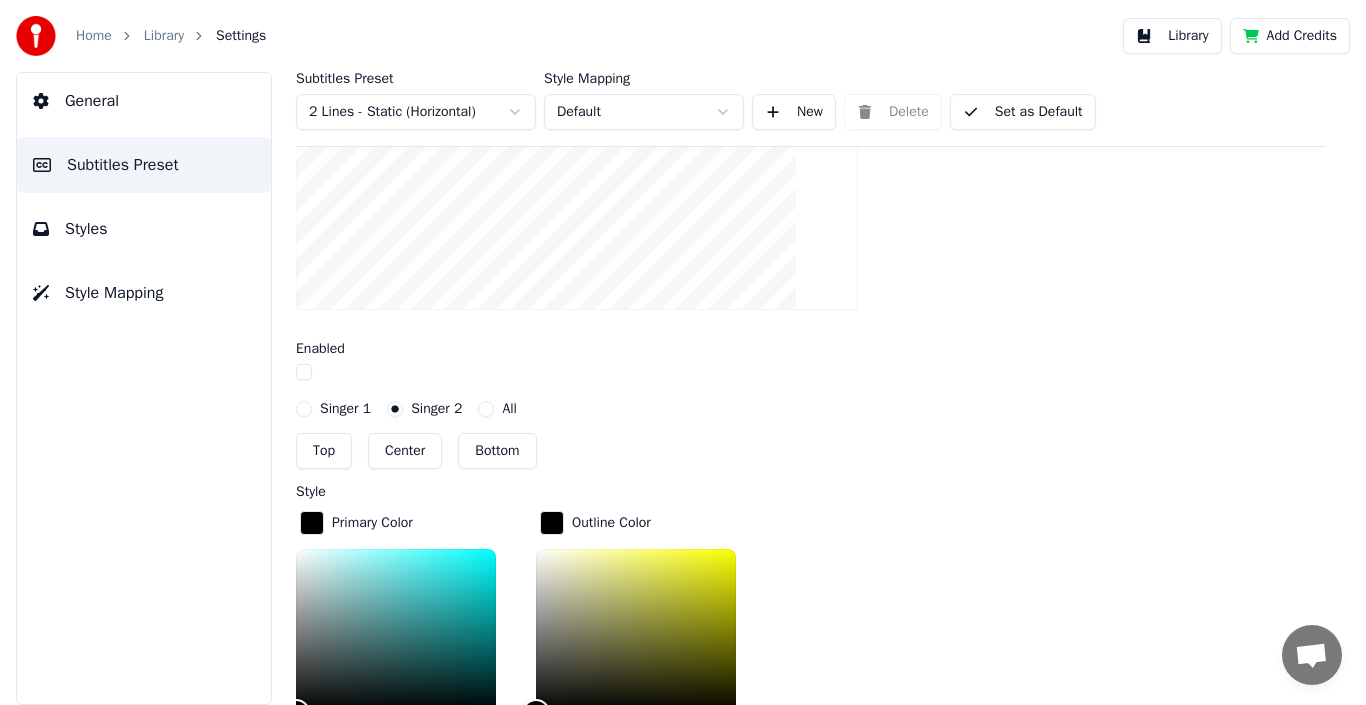 scroll, scrollTop: 826, scrollLeft: 0, axis: vertical 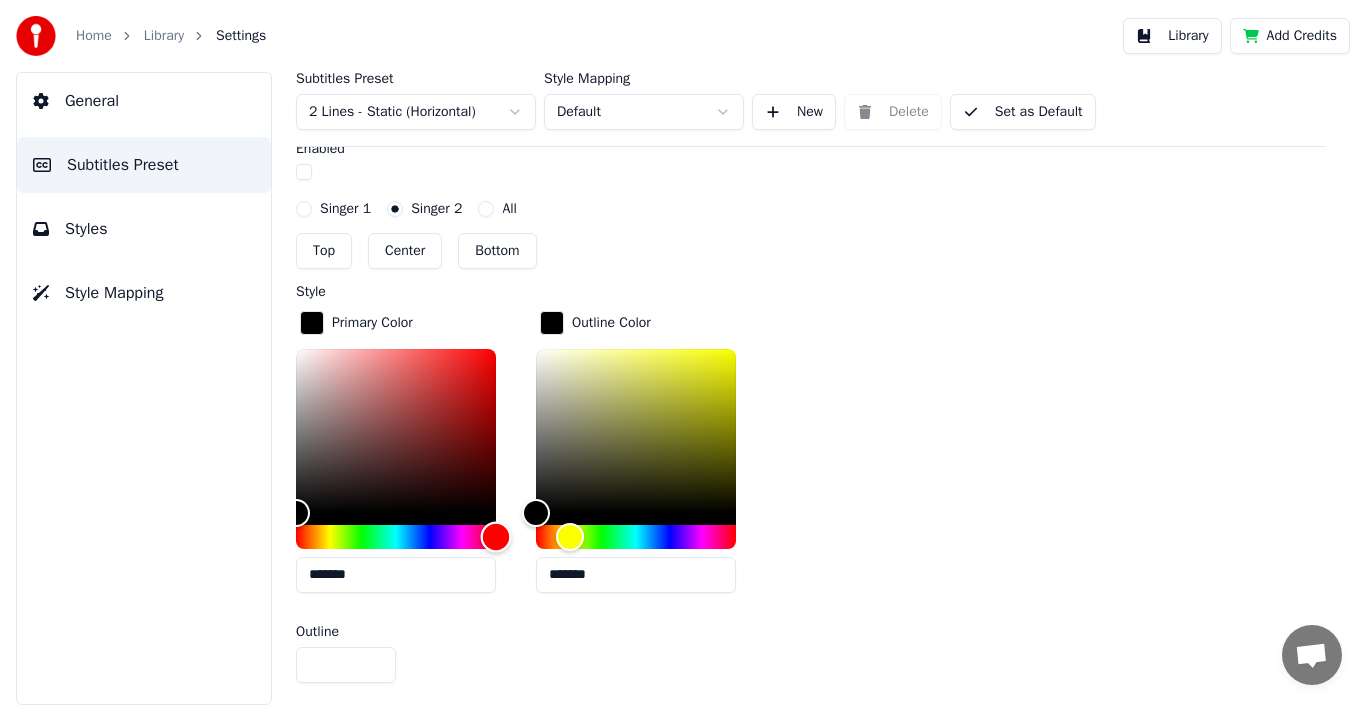drag, startPoint x: 391, startPoint y: 531, endPoint x: 498, endPoint y: 546, distance: 108.04629 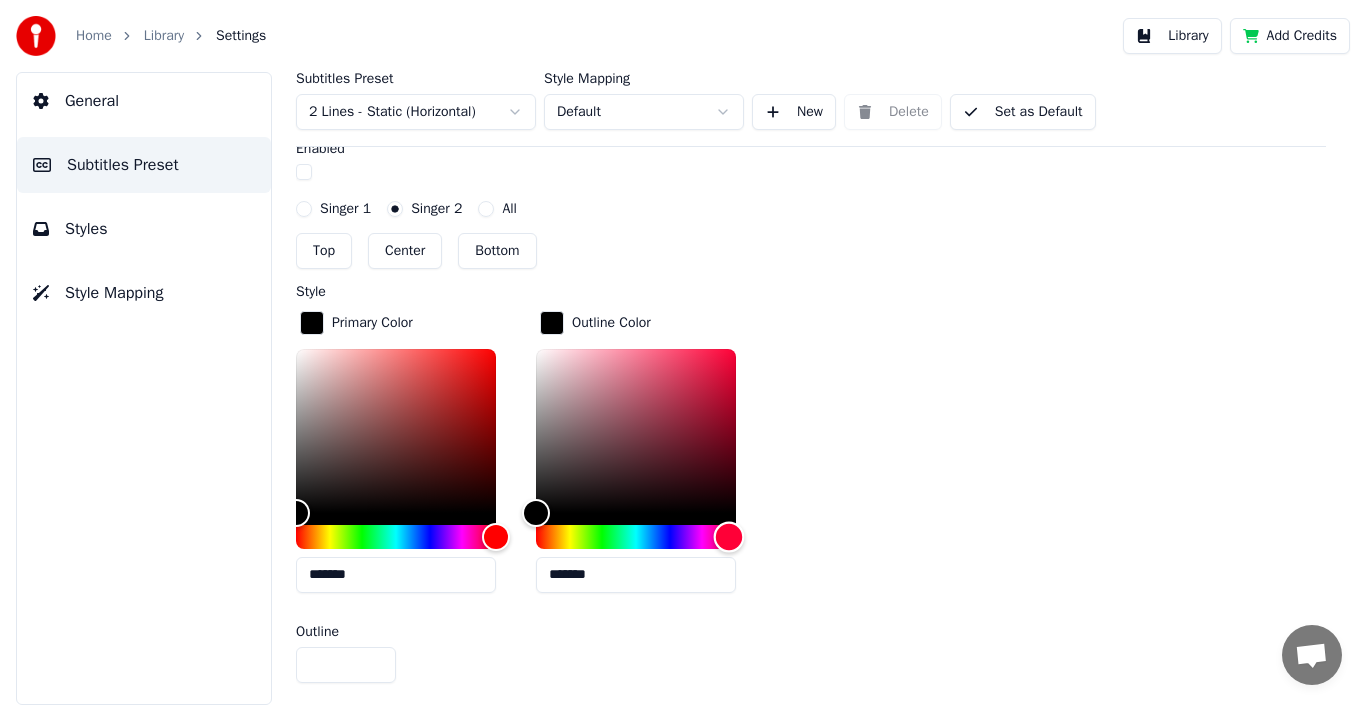 drag, startPoint x: 561, startPoint y: 524, endPoint x: 729, endPoint y: 537, distance: 168.50223 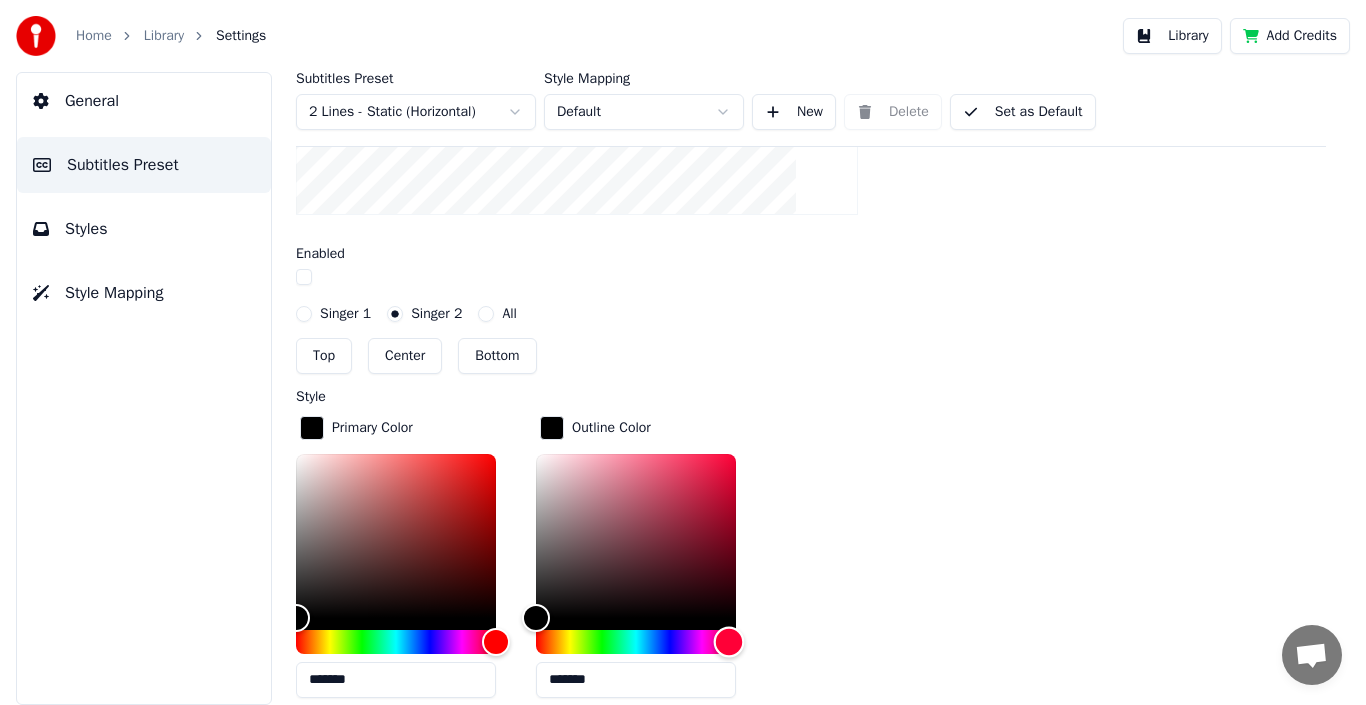 scroll, scrollTop: 826, scrollLeft: 0, axis: vertical 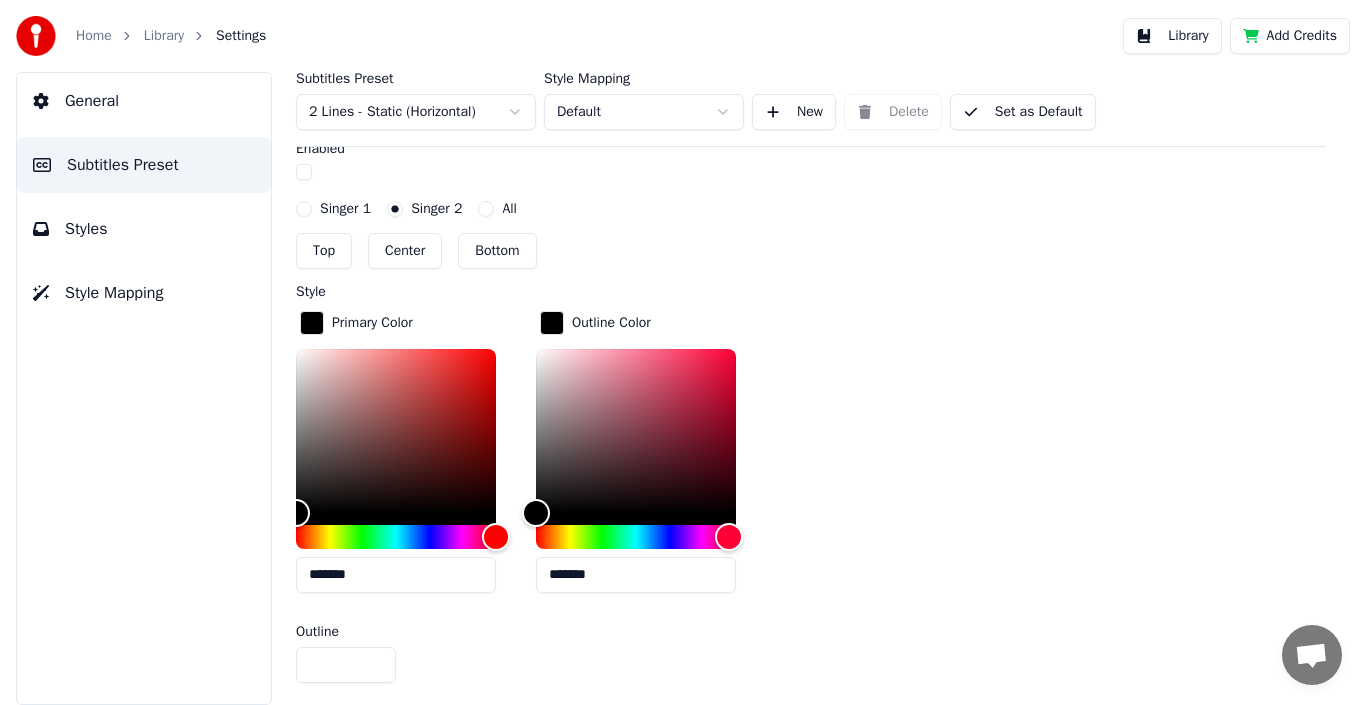 click at bounding box center [312, 323] 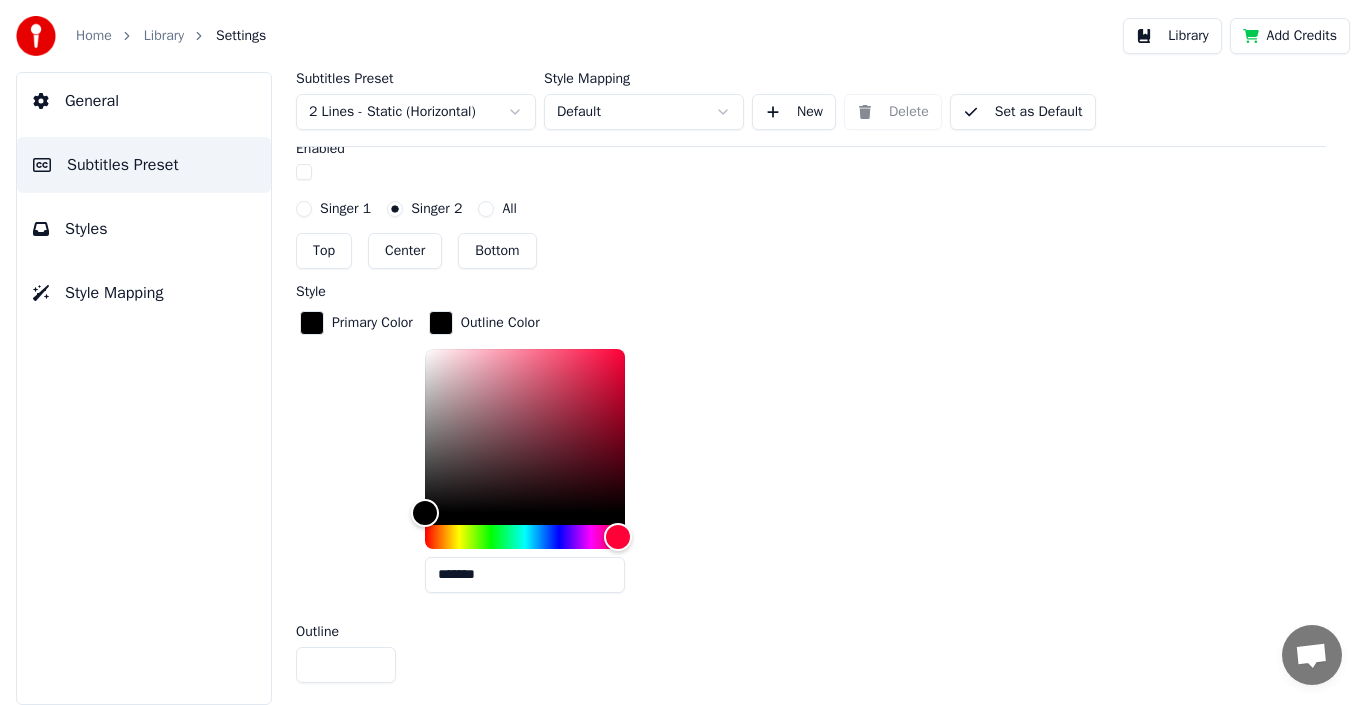 click at bounding box center (441, 323) 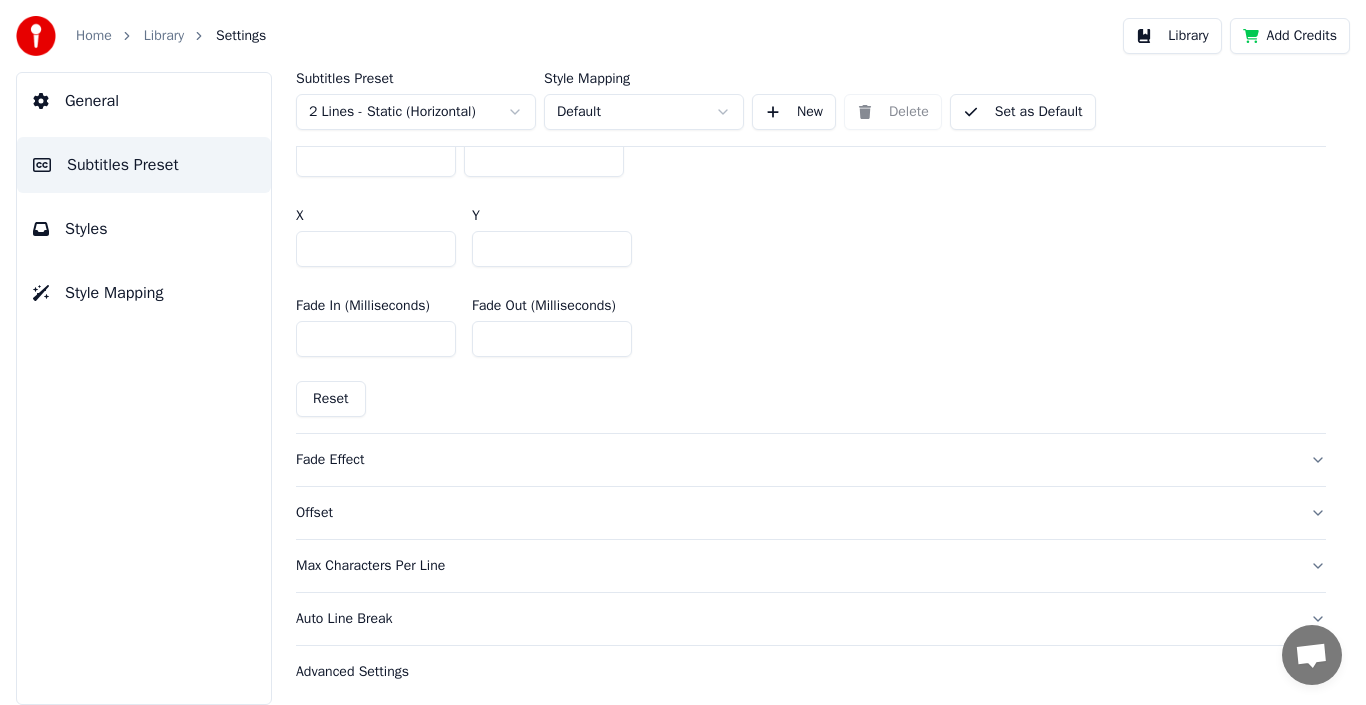 scroll, scrollTop: 1259, scrollLeft: 0, axis: vertical 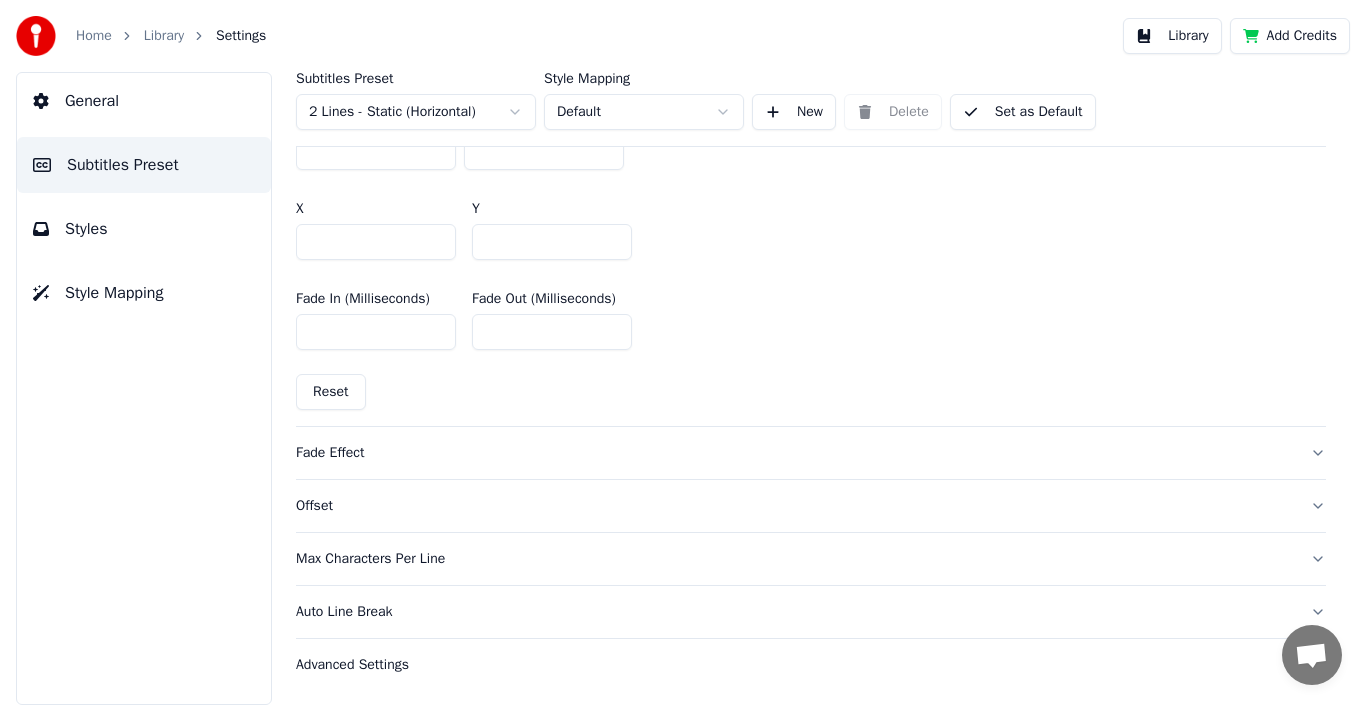 click on "Fade Effect" at bounding box center (795, 453) 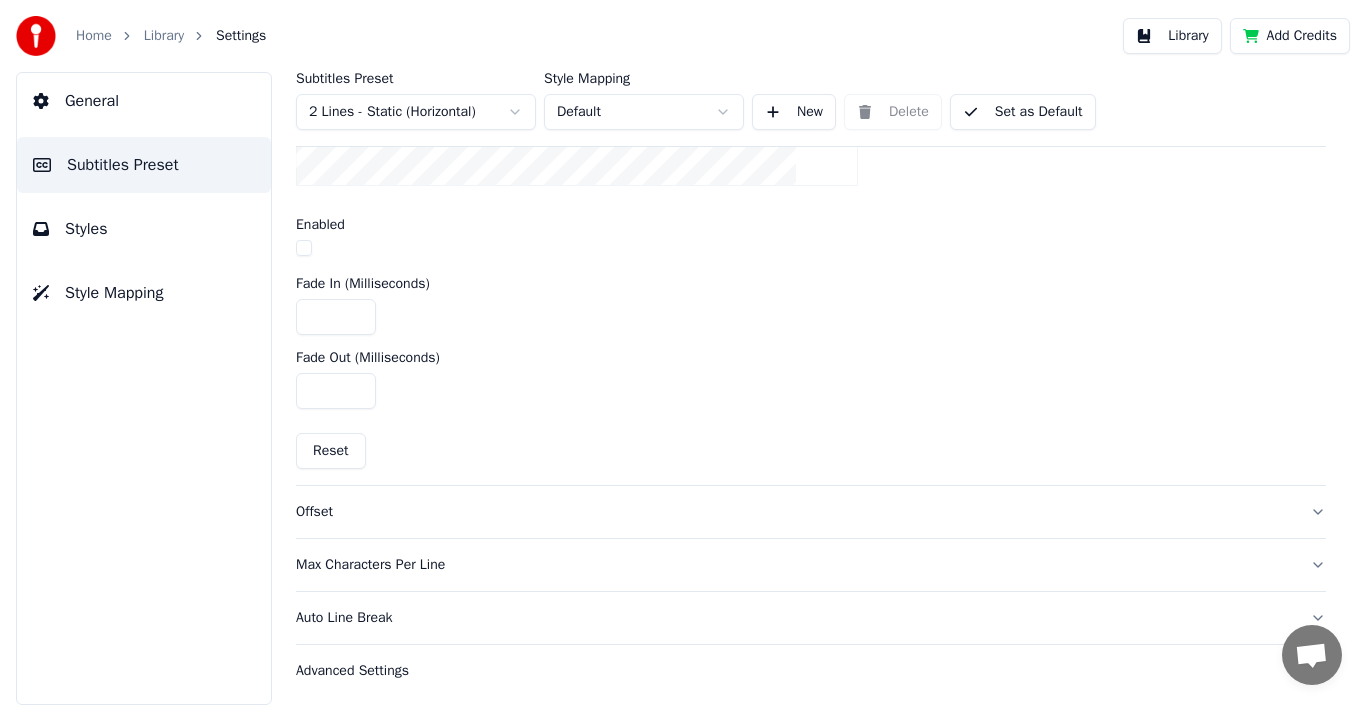 scroll, scrollTop: 810, scrollLeft: 0, axis: vertical 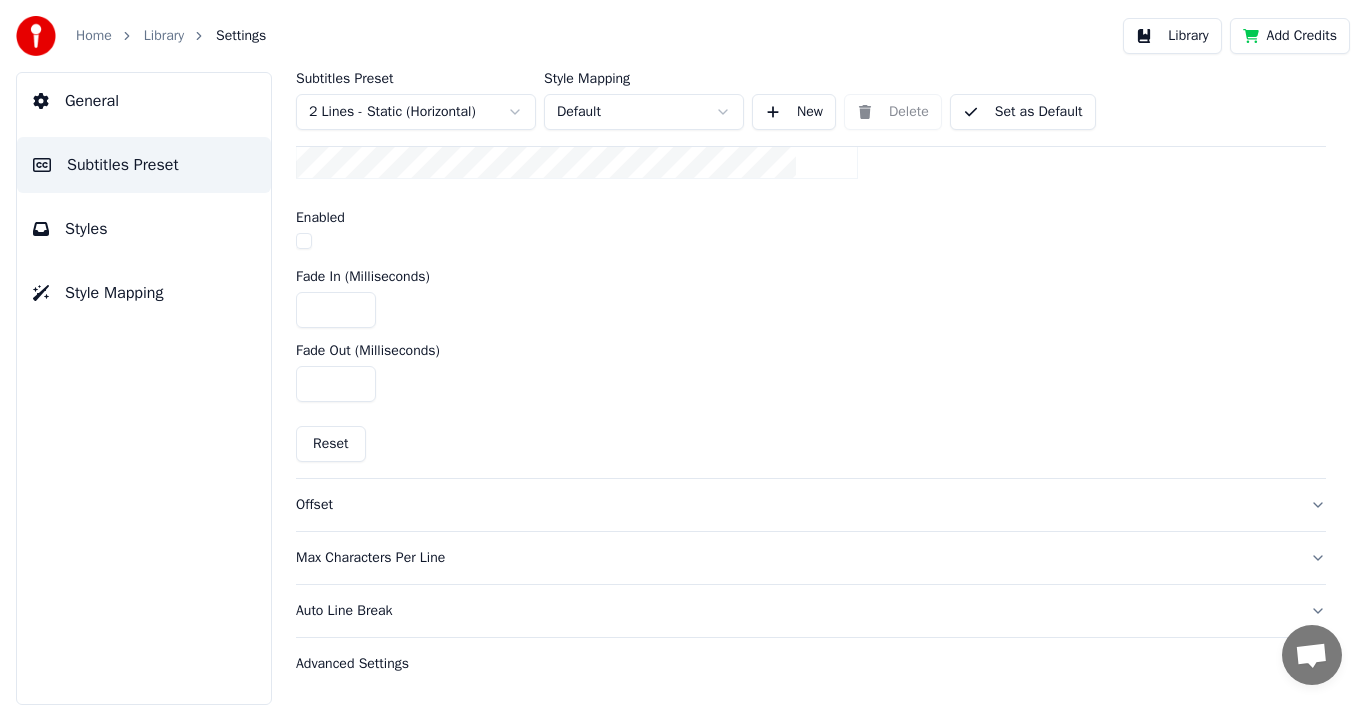 click on "Offset" at bounding box center (795, 505) 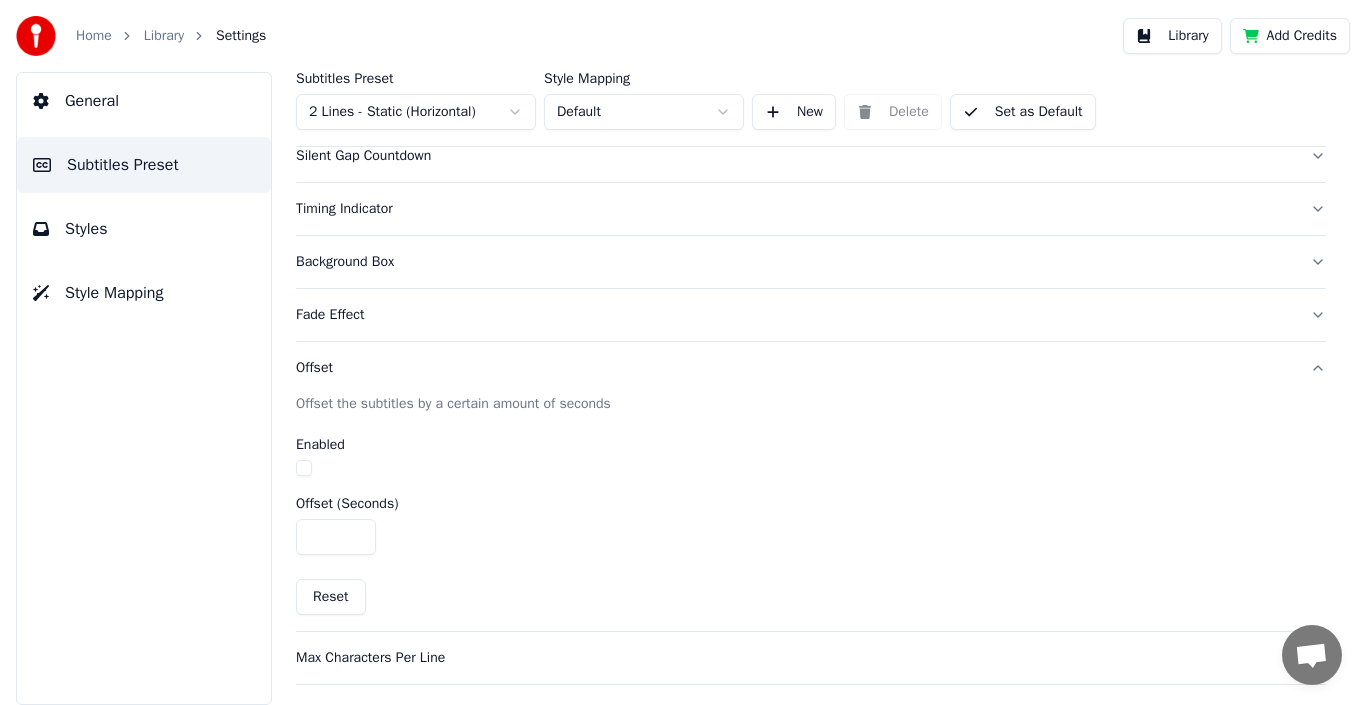 scroll, scrollTop: 422, scrollLeft: 0, axis: vertical 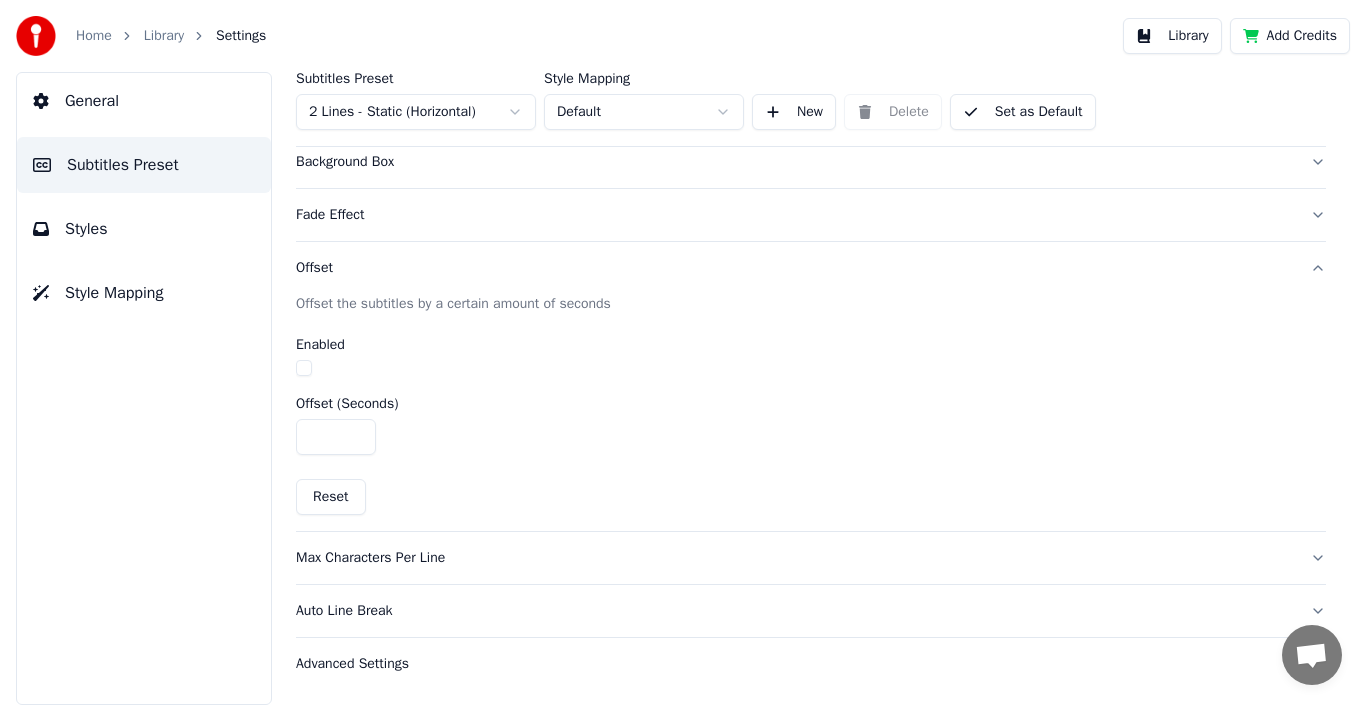 click on "Max Characters Per Line" at bounding box center (795, 558) 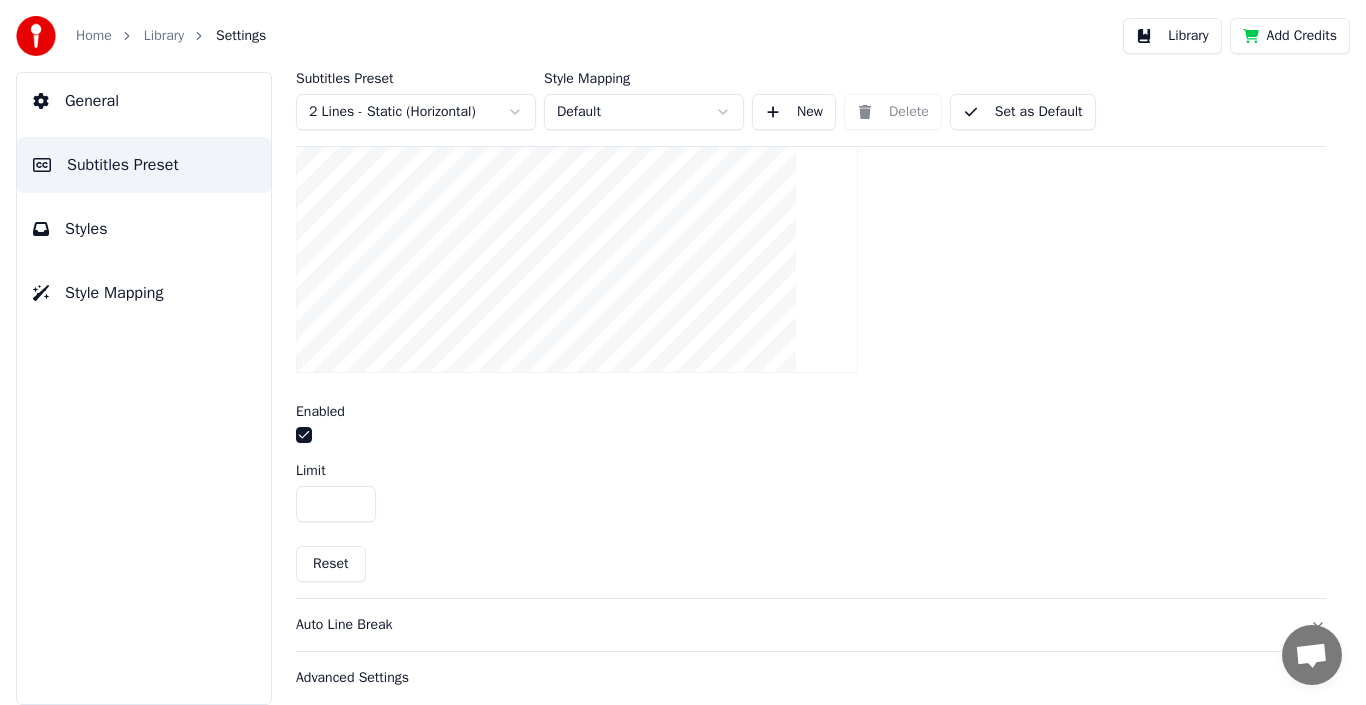 scroll, scrollTop: 736, scrollLeft: 0, axis: vertical 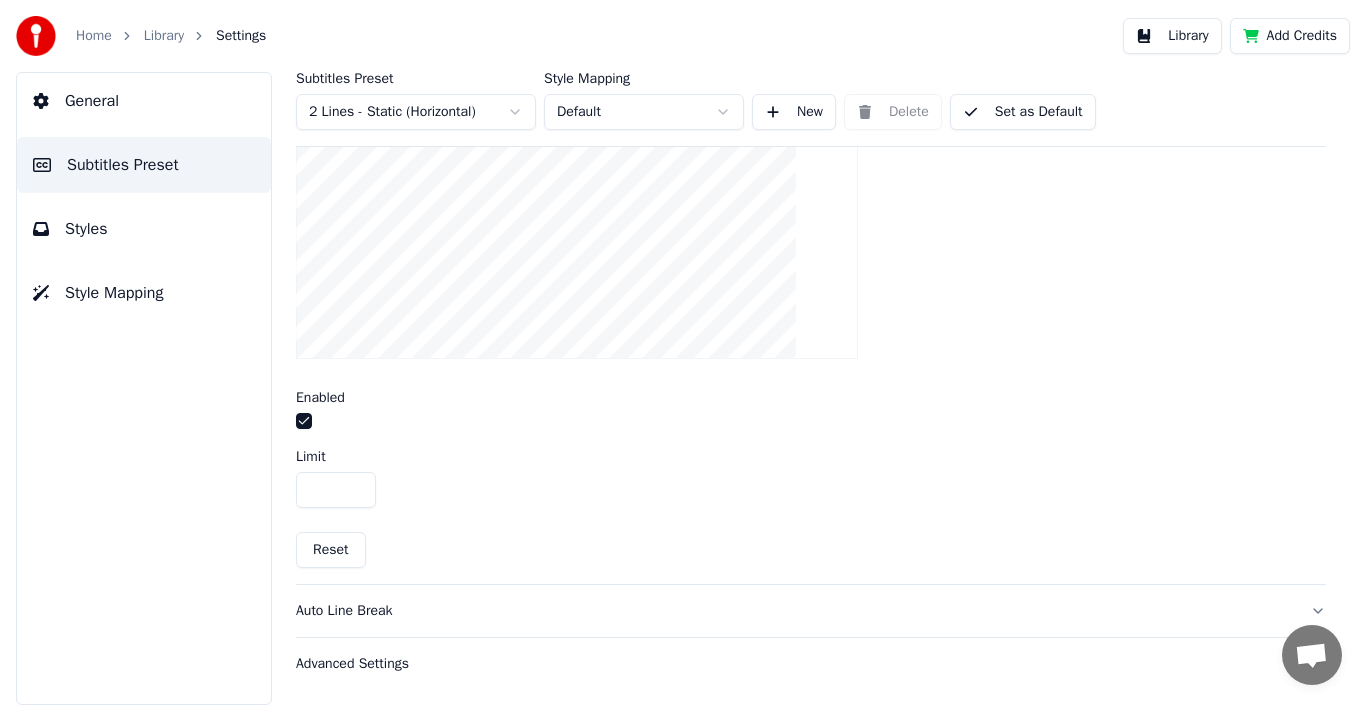 click on "Reset" at bounding box center (331, 550) 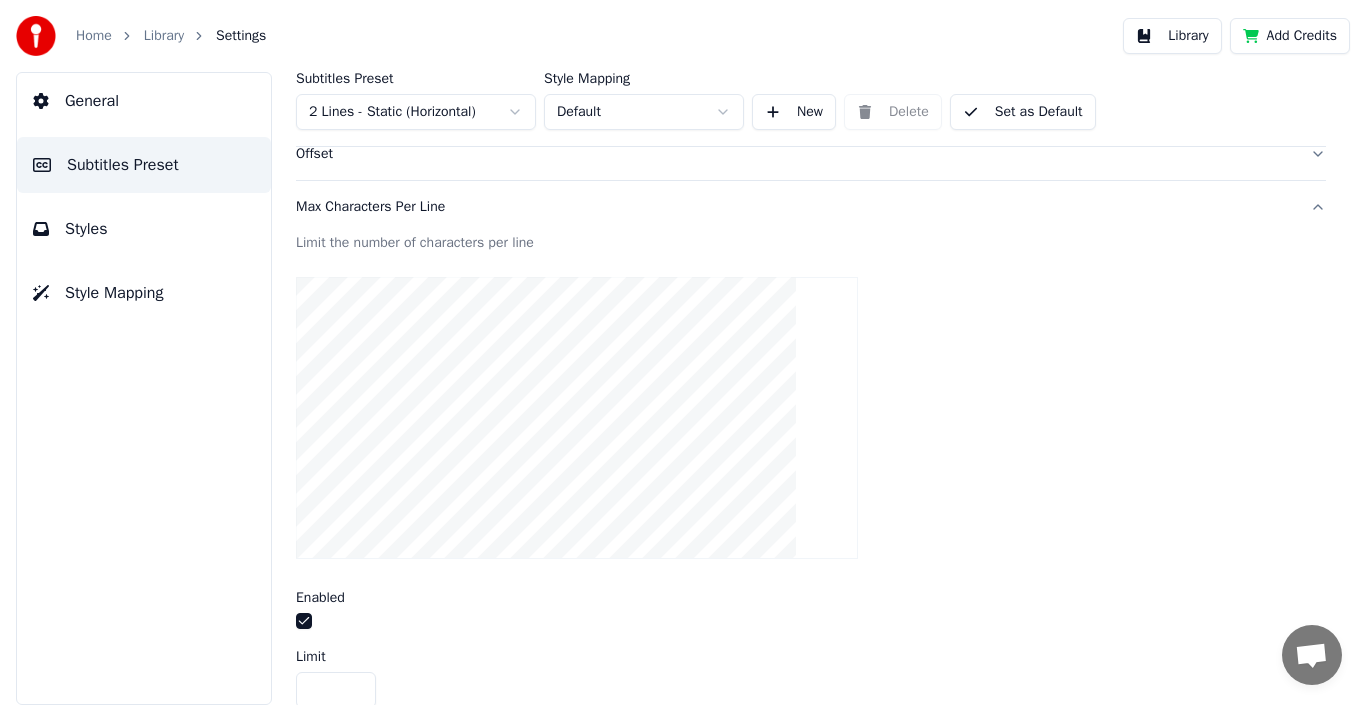 scroll, scrollTop: 736, scrollLeft: 0, axis: vertical 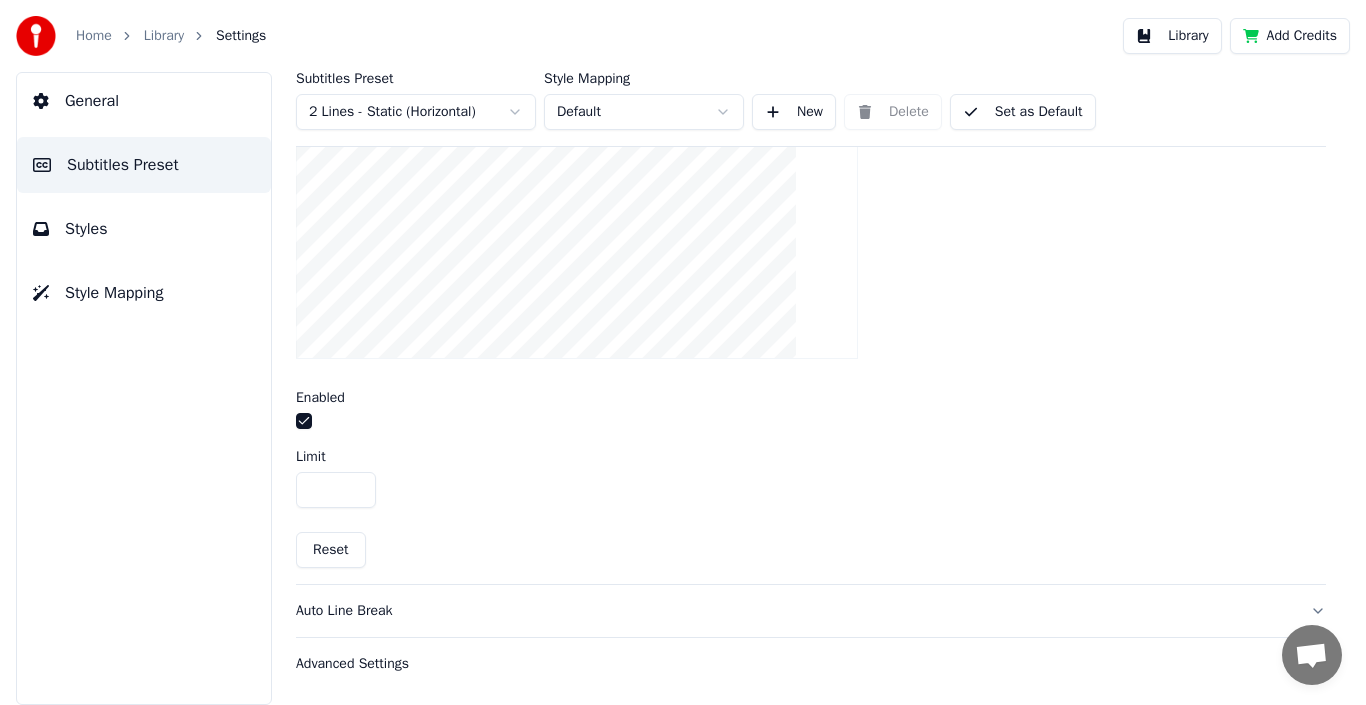 click on "Auto Line Break" at bounding box center (795, 611) 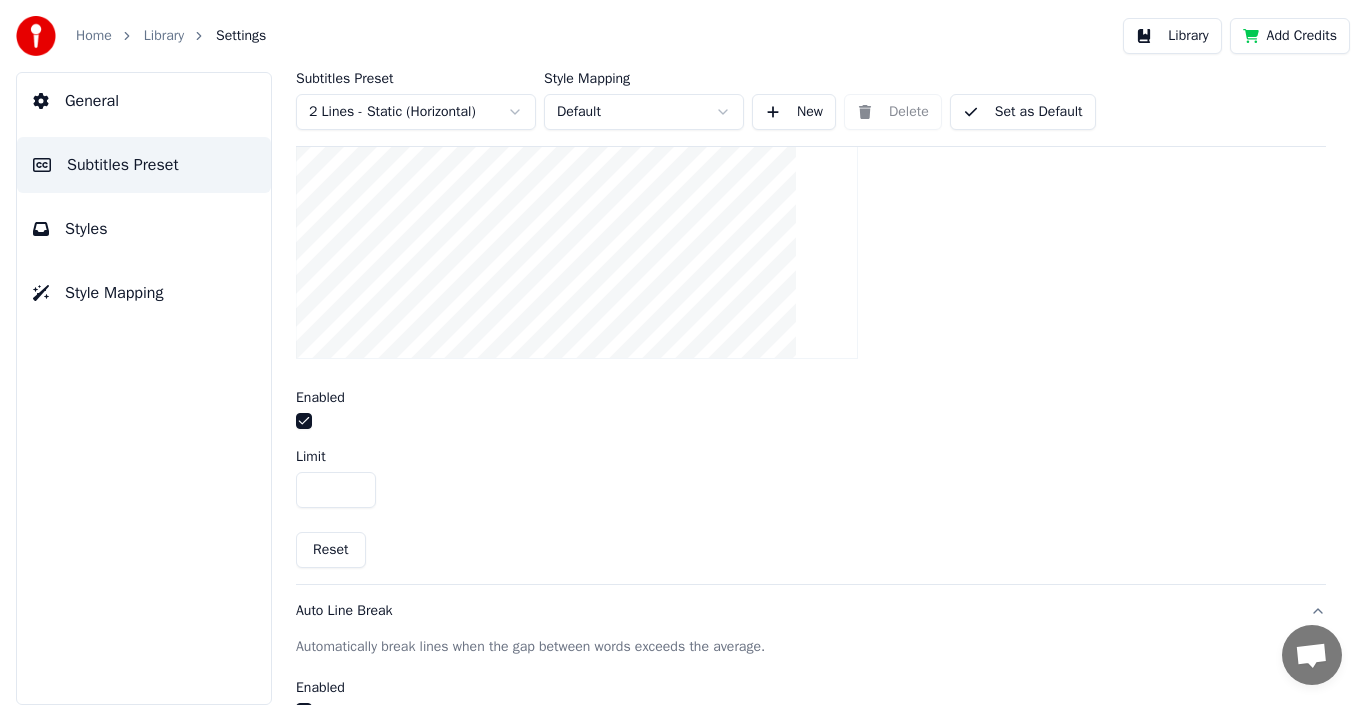 scroll, scrollTop: 422, scrollLeft: 0, axis: vertical 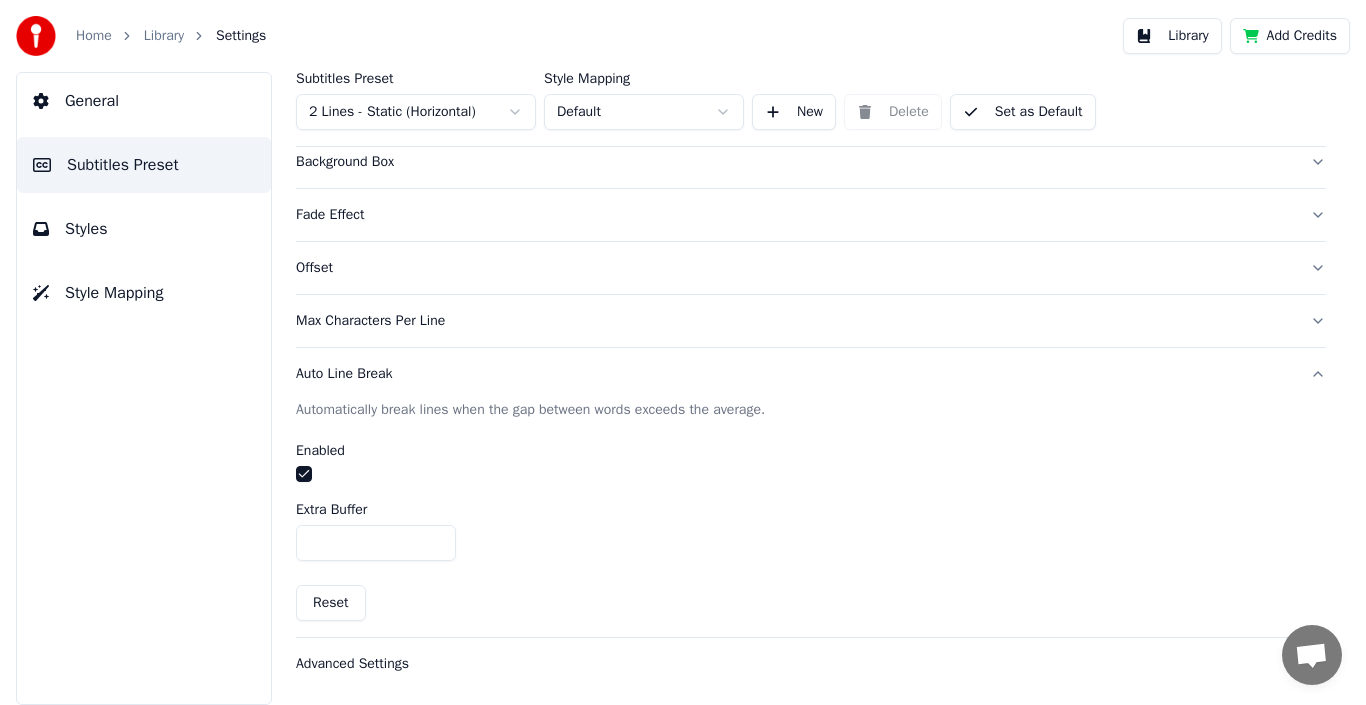 click on "Advanced Settings" at bounding box center (795, 664) 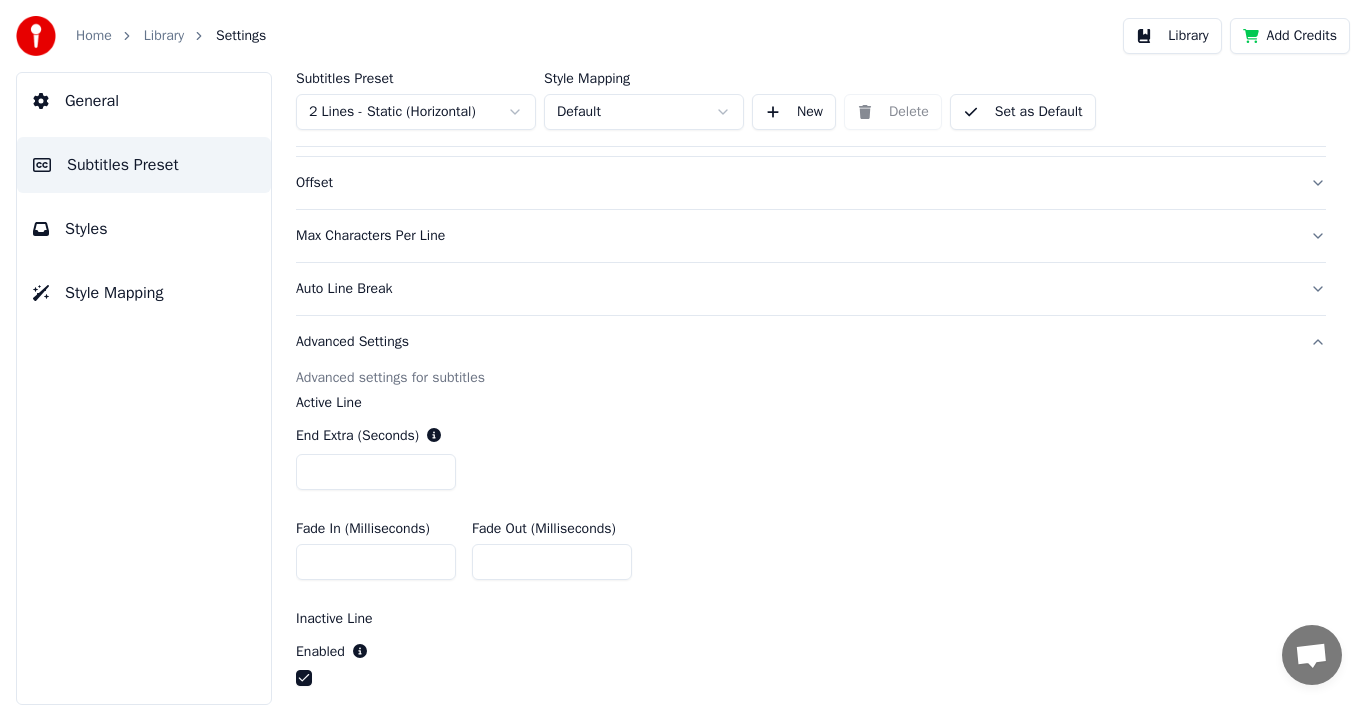 scroll, scrollTop: 622, scrollLeft: 0, axis: vertical 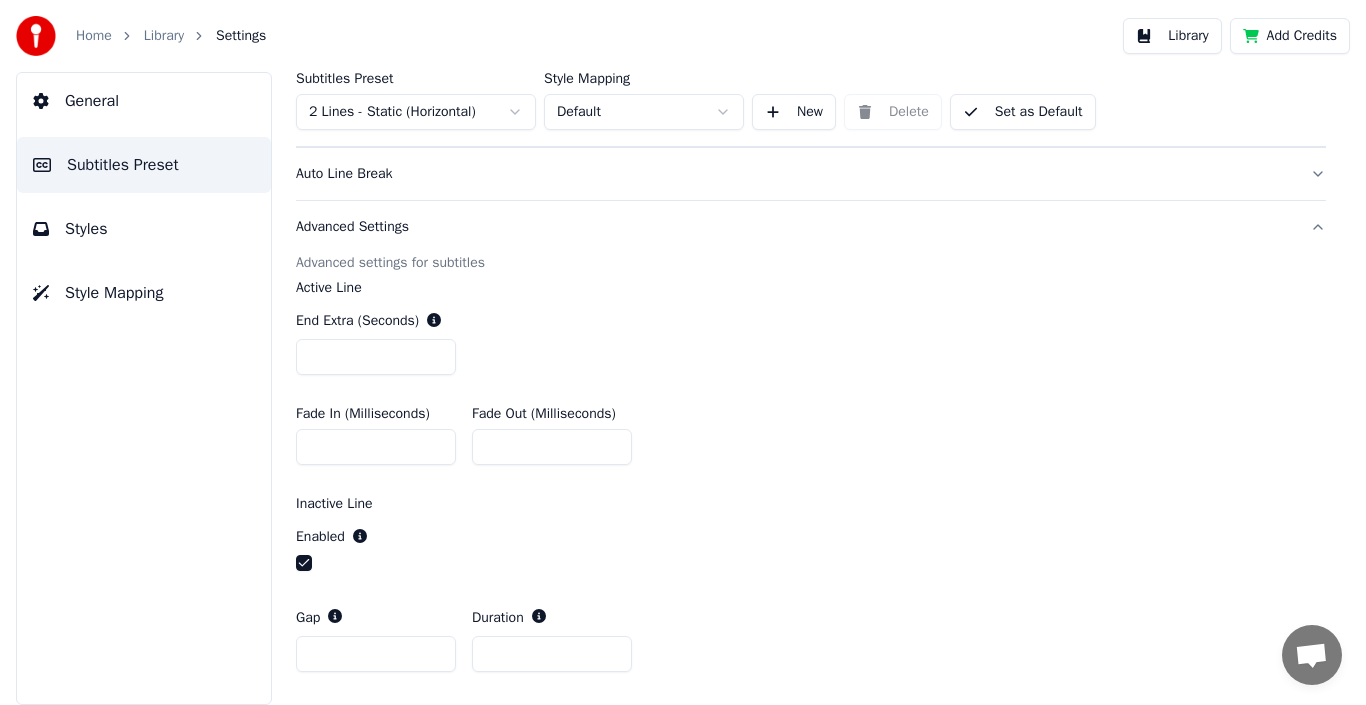 click on "Styles" at bounding box center [144, 229] 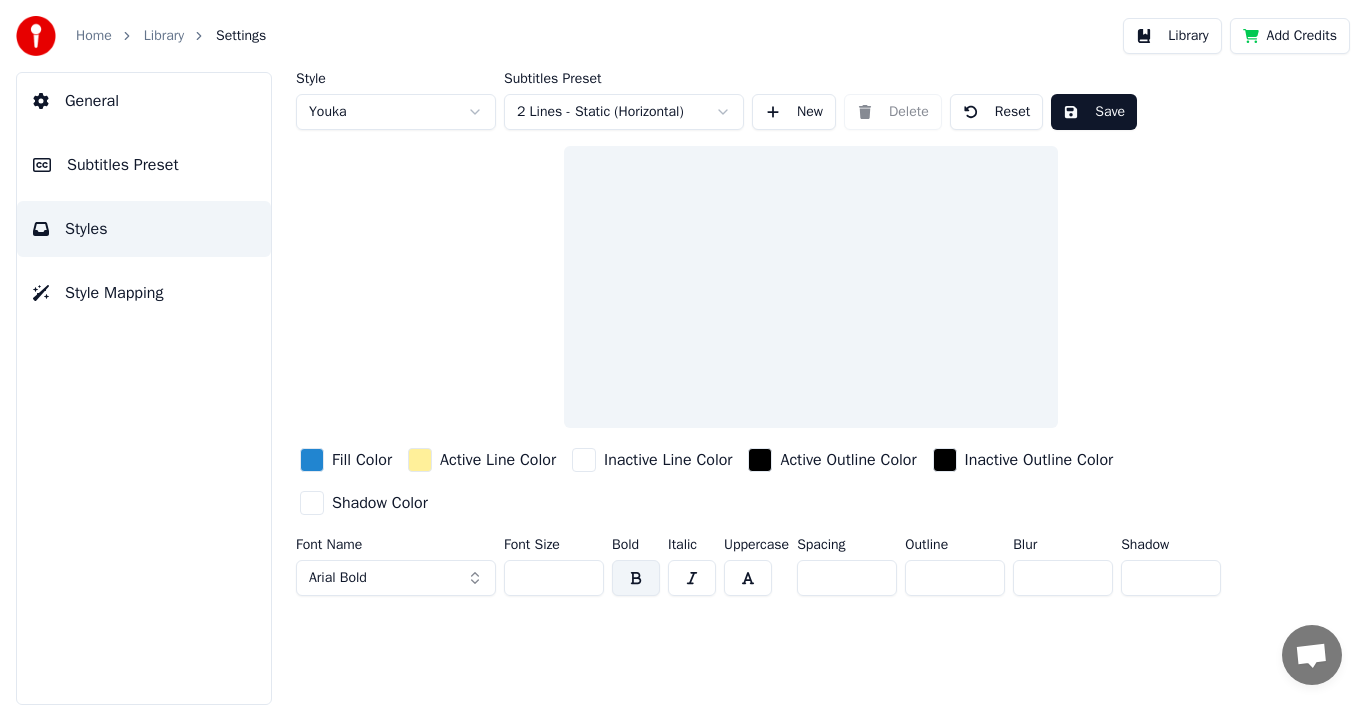 scroll, scrollTop: 0, scrollLeft: 0, axis: both 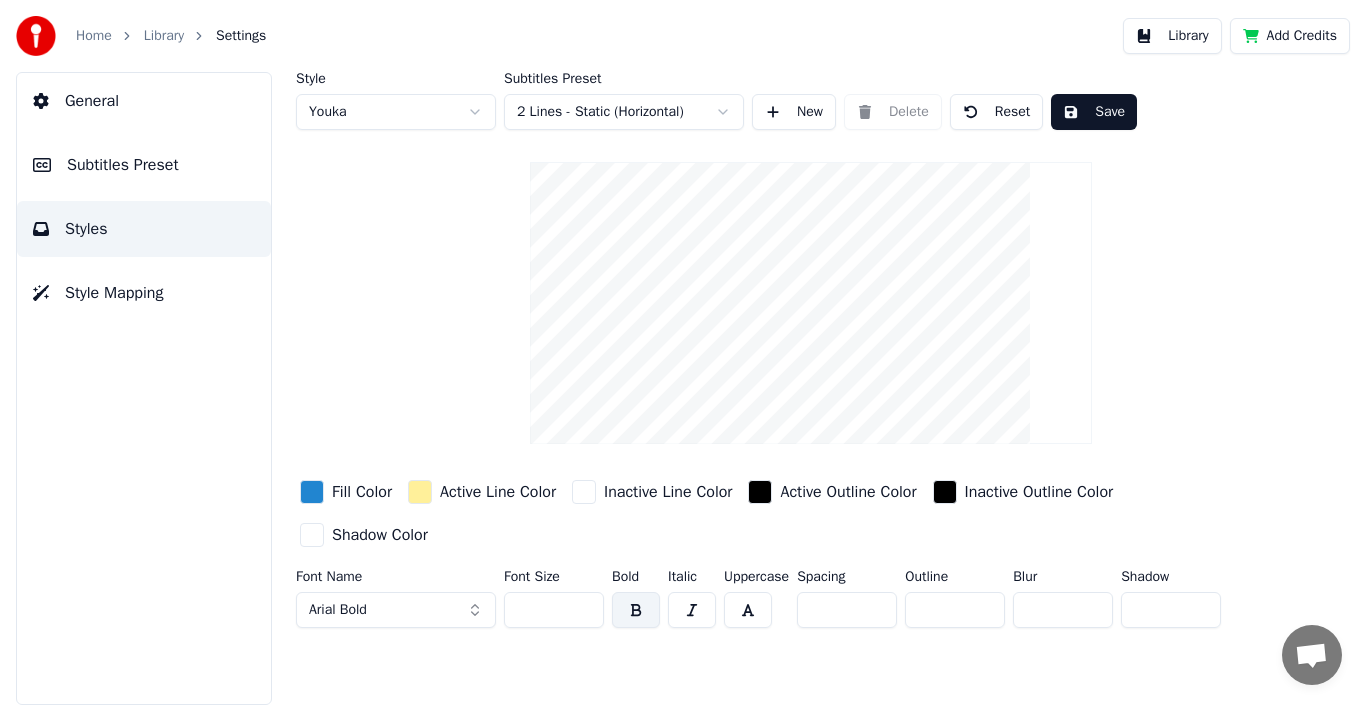 click on "Home Library Settings Library Add Credits General Subtitles Preset Styles Style Mapping Style Youka Subtitles Preset 2 Lines - Static (Horizontal) New Delete Reset Save Fill Color Active Line Color Inactive Line Color Active Outline Color Inactive Outline Color Shadow Color Font Name Arial Bold Font Size ** Bold Italic Uppercase Spacing * Outline * Blur * Shadow *" at bounding box center (683, 352) 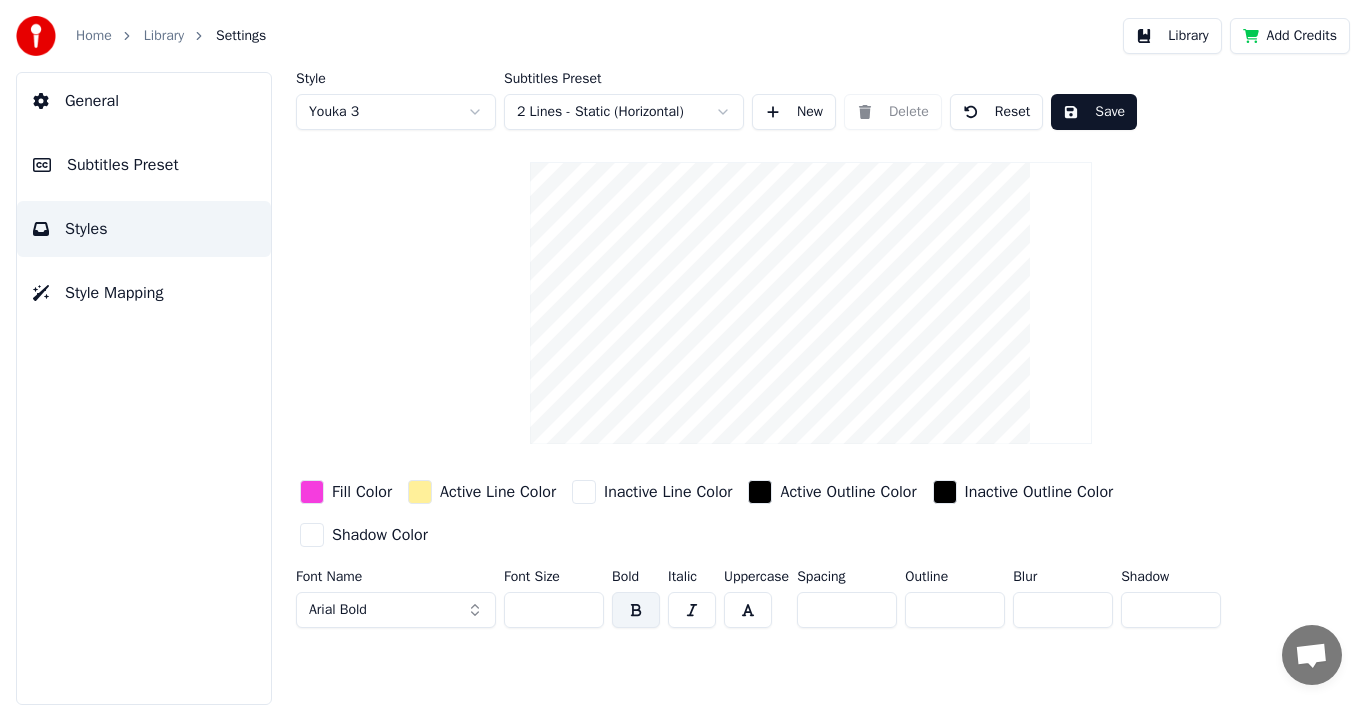 click on "Home Library Settings Library Add Credits General Subtitles Preset Styles Style Mapping Style Youka 3 Subtitles Preset 2 Lines - Static (Horizontal) New Delete Reset Save Fill Color Active Line Color Inactive Line Color Active Outline Color Inactive Outline Color Shadow Color Font Name Arial Bold Font Size ** Bold Italic Uppercase Spacing * Outline * Blur * Shadow *" at bounding box center [683, 352] 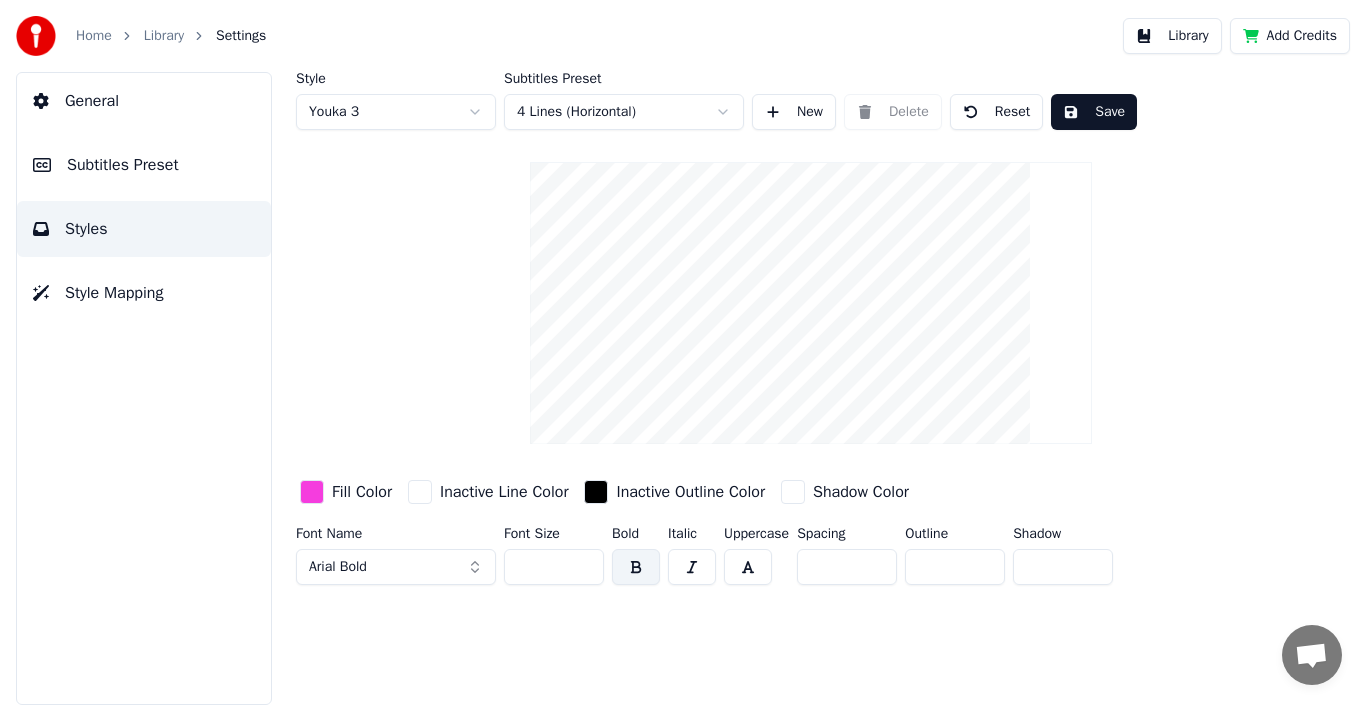click on "Home Library Settings Library Add Credits General Subtitles Preset Styles Style Mapping Style Youka 3 Subtitles Preset 4 Lines (Horizontal) New Delete Reset Save Fill Color Inactive Line Color Inactive Outline Color Shadow Color Font Name Arial Bold Font Size ** Bold Italic Uppercase Spacing * Outline * Shadow *" at bounding box center (683, 352) 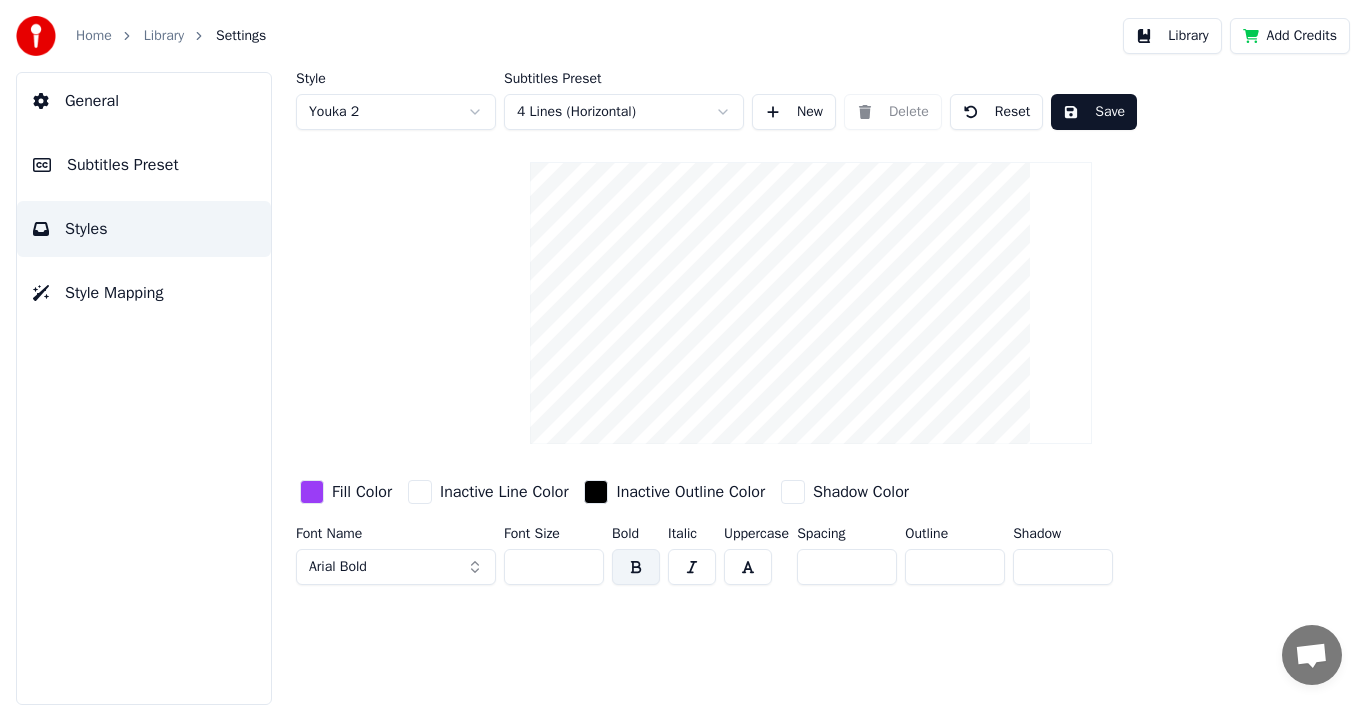 click on "Home Library Settings Library Add Credits General Subtitles Preset Styles Style Mapping Style Youka 2 Subtitles Preset 4 Lines (Horizontal) New Delete Reset Save Fill Color Inactive Line Color Inactive Outline Color Shadow Color Font Name Arial Bold Font Size ** Bold Italic Uppercase Spacing * Outline * Shadow *" at bounding box center (683, 352) 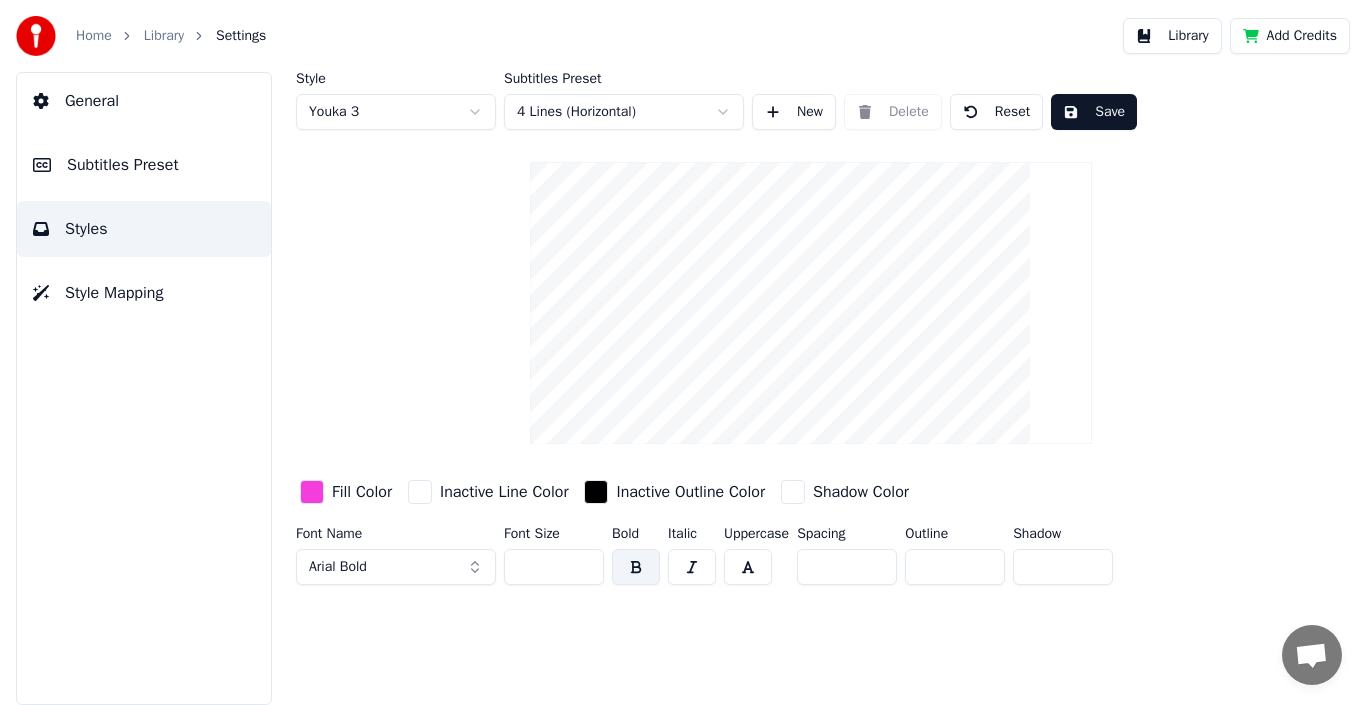 click on "Home Library Settings Library Add Credits General Subtitles Preset Styles Style Mapping Style Youka 3 Subtitles Preset 4 Lines (Horizontal) New Delete Reset Save Fill Color Inactive Line Color Inactive Outline Color Shadow Color Font Name Arial Bold Font Size ** Bold Italic Uppercase Spacing * Outline * Shadow *" at bounding box center (683, 352) 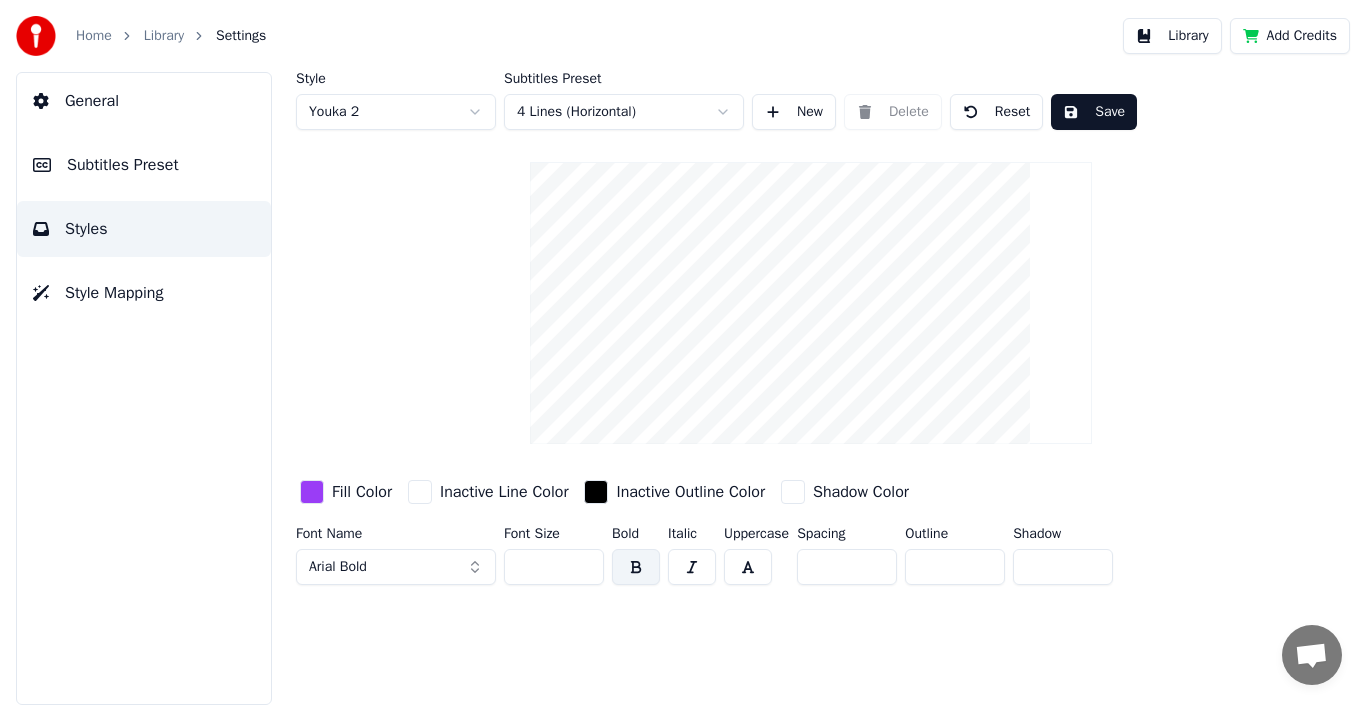 click on "Home Library Settings Library Add Credits General Subtitles Preset Styles Style Mapping Style Youka 2 Subtitles Preset 4 Lines (Horizontal) New Delete Reset Save Fill Color Inactive Line Color Inactive Outline Color Shadow Color Font Name Arial Bold Font Size ** Bold Italic Uppercase Spacing * Outline * Shadow *" at bounding box center [683, 352] 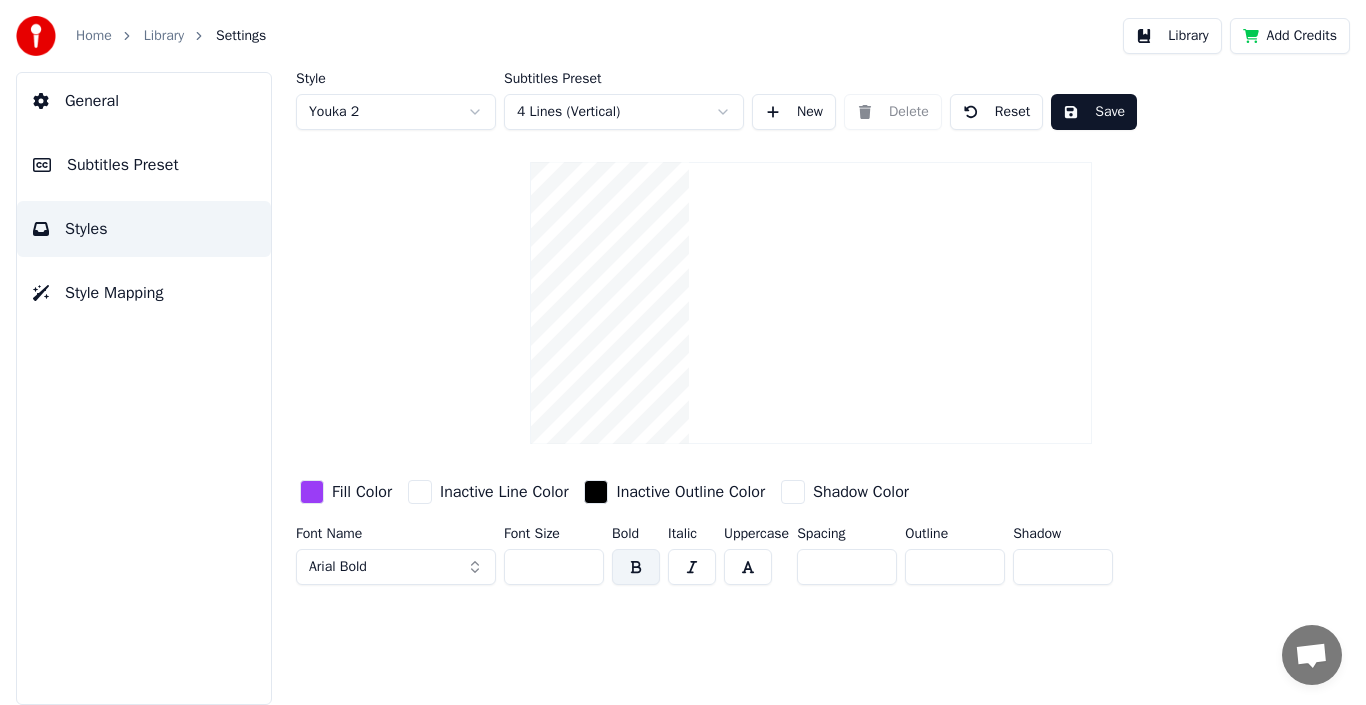 click on "Home Library Settings Library Add Credits General Subtitles Preset Styles Style Mapping Style Youka 2 Subtitles Preset 4 Lines (Vertical) New Delete Reset Save Fill Color Inactive Line Color Inactive Outline Color Shadow Color Font Name Arial Bold Font Size ** Bold Italic Uppercase Spacing * Outline * Shadow *" at bounding box center (683, 352) 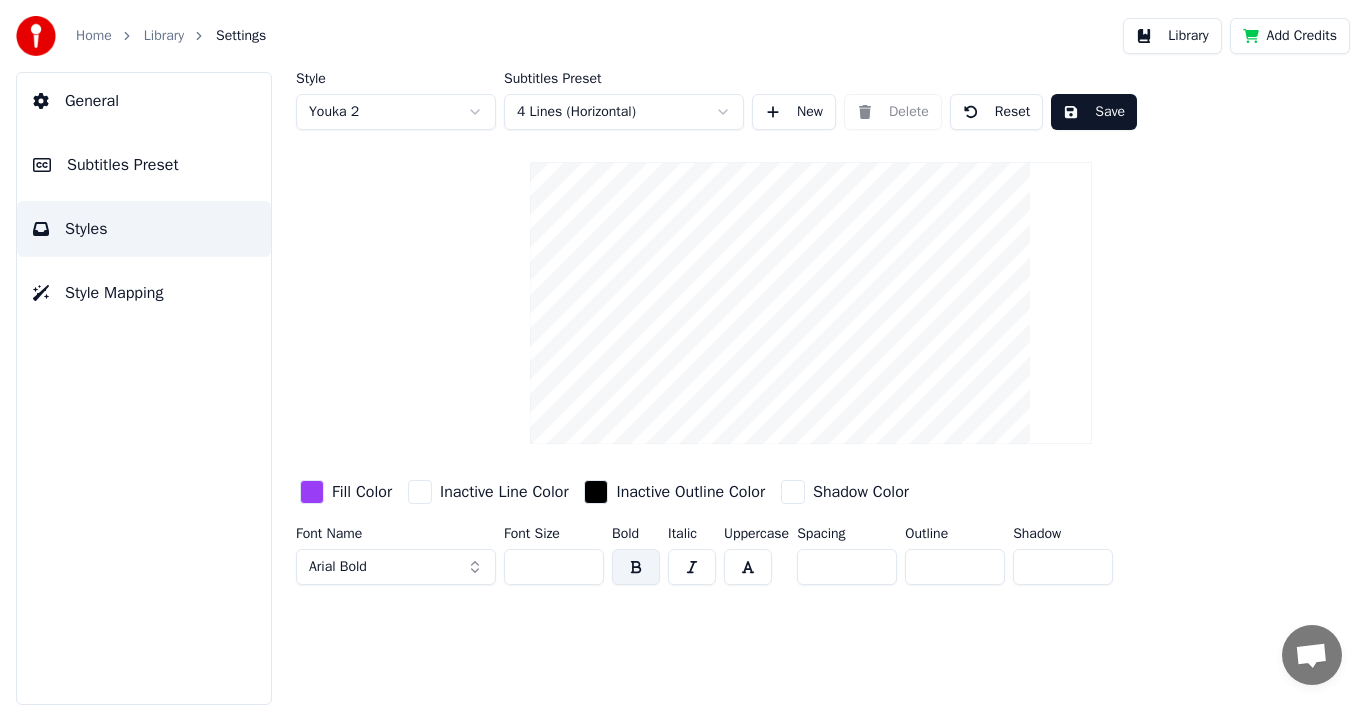 click on "Home Library Settings Library Add Credits General Subtitles Preset Styles Style Mapping Style Youka 2 Subtitles Preset 4 Lines (Horizontal) New Delete Reset Save Fill Color Inactive Line Color Inactive Outline Color Shadow Color Font Name Arial Bold Font Size ** Bold Italic Uppercase Spacing * Outline * Shadow *" at bounding box center [683, 352] 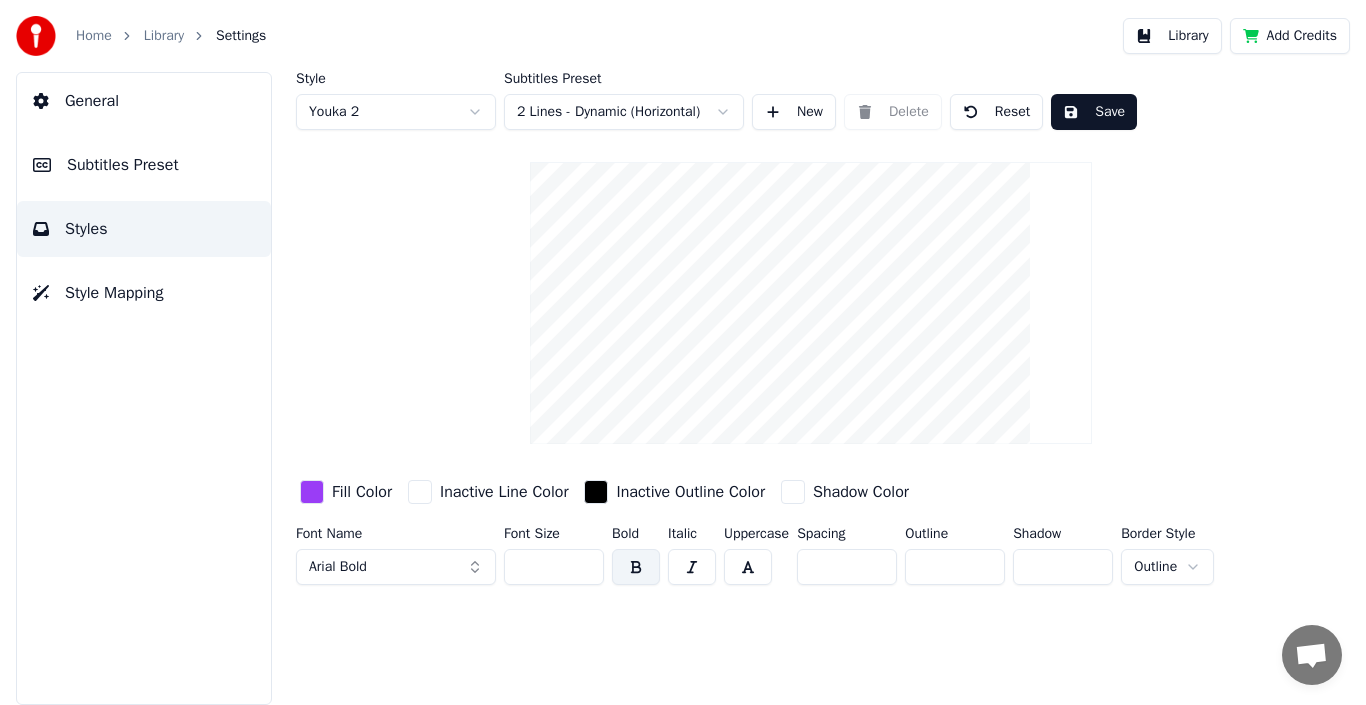 click on "Home Library Settings Library Add Credits General Subtitles Preset Styles Style Mapping Style Youka 2 Subtitles Preset 2 Lines - Dynamic (Horizontal) New Delete Reset Save Fill Color Inactive Line Color Inactive Outline Color Shadow Color Font Name Arial Bold Font Size ** Bold Italic Uppercase Spacing * Outline * Shadow * Border Style Outline" at bounding box center [683, 352] 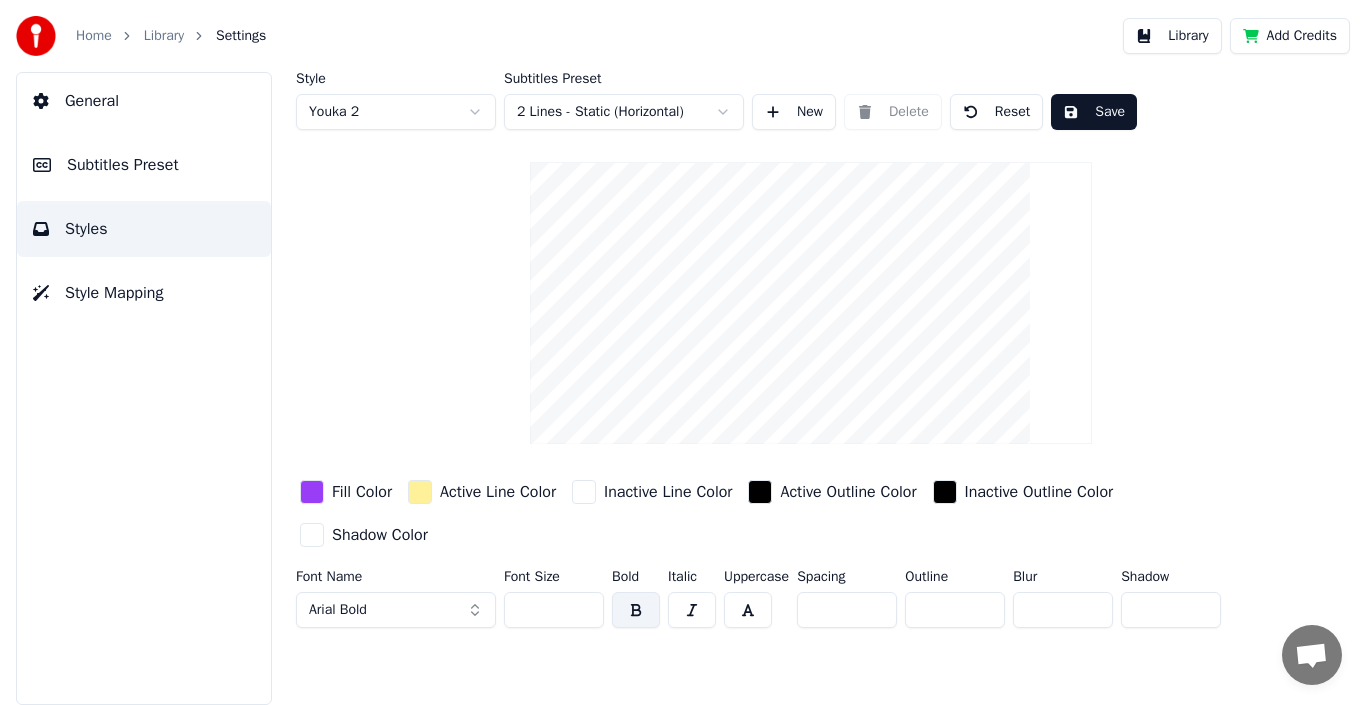 click on "Home Library Settings Library Add Credits General Subtitles Preset Styles Style Mapping Style Youka 2 Subtitles Preset 2 Lines - Static (Horizontal) New Delete Reset Save Fill Color Active Line Color Inactive Line Color Active Outline Color Inactive Outline Color Shadow Color Font Name Arial Bold Font Size ** Bold Italic Uppercase Spacing * Outline * Blur * Shadow *" at bounding box center [683, 352] 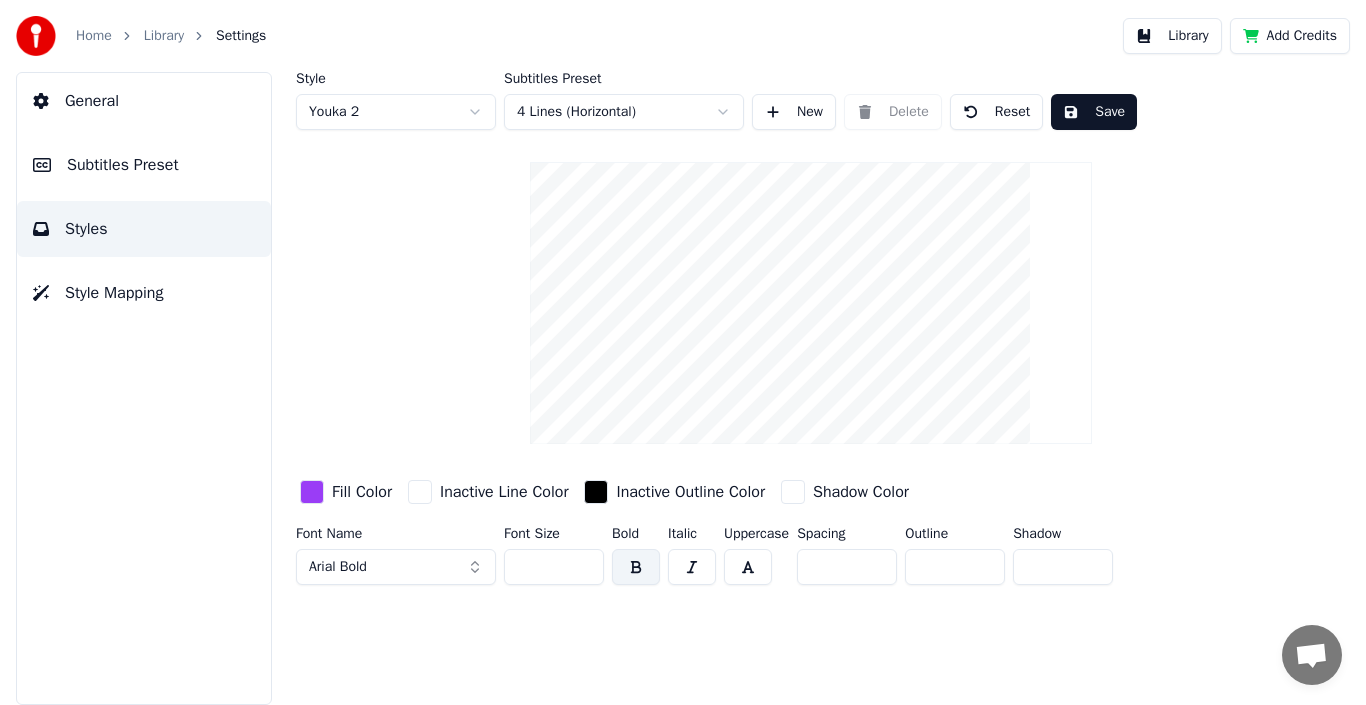 click at bounding box center [420, 492] 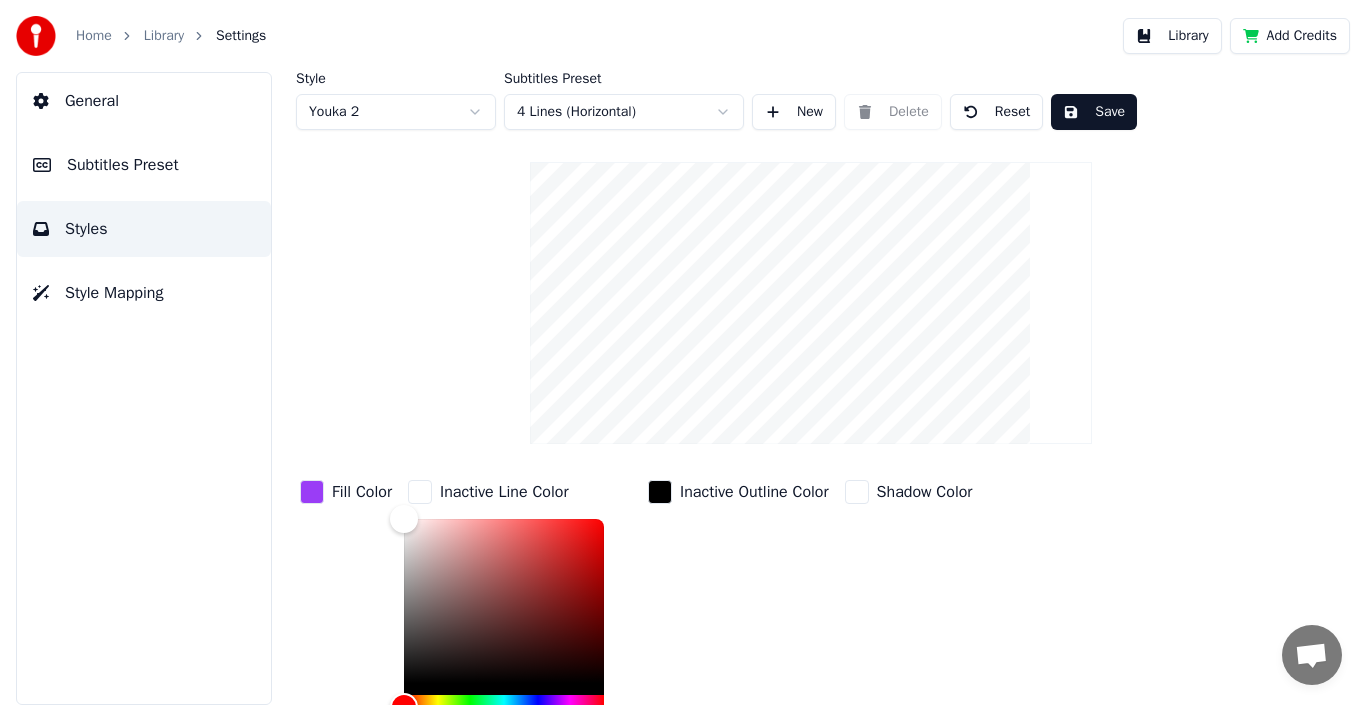 click on "Fill Color Inactive Line Color ******* Inactive Outline Color Shadow Color" at bounding box center [774, 627] 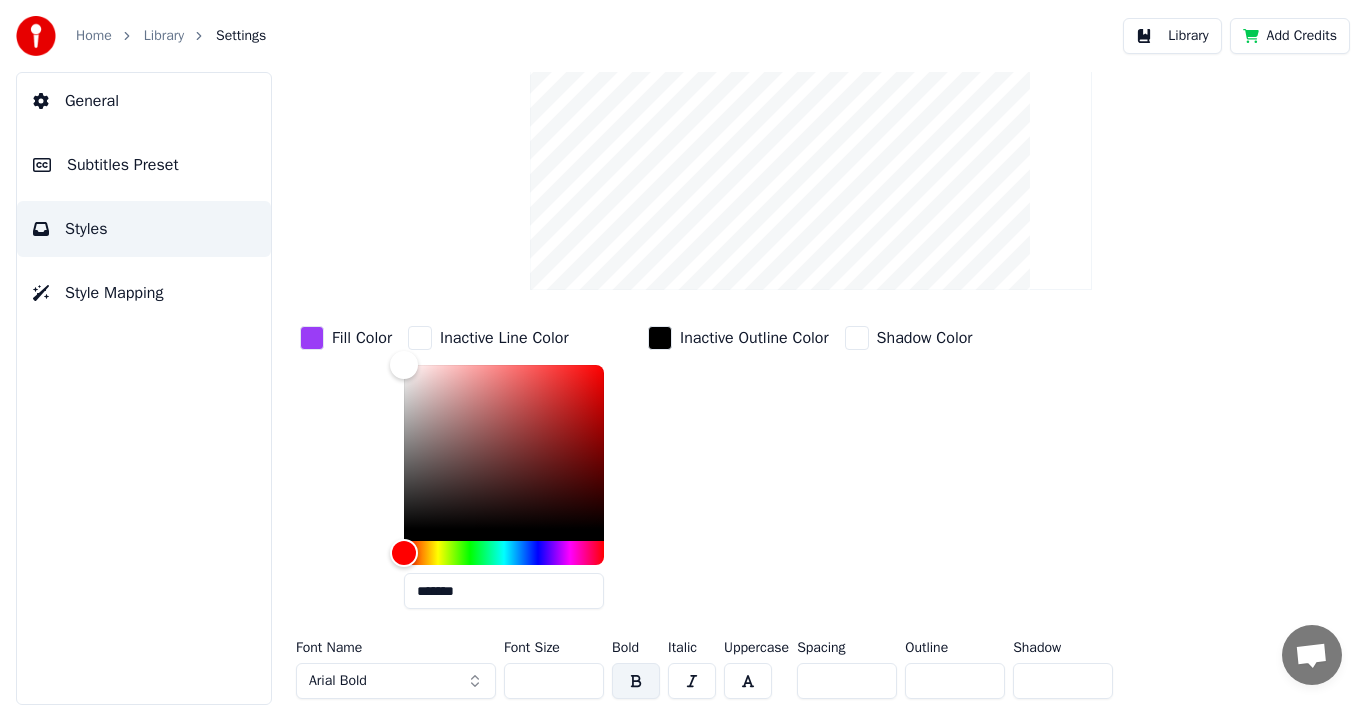 scroll, scrollTop: 155, scrollLeft: 0, axis: vertical 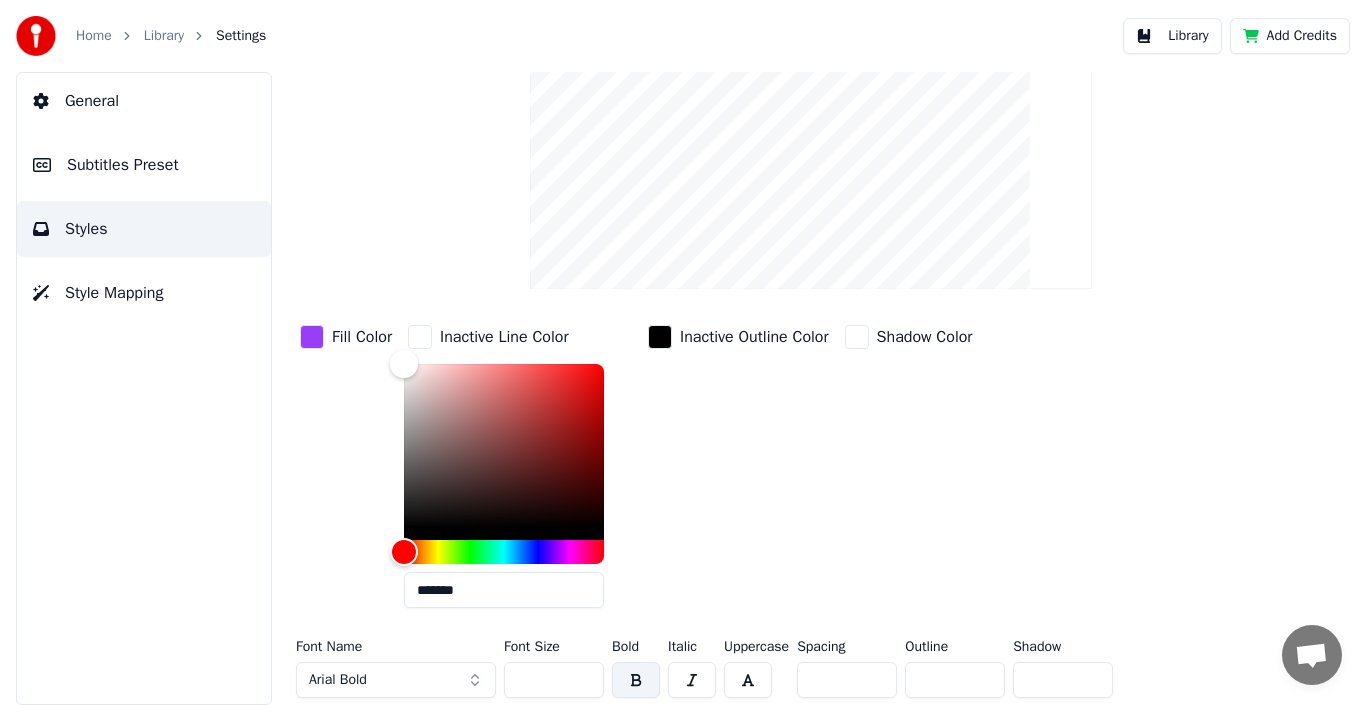 click at bounding box center (312, 337) 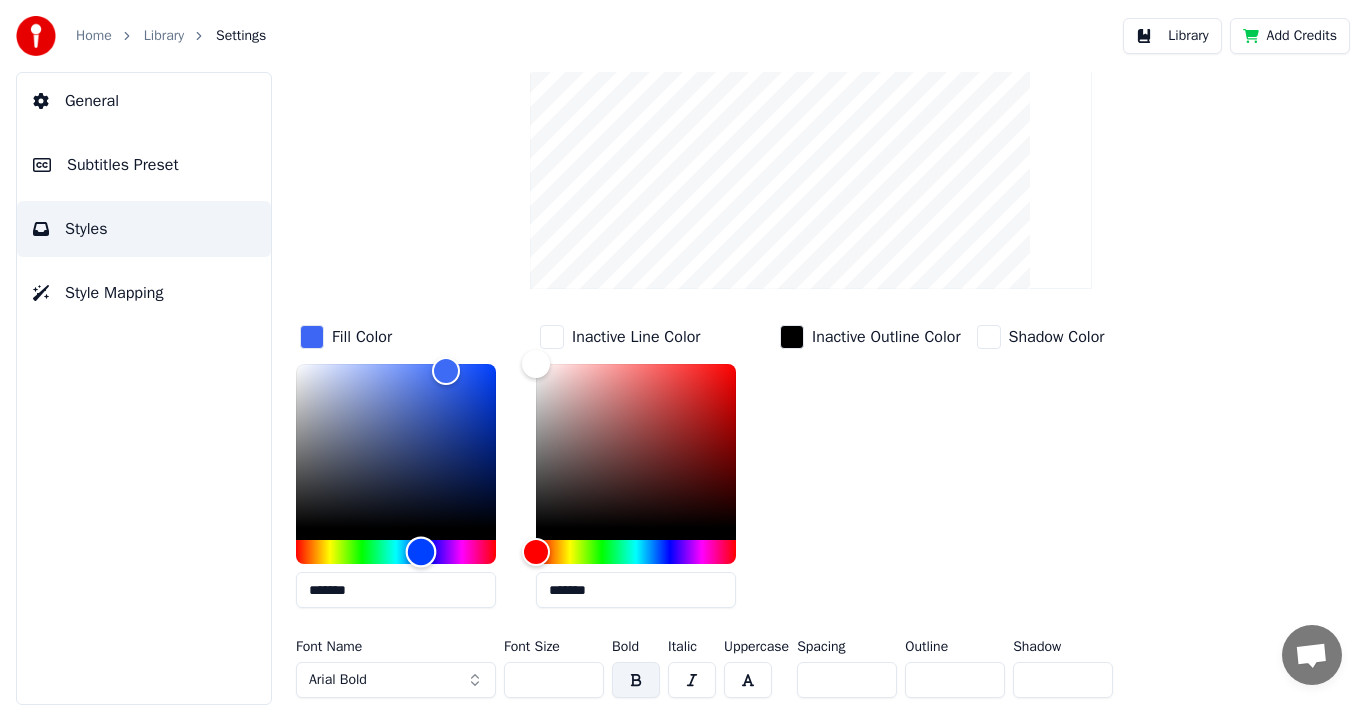 click at bounding box center (421, 552) 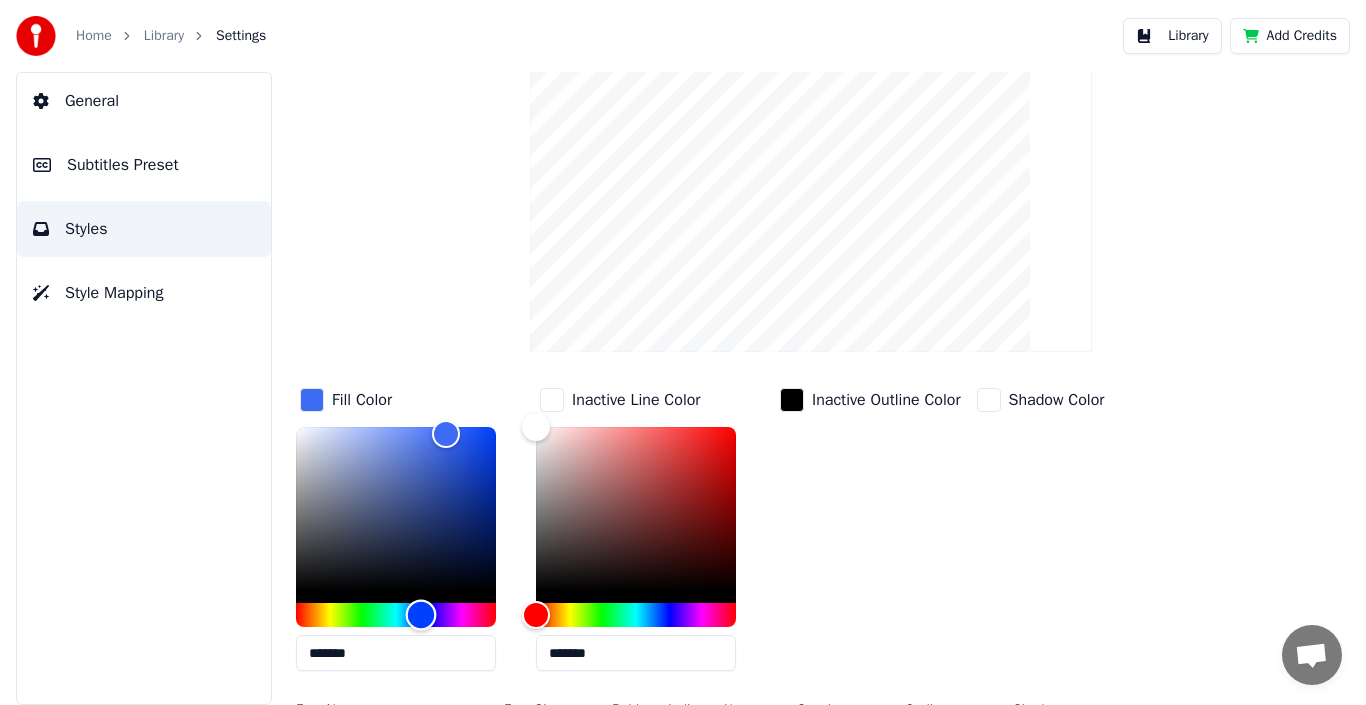 scroll, scrollTop: 155, scrollLeft: 0, axis: vertical 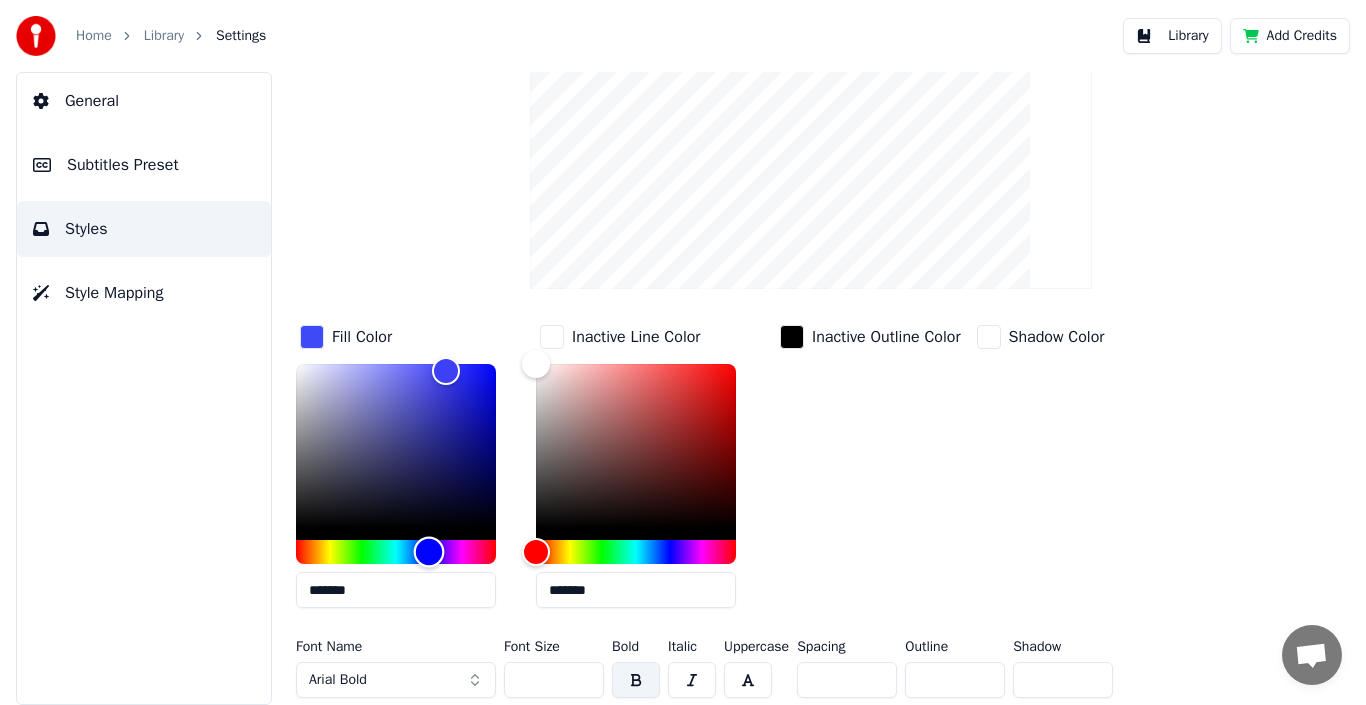 type on "*******" 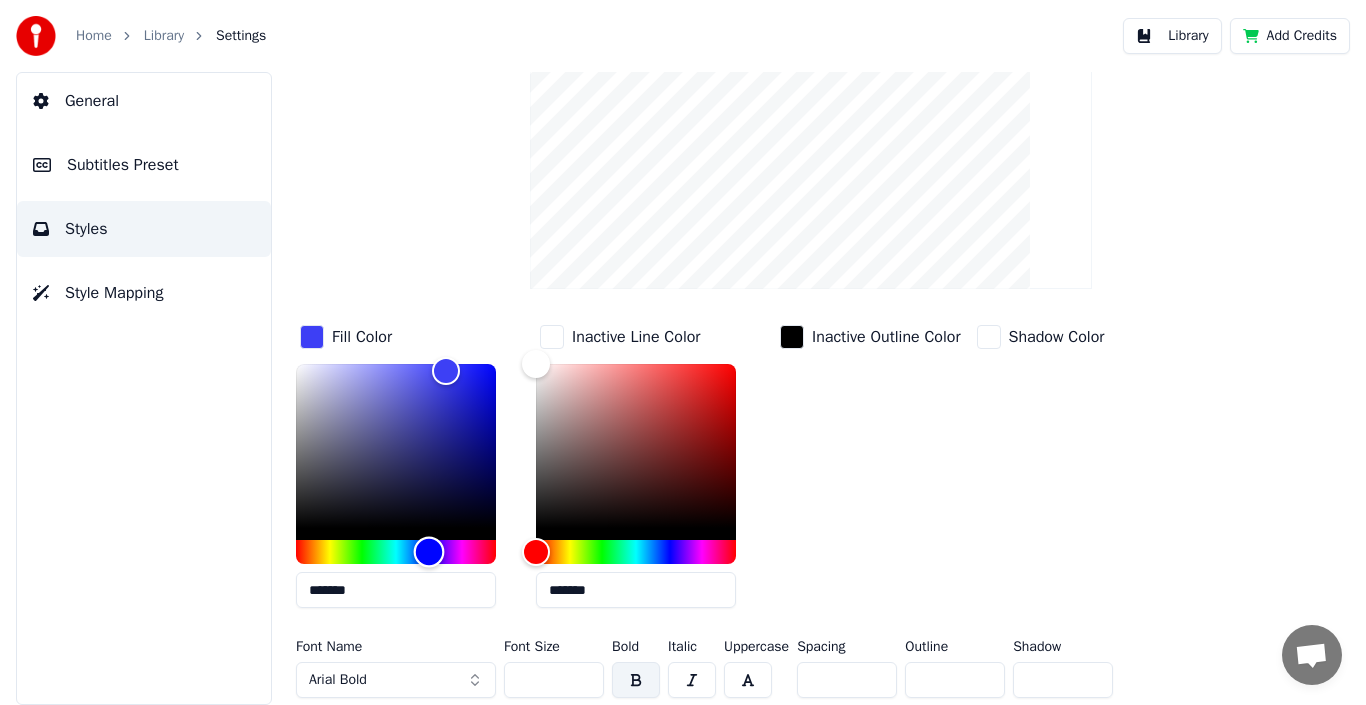 click at bounding box center [429, 552] 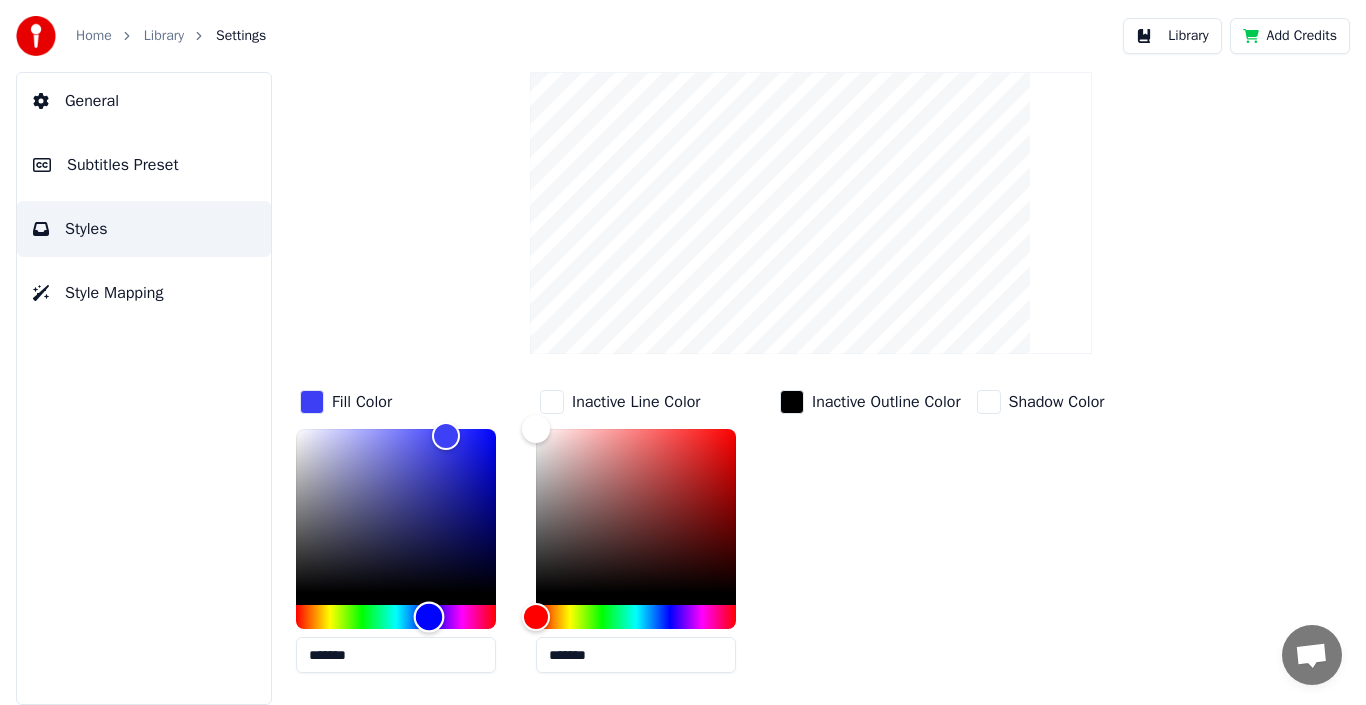 scroll, scrollTop: 55, scrollLeft: 0, axis: vertical 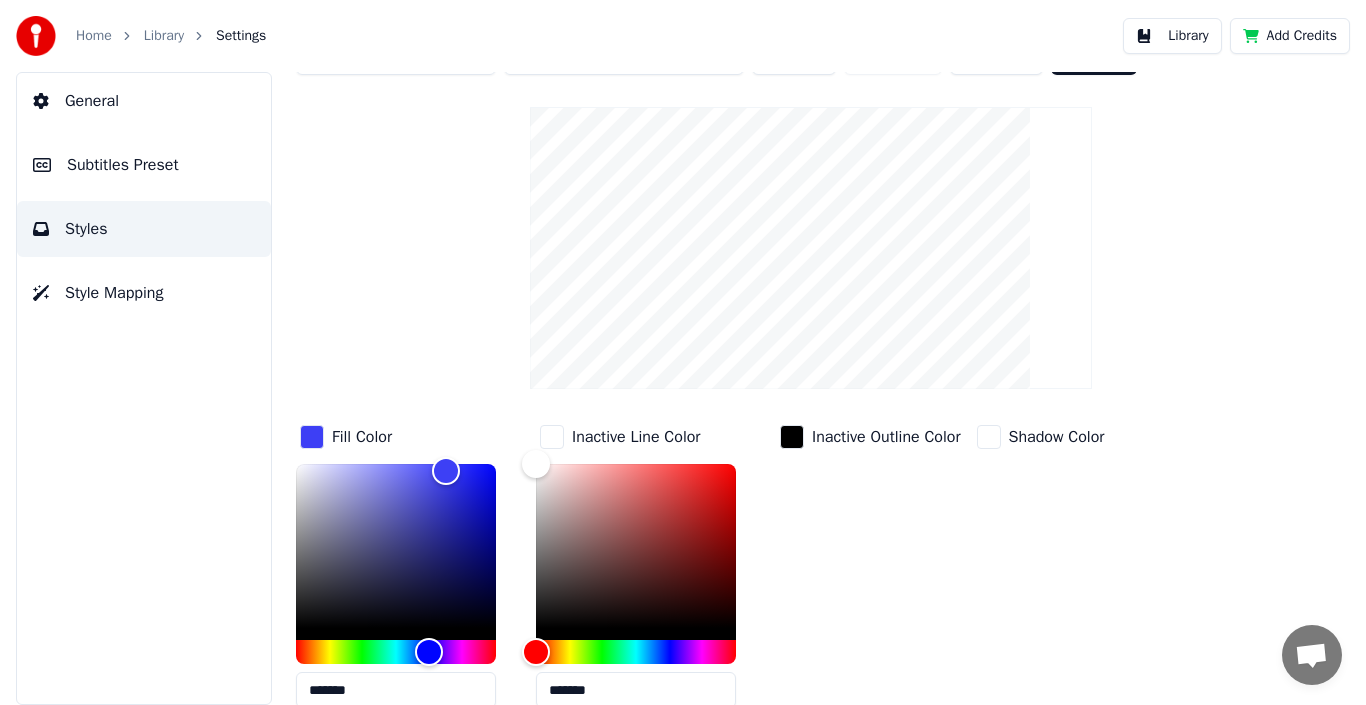 click at bounding box center (552, 437) 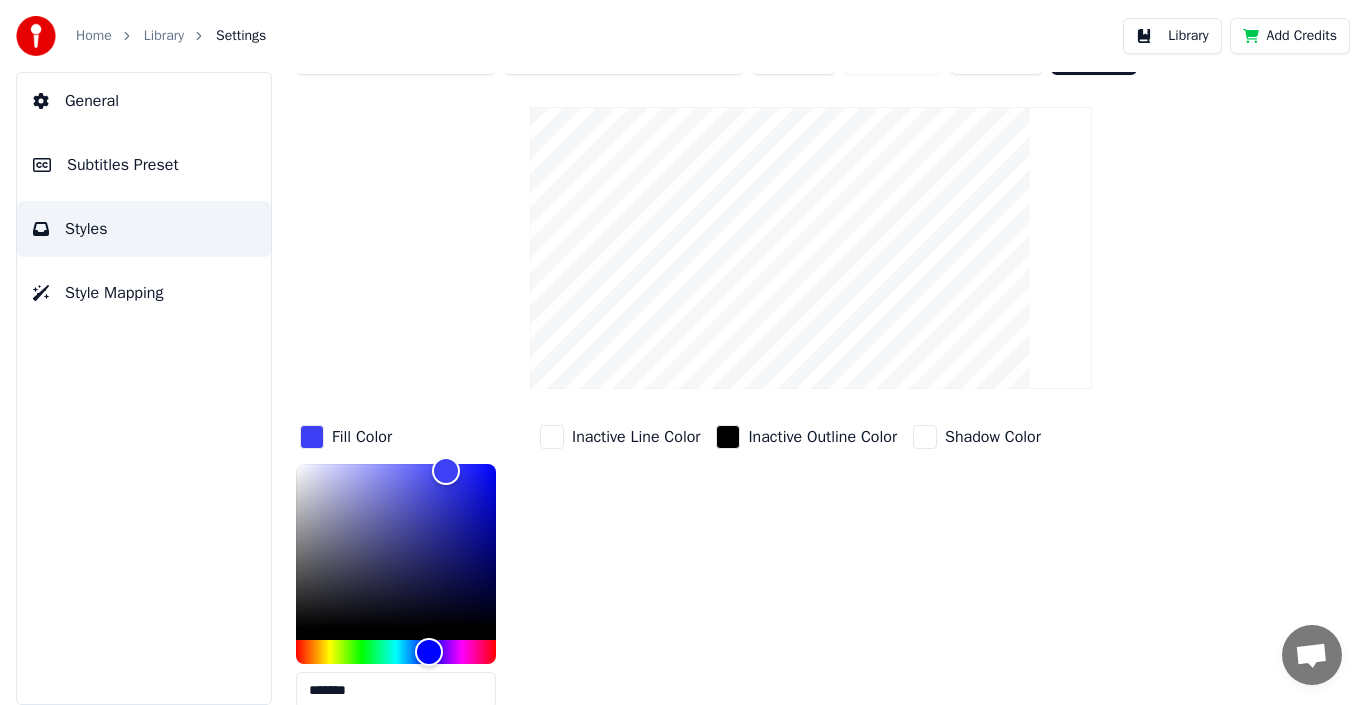 click at bounding box center (312, 437) 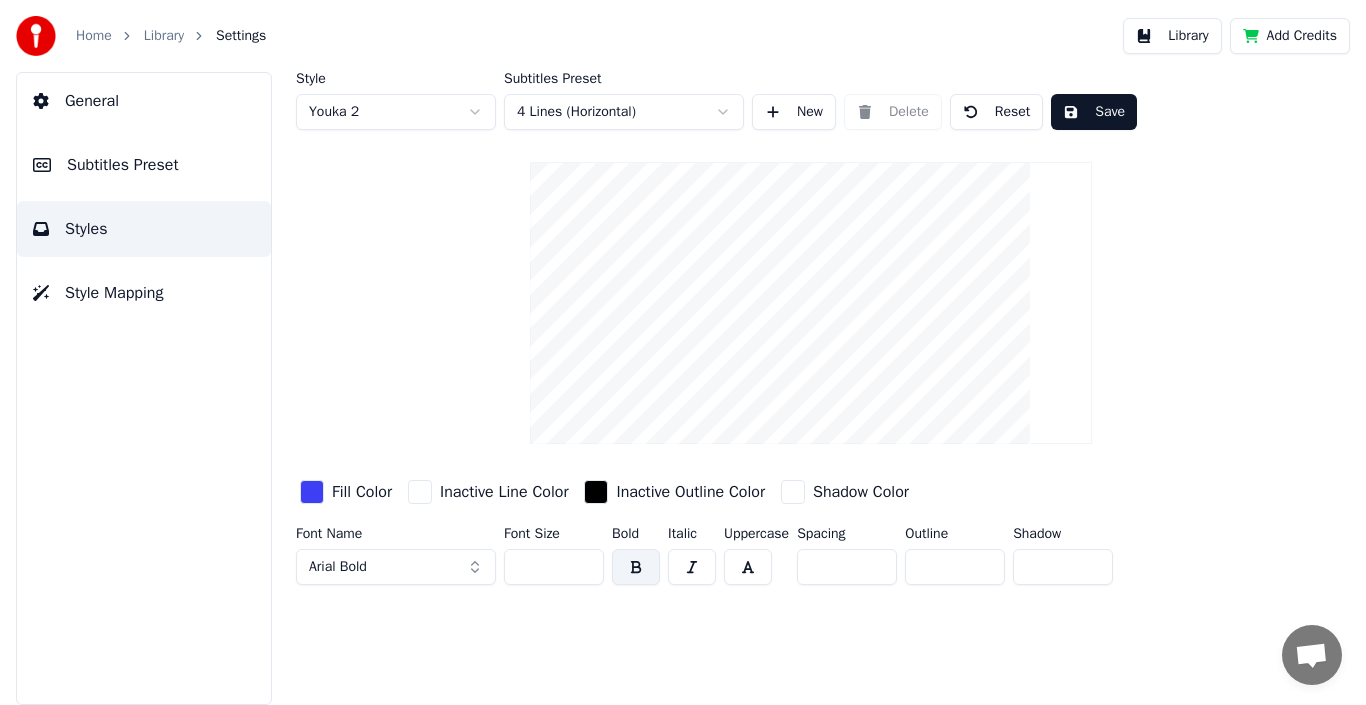 click at bounding box center (793, 492) 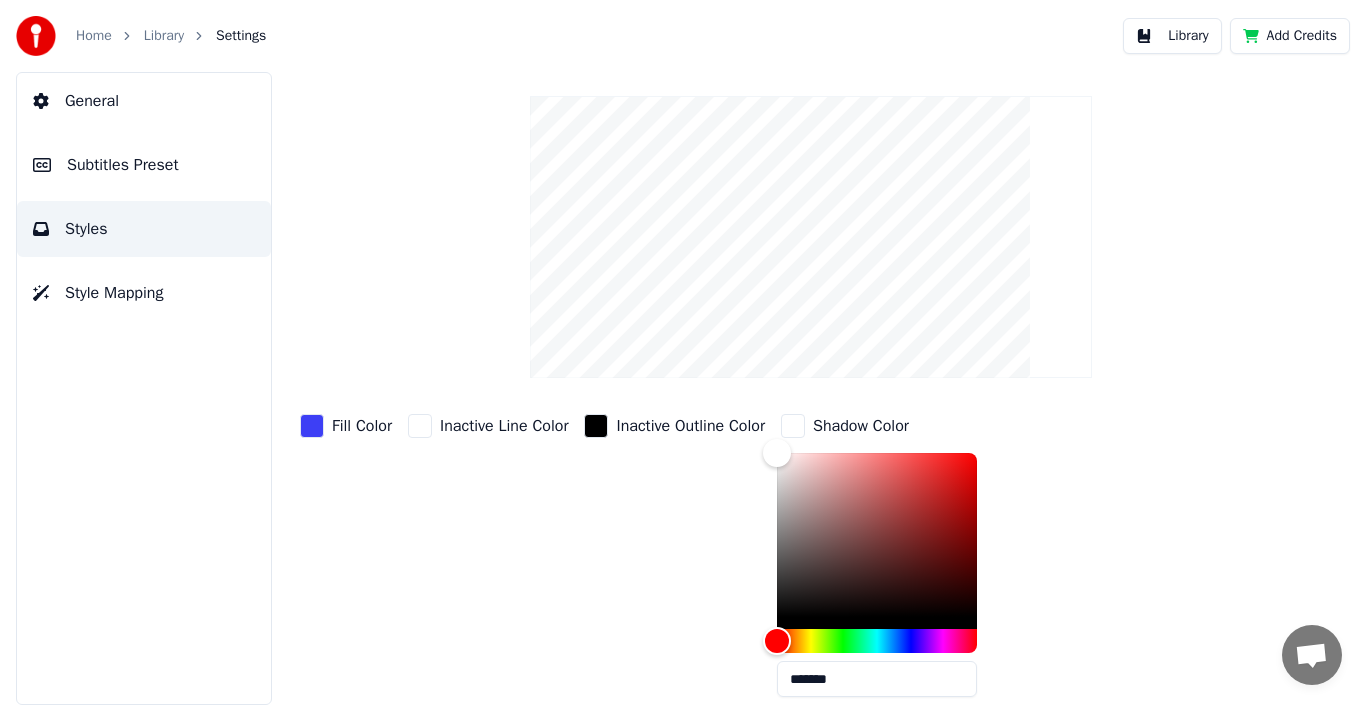 scroll, scrollTop: 100, scrollLeft: 0, axis: vertical 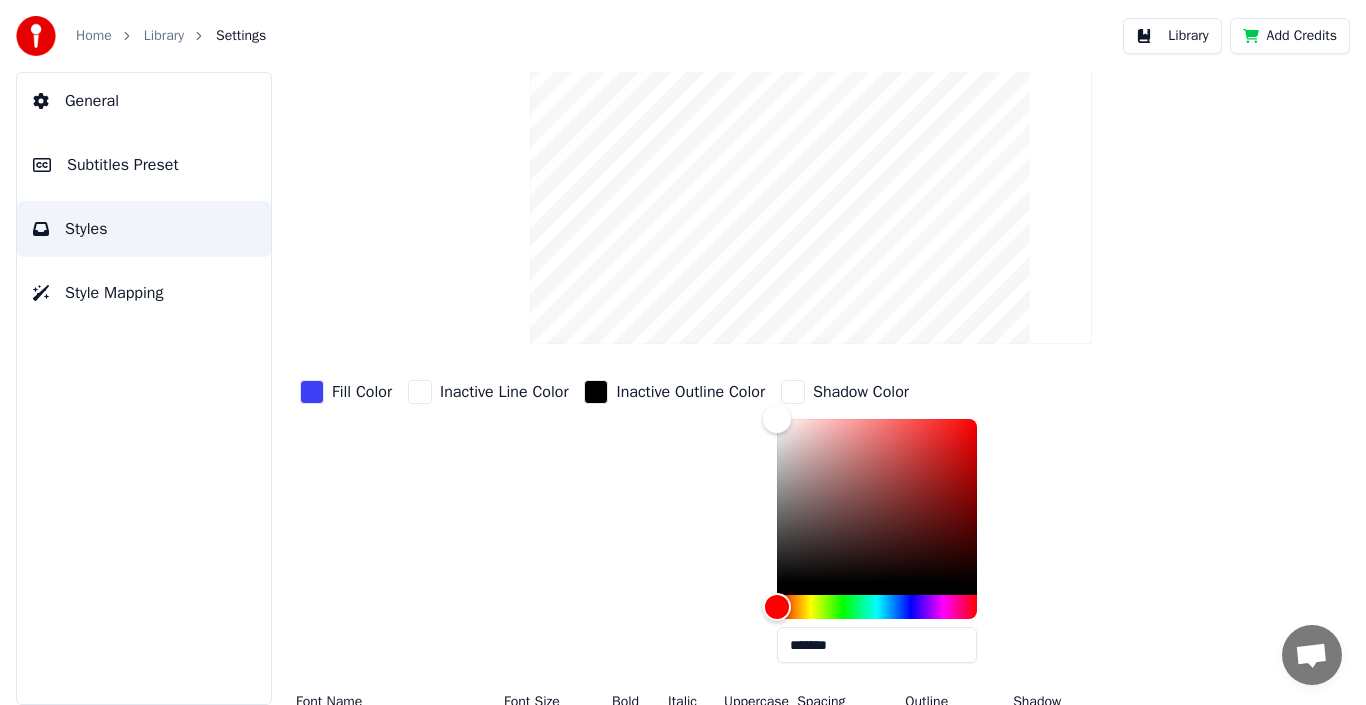 click at bounding box center (793, 392) 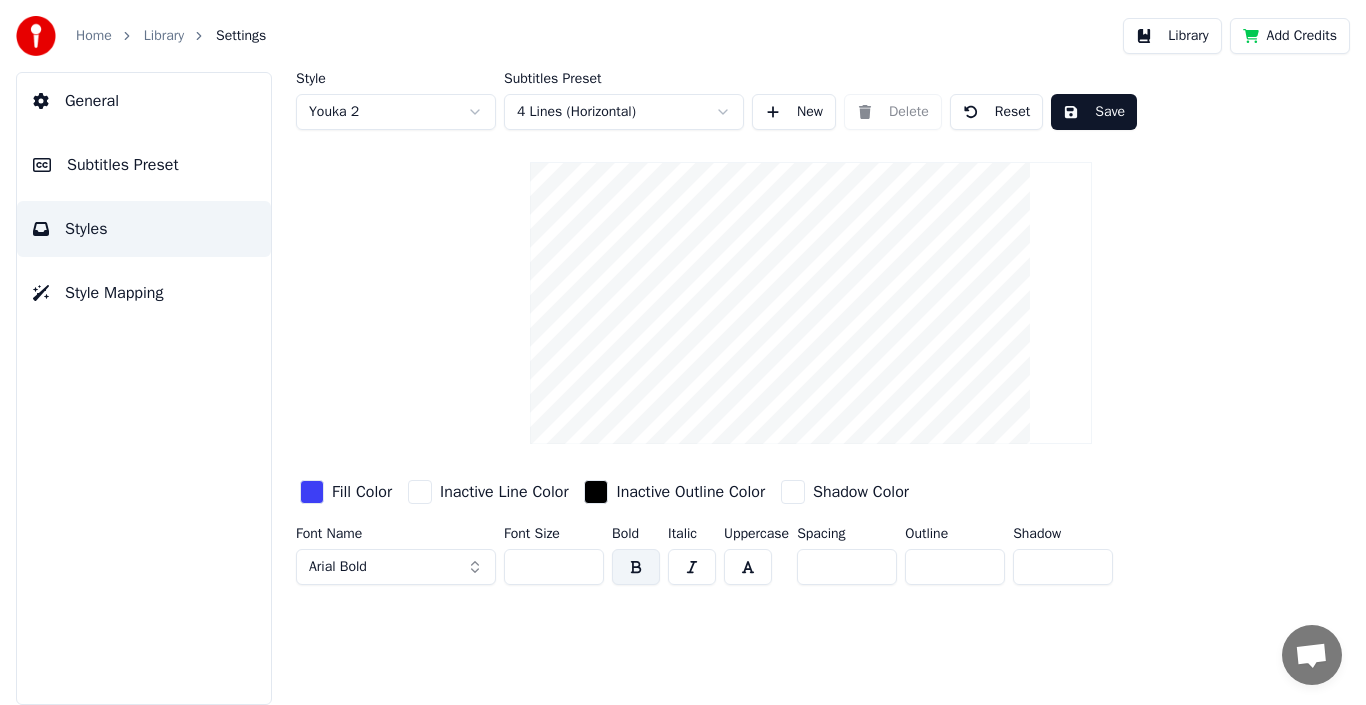click at bounding box center [312, 492] 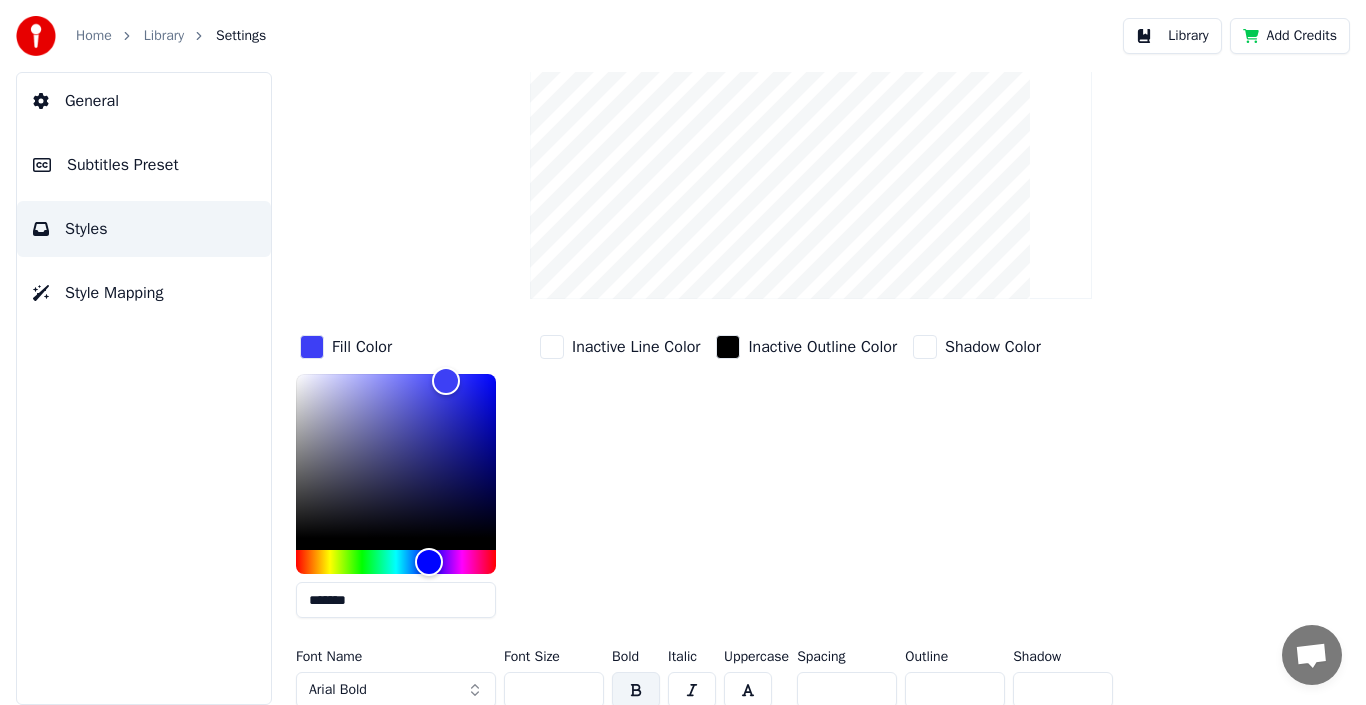 scroll, scrollTop: 155, scrollLeft: 0, axis: vertical 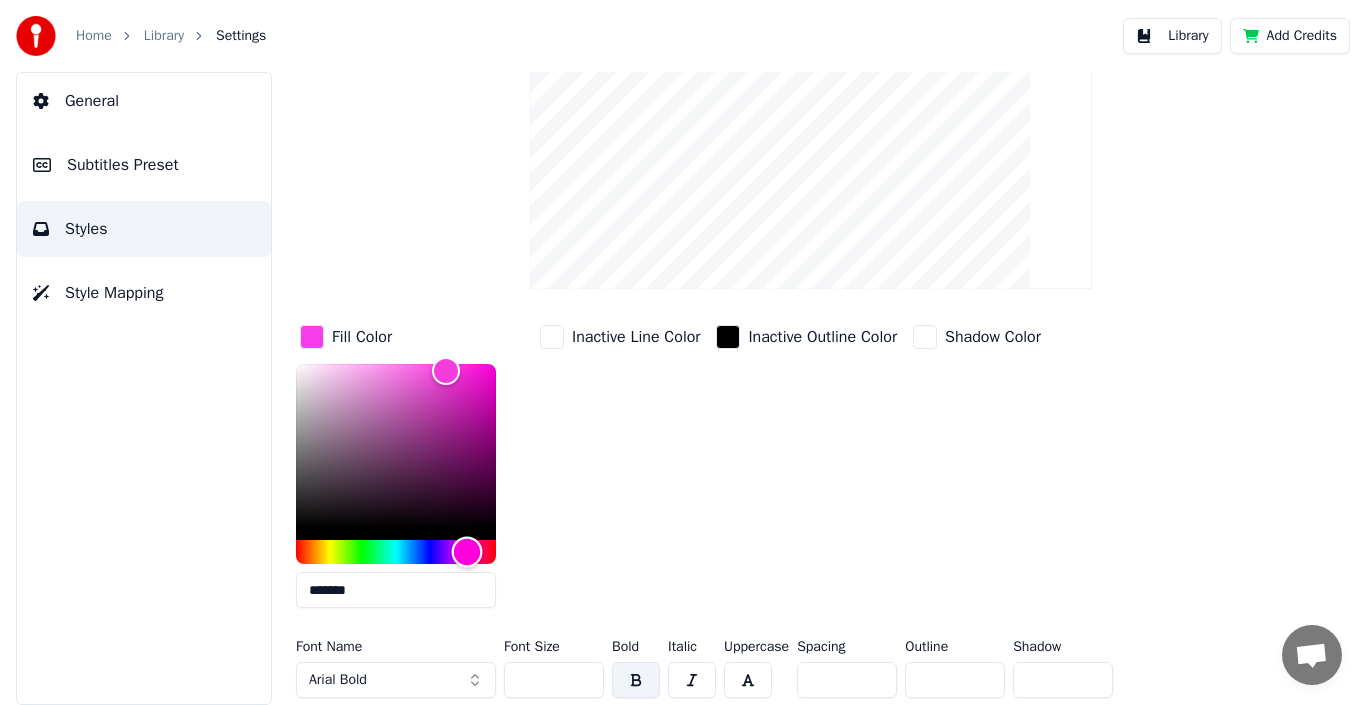 drag, startPoint x: 436, startPoint y: 552, endPoint x: 467, endPoint y: 553, distance: 31.016125 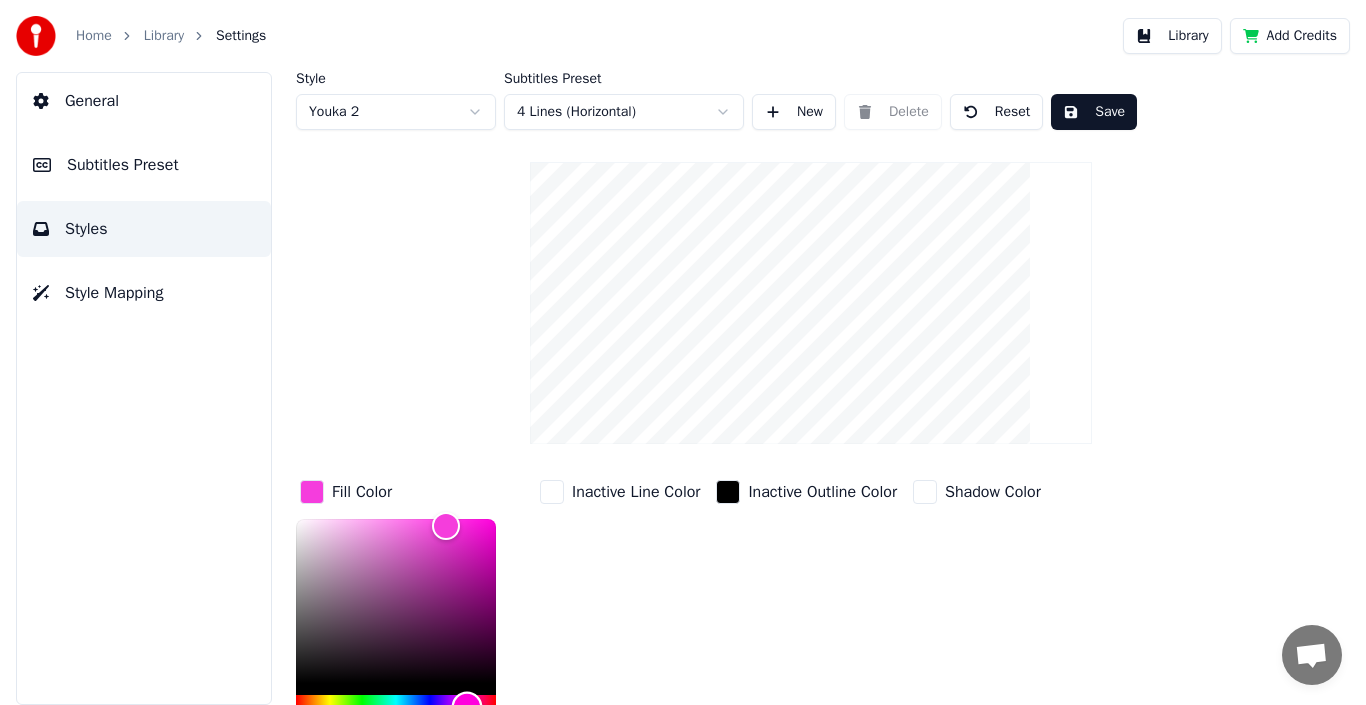 scroll, scrollTop: 100, scrollLeft: 0, axis: vertical 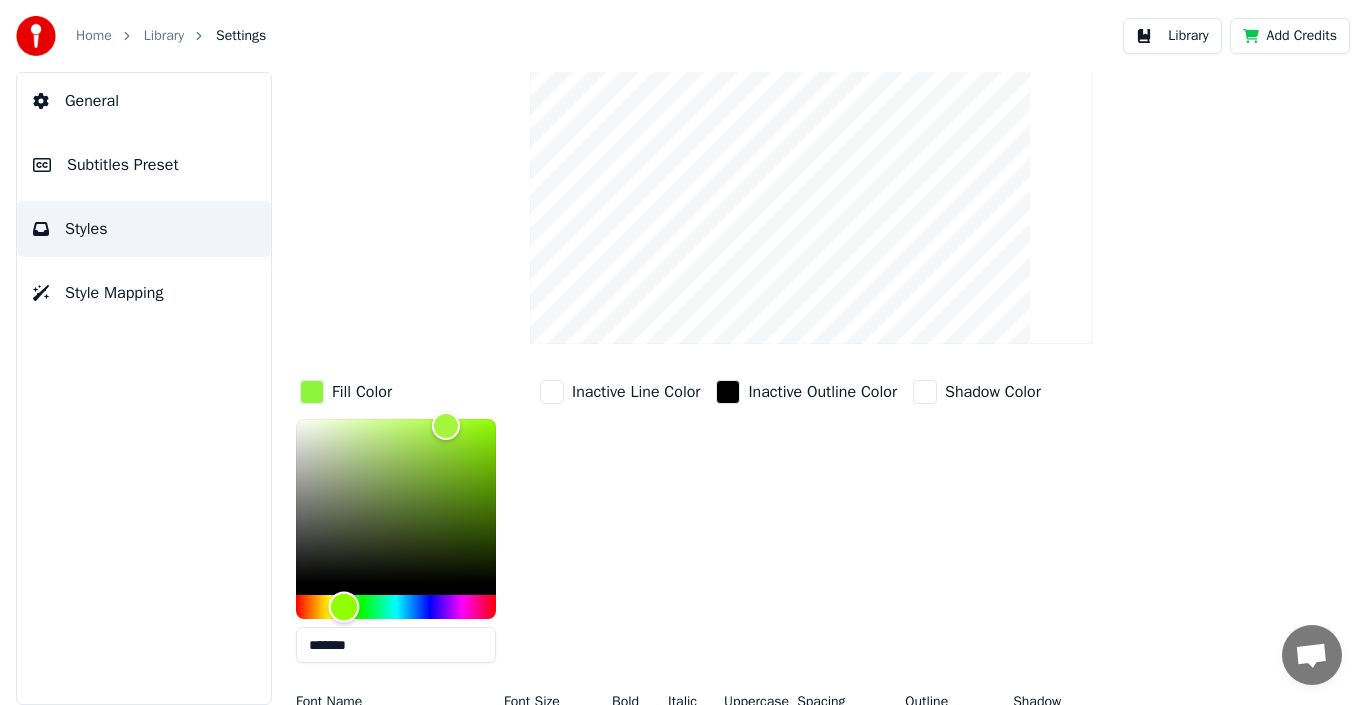 drag, startPoint x: 462, startPoint y: 598, endPoint x: 344, endPoint y: 598, distance: 118 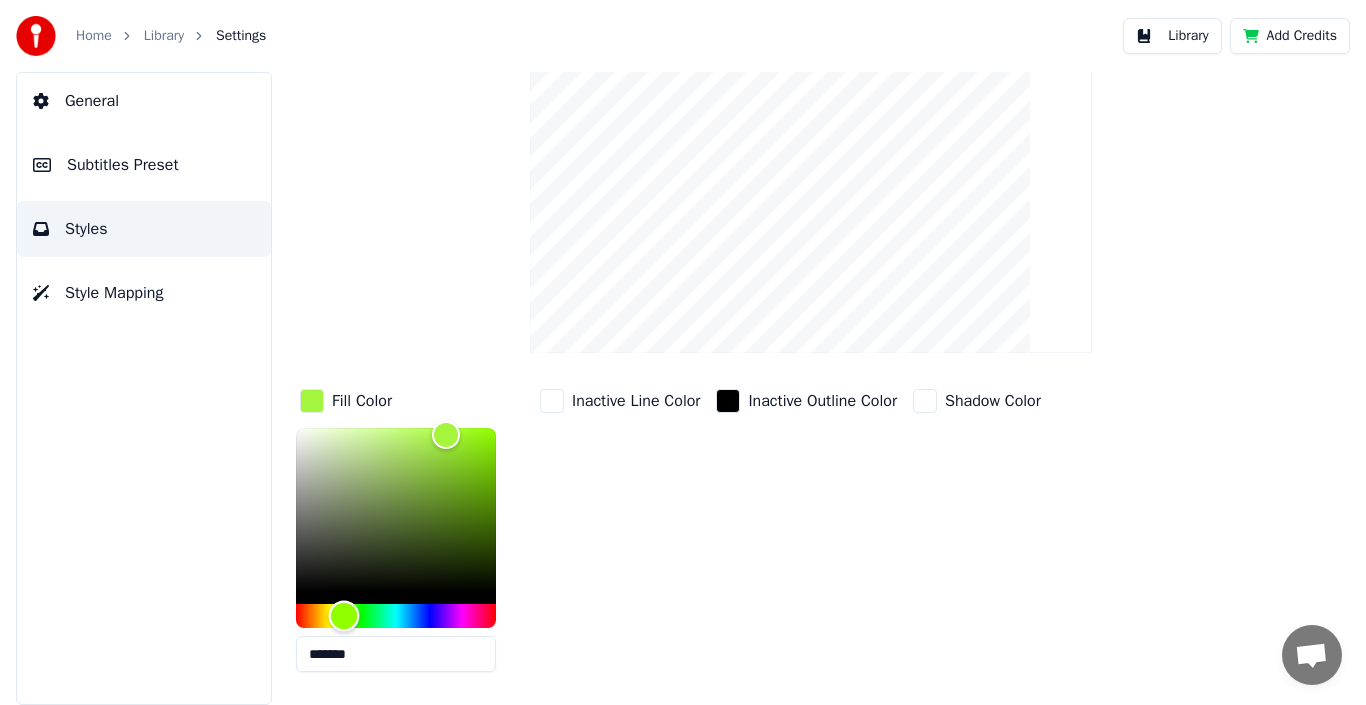 scroll, scrollTop: 155, scrollLeft: 0, axis: vertical 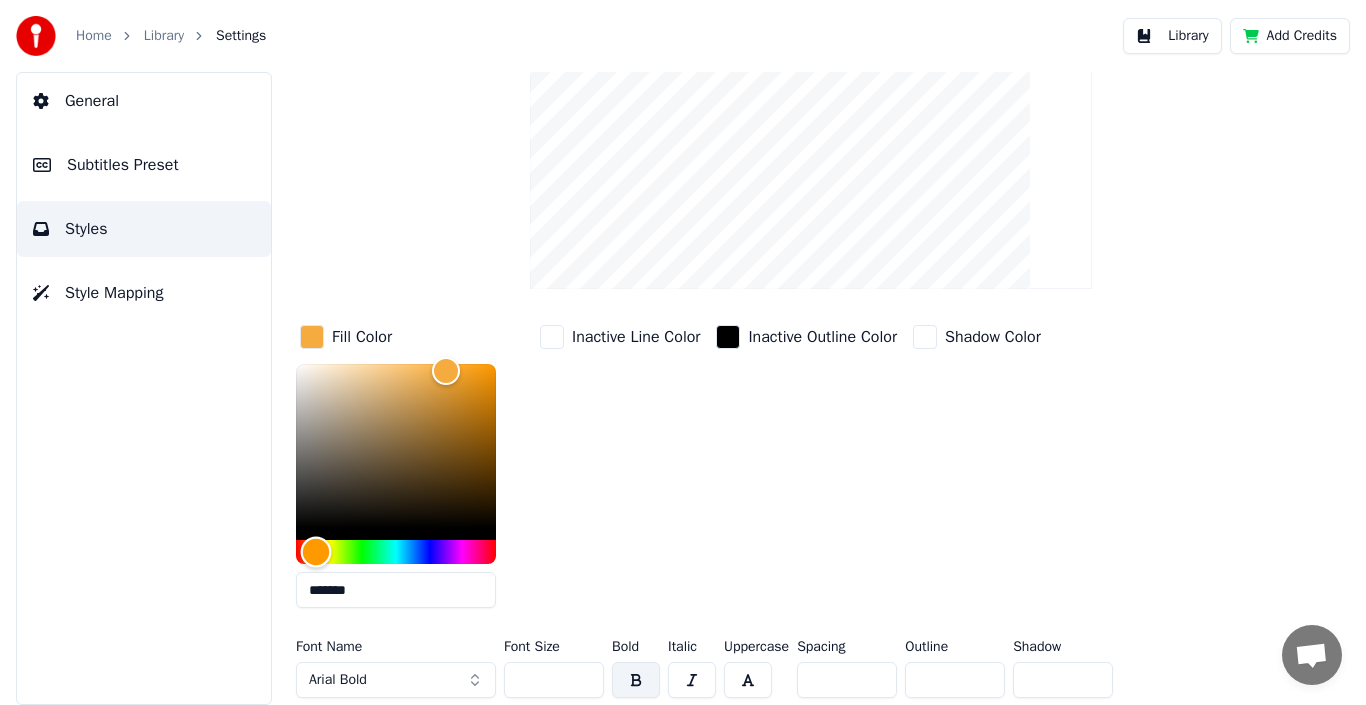 drag, startPoint x: 338, startPoint y: 549, endPoint x: 316, endPoint y: 549, distance: 22 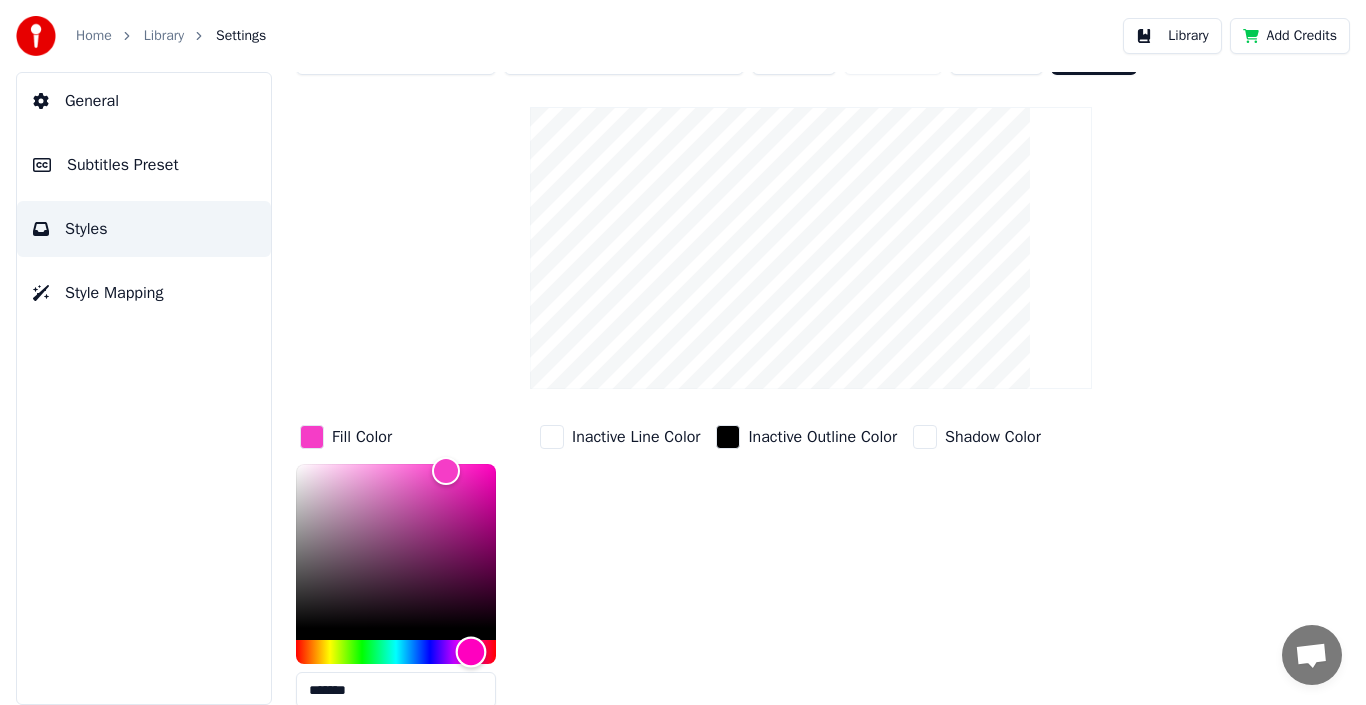 type on "*******" 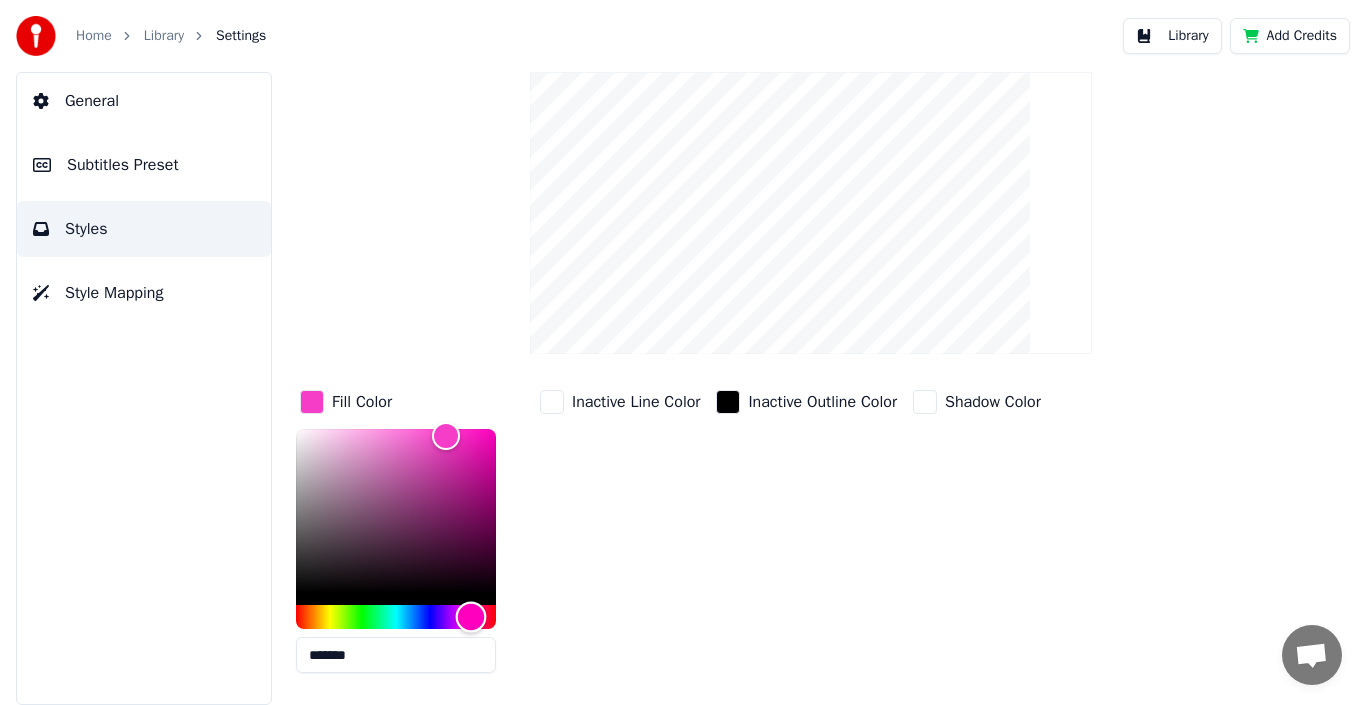 scroll, scrollTop: 55, scrollLeft: 0, axis: vertical 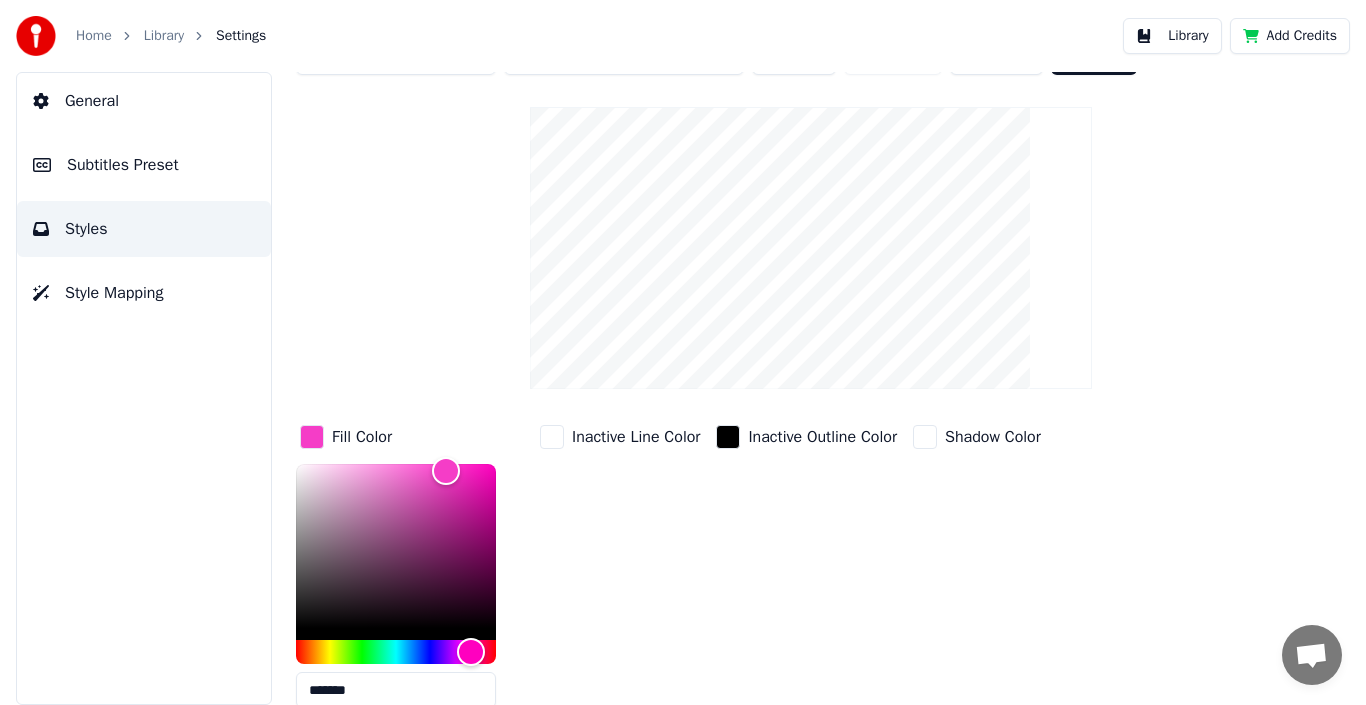 click on "Style Mapping" at bounding box center [114, 293] 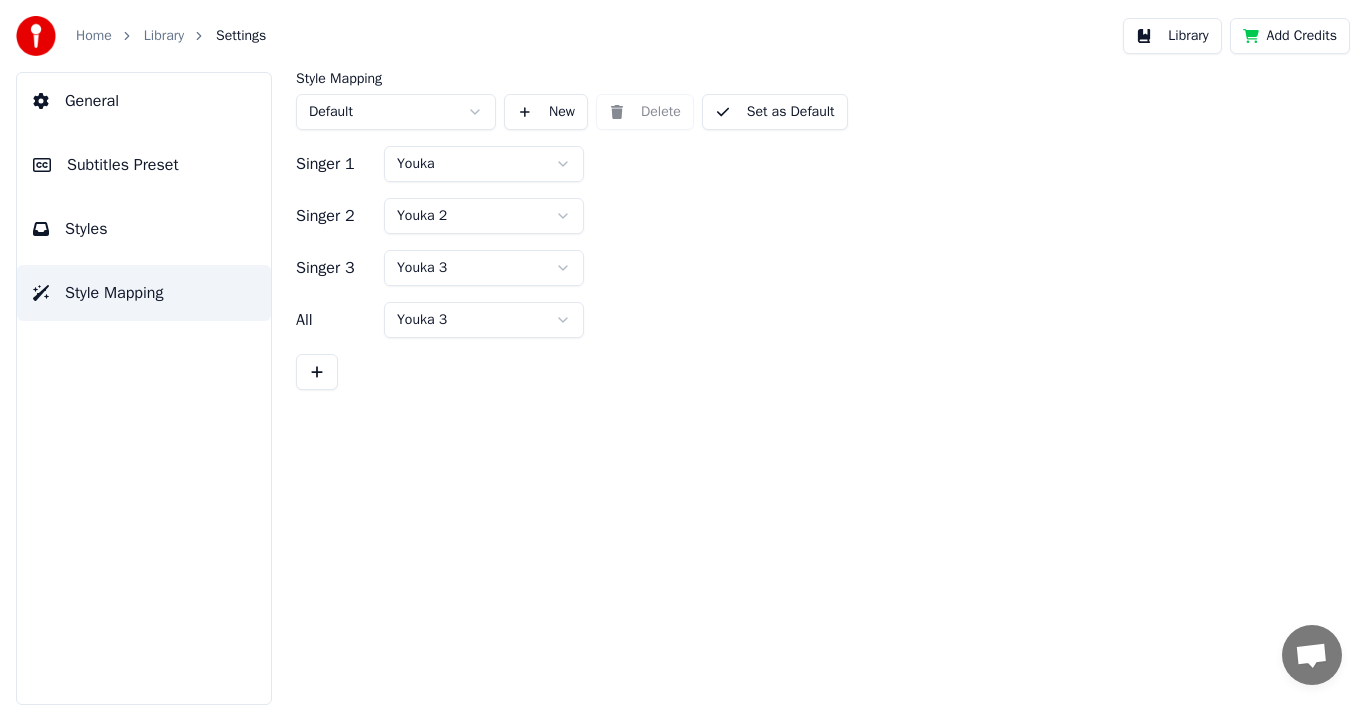 scroll, scrollTop: 0, scrollLeft: 0, axis: both 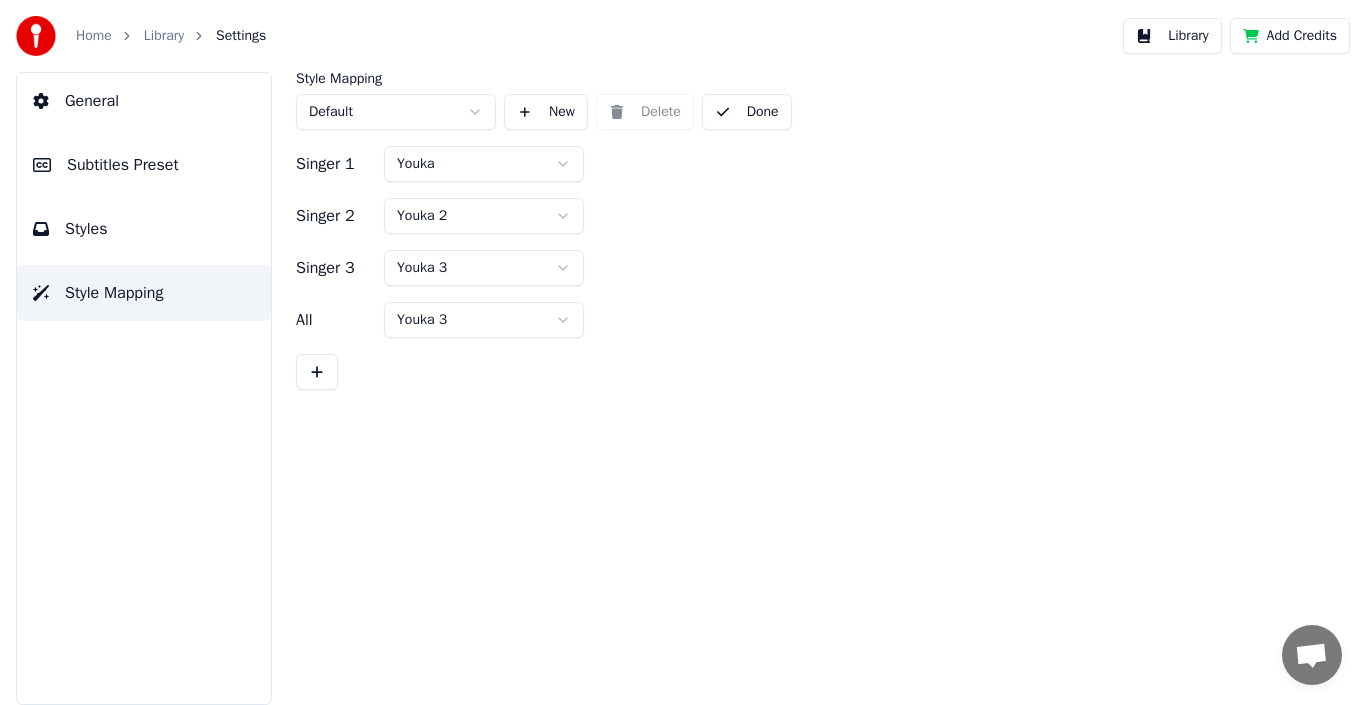 click on "Done" at bounding box center (747, 112) 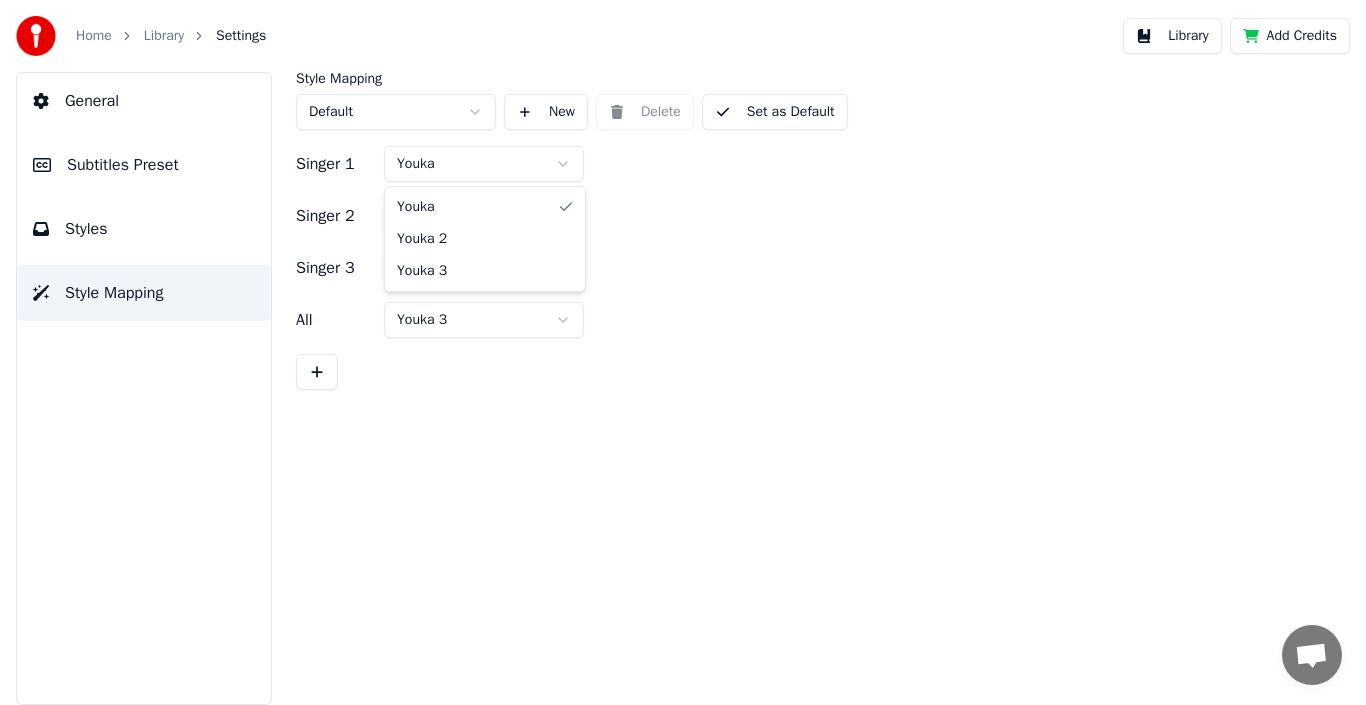 click on "Home Library Settings Library Add Credits General Subtitles Preset Styles Style Mapping Style Mapping Default New Delete Set as Default Singer   1 Youka Singer   2 Youka 2 Singer   3 Youka 3 All Youka 3 Youka Youka 2 Youka 3" at bounding box center (683, 352) 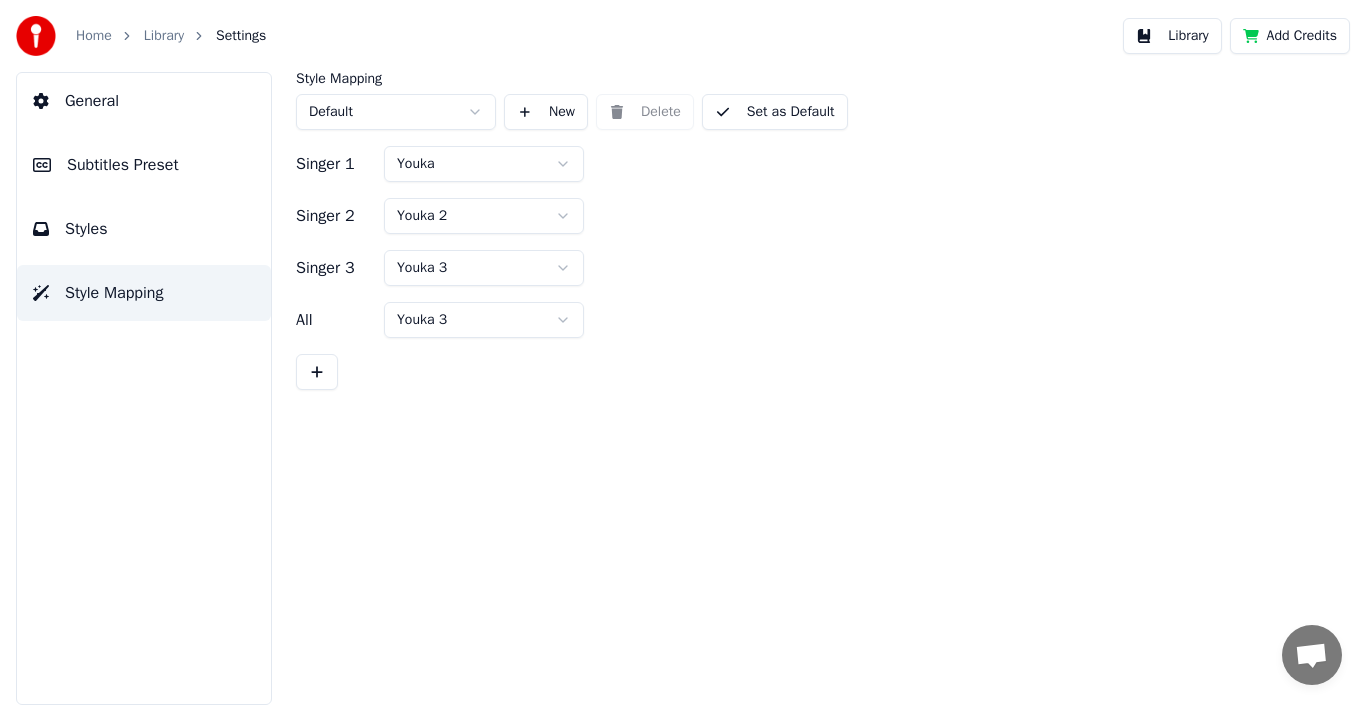 click on "Styles" at bounding box center [86, 229] 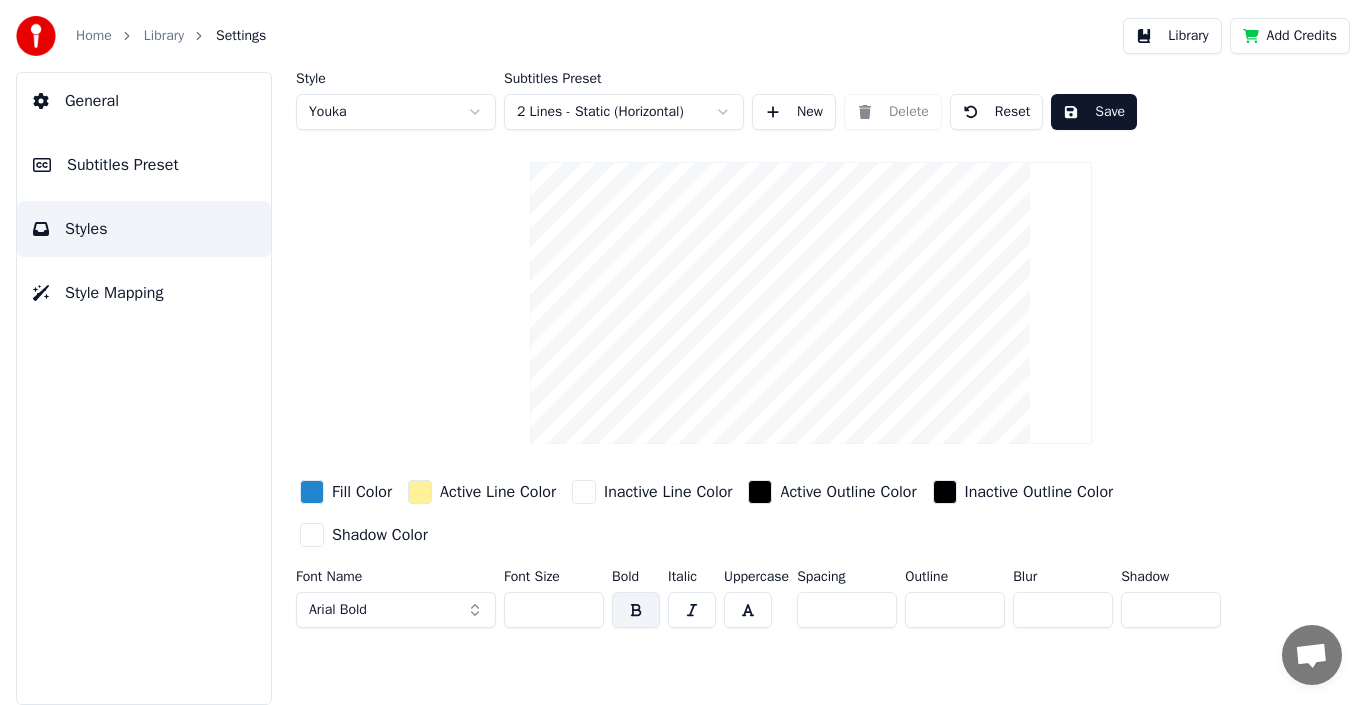 click on "Home Library Settings Library Add Credits General Subtitles Preset Styles Style Mapping Style Youka Subtitles Preset 2 Lines - Static (Horizontal) New Delete Reset Save Fill Color Active Line Color Inactive Line Color Active Outline Color Inactive Outline Color Shadow Color Font Name Arial Bold Font Size ** Bold Italic Uppercase Spacing * Outline * Blur * Shadow *" at bounding box center [683, 352] 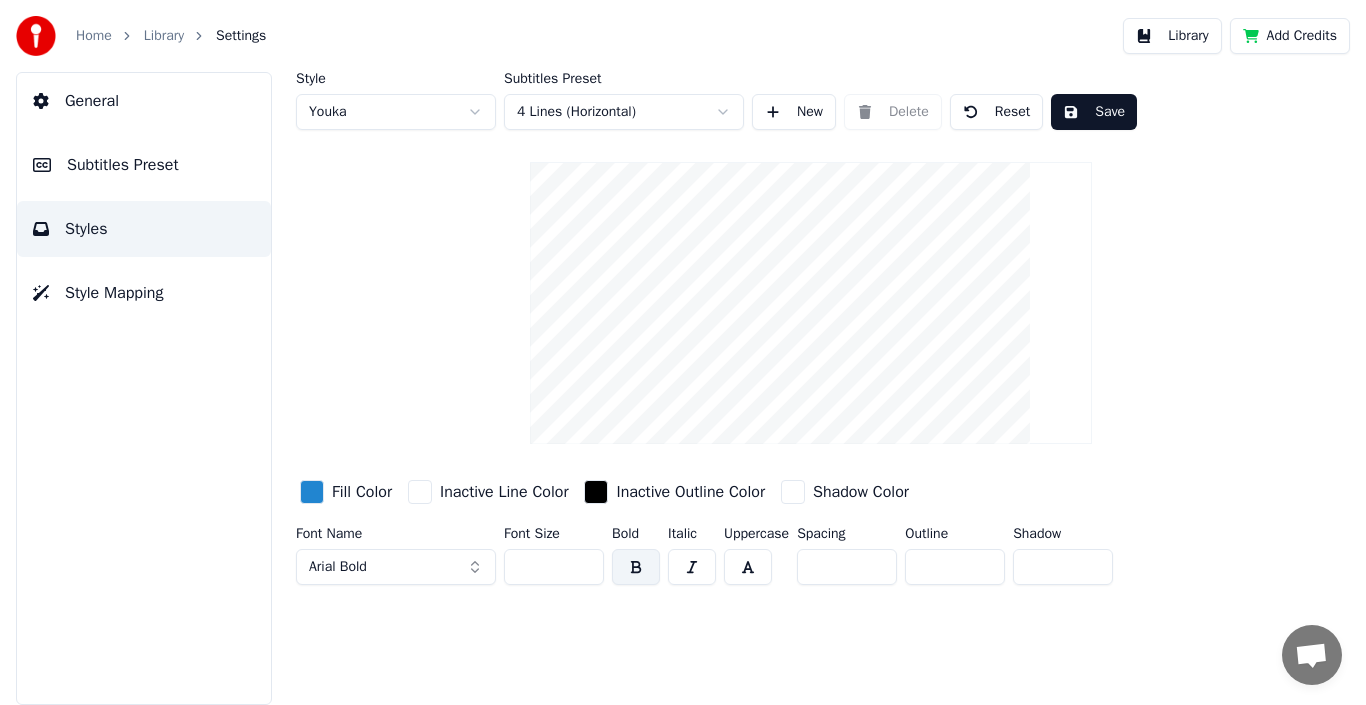click at bounding box center [312, 492] 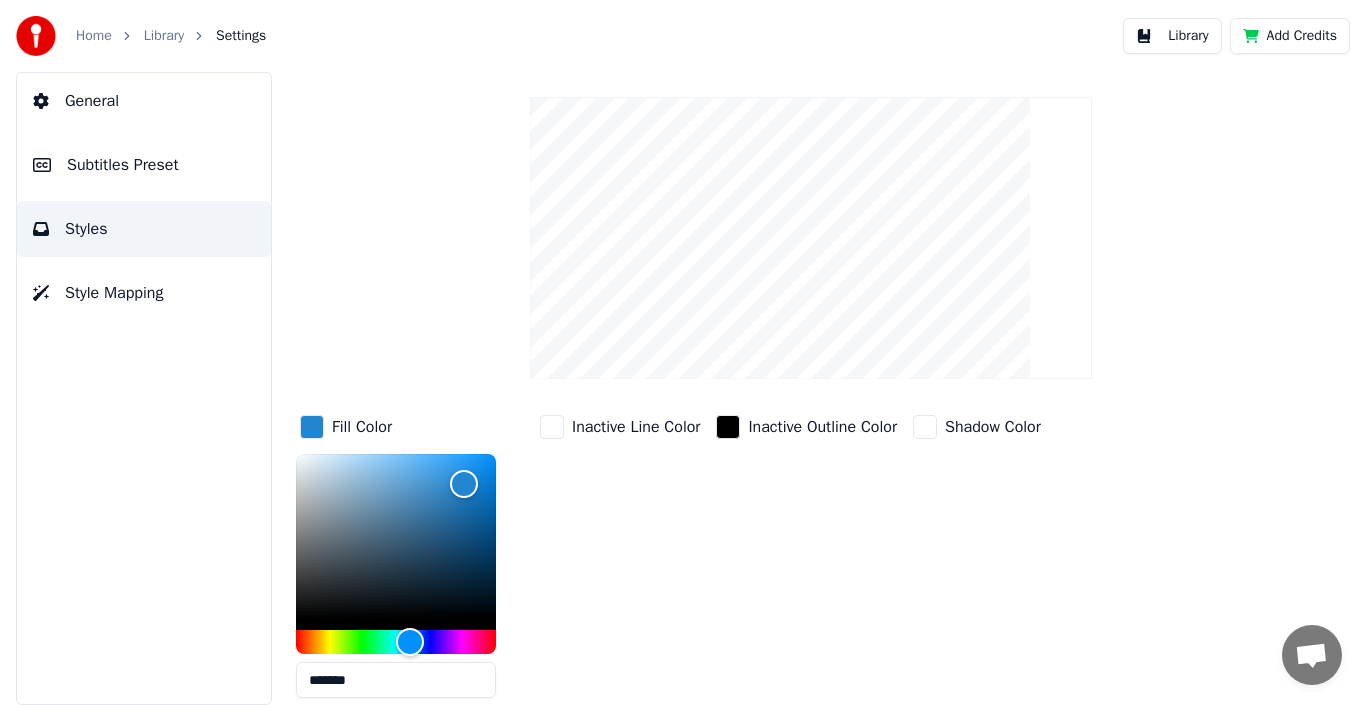 scroll, scrollTop: 155, scrollLeft: 0, axis: vertical 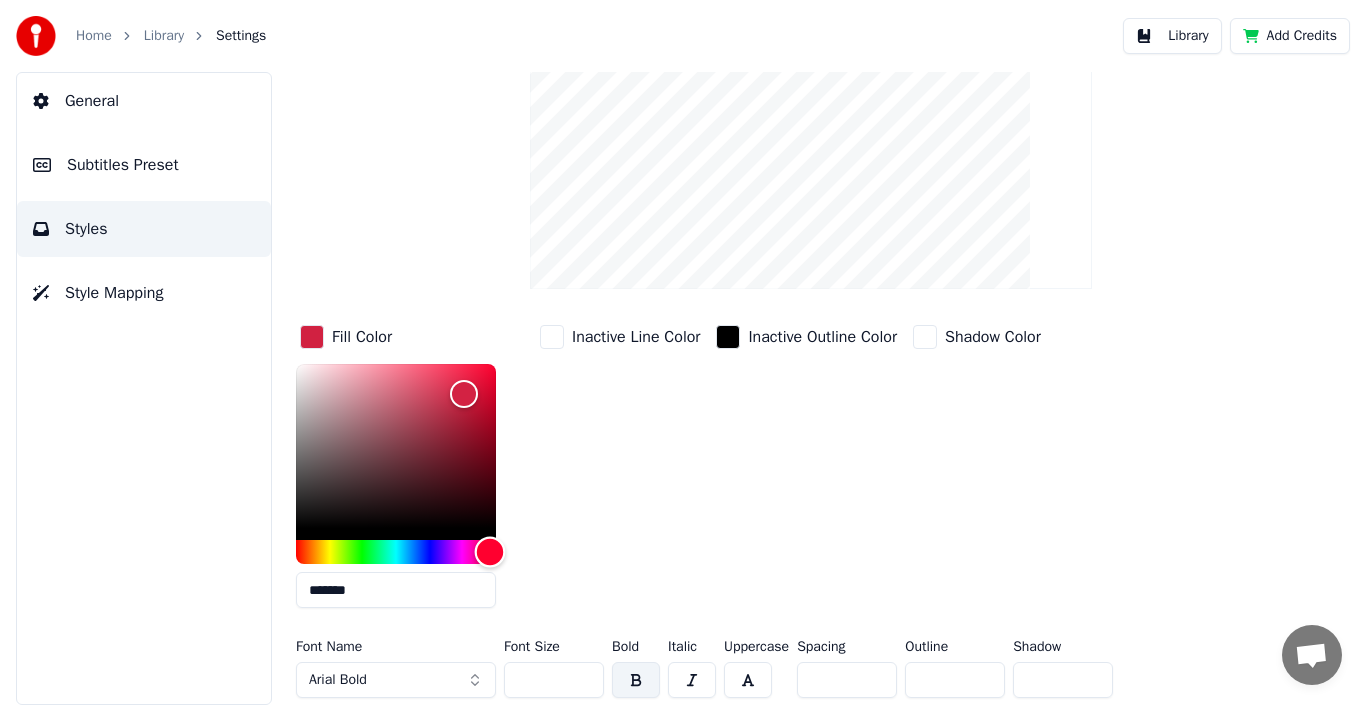 drag, startPoint x: 409, startPoint y: 551, endPoint x: 490, endPoint y: 550, distance: 81.00617 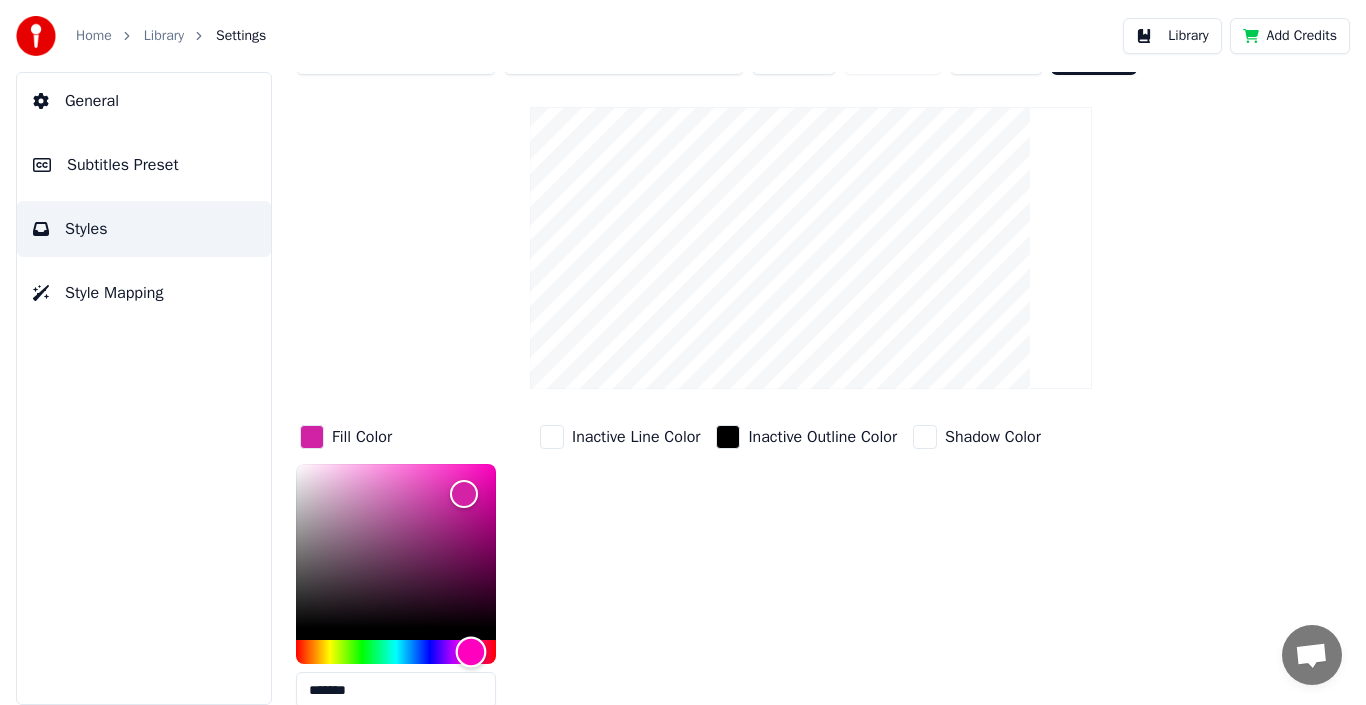 drag, startPoint x: 489, startPoint y: 647, endPoint x: 471, endPoint y: 647, distance: 18 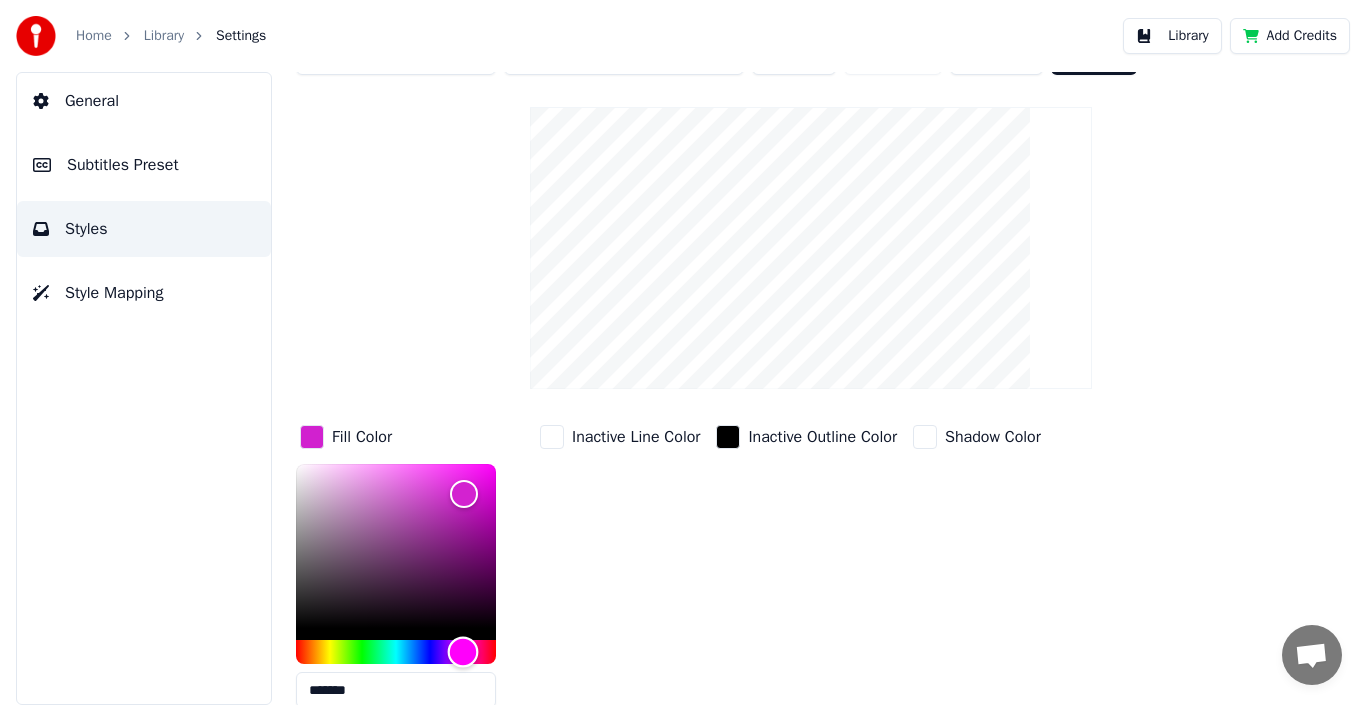 click at bounding box center [463, 652] 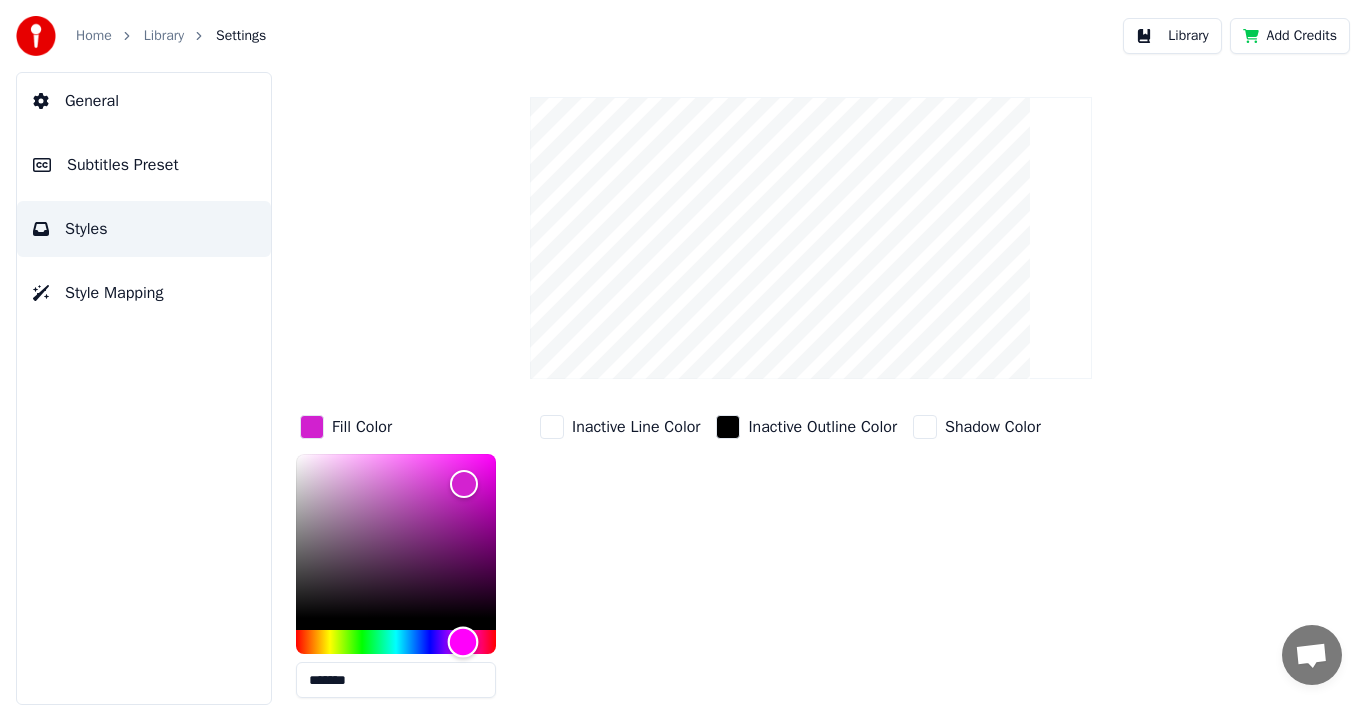 scroll, scrollTop: 100, scrollLeft: 0, axis: vertical 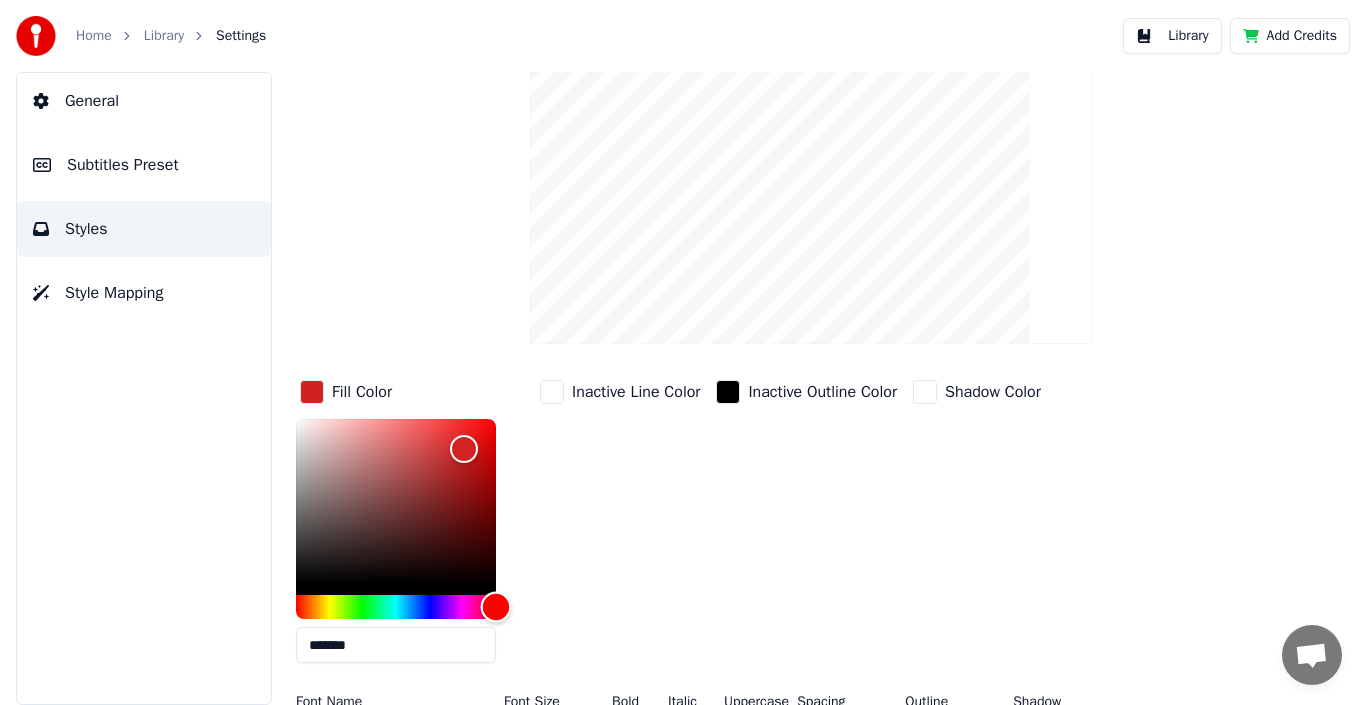drag, startPoint x: 462, startPoint y: 605, endPoint x: 496, endPoint y: 607, distance: 34.058773 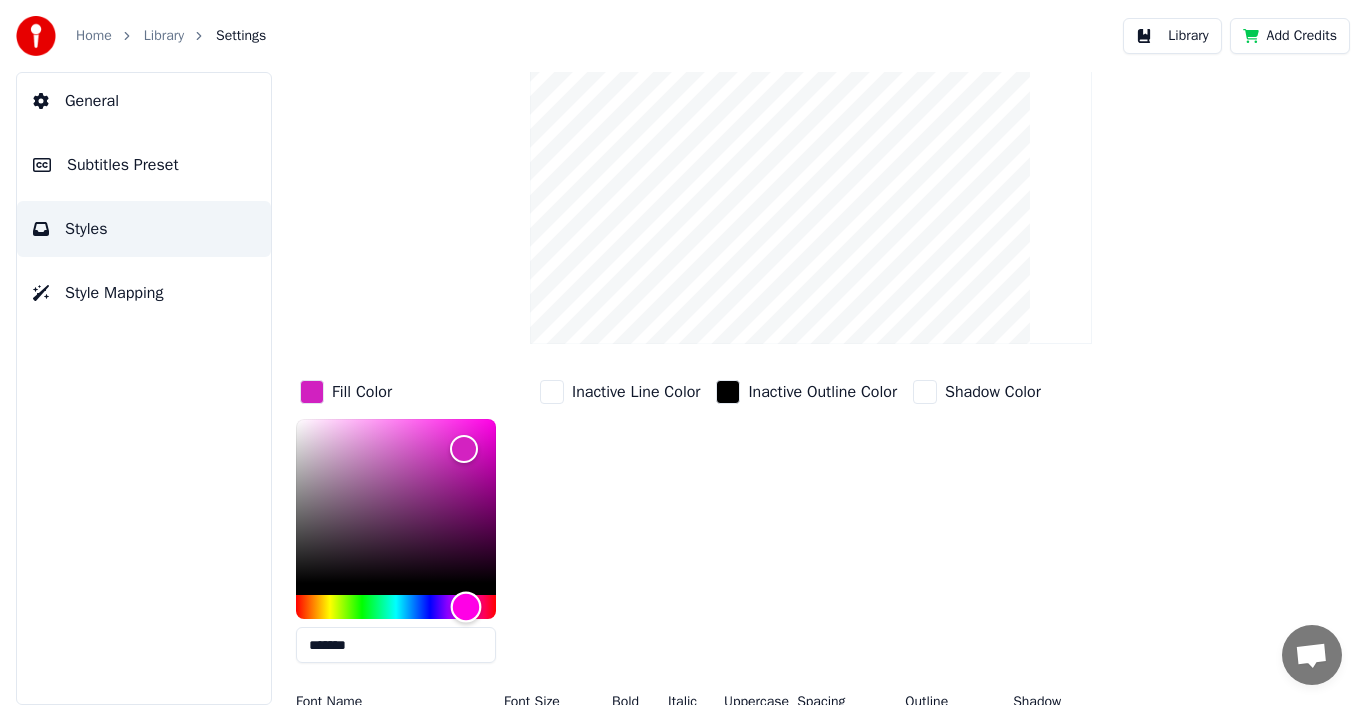 drag, startPoint x: 493, startPoint y: 606, endPoint x: 466, endPoint y: 603, distance: 27.166155 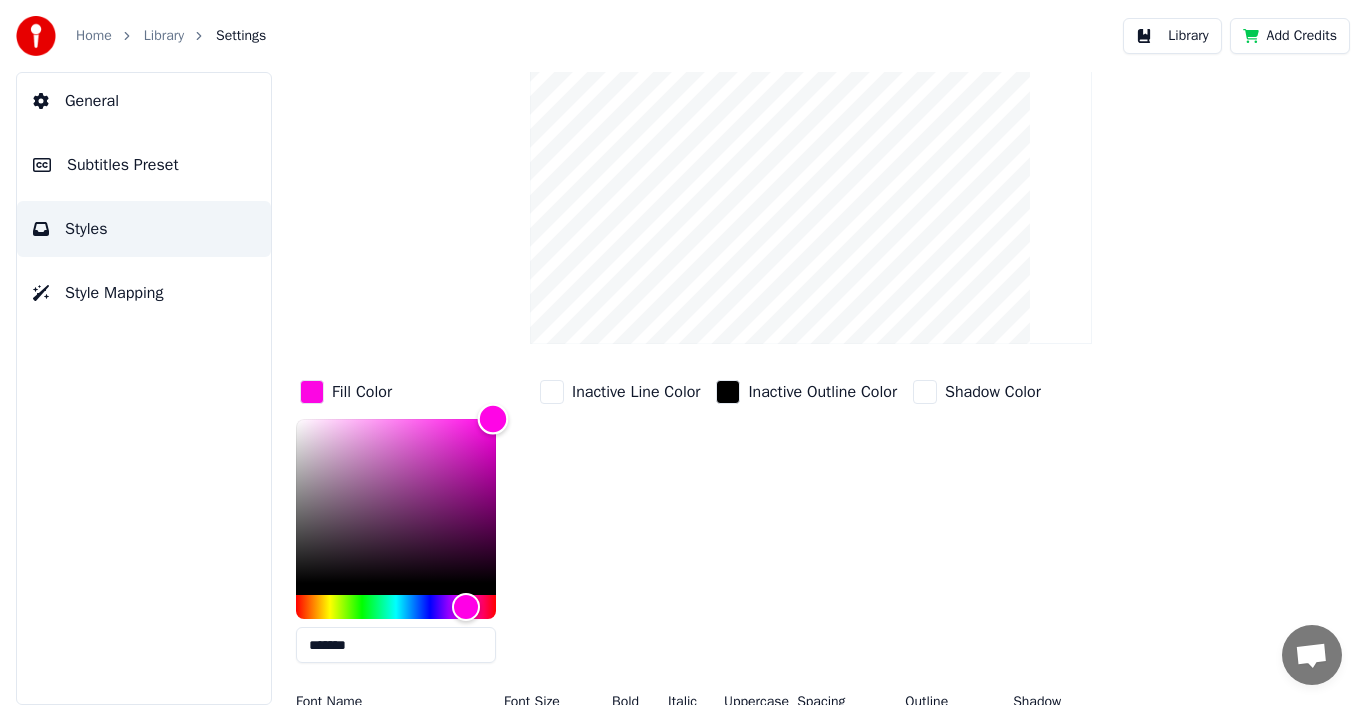 type on "*******" 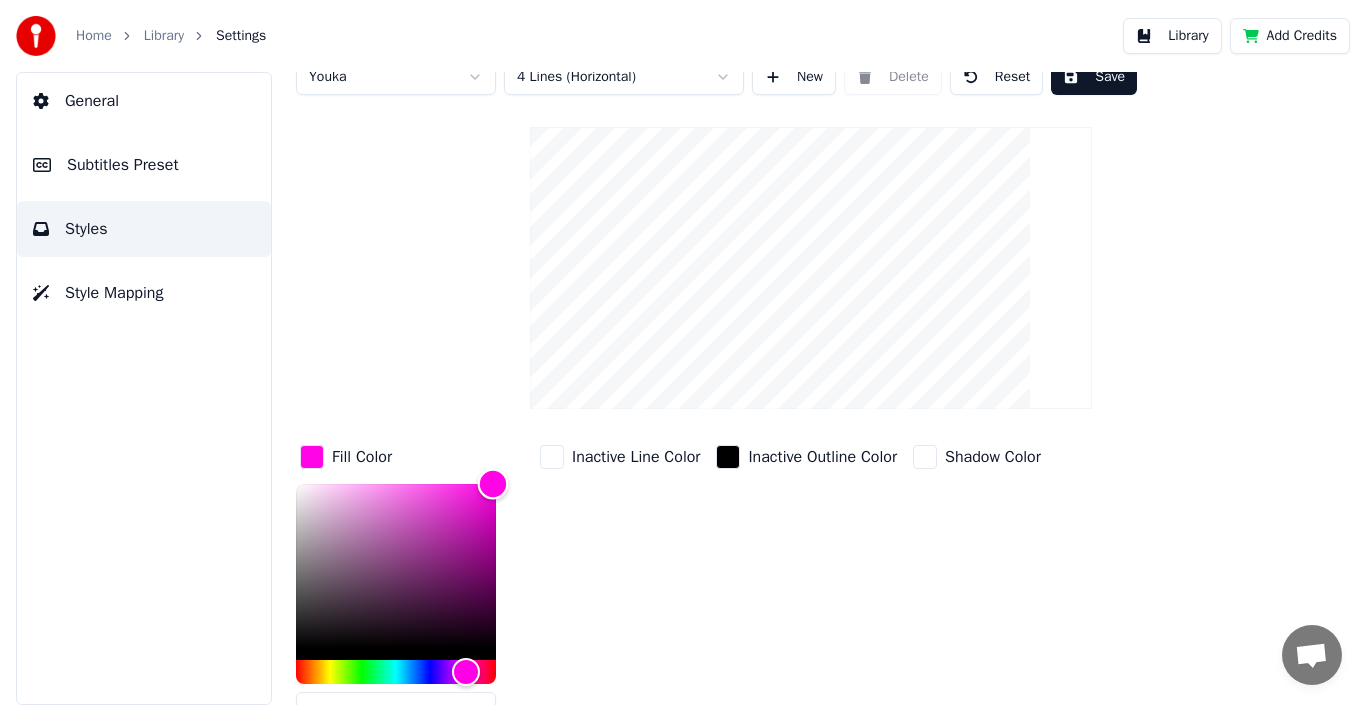 scroll, scrollTop: 0, scrollLeft: 0, axis: both 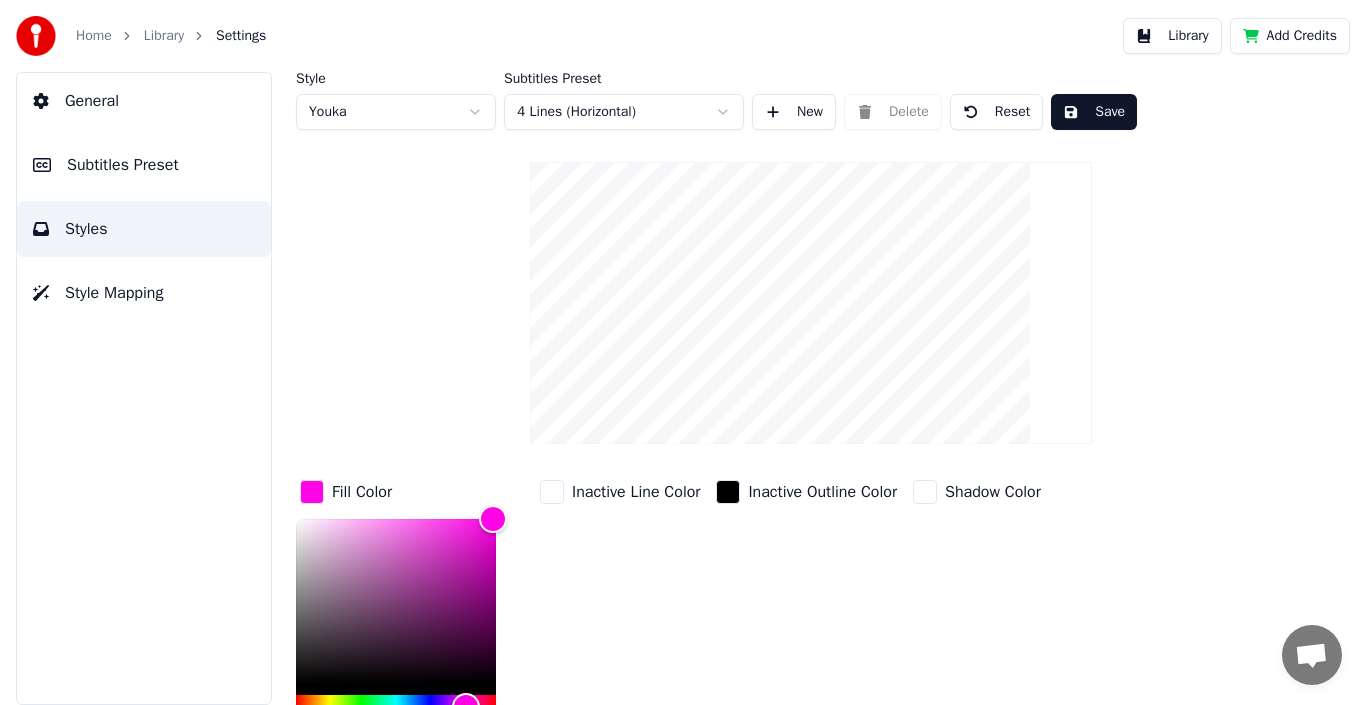 click on "Save" at bounding box center [1094, 112] 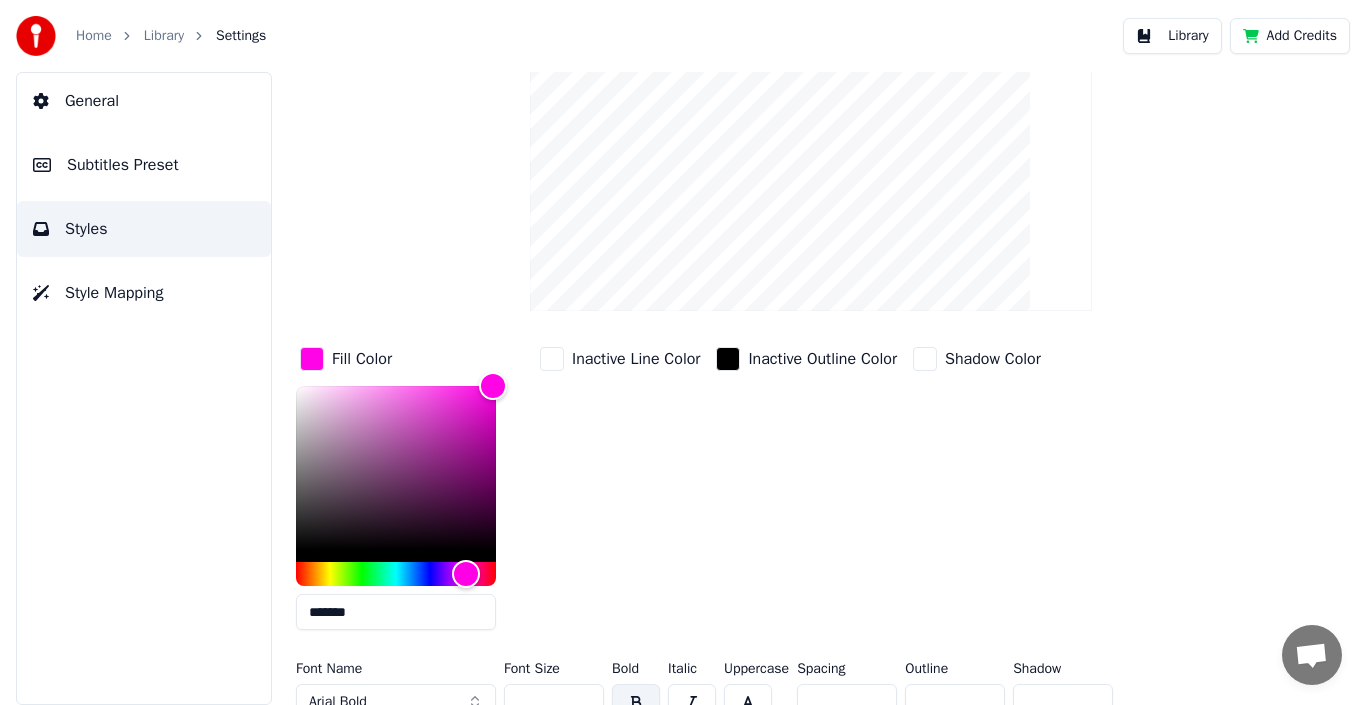 scroll, scrollTop: 155, scrollLeft: 0, axis: vertical 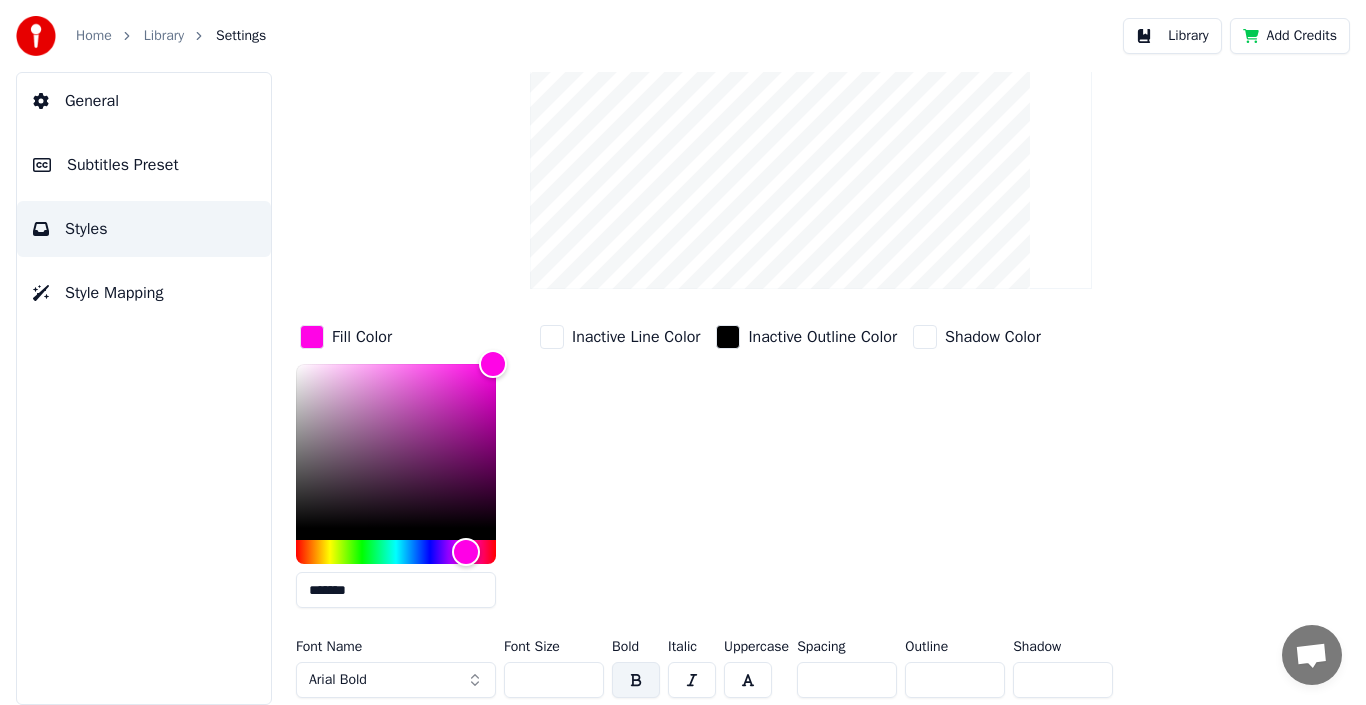 click on "Arial Bold" at bounding box center [396, 680] 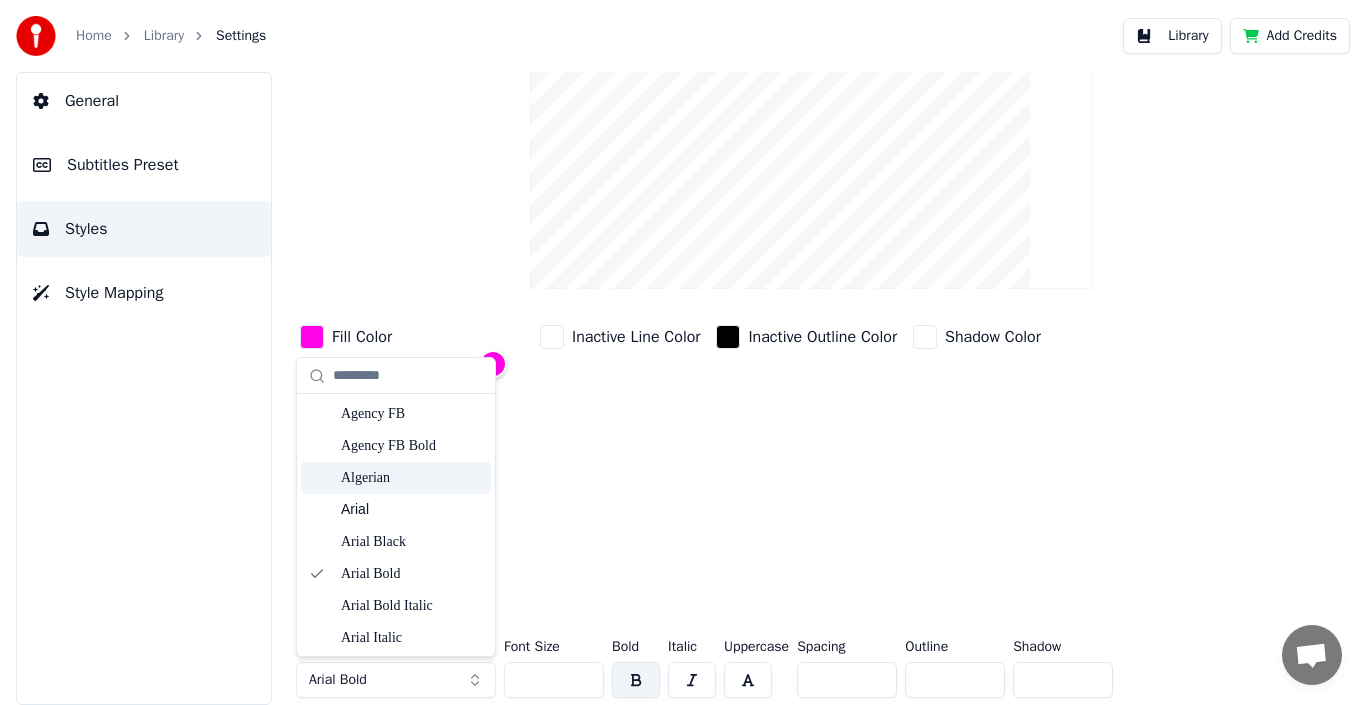 click on "Algerian" at bounding box center (412, 478) 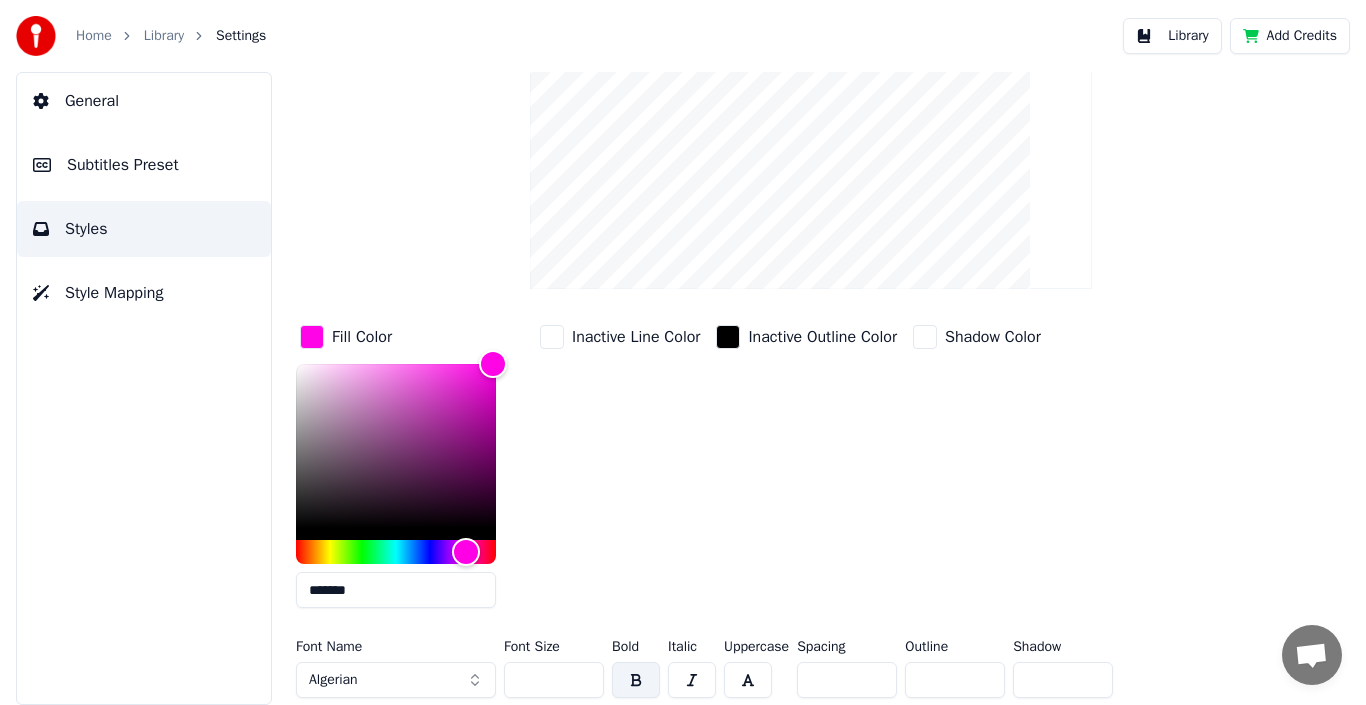 click on "Algerian" at bounding box center [396, 680] 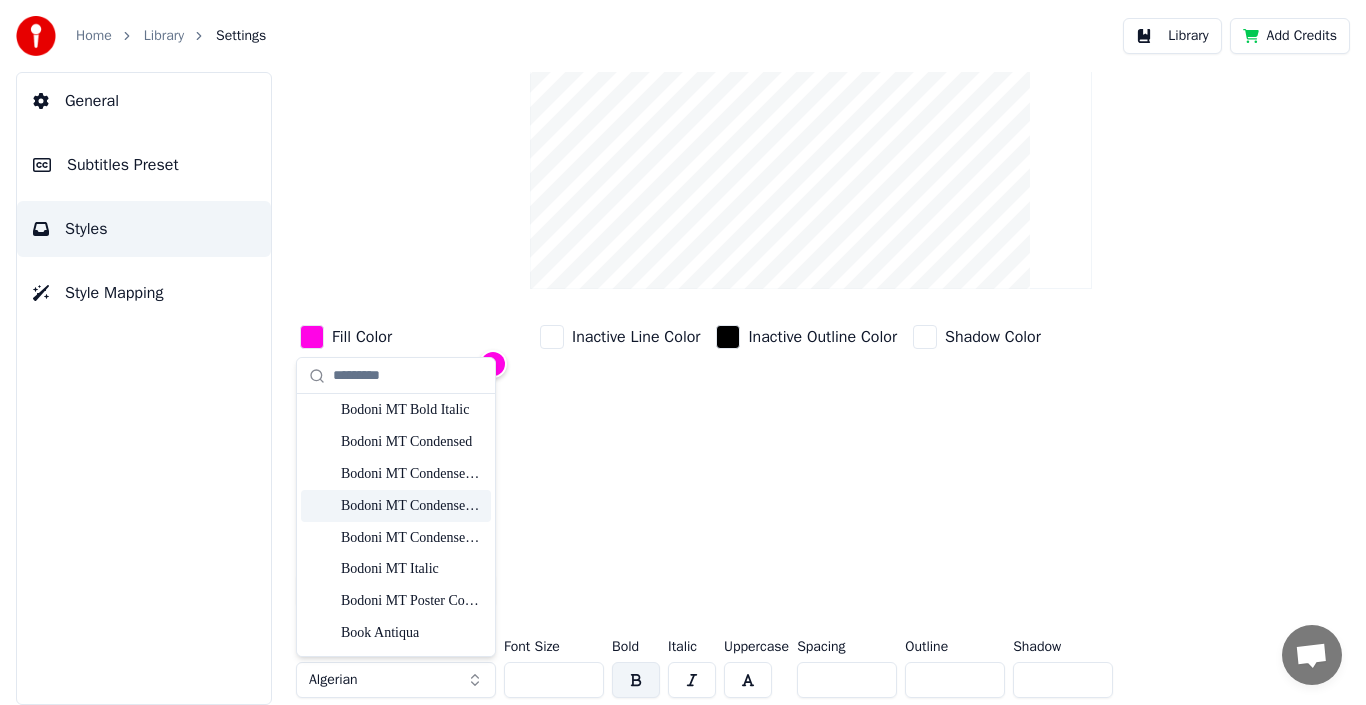 scroll, scrollTop: 800, scrollLeft: 0, axis: vertical 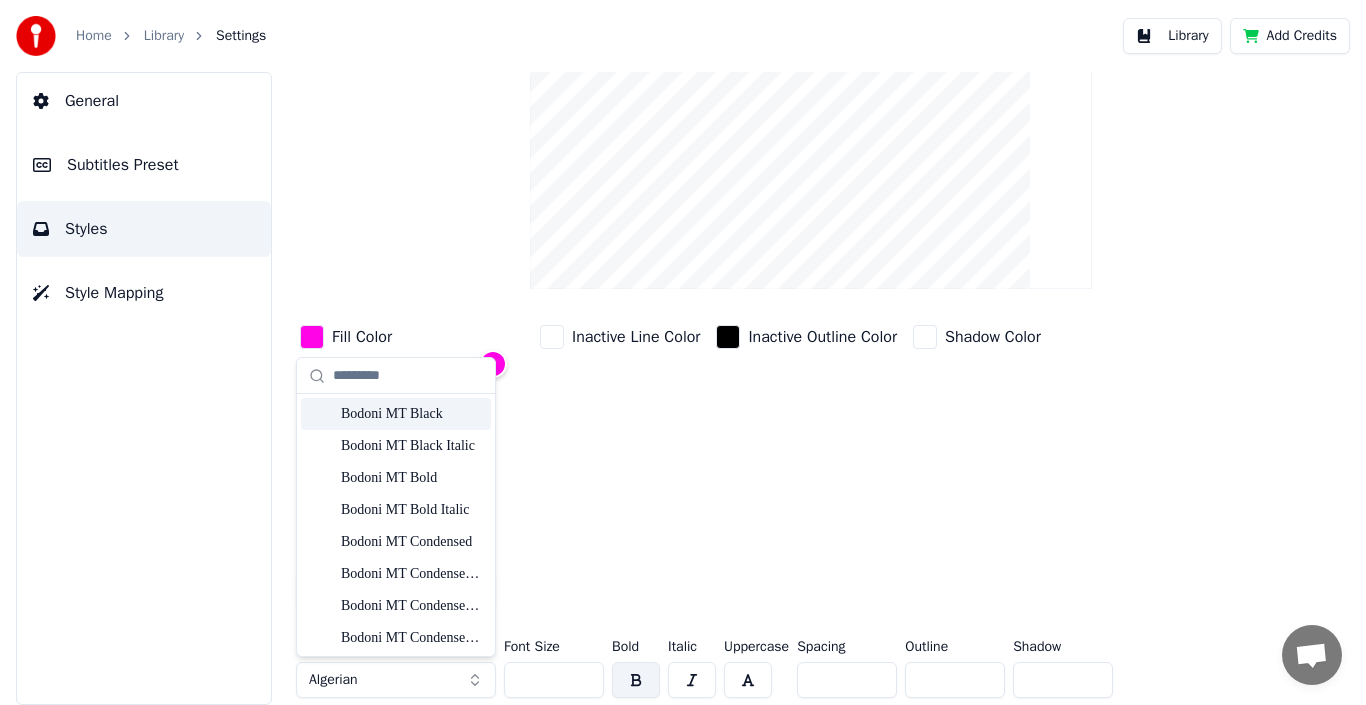 click on "Bodoni MT Black" at bounding box center (412, 414) 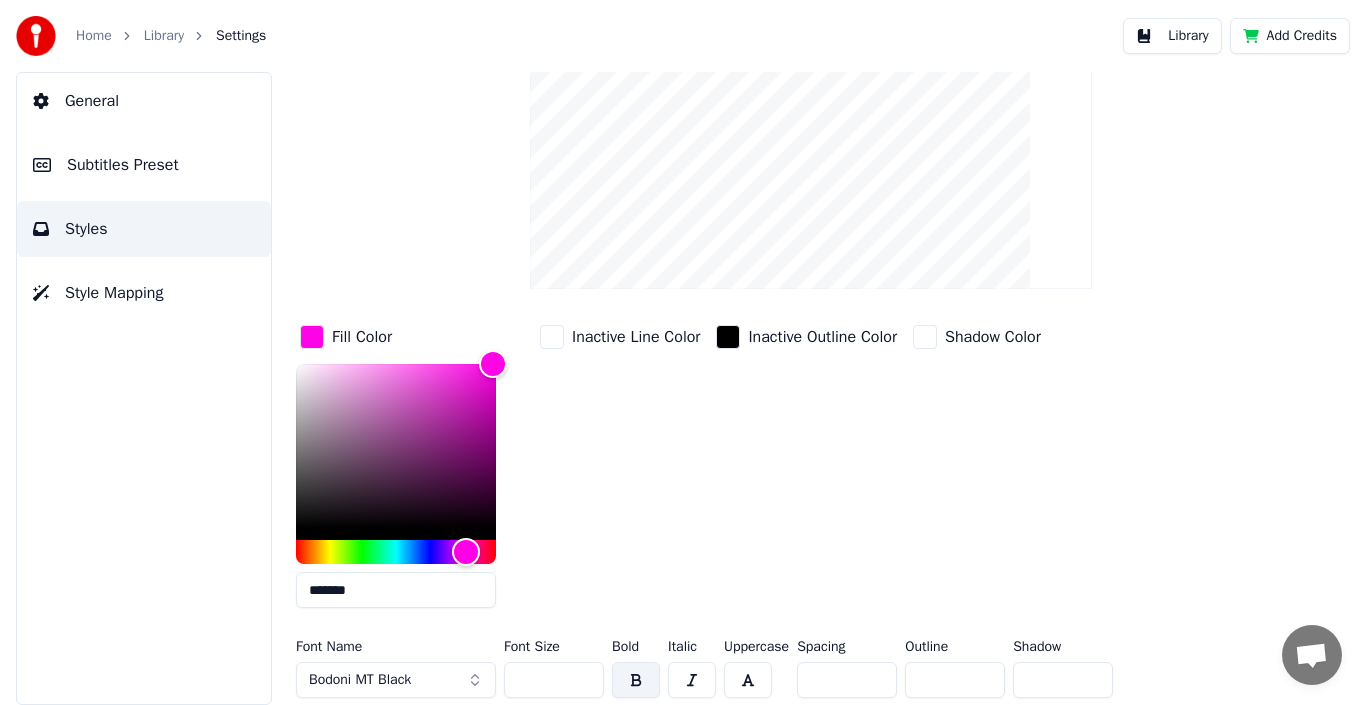 click on "Bodoni MT Black" at bounding box center [360, 680] 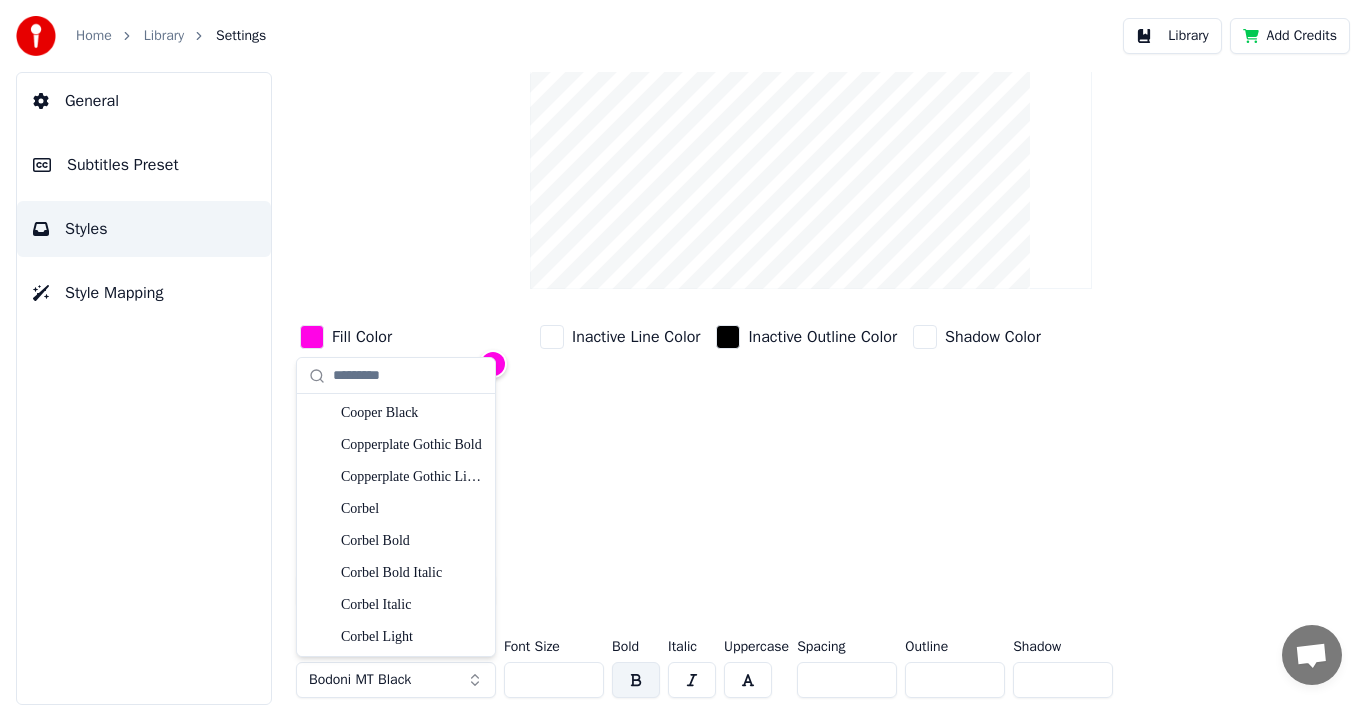 scroll, scrollTop: 3100, scrollLeft: 0, axis: vertical 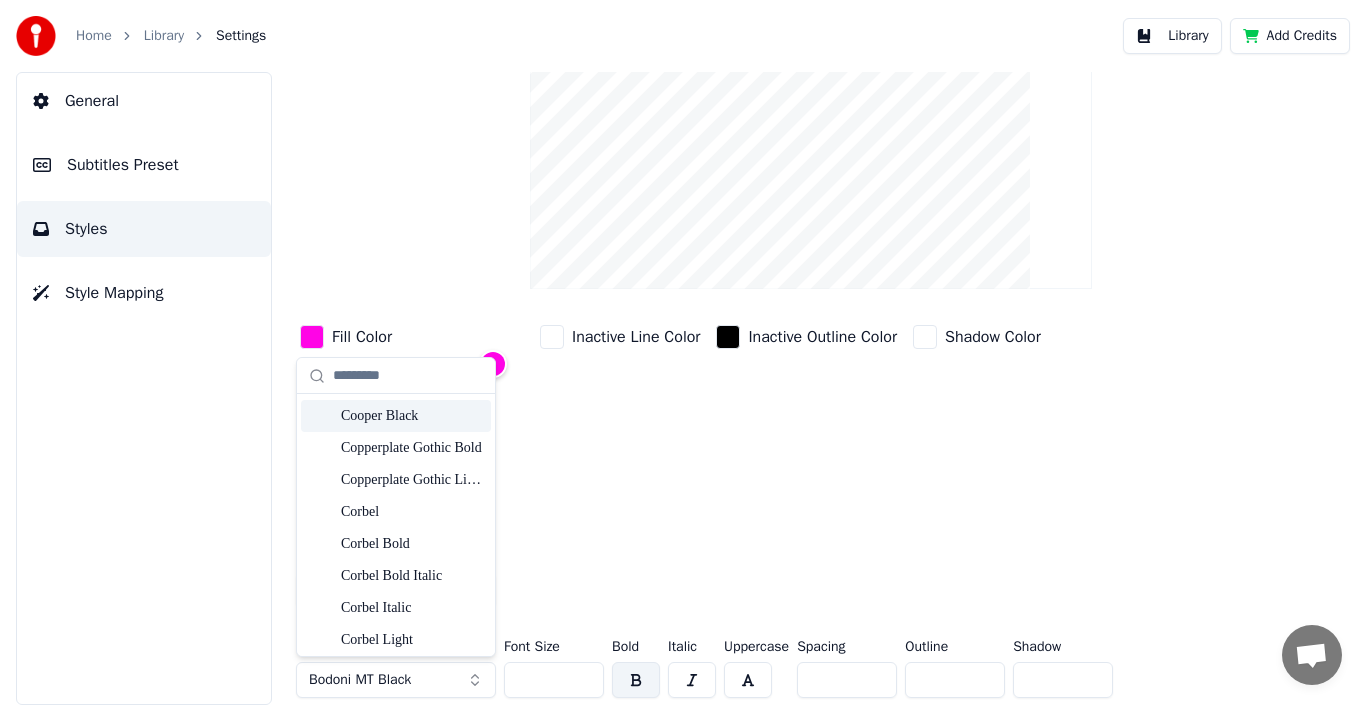 click on "Cooper Black" at bounding box center (412, 416) 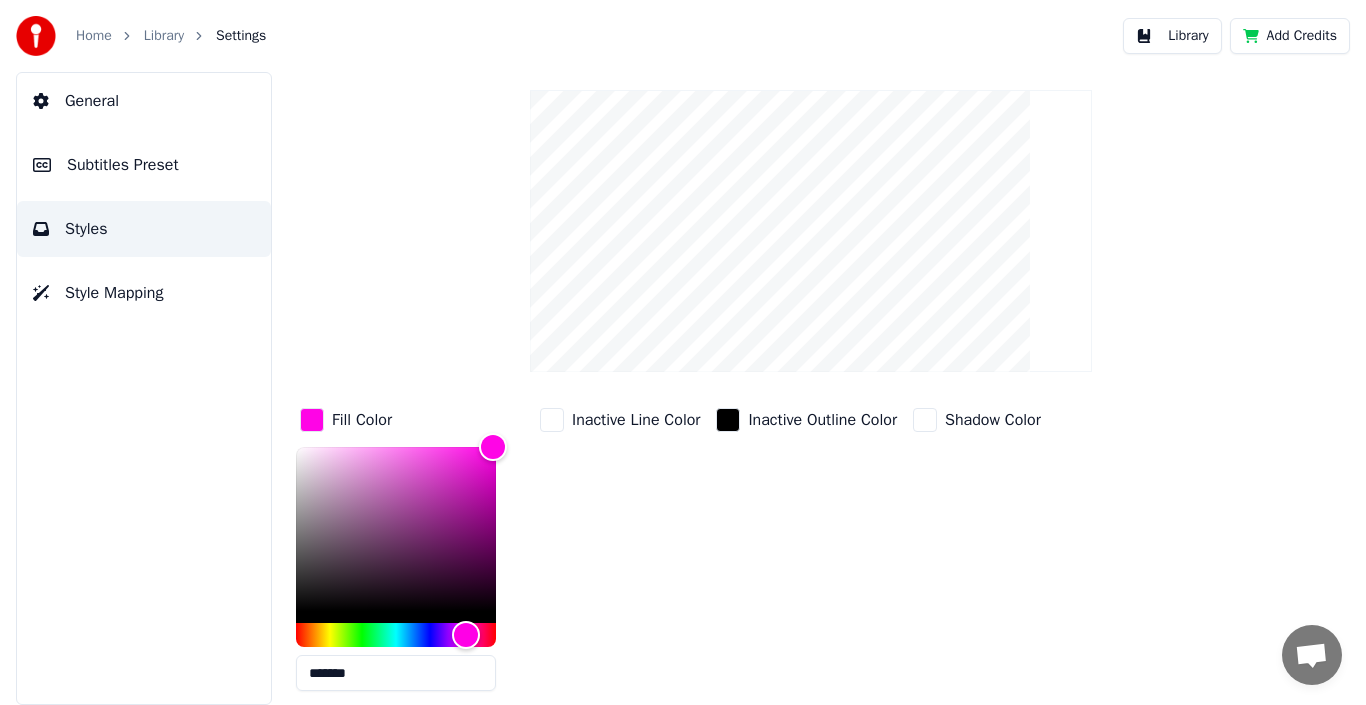 scroll, scrollTop: 0, scrollLeft: 0, axis: both 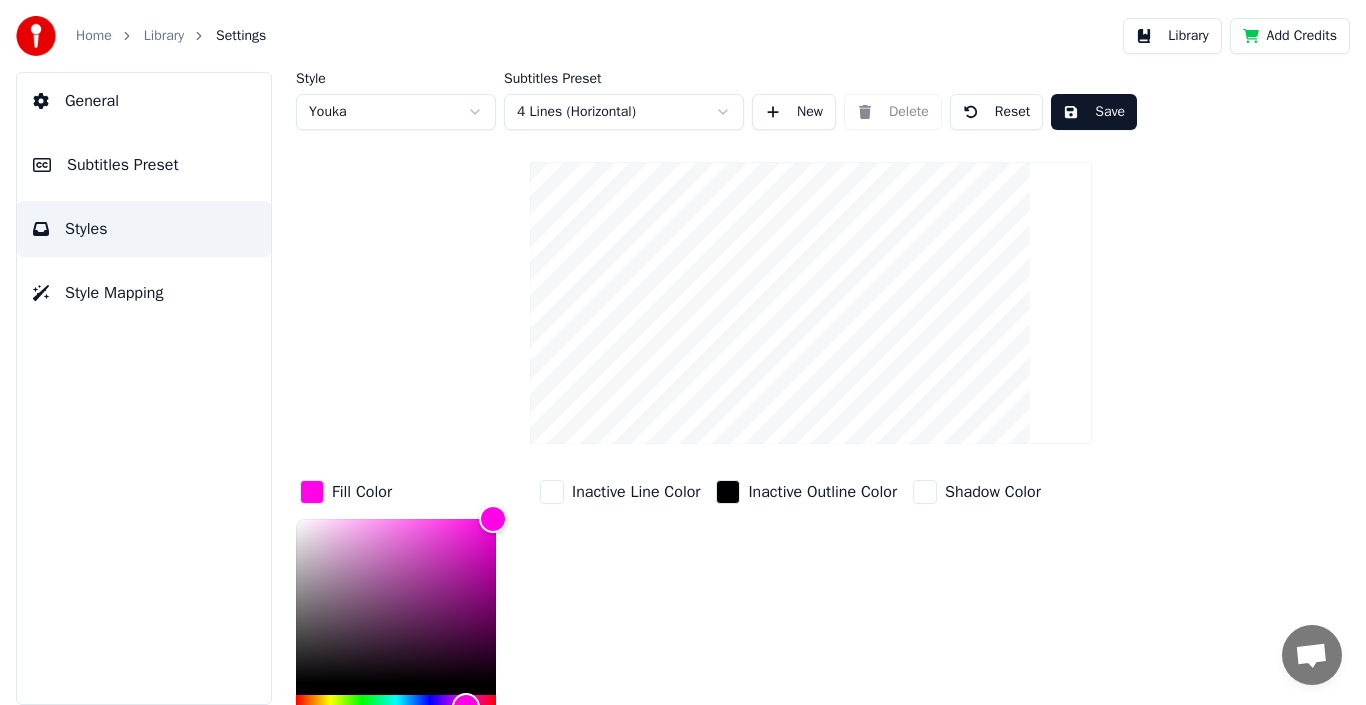 click on "Save" at bounding box center [1094, 112] 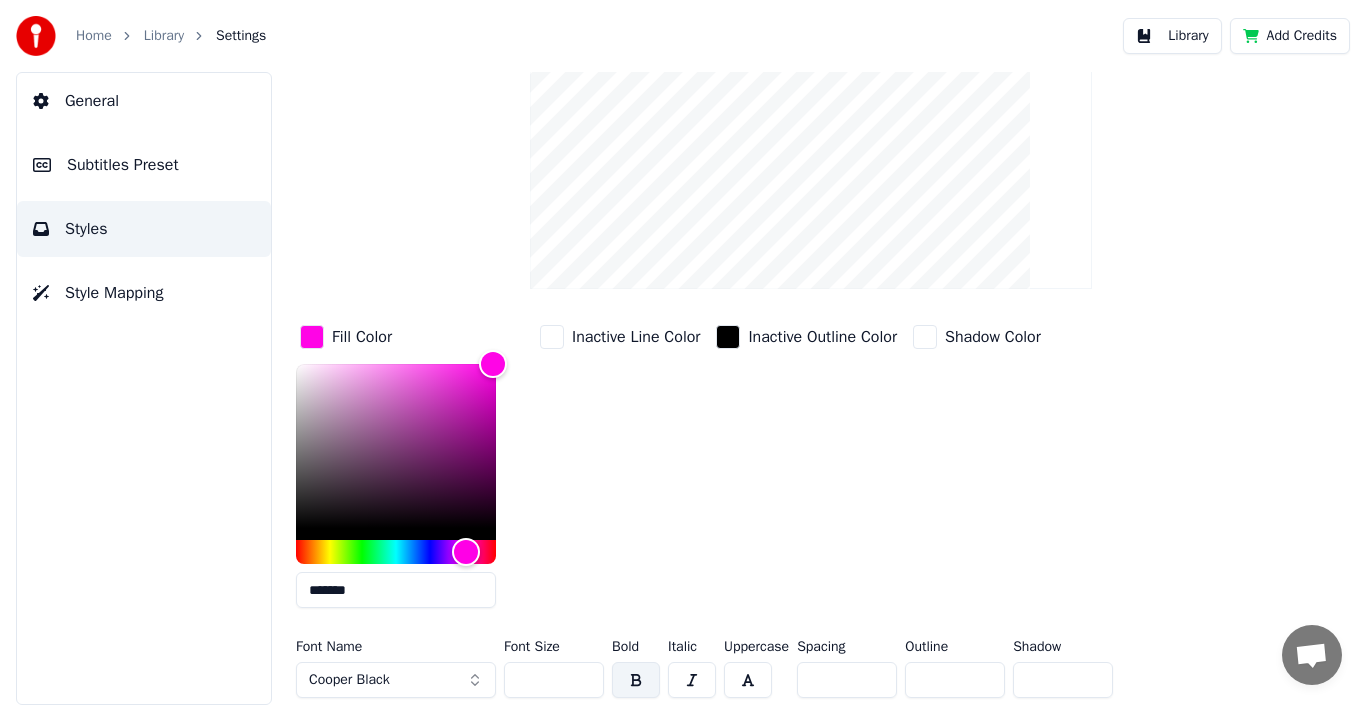 click on "Subtitles Preset" at bounding box center (123, 165) 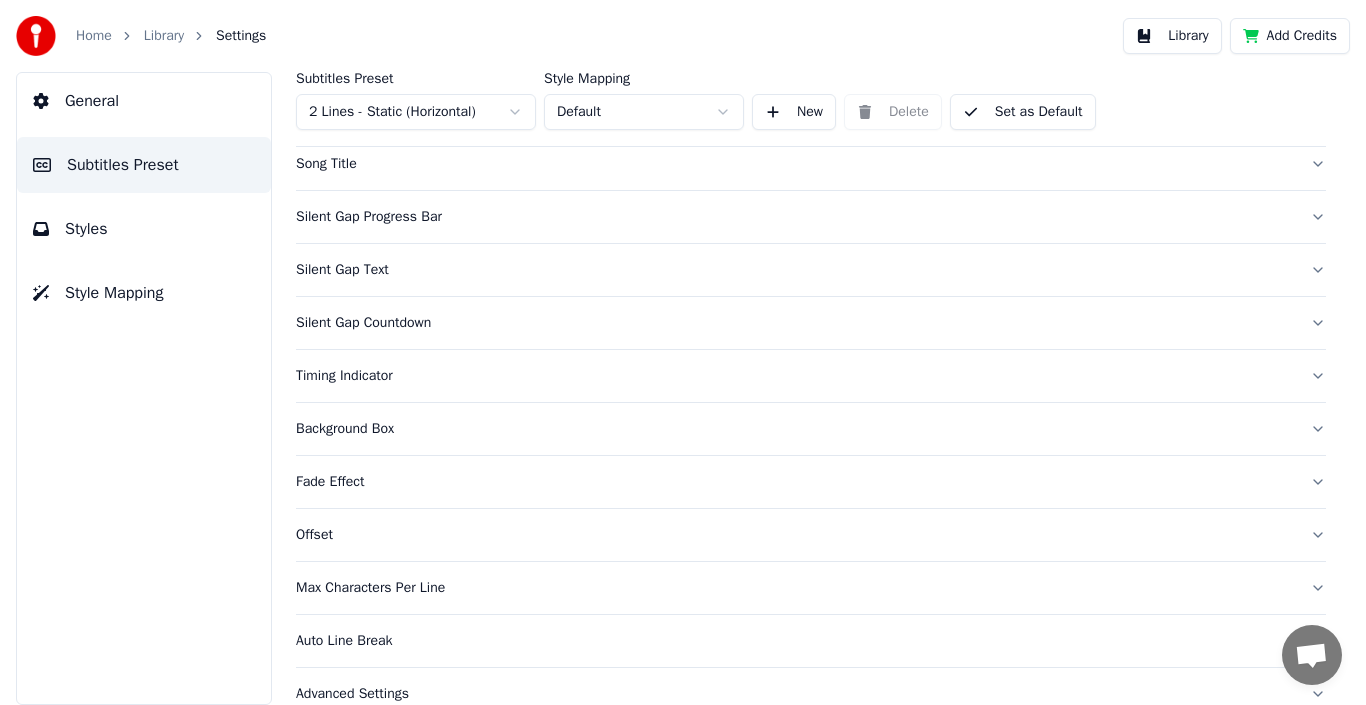 click on "Fade Effect" at bounding box center [795, 482] 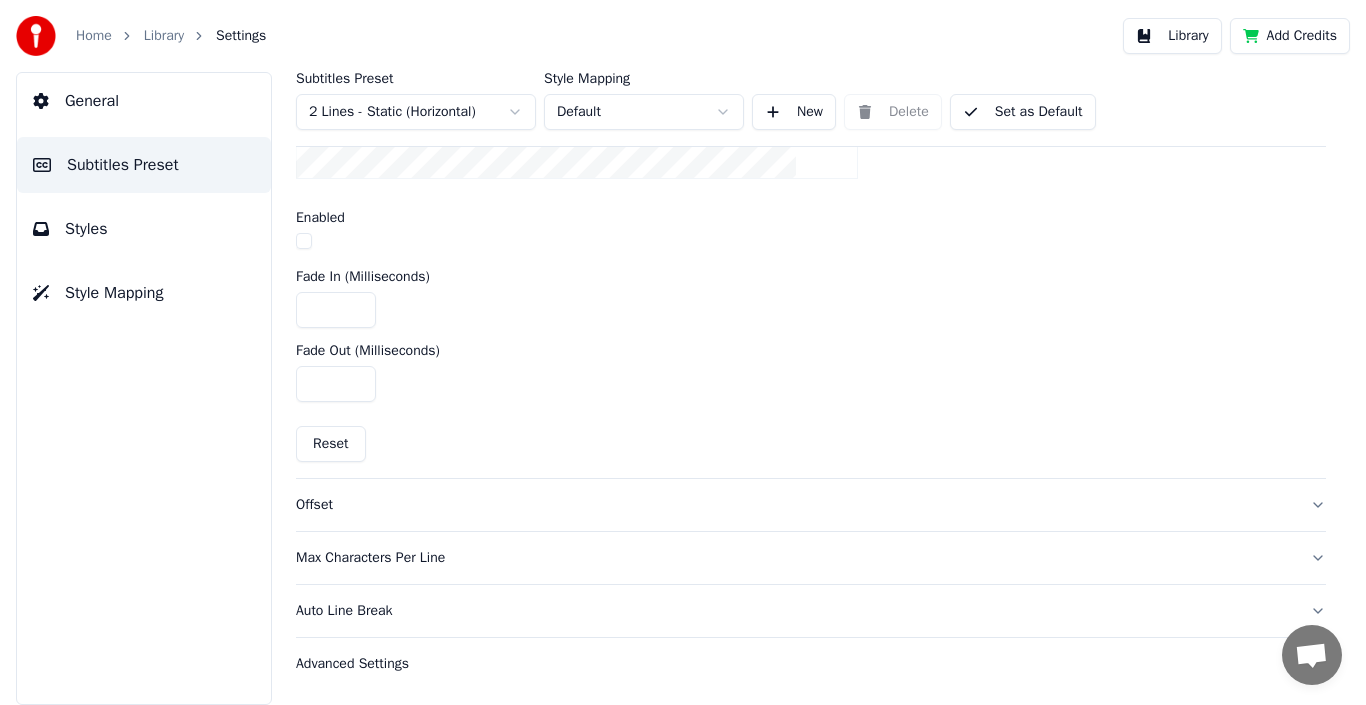 scroll, scrollTop: 210, scrollLeft: 0, axis: vertical 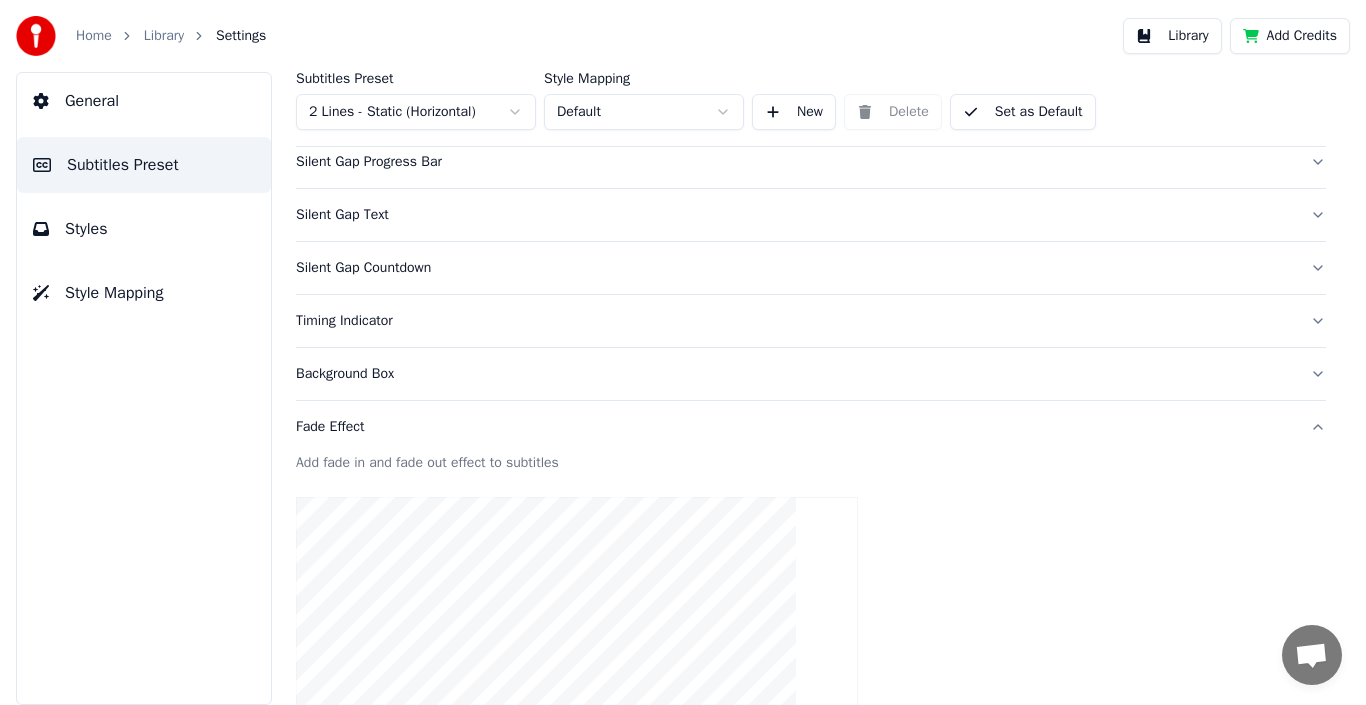 click on "Background Box" at bounding box center (795, 374) 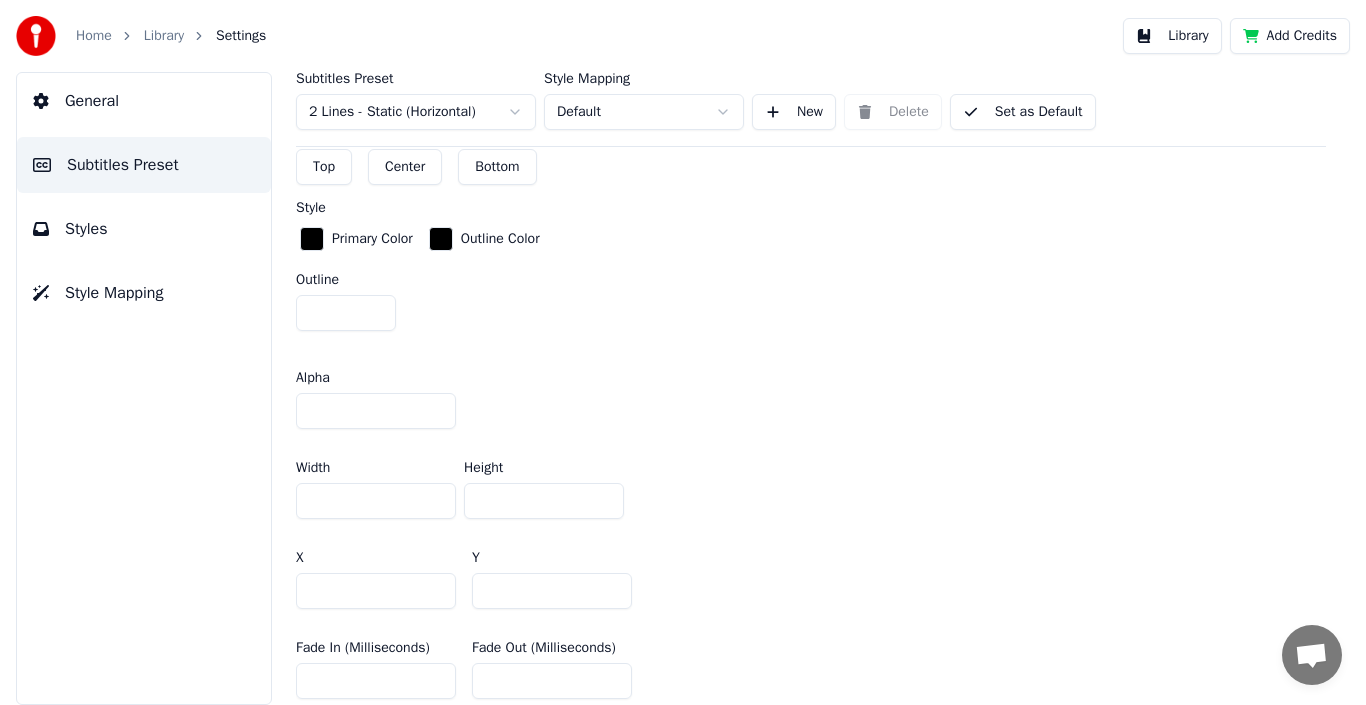 scroll, scrollTop: 210, scrollLeft: 0, axis: vertical 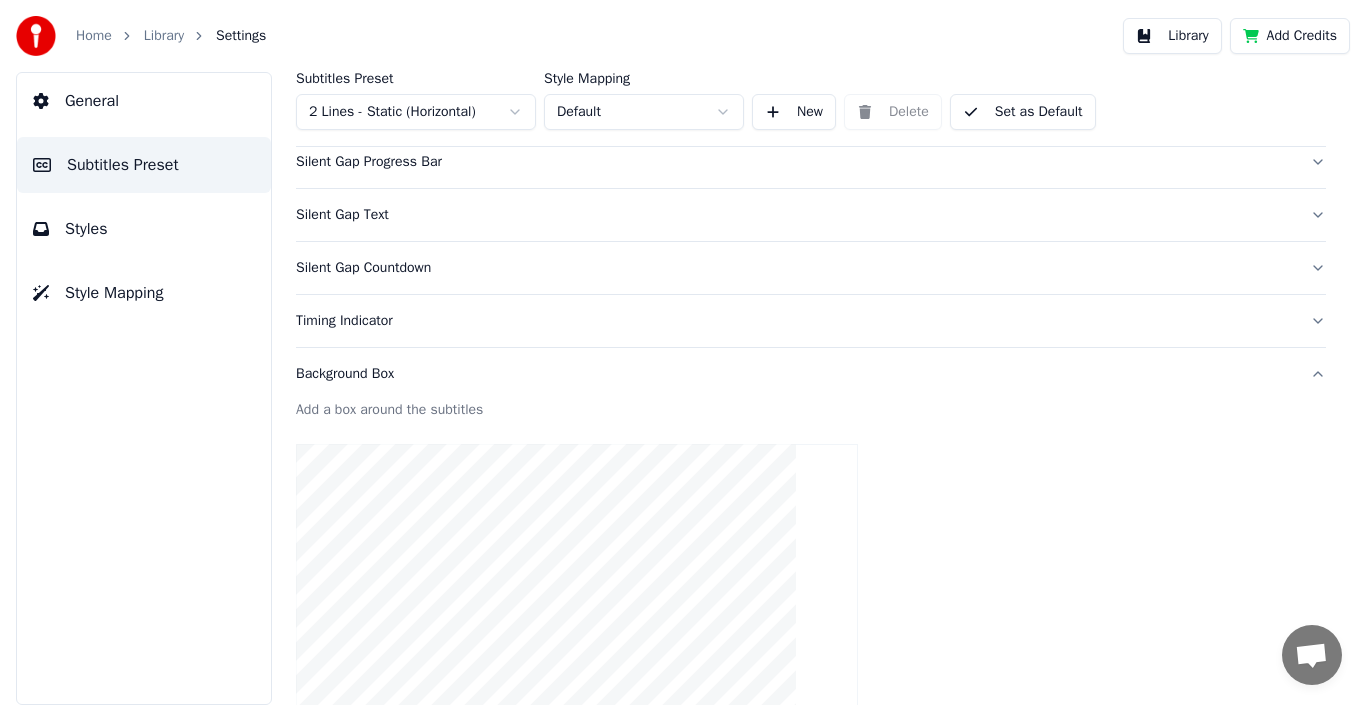 click on "Timing Indicator" at bounding box center [795, 321] 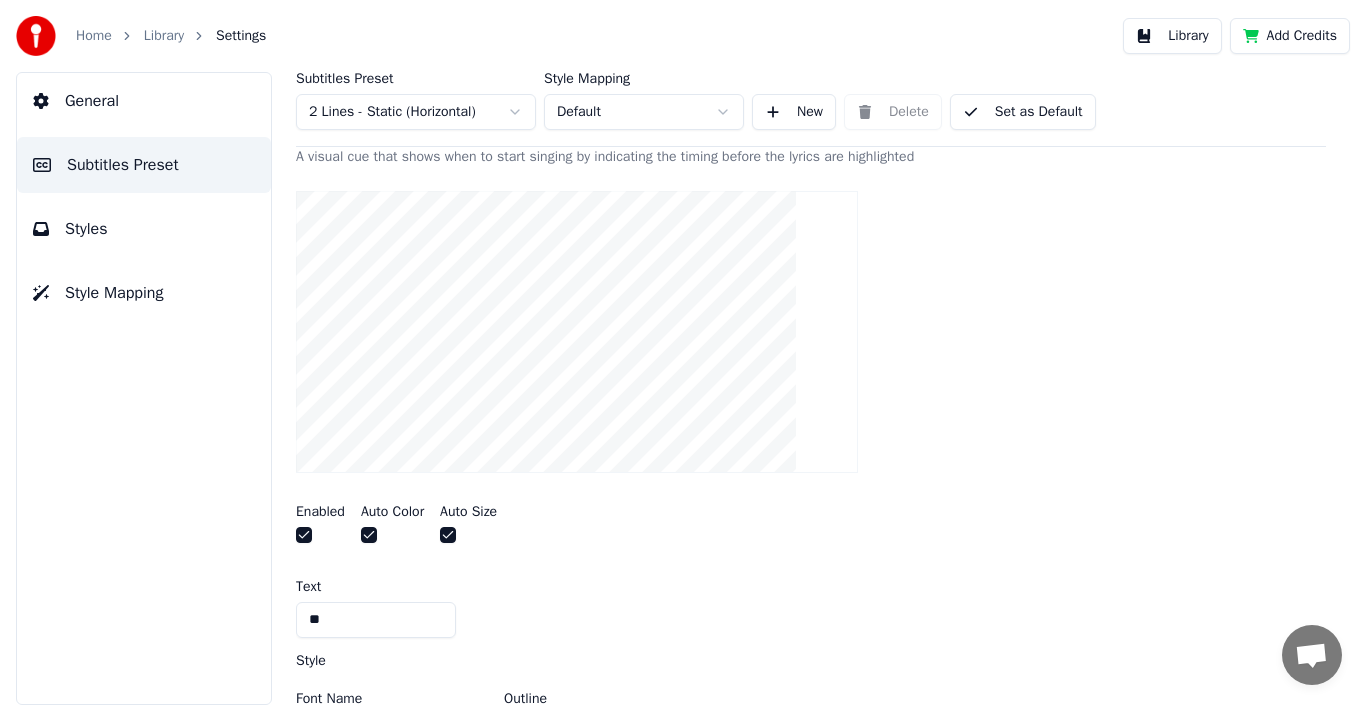 scroll, scrollTop: 510, scrollLeft: 0, axis: vertical 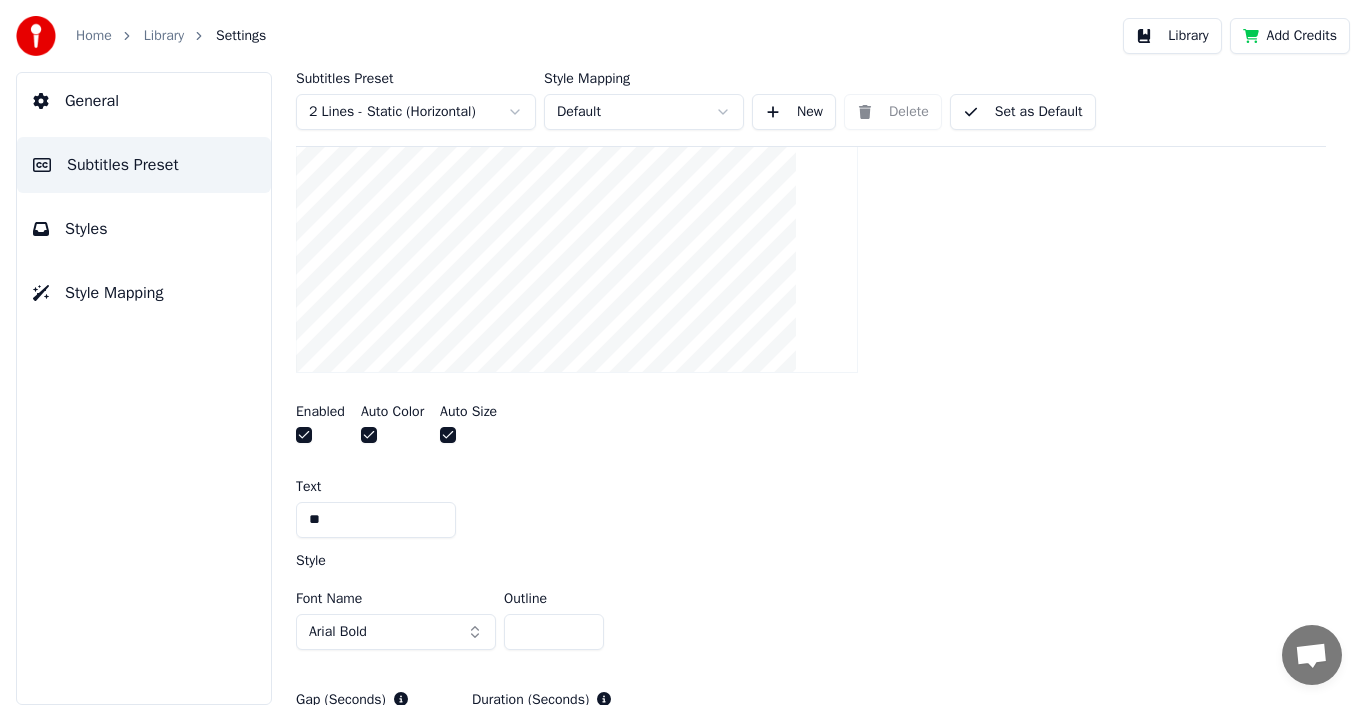 click on "**" at bounding box center [376, 520] 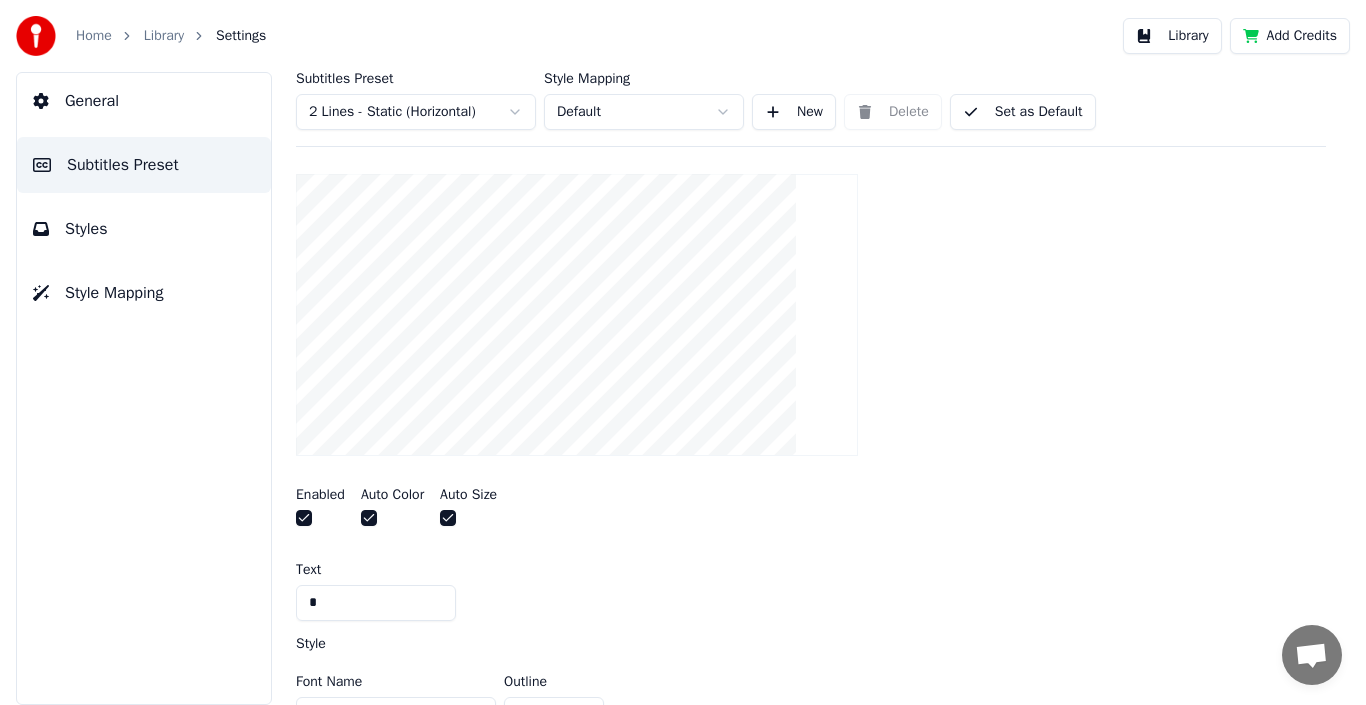 scroll, scrollTop: 310, scrollLeft: 0, axis: vertical 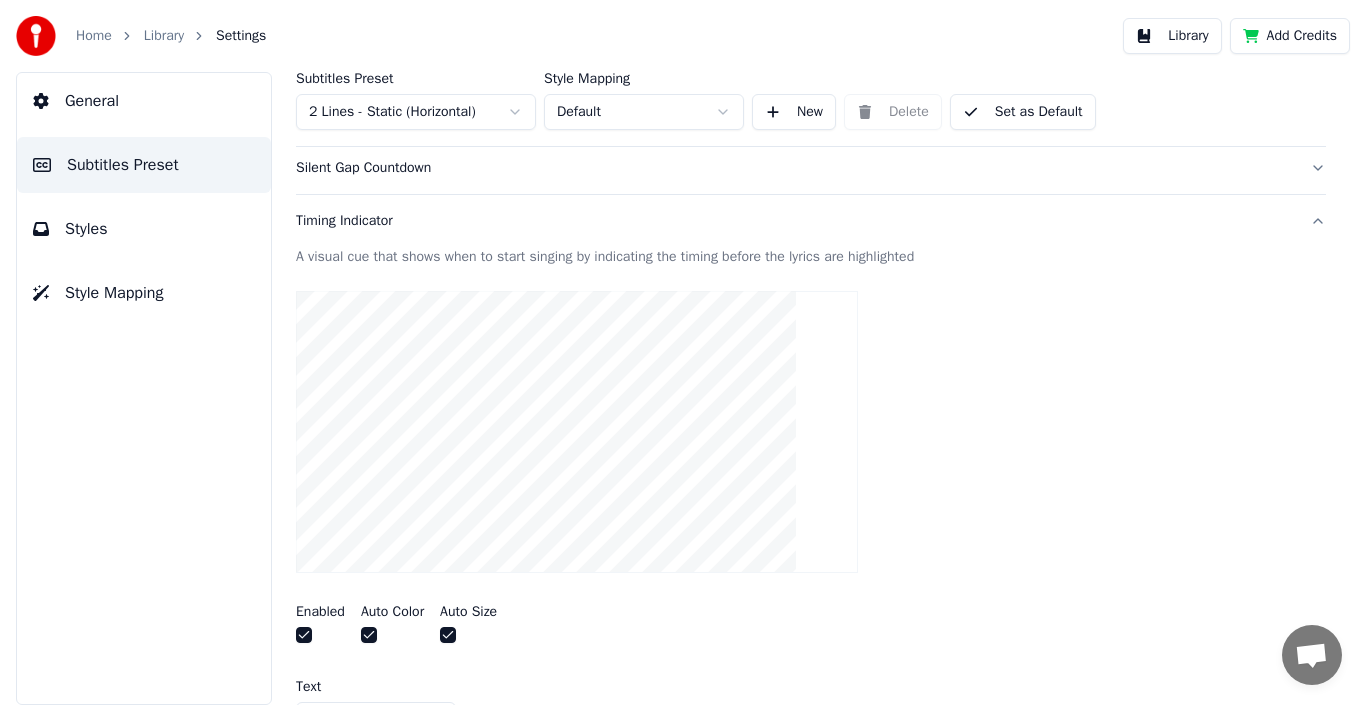 type on "*" 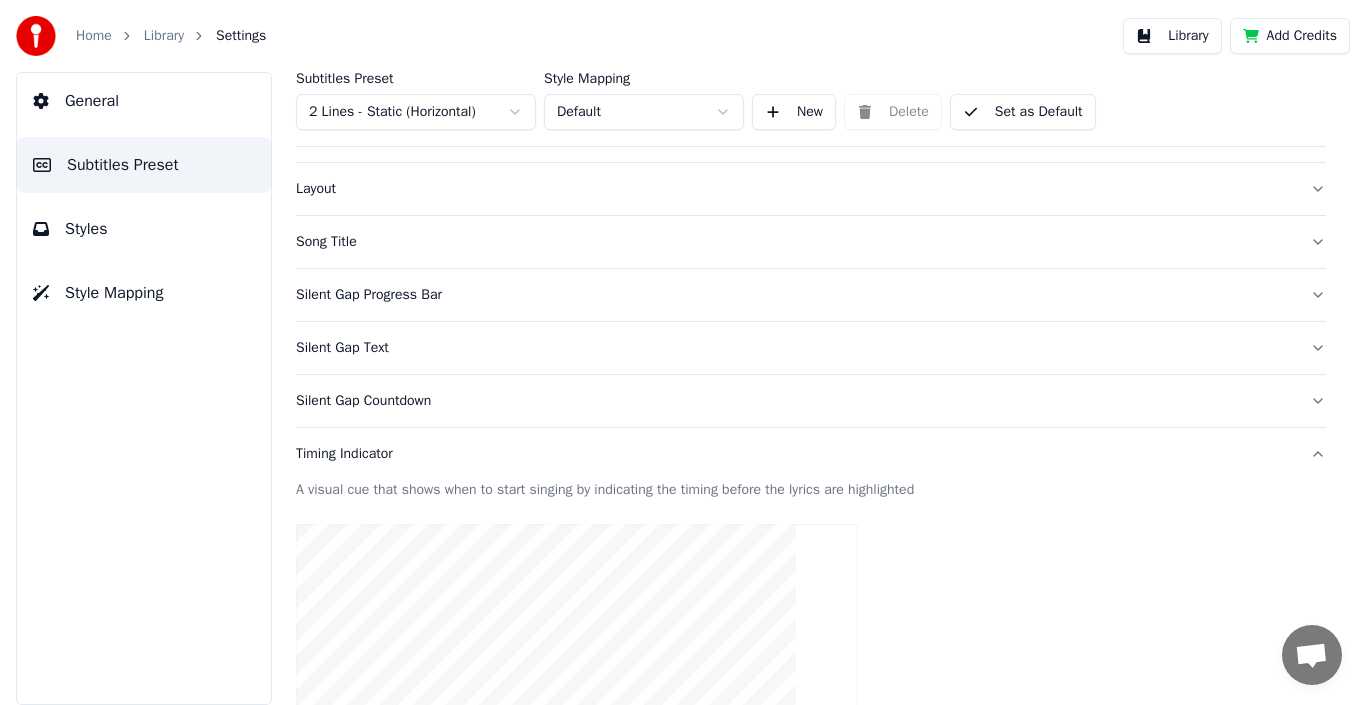 scroll, scrollTop: 200, scrollLeft: 0, axis: vertical 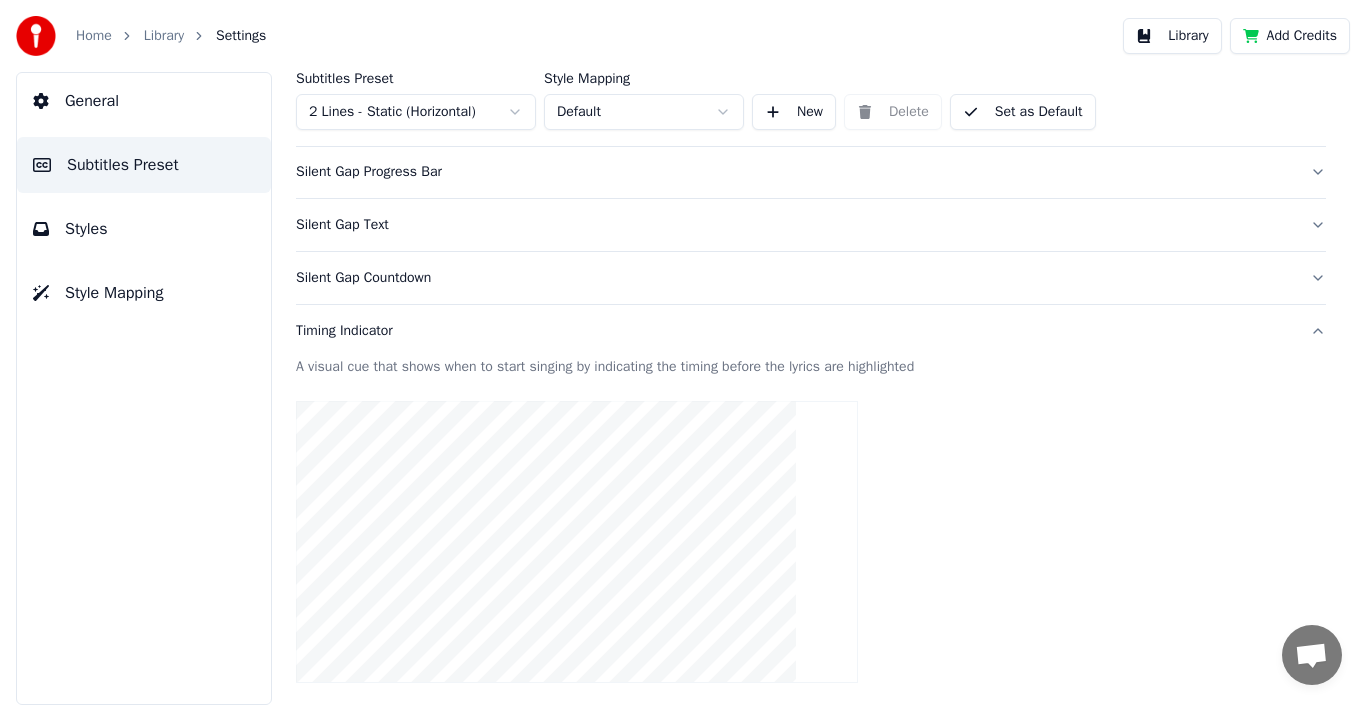 click on "Silent Gap Countdown" at bounding box center [795, 278] 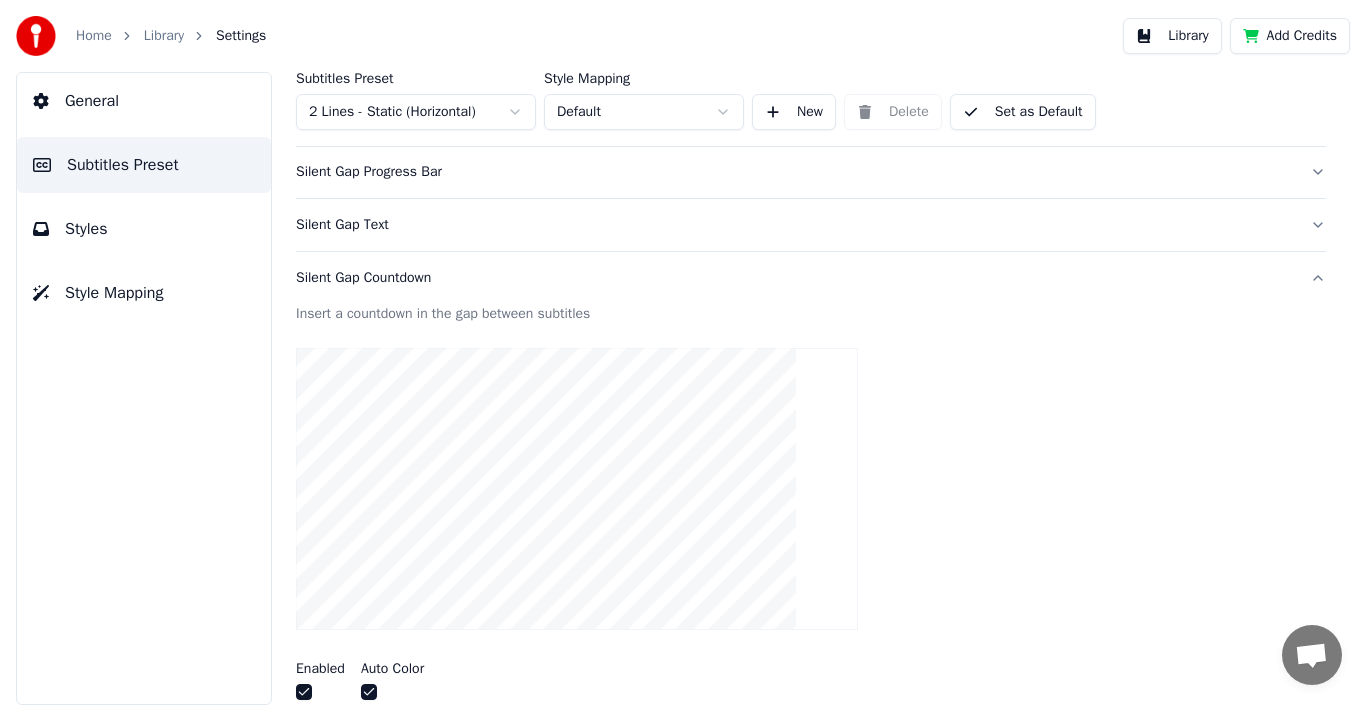 click on "Silent Gap Text" at bounding box center [795, 225] 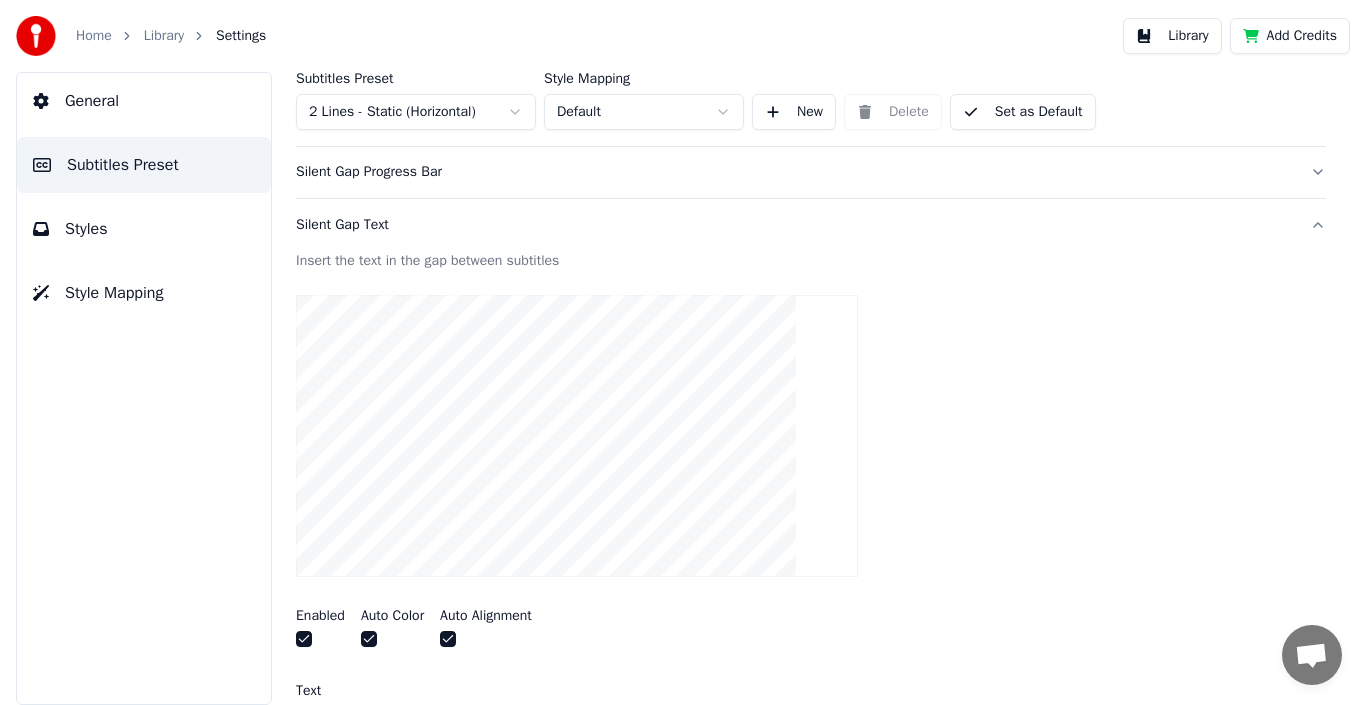scroll, scrollTop: 300, scrollLeft: 0, axis: vertical 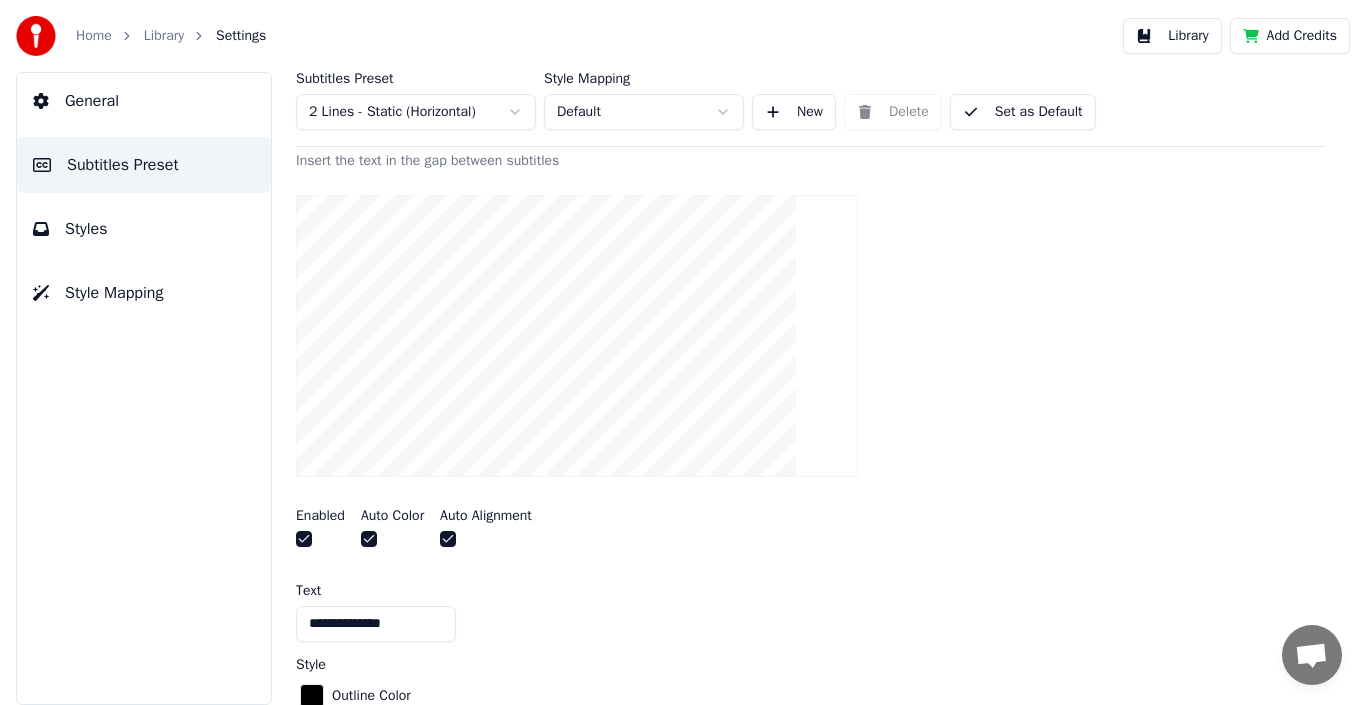 click at bounding box center (369, 539) 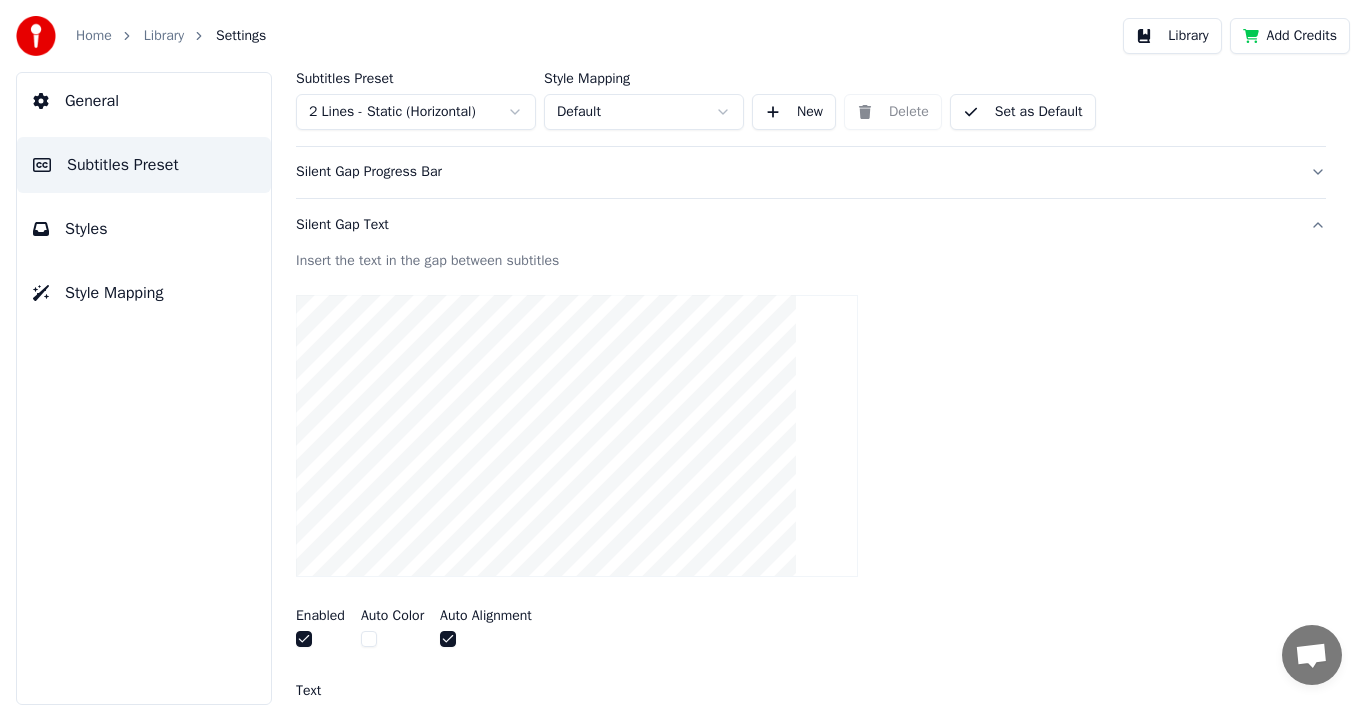 scroll, scrollTop: 400, scrollLeft: 0, axis: vertical 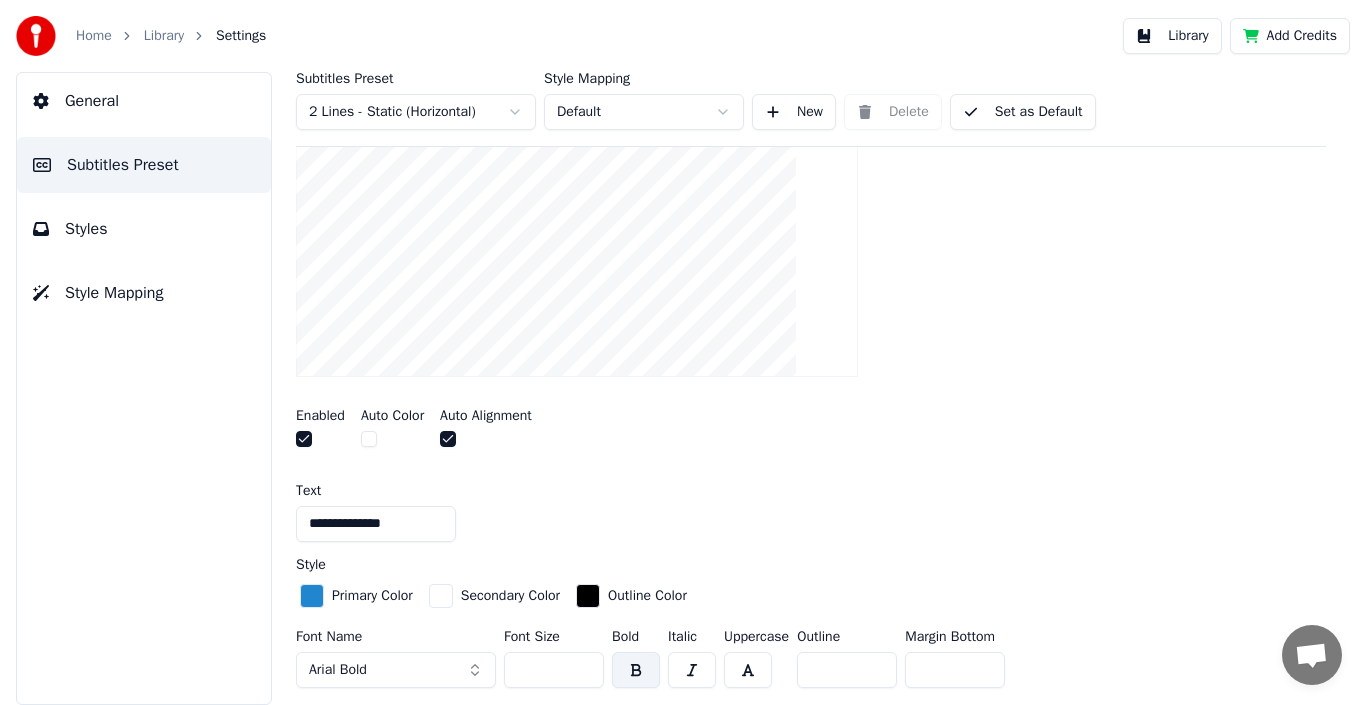 click at bounding box center [312, 596] 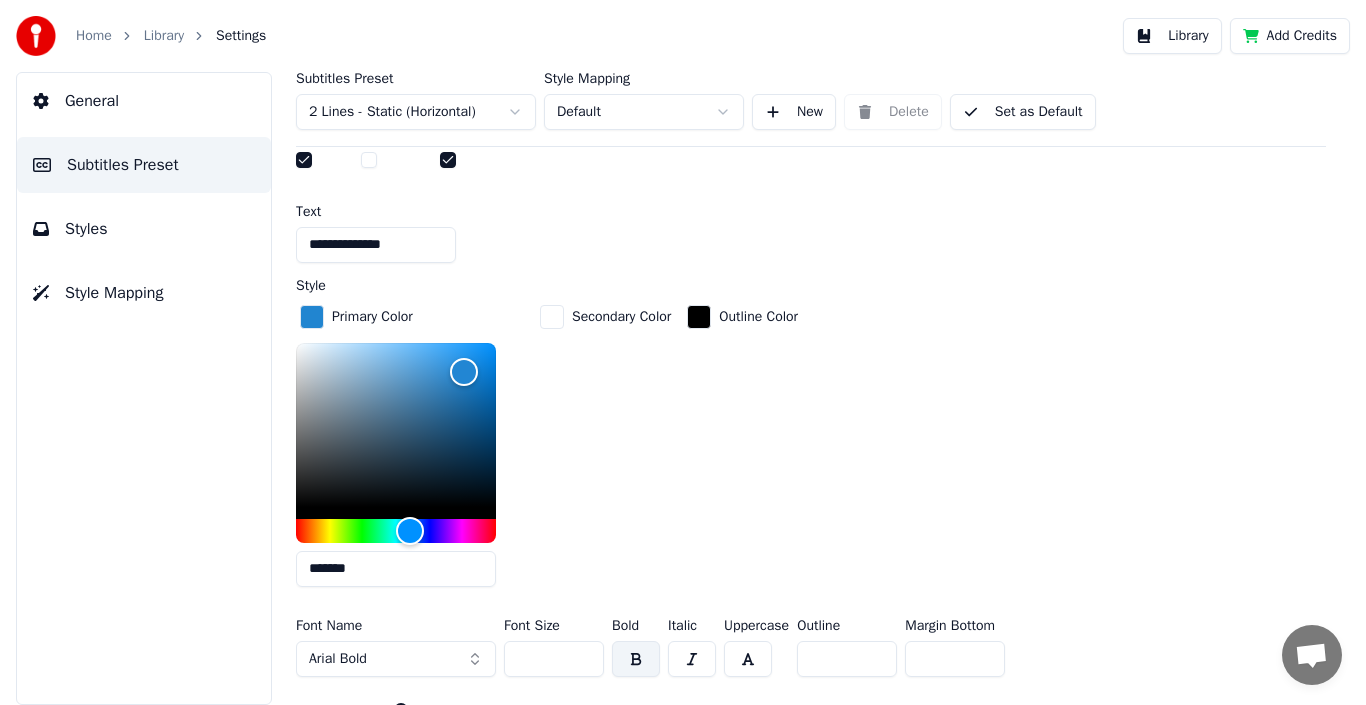 scroll, scrollTop: 700, scrollLeft: 0, axis: vertical 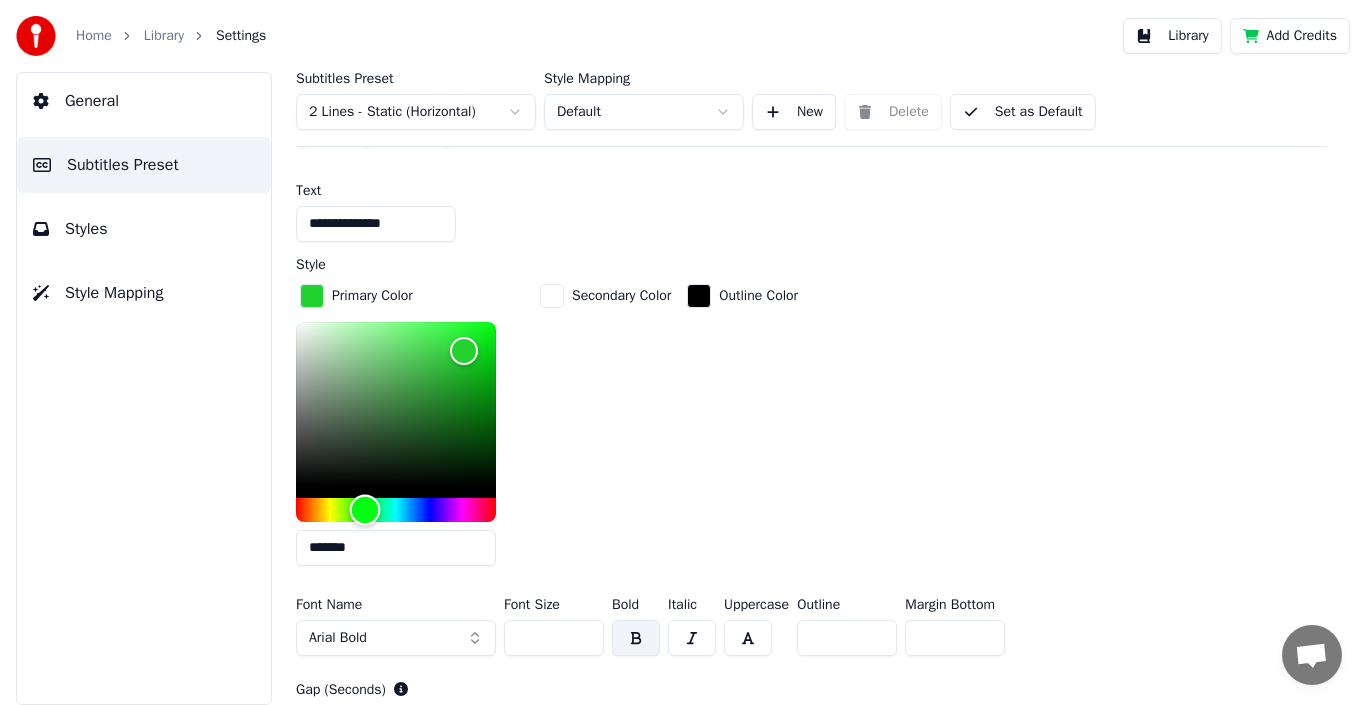 click at bounding box center (365, 509) 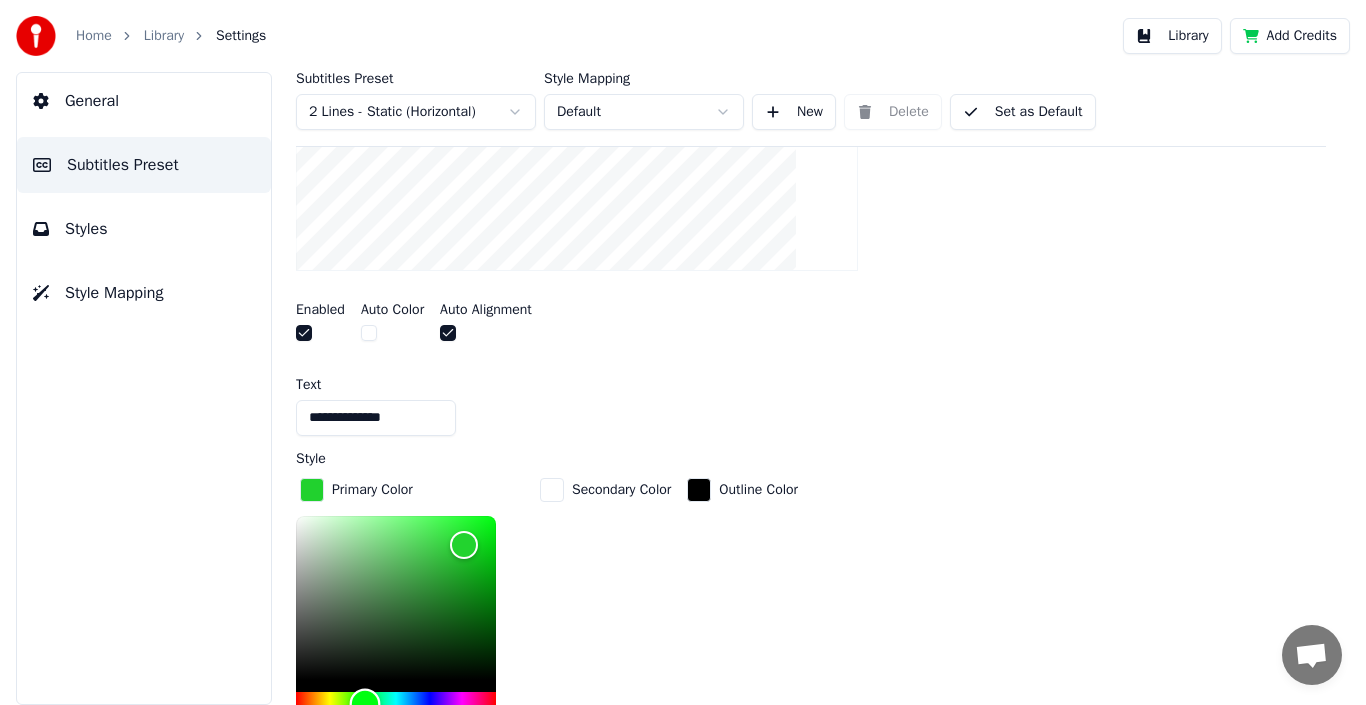scroll, scrollTop: 600, scrollLeft: 0, axis: vertical 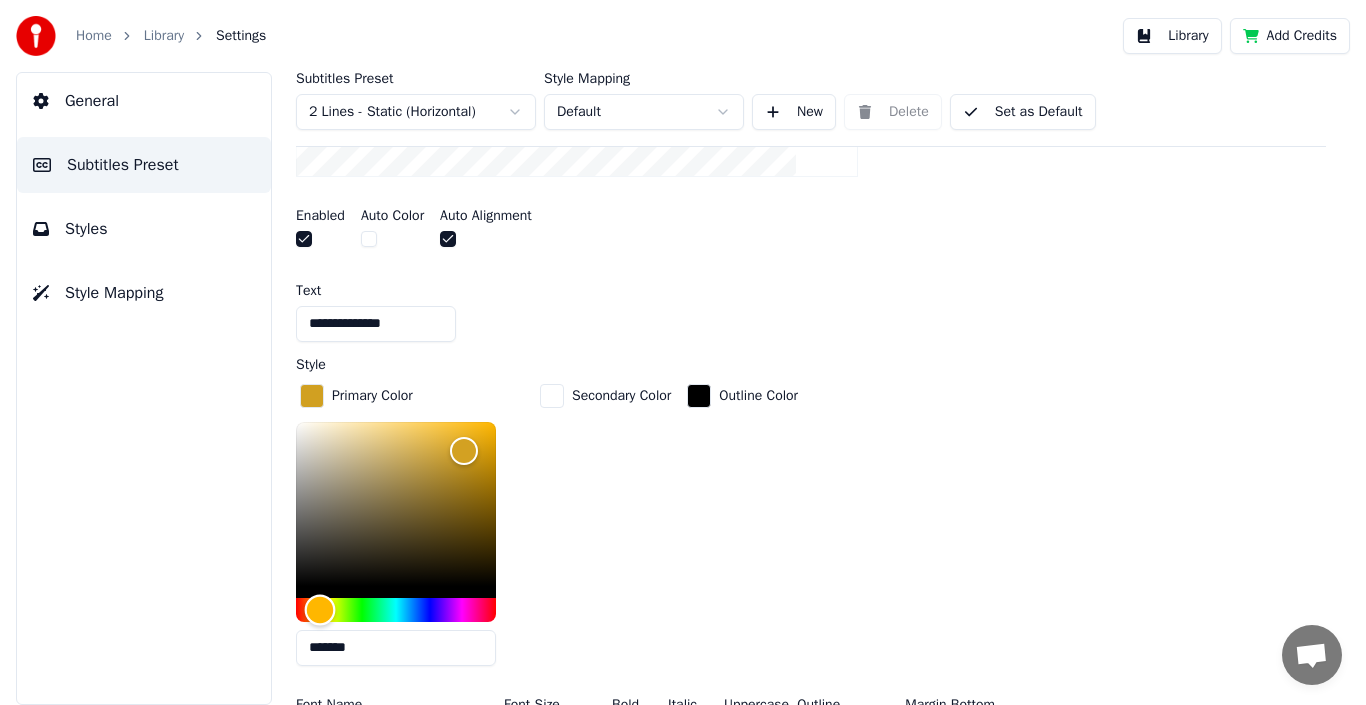 drag, startPoint x: 357, startPoint y: 602, endPoint x: 320, endPoint y: 605, distance: 37.12142 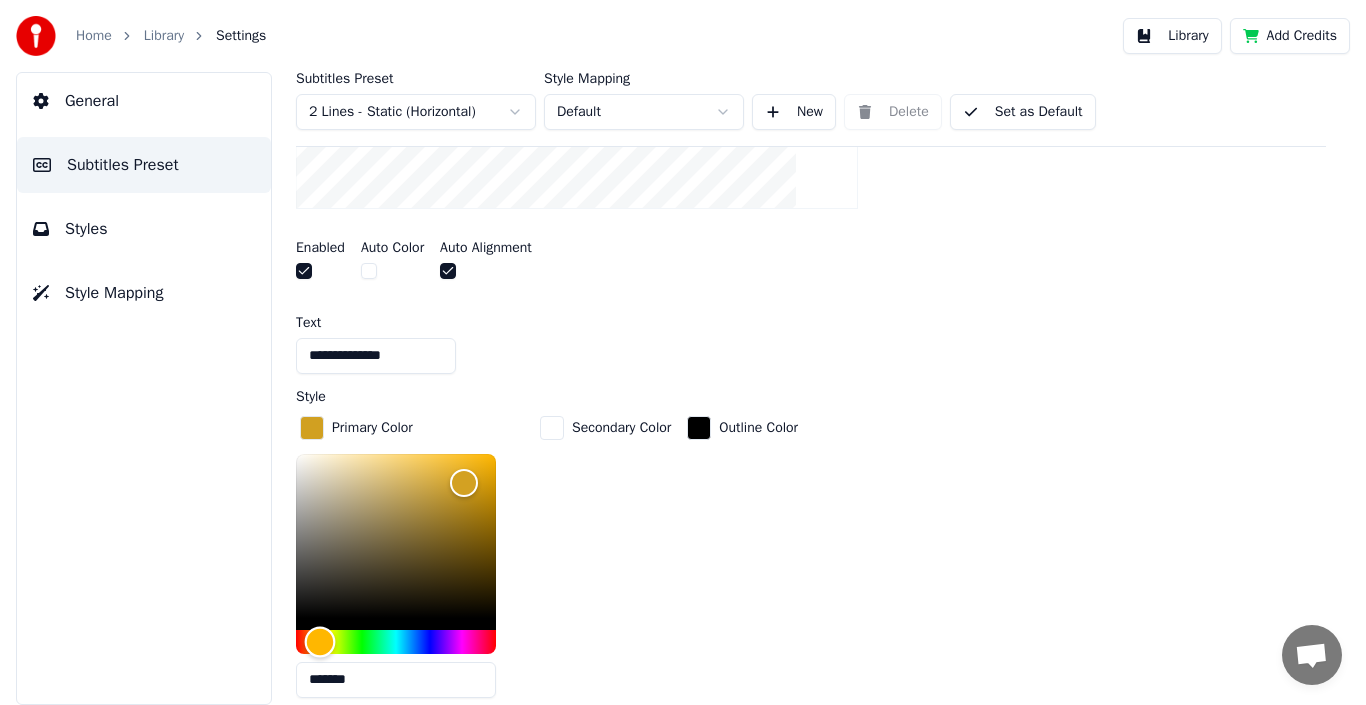 scroll, scrollTop: 700, scrollLeft: 0, axis: vertical 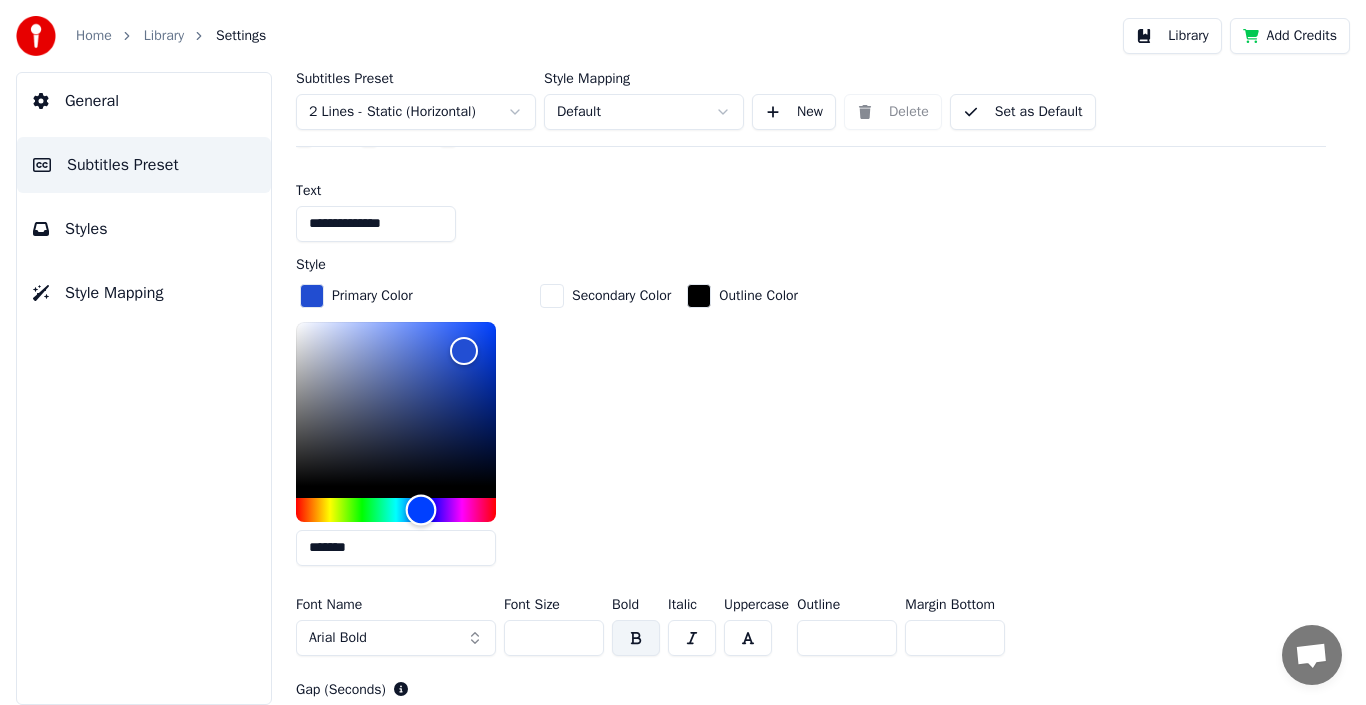 drag, startPoint x: 322, startPoint y: 509, endPoint x: 421, endPoint y: 508, distance: 99.00505 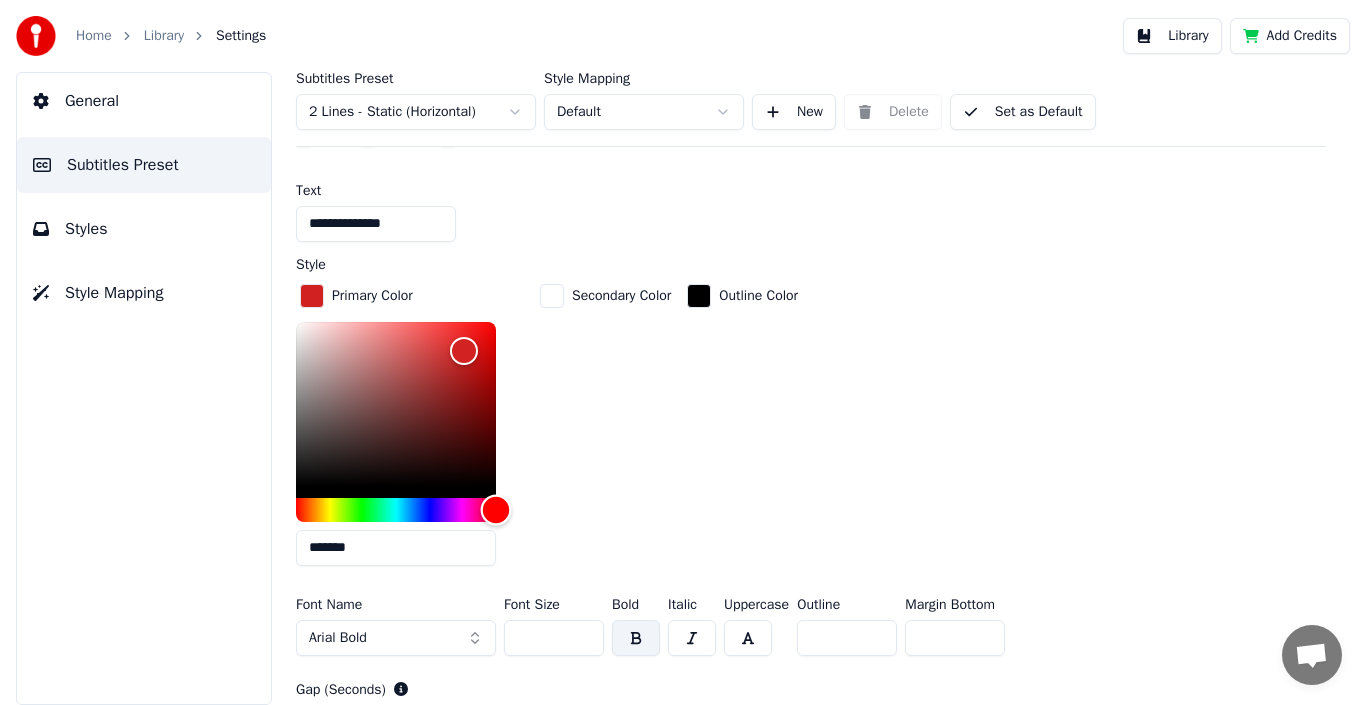 drag, startPoint x: 431, startPoint y: 510, endPoint x: 498, endPoint y: 511, distance: 67.00746 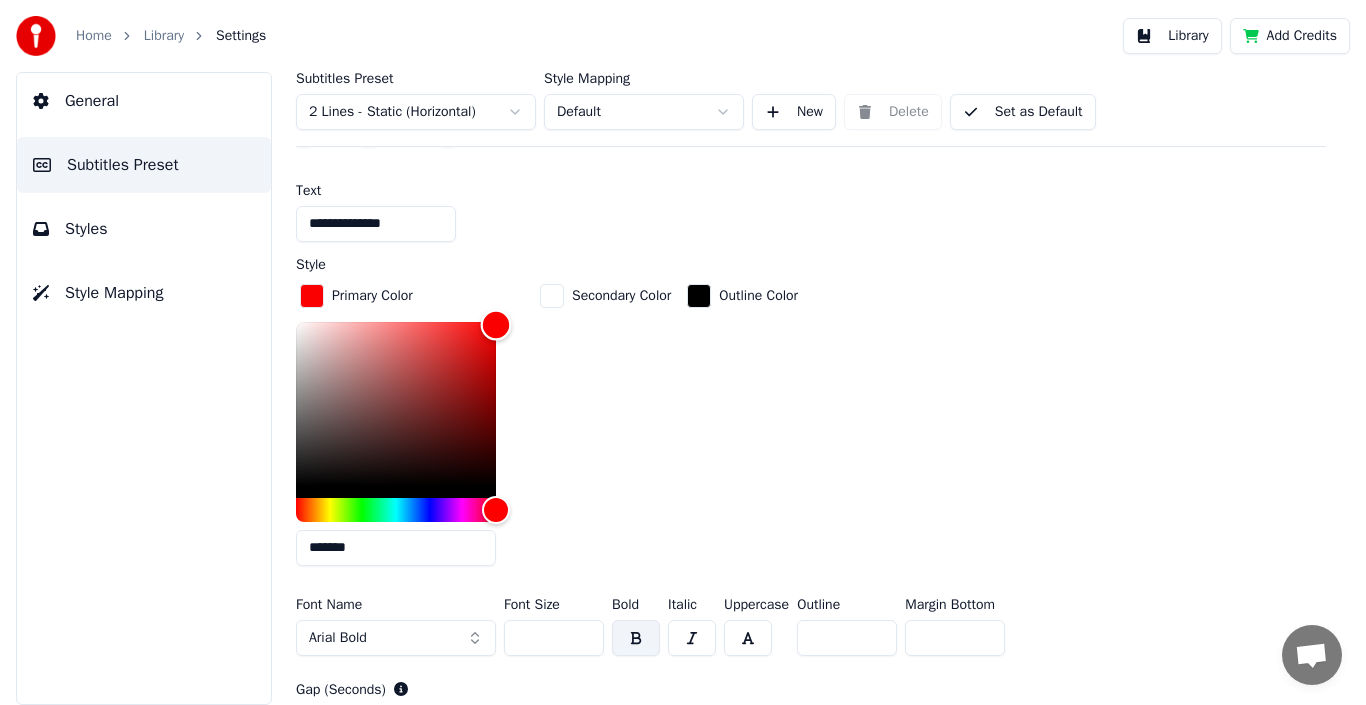 drag, startPoint x: 469, startPoint y: 347, endPoint x: 500, endPoint y: 323, distance: 39.20459 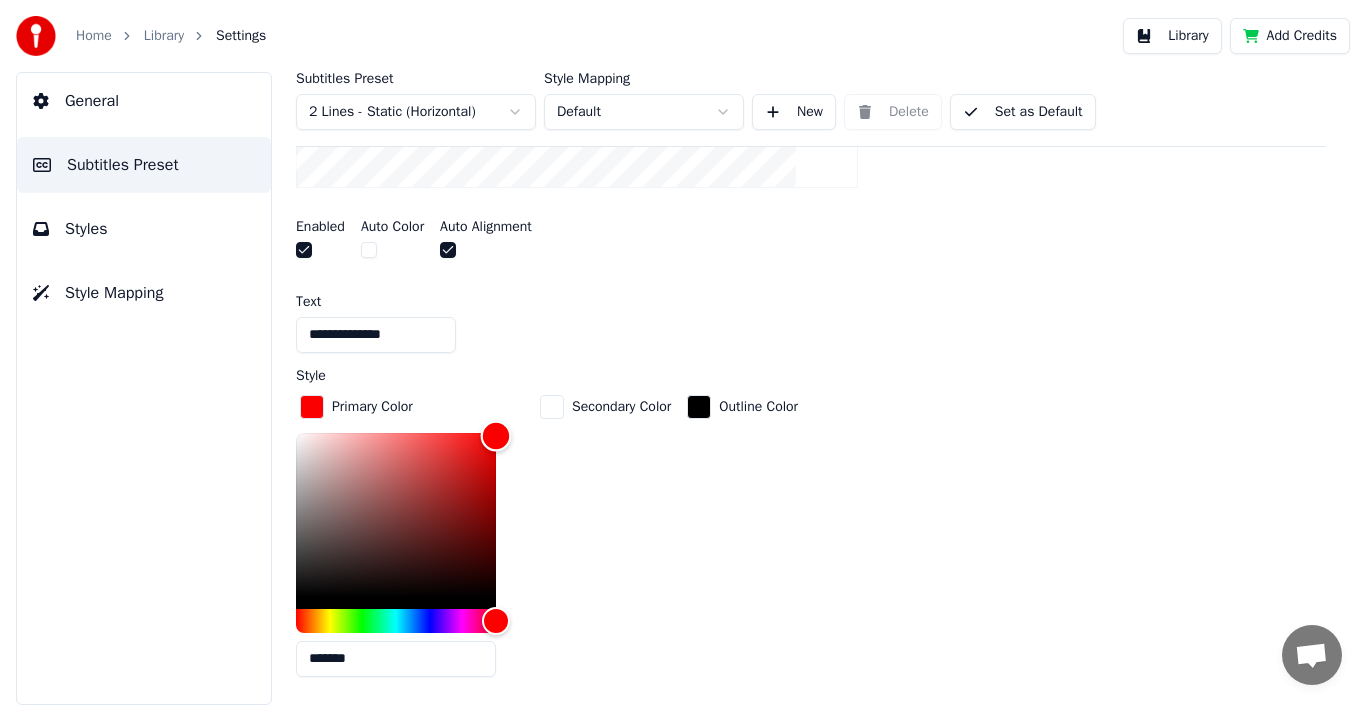 scroll, scrollTop: 600, scrollLeft: 0, axis: vertical 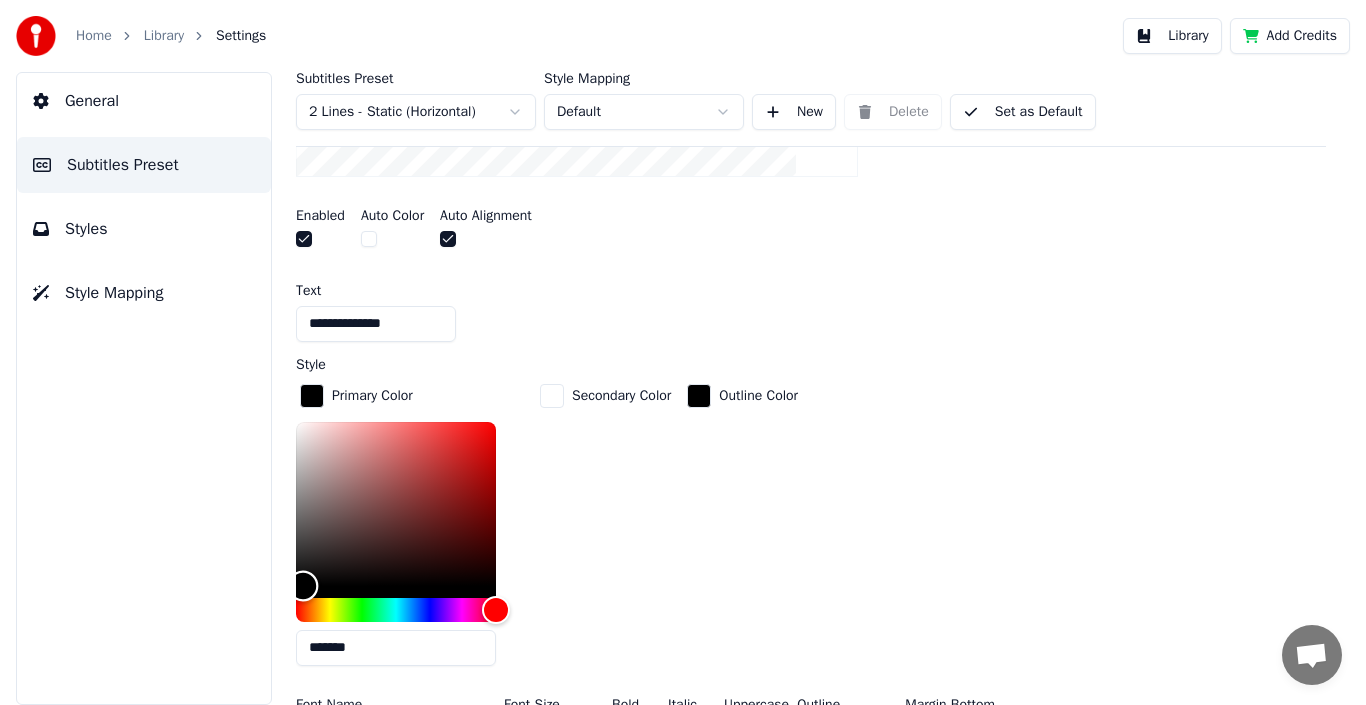 drag, startPoint x: 496, startPoint y: 422, endPoint x: 303, endPoint y: 592, distance: 257.1945 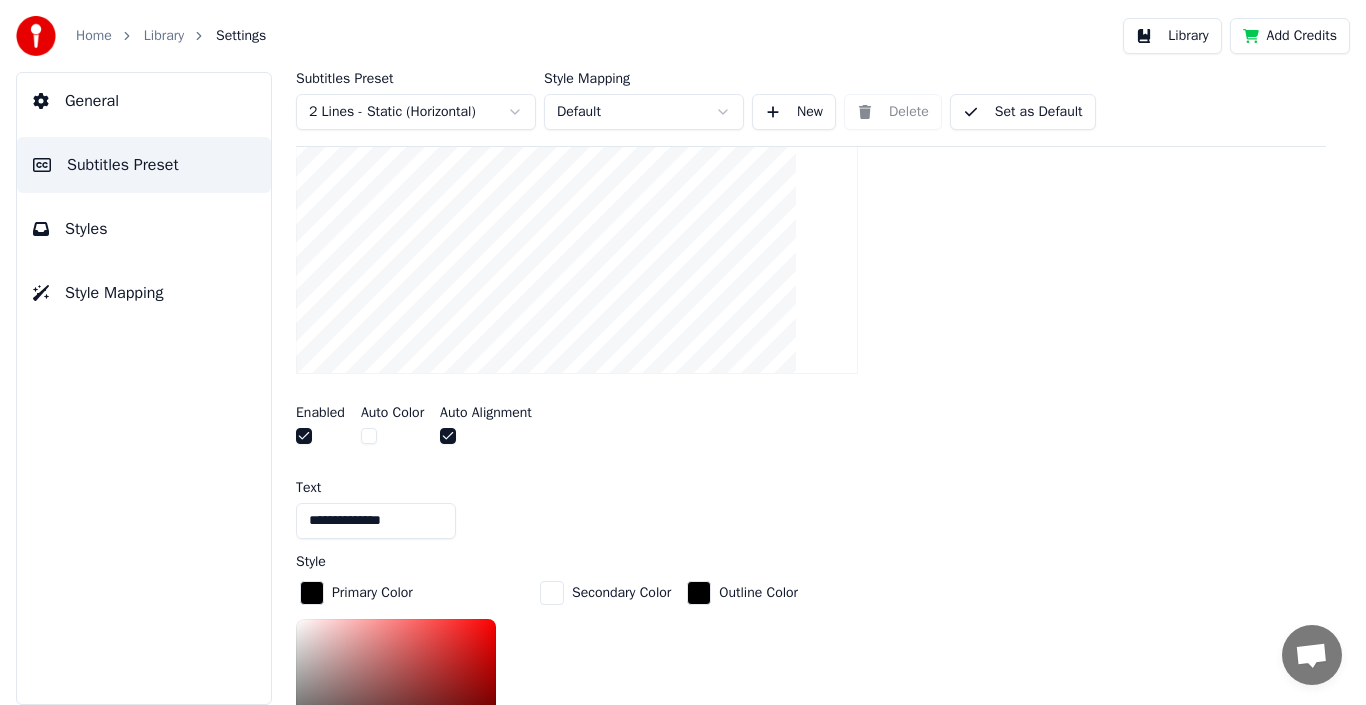 scroll, scrollTop: 600, scrollLeft: 0, axis: vertical 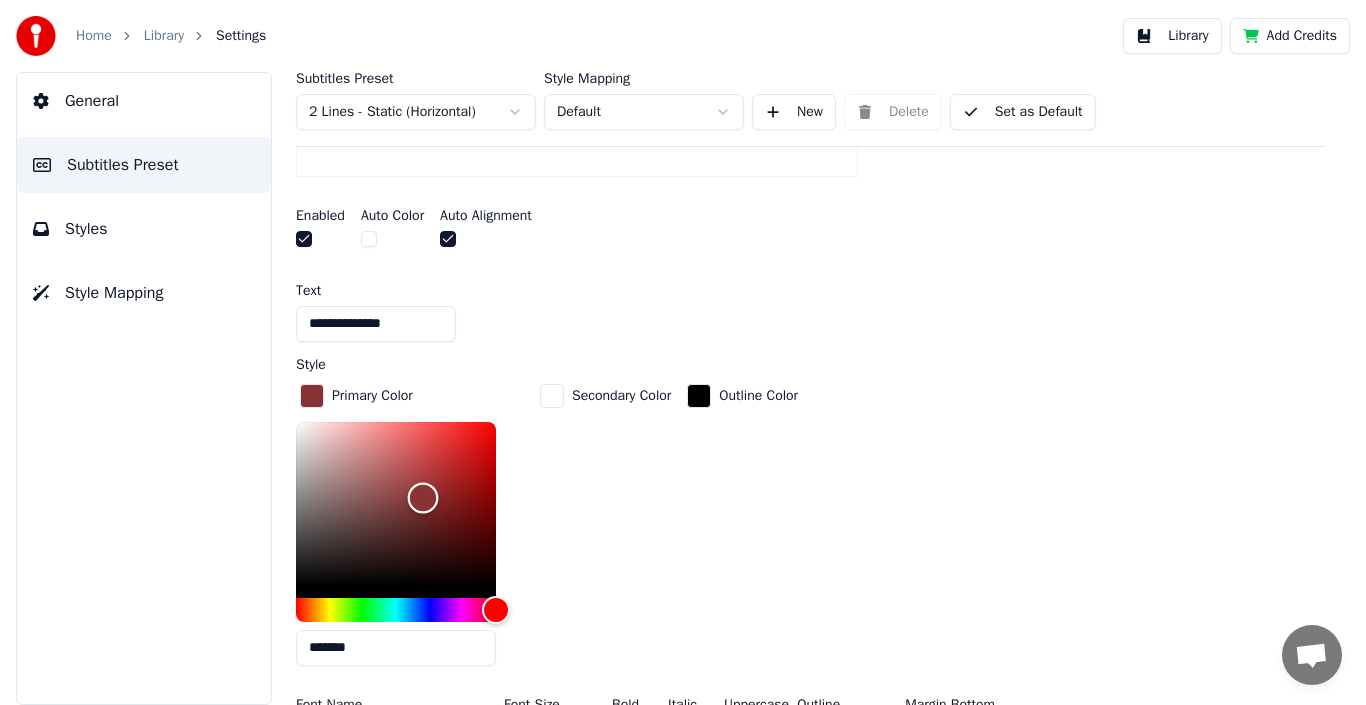 drag, startPoint x: 308, startPoint y: 582, endPoint x: 425, endPoint y: 496, distance: 145.20676 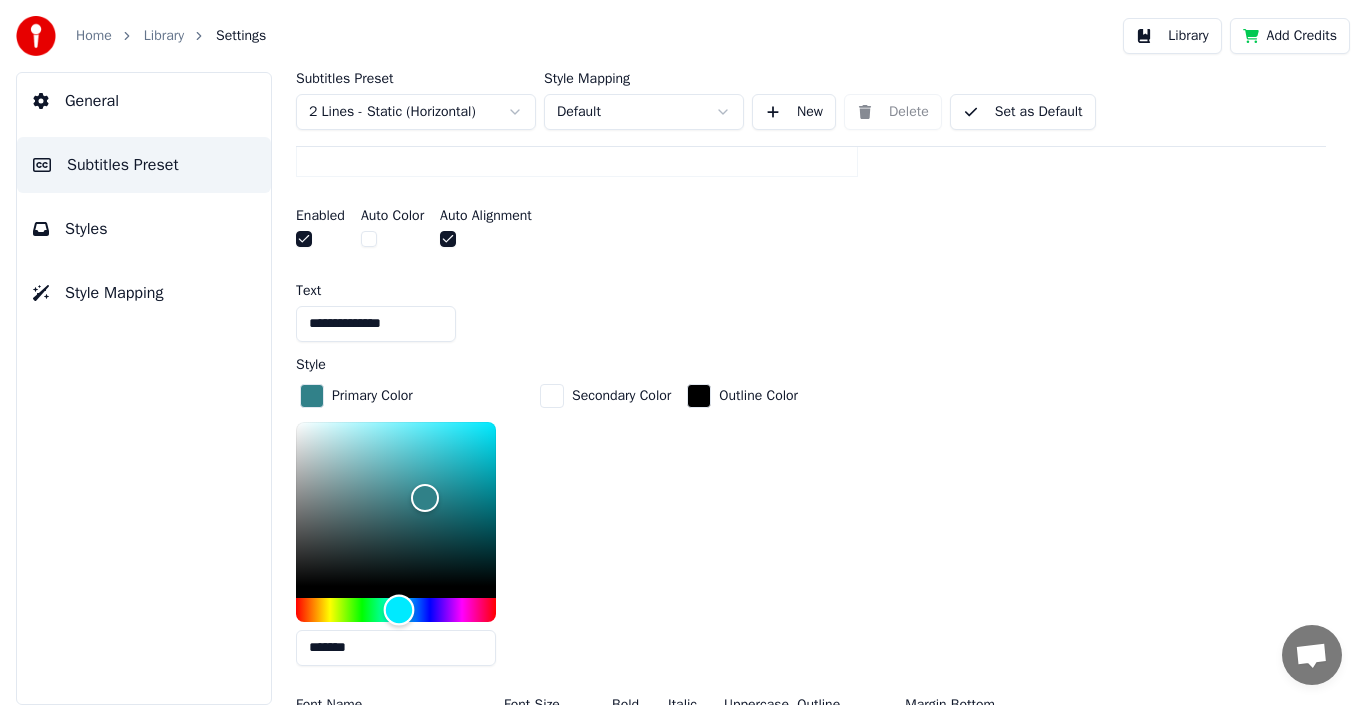 drag, startPoint x: 490, startPoint y: 604, endPoint x: 399, endPoint y: 602, distance: 91.02197 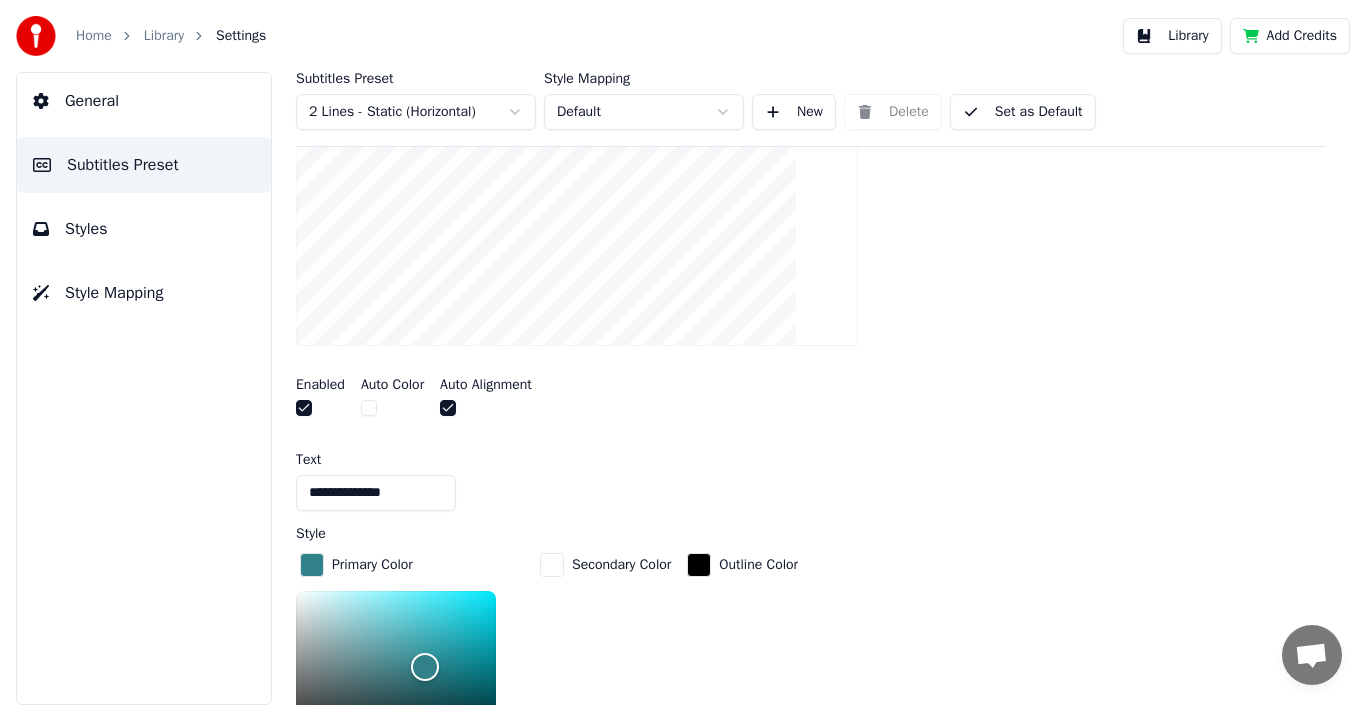 scroll, scrollTop: 600, scrollLeft: 0, axis: vertical 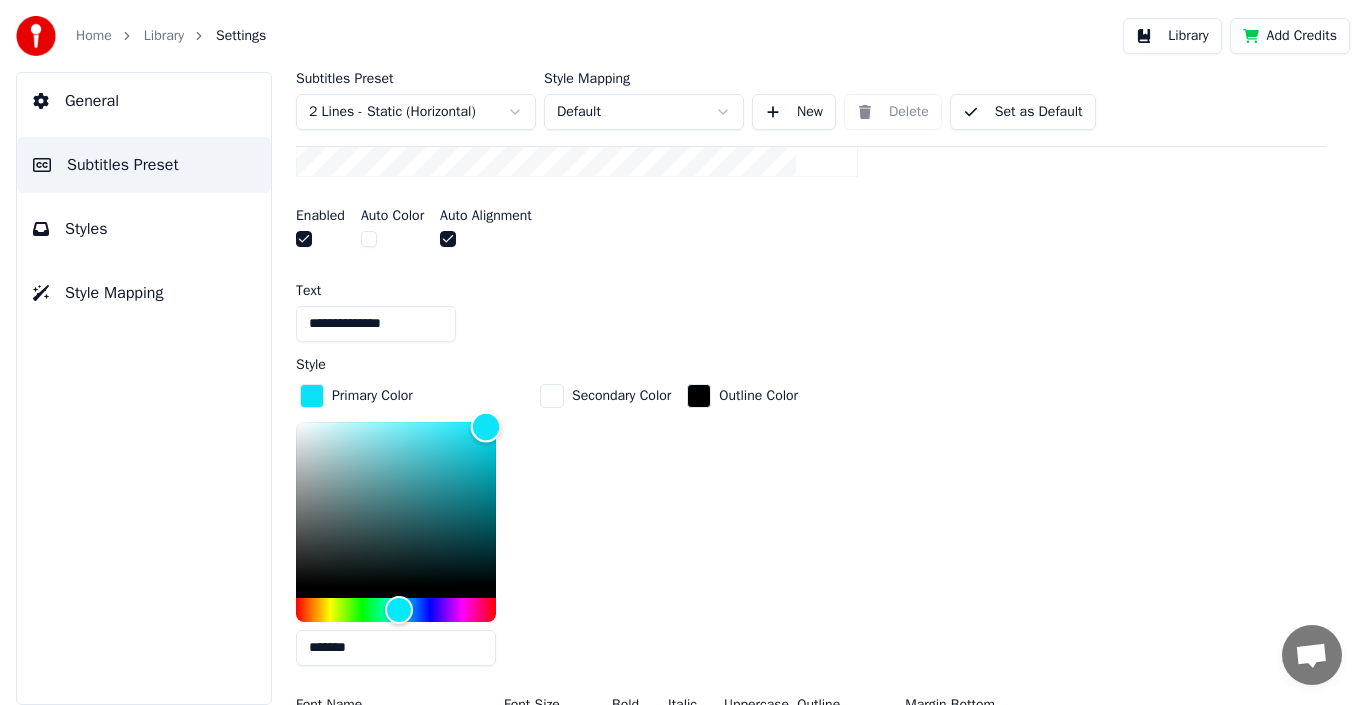 type on "*******" 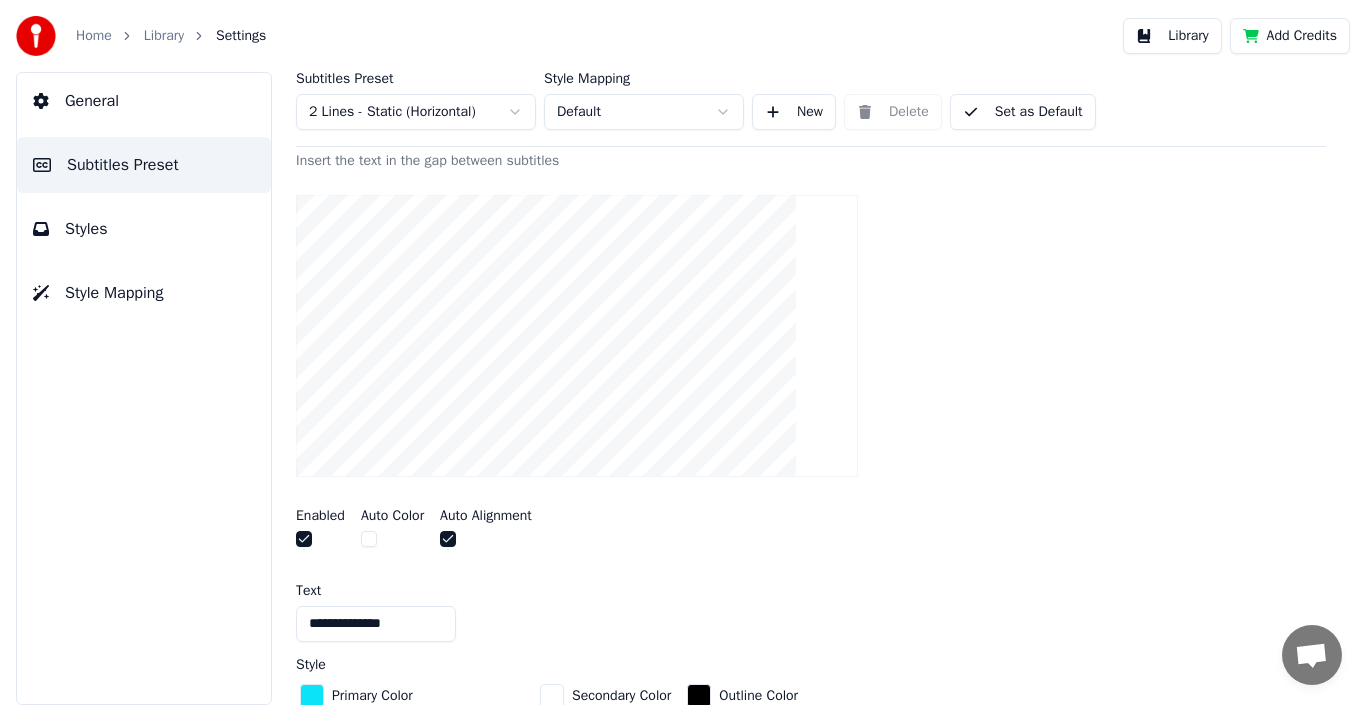scroll, scrollTop: 500, scrollLeft: 0, axis: vertical 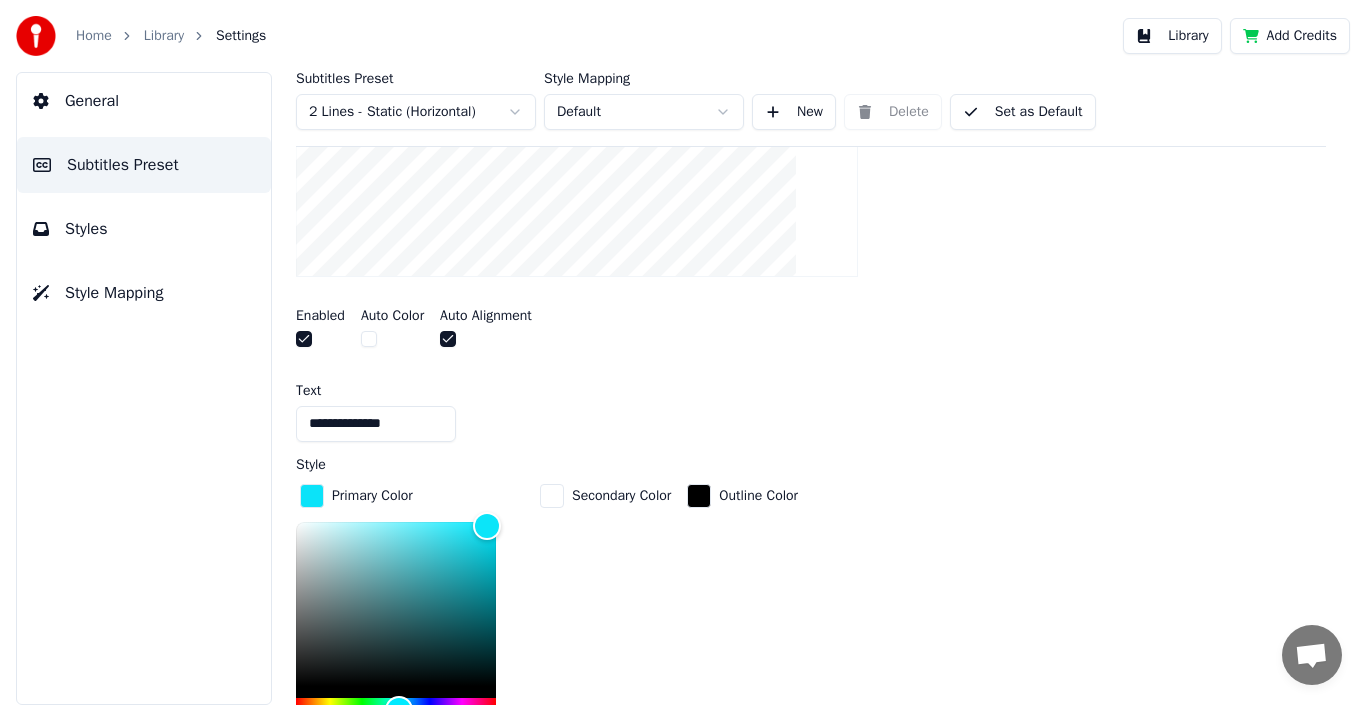click at bounding box center (369, 339) 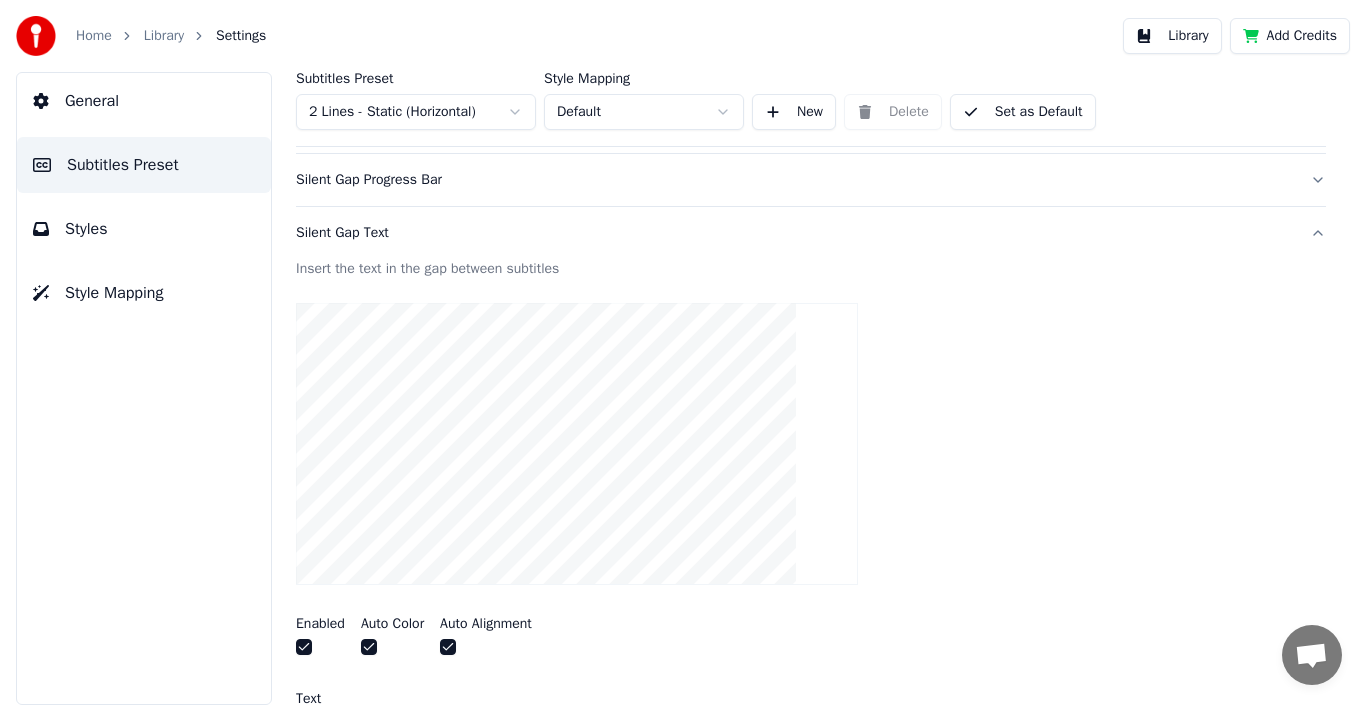 scroll, scrollTop: 159, scrollLeft: 0, axis: vertical 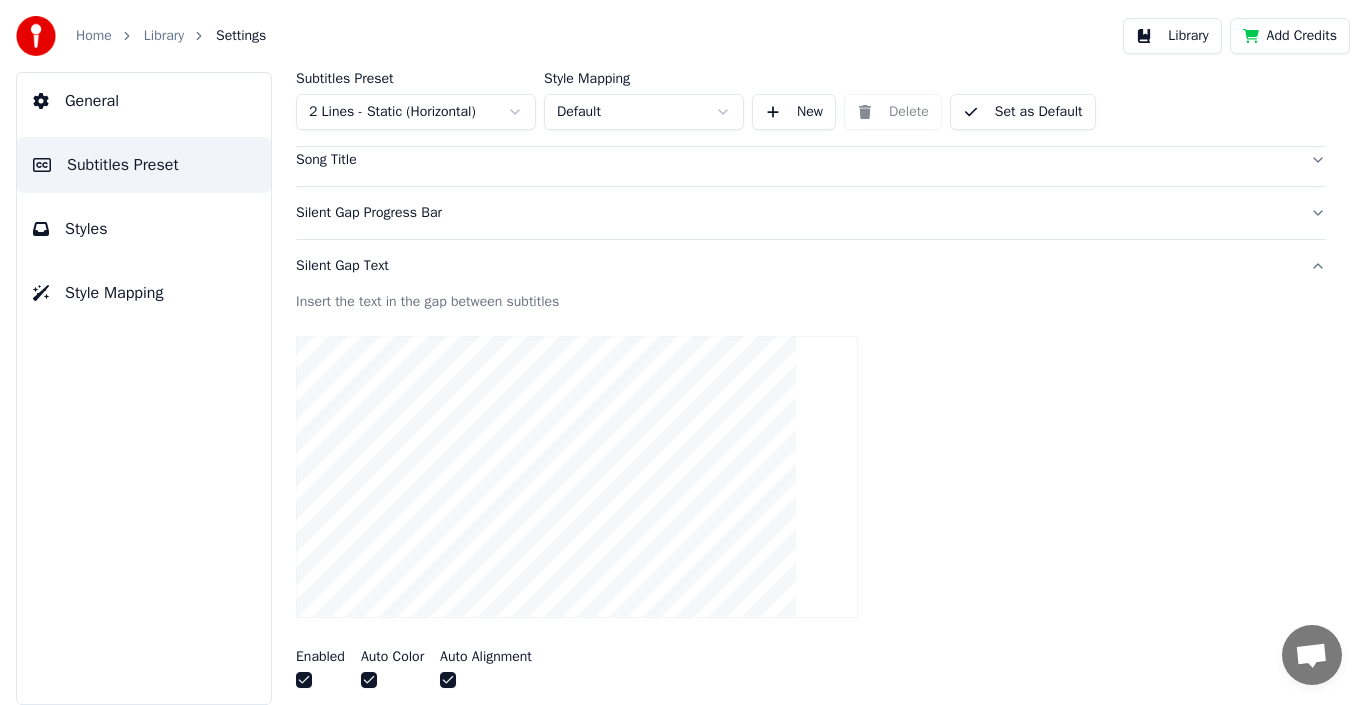click on "General" at bounding box center [92, 101] 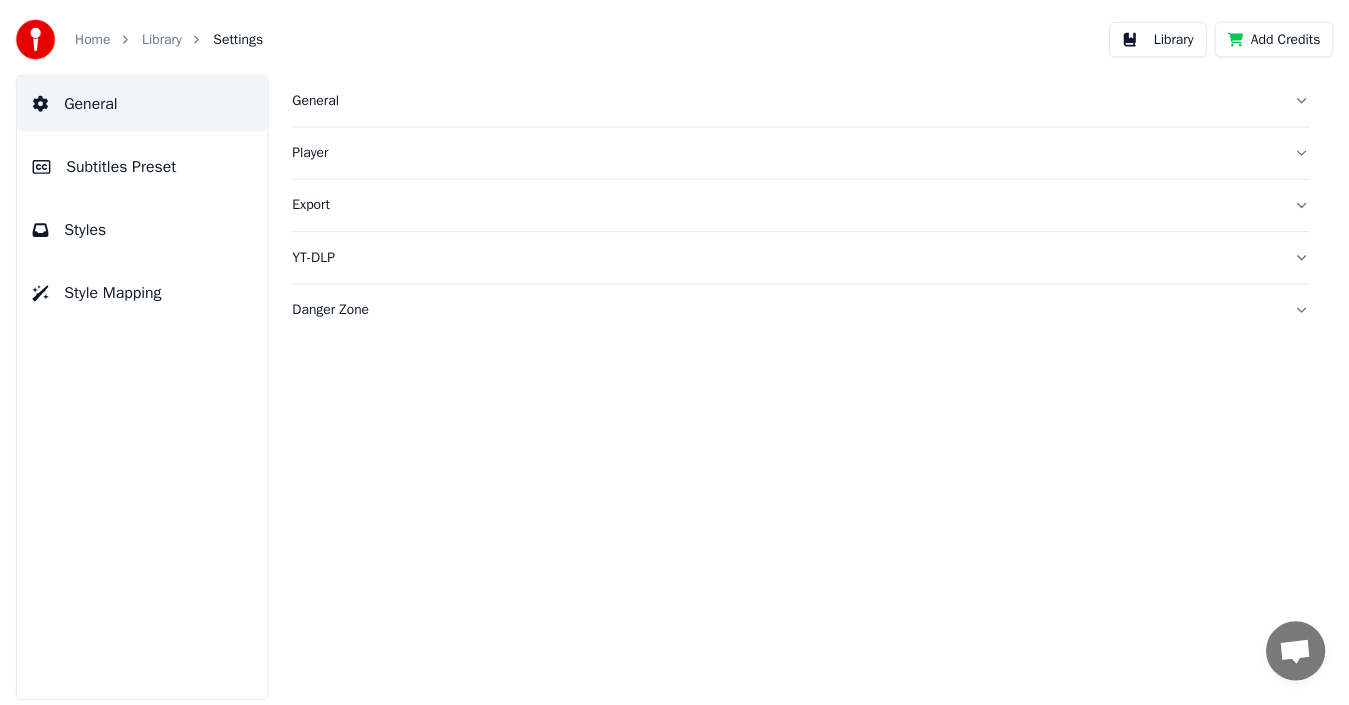 scroll, scrollTop: 0, scrollLeft: 0, axis: both 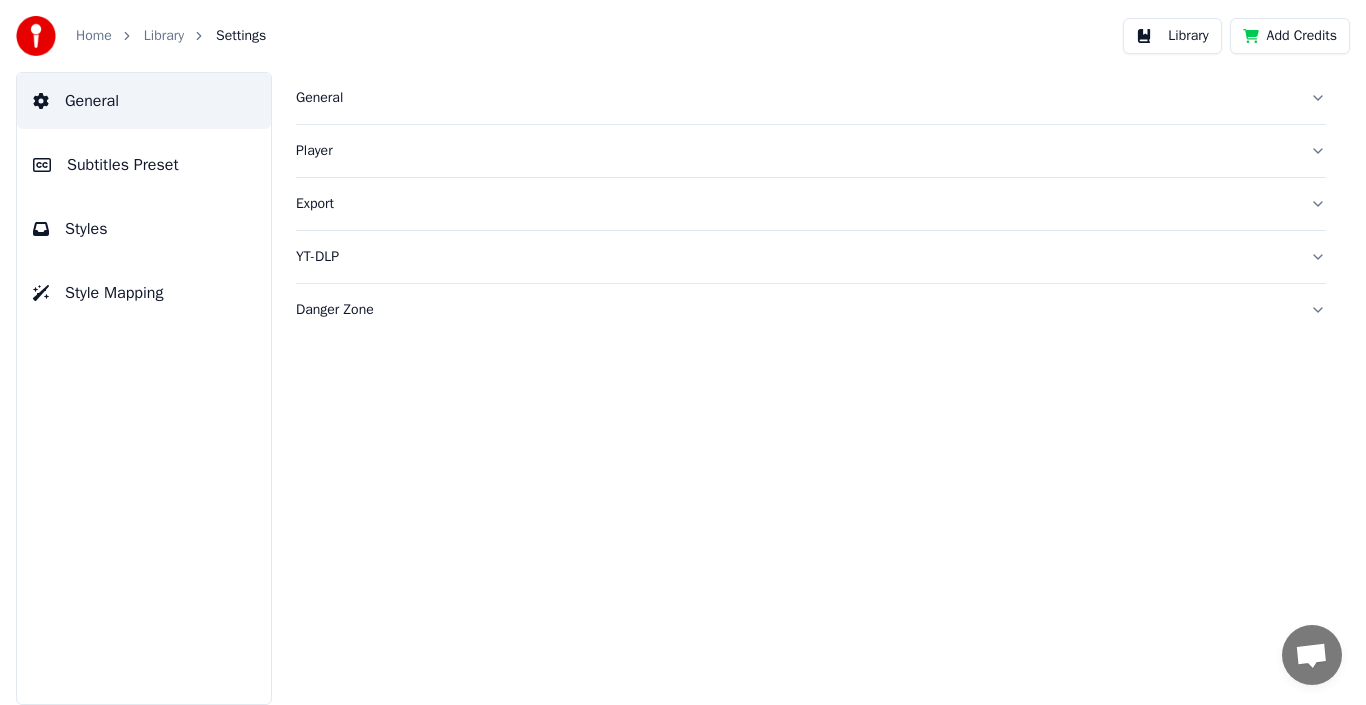 click on "Export" at bounding box center [795, 204] 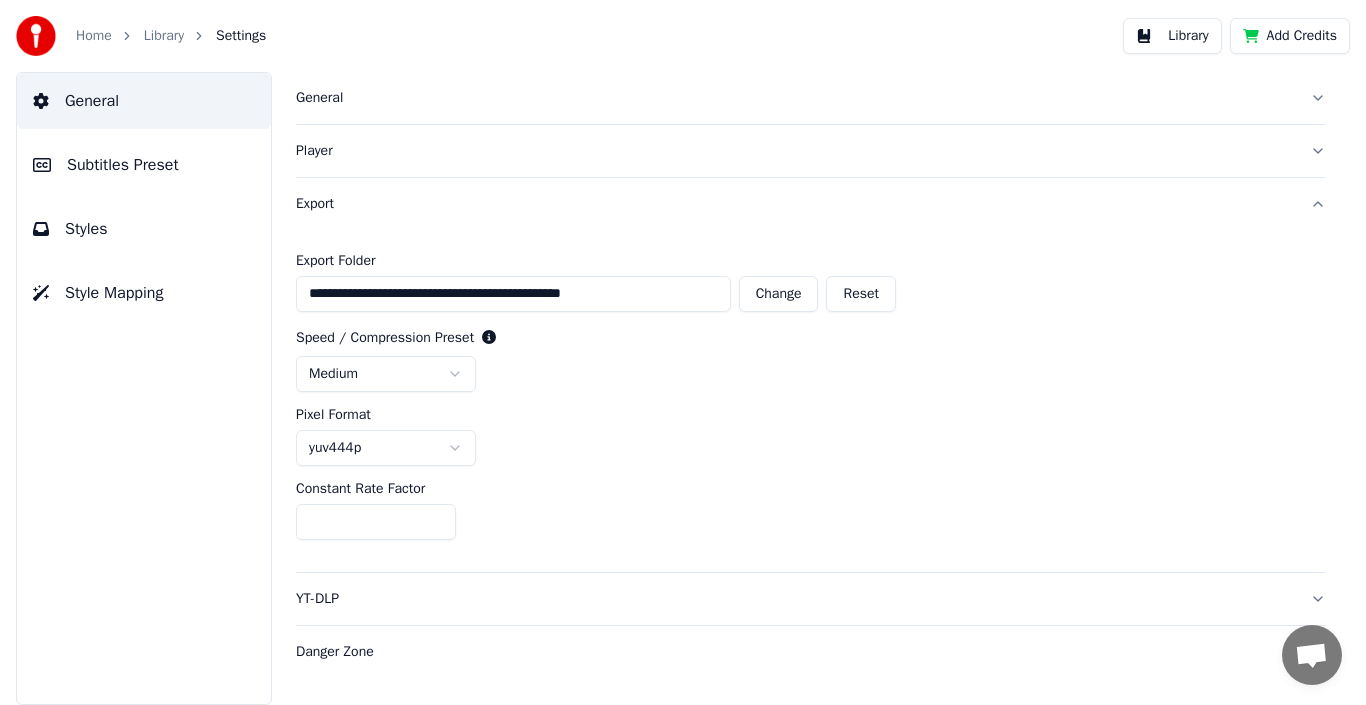 click on "Player" at bounding box center (795, 151) 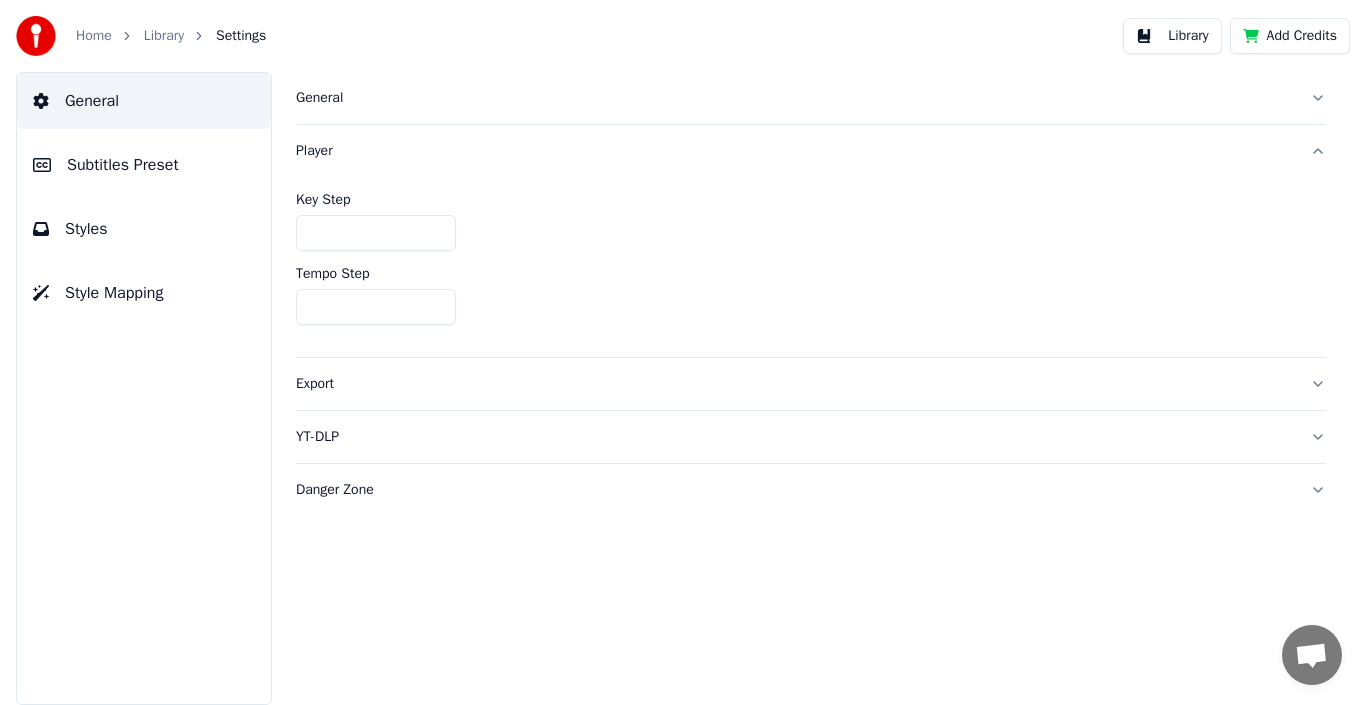 click on "General" at bounding box center (795, 98) 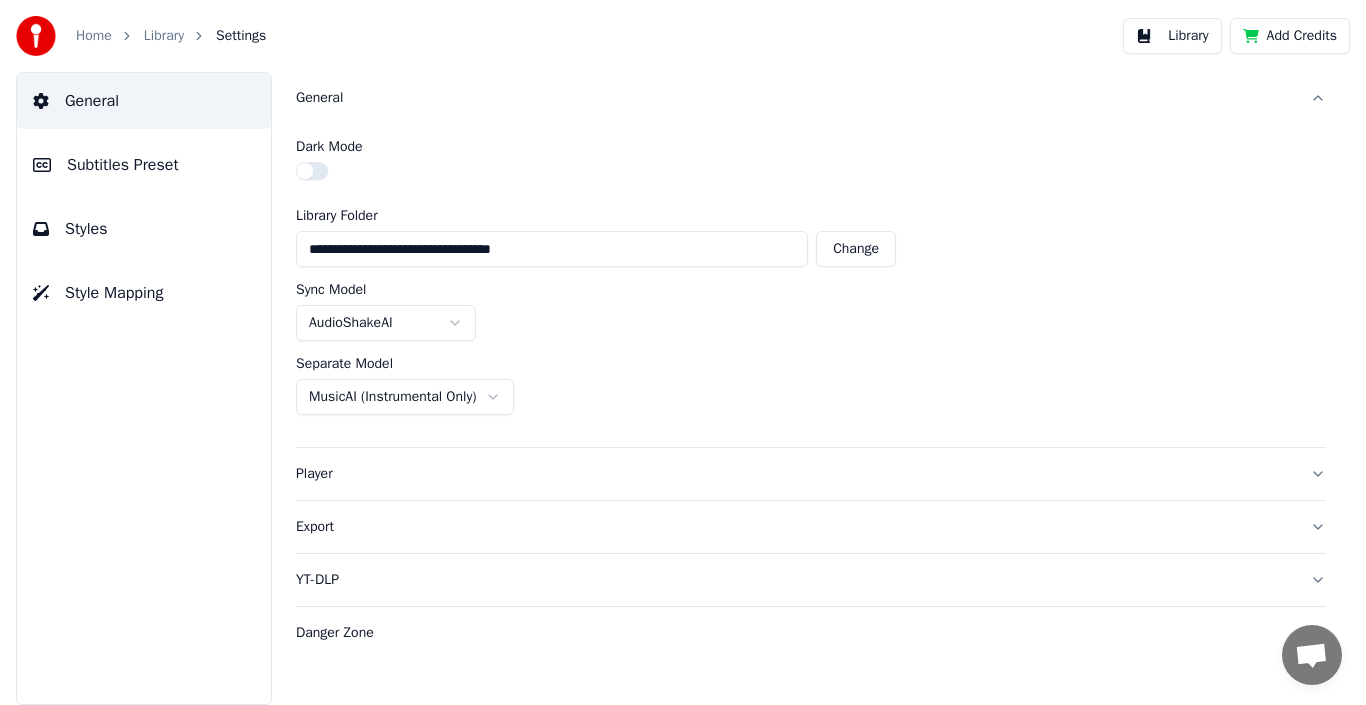 click on "Player" at bounding box center (795, 474) 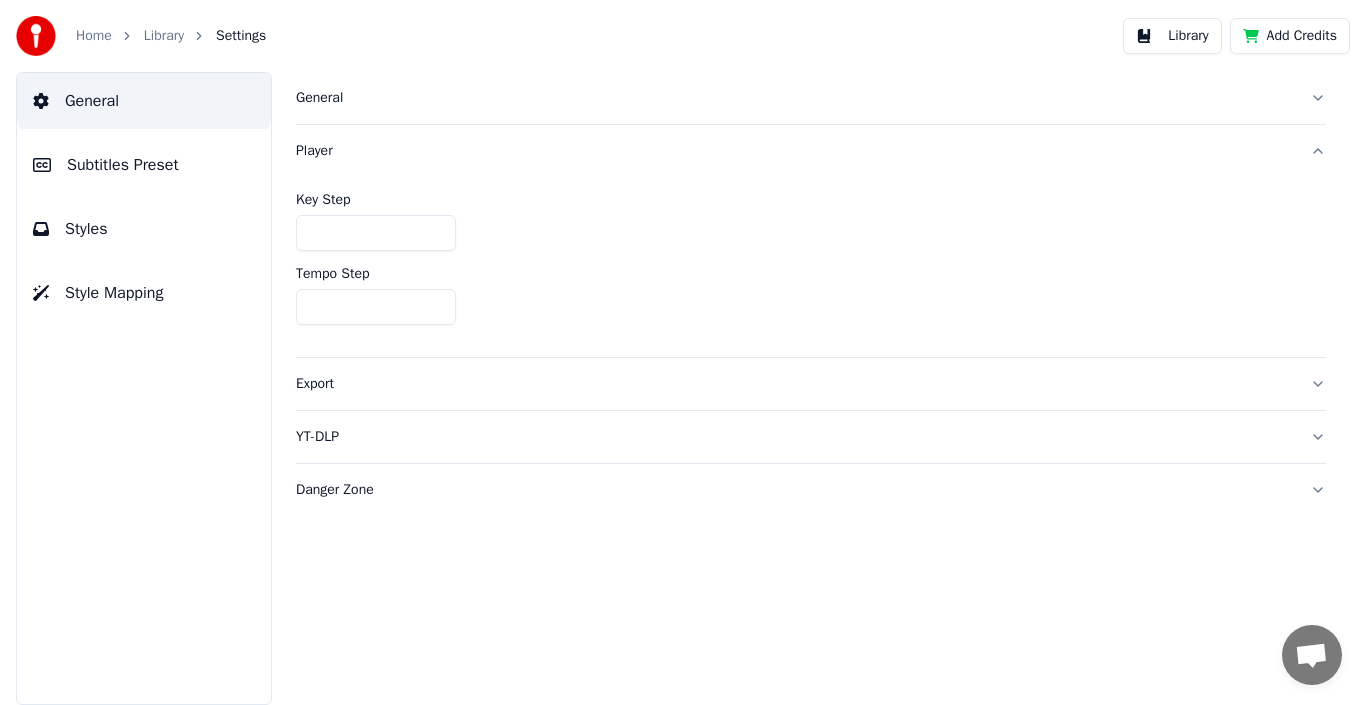 click on "General" at bounding box center [811, 98] 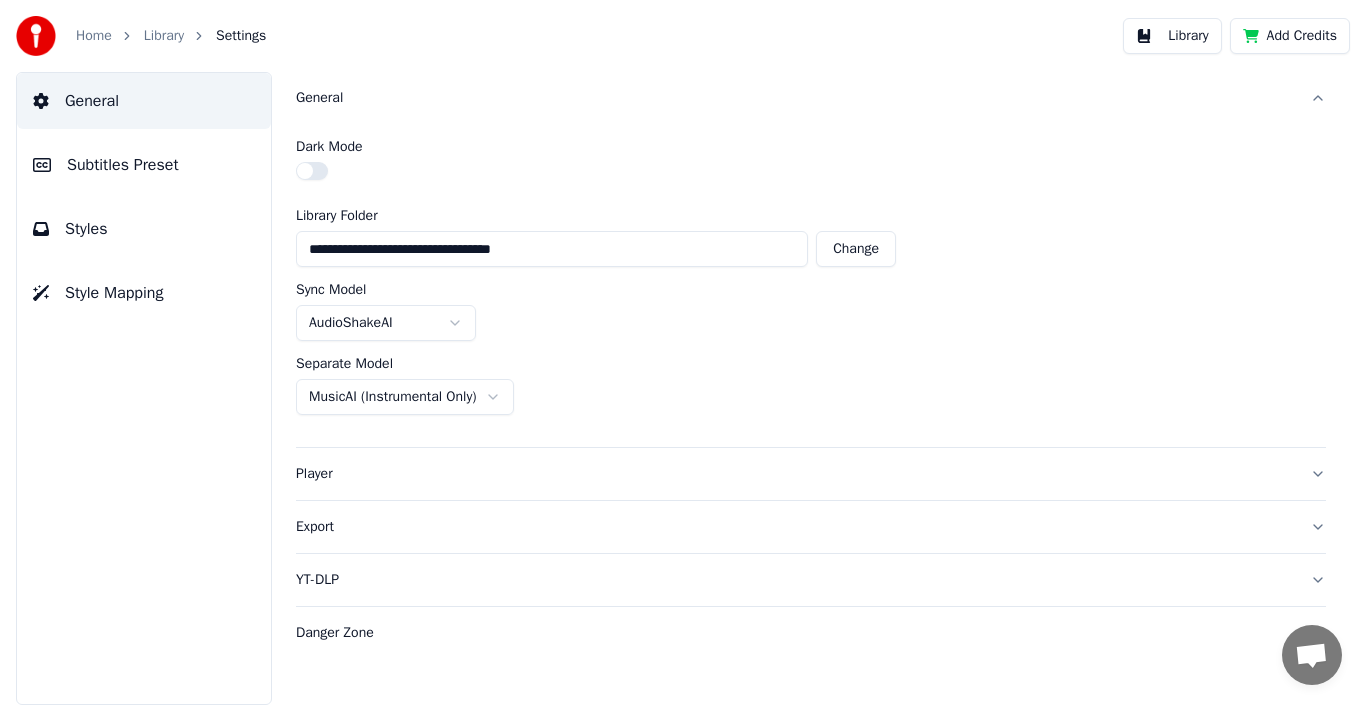 click on "Library" at bounding box center (164, 36) 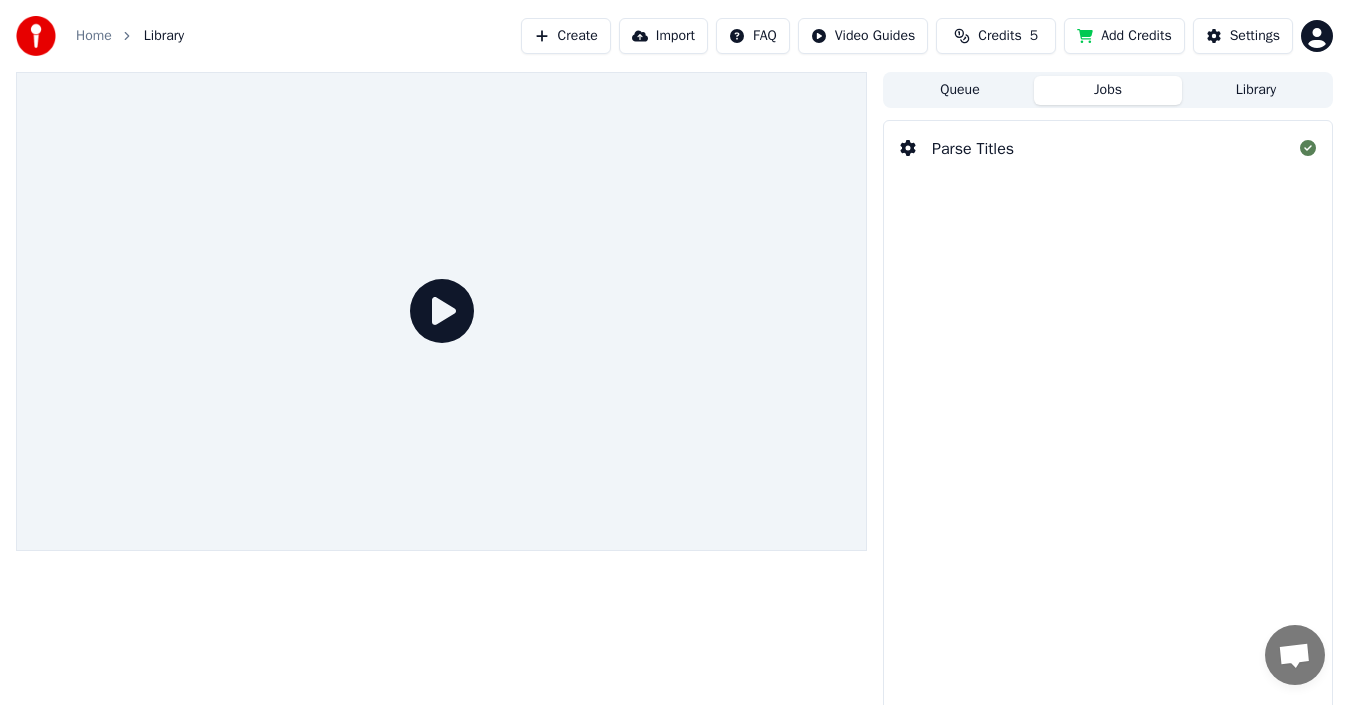 click 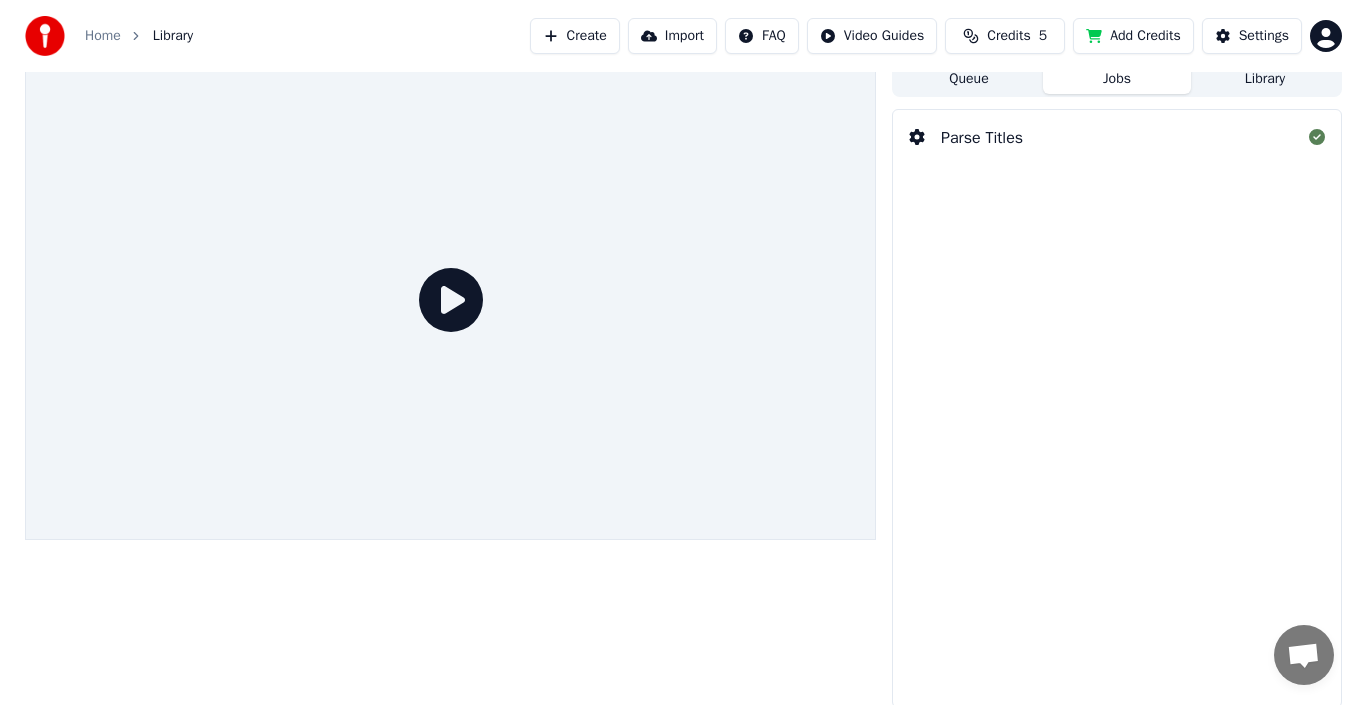 scroll, scrollTop: 14, scrollLeft: 0, axis: vertical 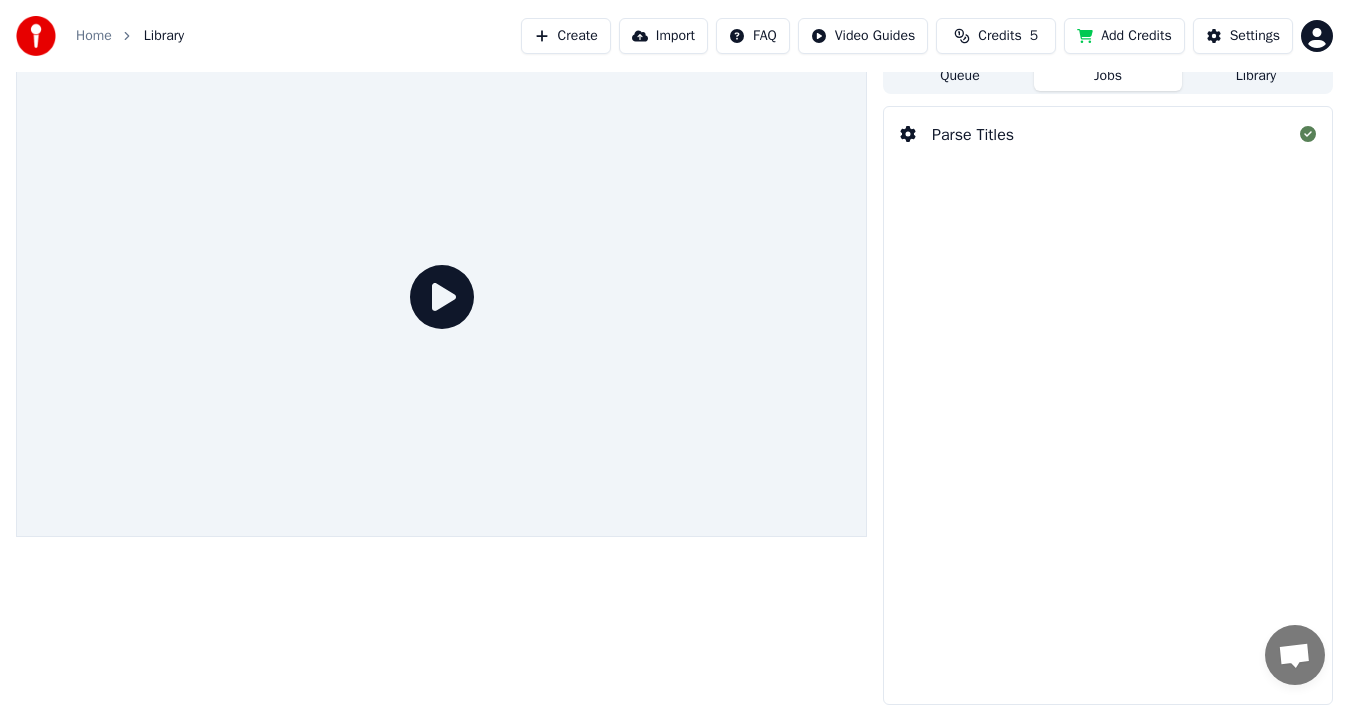 click on "Create" at bounding box center [566, 36] 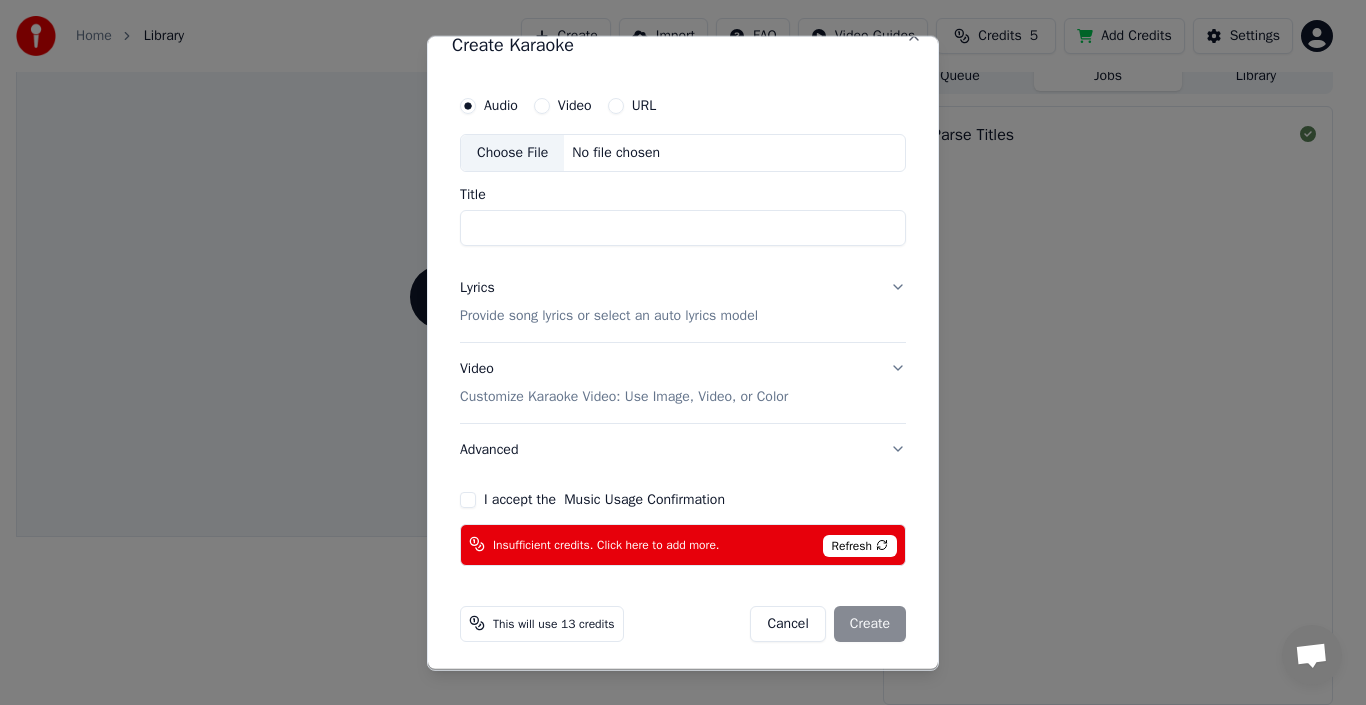 scroll, scrollTop: 29, scrollLeft: 0, axis: vertical 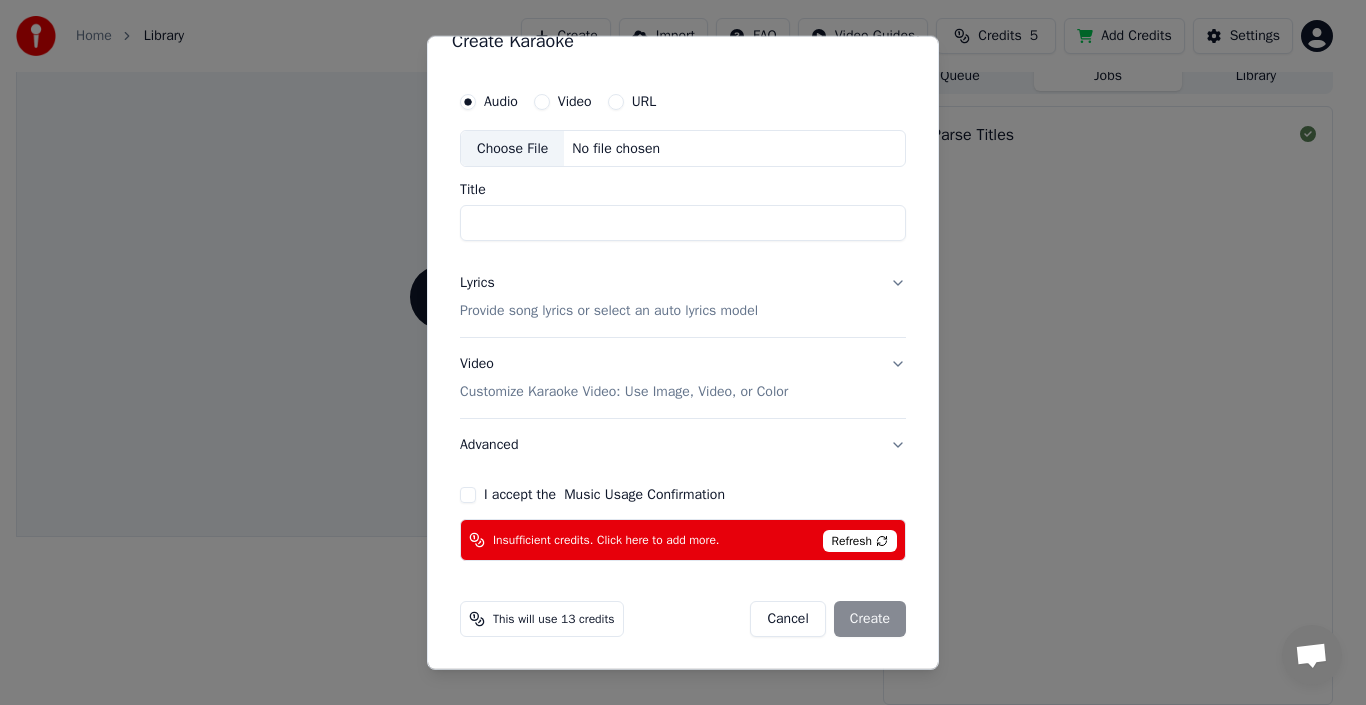 click on "Customize Karaoke Video: Use Image, Video, or Color" at bounding box center (624, 392) 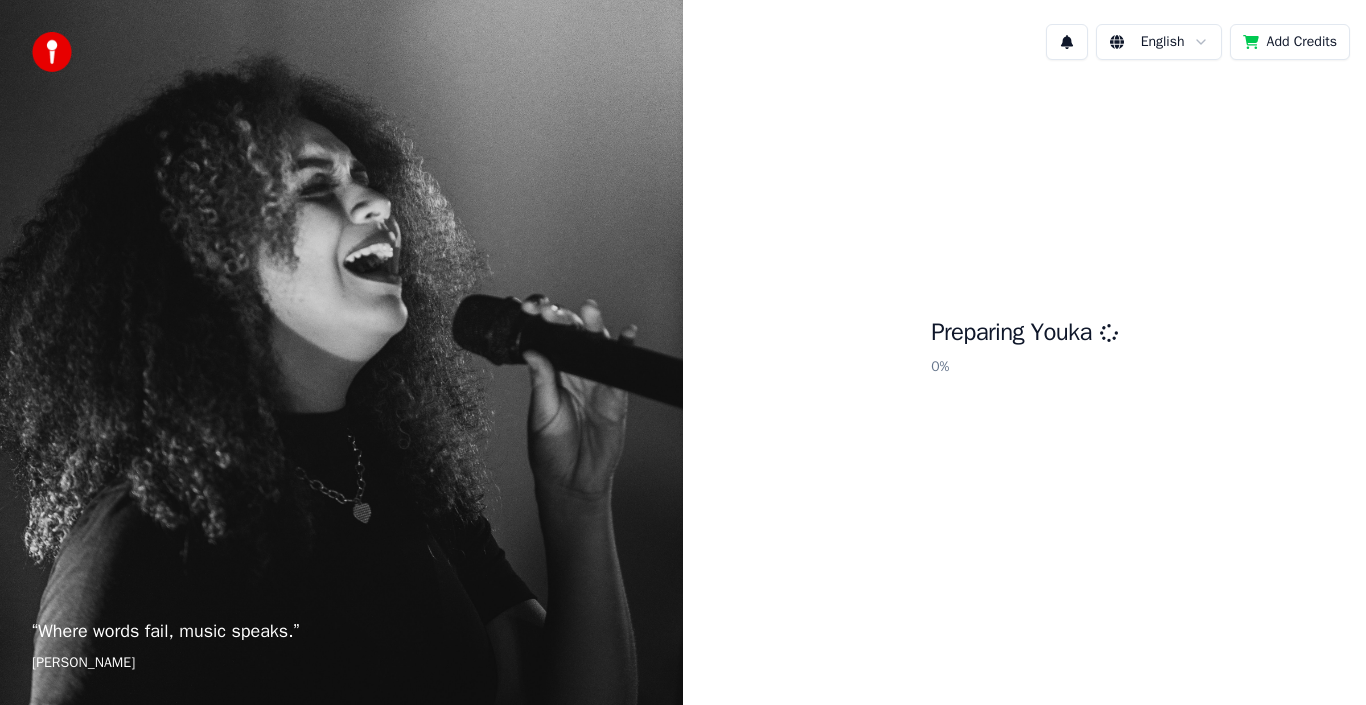 scroll, scrollTop: 0, scrollLeft: 0, axis: both 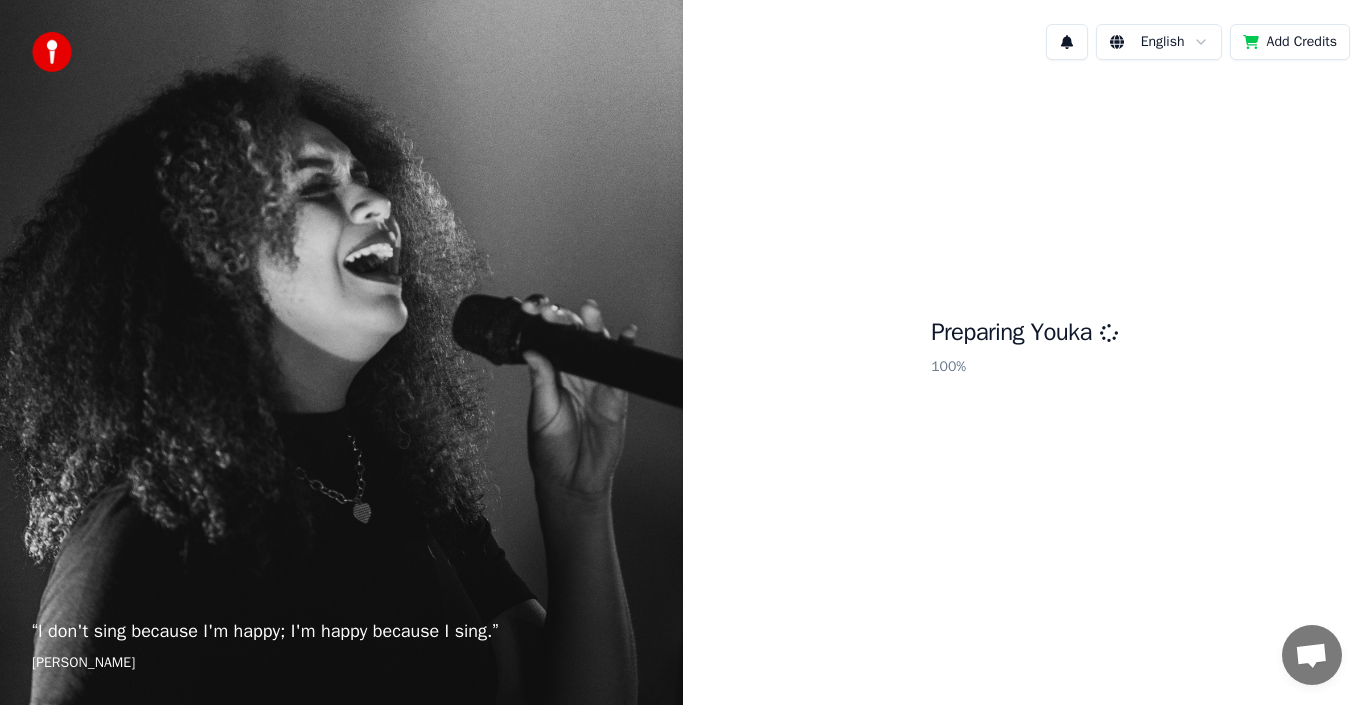 click on "“ I don't sing because I'm happy; I'm happy because I sing. ” [PERSON_NAME] [PERSON_NAME] Add Credits Preparing Youka 100 %" at bounding box center [683, 352] 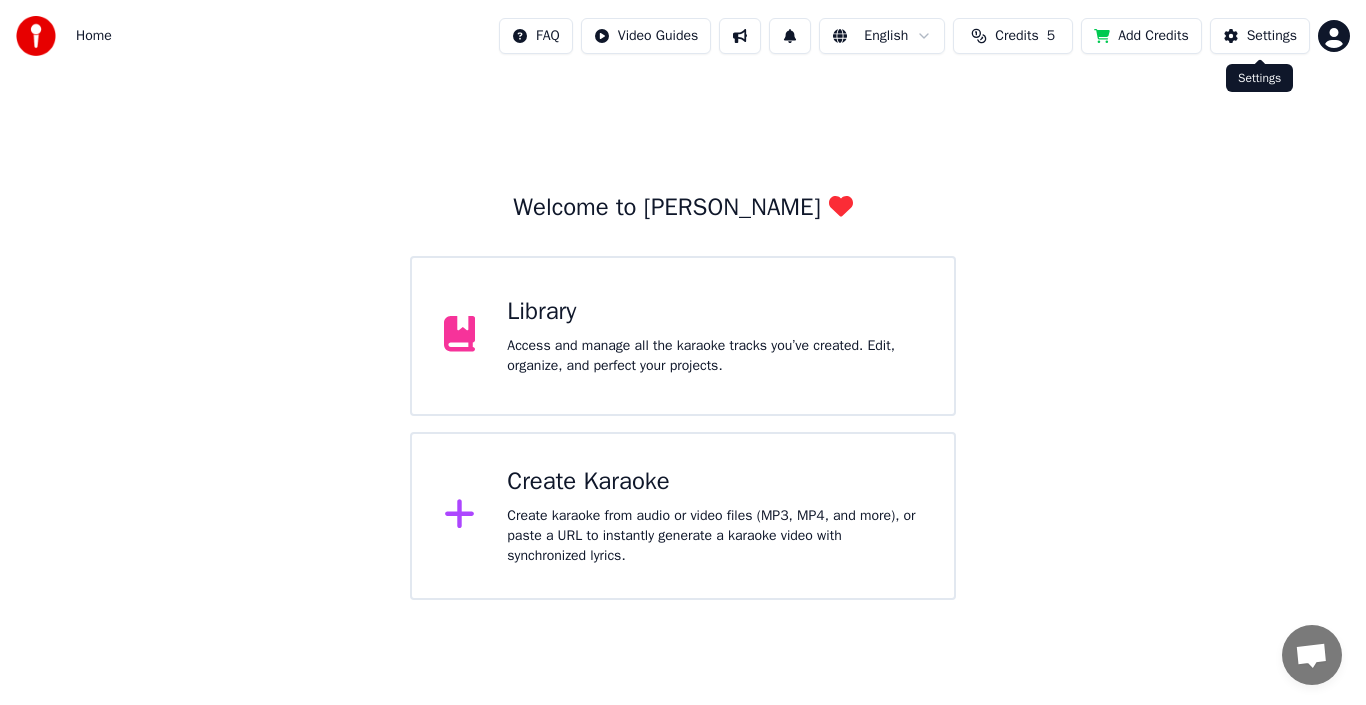 click on "Settings" at bounding box center (1272, 36) 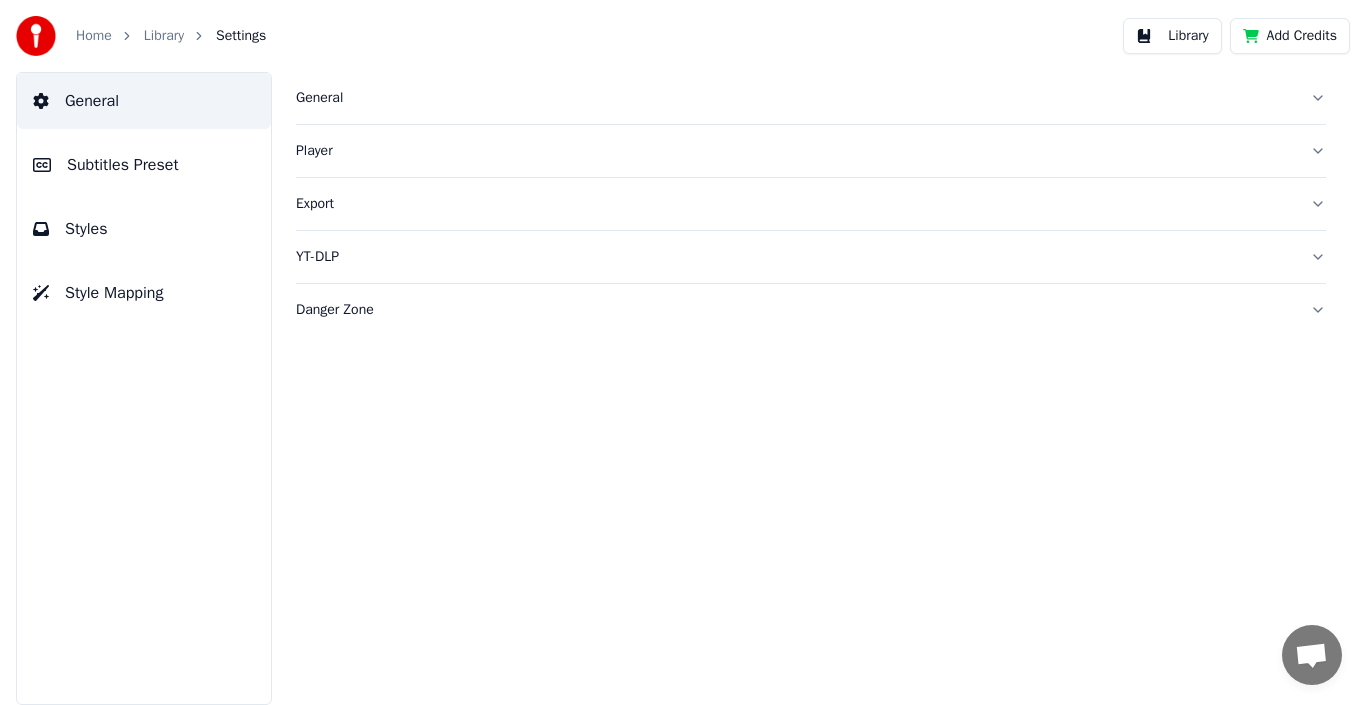 click on "Home" at bounding box center (94, 36) 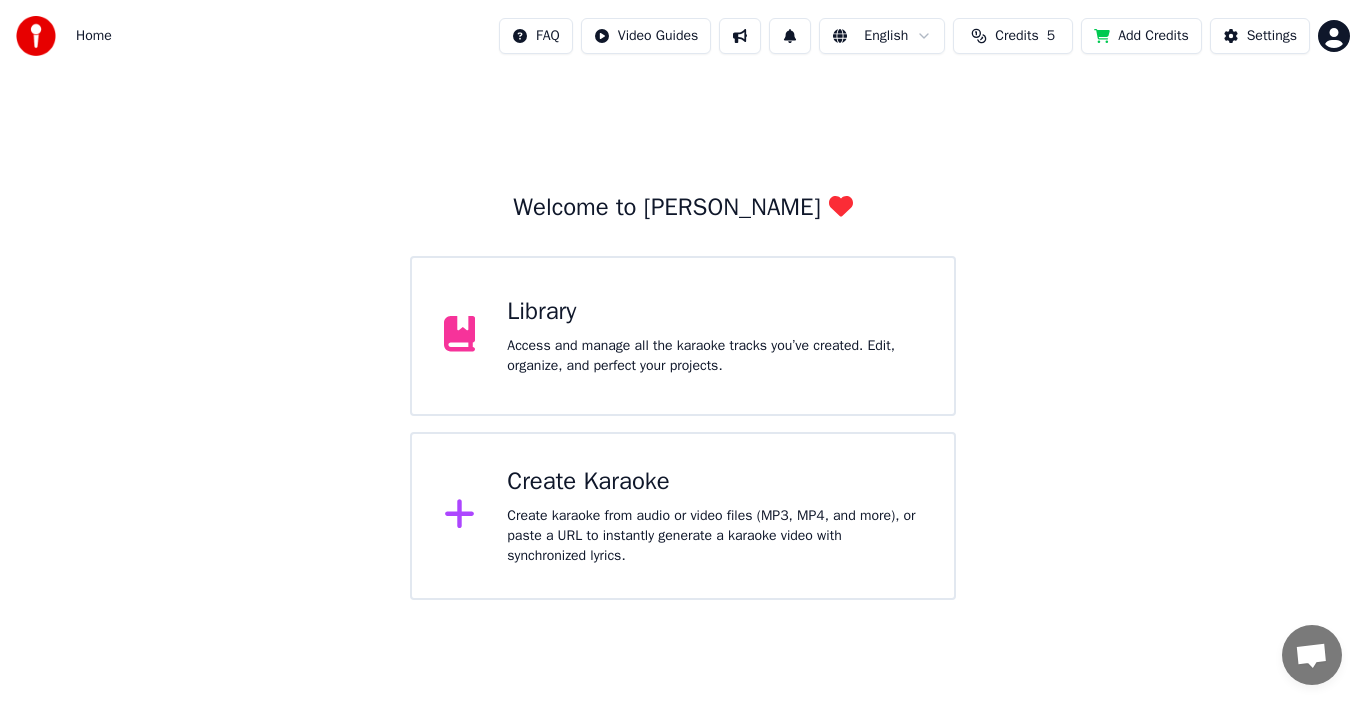 click on "Create karaoke from audio or video files (MP3, MP4, and more), or paste a URL to instantly generate a karaoke video with synchronized lyrics." at bounding box center [714, 536] 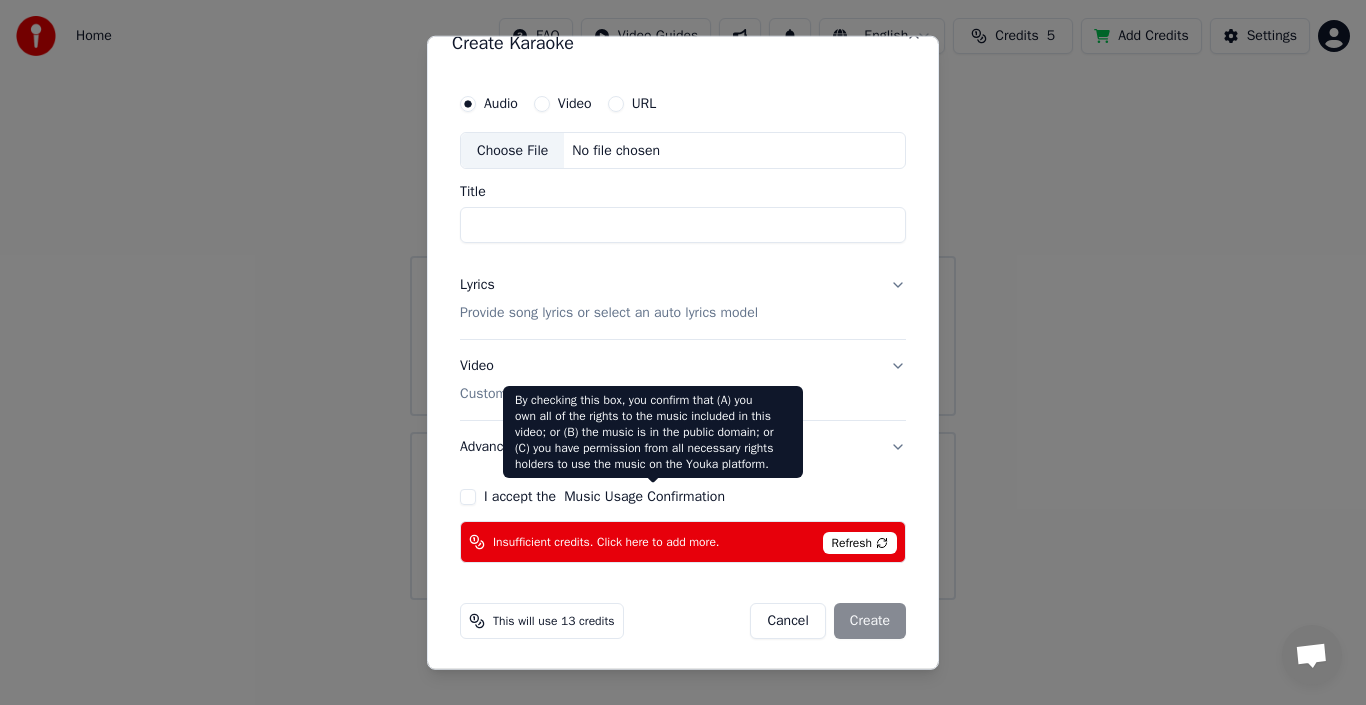 scroll, scrollTop: 29, scrollLeft: 0, axis: vertical 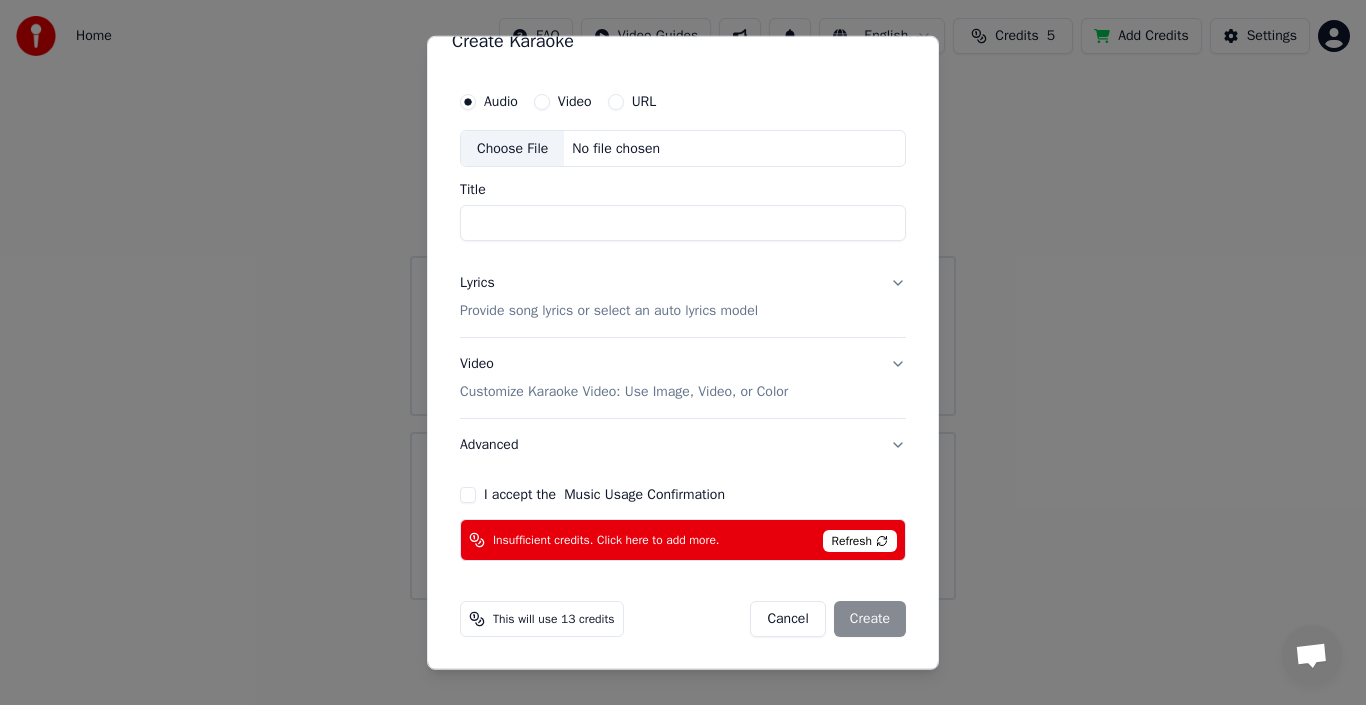 click on "Provide song lyrics or select an auto lyrics model" at bounding box center (609, 311) 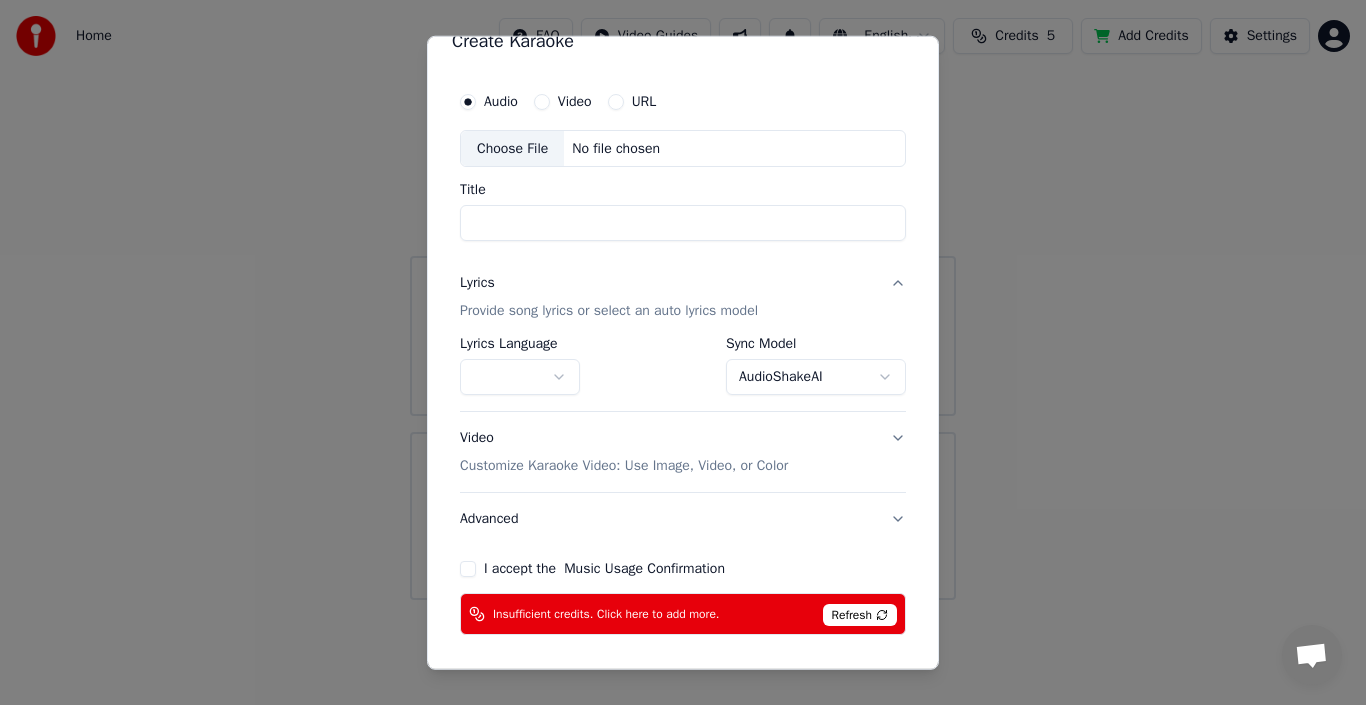 click at bounding box center [520, 377] 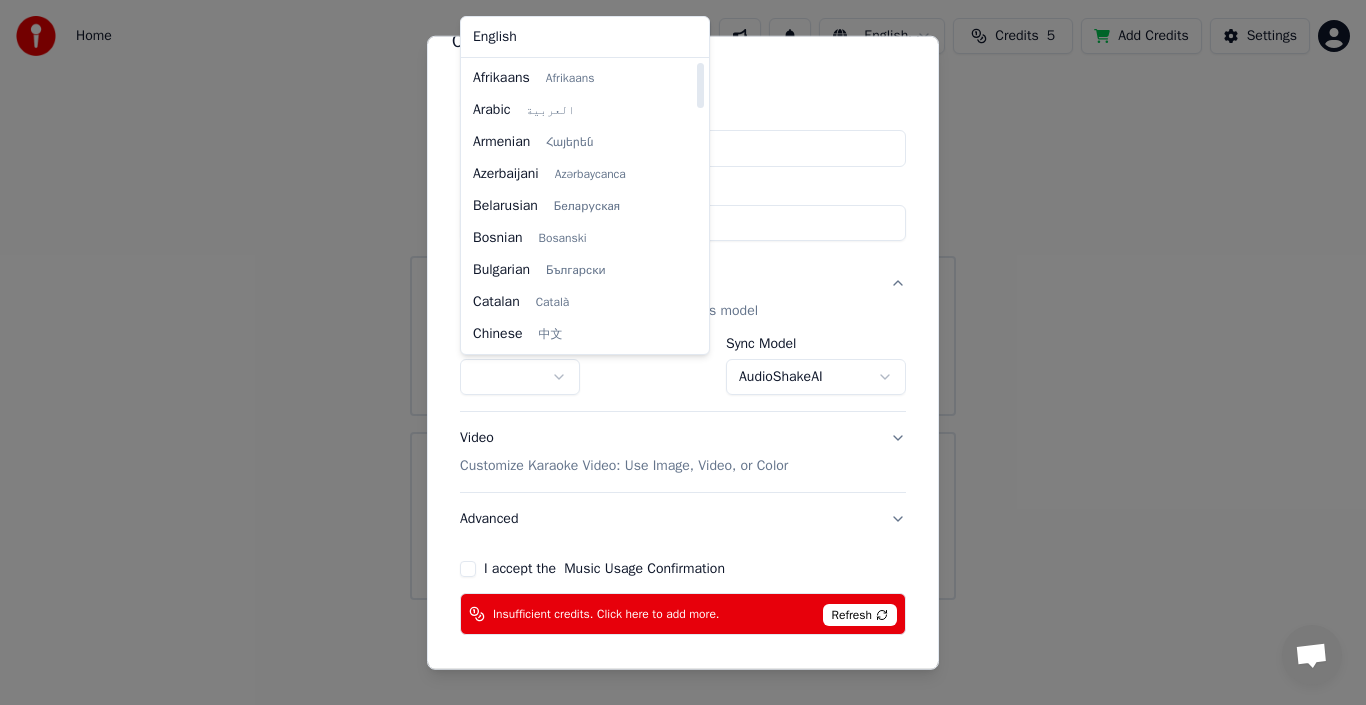 scroll, scrollTop: 927, scrollLeft: 0, axis: vertical 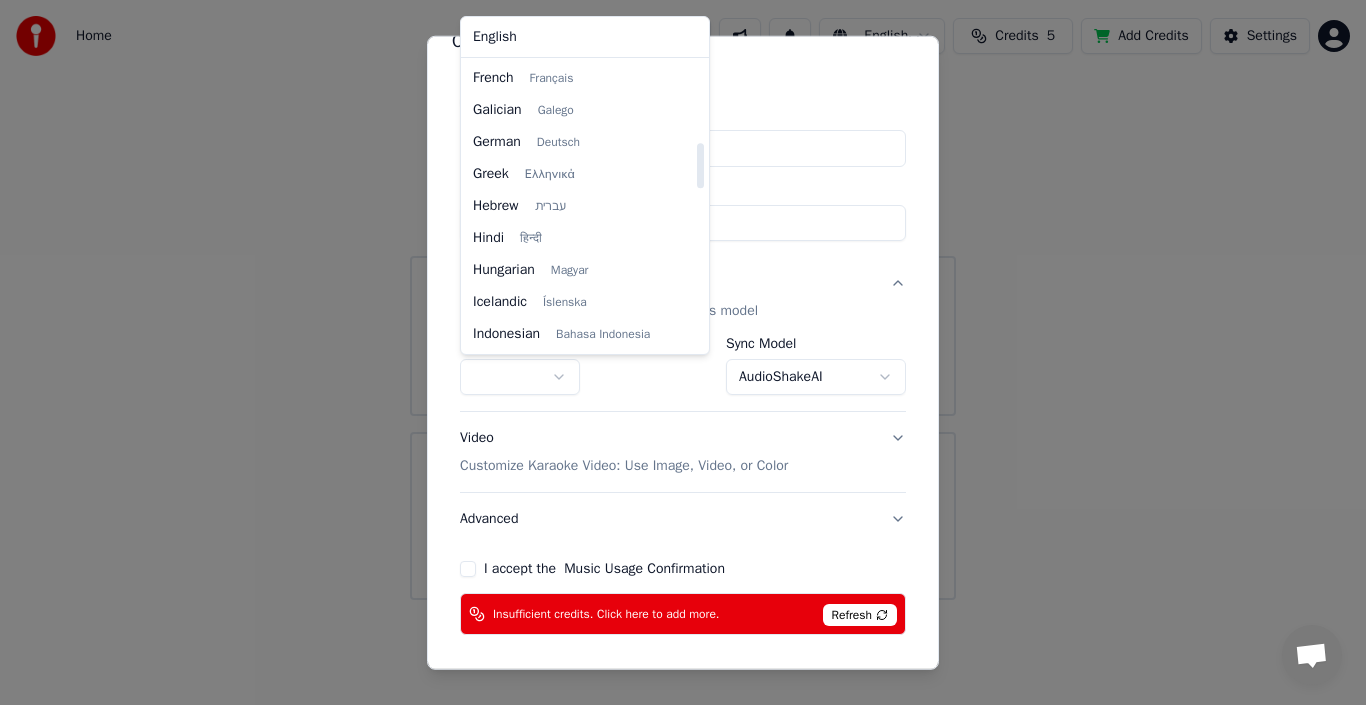select on "**" 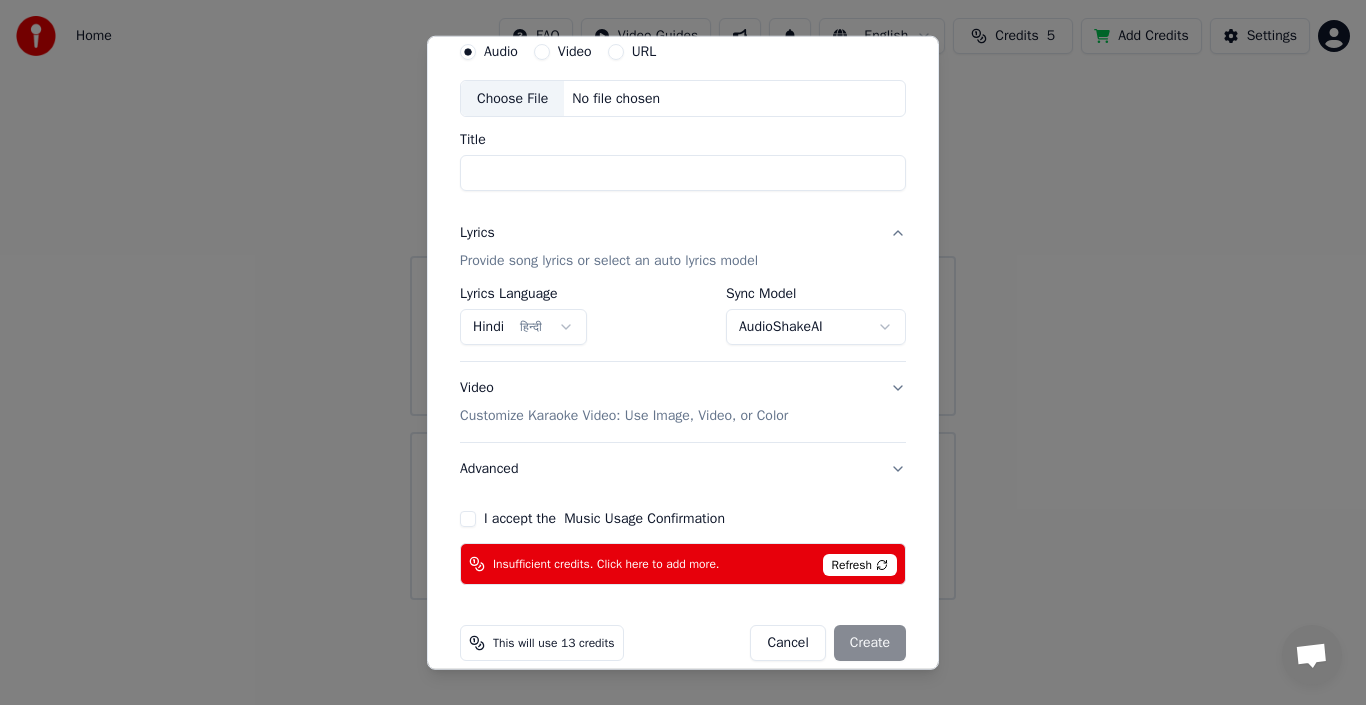 scroll, scrollTop: 103, scrollLeft: 0, axis: vertical 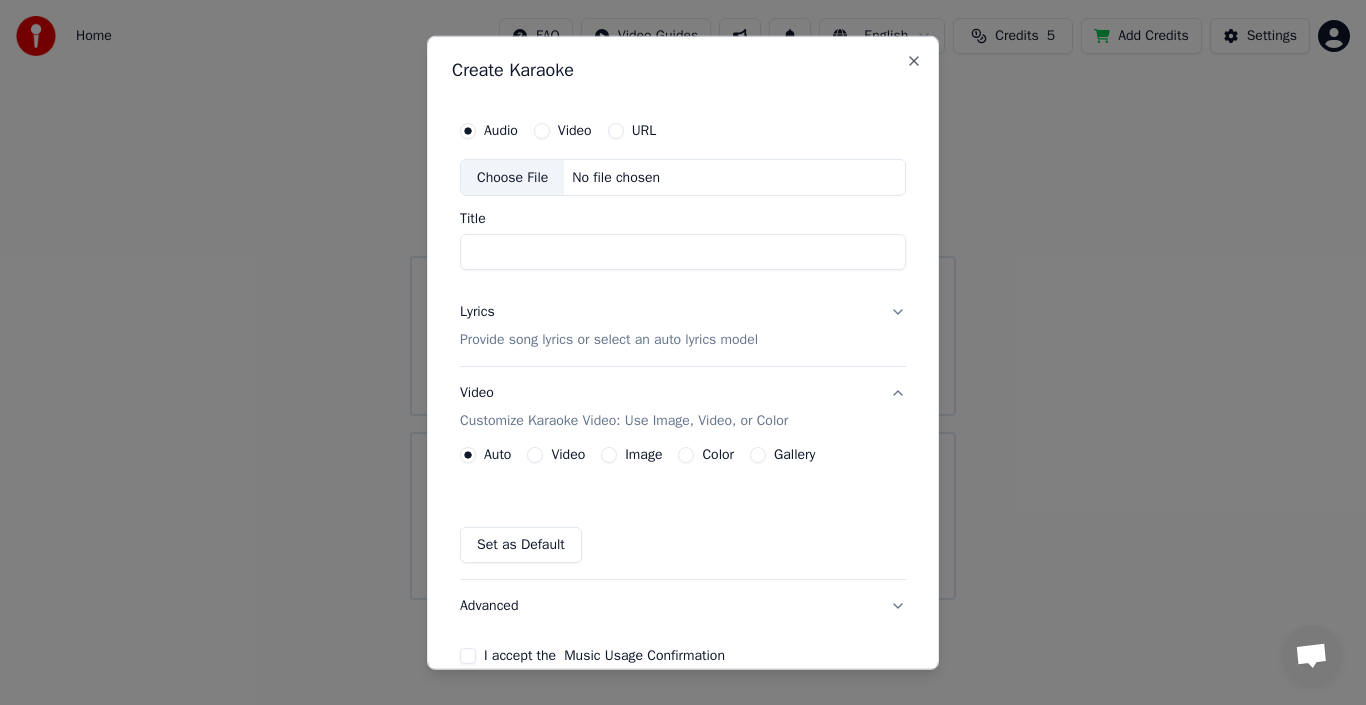 click on "Video" at bounding box center (542, 130) 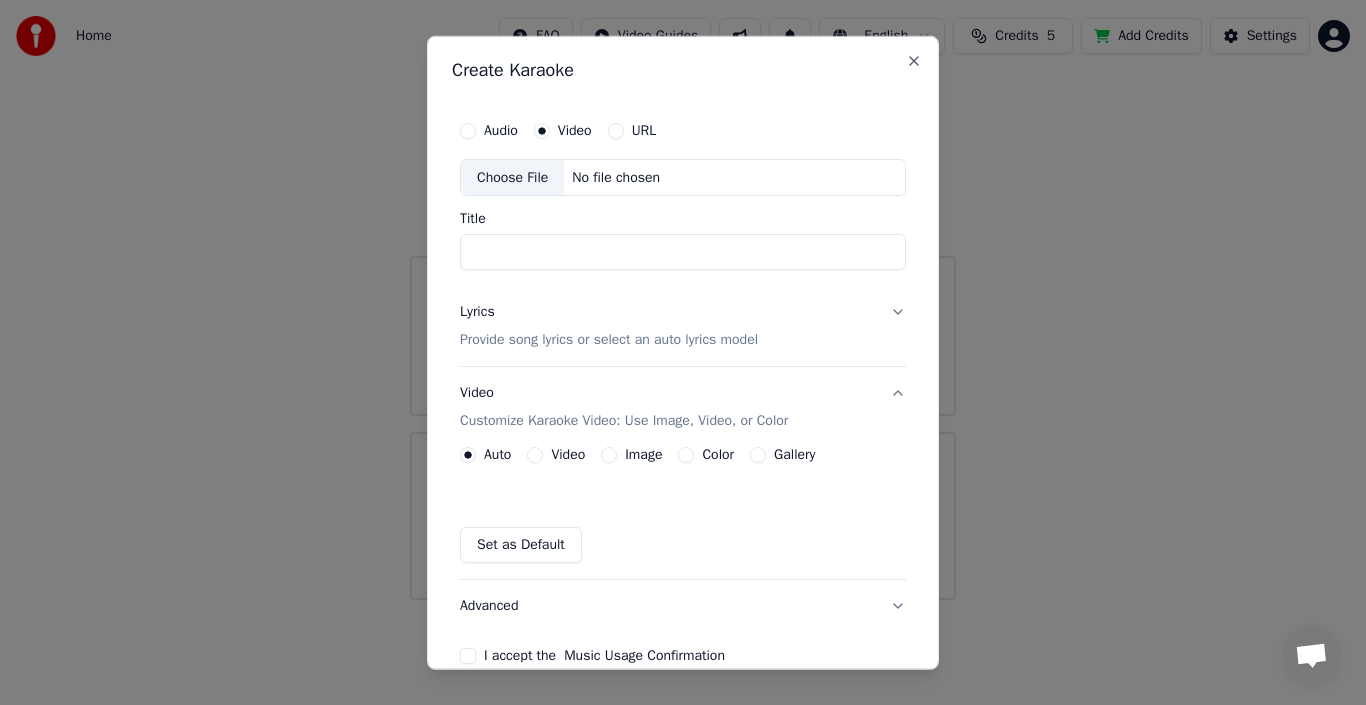 click on "No file chosen" at bounding box center [616, 177] 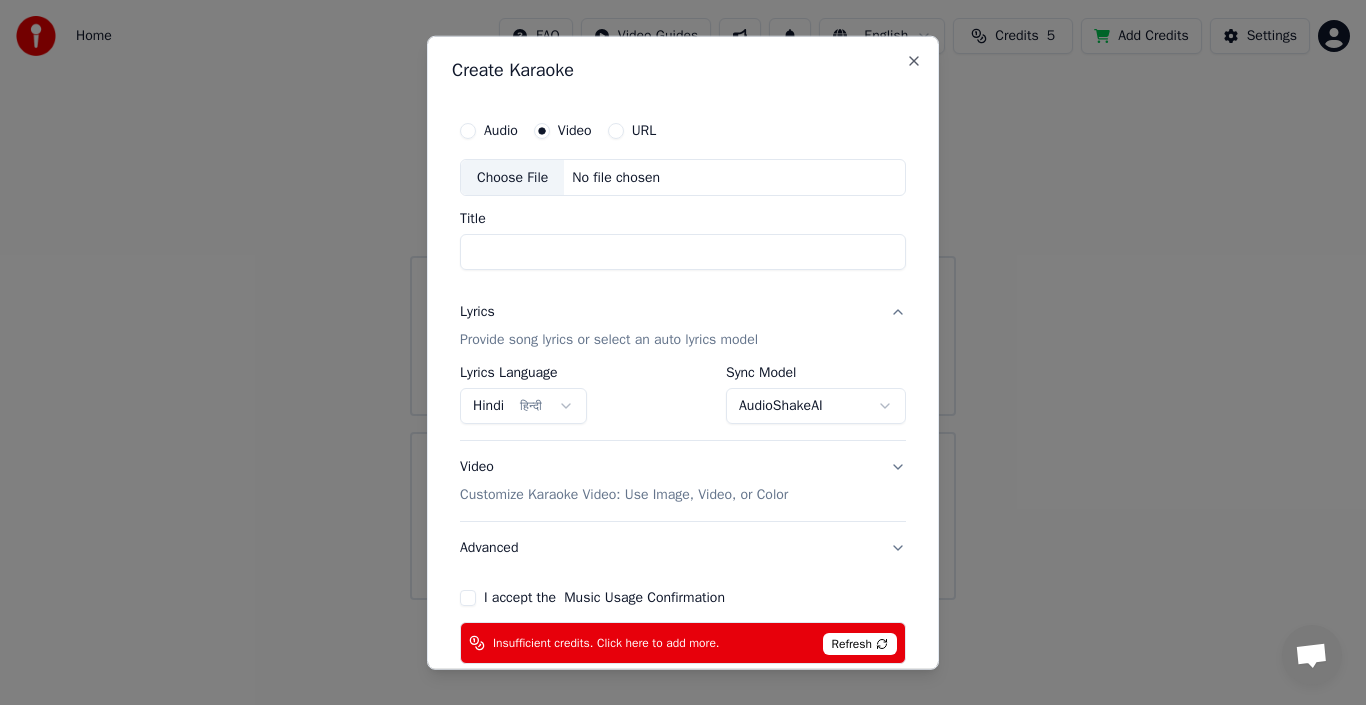click on "AudioShakeAI" at bounding box center (816, 406) 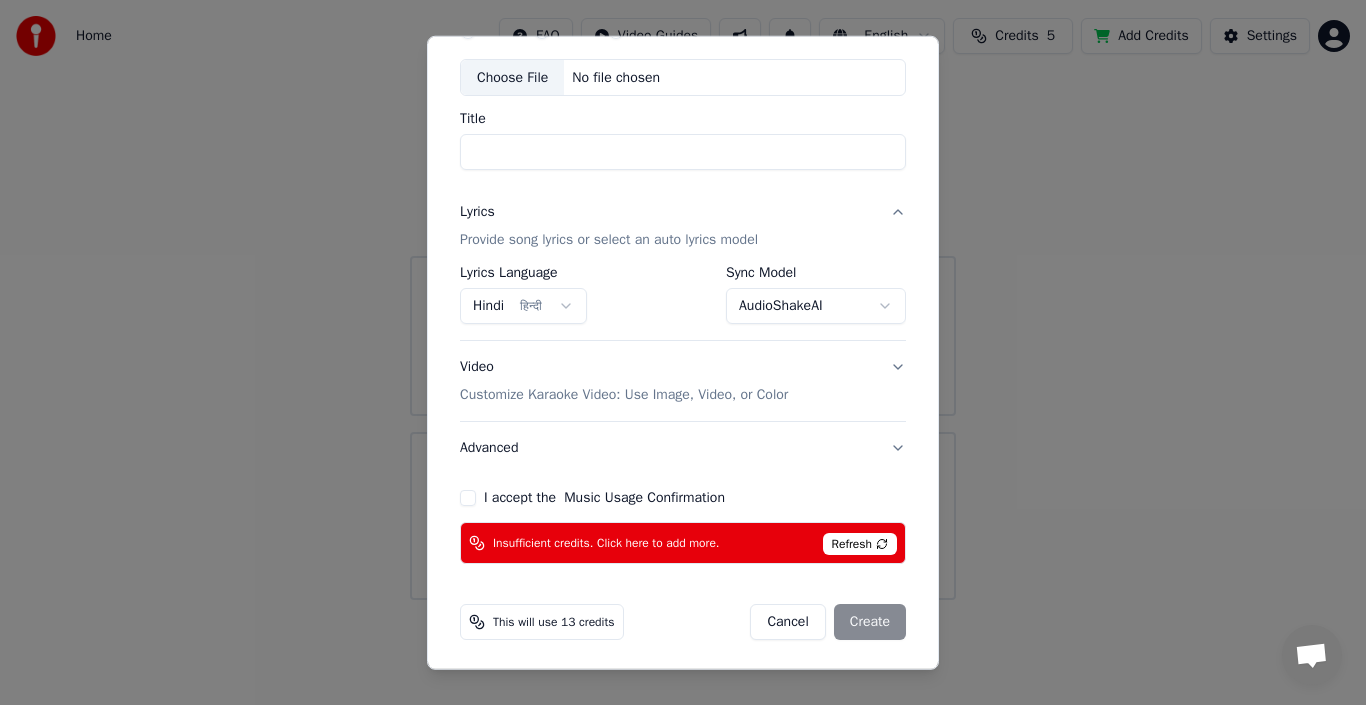 click on "Video Customize Karaoke Video: Use Image, Video, or Color" at bounding box center (683, 381) 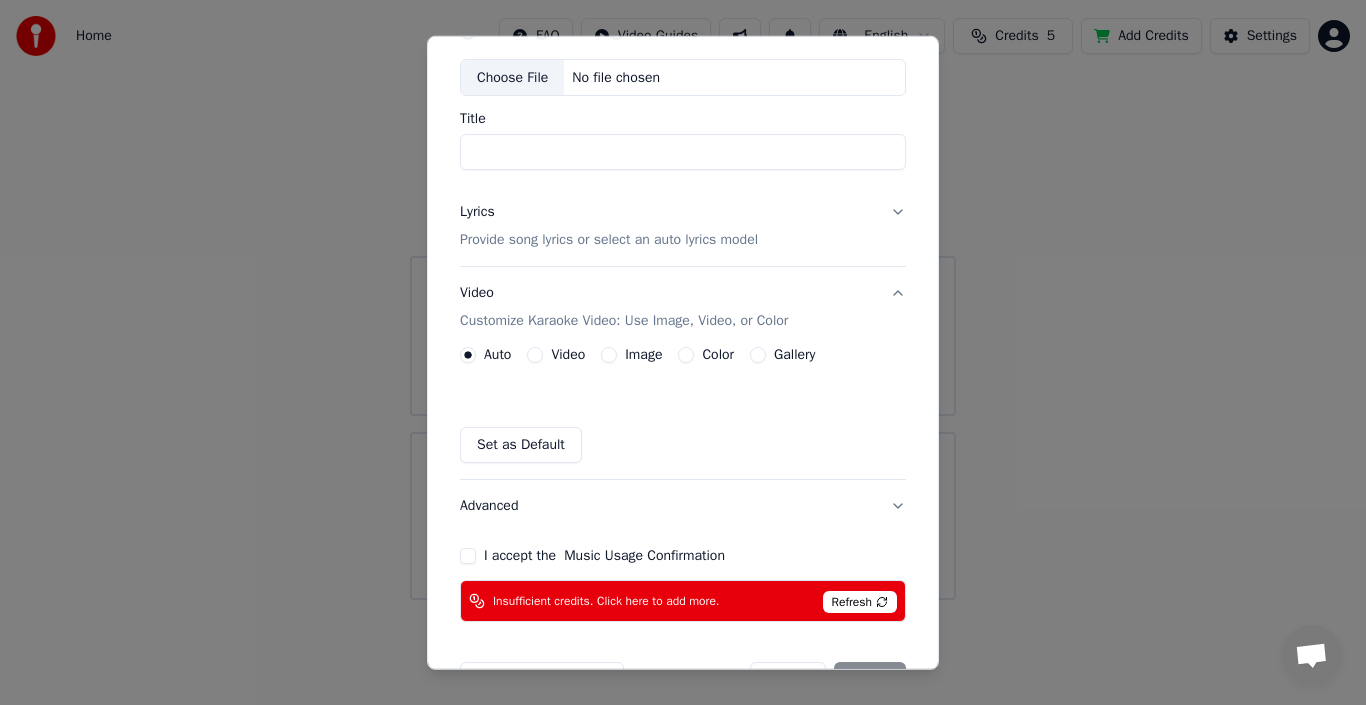 click on "Gallery" at bounding box center [758, 355] 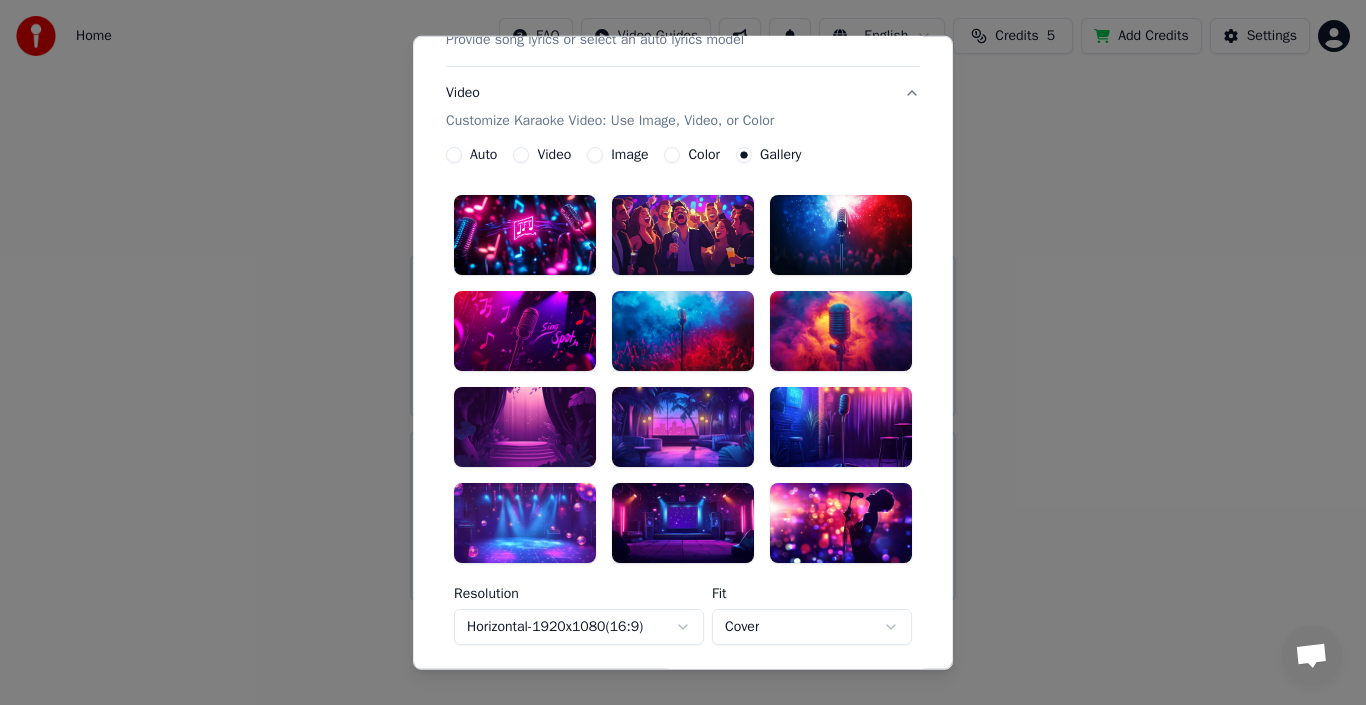 scroll, scrollTop: 400, scrollLeft: 0, axis: vertical 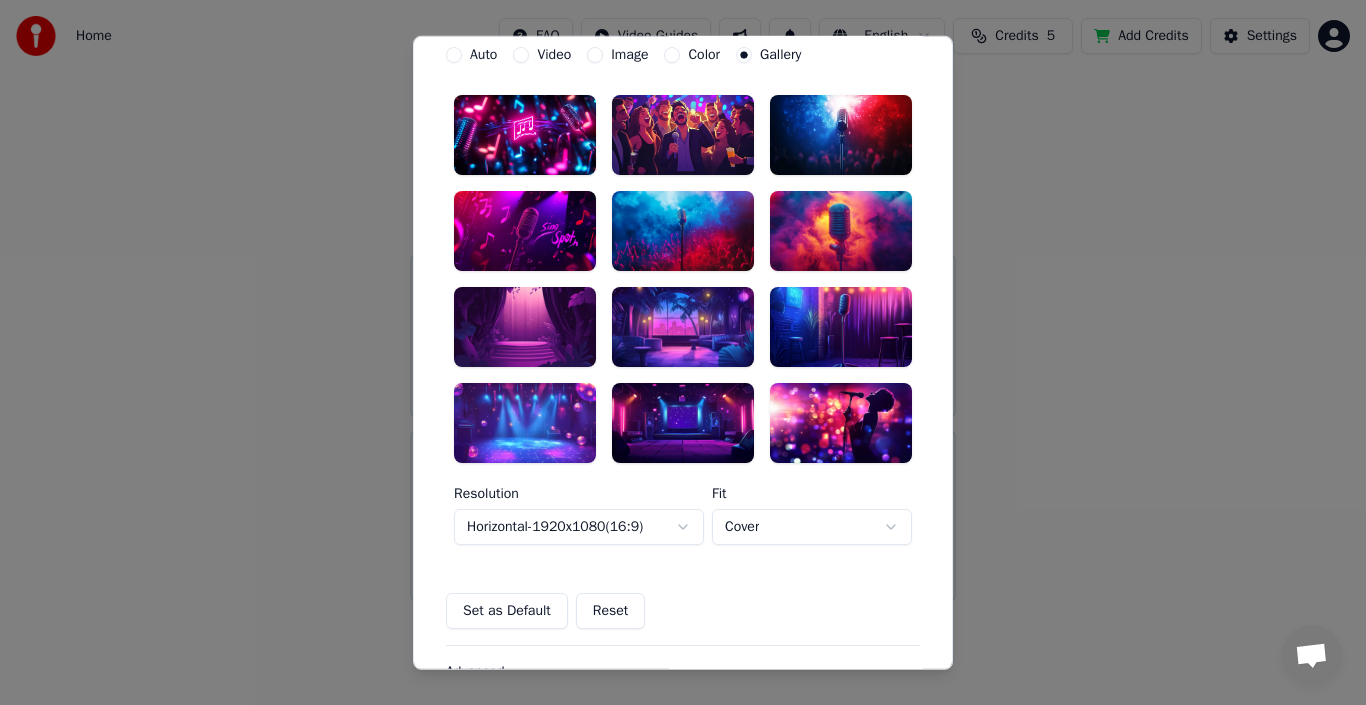 click on "Horizontal  -  1920 x 1080  ( 16 : 9 )" at bounding box center (579, 527) 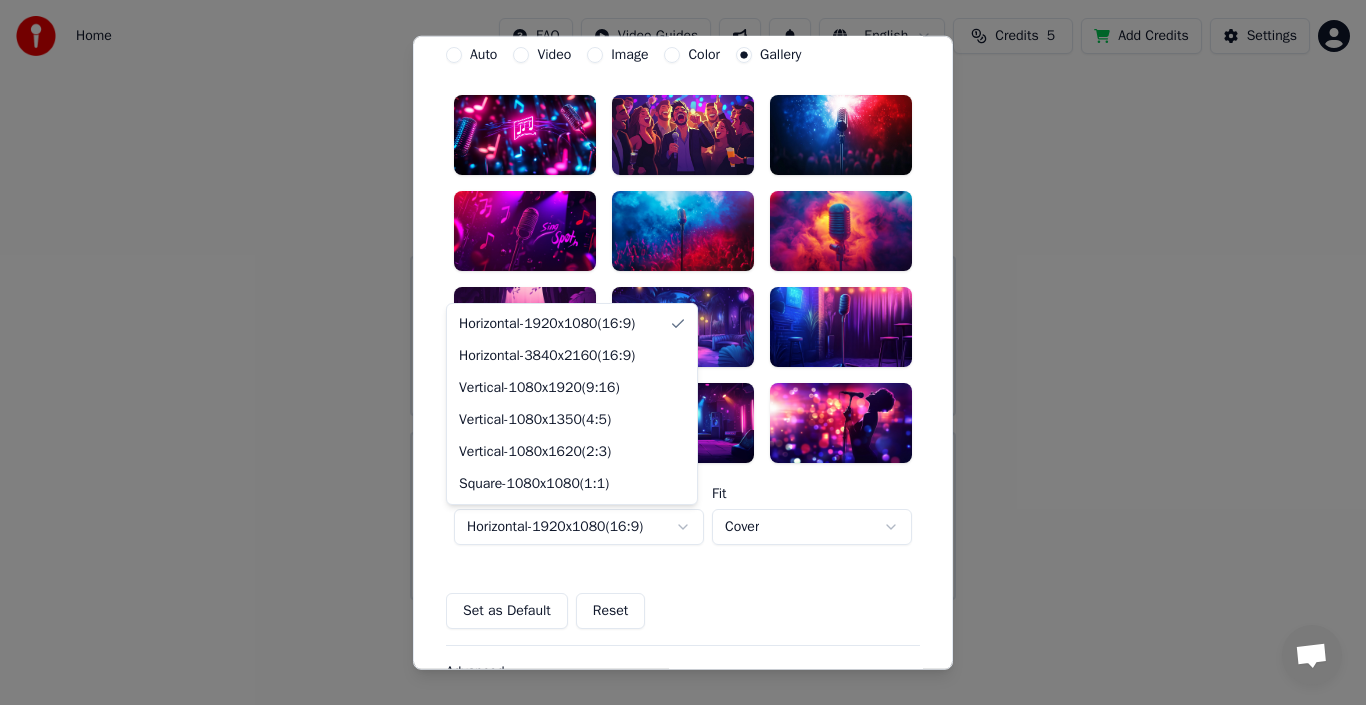 click on "**********" at bounding box center (683, 300) 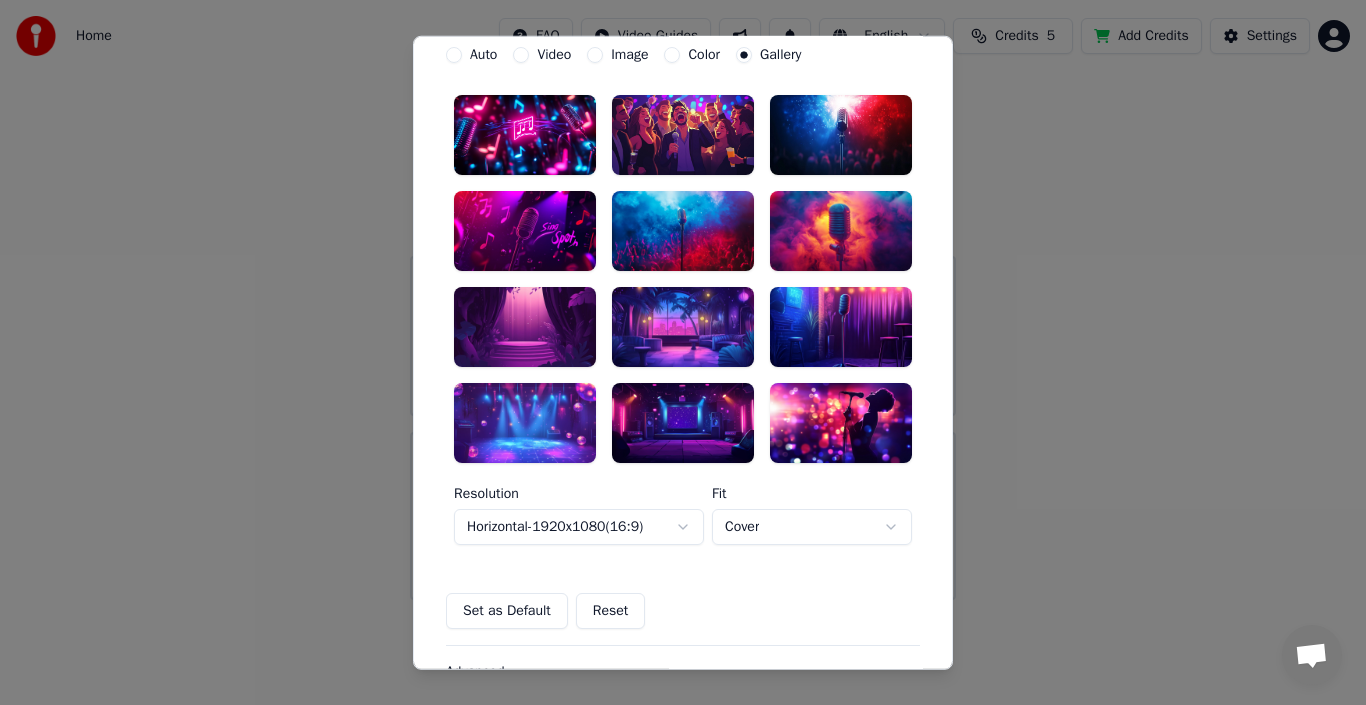 click on "**********" at bounding box center [683, 300] 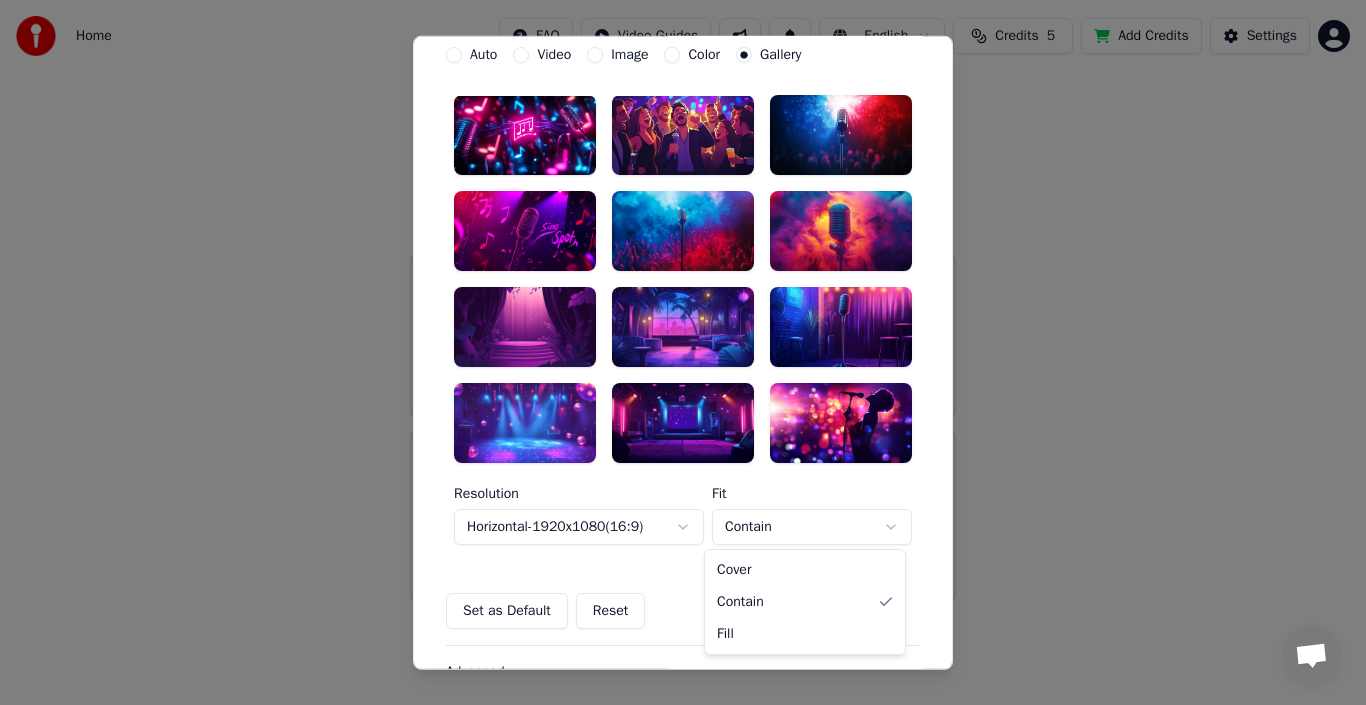 click on "**********" at bounding box center [683, 300] 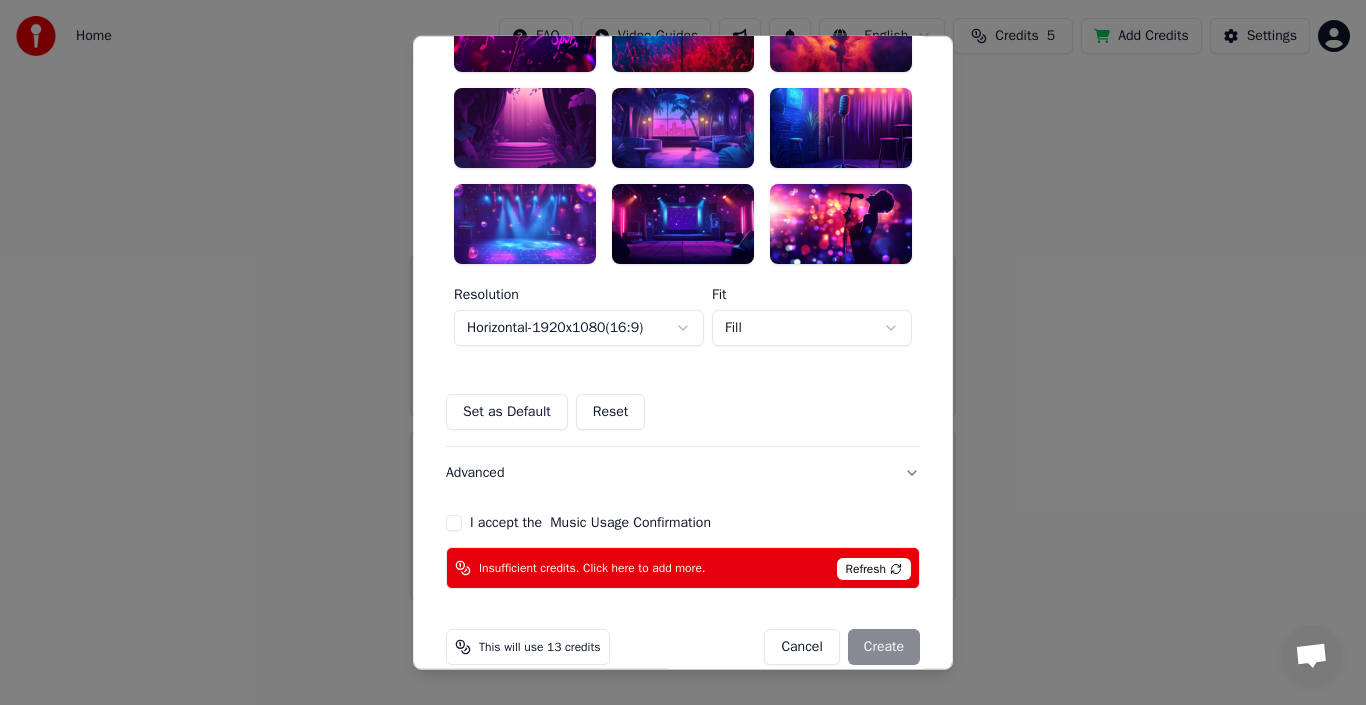 scroll, scrollTop: 600, scrollLeft: 0, axis: vertical 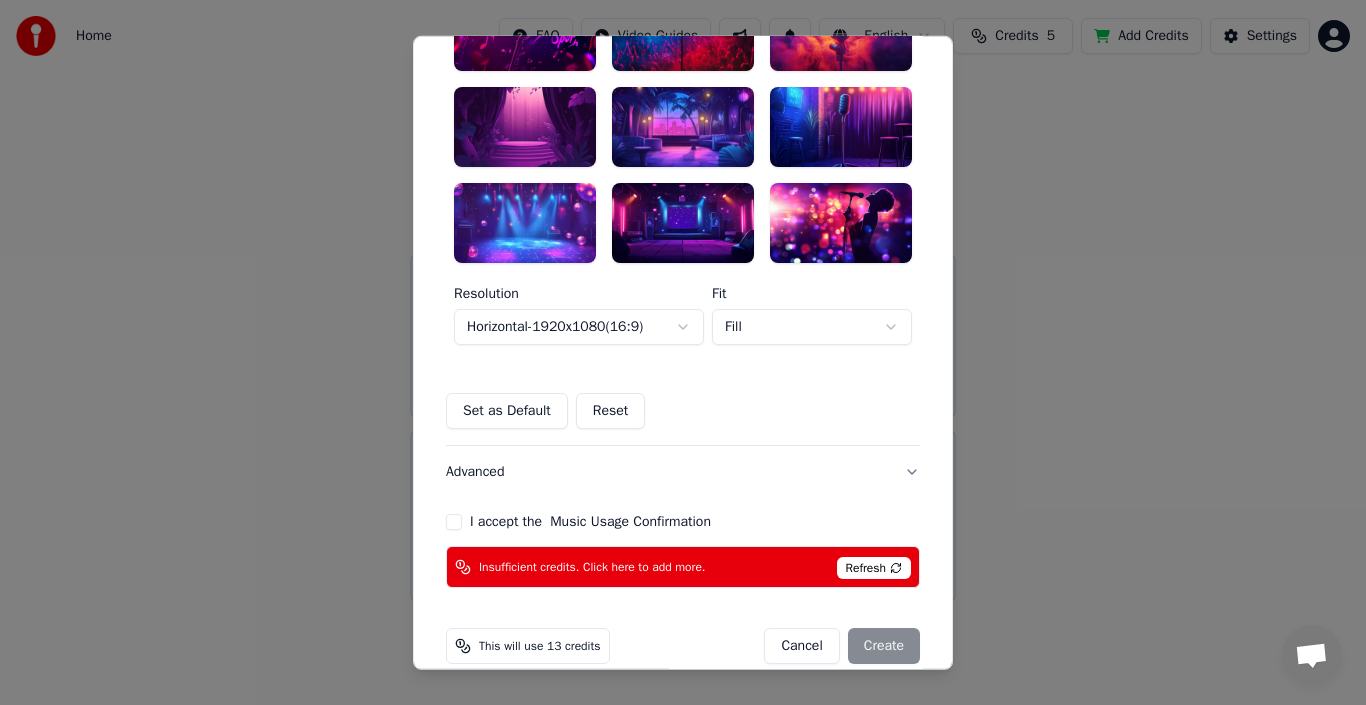 click on "Set as Default" at bounding box center [507, 411] 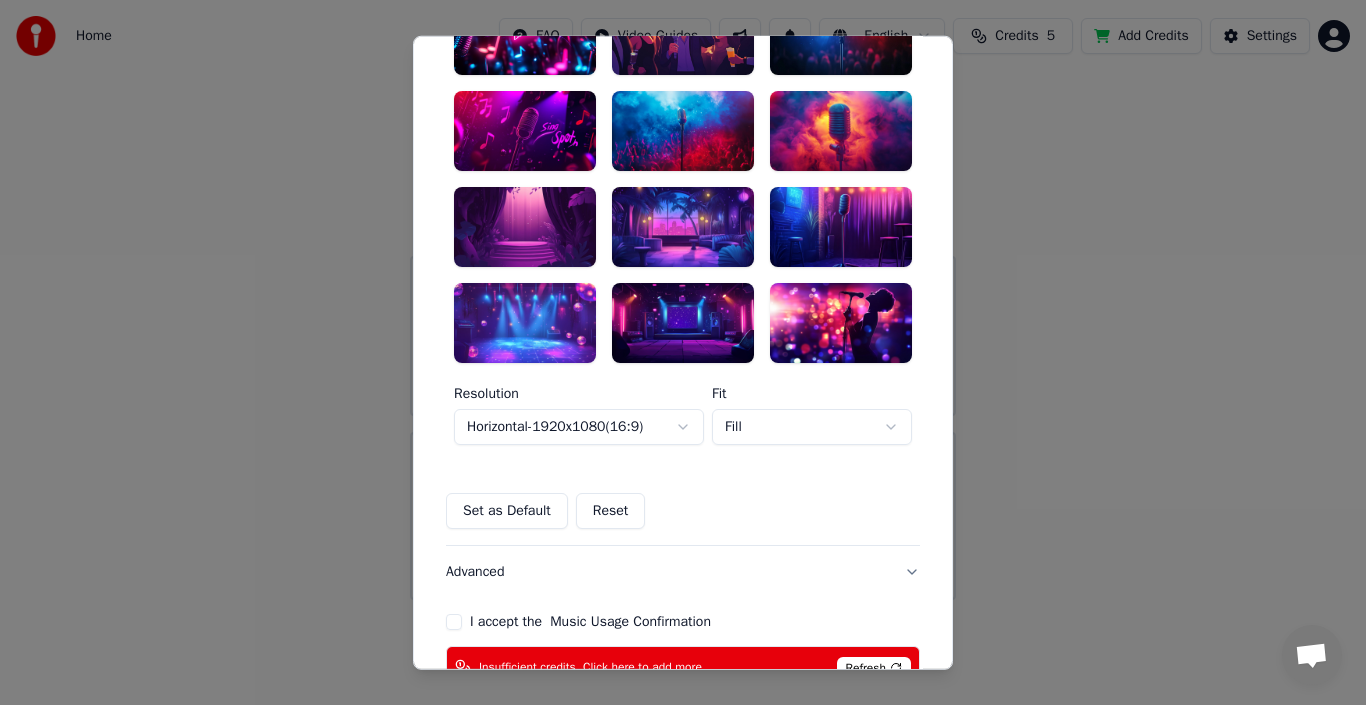 scroll, scrollTop: 600, scrollLeft: 0, axis: vertical 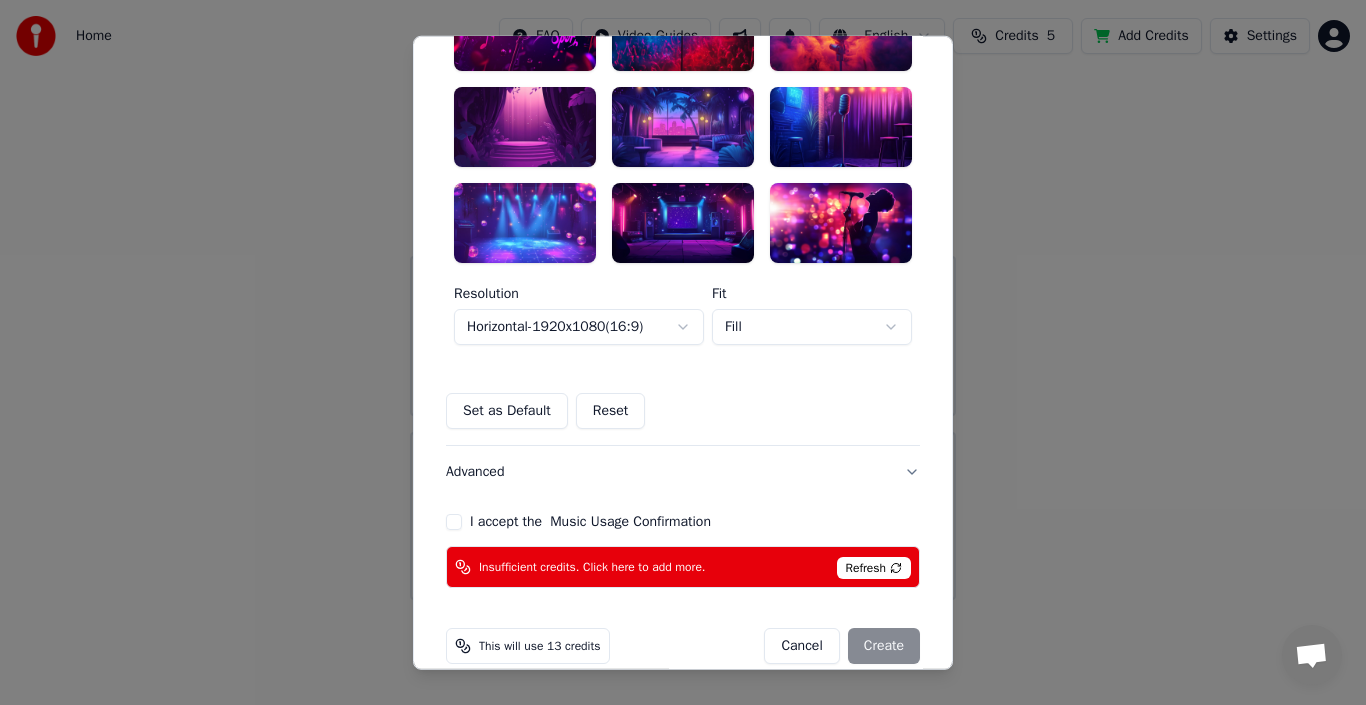 click on "Reset" at bounding box center [611, 411] 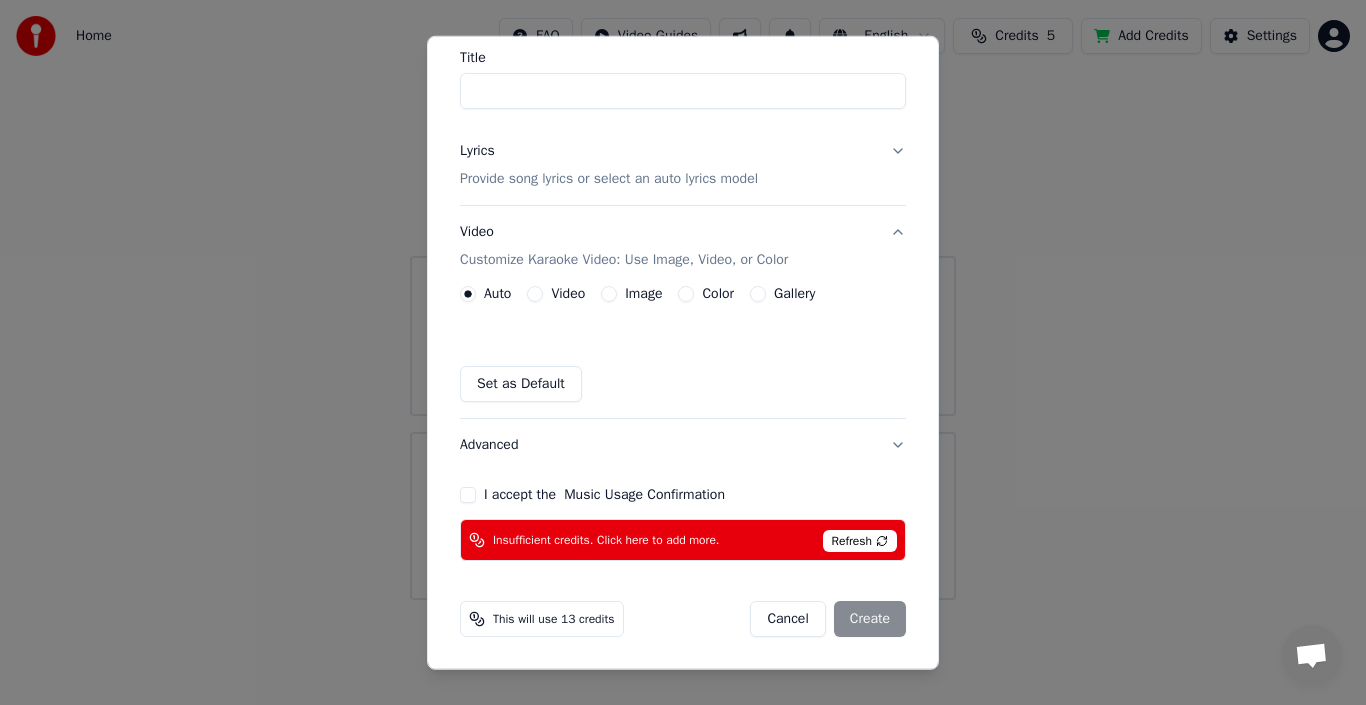 scroll, scrollTop: 161, scrollLeft: 0, axis: vertical 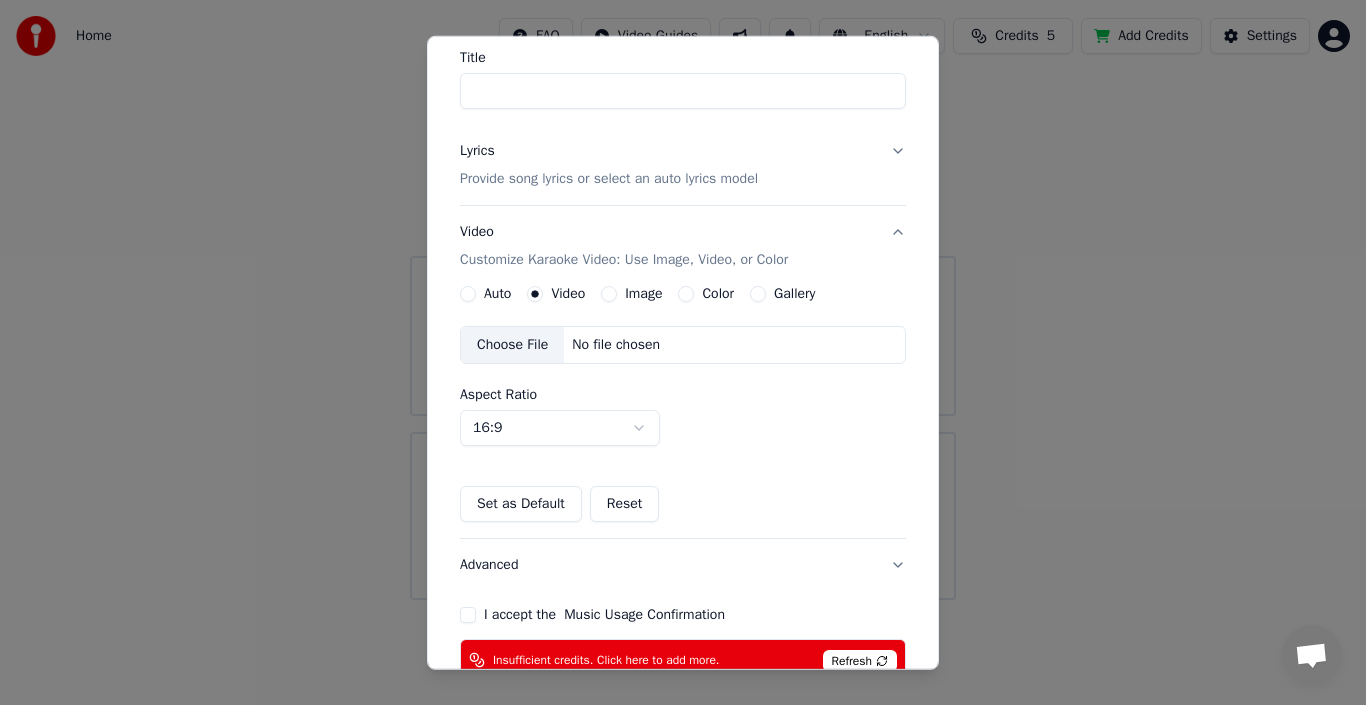 click on "Image" at bounding box center [609, 294] 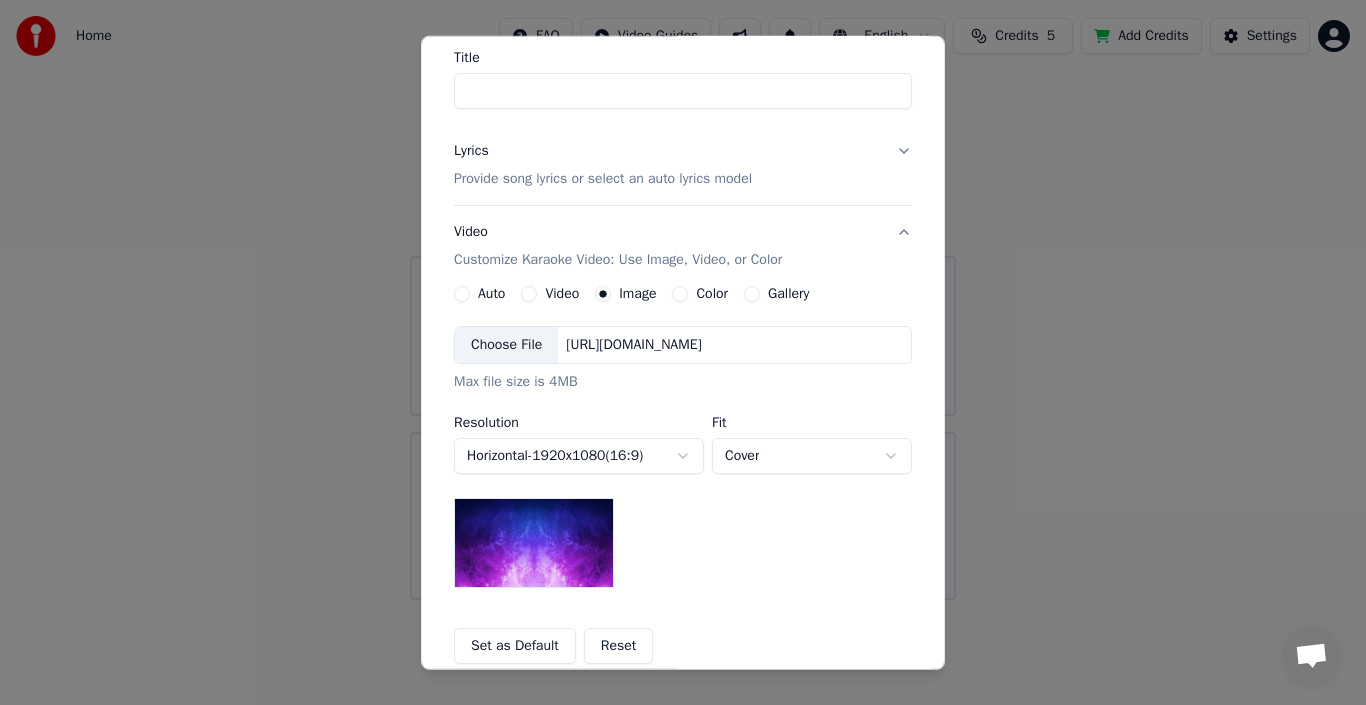 click on "[URL][DOMAIN_NAME]" at bounding box center (633, 345) 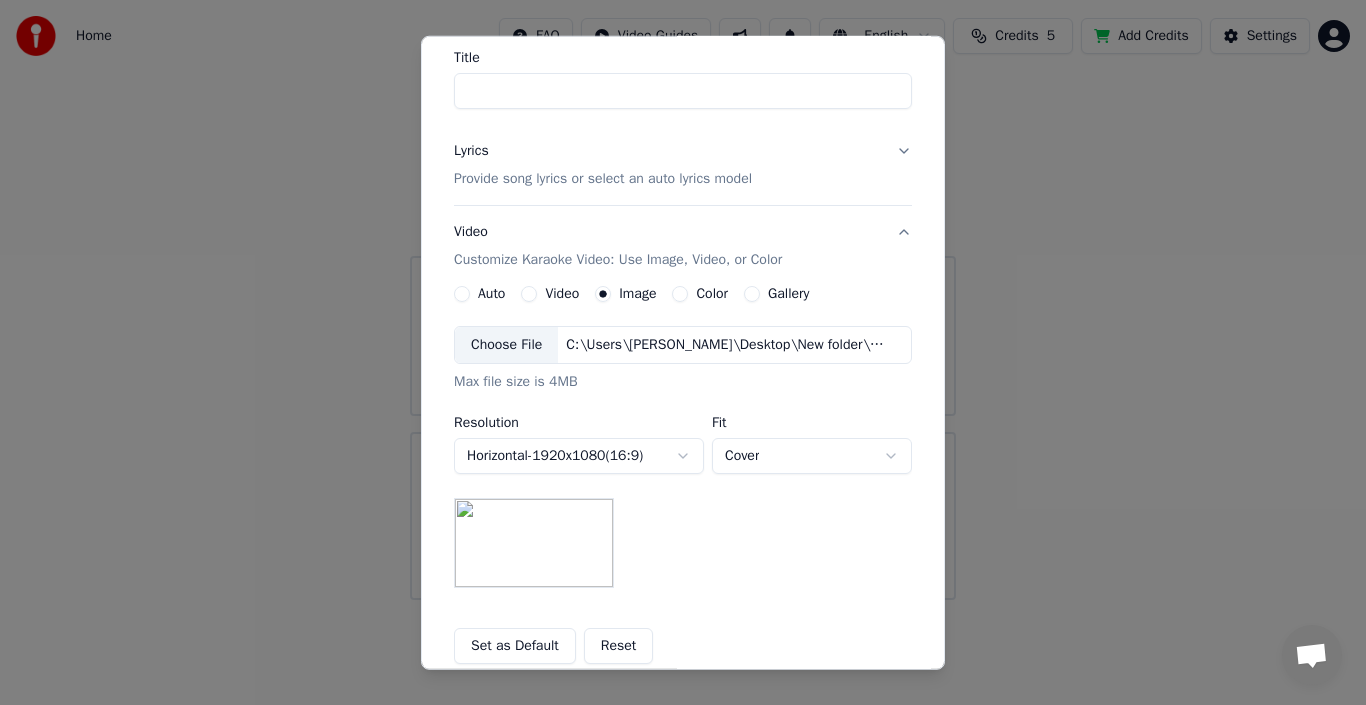 click on "Set as Default" at bounding box center (515, 646) 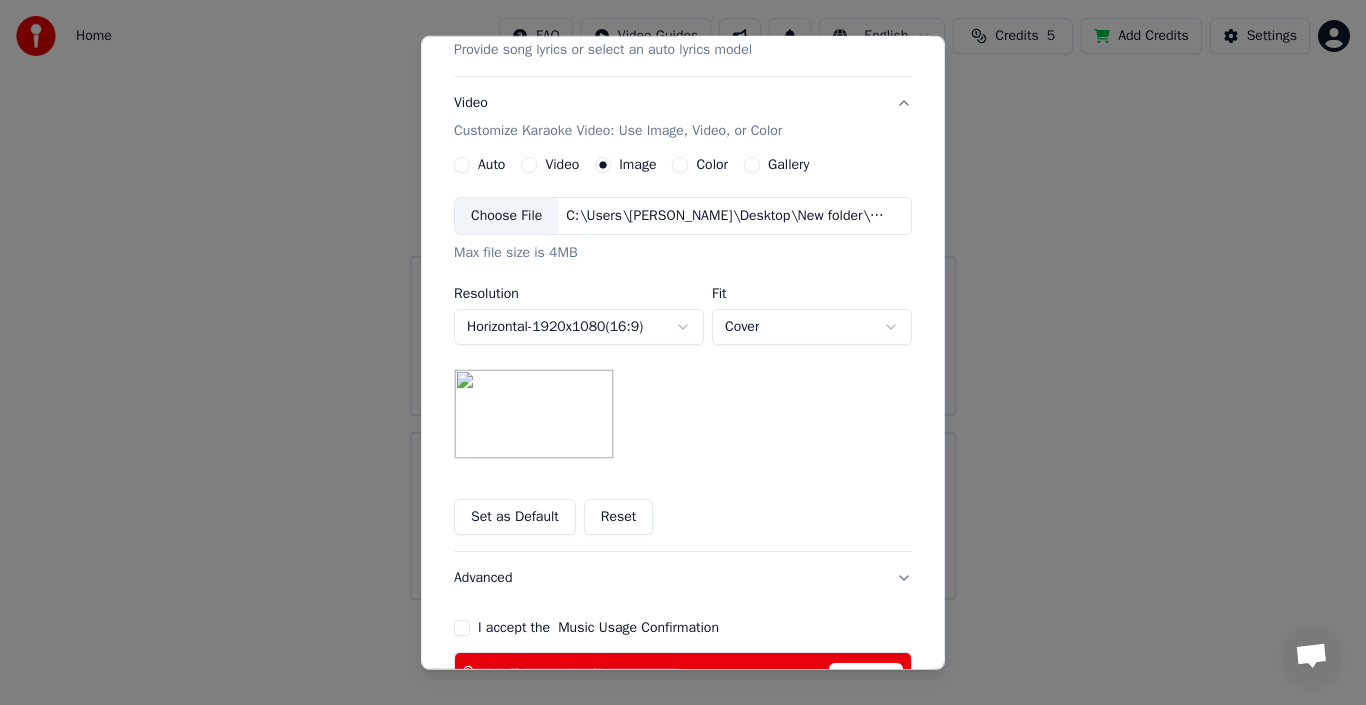 scroll, scrollTop: 423, scrollLeft: 0, axis: vertical 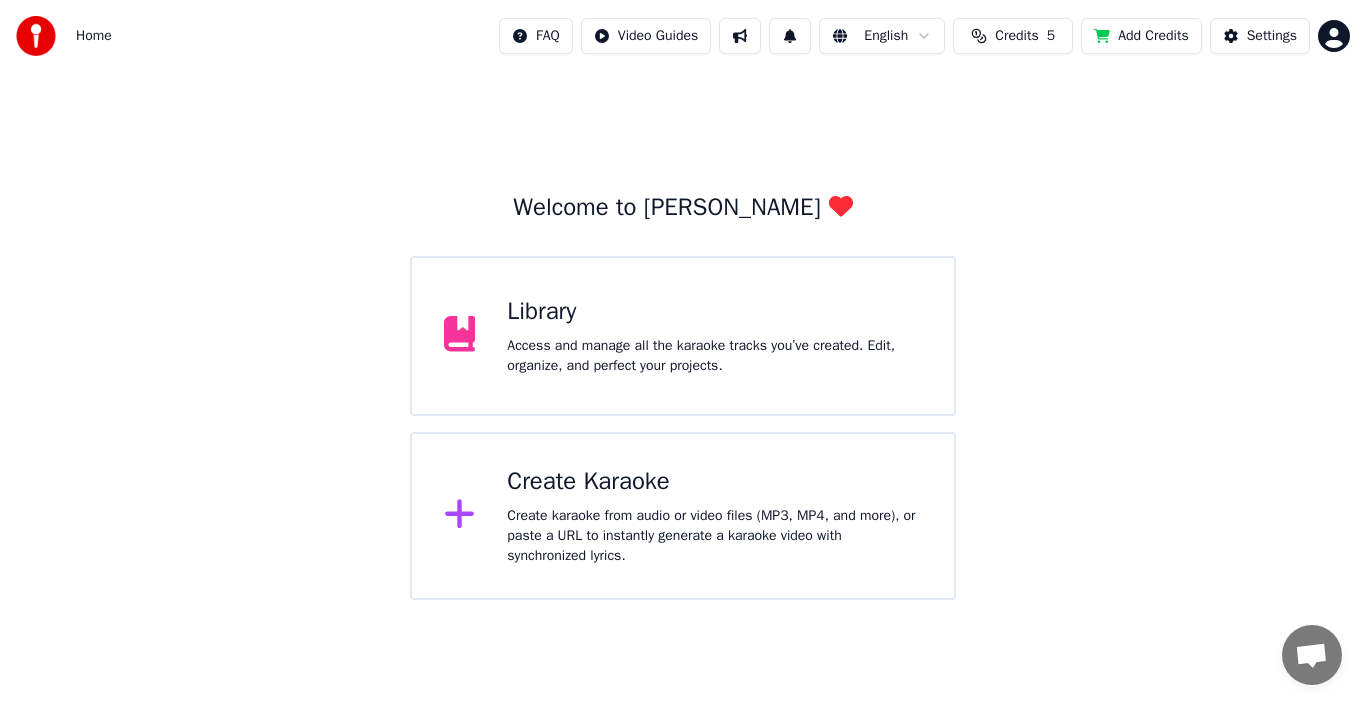click on "Create Karaoke" at bounding box center [714, 482] 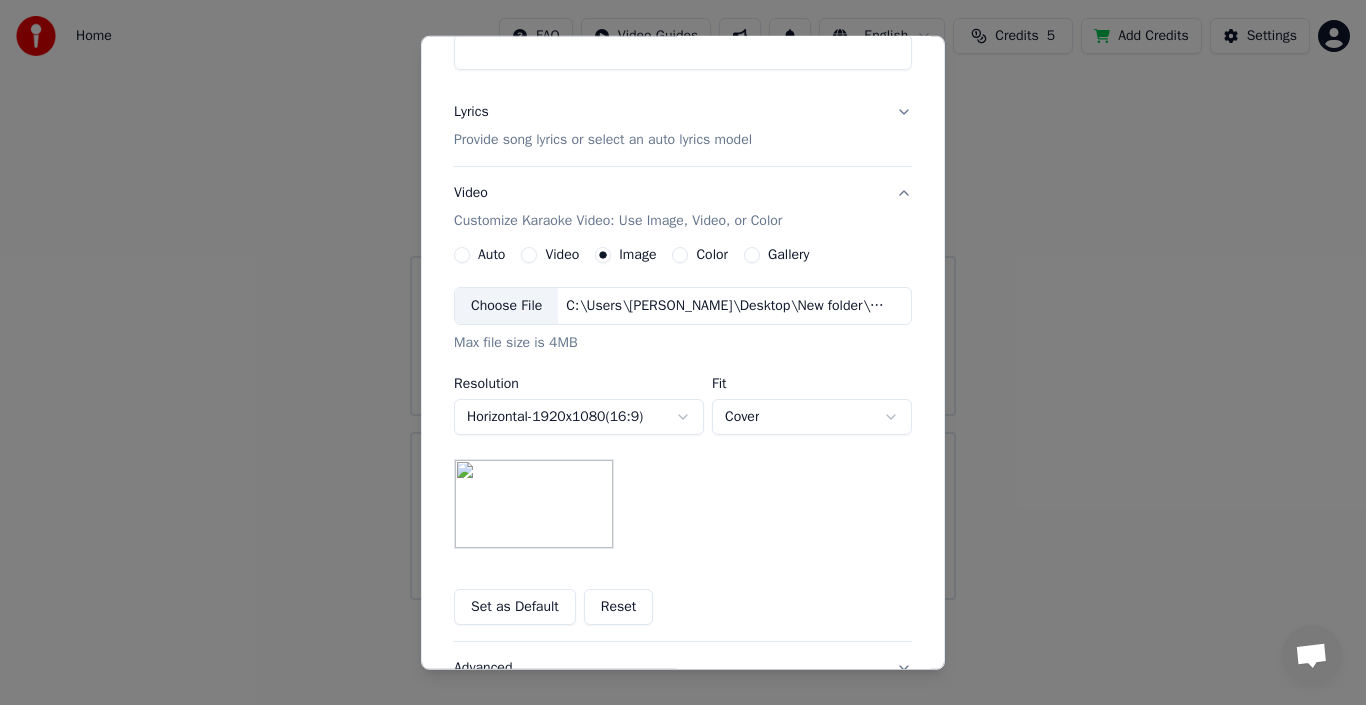 scroll, scrollTop: 100, scrollLeft: 0, axis: vertical 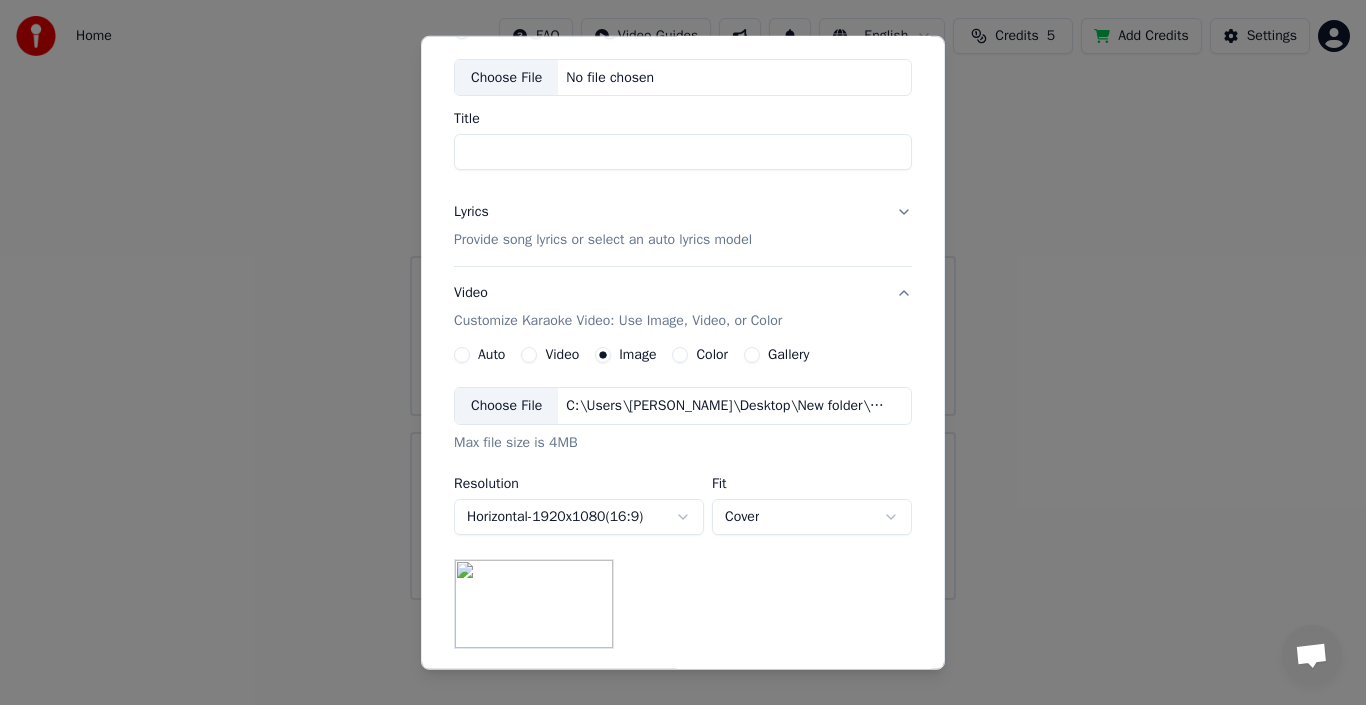 click on "Provide song lyrics or select an auto lyrics model" at bounding box center [603, 240] 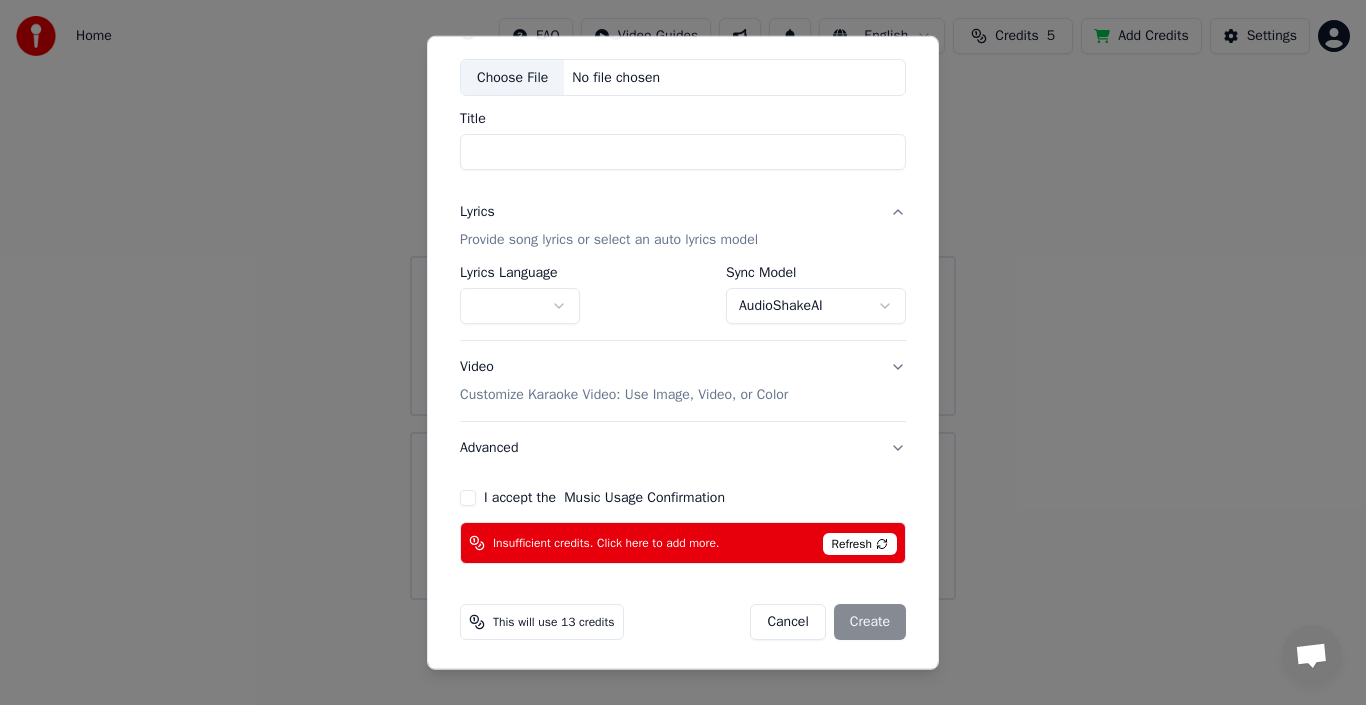 click at bounding box center [520, 306] 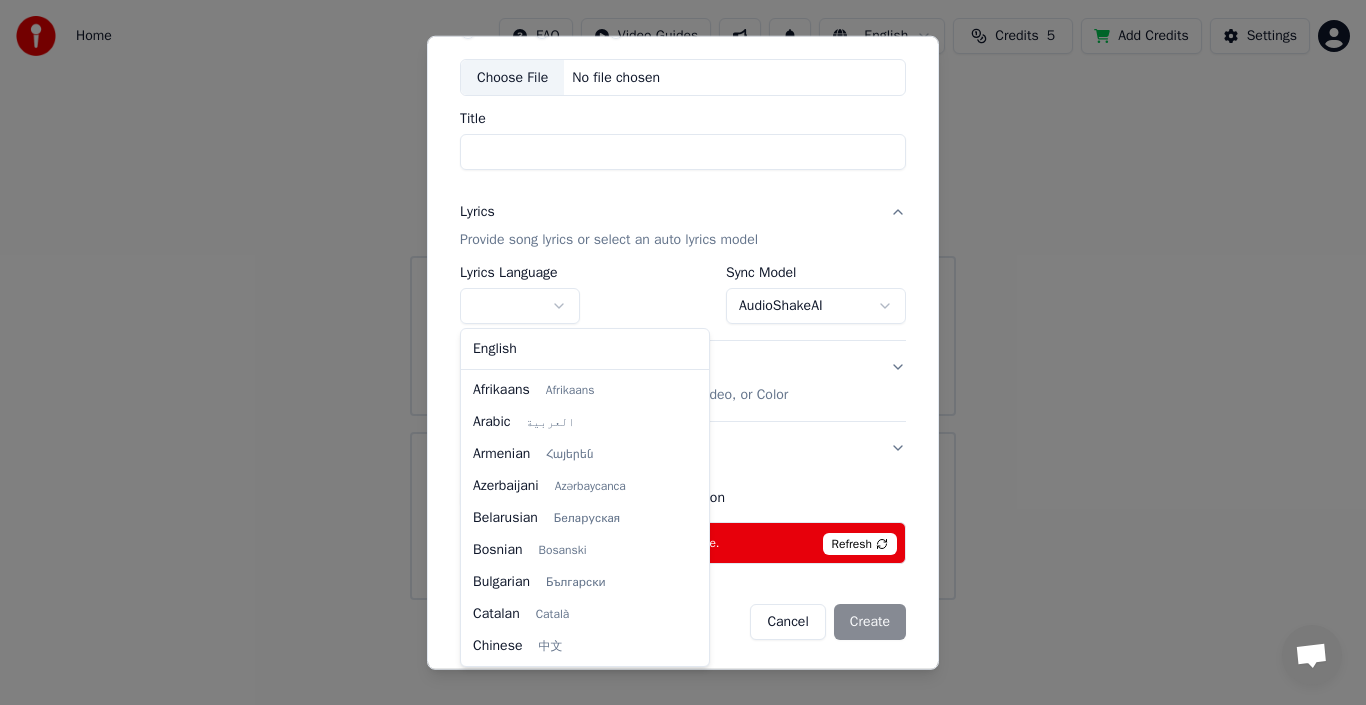 scroll, scrollTop: 512, scrollLeft: 0, axis: vertical 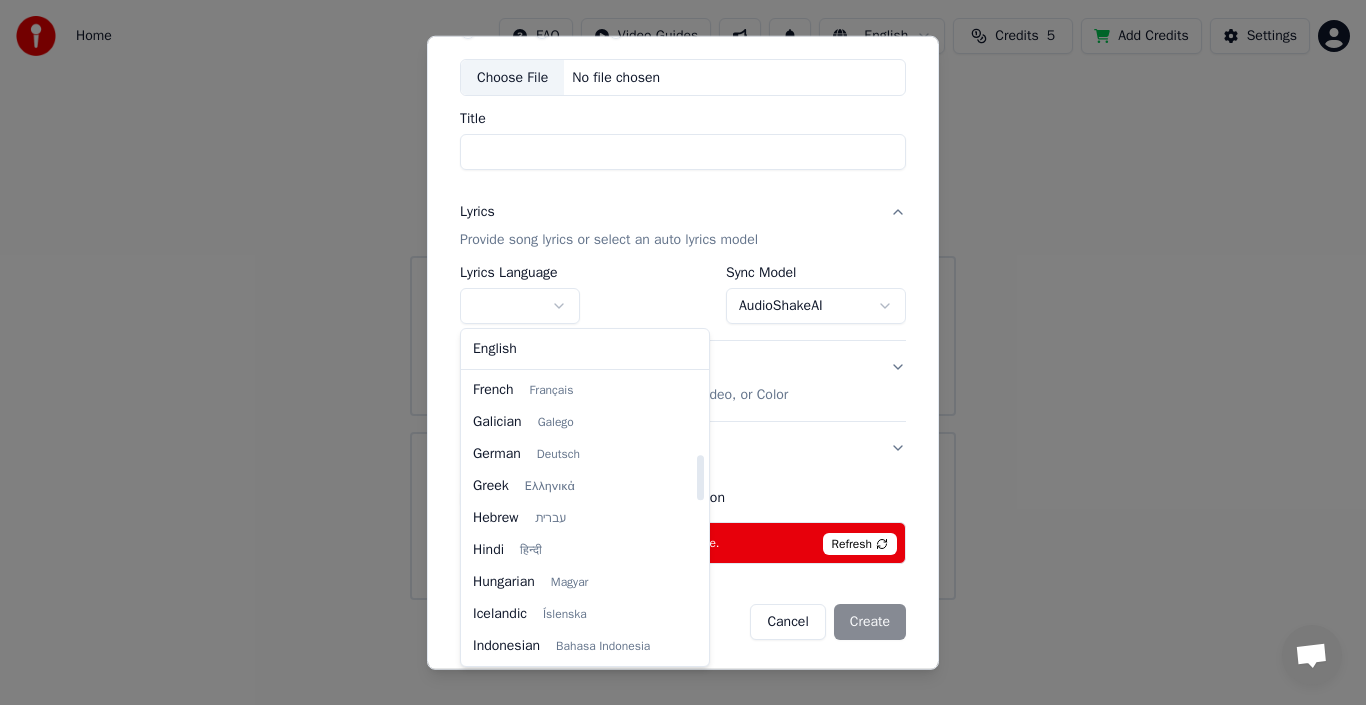 select on "**" 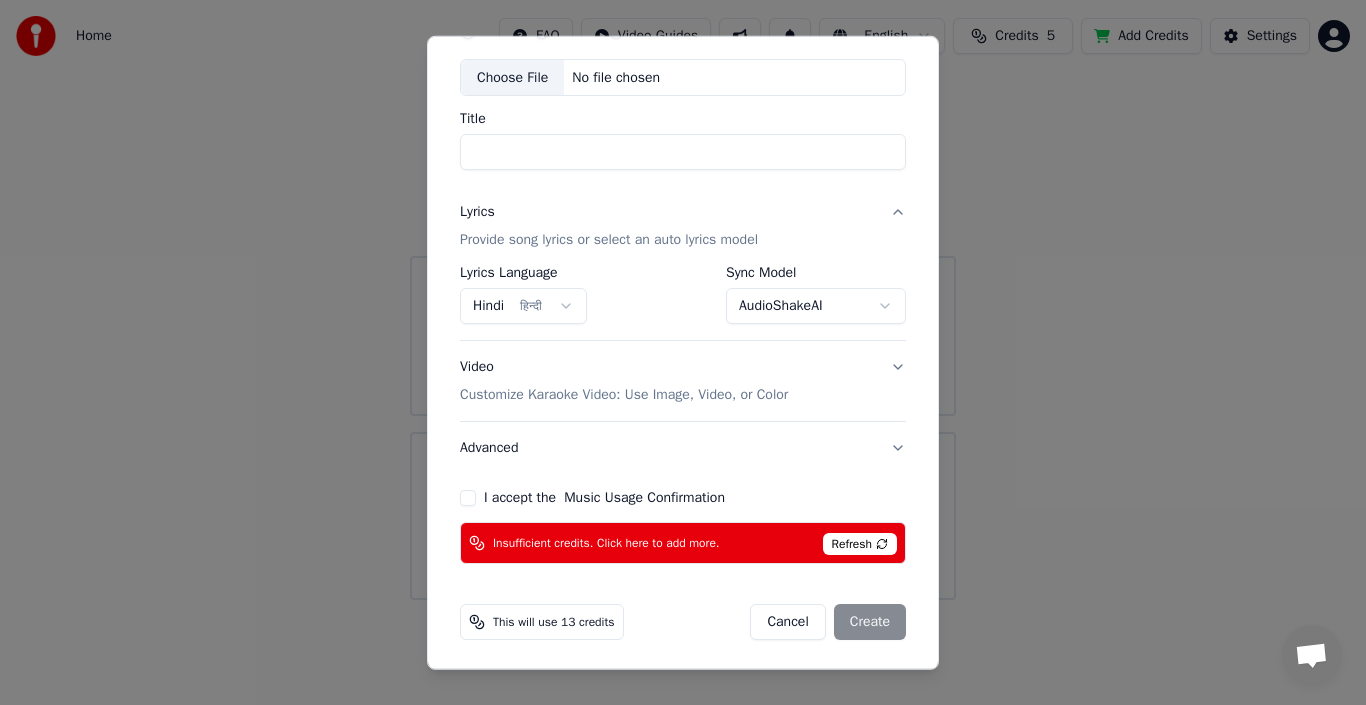click on "Cancel" at bounding box center [787, 622] 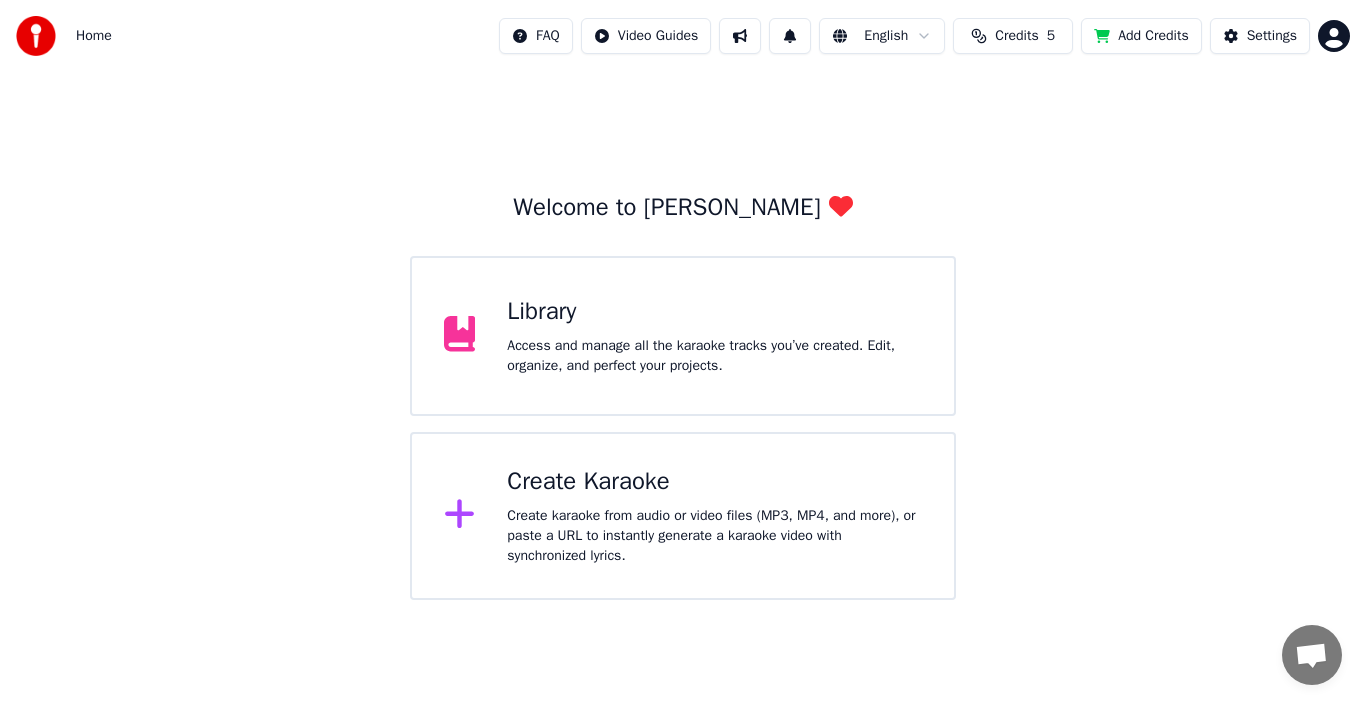 click on "Create Karaoke" at bounding box center (714, 482) 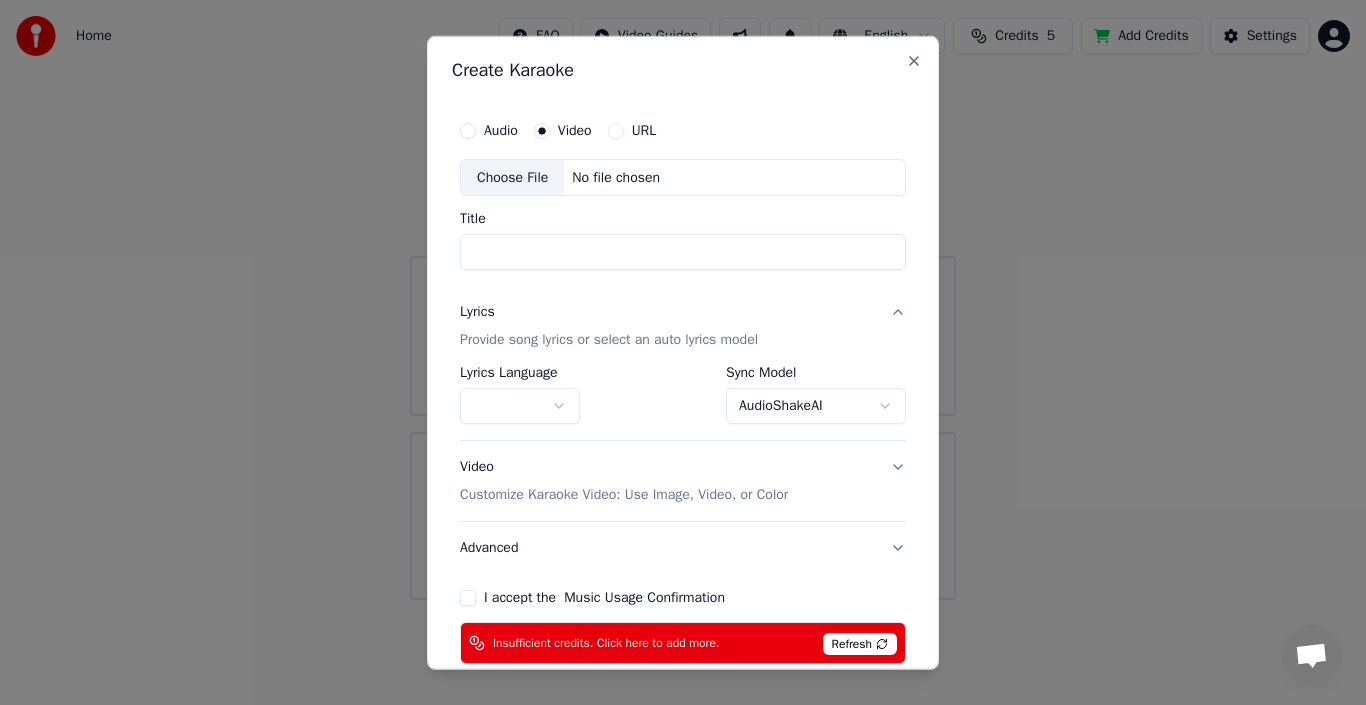 scroll, scrollTop: 103, scrollLeft: 0, axis: vertical 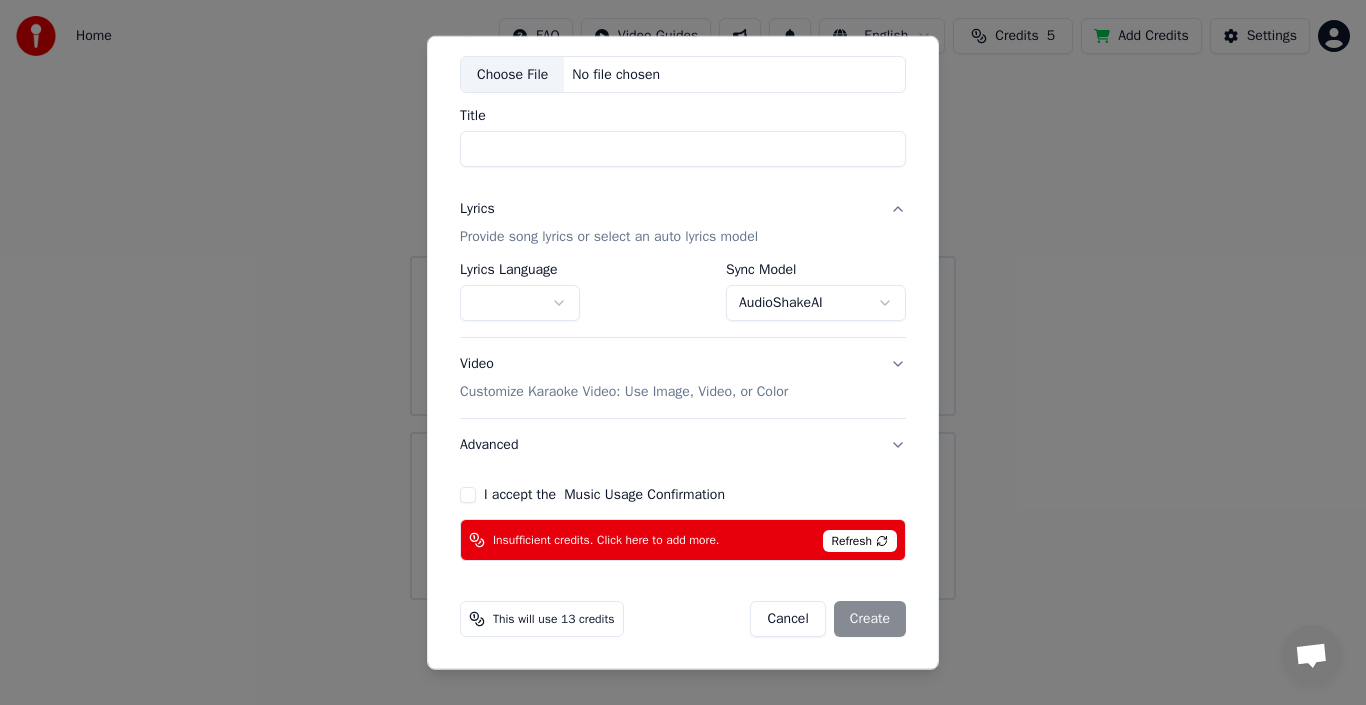 click on "Video Customize Karaoke Video: Use Image, Video, or Color" at bounding box center [683, 378] 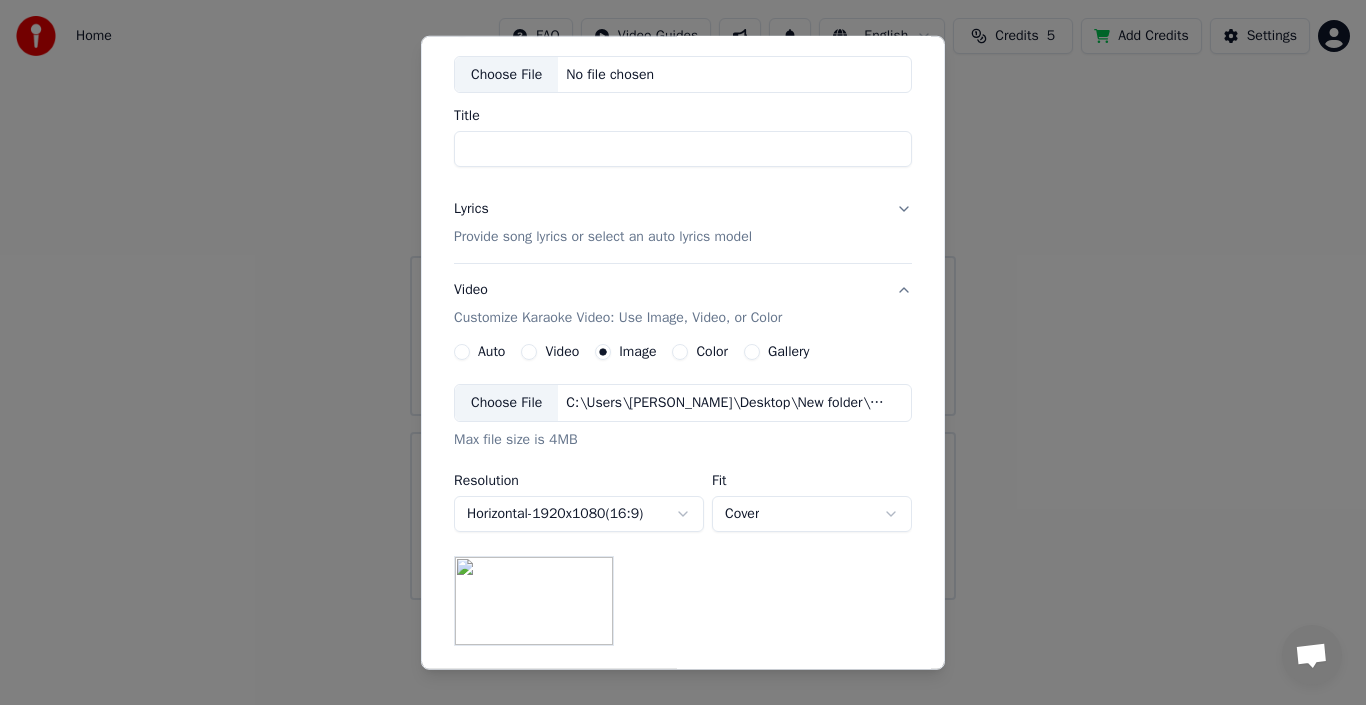 click on "Color" at bounding box center [680, 352] 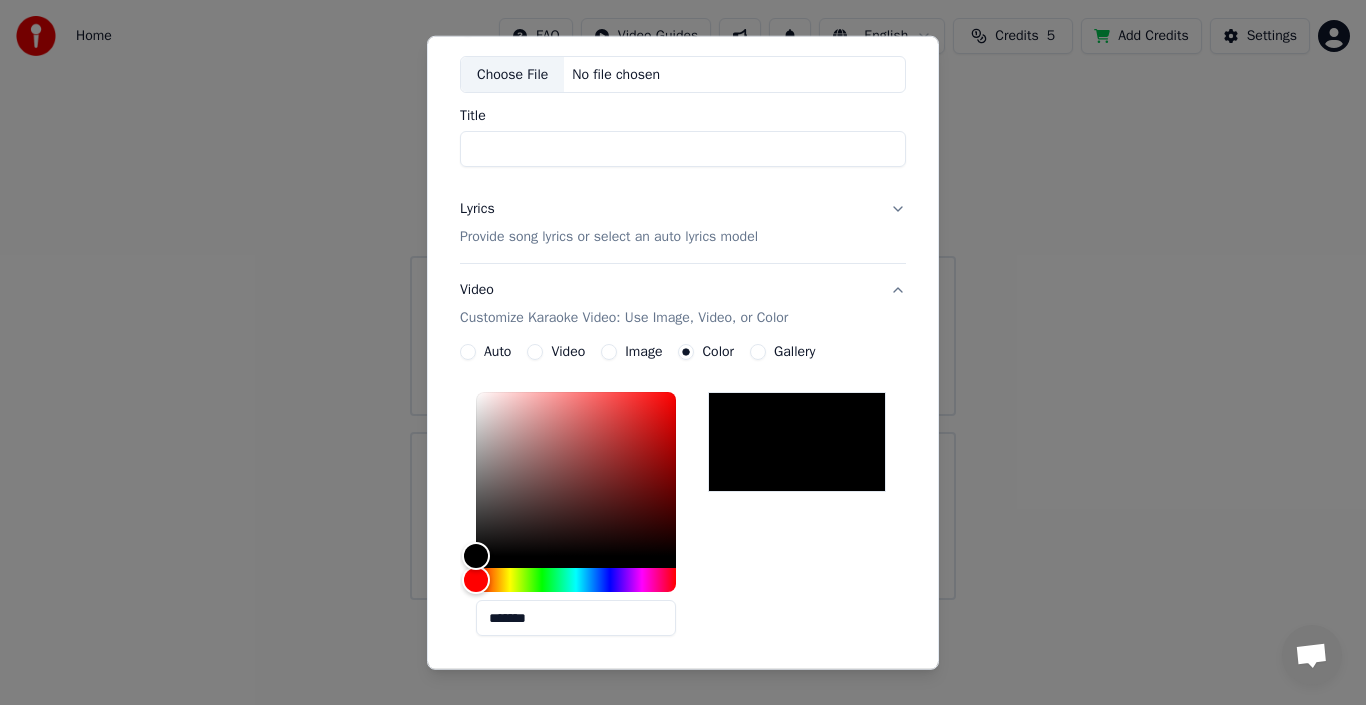 click on "Gallery" at bounding box center [758, 352] 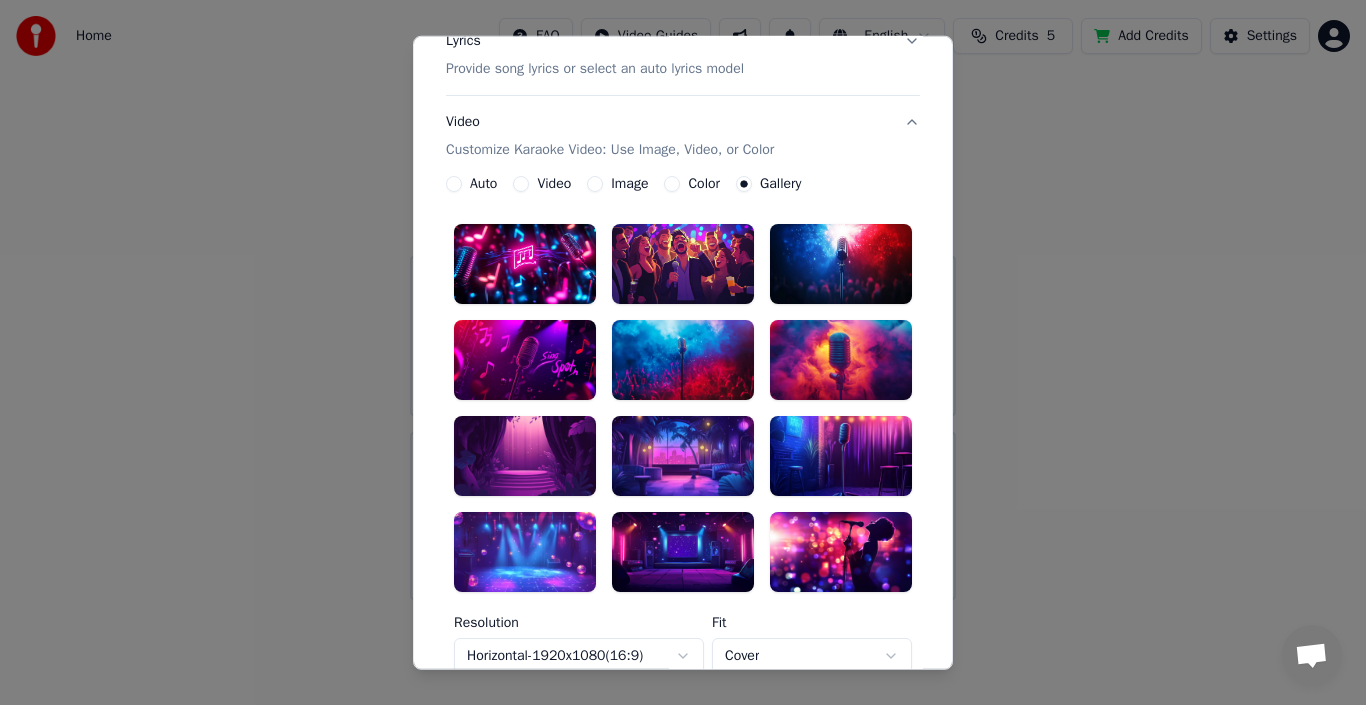 scroll, scrollTop: 303, scrollLeft: 0, axis: vertical 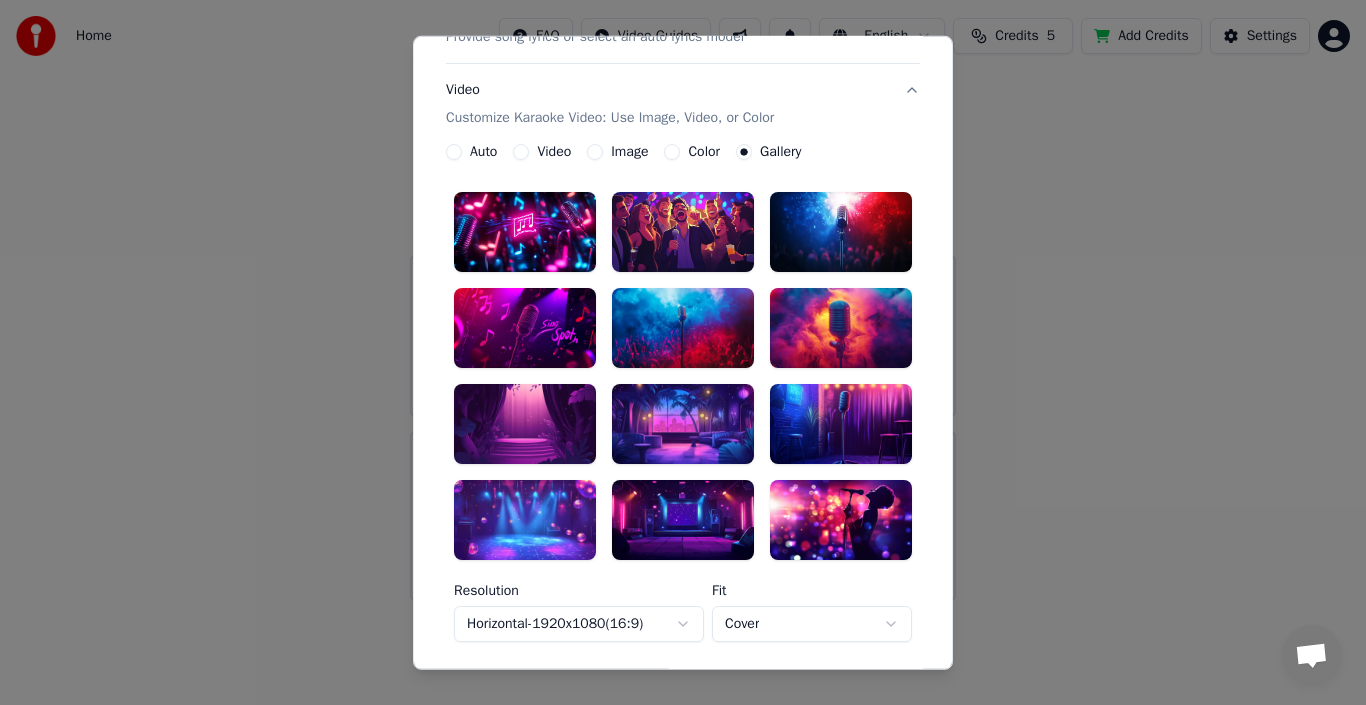 click at bounding box center [841, 520] 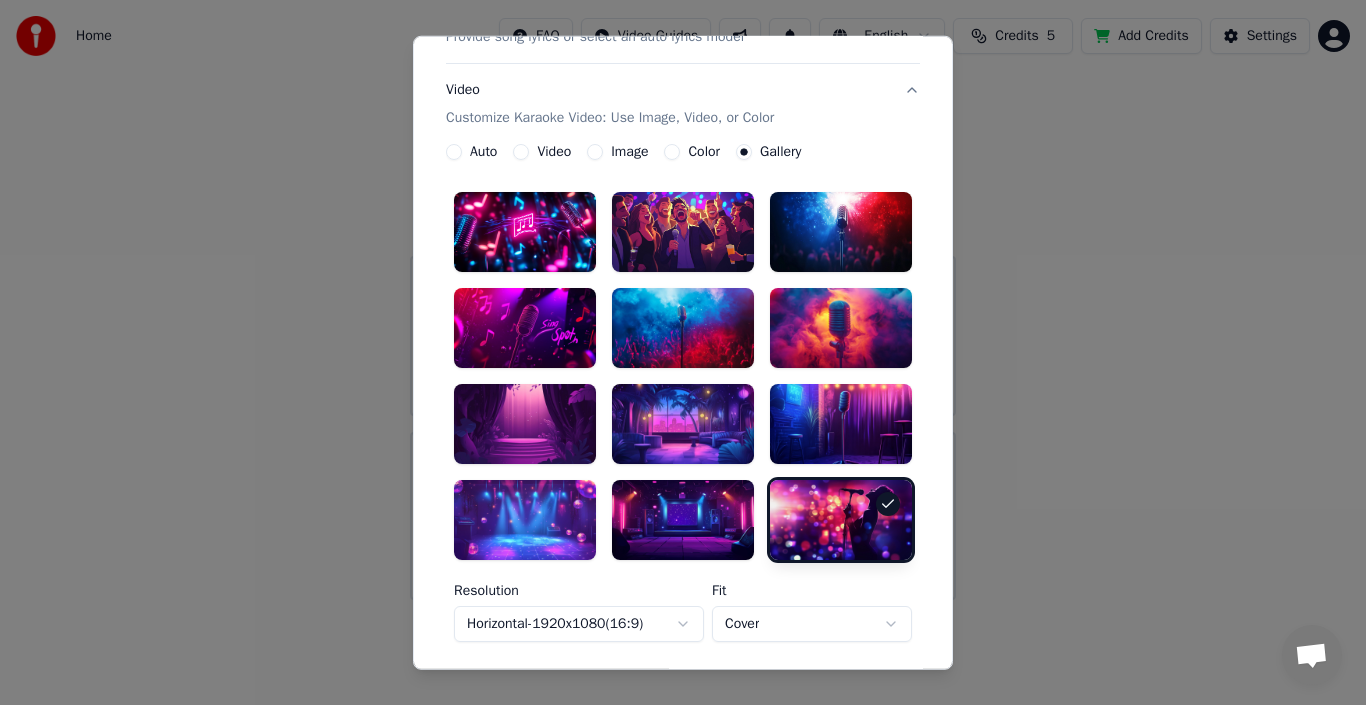 click at bounding box center (841, 520) 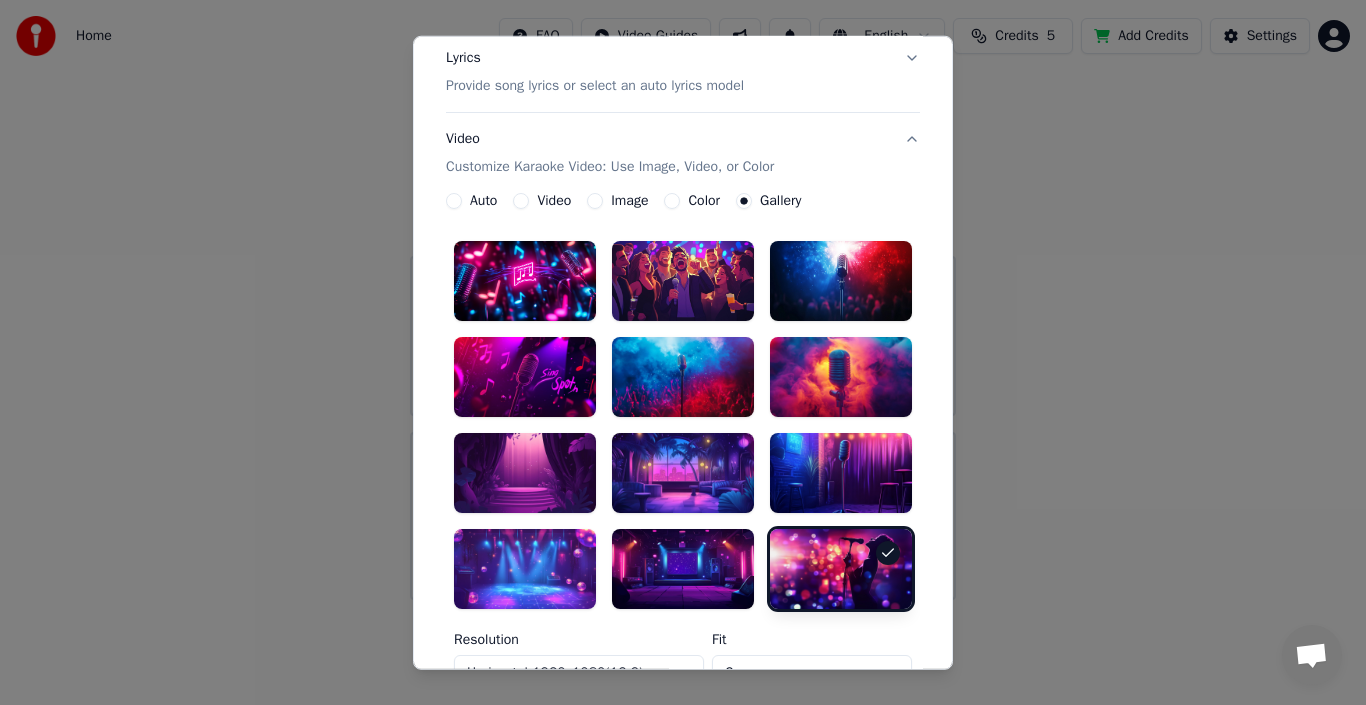 scroll, scrollTop: 227, scrollLeft: 0, axis: vertical 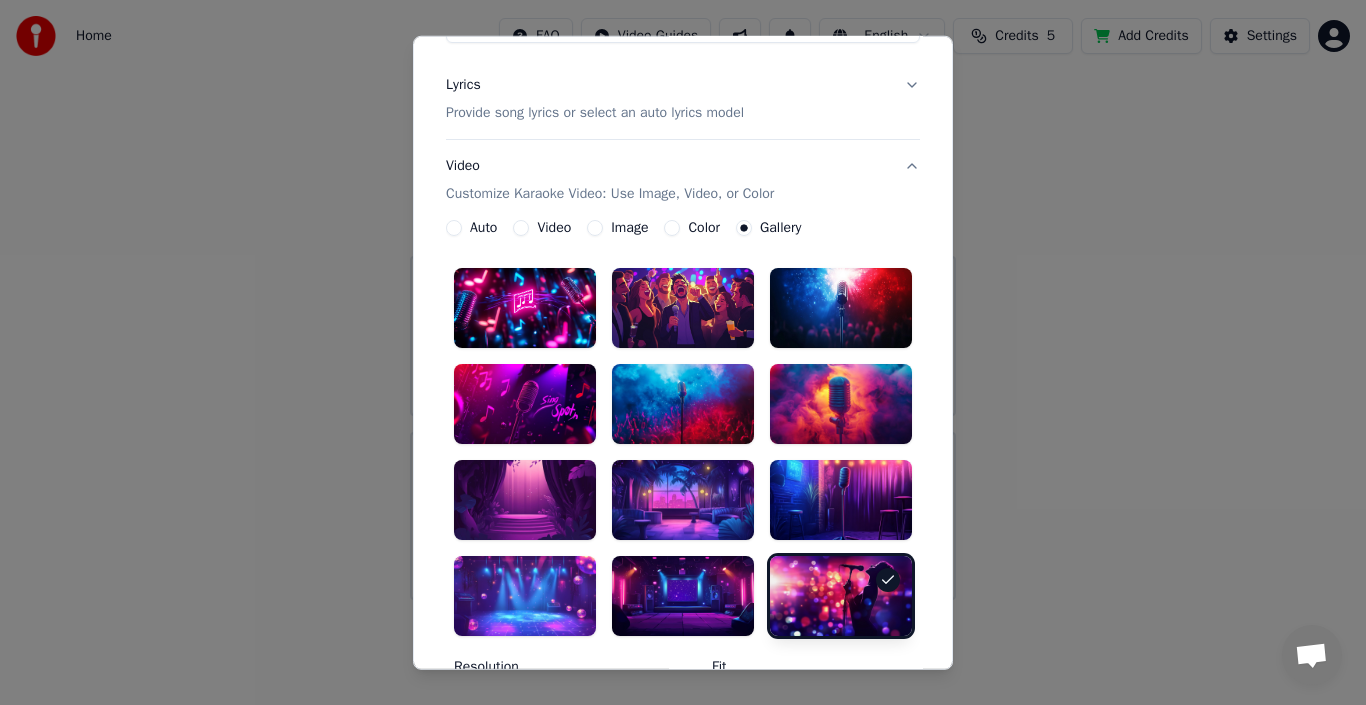 click at bounding box center [841, 308] 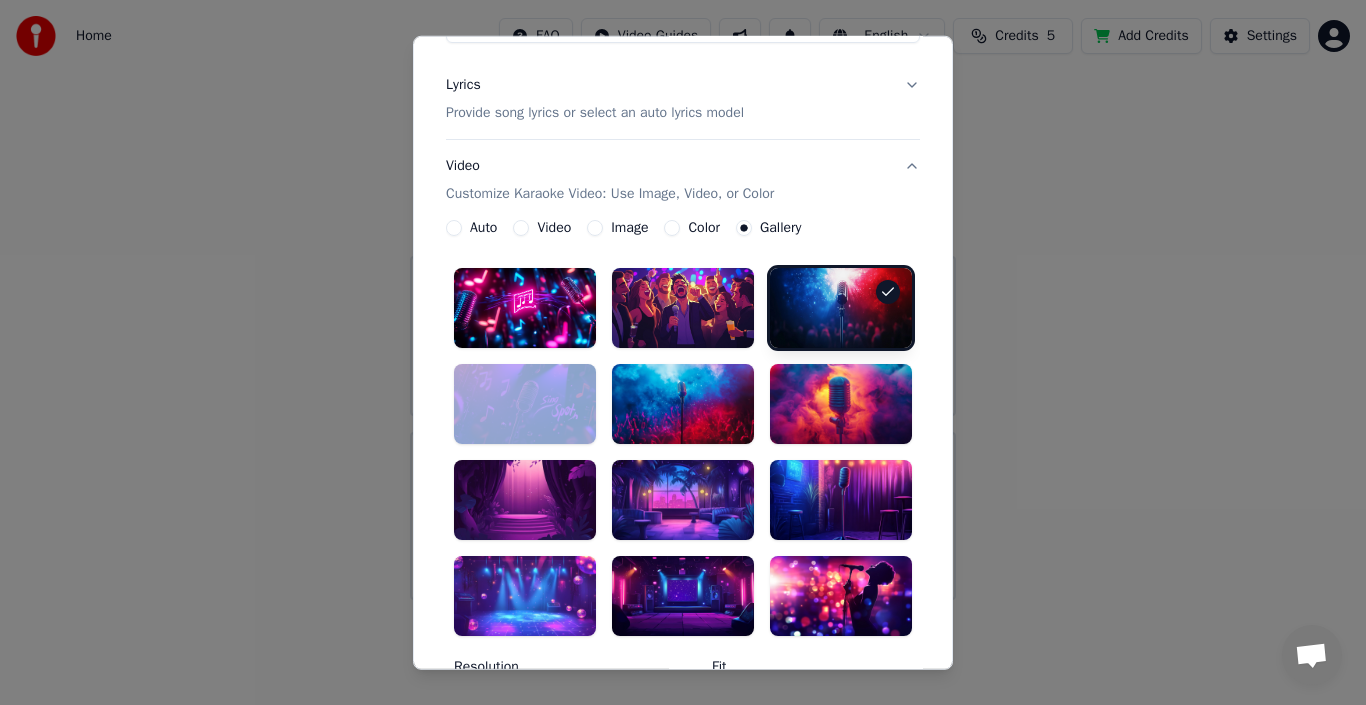 click at bounding box center (841, 308) 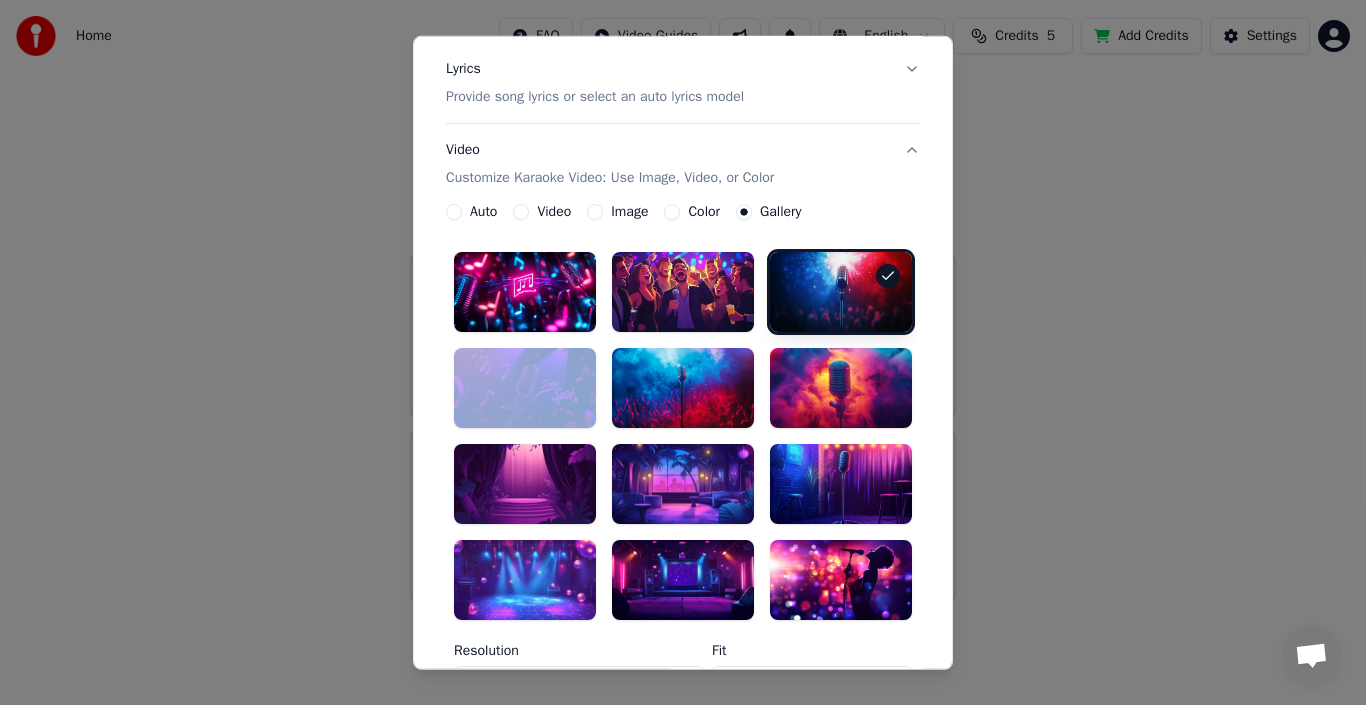 scroll, scrollTop: 226, scrollLeft: 0, axis: vertical 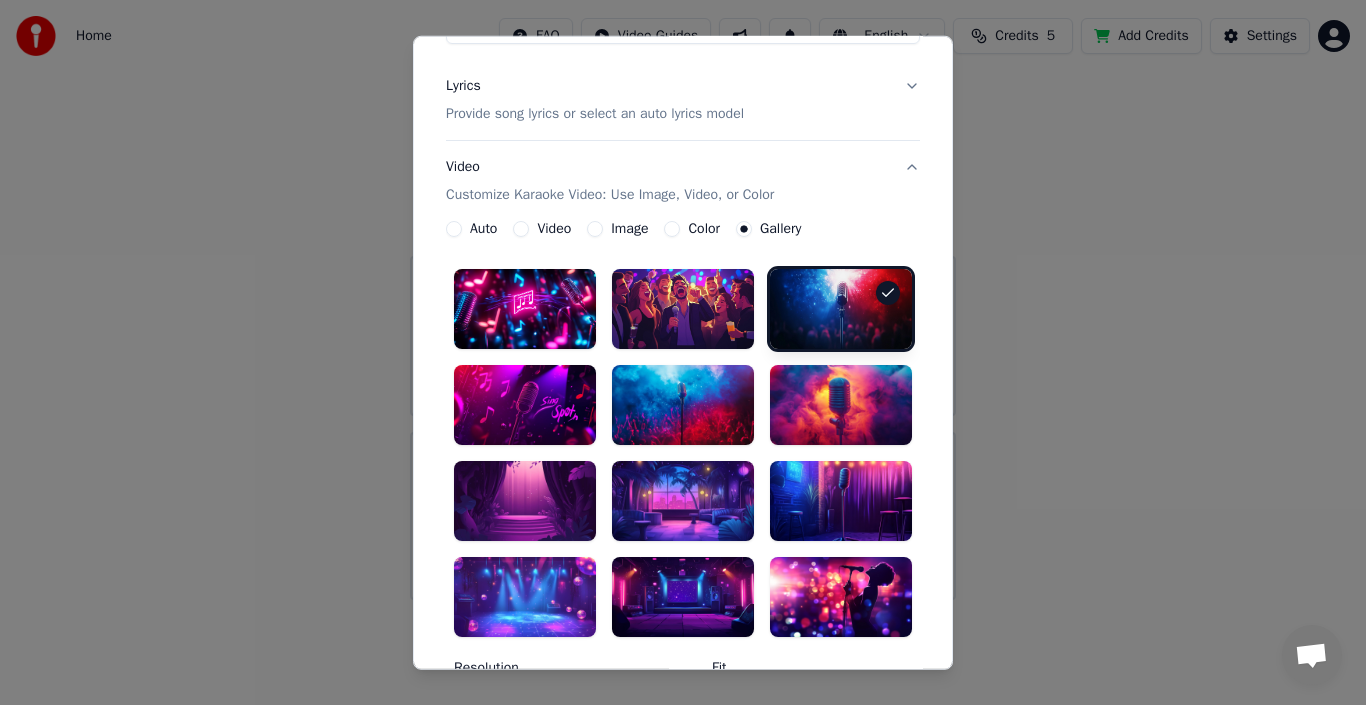 click at bounding box center [841, 405] 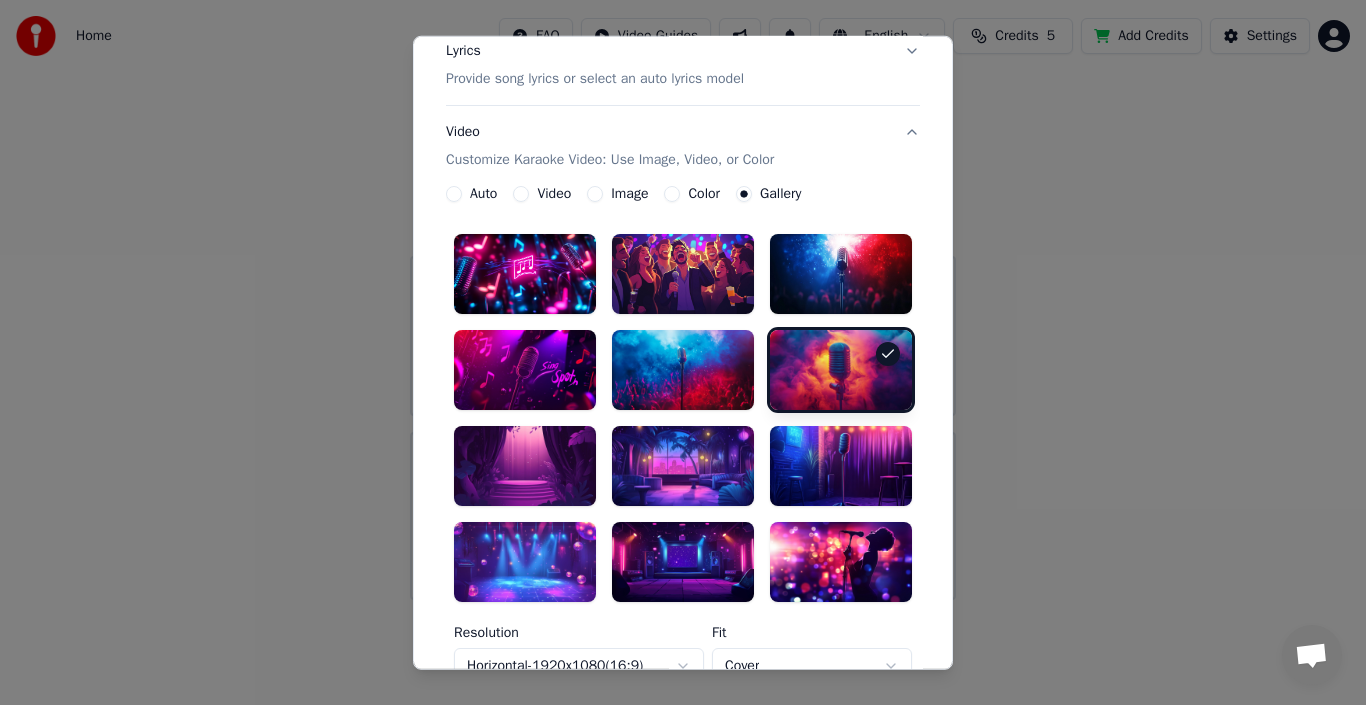 scroll, scrollTop: 226, scrollLeft: 0, axis: vertical 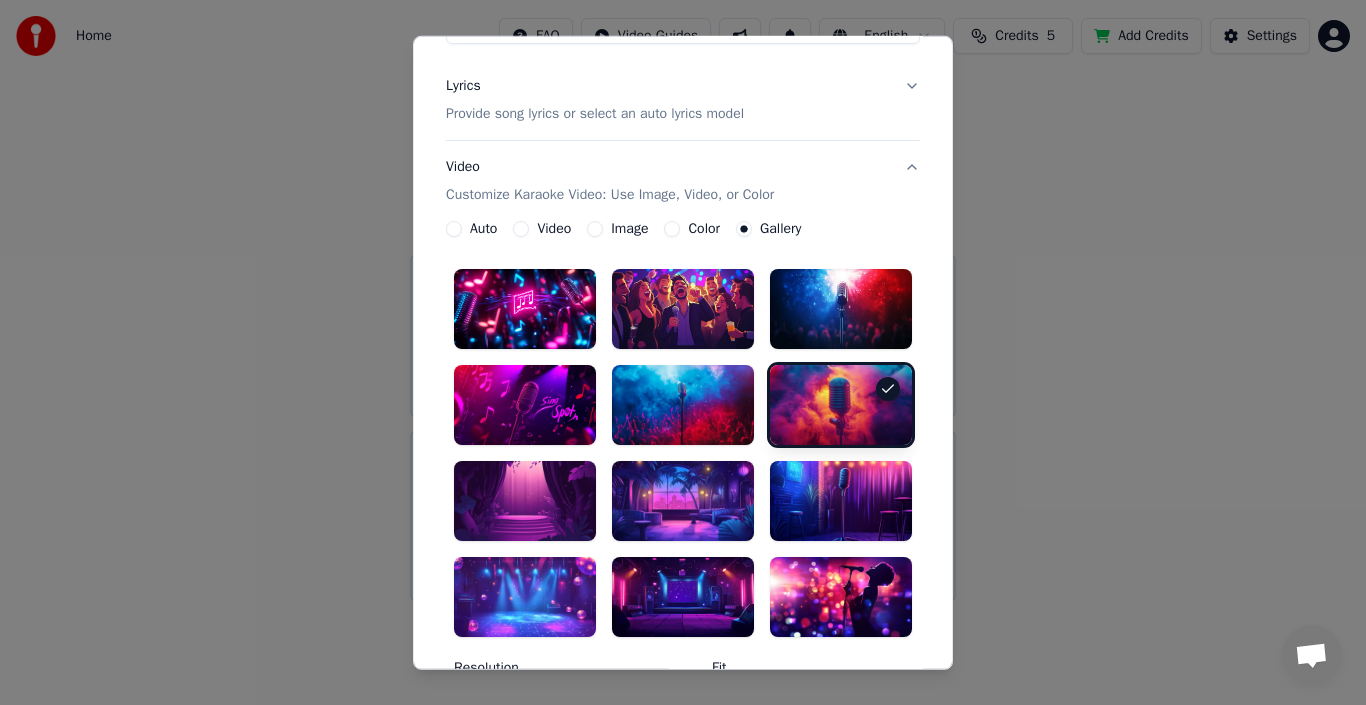 click on "Color" at bounding box center (672, 229) 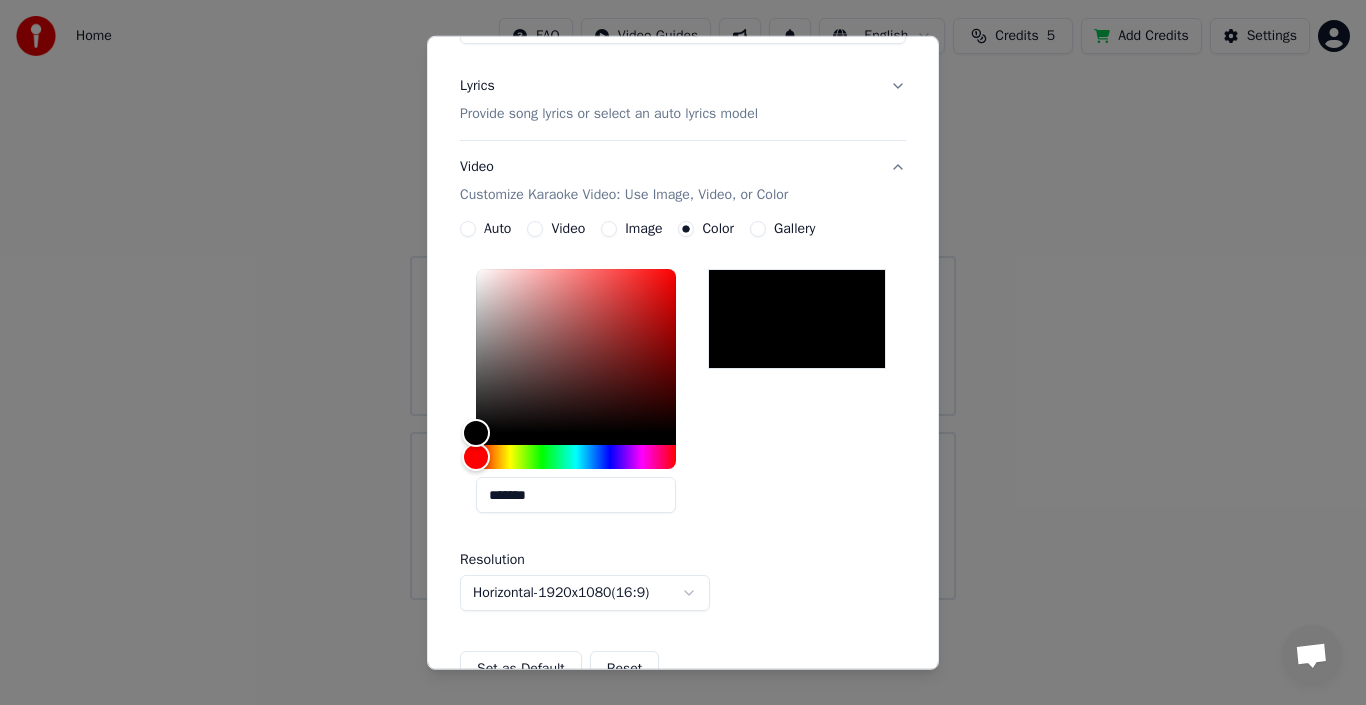 click on "Image" at bounding box center (609, 229) 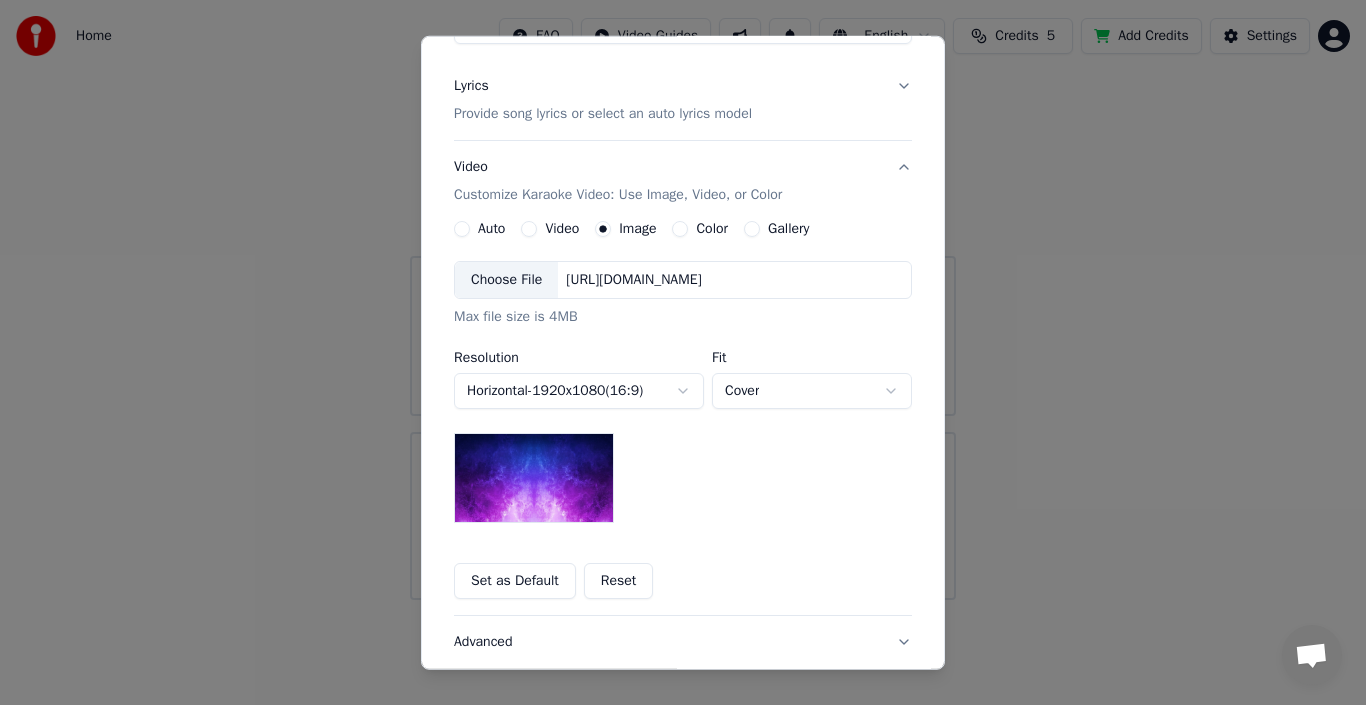 click on "Video" at bounding box center [529, 229] 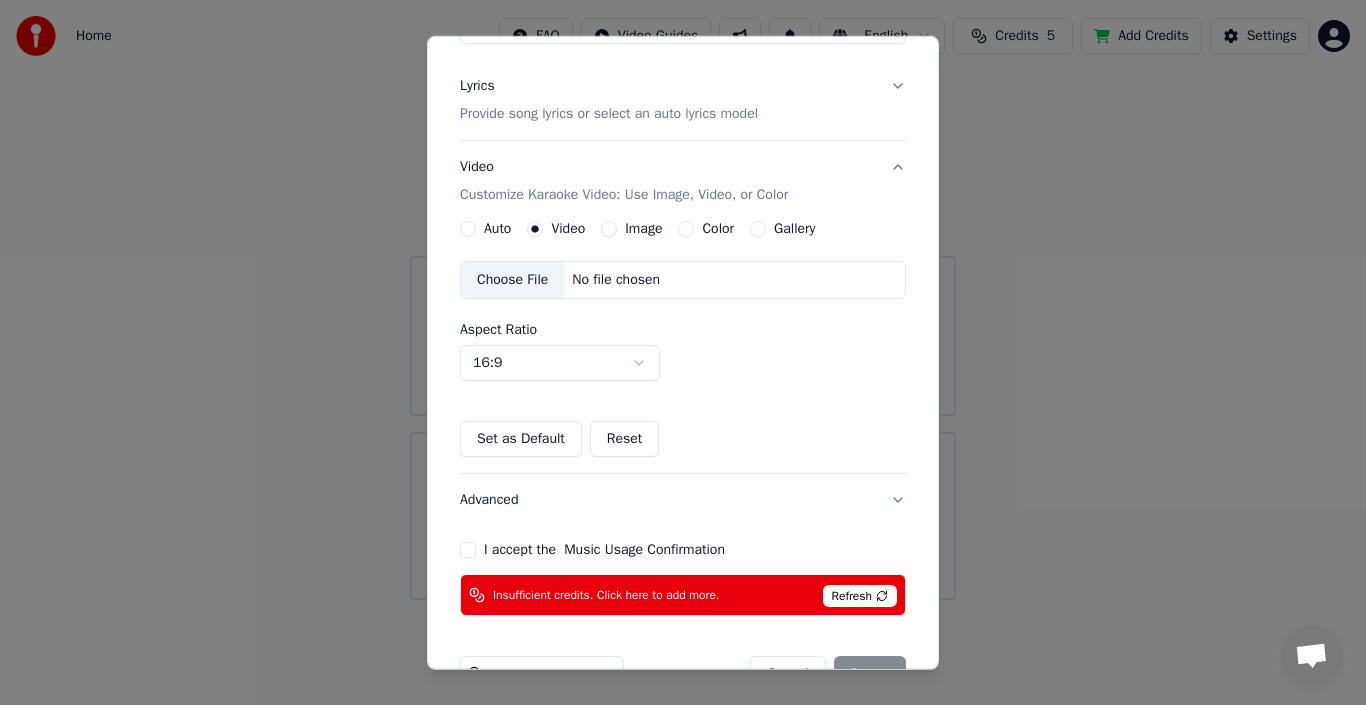 click on "Video Customize Karaoke Video: Use Image, Video, or Color" at bounding box center [683, 181] 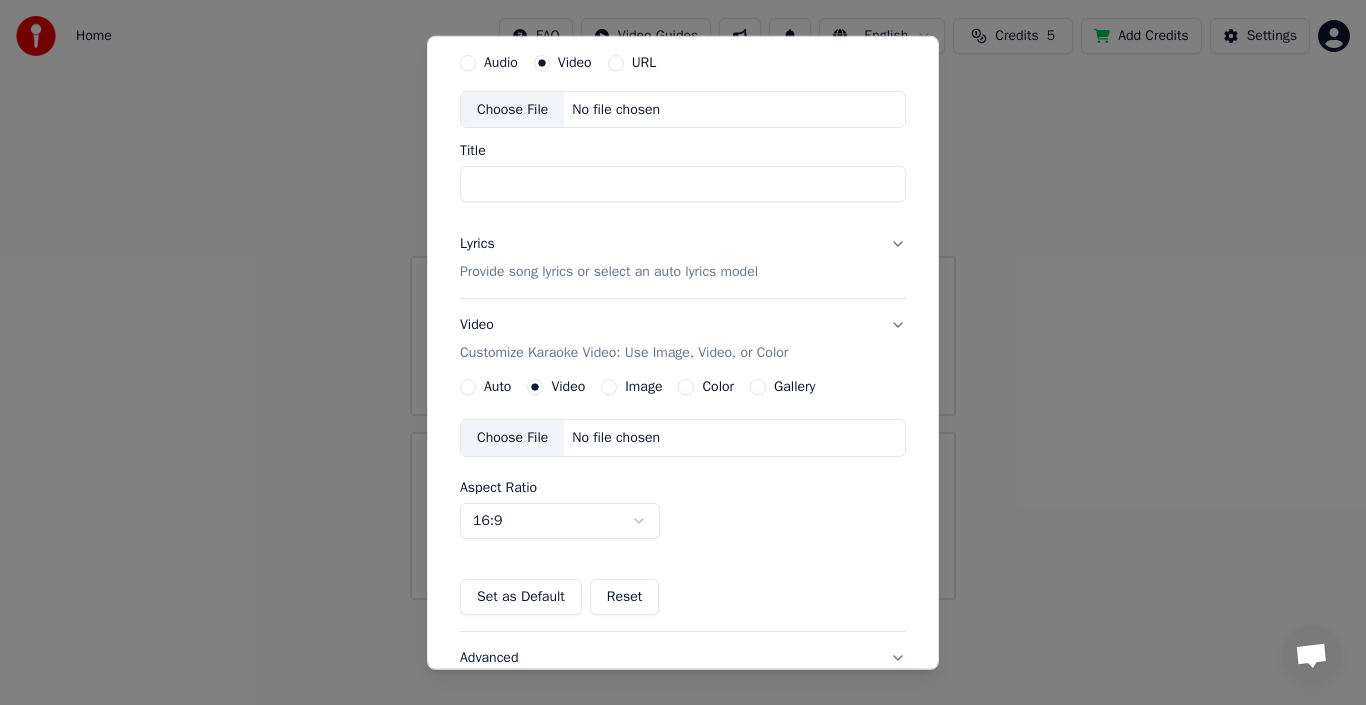 scroll, scrollTop: 29, scrollLeft: 0, axis: vertical 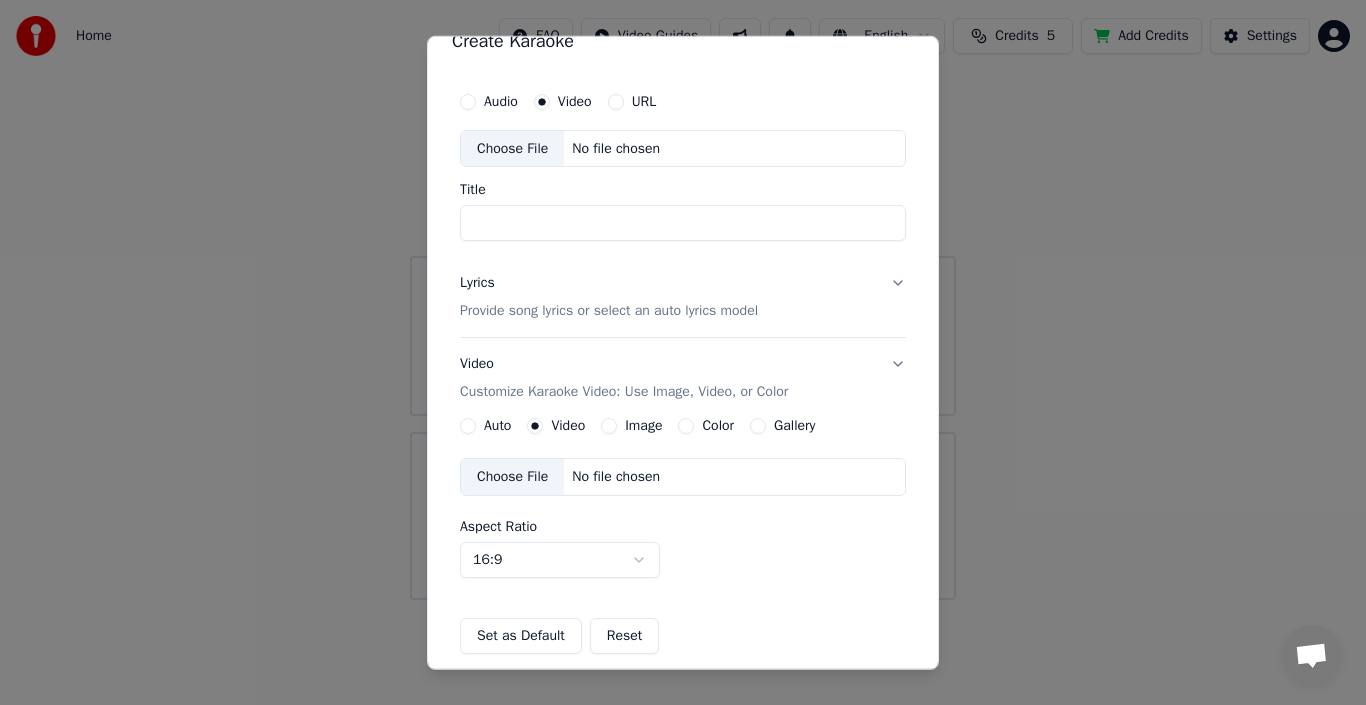 click on "Title" at bounding box center (683, 223) 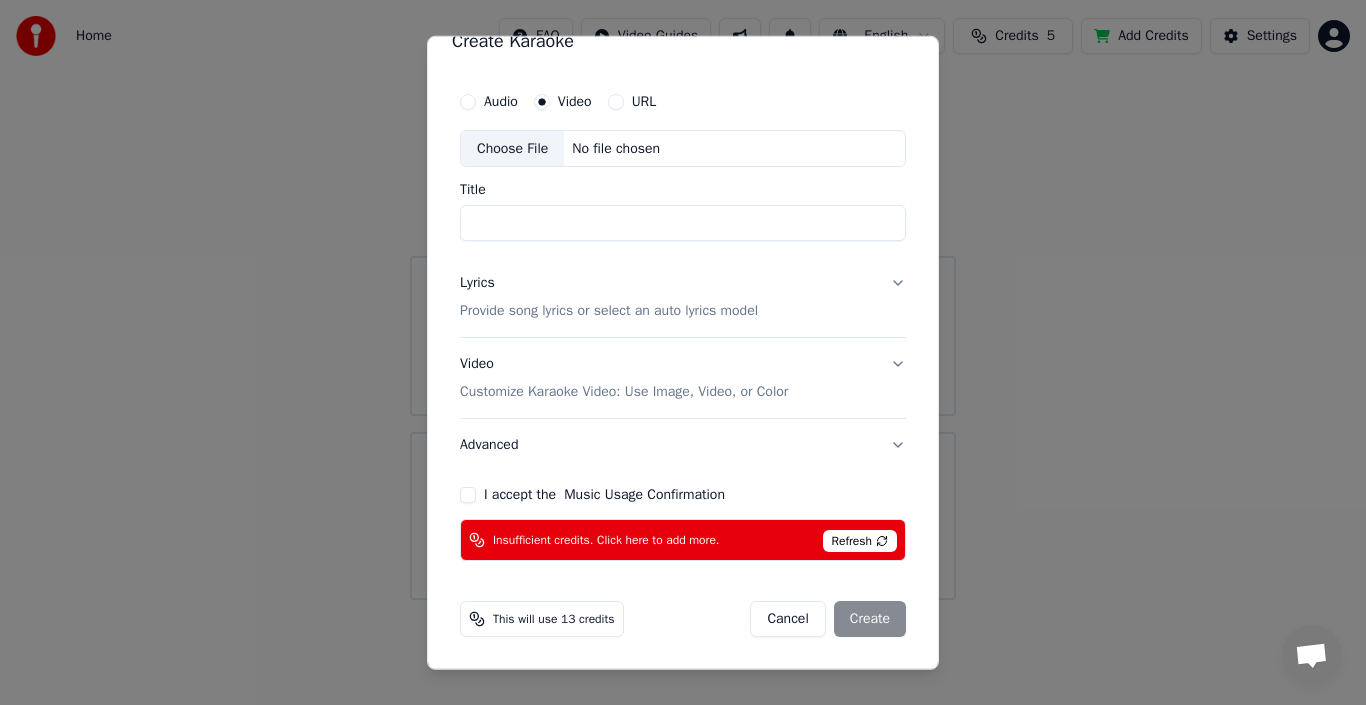 click on "Customize Karaoke Video: Use Image, Video, or Color" at bounding box center [624, 392] 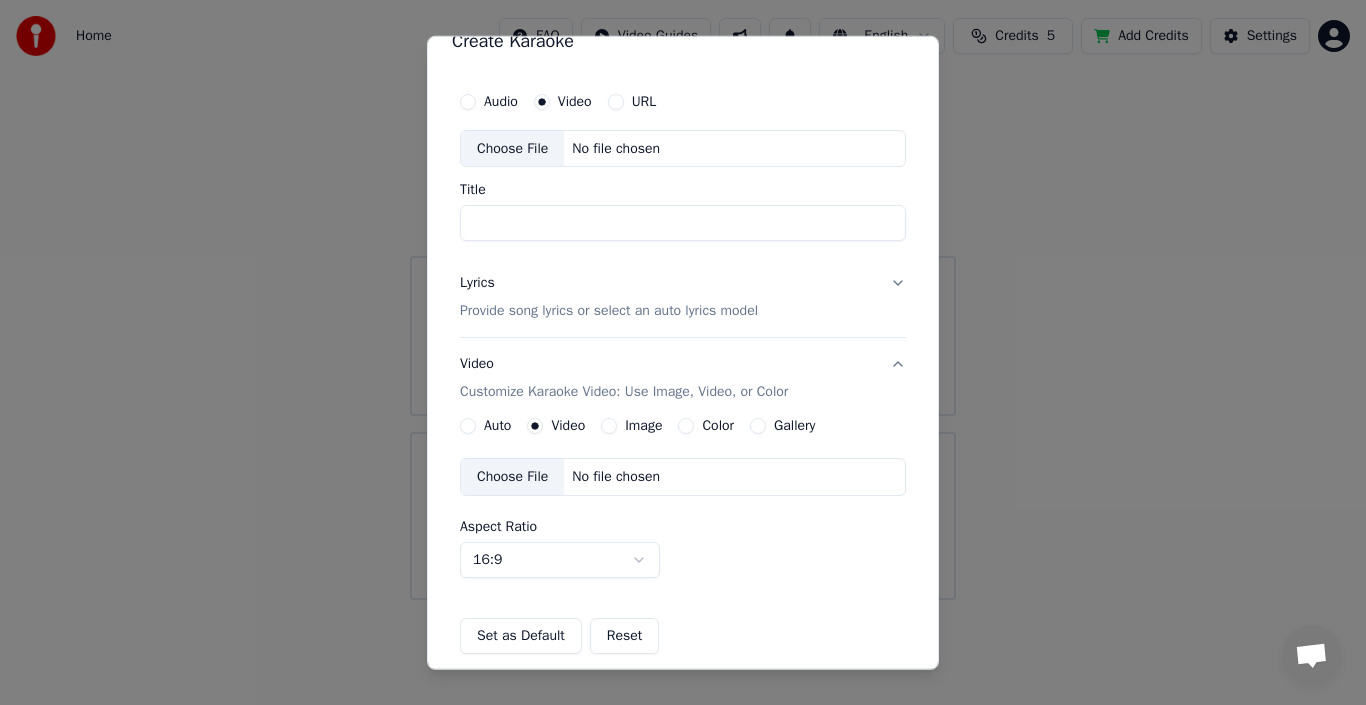 click on "Audio Video URL Choose File No file chosen Title Lyrics Provide song lyrics or select an auto lyrics model Video Customize Karaoke Video: Use Image, Video, or Color Auto Video Image Color Gallery Choose File No file chosen Aspect Ratio 16:9 **** **** *** *** *** Set as Default Reset Advanced I accept the   Music Usage Confirmation Insufficient credits. Click here to add more. Refresh" at bounding box center (683, 447) 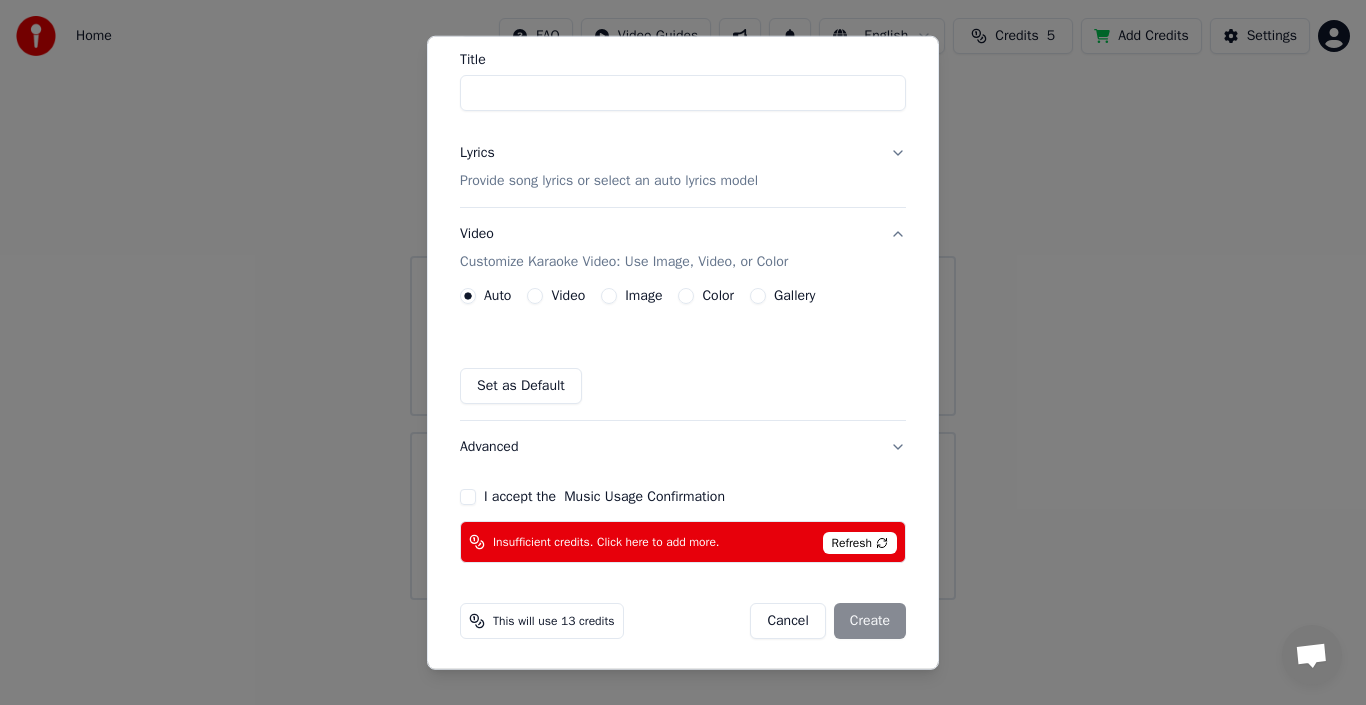 scroll, scrollTop: 161, scrollLeft: 0, axis: vertical 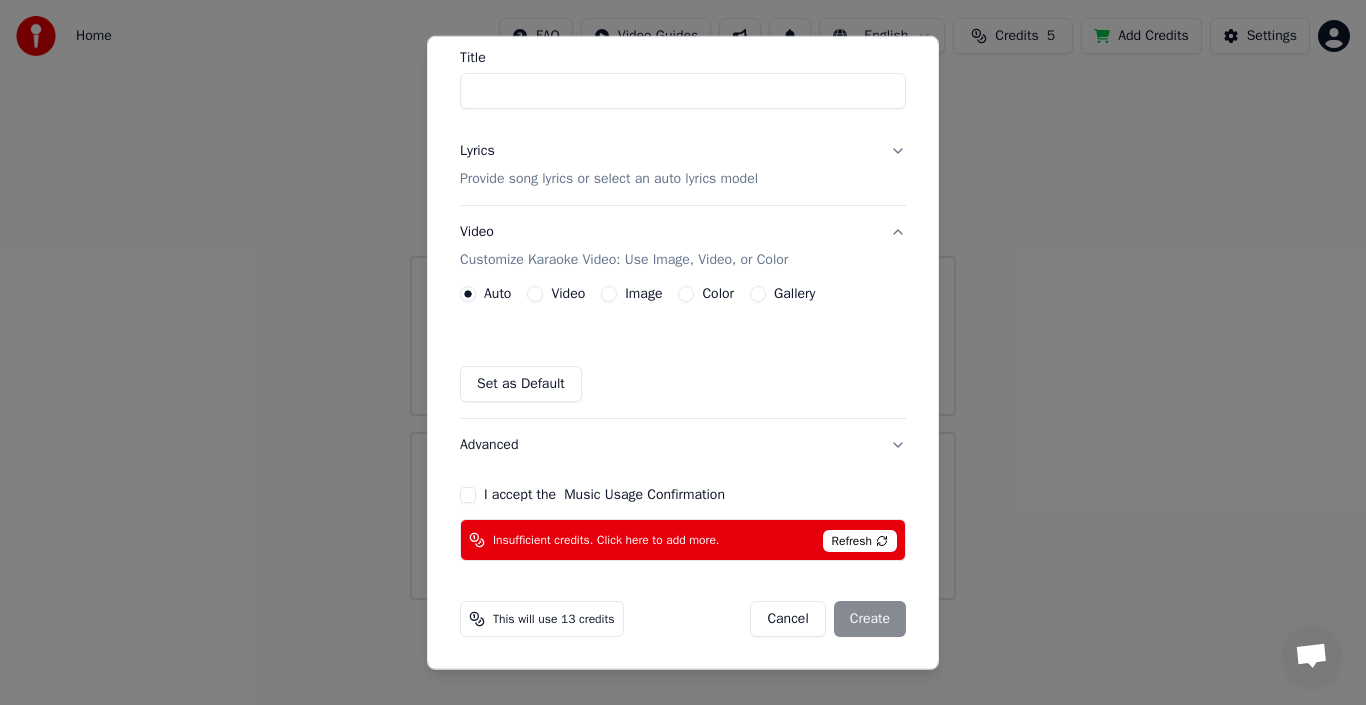 click on "Set as Default" at bounding box center [521, 384] 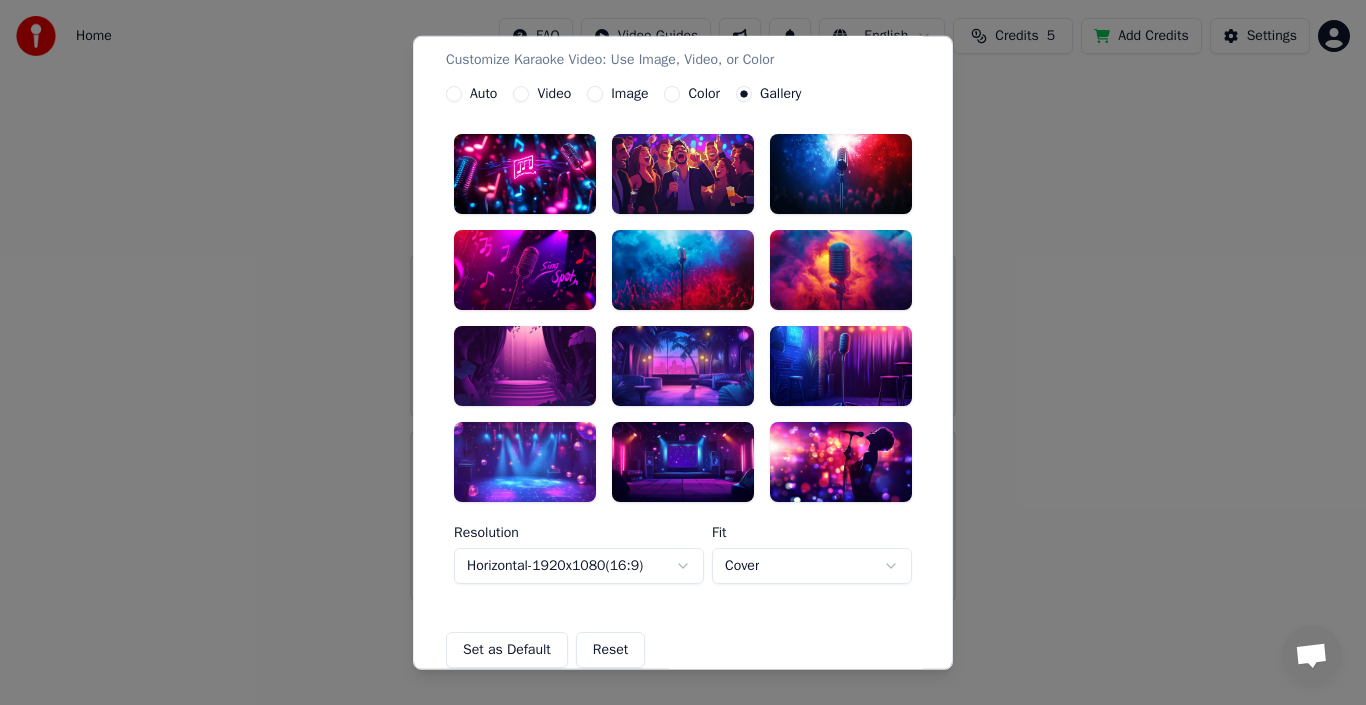 scroll, scrollTop: 261, scrollLeft: 0, axis: vertical 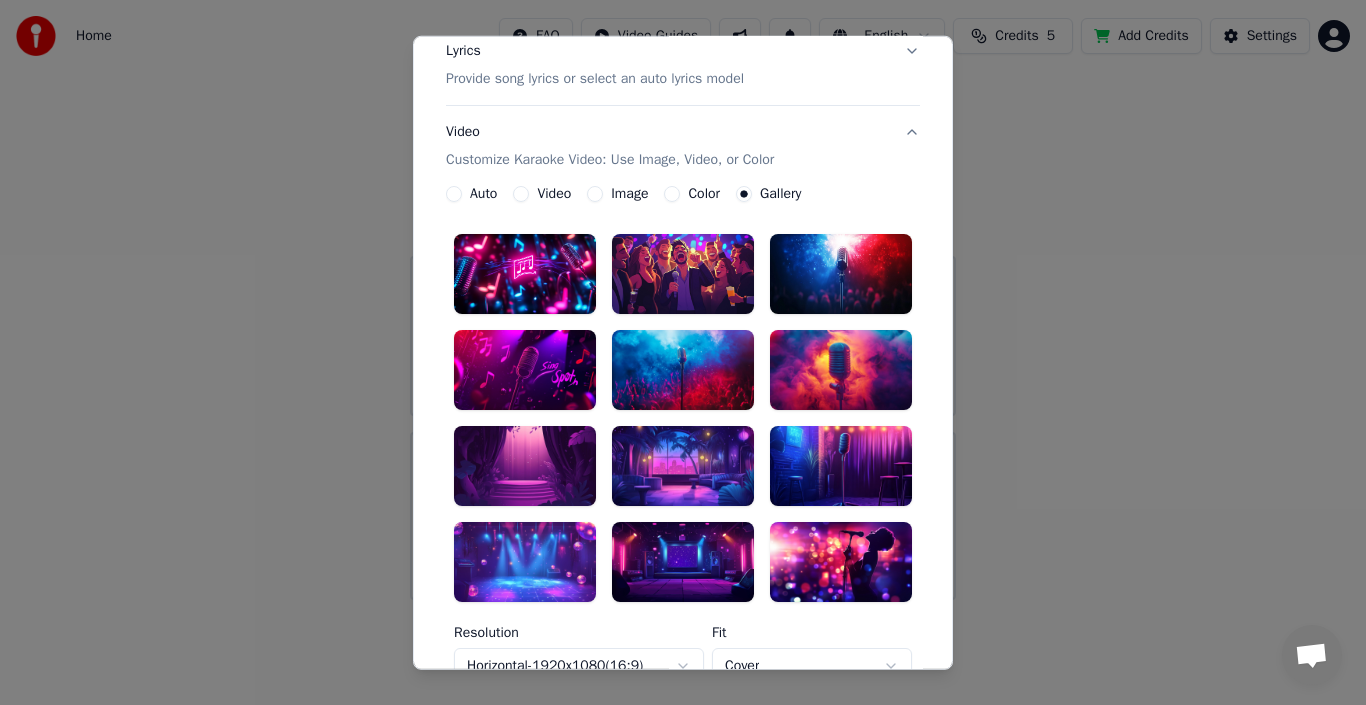 click at bounding box center [841, 370] 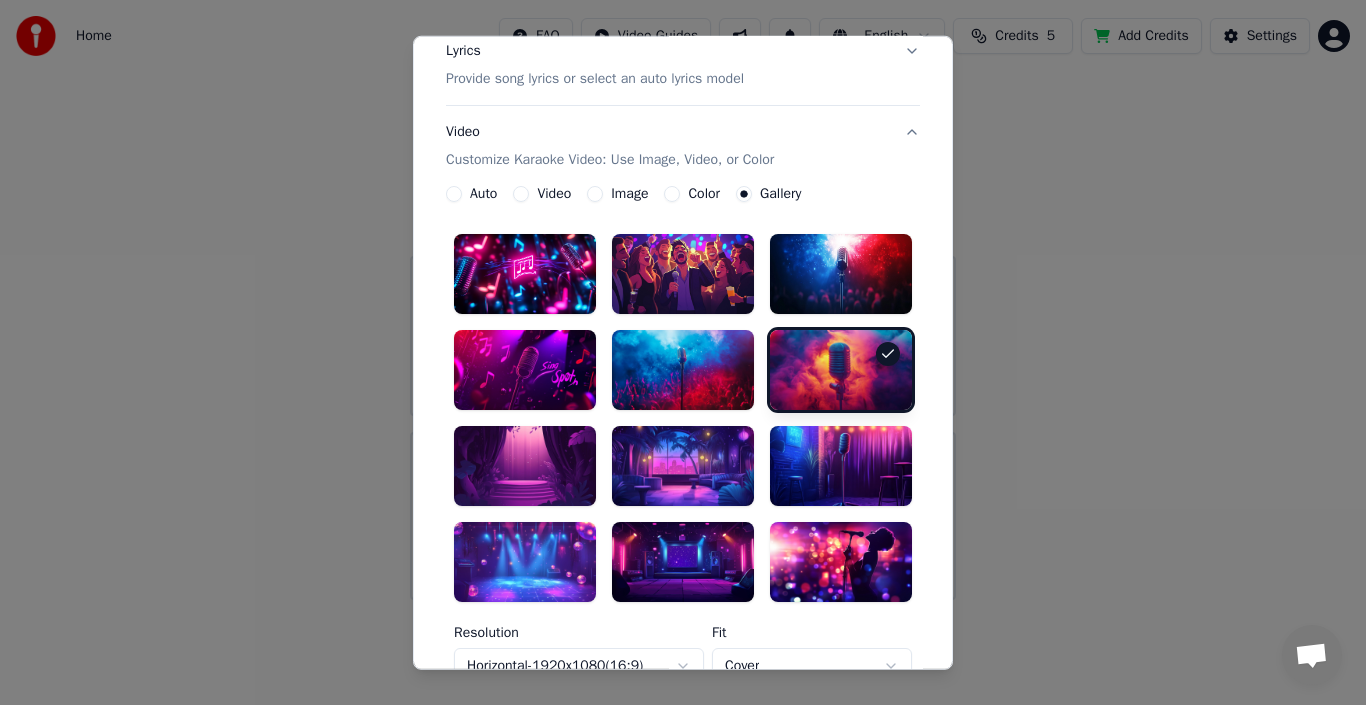 click at bounding box center [841, 370] 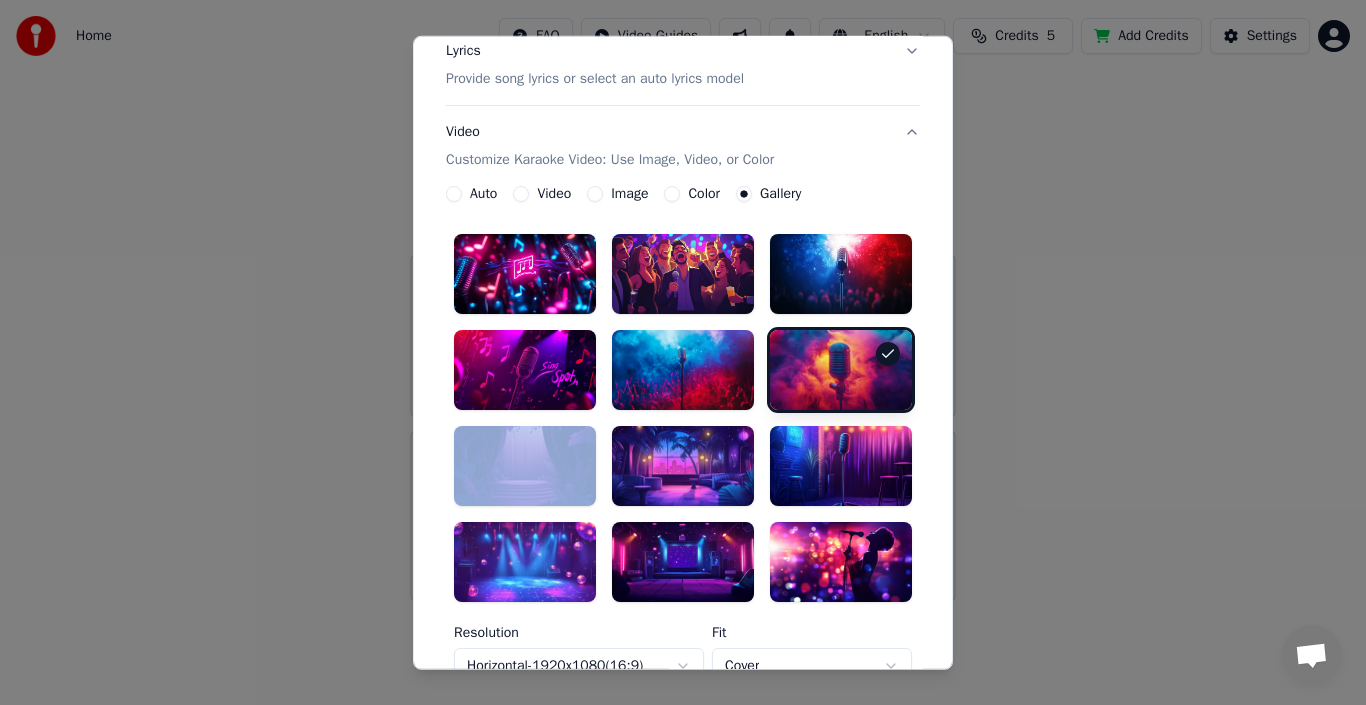click at bounding box center (841, 370) 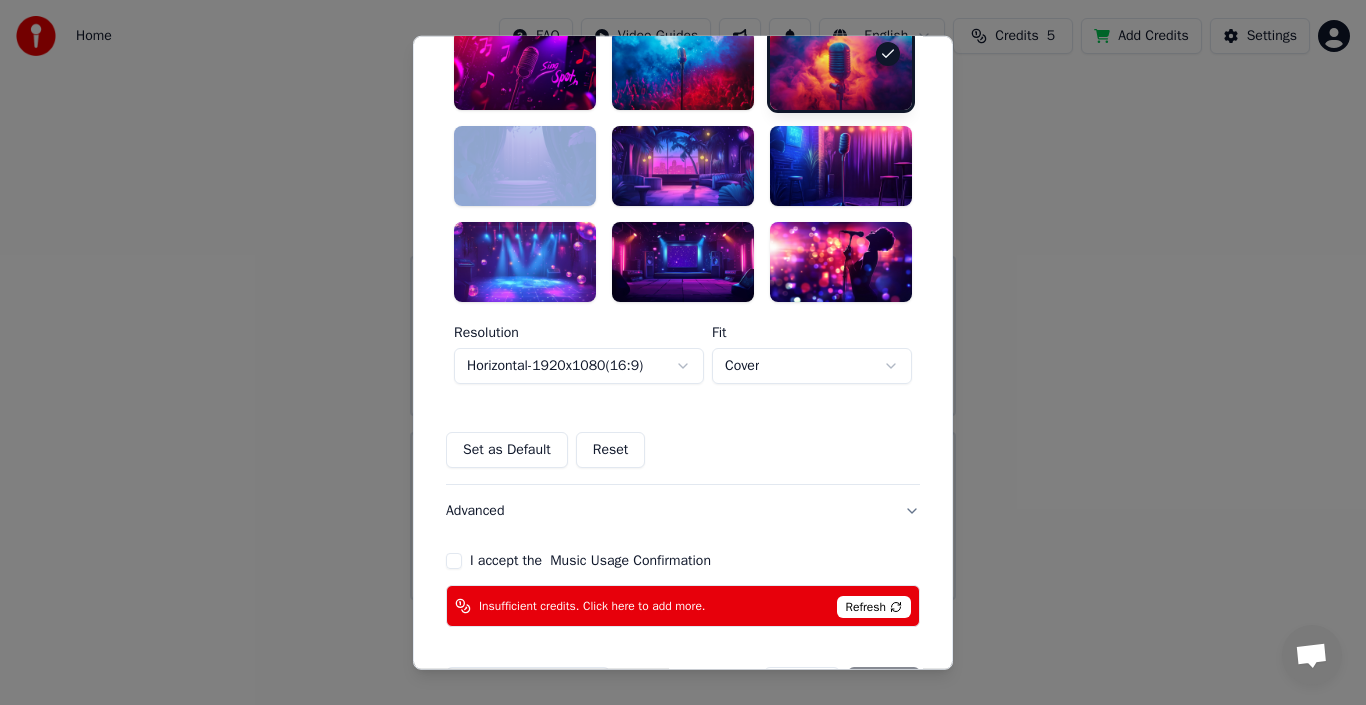 scroll, scrollTop: 626, scrollLeft: 0, axis: vertical 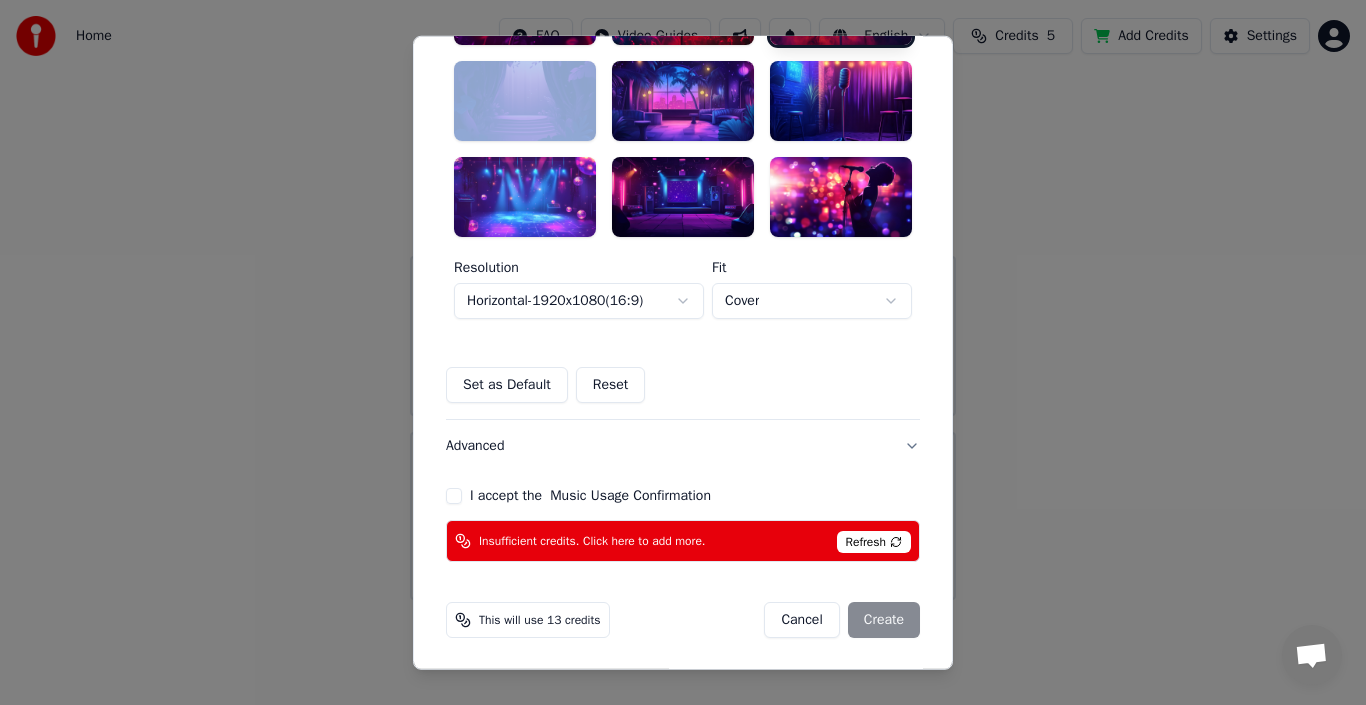 click on "Cancel" at bounding box center (801, 620) 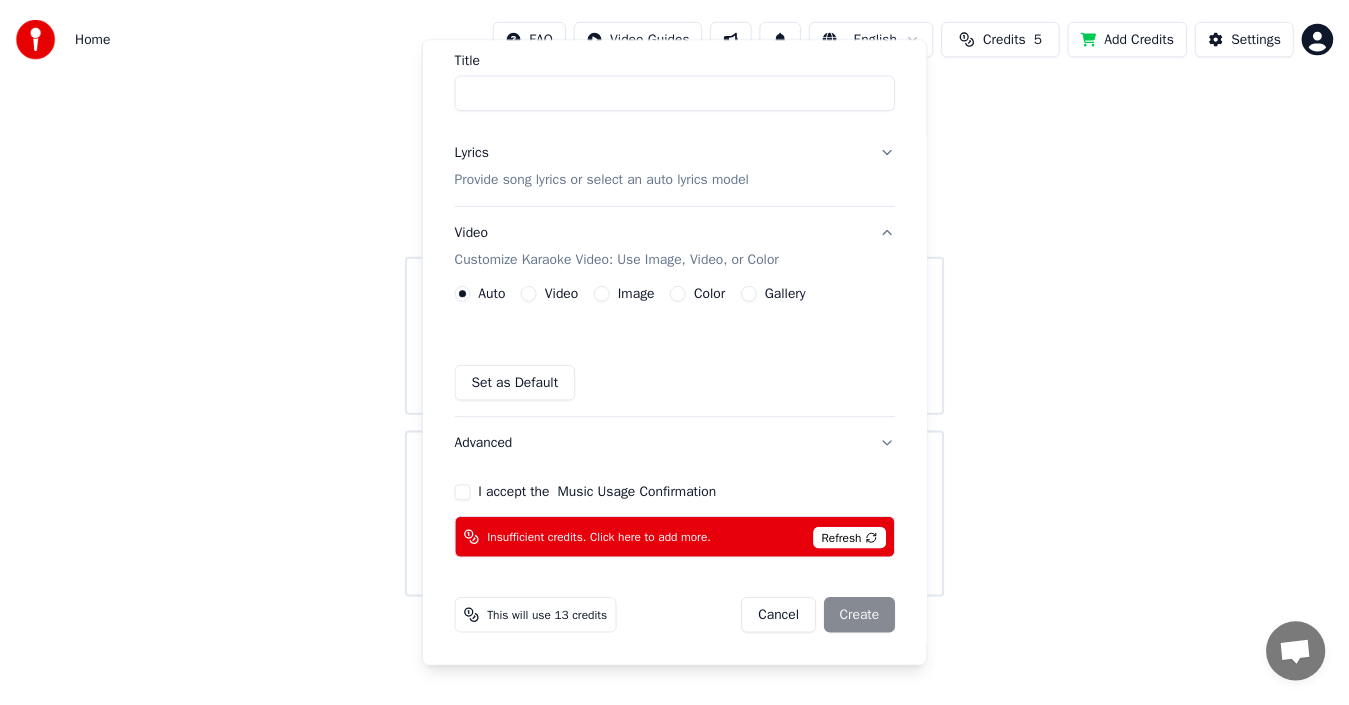 scroll, scrollTop: 161, scrollLeft: 0, axis: vertical 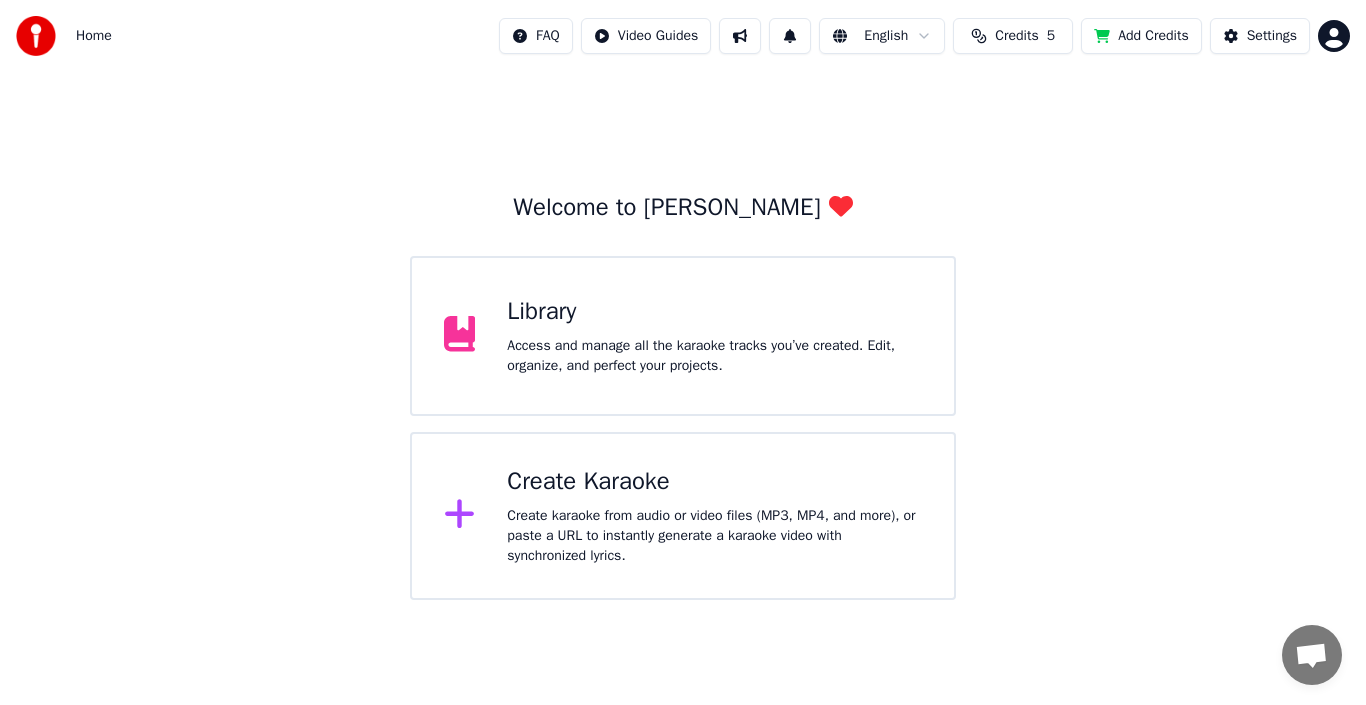 click on "Access and manage all the karaoke tracks you’ve created. Edit, organize, and perfect your projects." at bounding box center [714, 356] 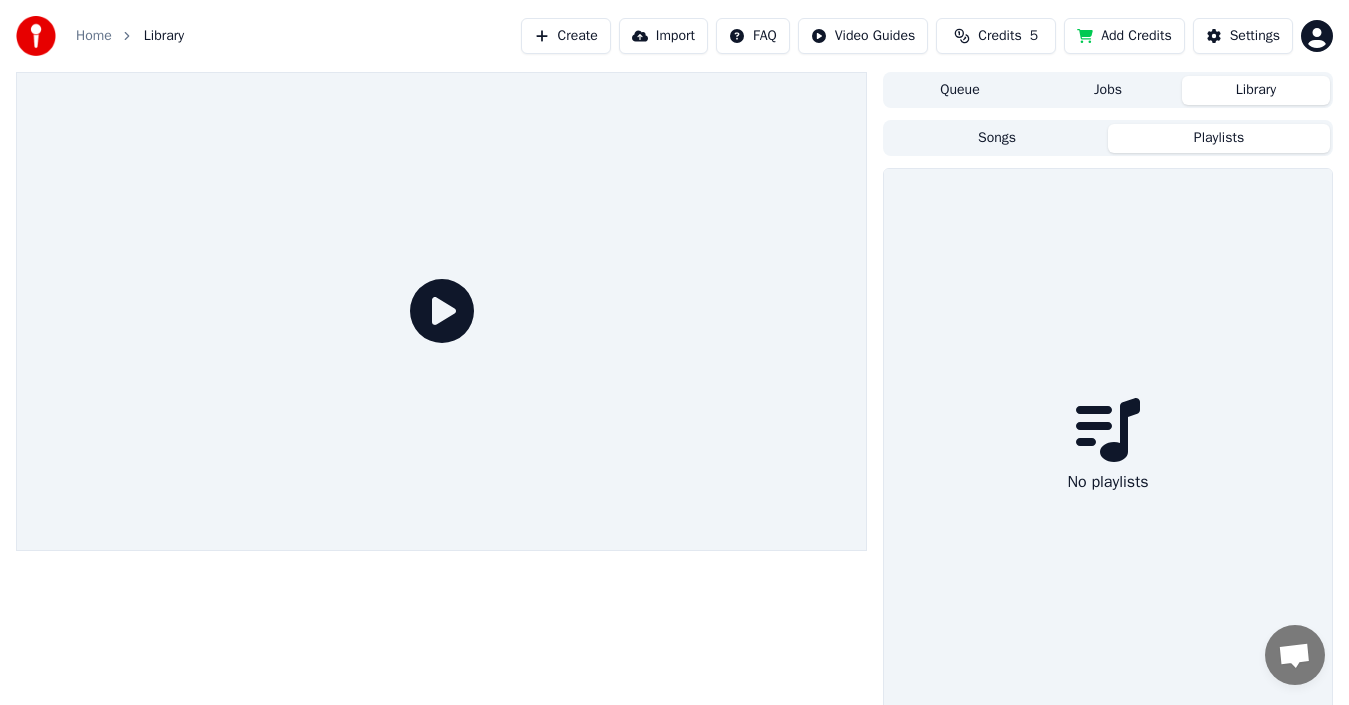 click on "Playlists" at bounding box center [1219, 138] 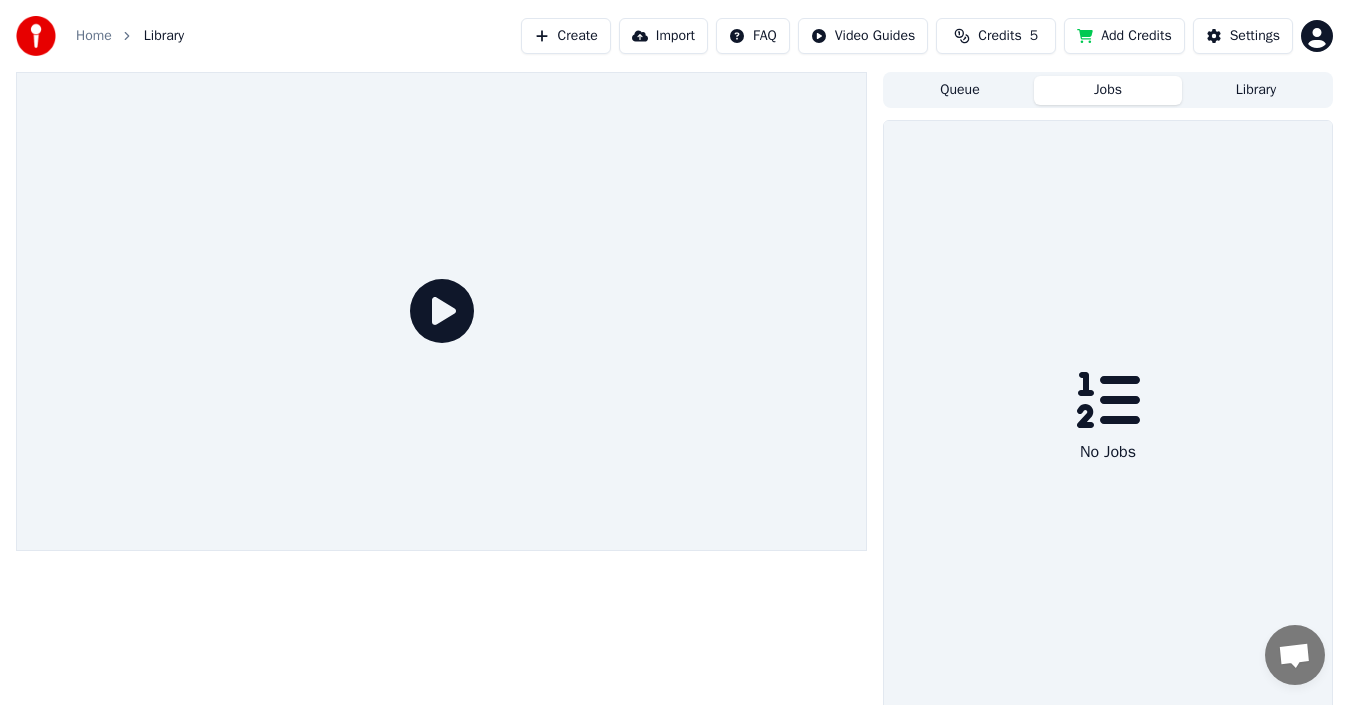 click on "Jobs" at bounding box center (1108, 90) 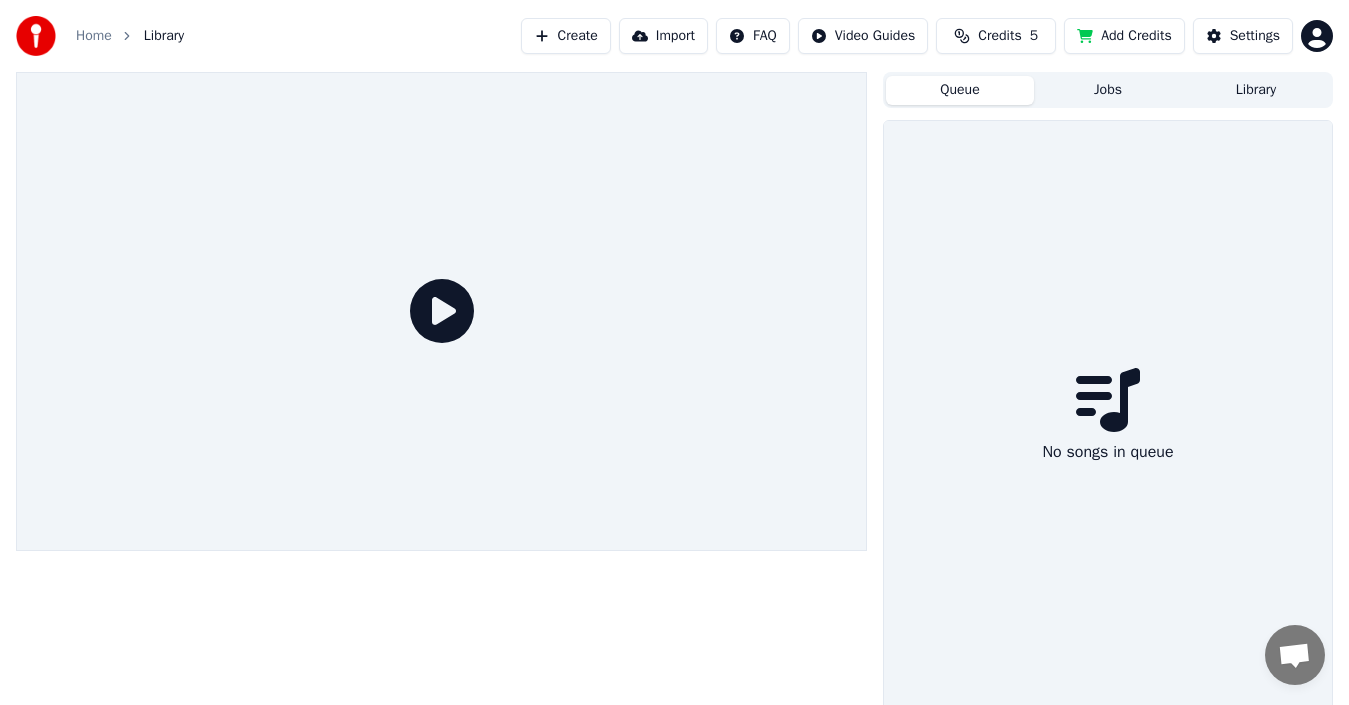 click on "Queue" at bounding box center (960, 90) 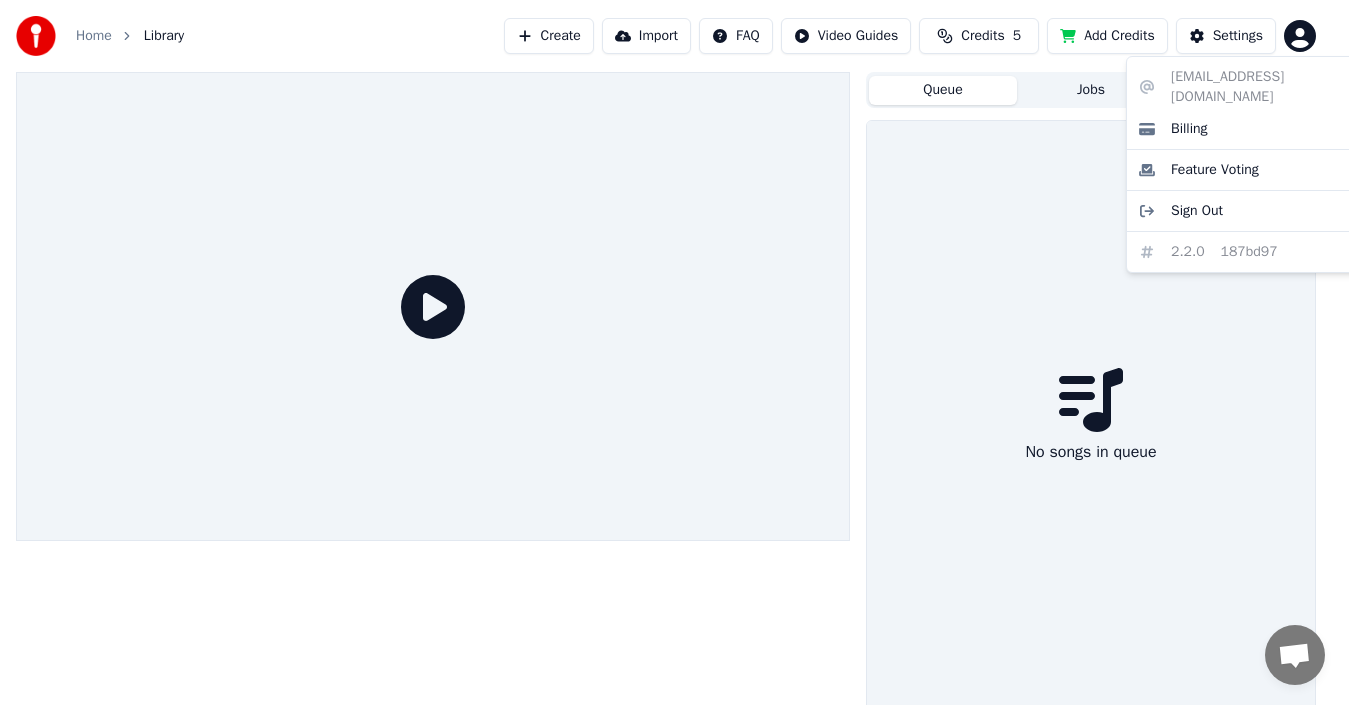 click on "Home Library Create Import FAQ Video Guides Credits 5 Add Credits Settings Queue Jobs Library No songs in queue [EMAIL_ADDRESS][DOMAIN_NAME] Billing Feature Voting Sign Out 2.2.0 187bd97" at bounding box center [674, 352] 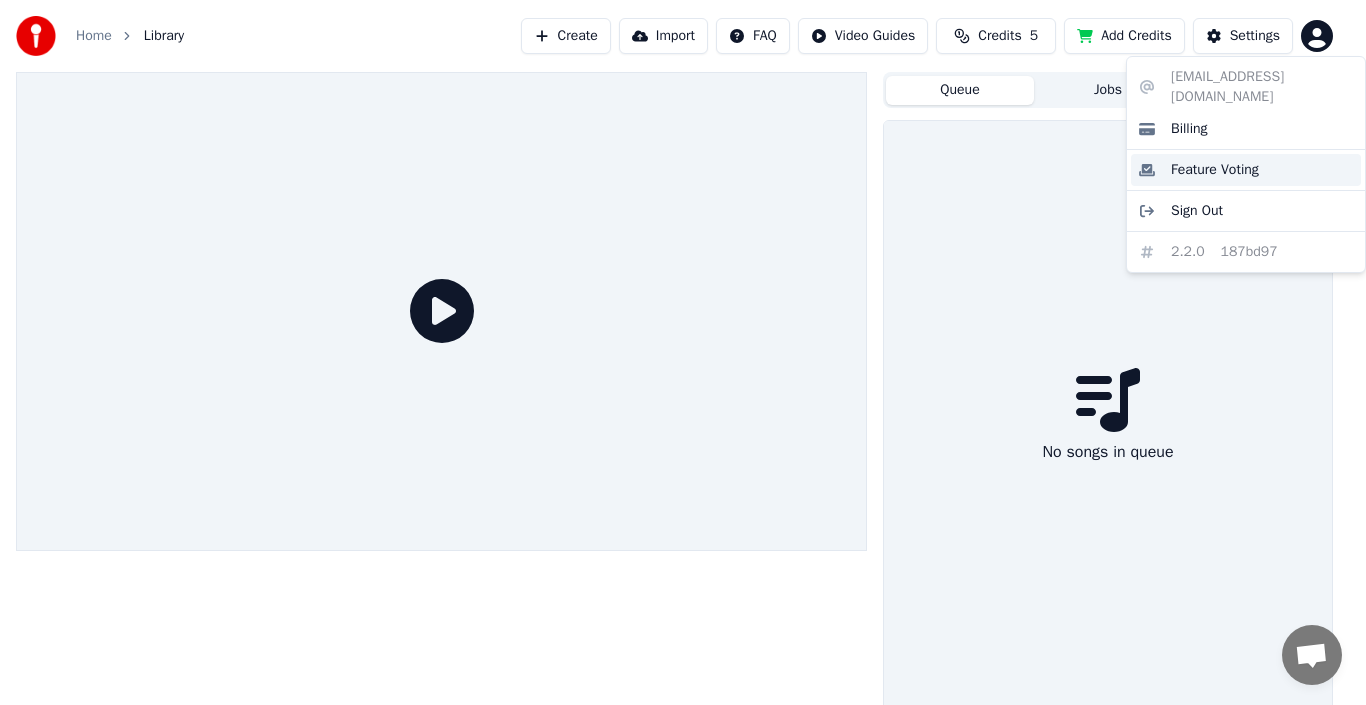 click on "Feature Voting" at bounding box center [1215, 170] 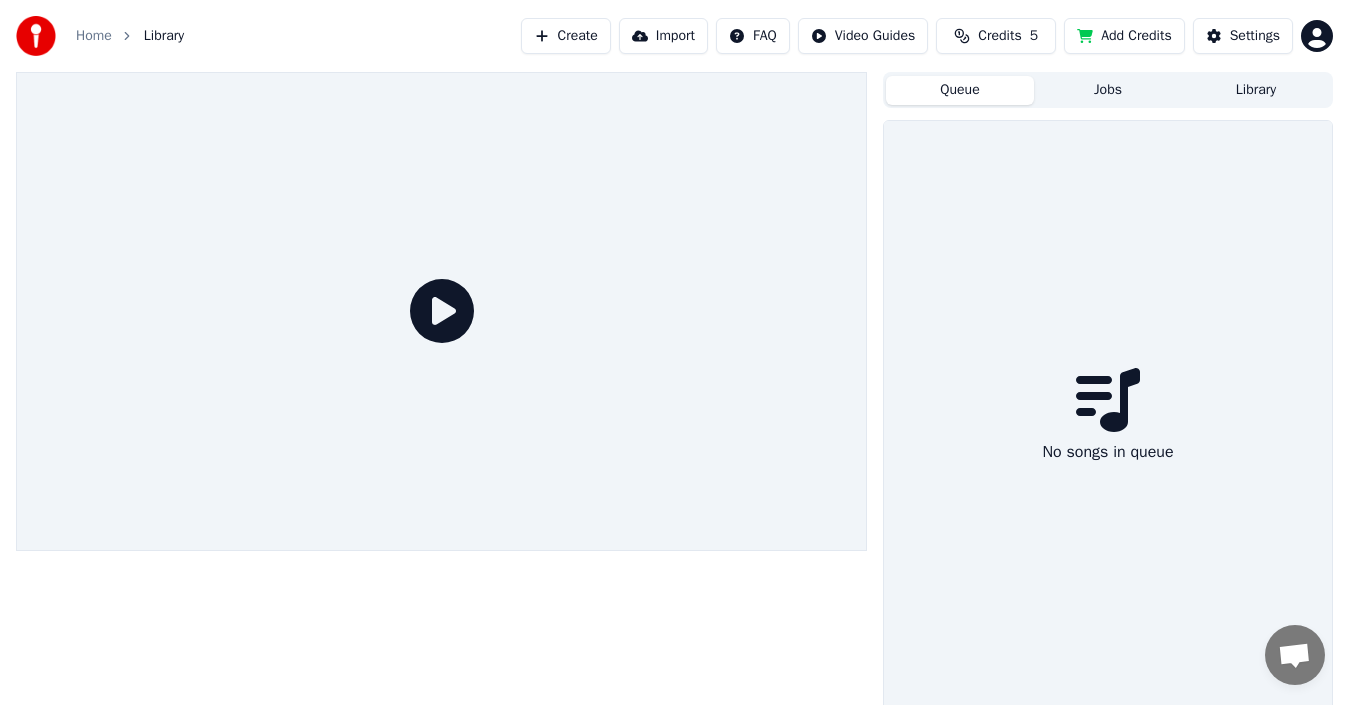 click on "Home Library Create Import FAQ Video Guides Credits 5 Add Credits Settings Queue Jobs Library No songs in queue" at bounding box center [674, 352] 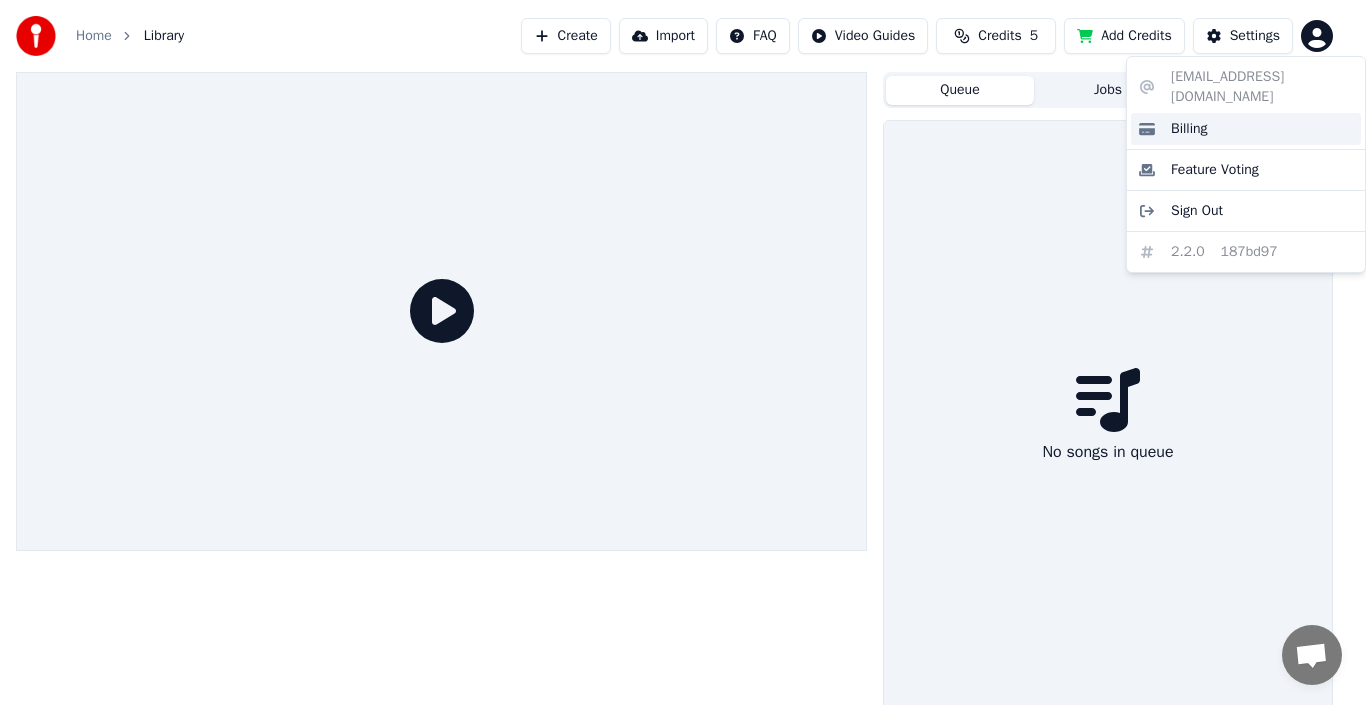 click on "Billing" at bounding box center [1246, 129] 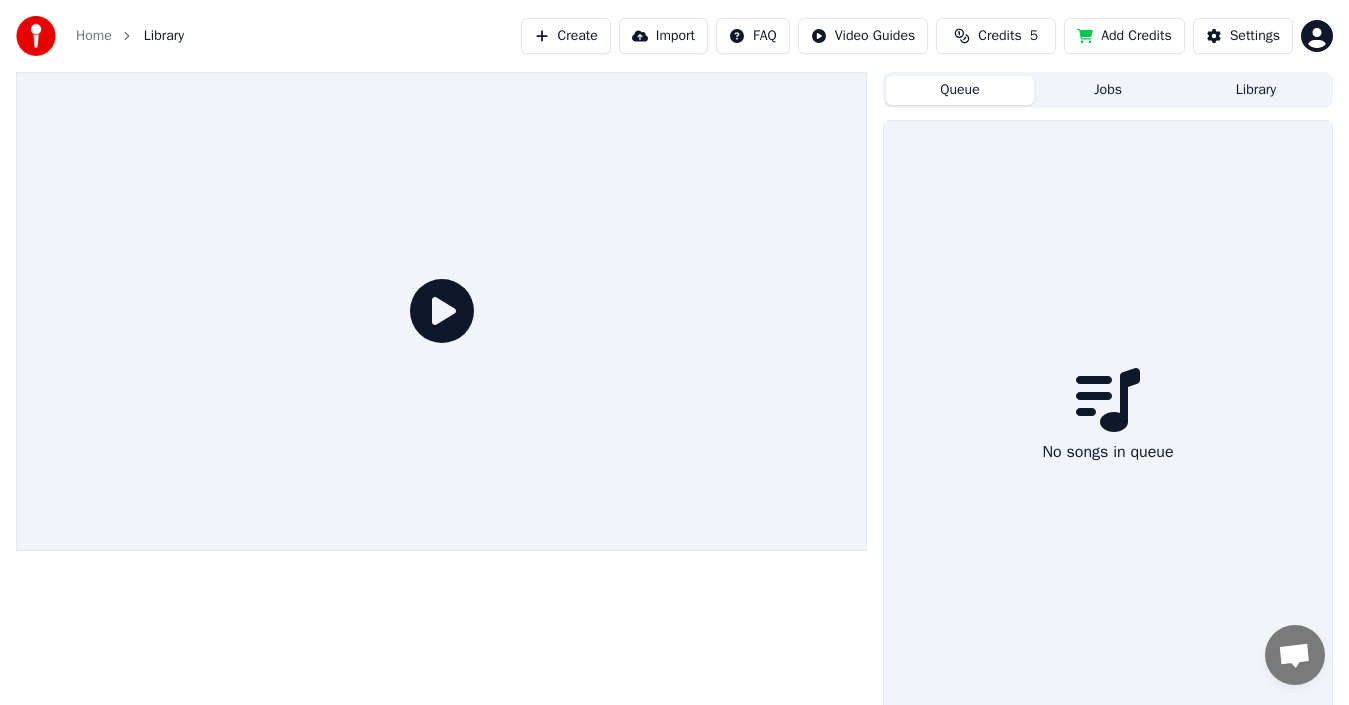click on "Add Credits" at bounding box center [1124, 36] 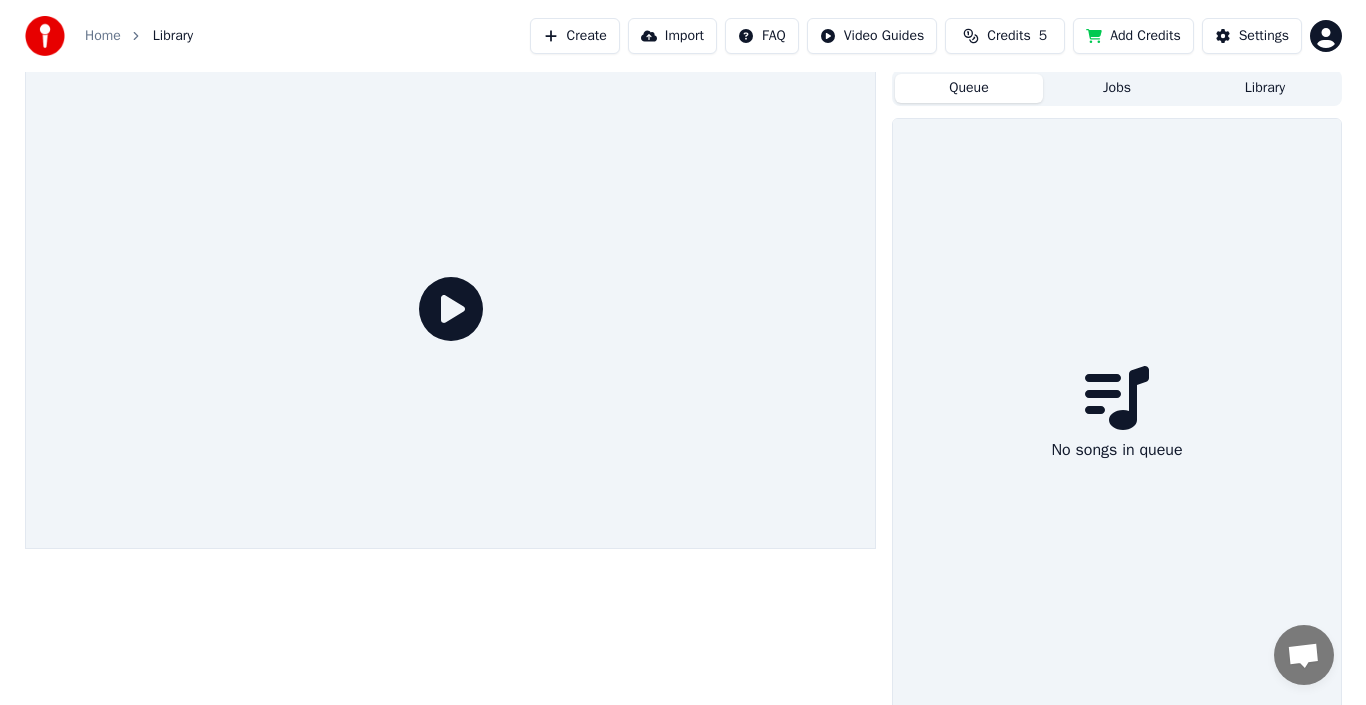scroll, scrollTop: 14, scrollLeft: 0, axis: vertical 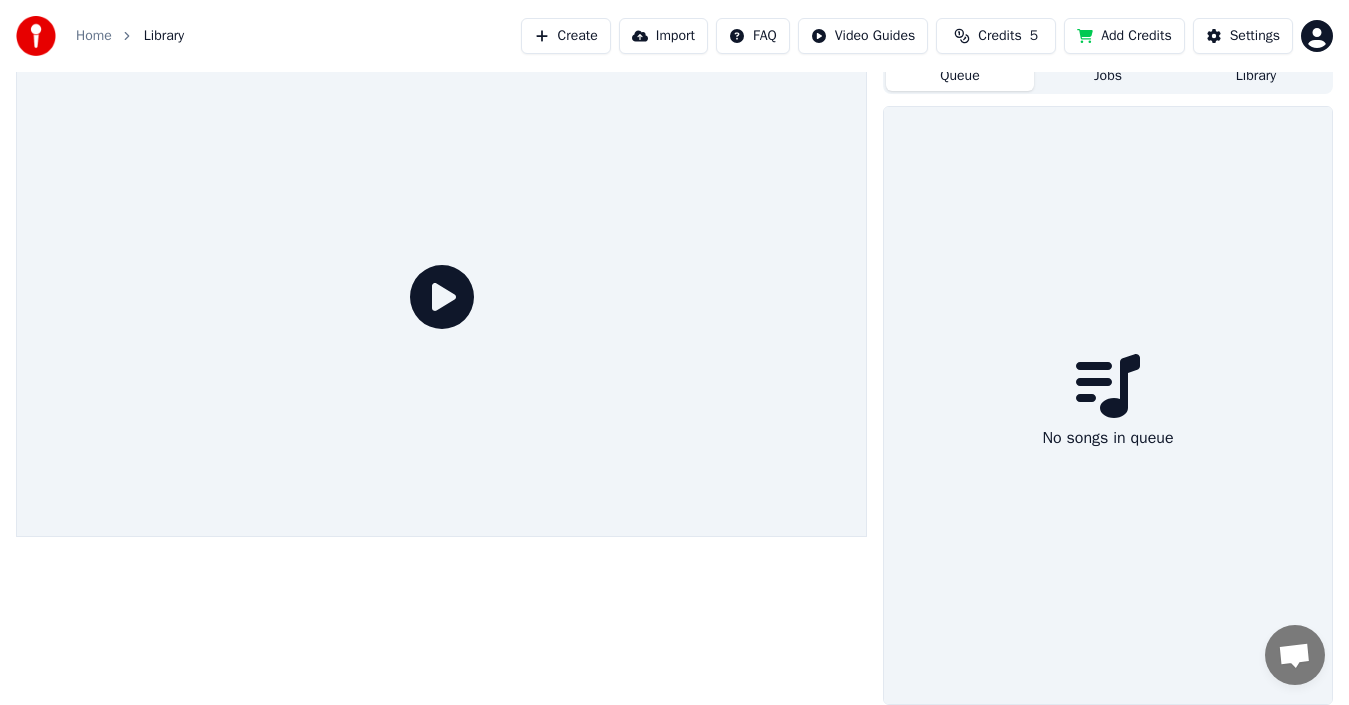 click on "Import" at bounding box center [663, 36] 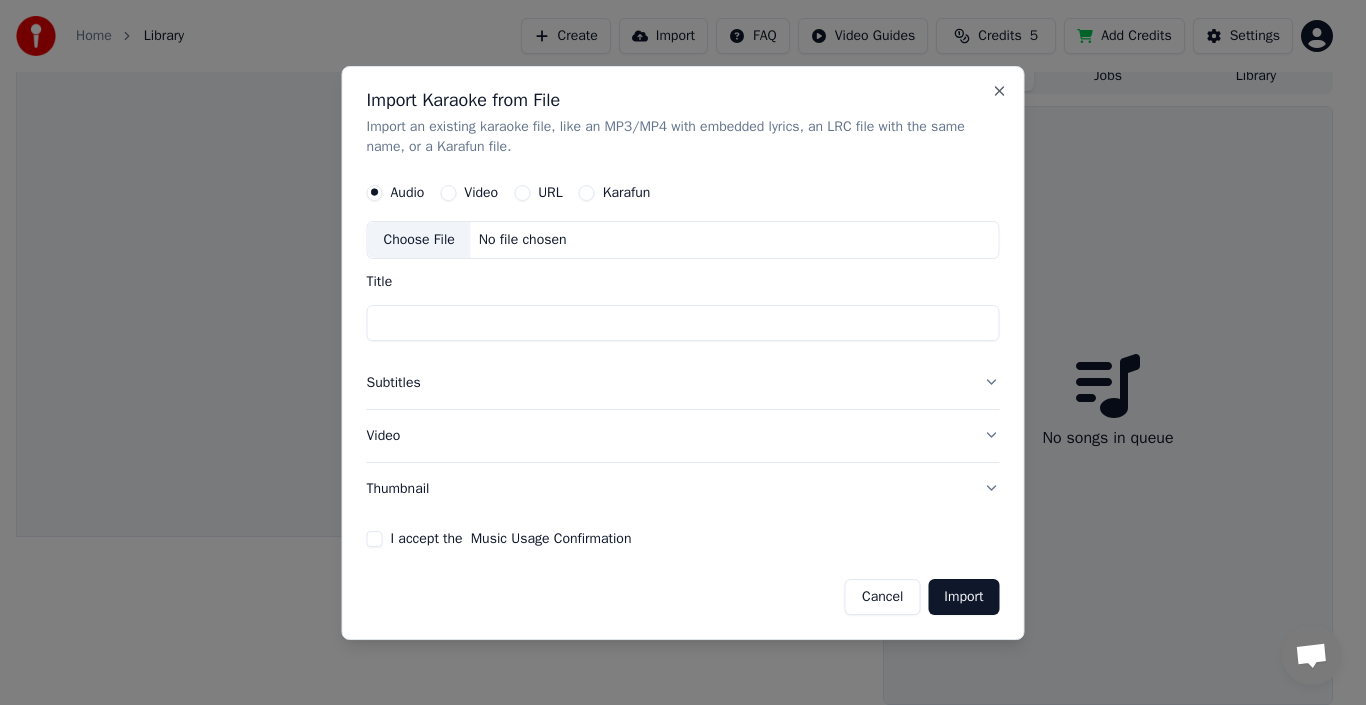 click on "Subtitles" at bounding box center (683, 383) 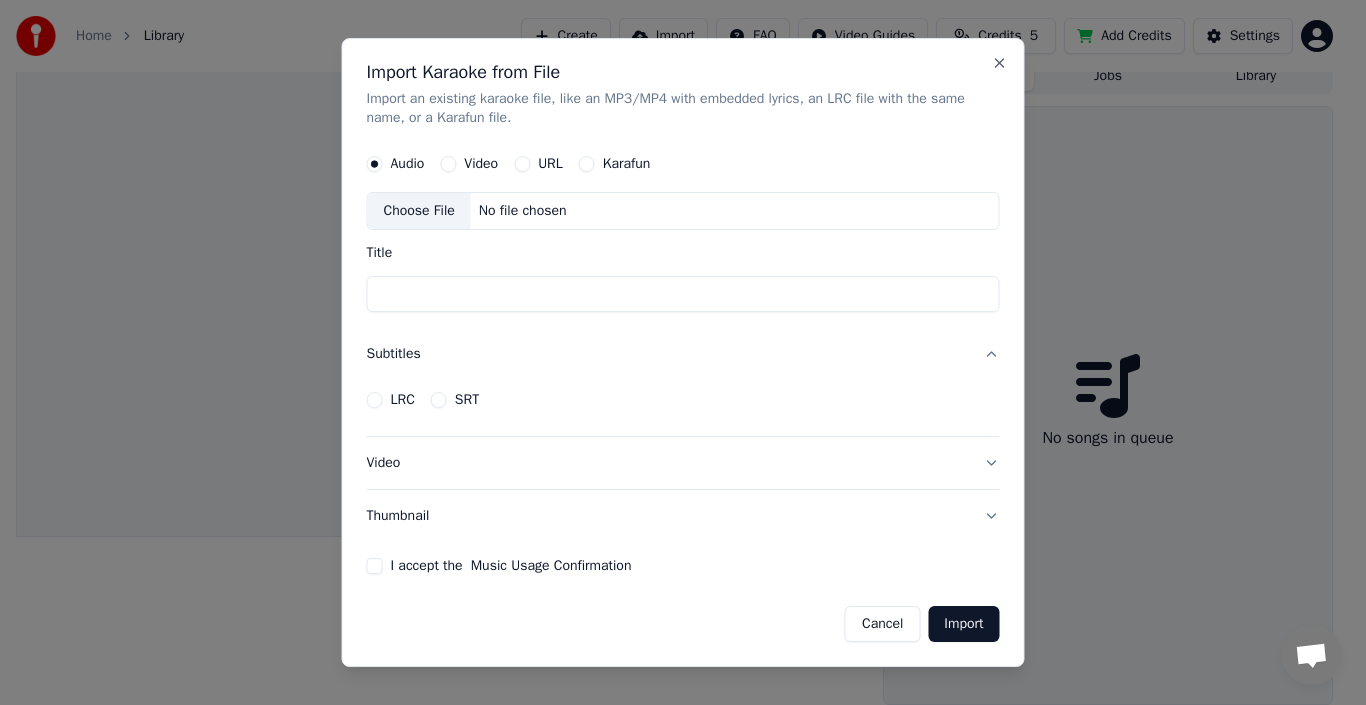 click on "LRC" at bounding box center (375, 400) 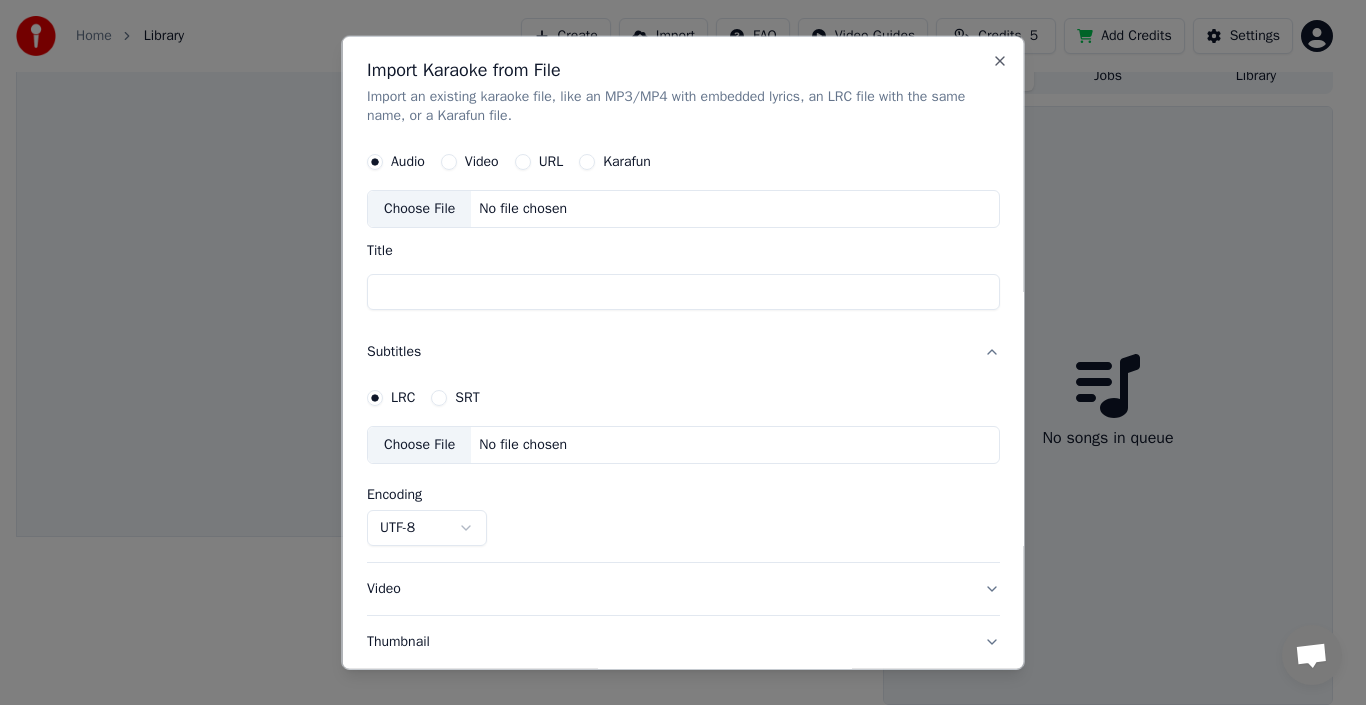 click on "SRT" at bounding box center (439, 398) 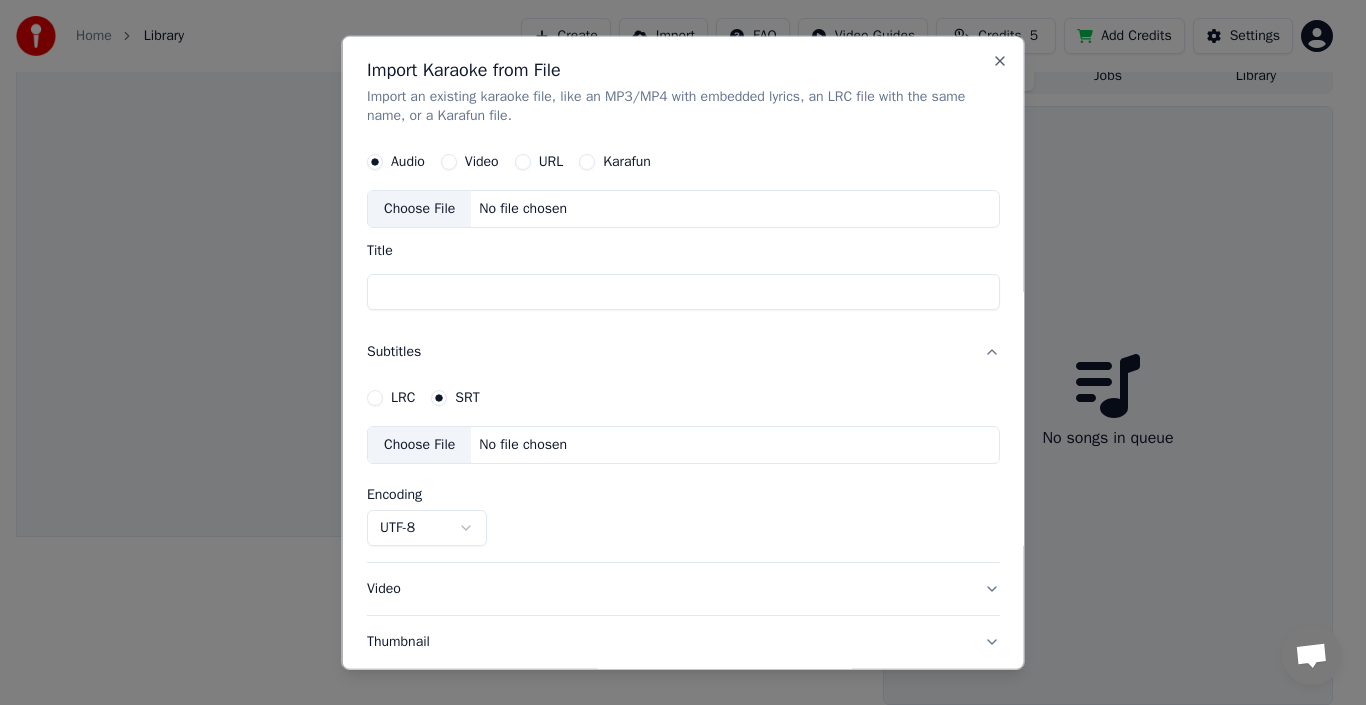 click on "Subtitles" at bounding box center [683, 352] 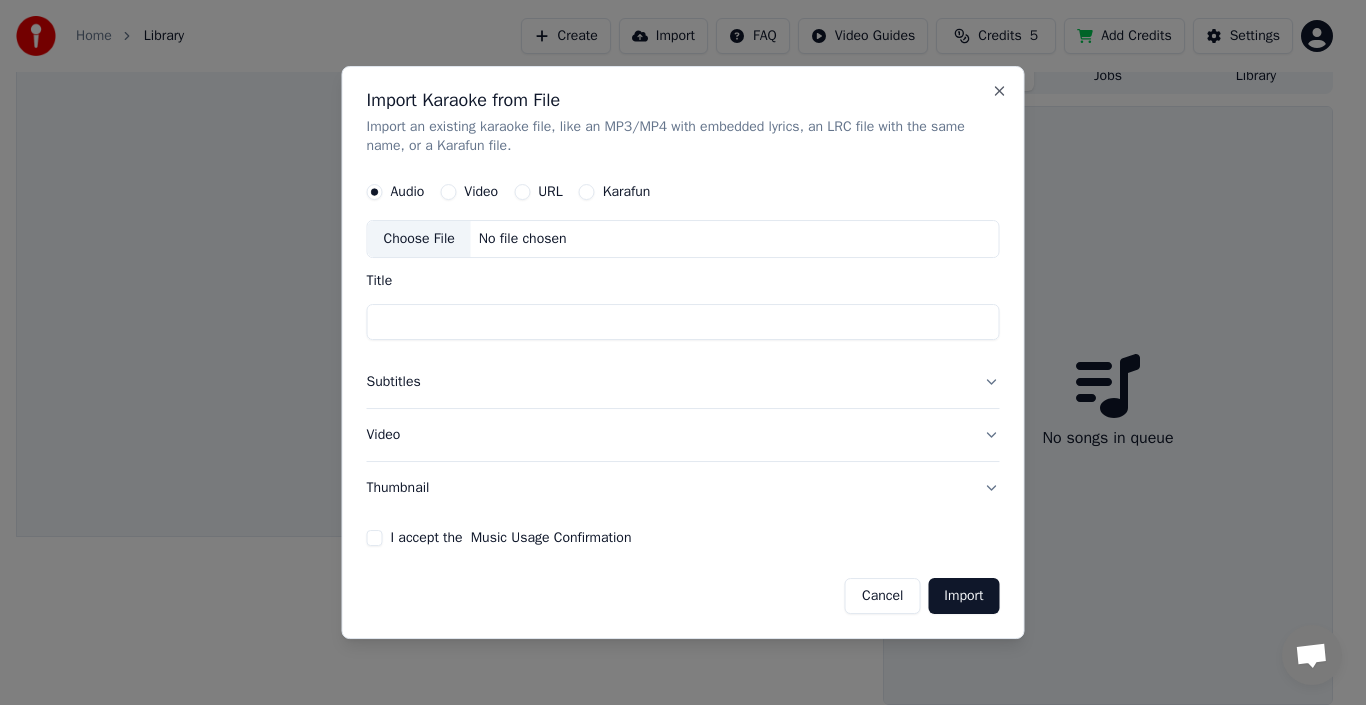 click on "Video" at bounding box center [683, 435] 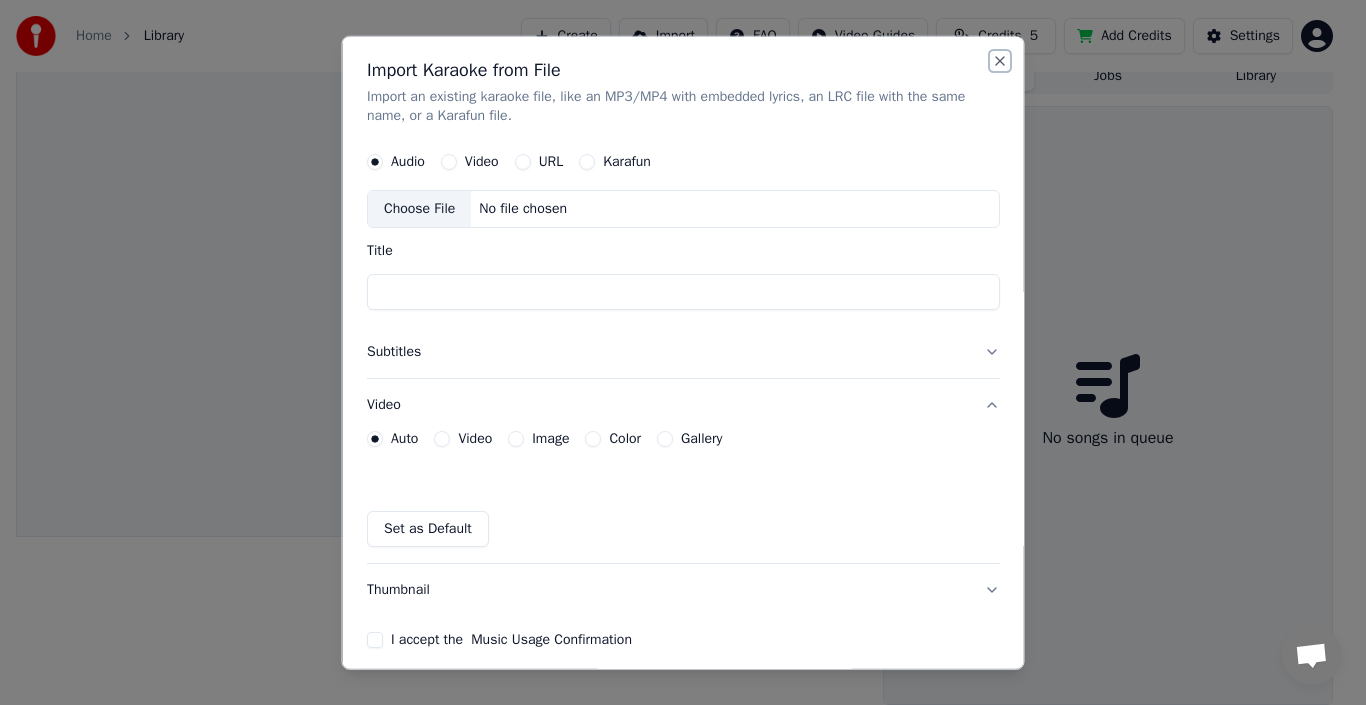 click on "Close" at bounding box center [1000, 60] 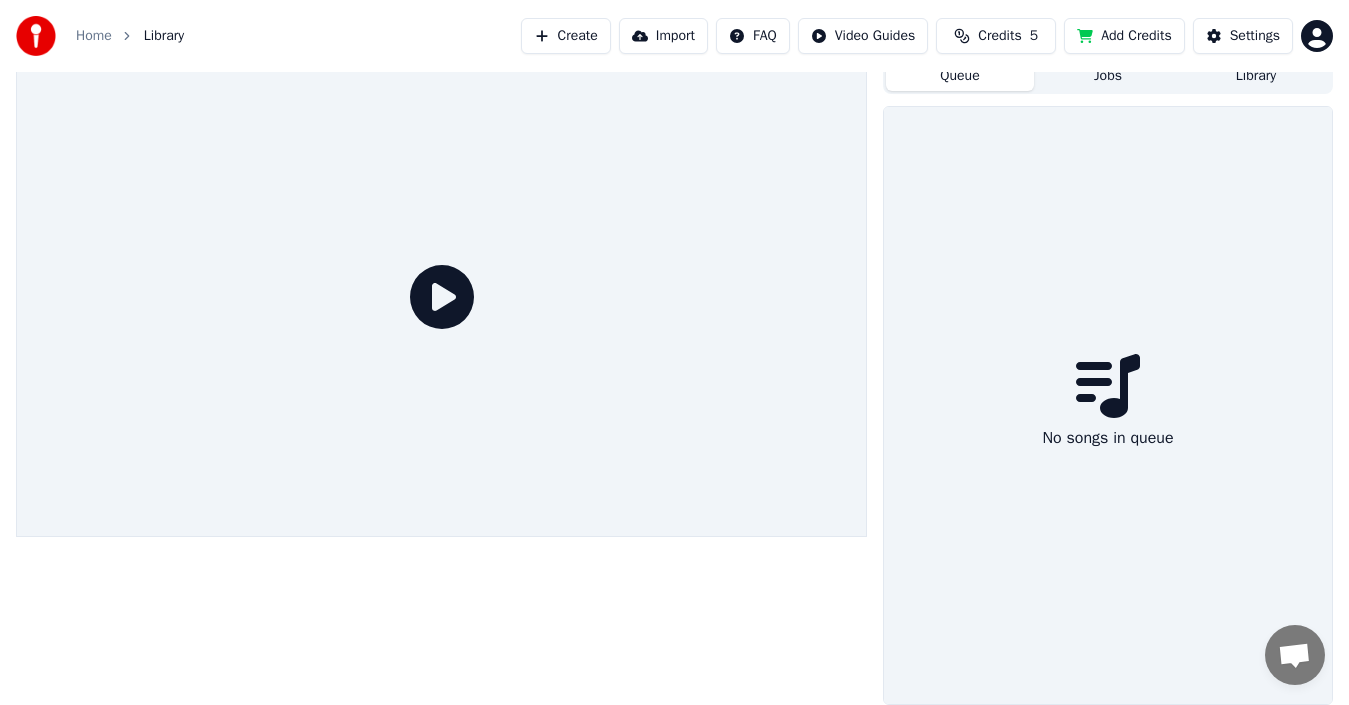 click on "Create" at bounding box center (566, 36) 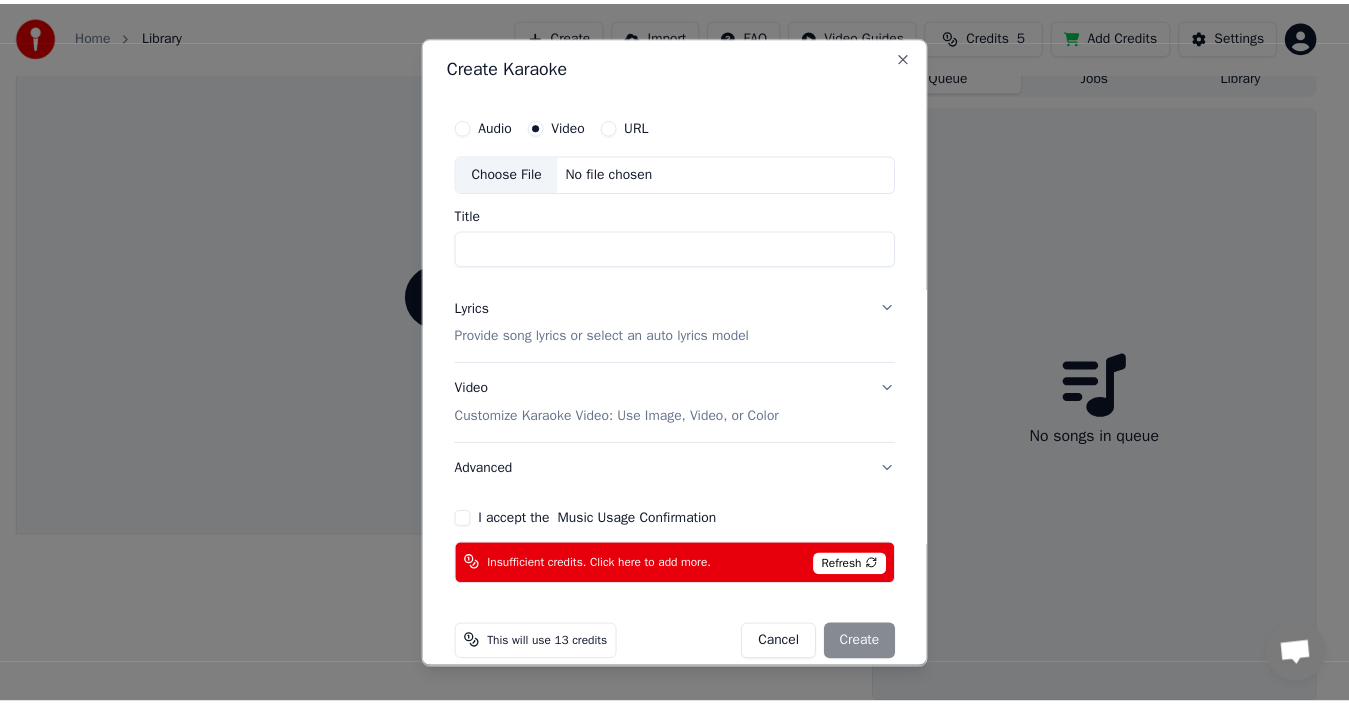 scroll, scrollTop: 0, scrollLeft: 0, axis: both 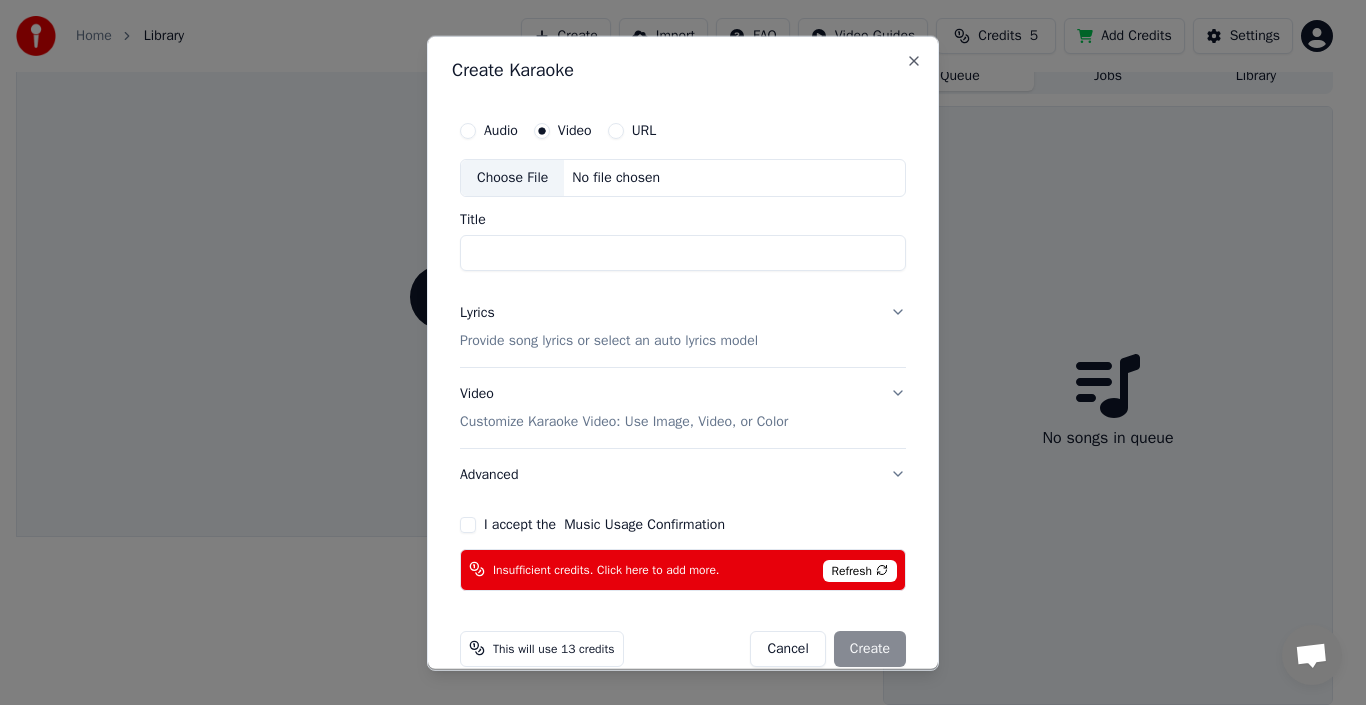 click on "Cancel" at bounding box center (787, 648) 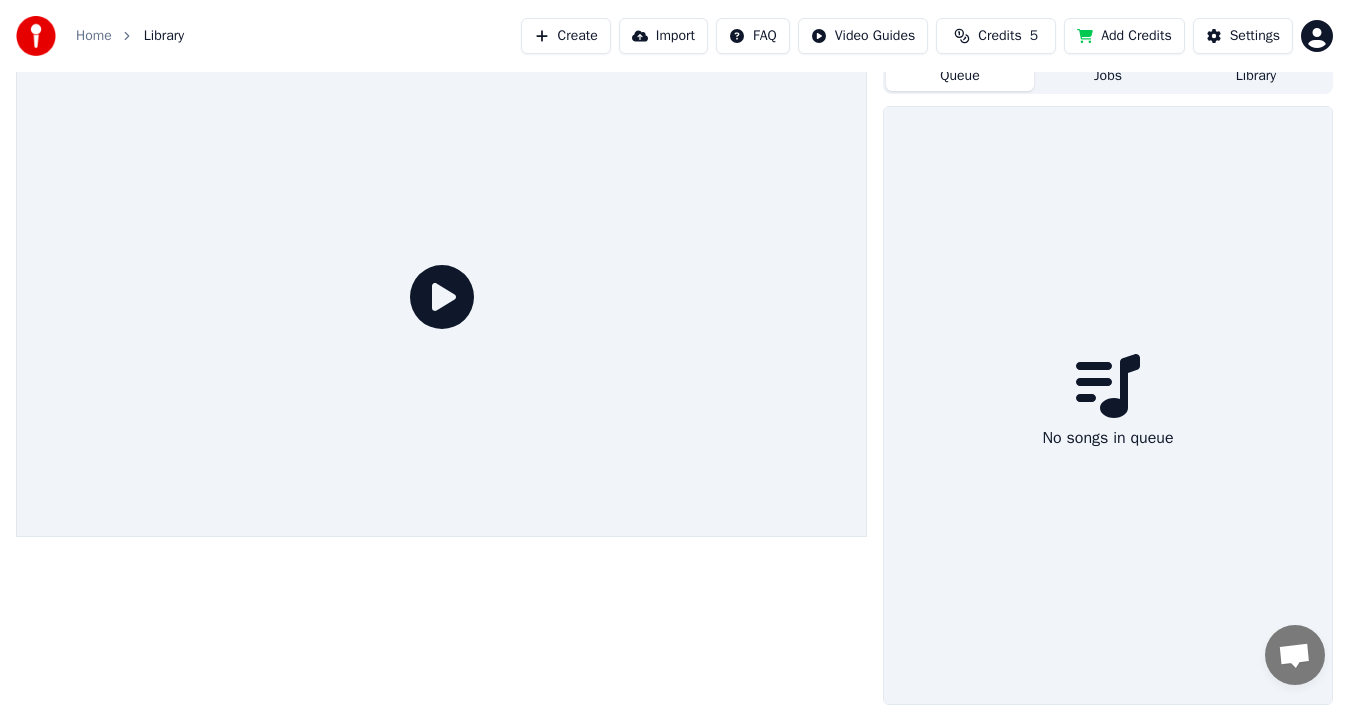 click on "Import" at bounding box center [663, 36] 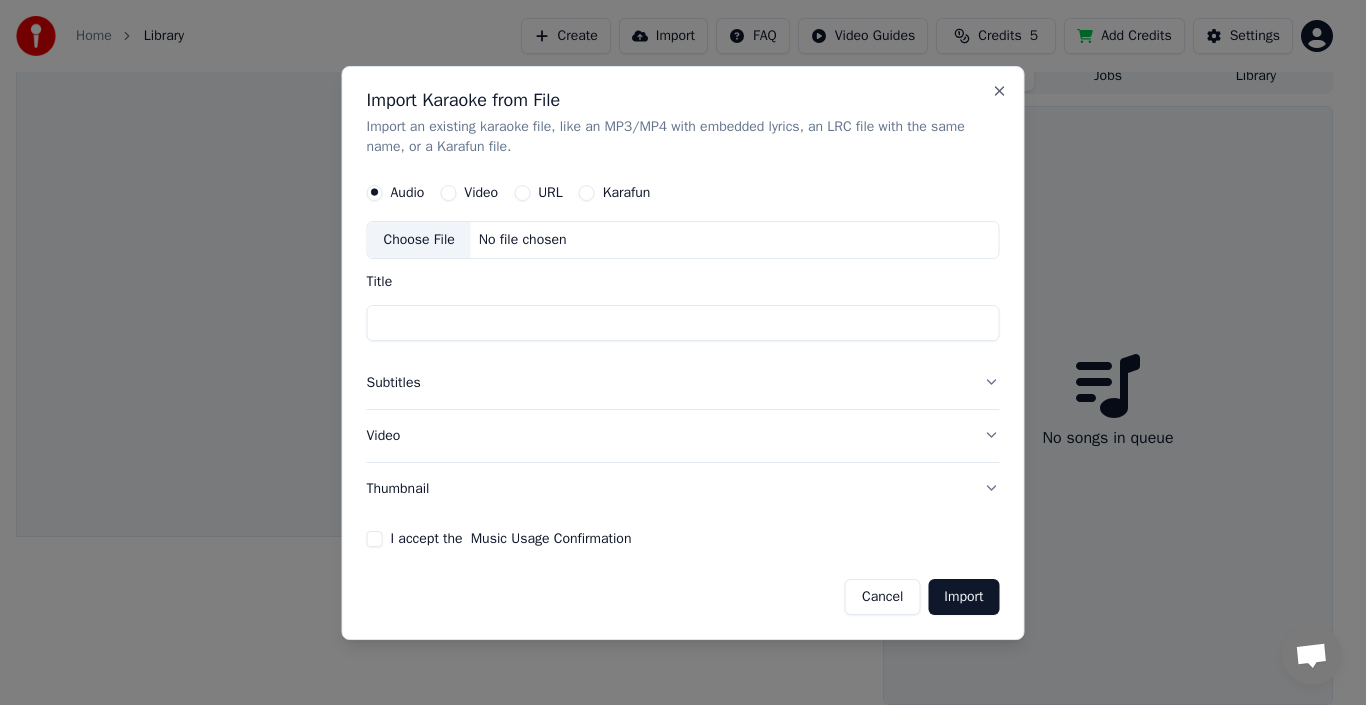 click on "Cancel" at bounding box center (882, 596) 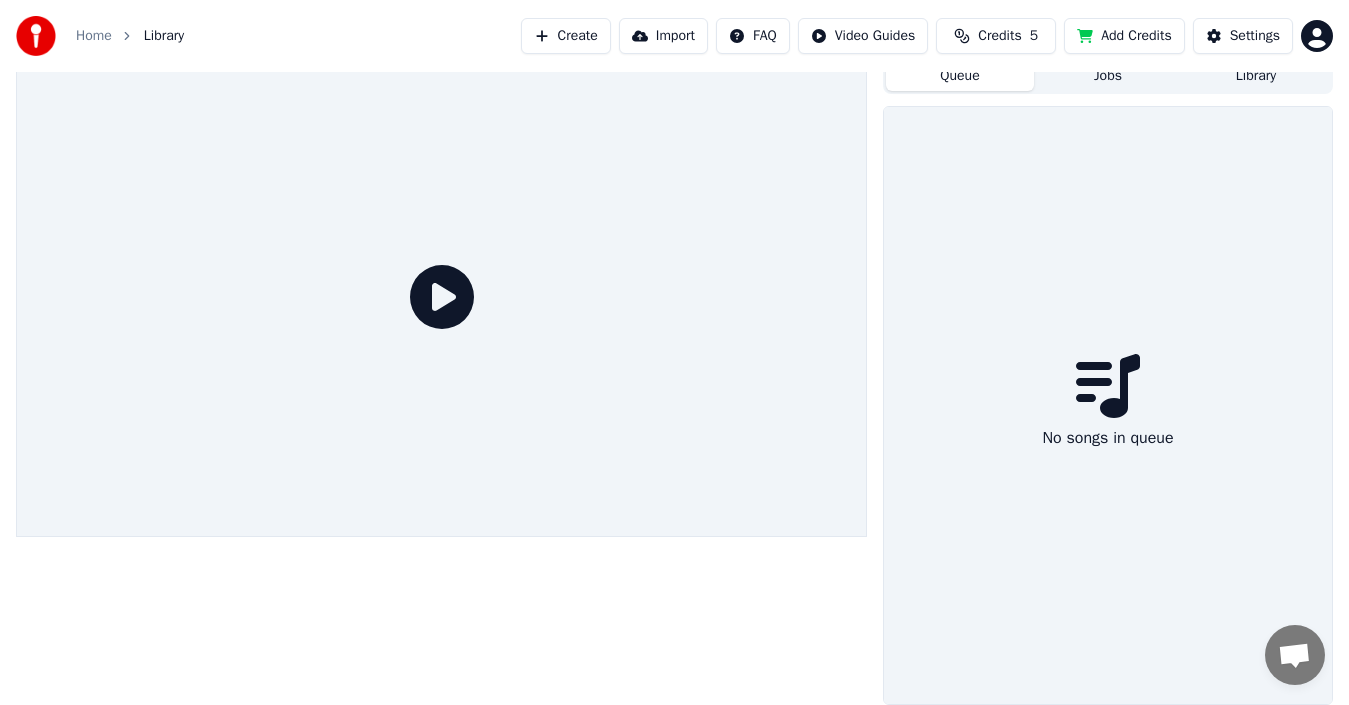 click on "Home Library Create Import FAQ Video Guides Credits 5 Add Credits Settings Queue Jobs Library No songs in queue" at bounding box center [674, 338] 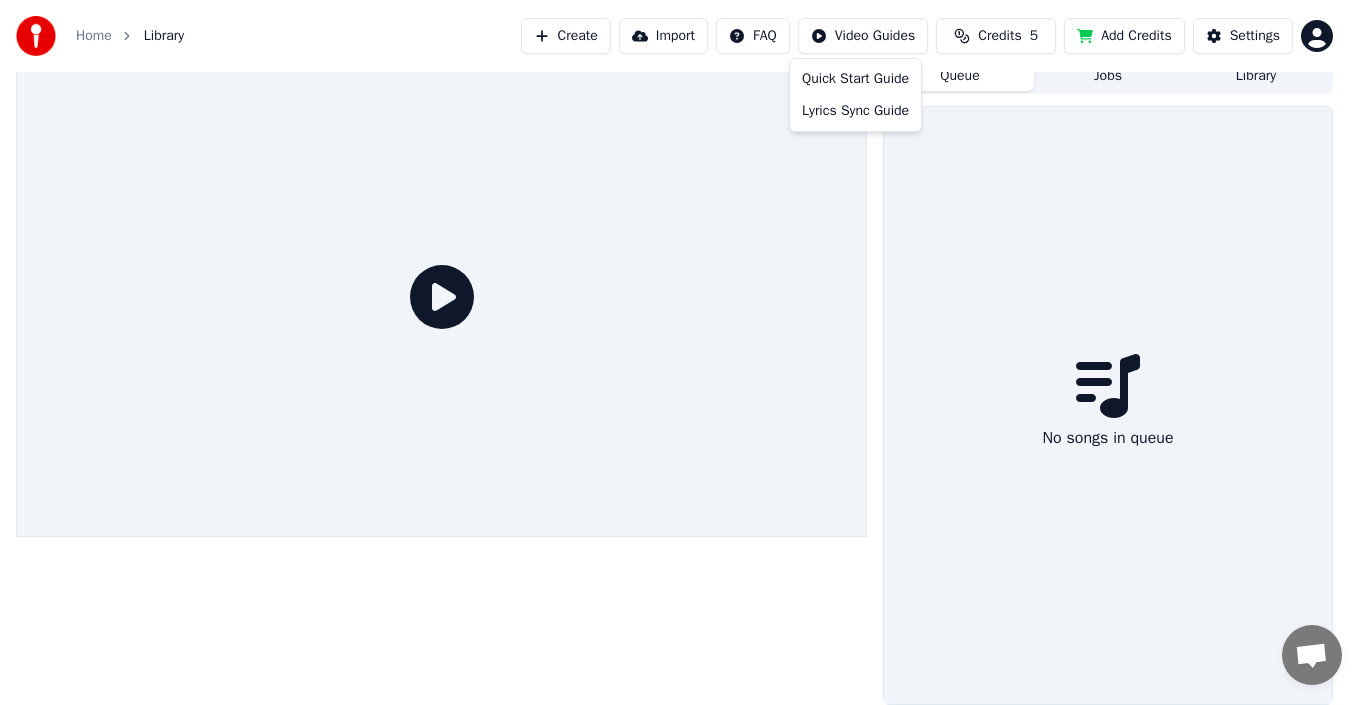 click on "Home Library Create Import FAQ Video Guides Credits 5 Add Credits Settings Queue Jobs Library No songs in queue Quick Start Guide Lyrics Sync Guide" at bounding box center (683, 338) 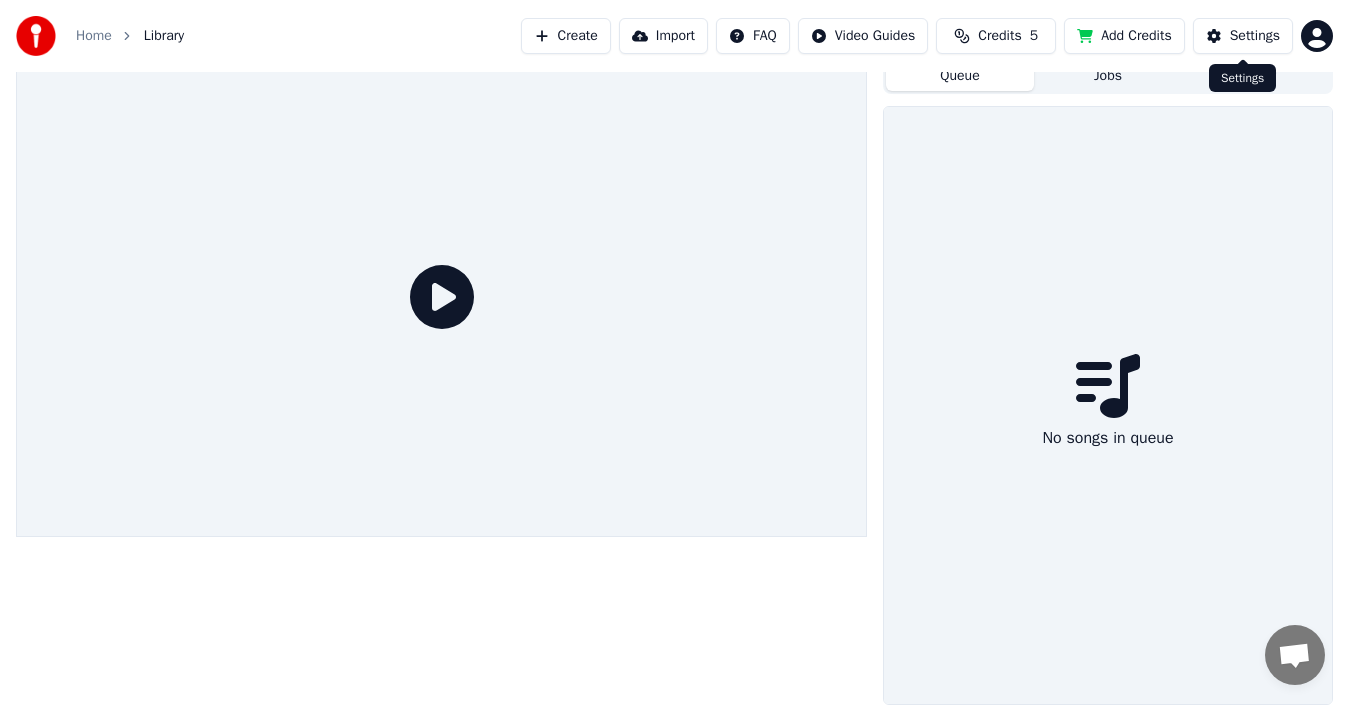 click on "Settings" at bounding box center [1255, 36] 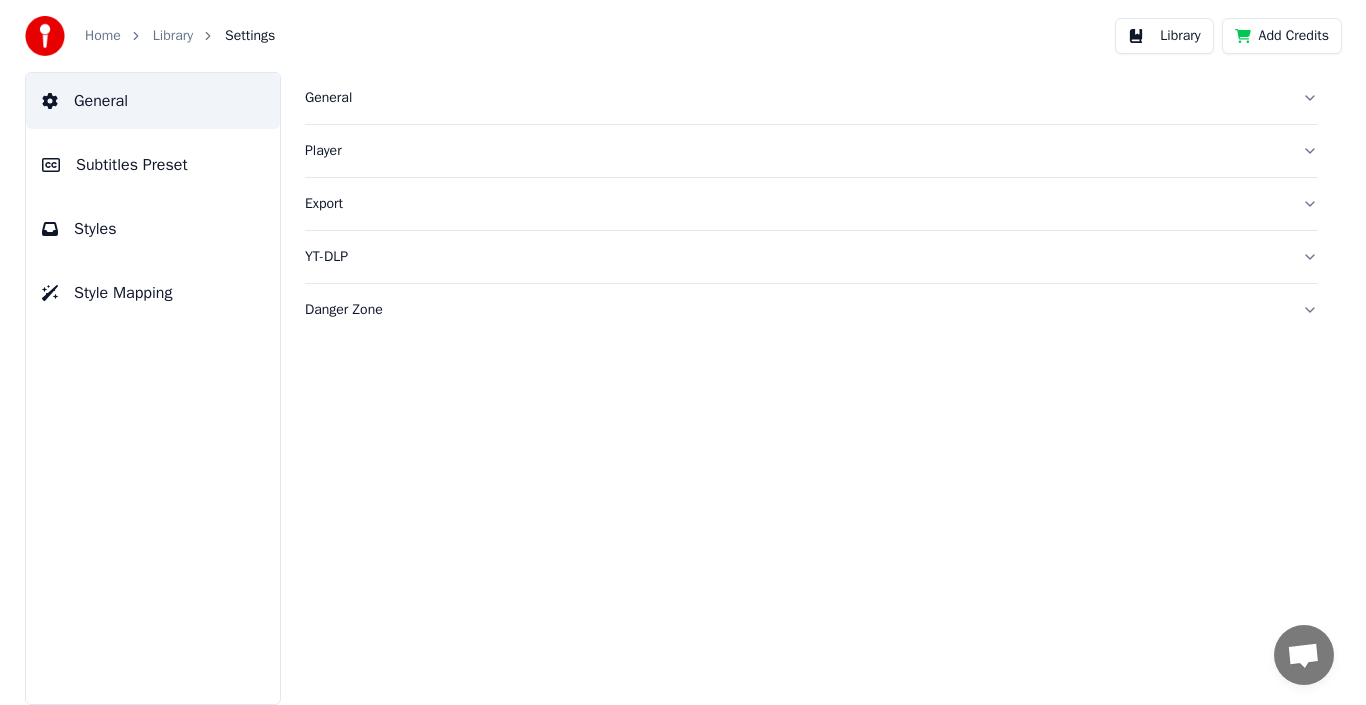 scroll, scrollTop: 0, scrollLeft: 0, axis: both 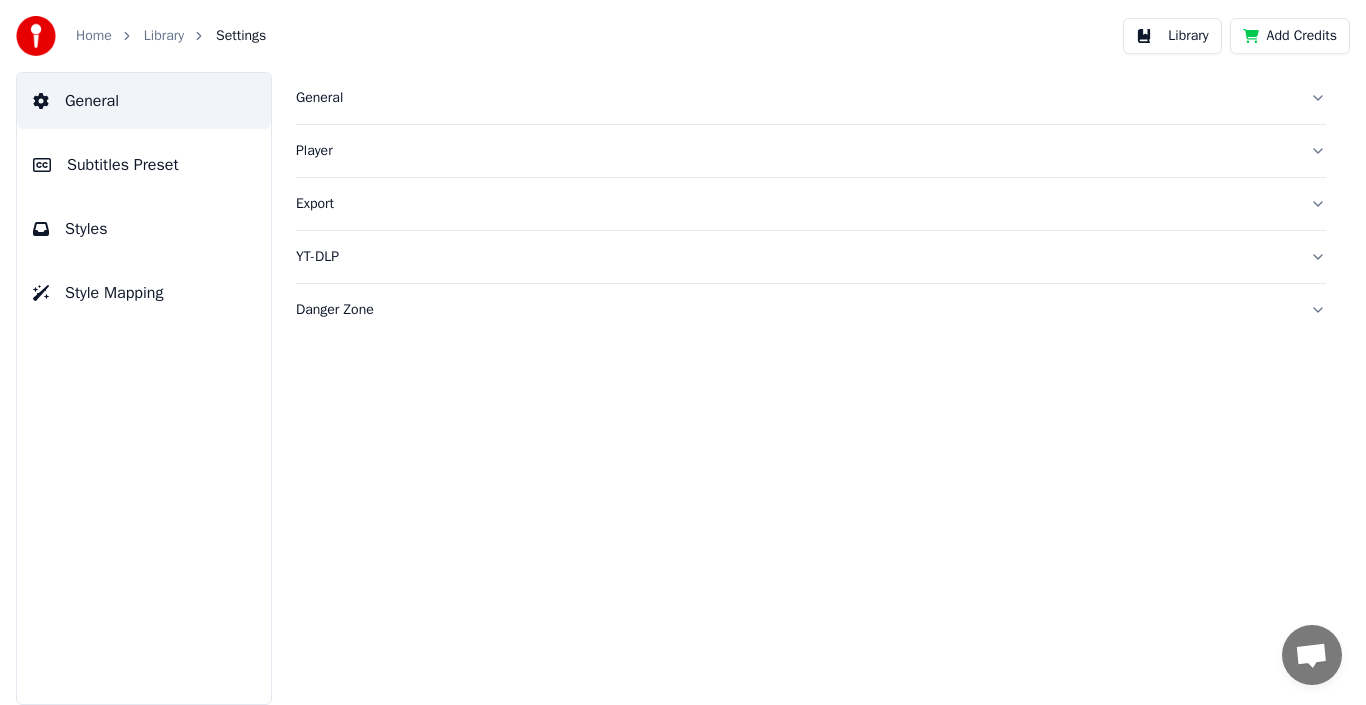 click on "General" at bounding box center (795, 98) 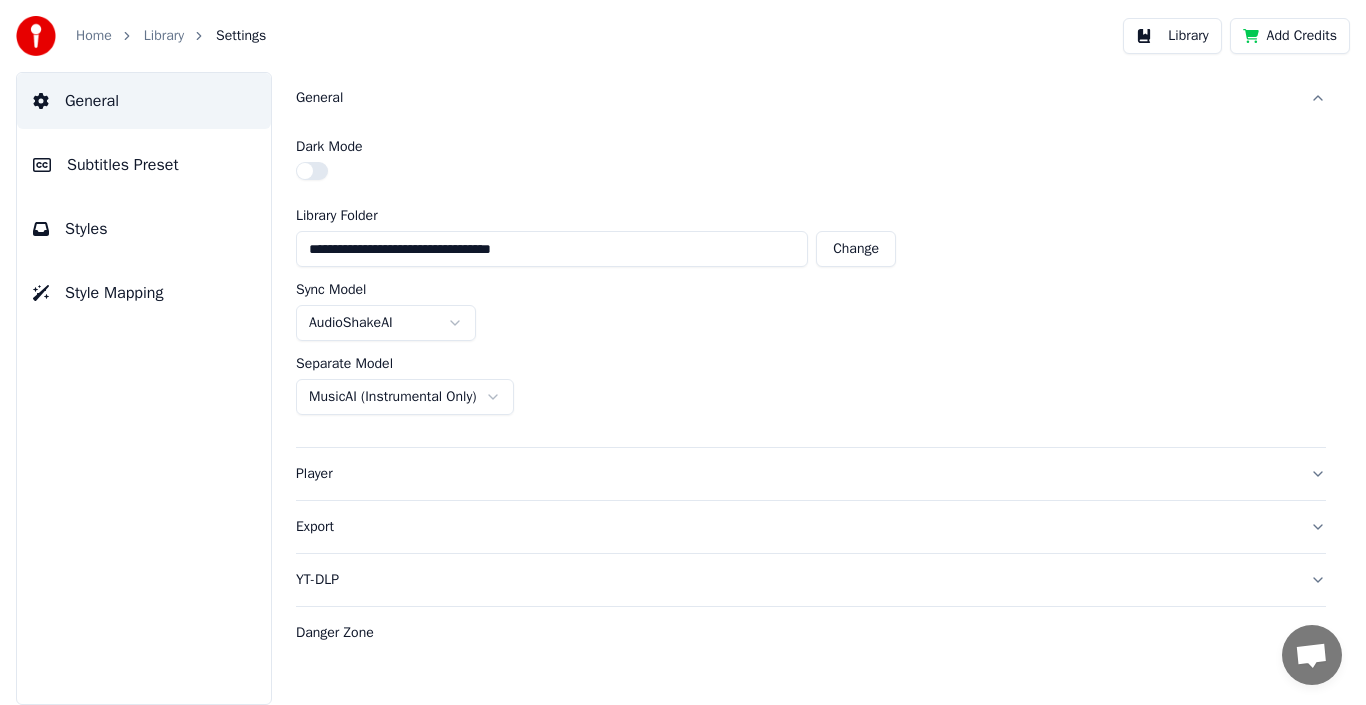 click at bounding box center (312, 171) 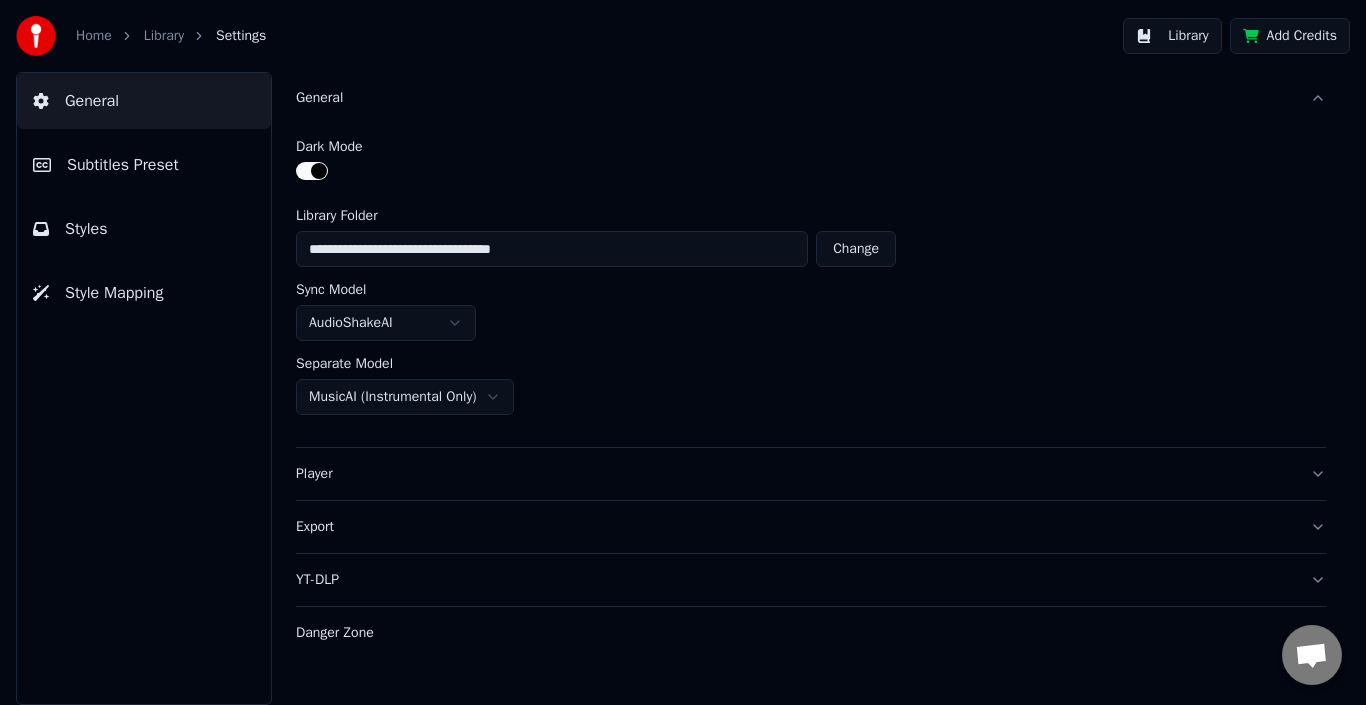 click at bounding box center (312, 171) 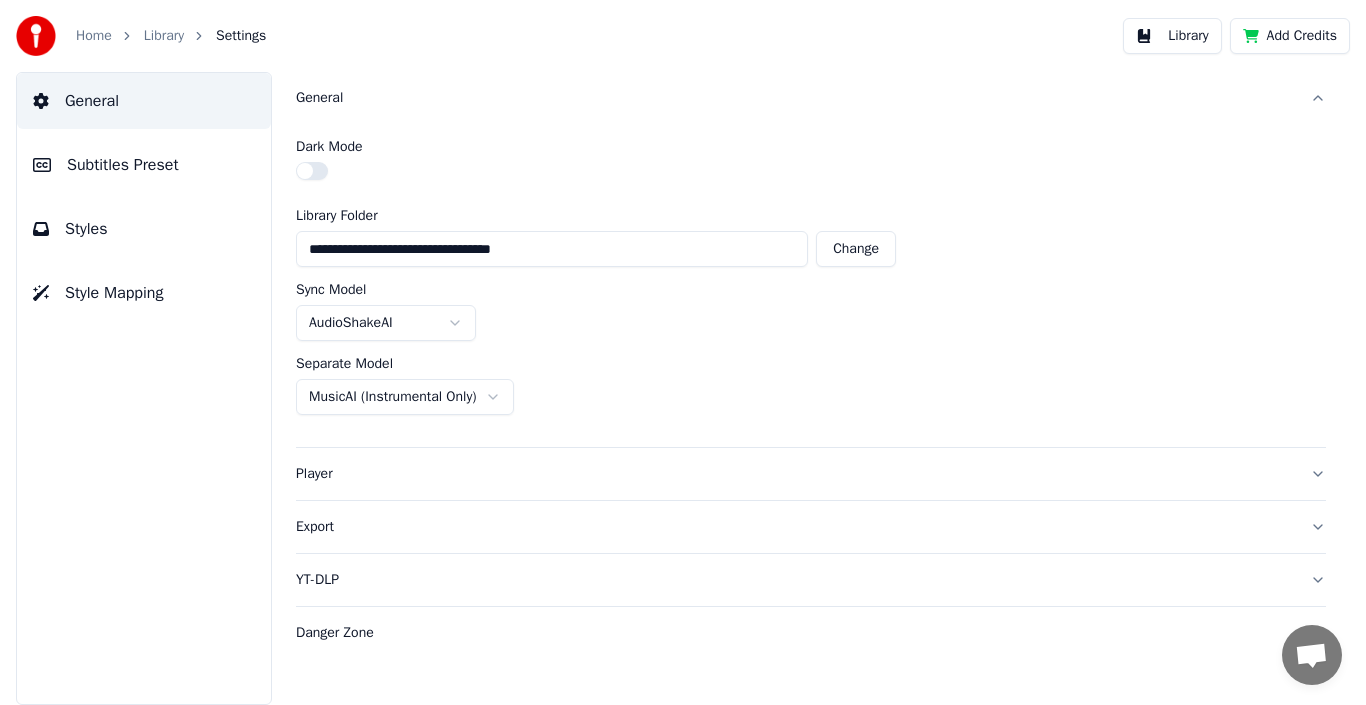 click on "Subtitles Preset" at bounding box center (123, 165) 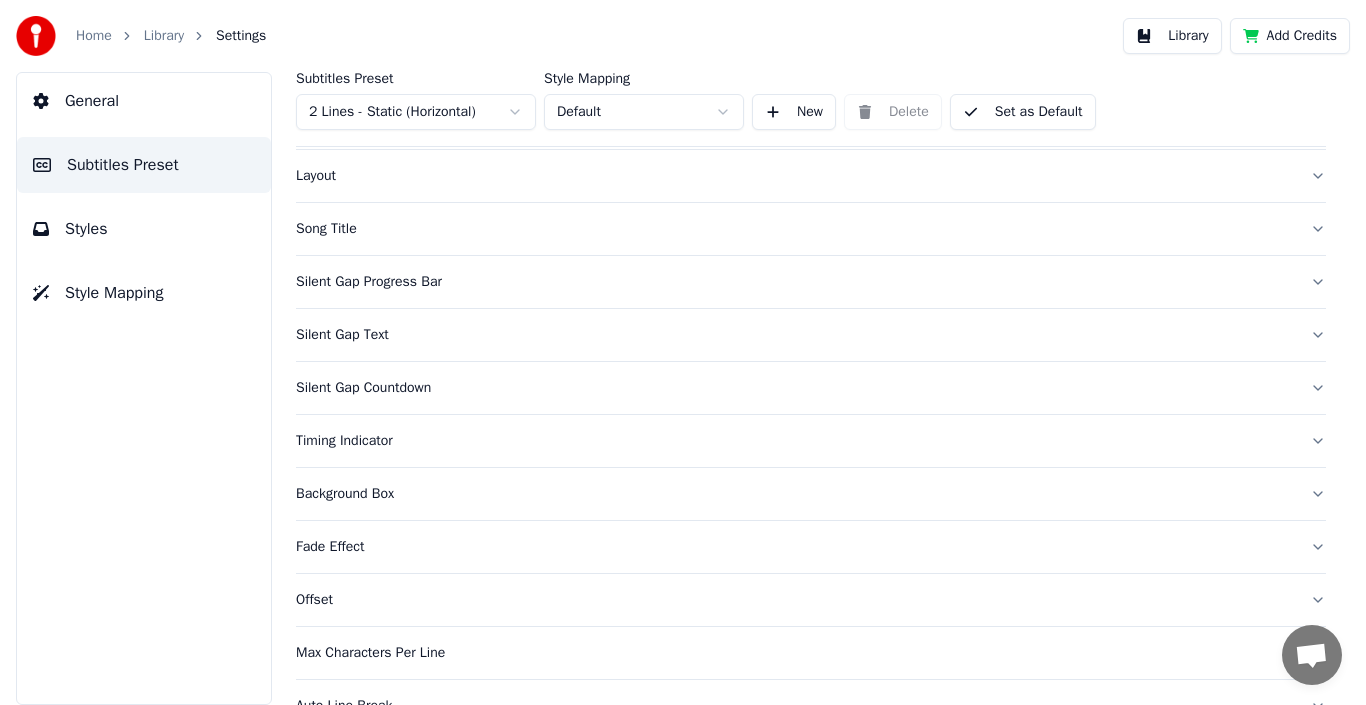 scroll, scrollTop: 186, scrollLeft: 0, axis: vertical 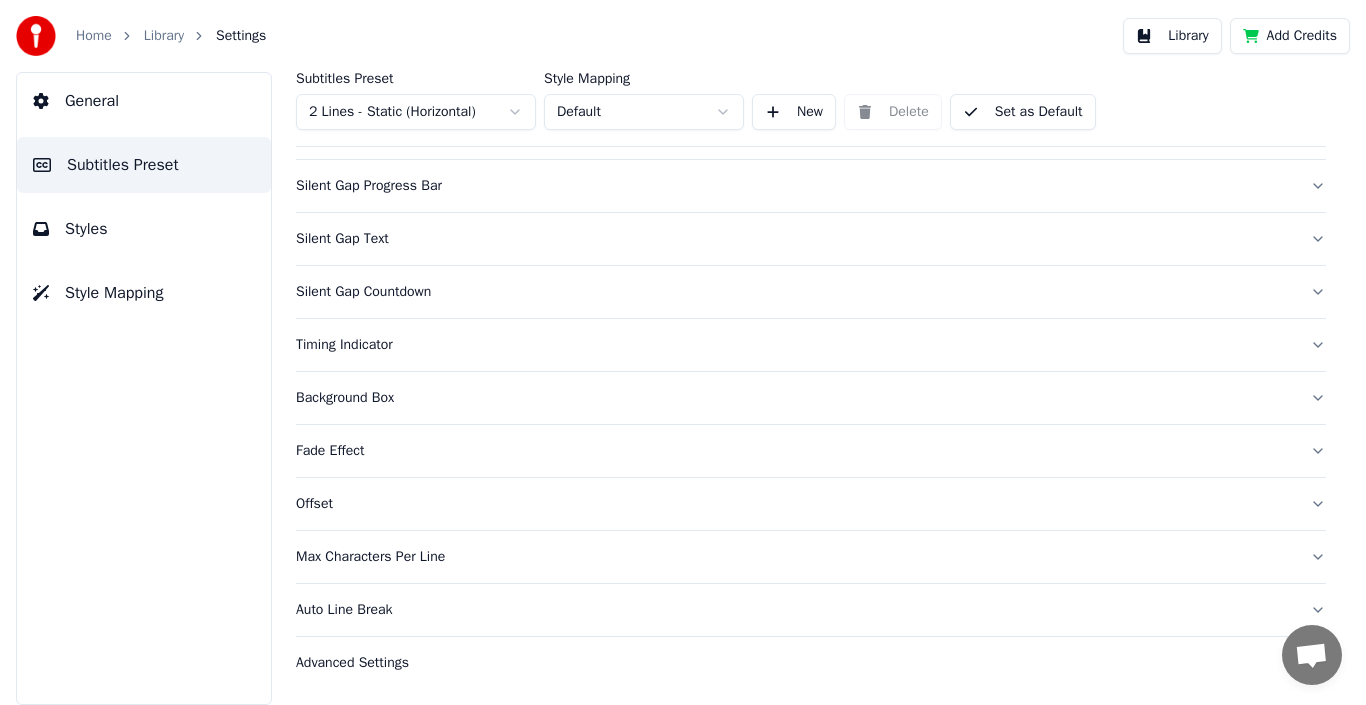 click on "Styles" at bounding box center [144, 229] 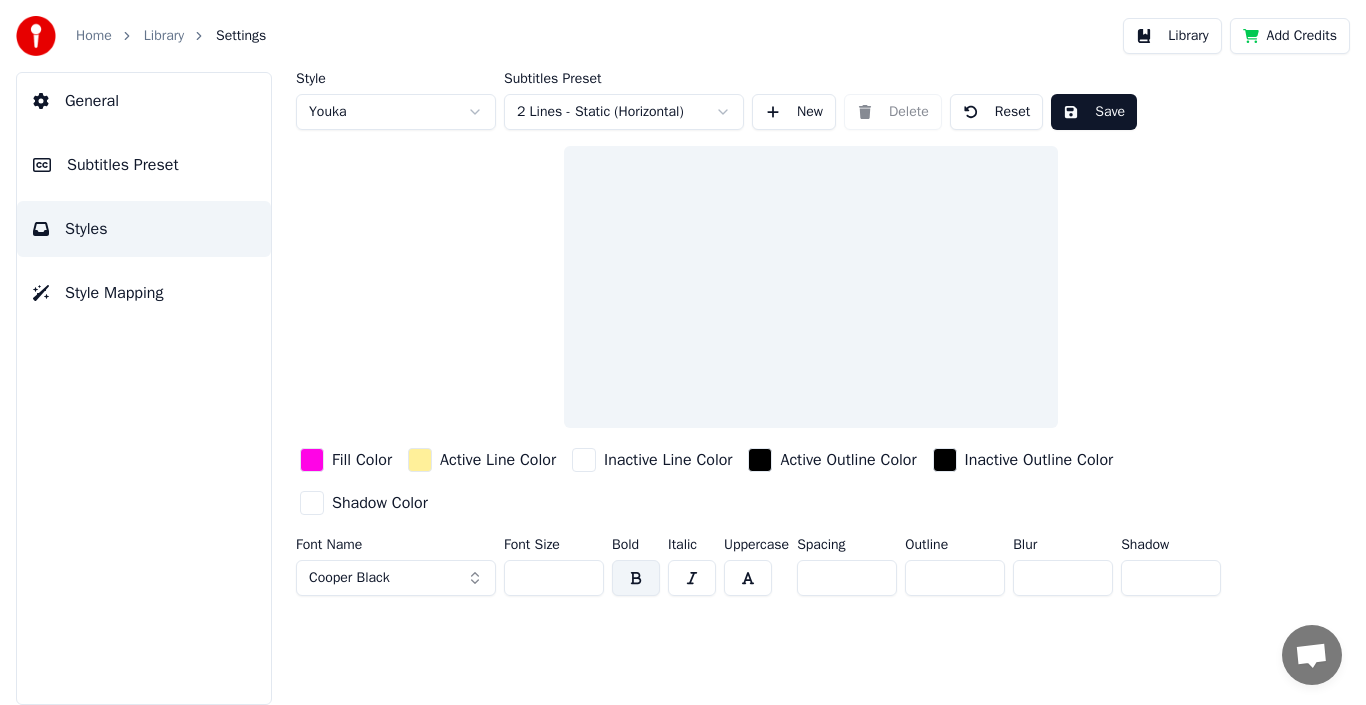 scroll, scrollTop: 0, scrollLeft: 0, axis: both 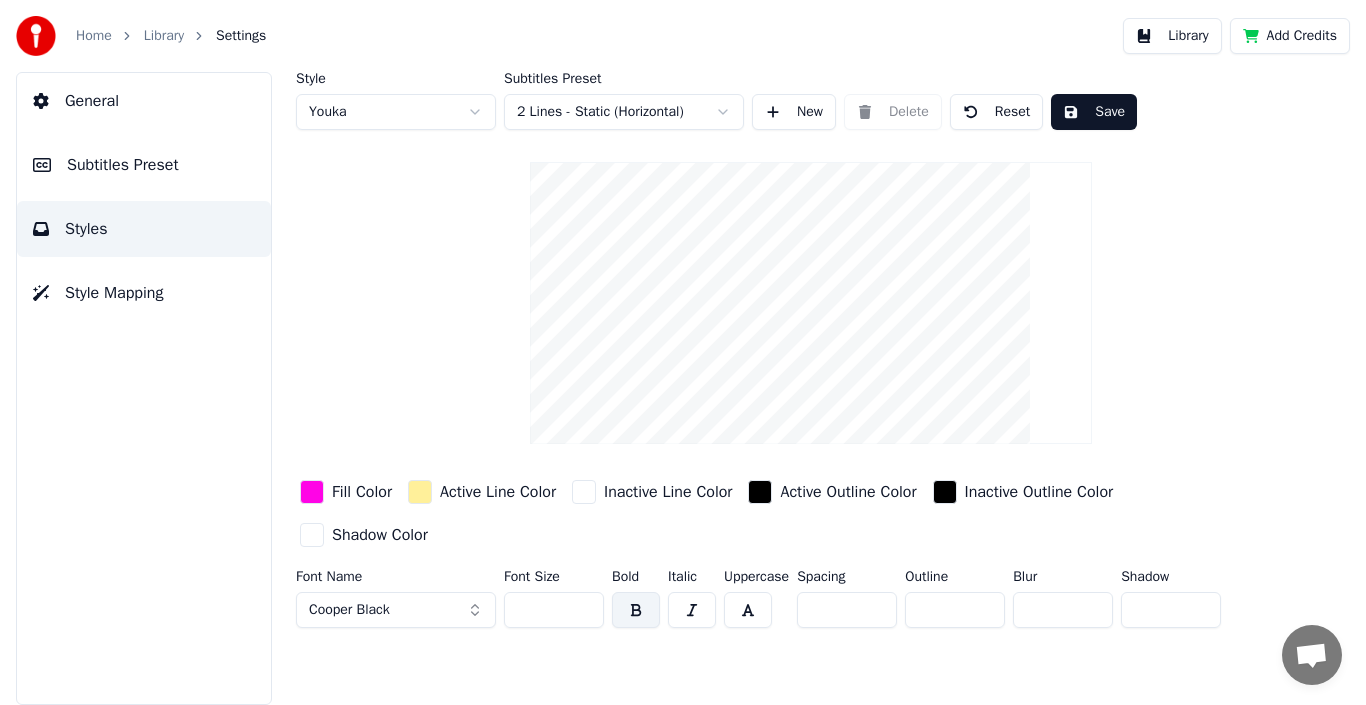 click on "Home" at bounding box center [94, 36] 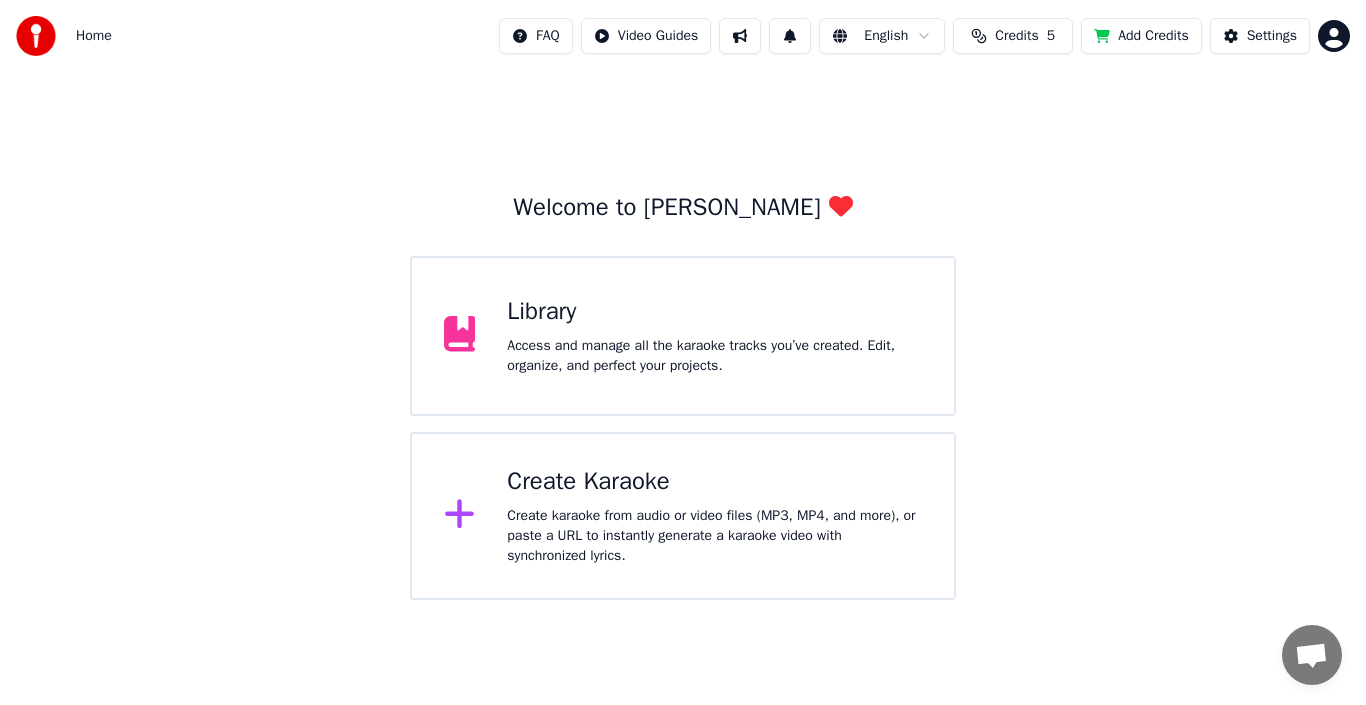 click on "Add Credits" at bounding box center (1141, 36) 